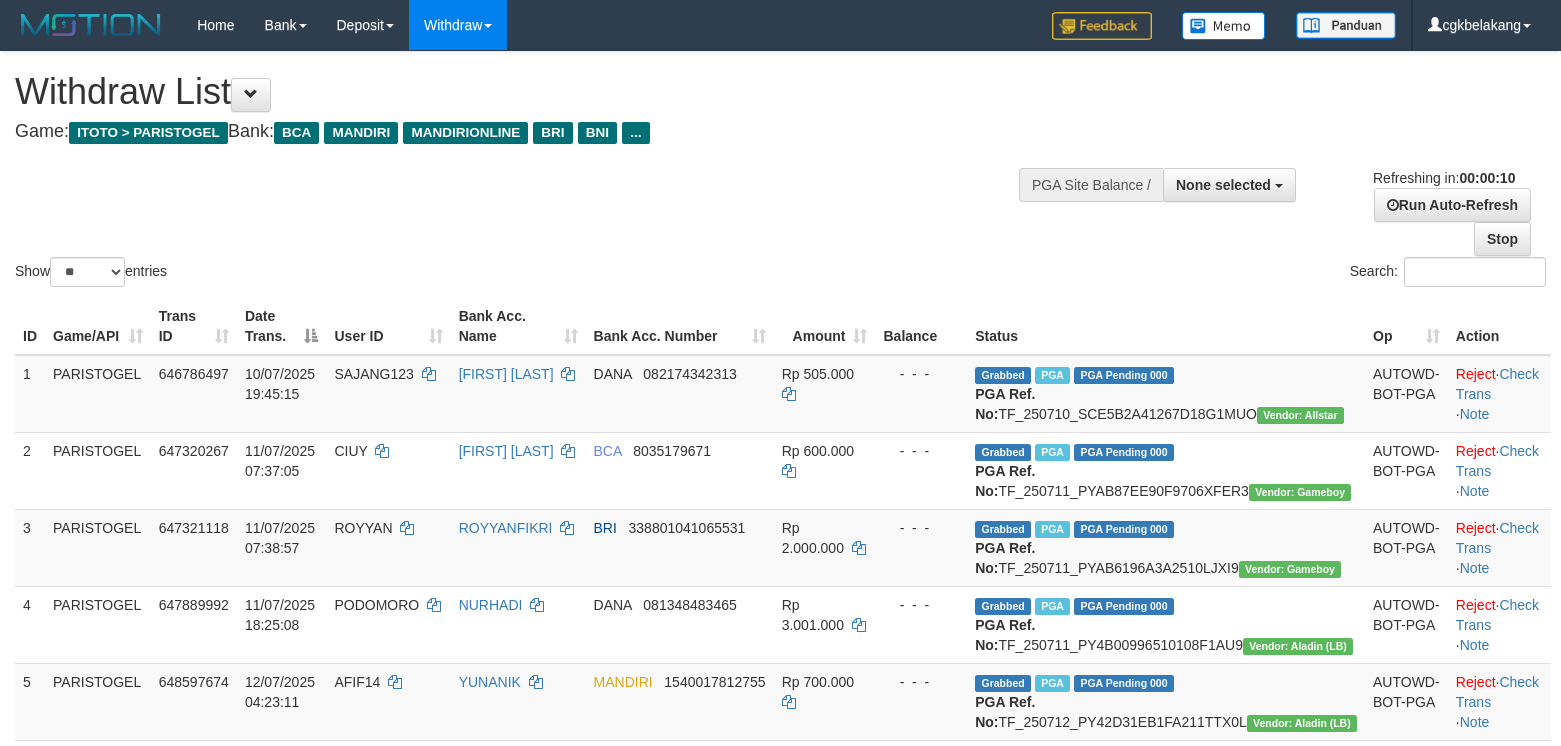 select 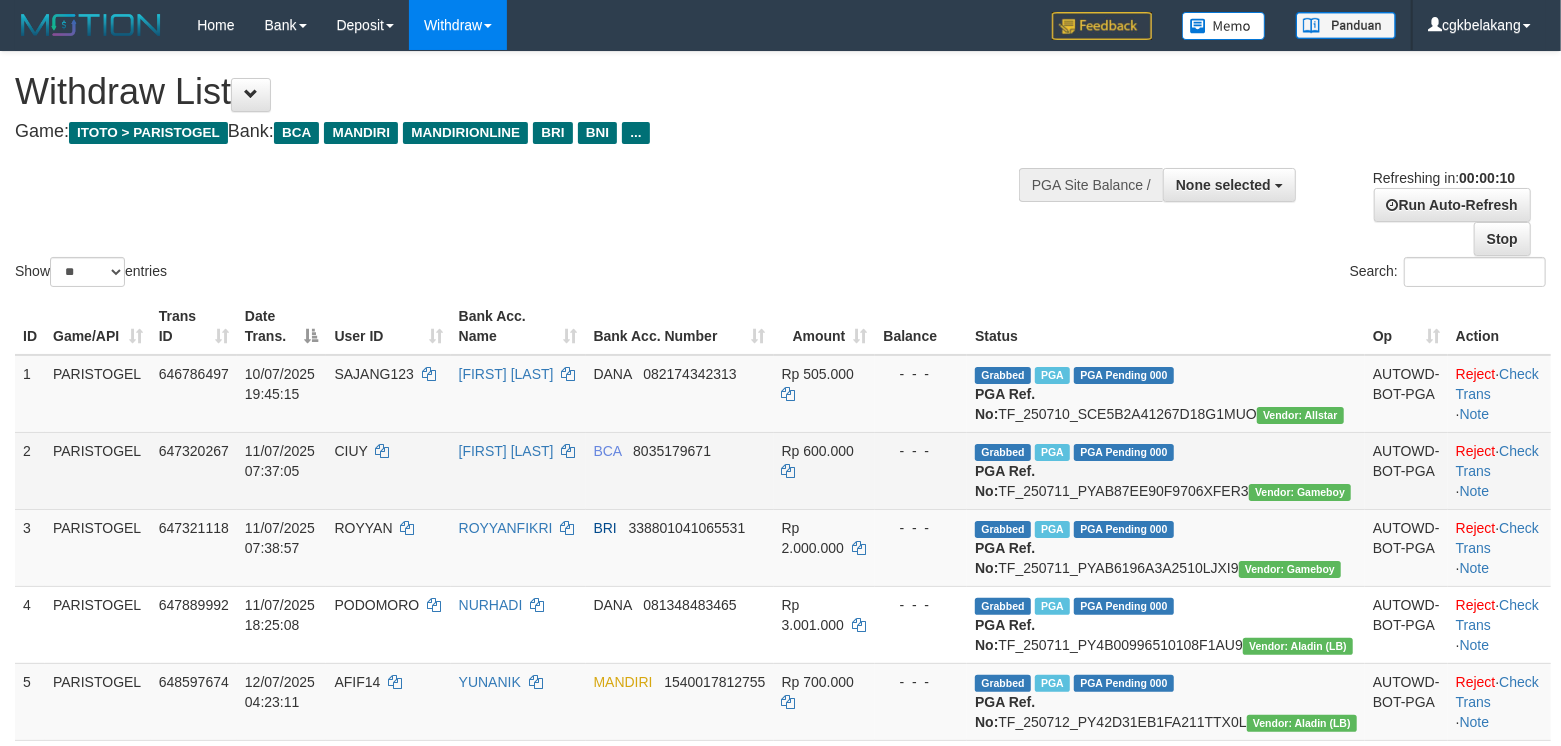 scroll, scrollTop: 533, scrollLeft: 0, axis: vertical 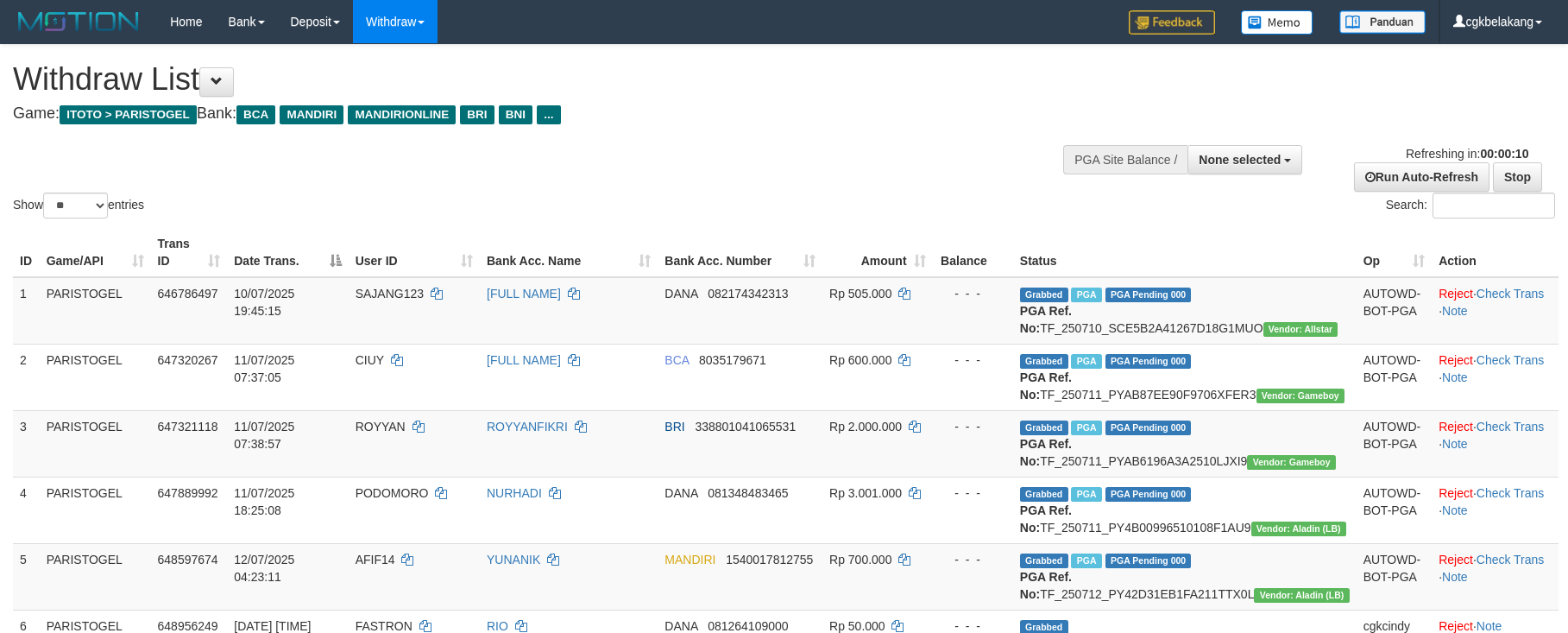 select 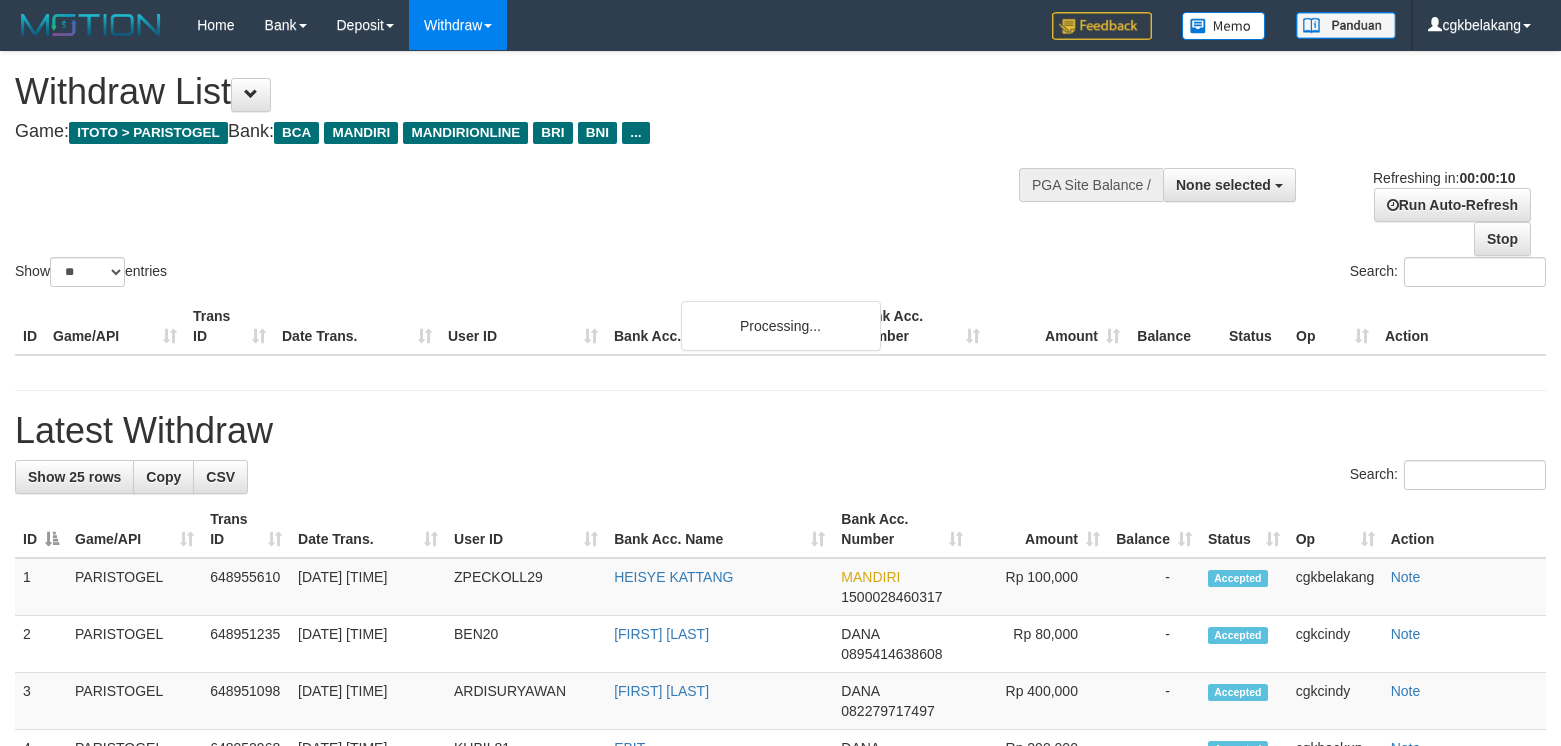 select 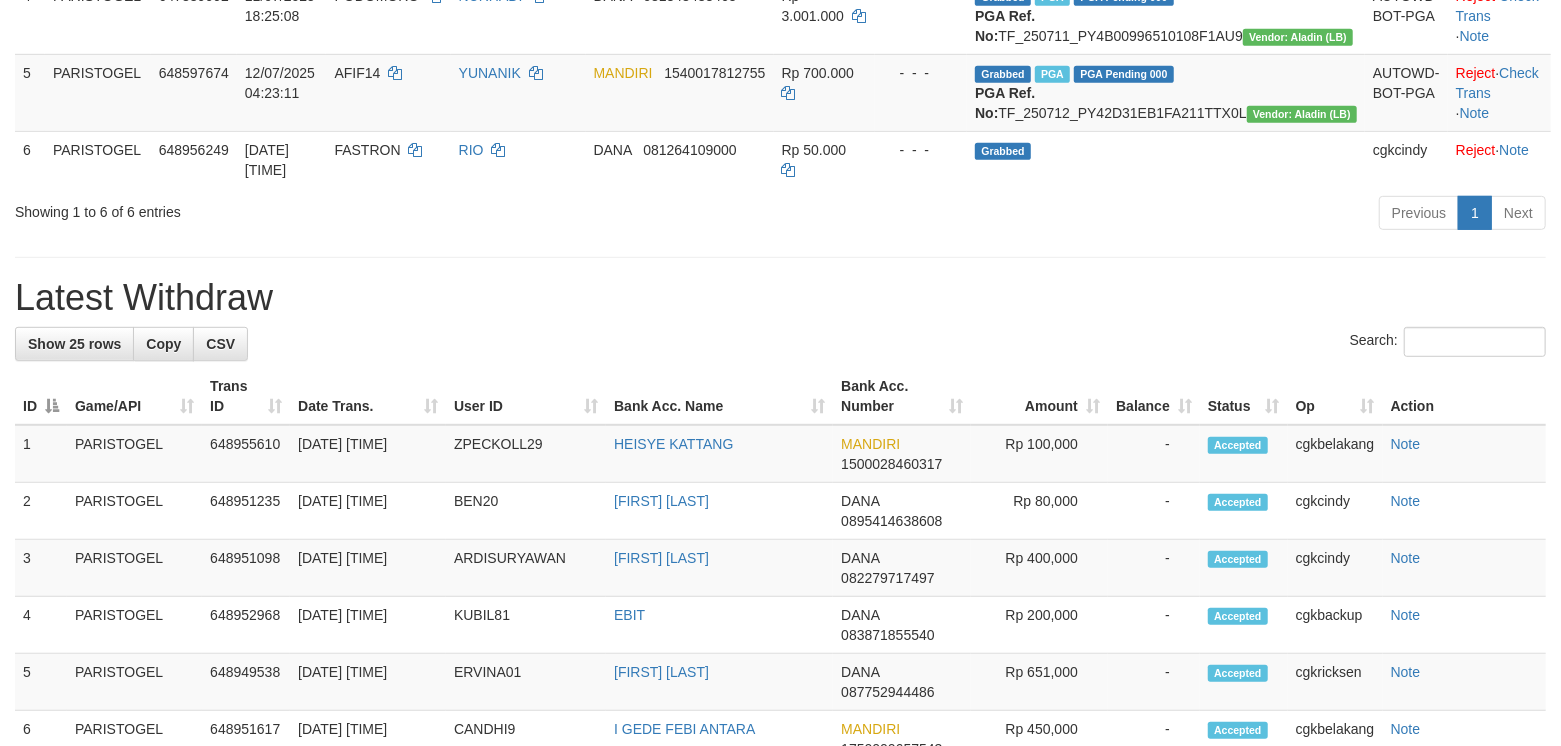 scroll, scrollTop: 533, scrollLeft: 0, axis: vertical 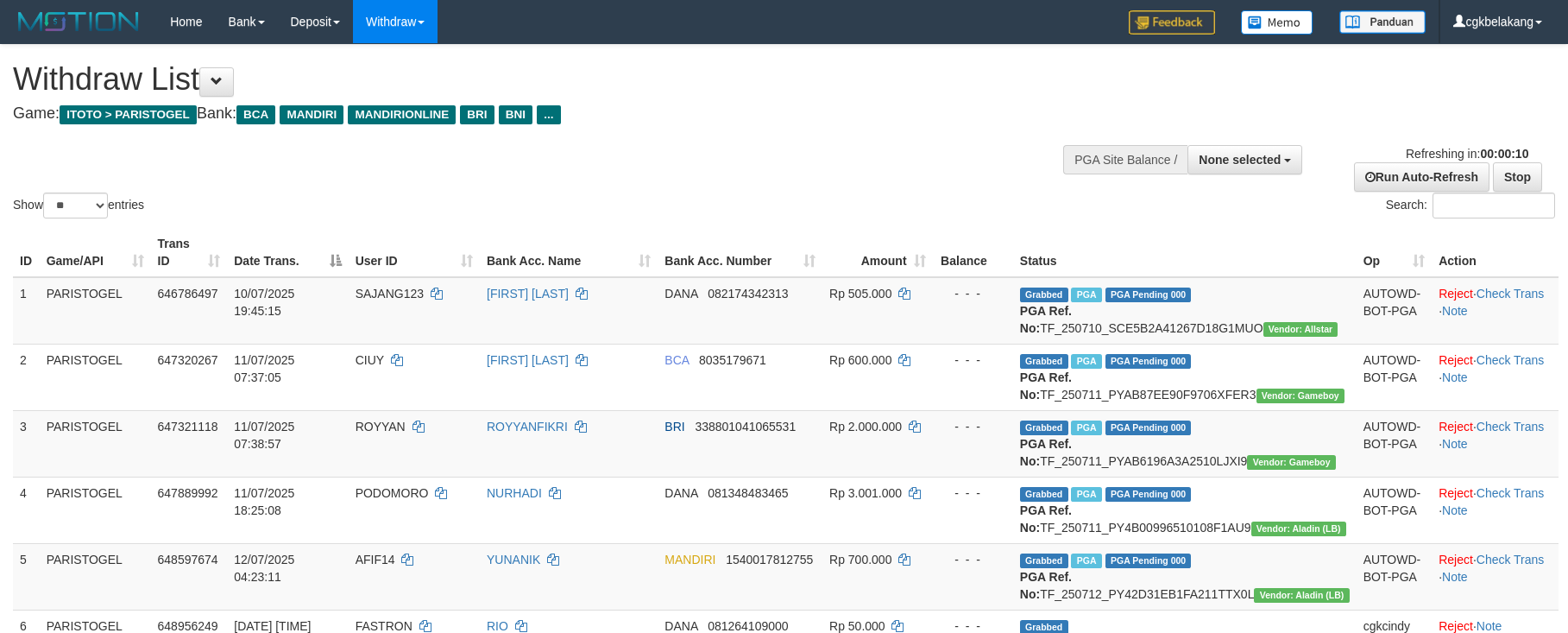 select 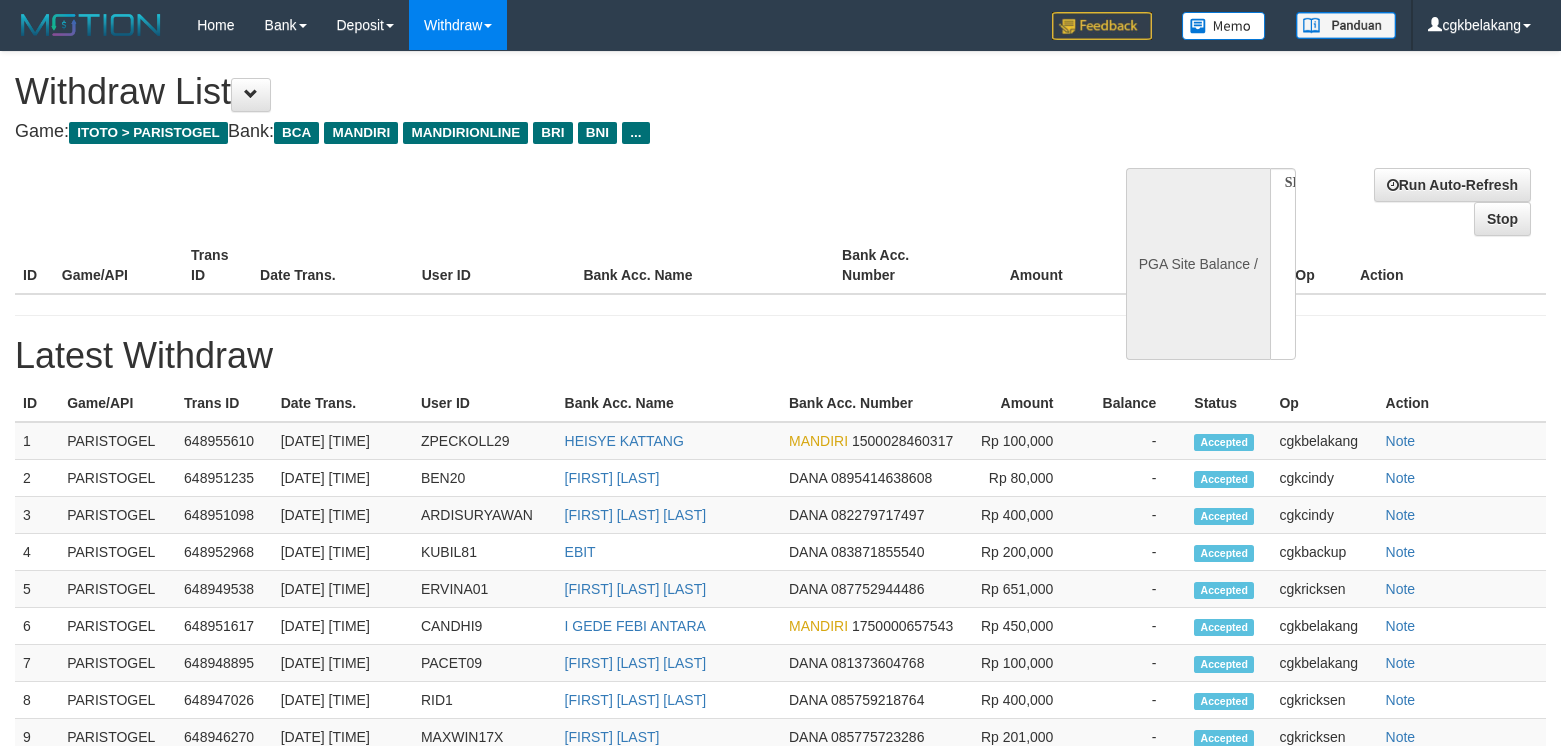 select 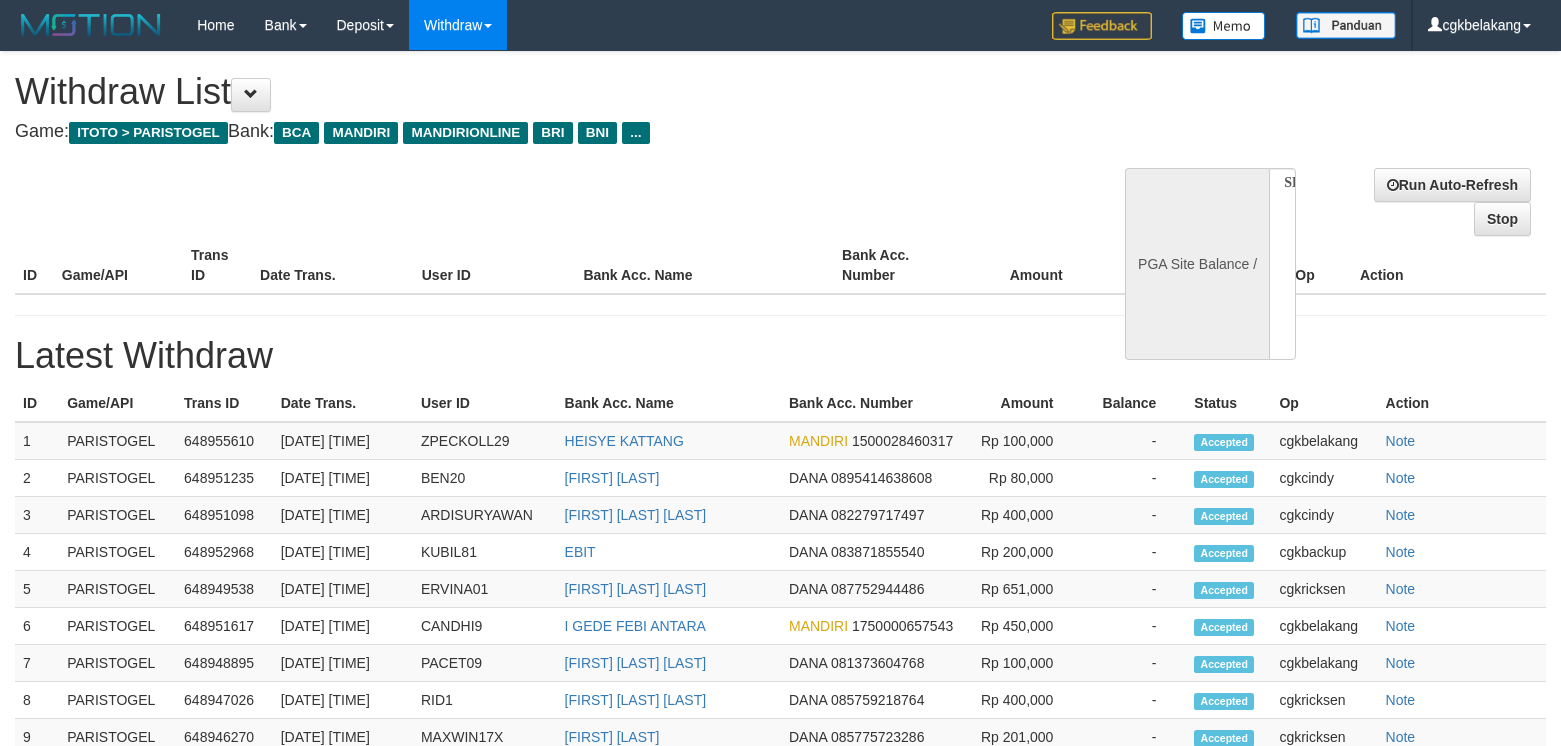 scroll, scrollTop: 0, scrollLeft: 0, axis: both 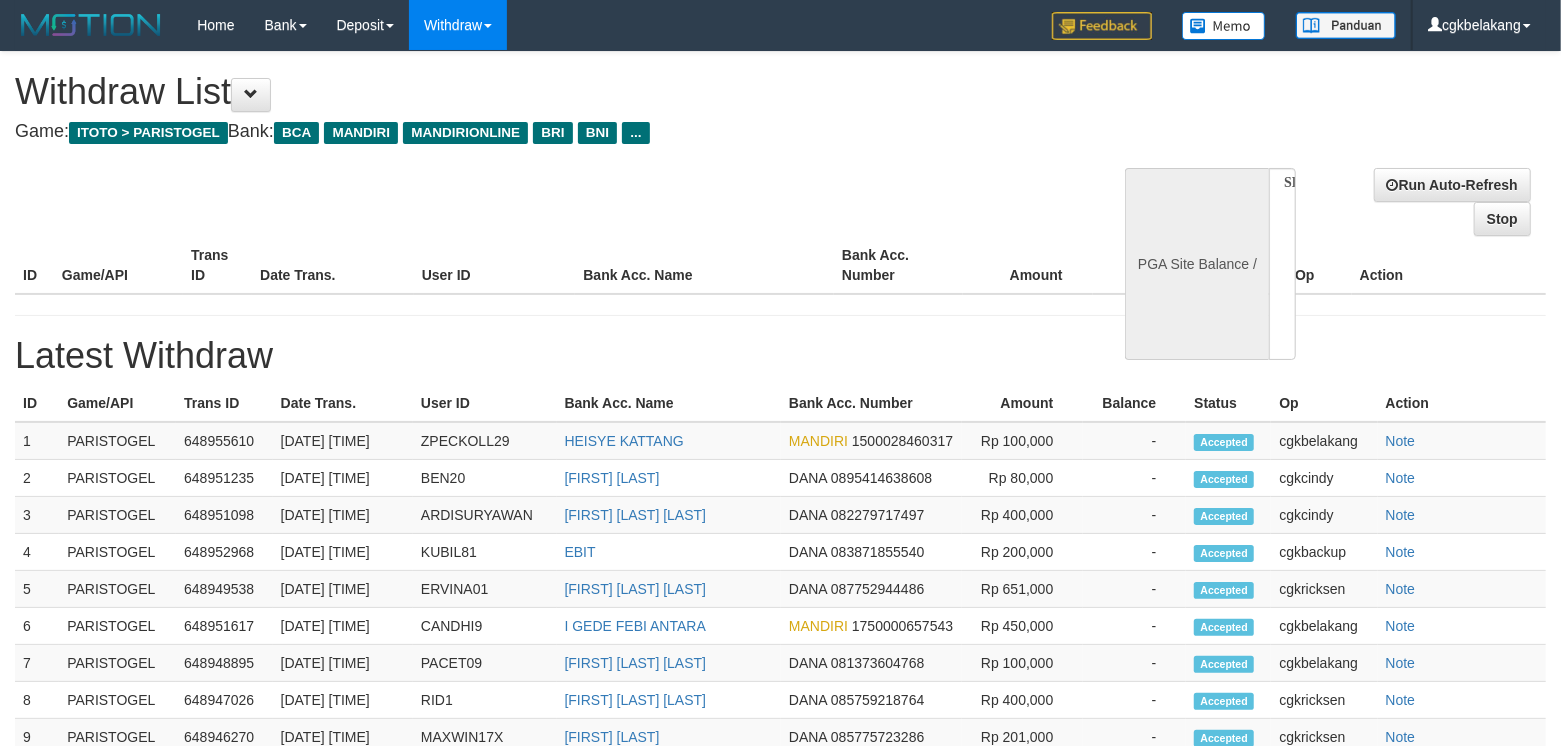 select on "**" 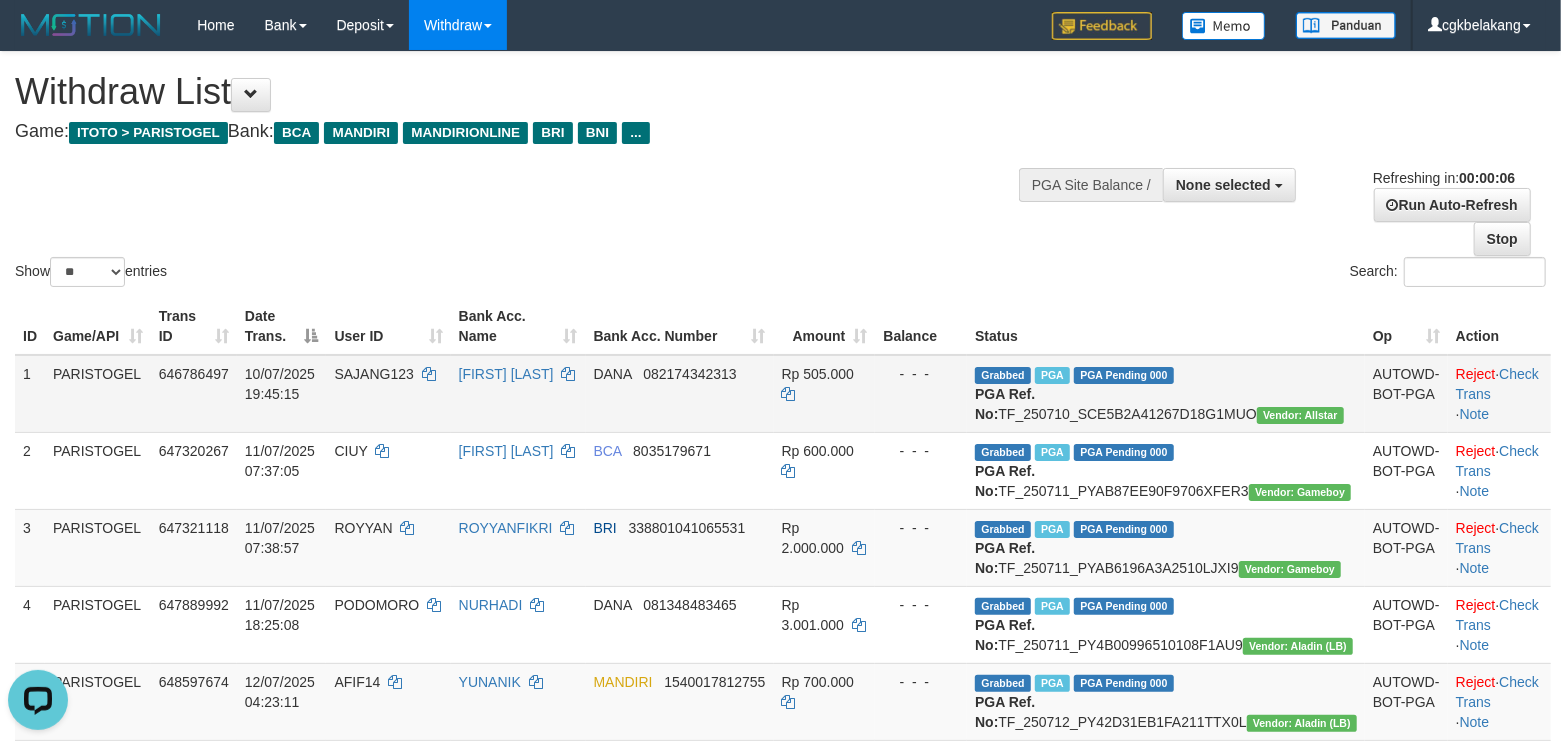 scroll, scrollTop: 0, scrollLeft: 0, axis: both 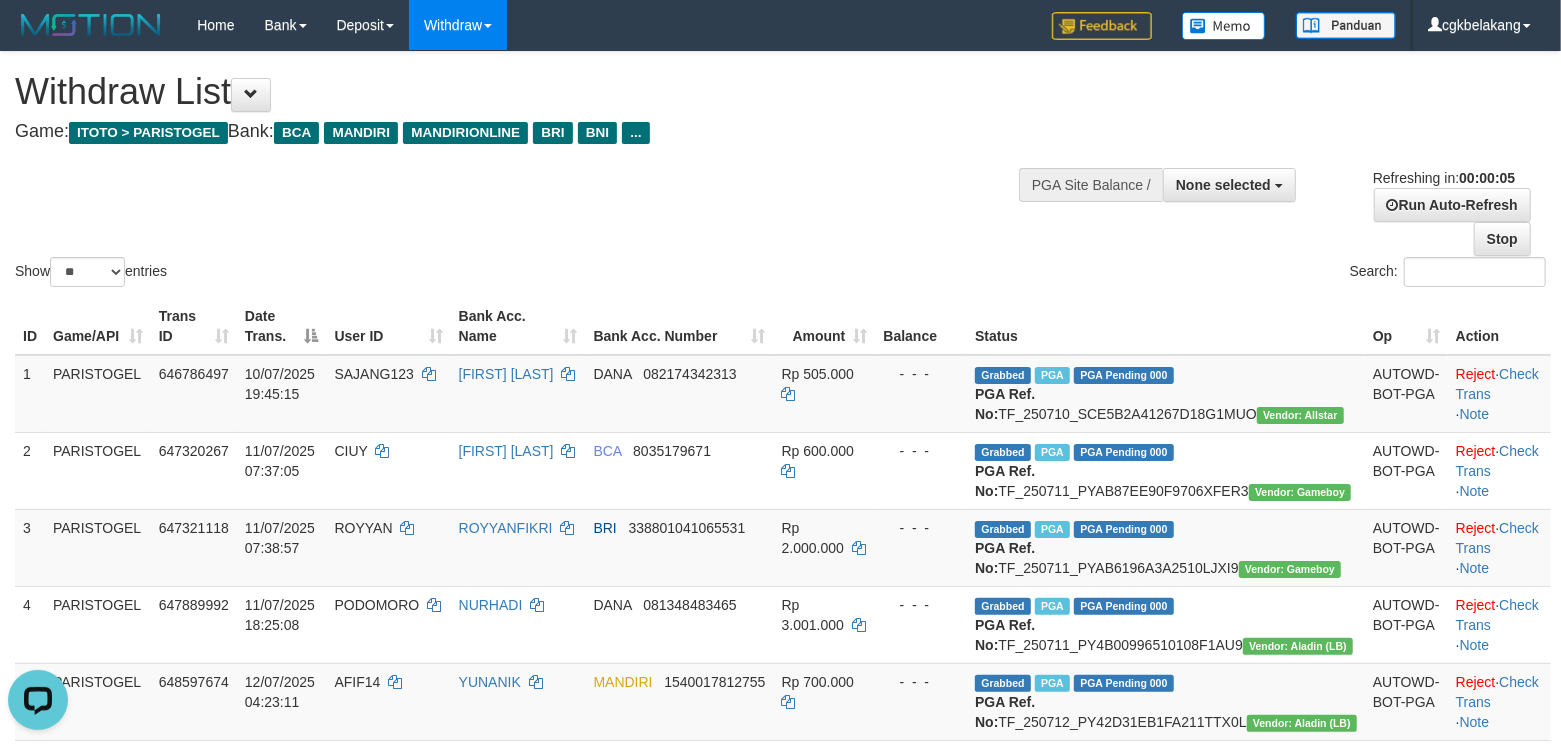 click on "Search:" at bounding box center (1171, 274) 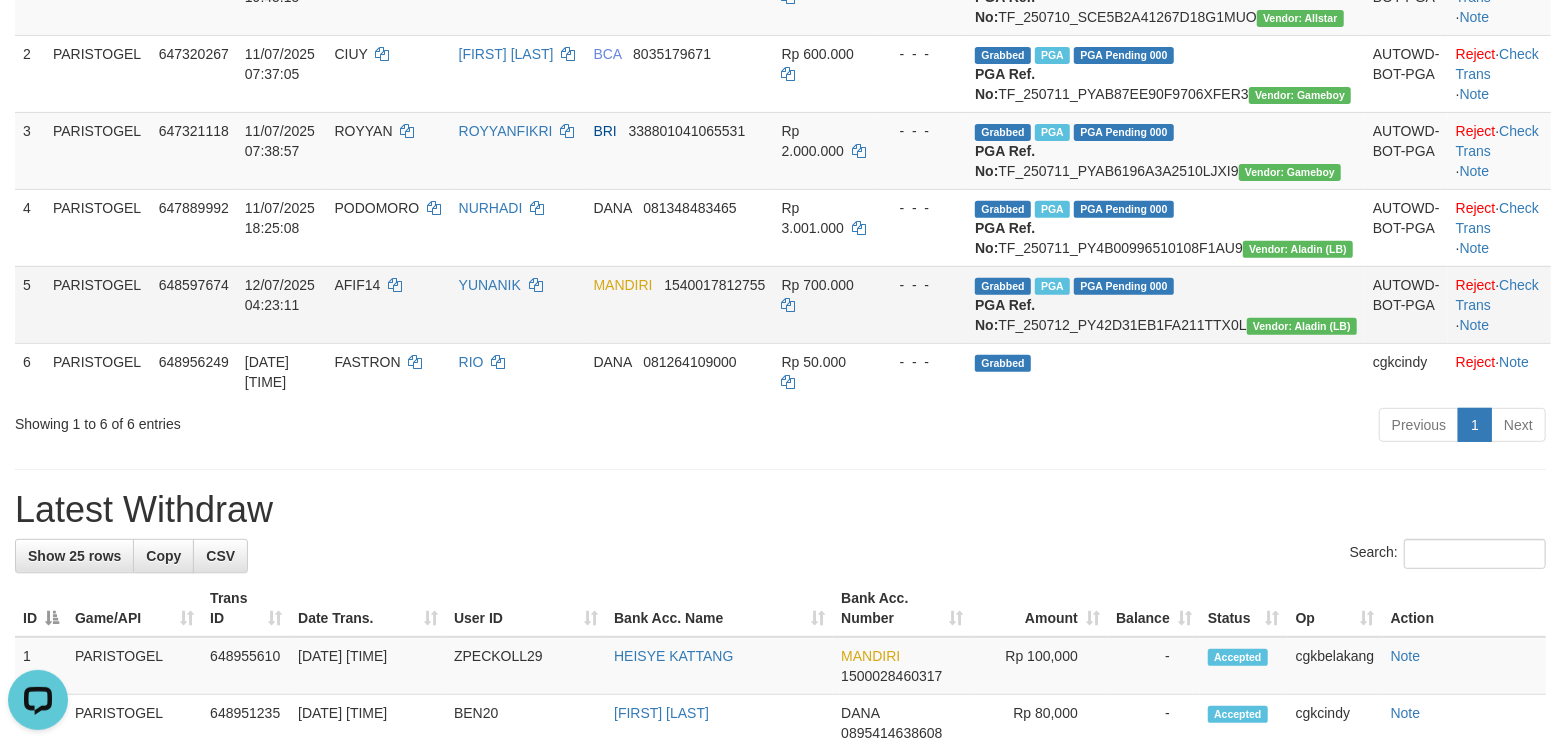 scroll, scrollTop: 400, scrollLeft: 0, axis: vertical 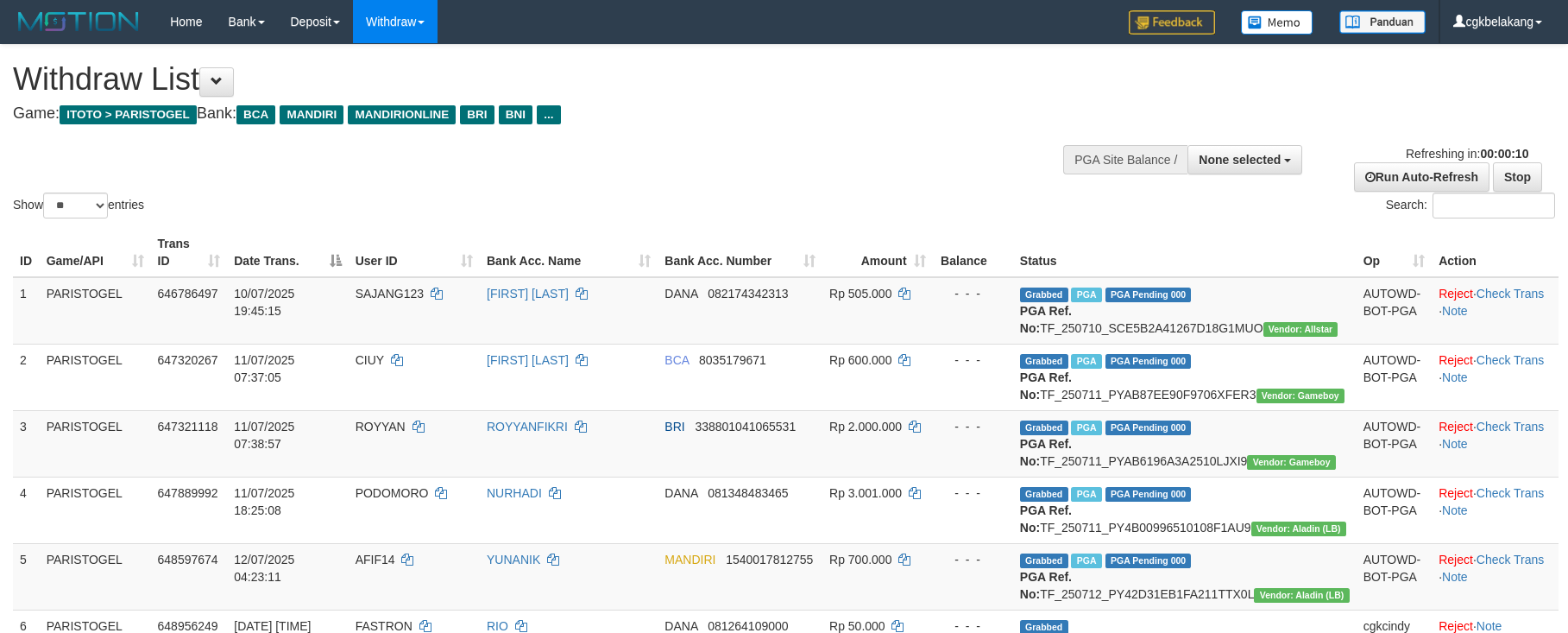 select 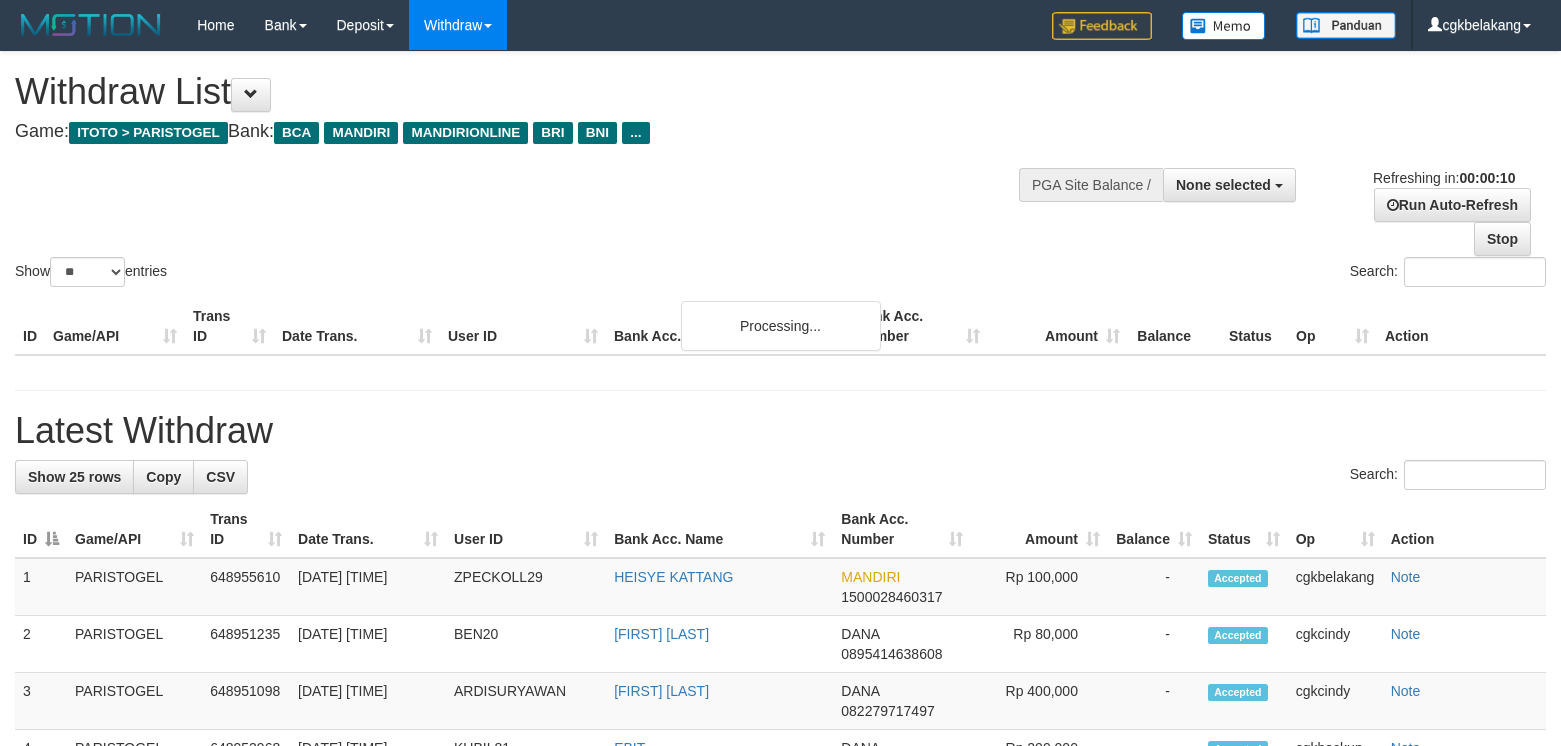 select 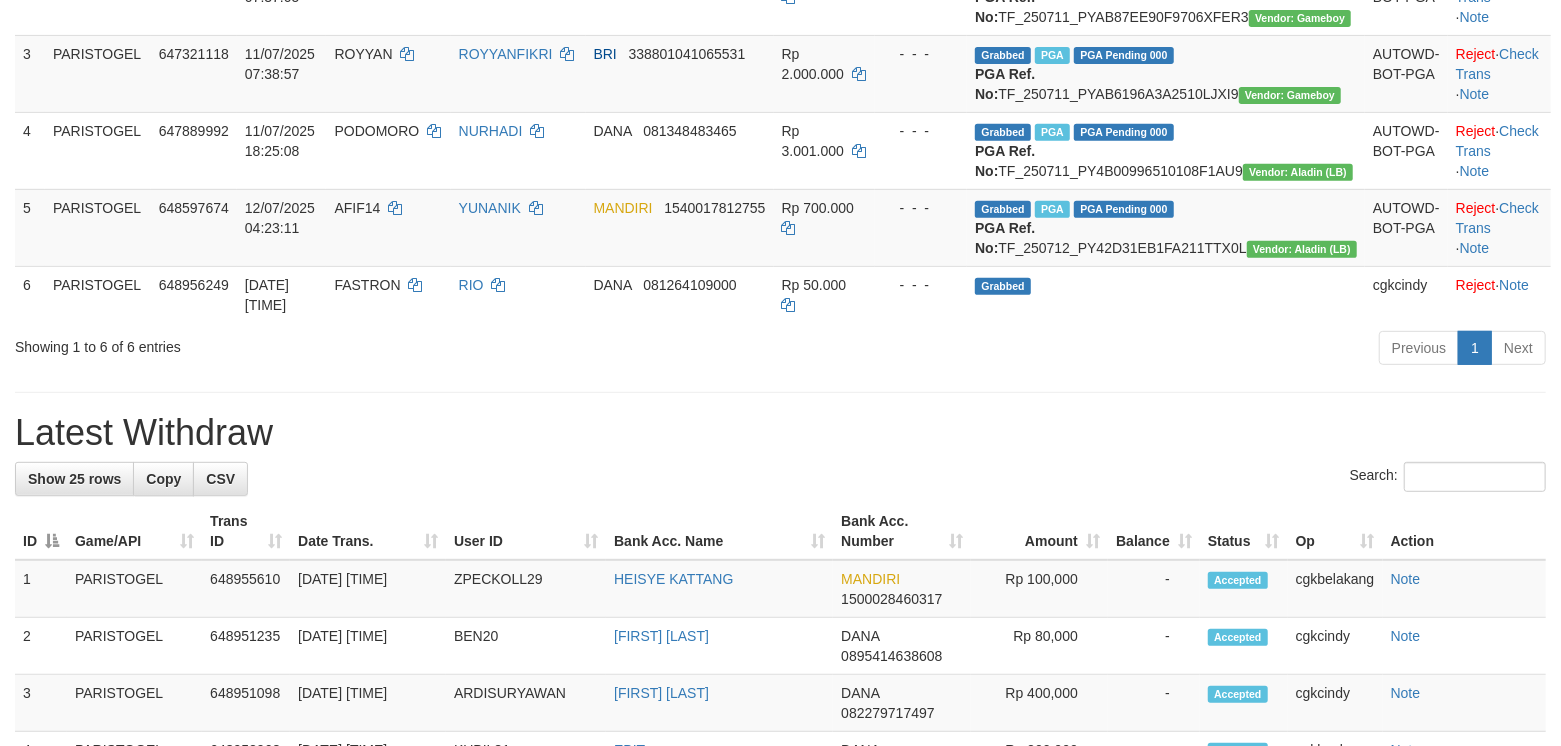 scroll, scrollTop: 400, scrollLeft: 0, axis: vertical 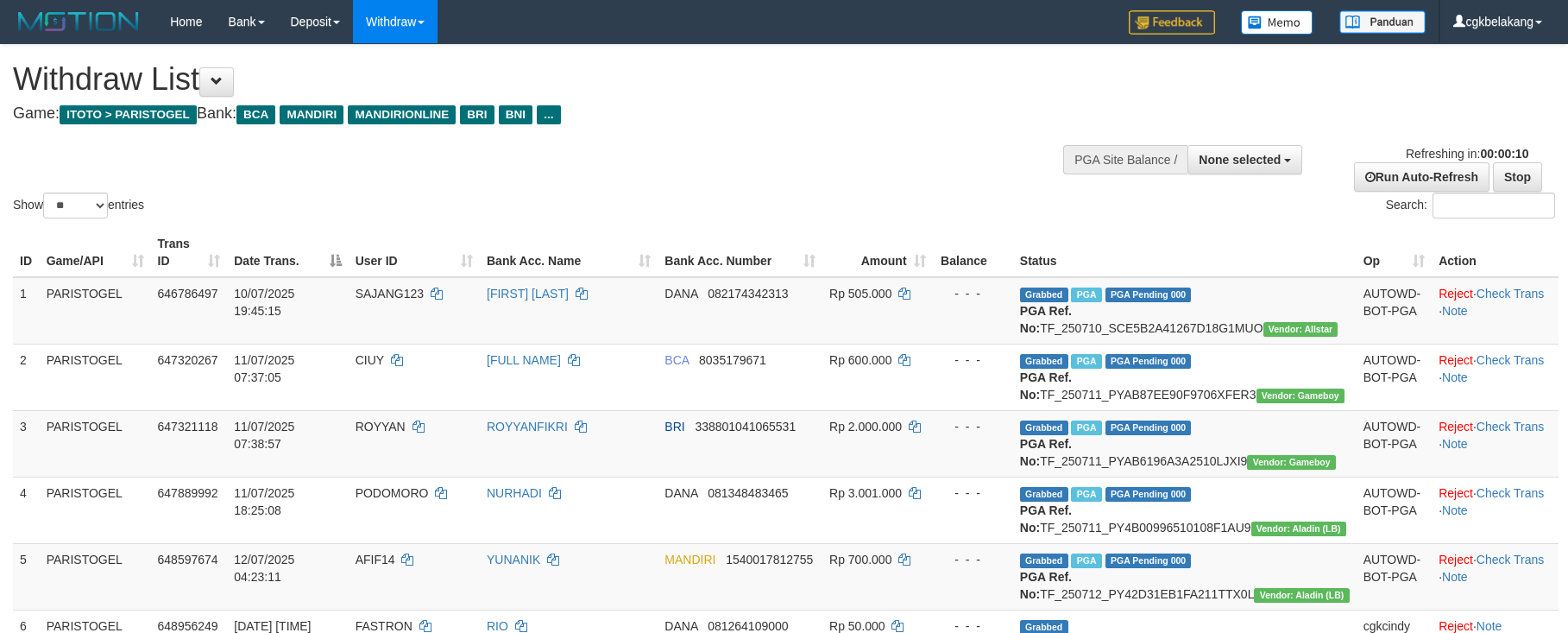 select 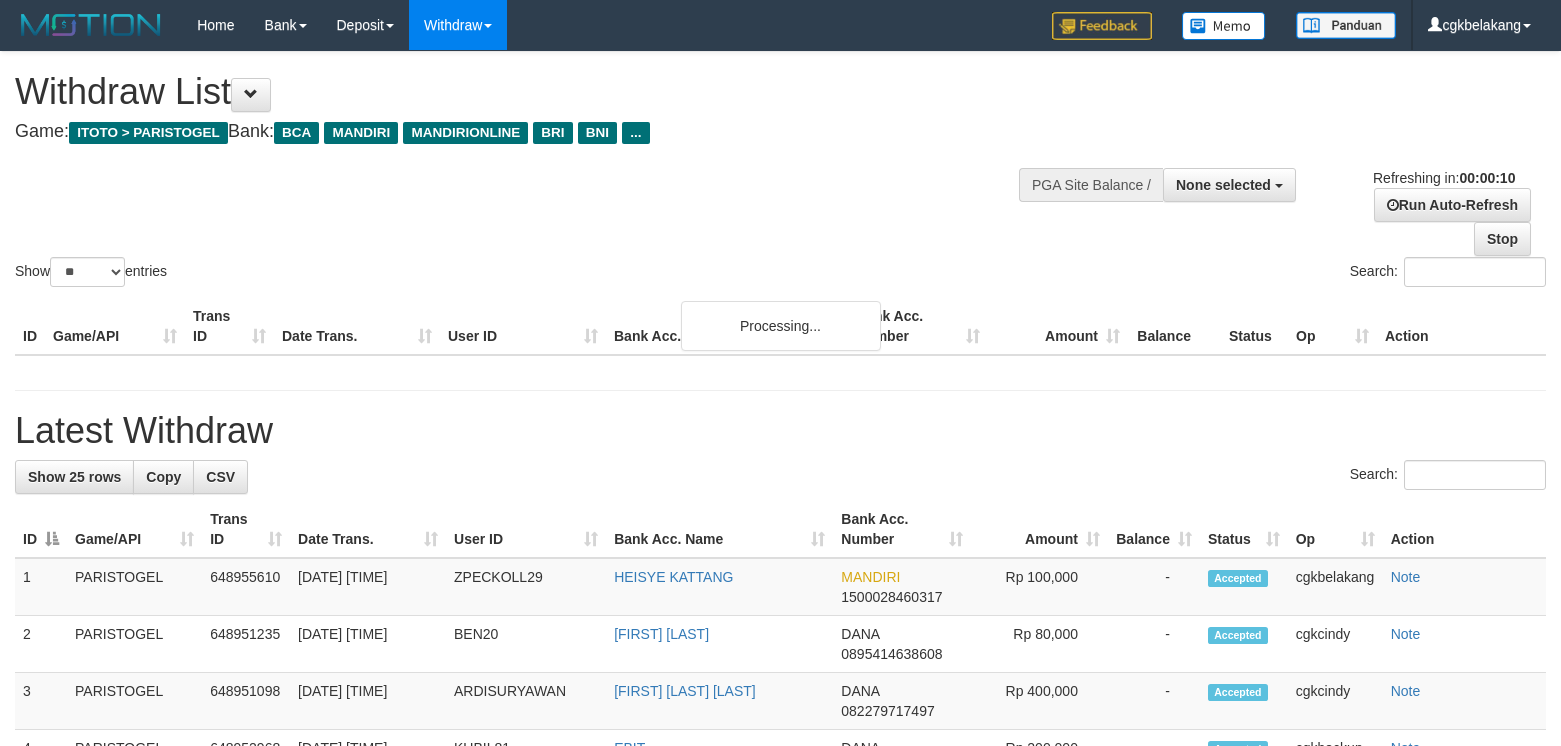 select 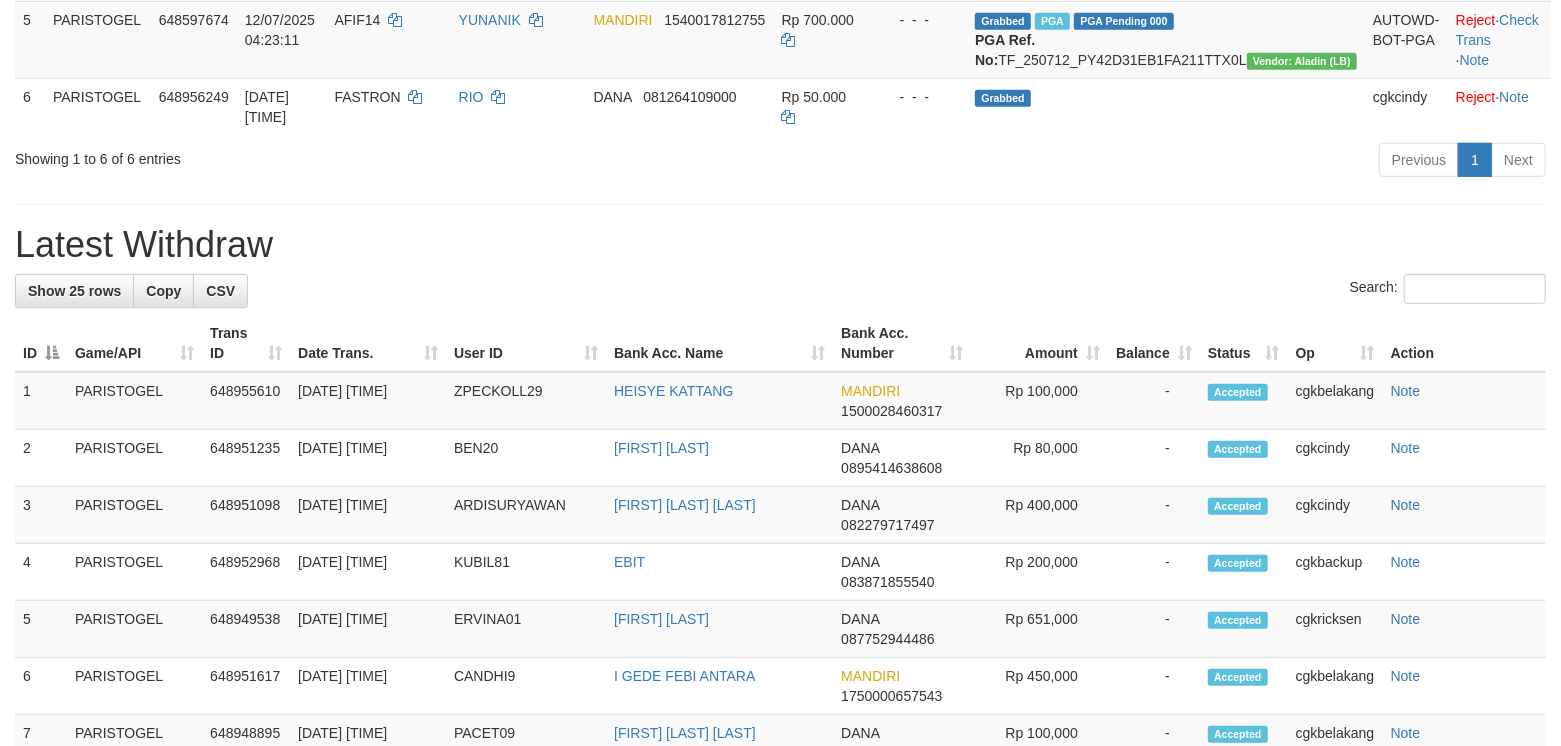 scroll, scrollTop: 666, scrollLeft: 0, axis: vertical 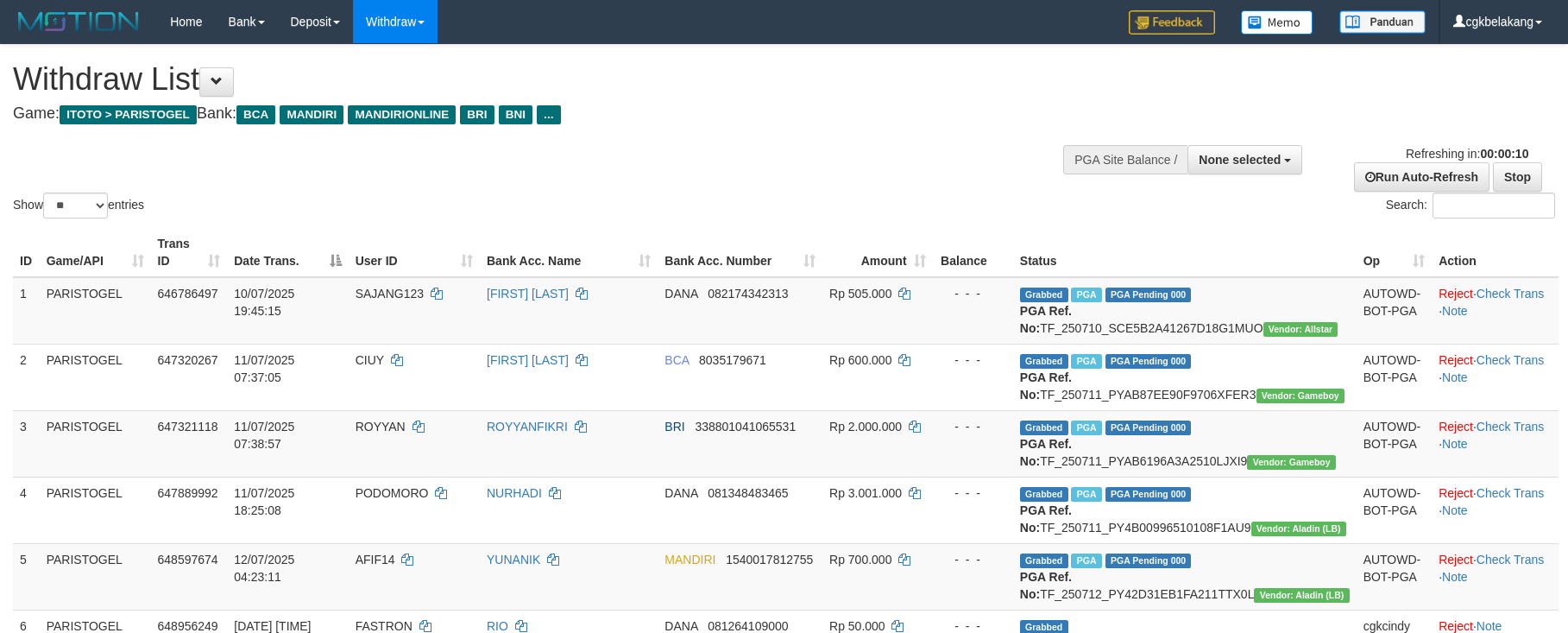 select 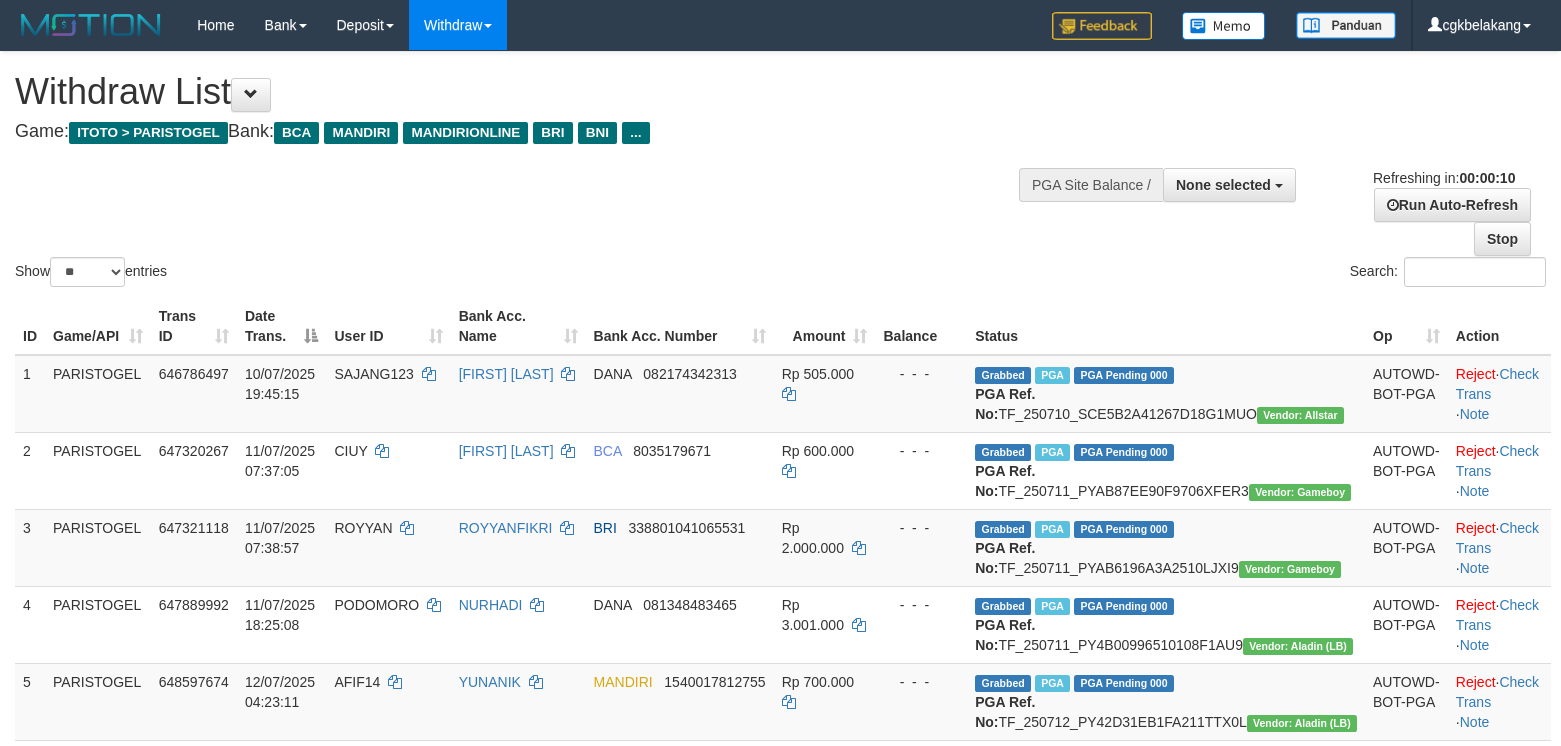 select 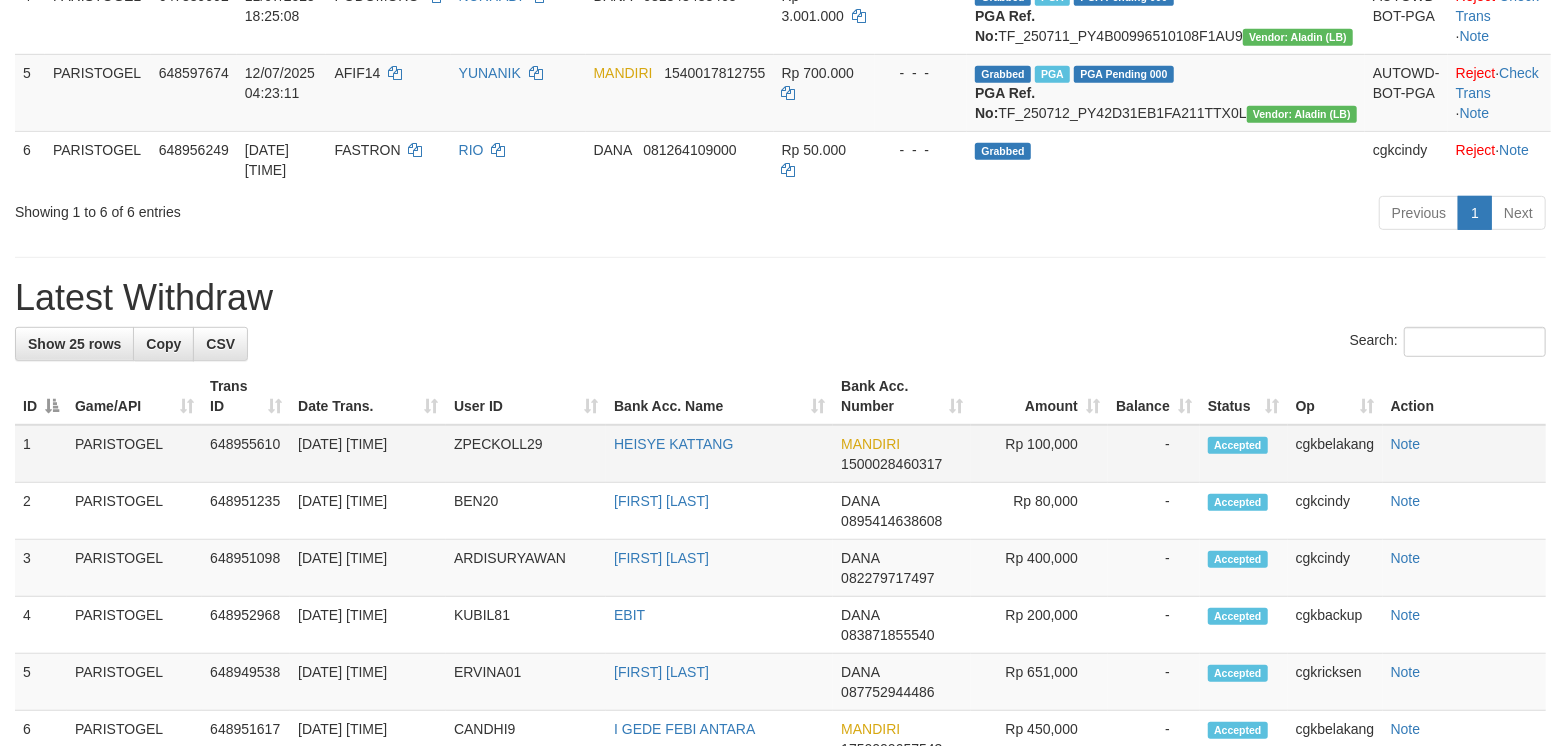 scroll, scrollTop: 533, scrollLeft: 0, axis: vertical 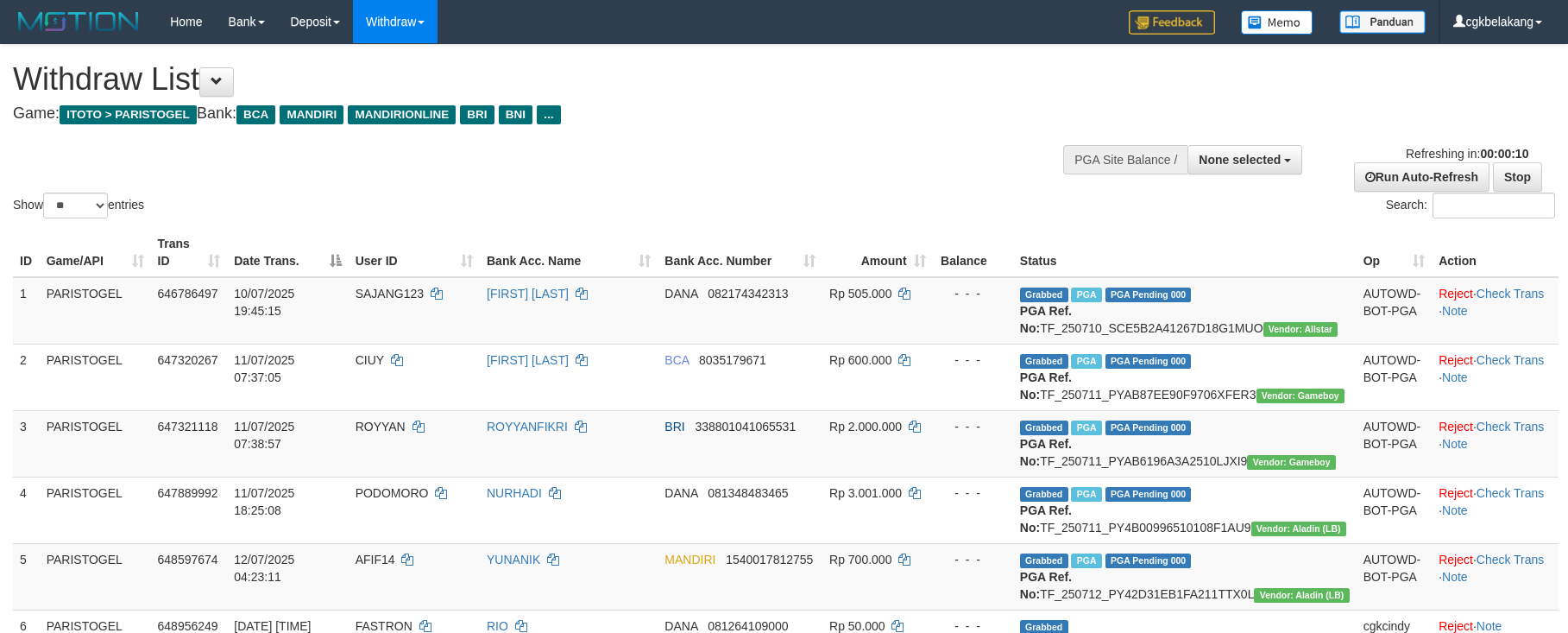 select 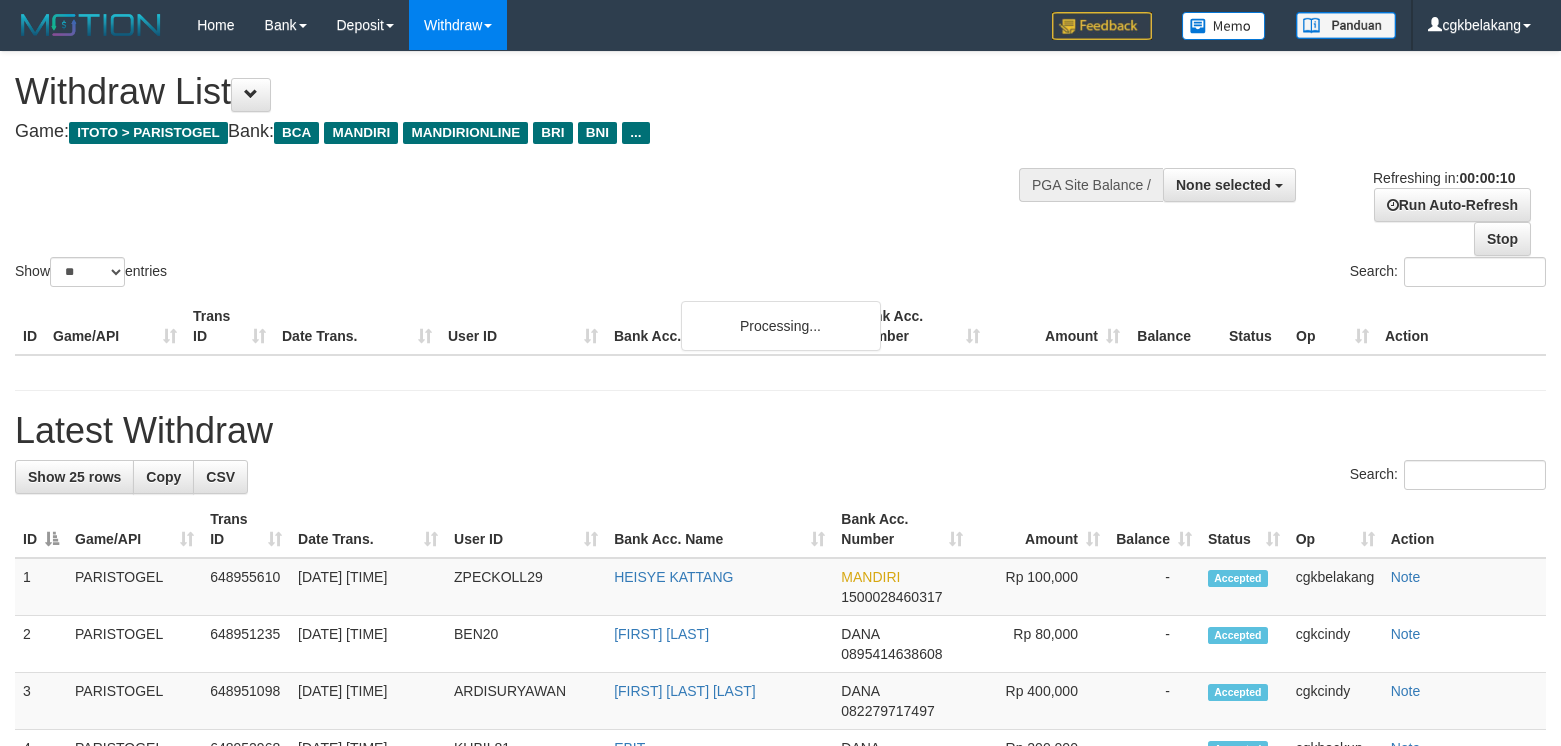 select 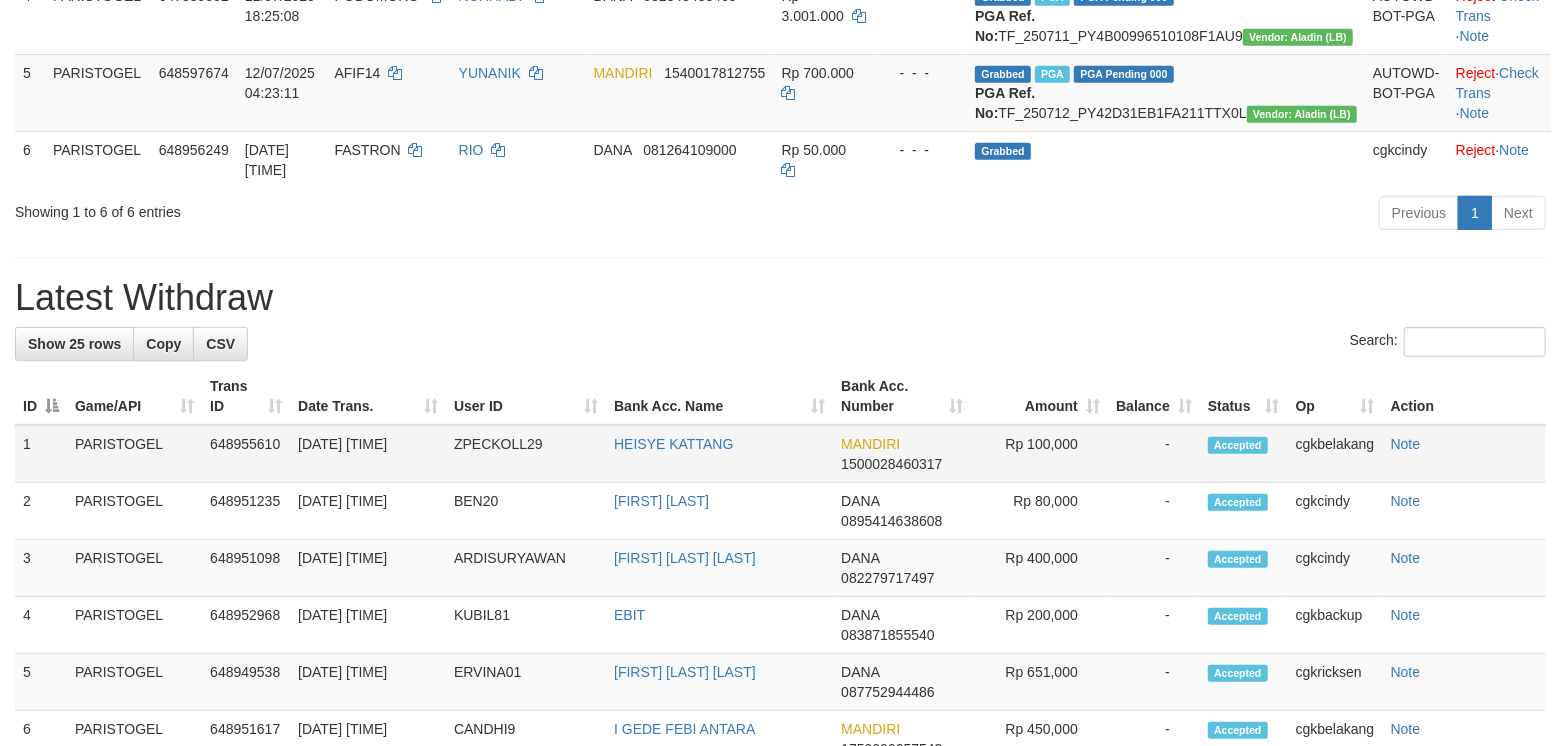 scroll, scrollTop: 533, scrollLeft: 0, axis: vertical 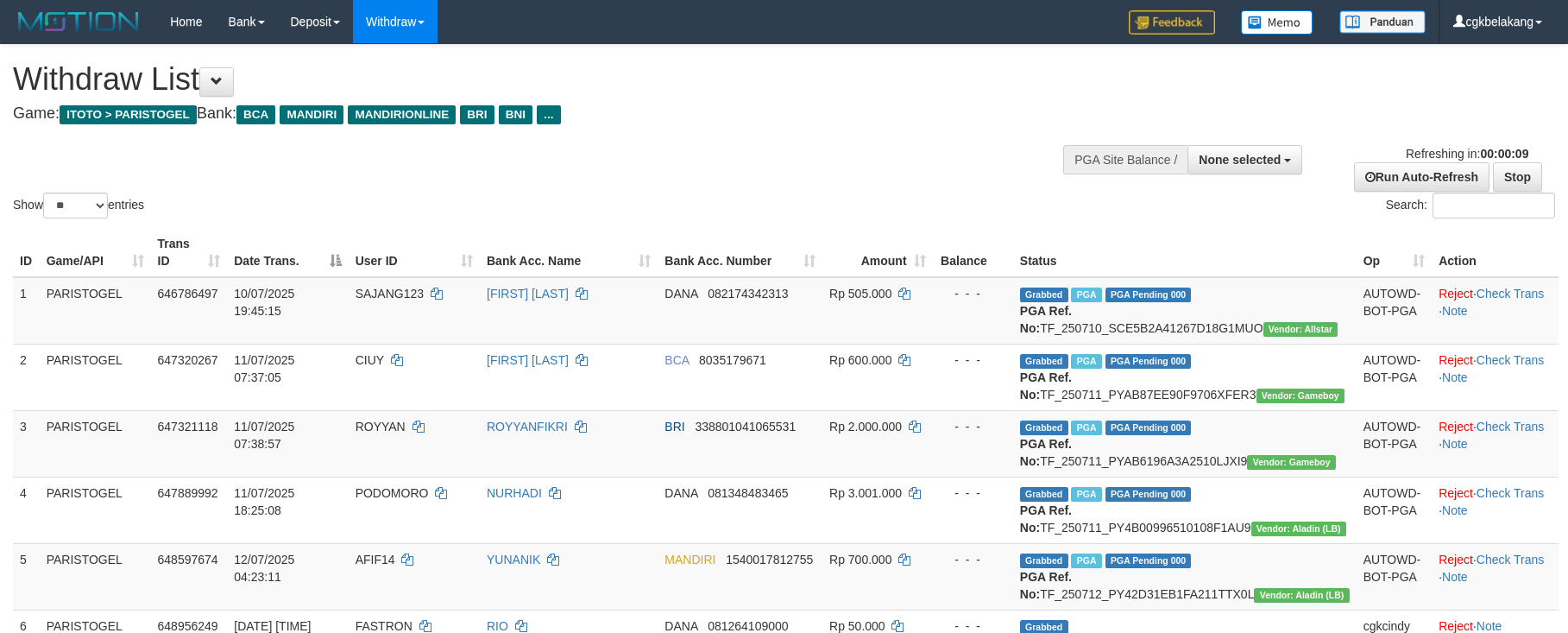 select 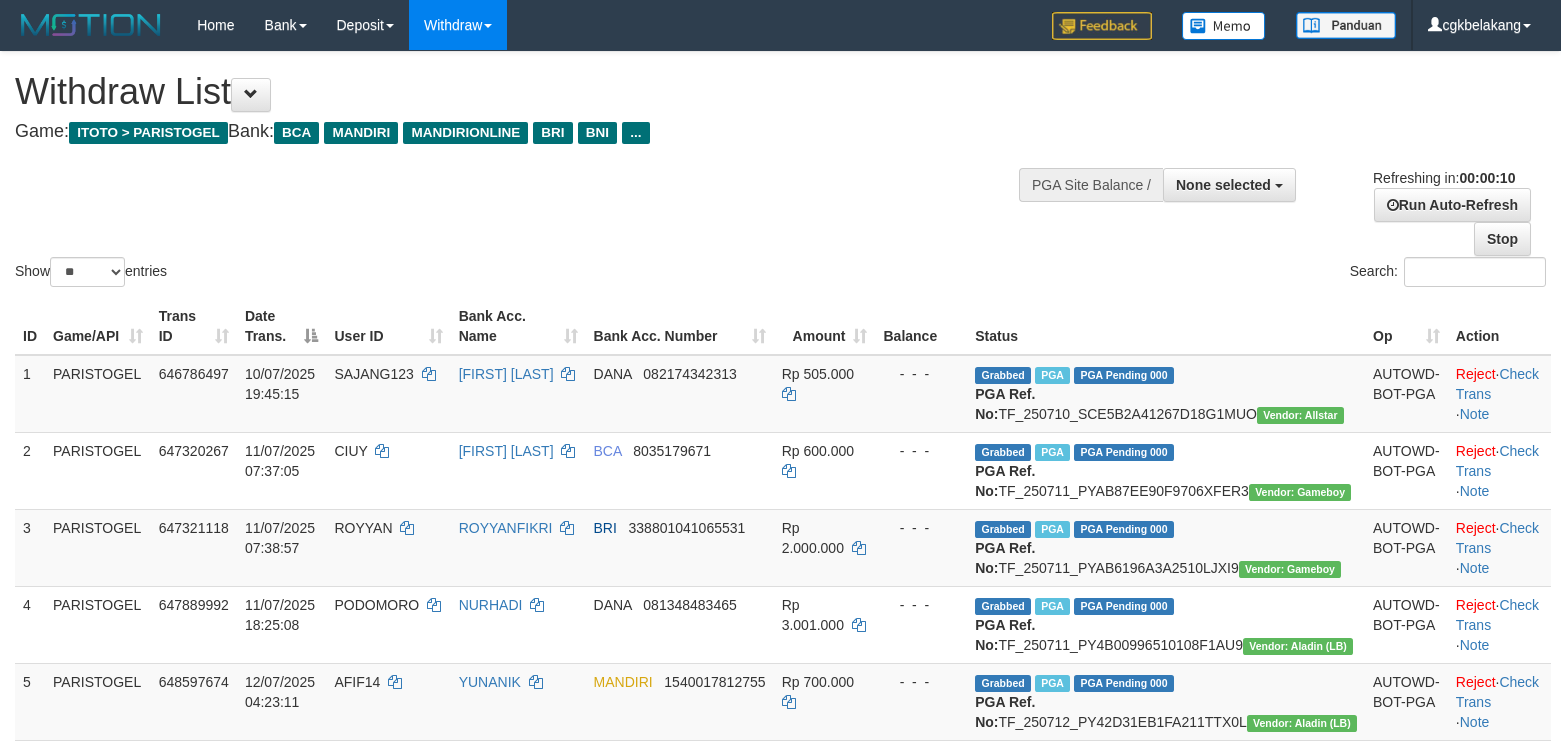 select 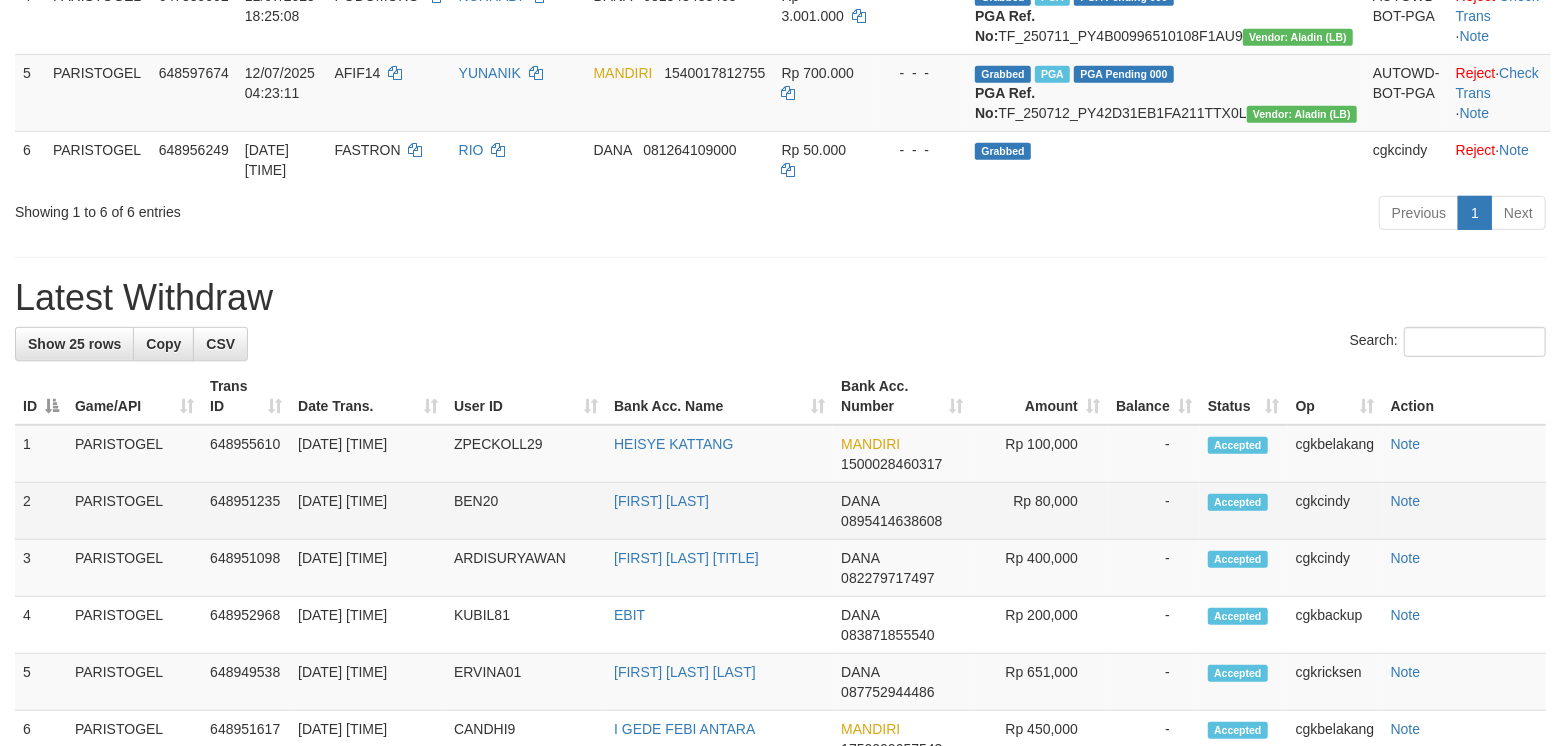 scroll, scrollTop: 533, scrollLeft: 0, axis: vertical 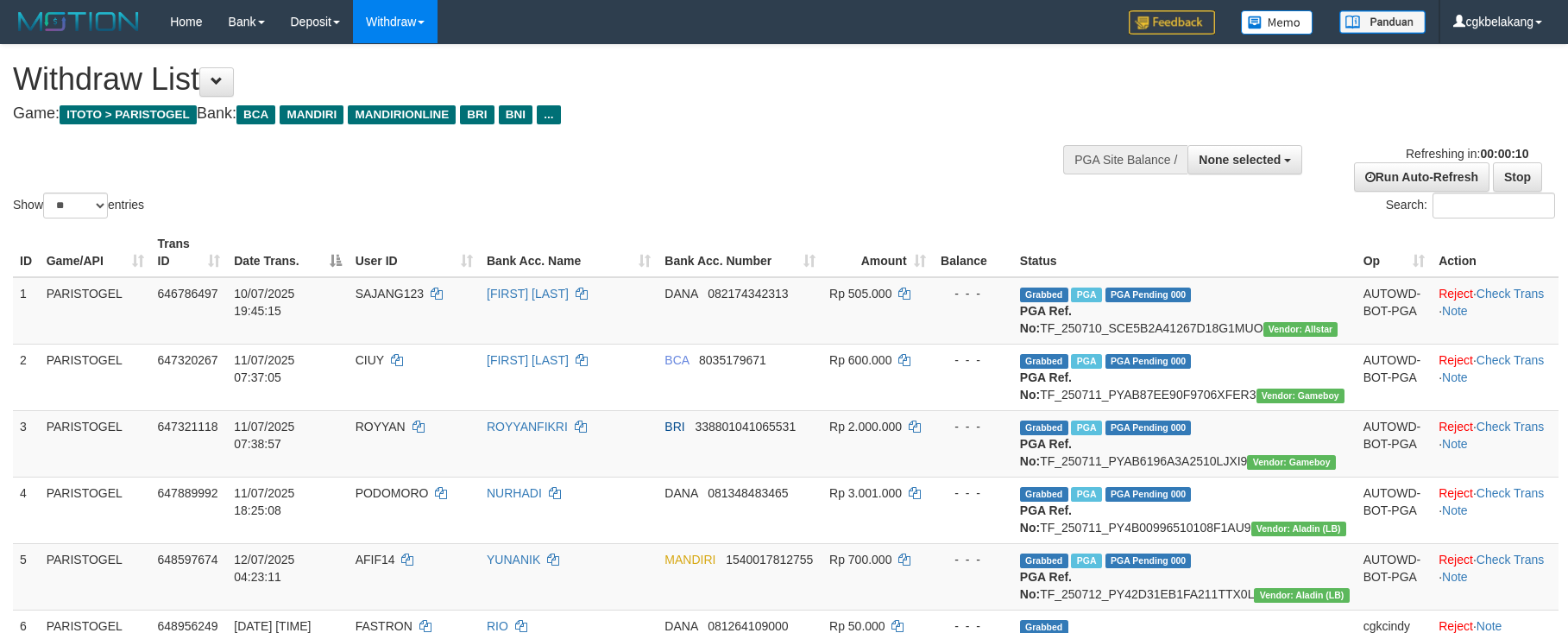 select 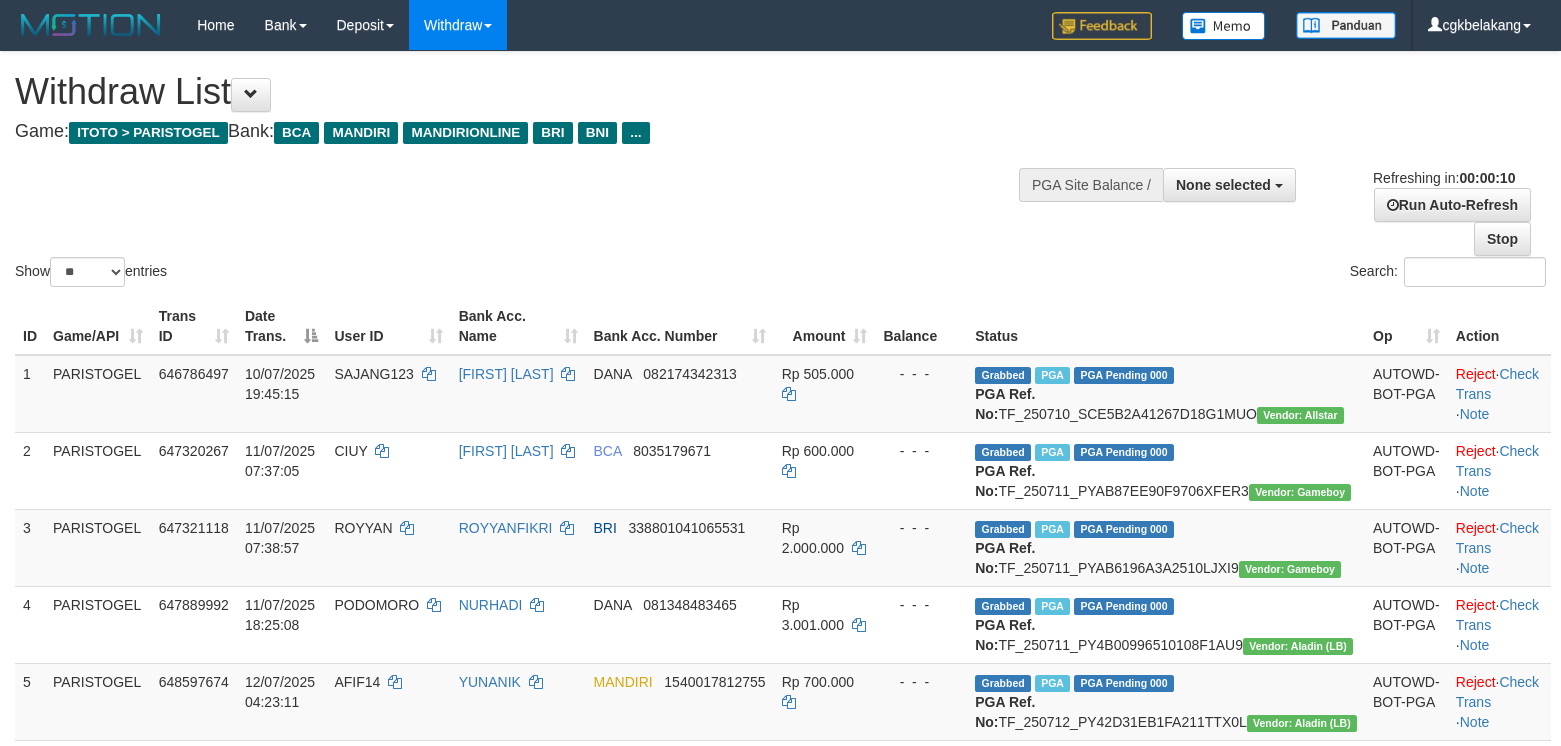 select 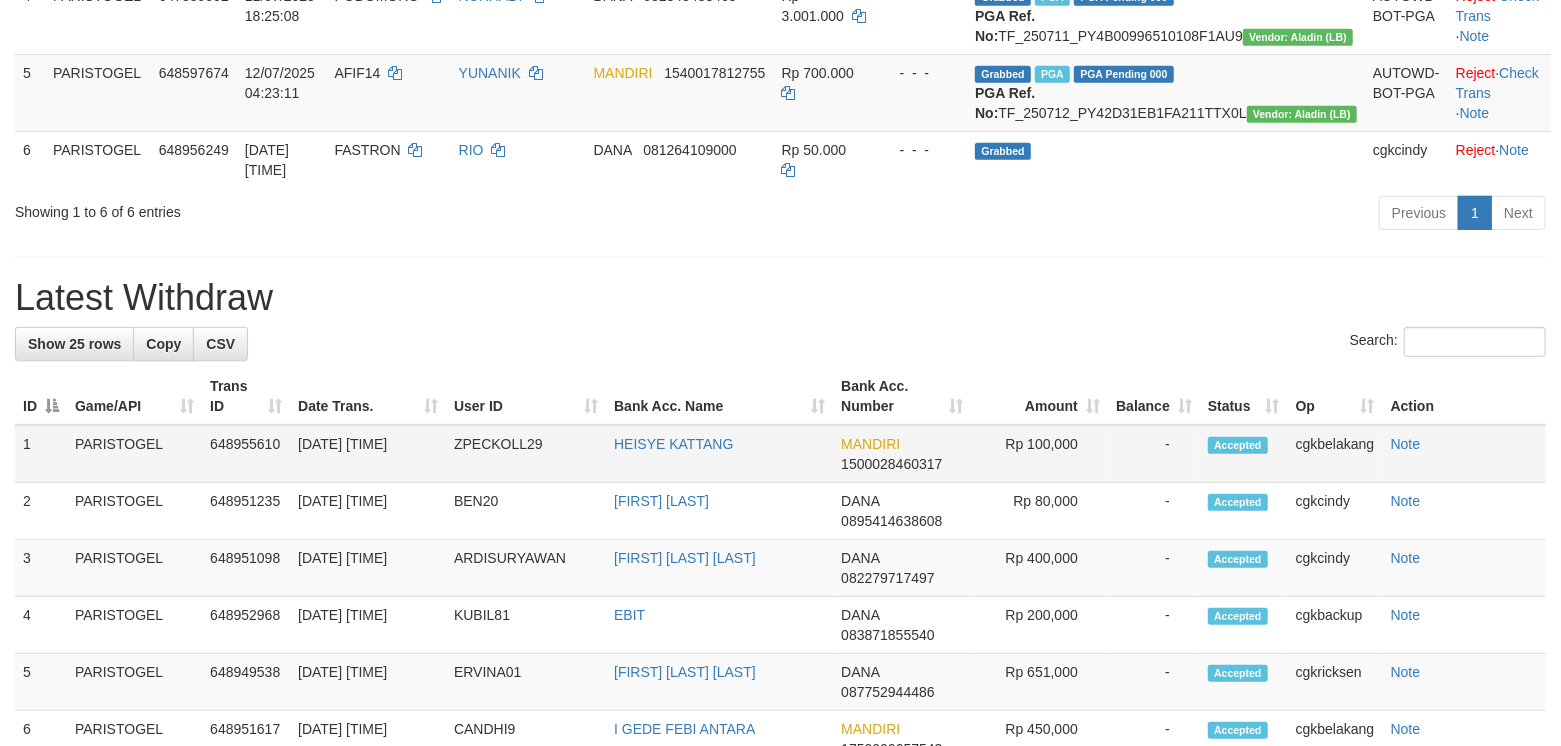 scroll, scrollTop: 533, scrollLeft: 0, axis: vertical 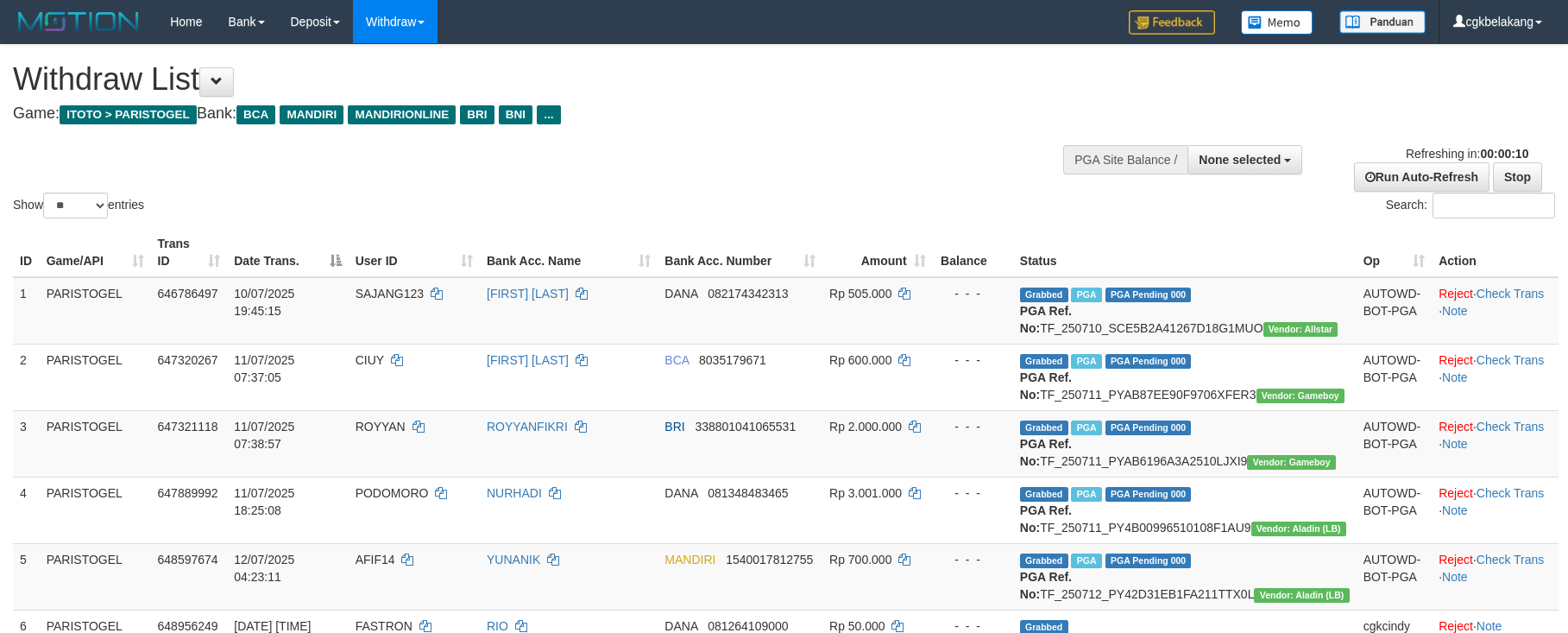 select 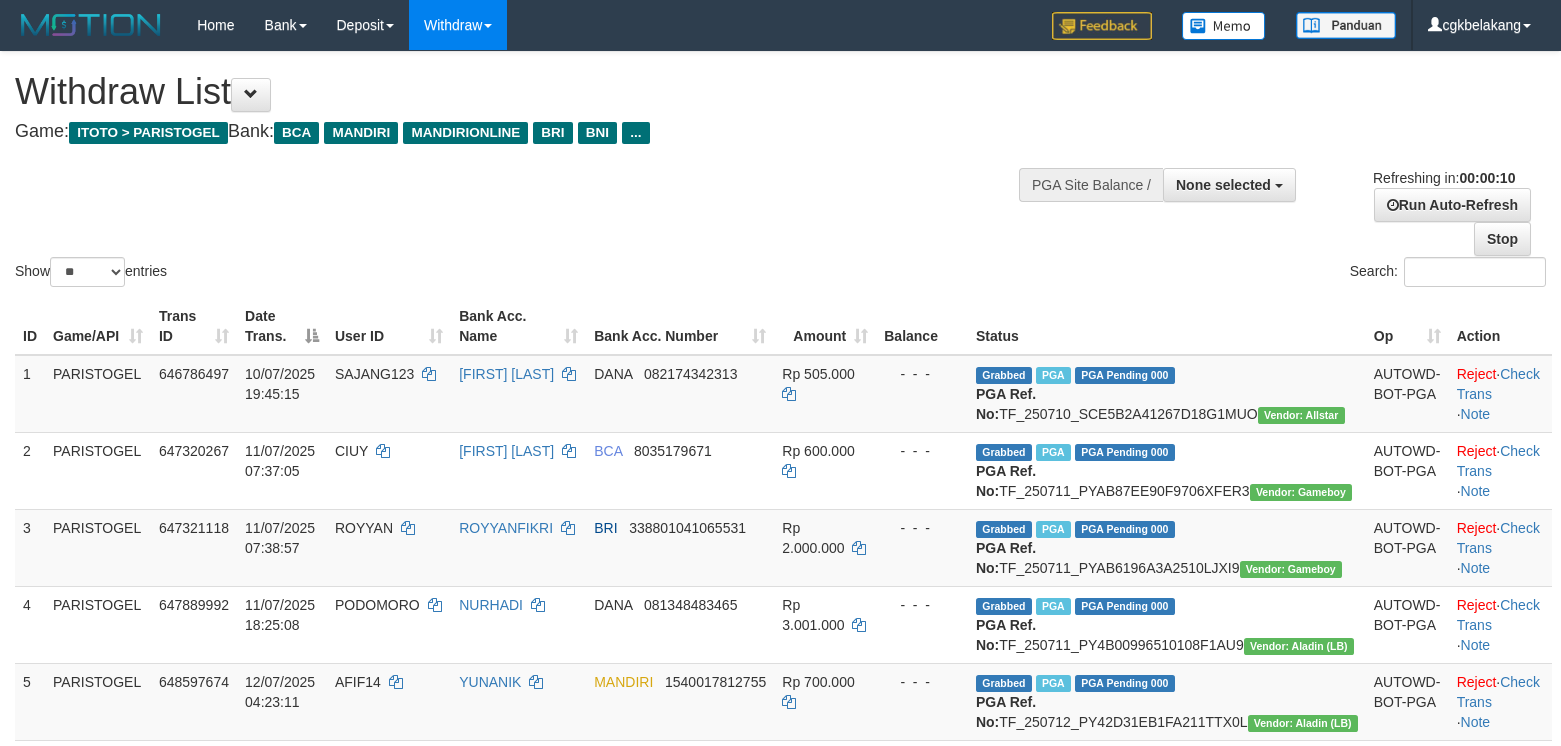 select 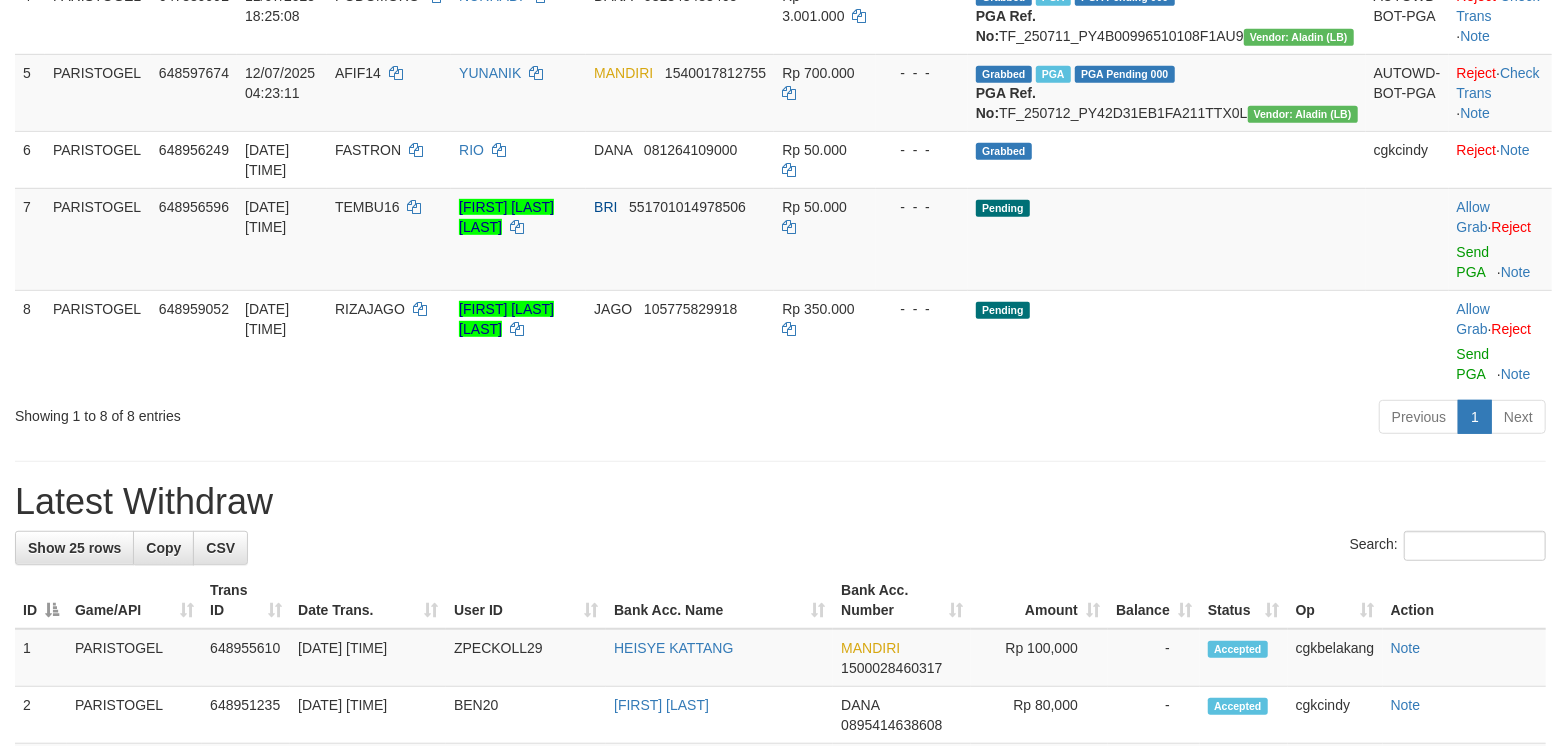 scroll, scrollTop: 533, scrollLeft: 0, axis: vertical 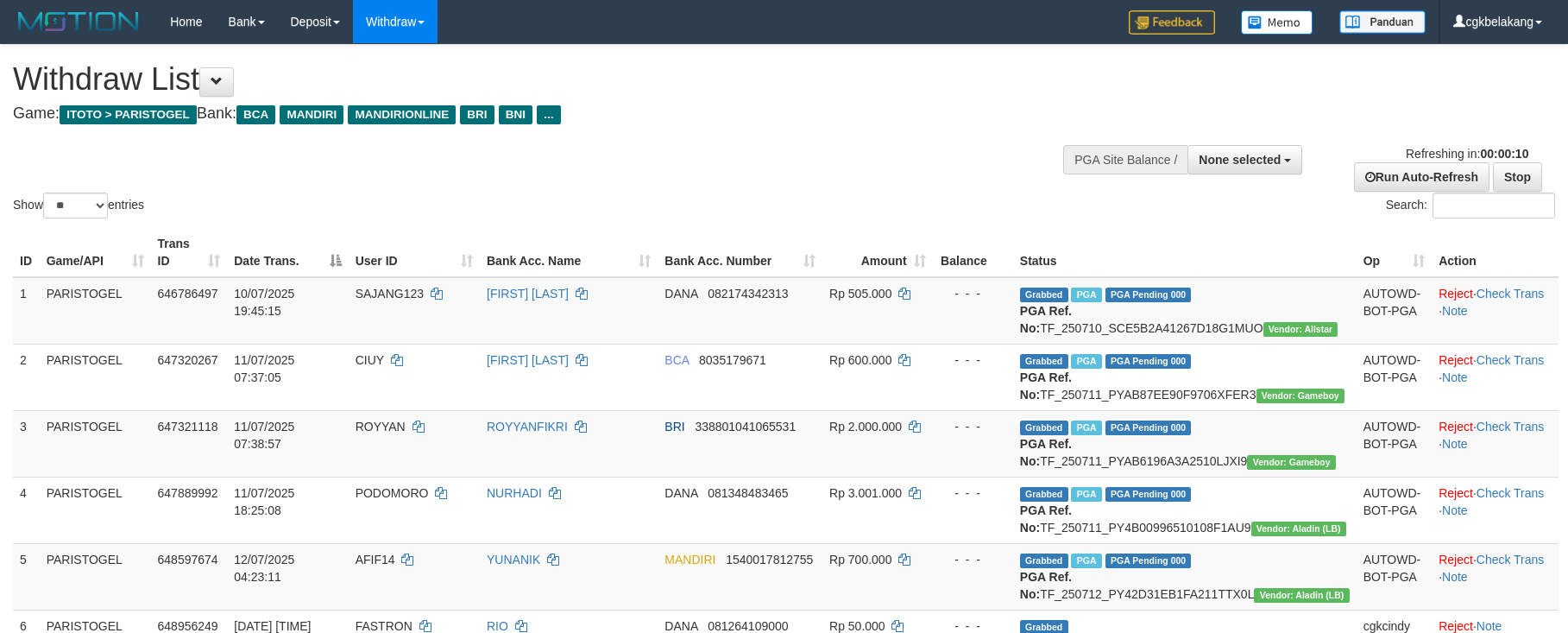 select 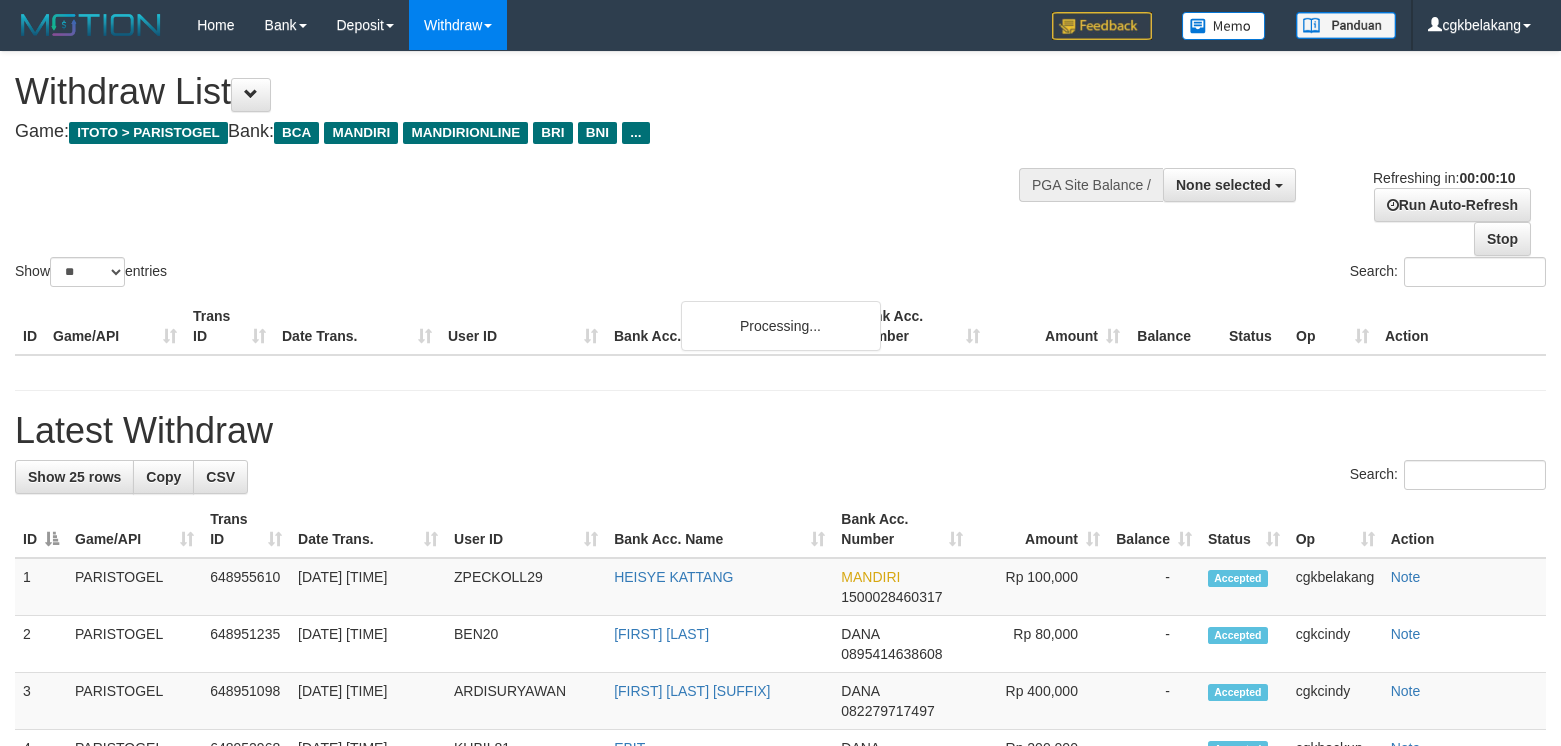 select 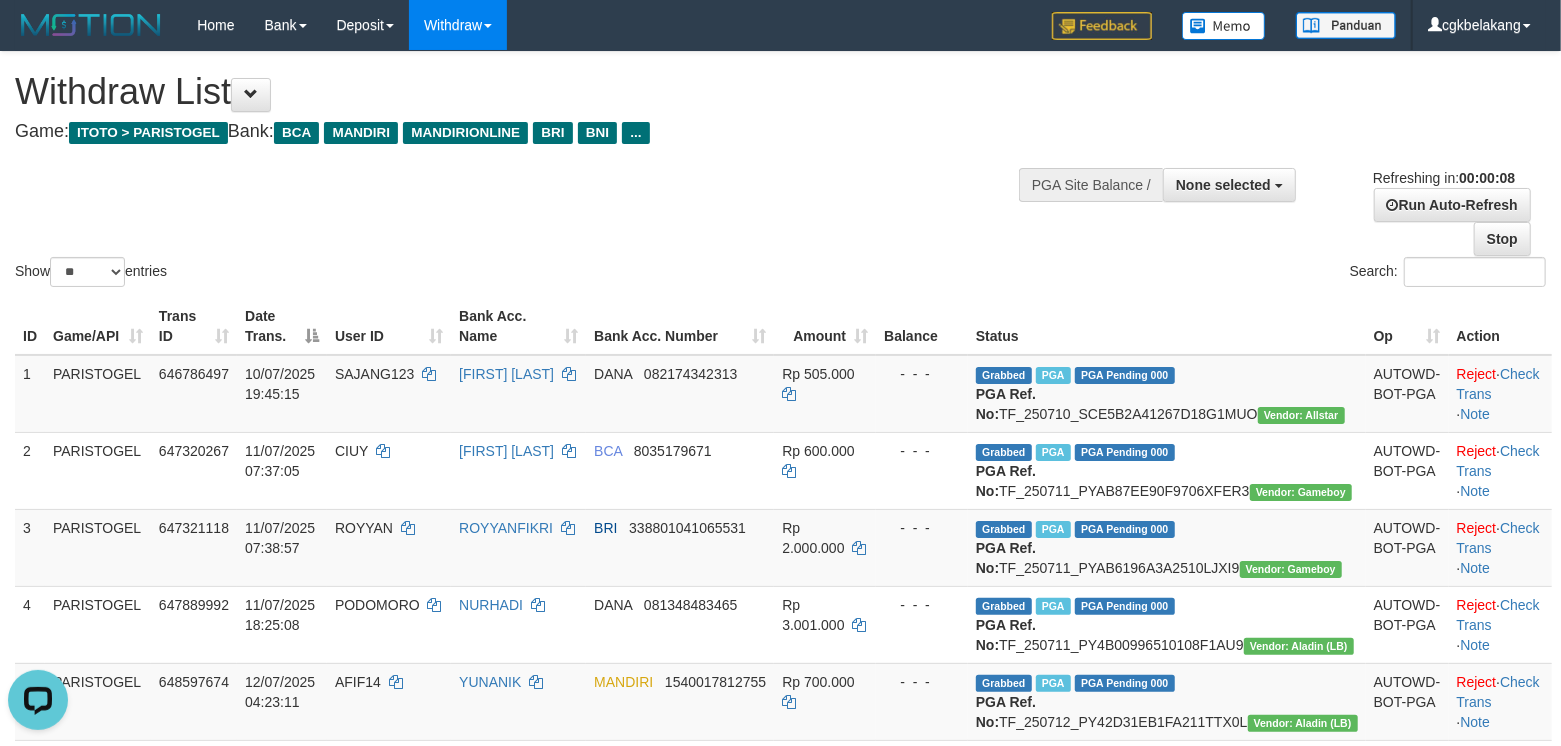 scroll, scrollTop: 0, scrollLeft: 0, axis: both 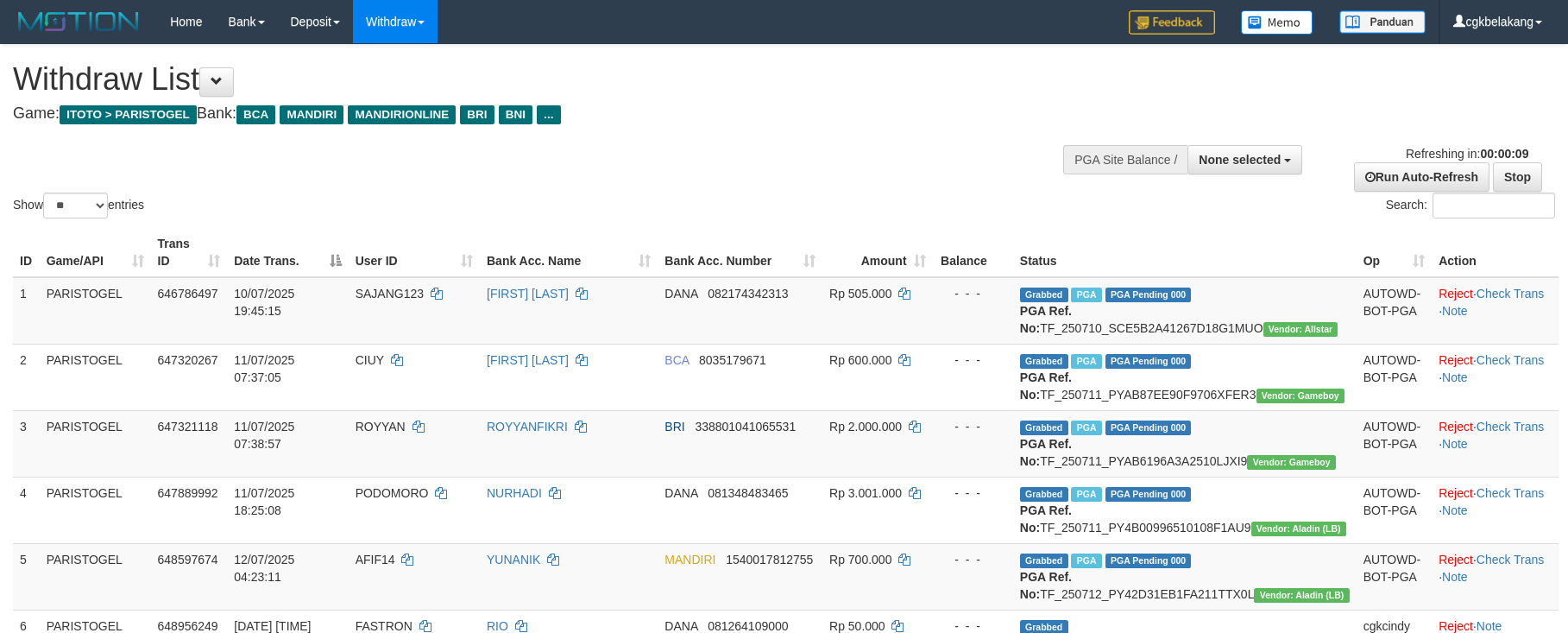 select 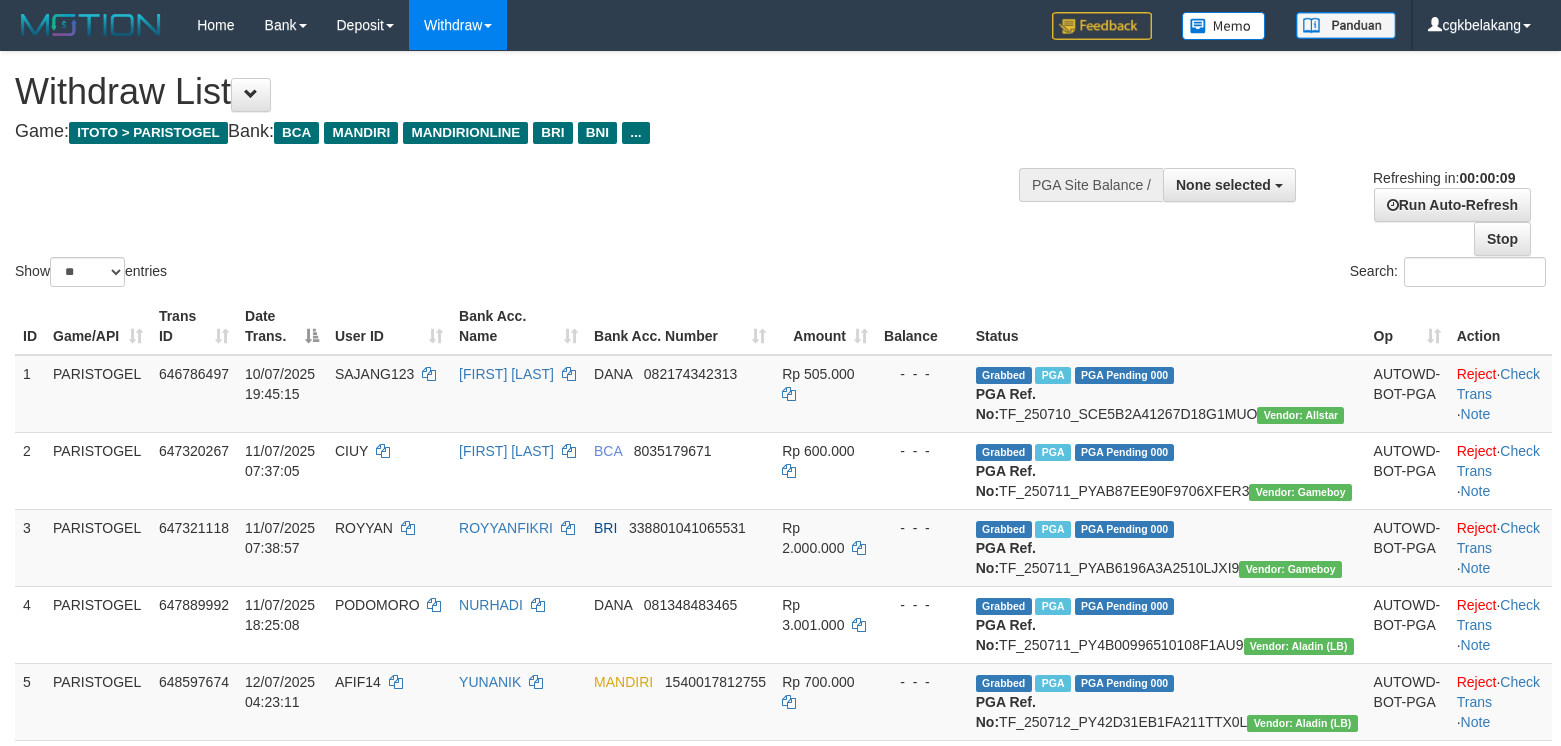 select 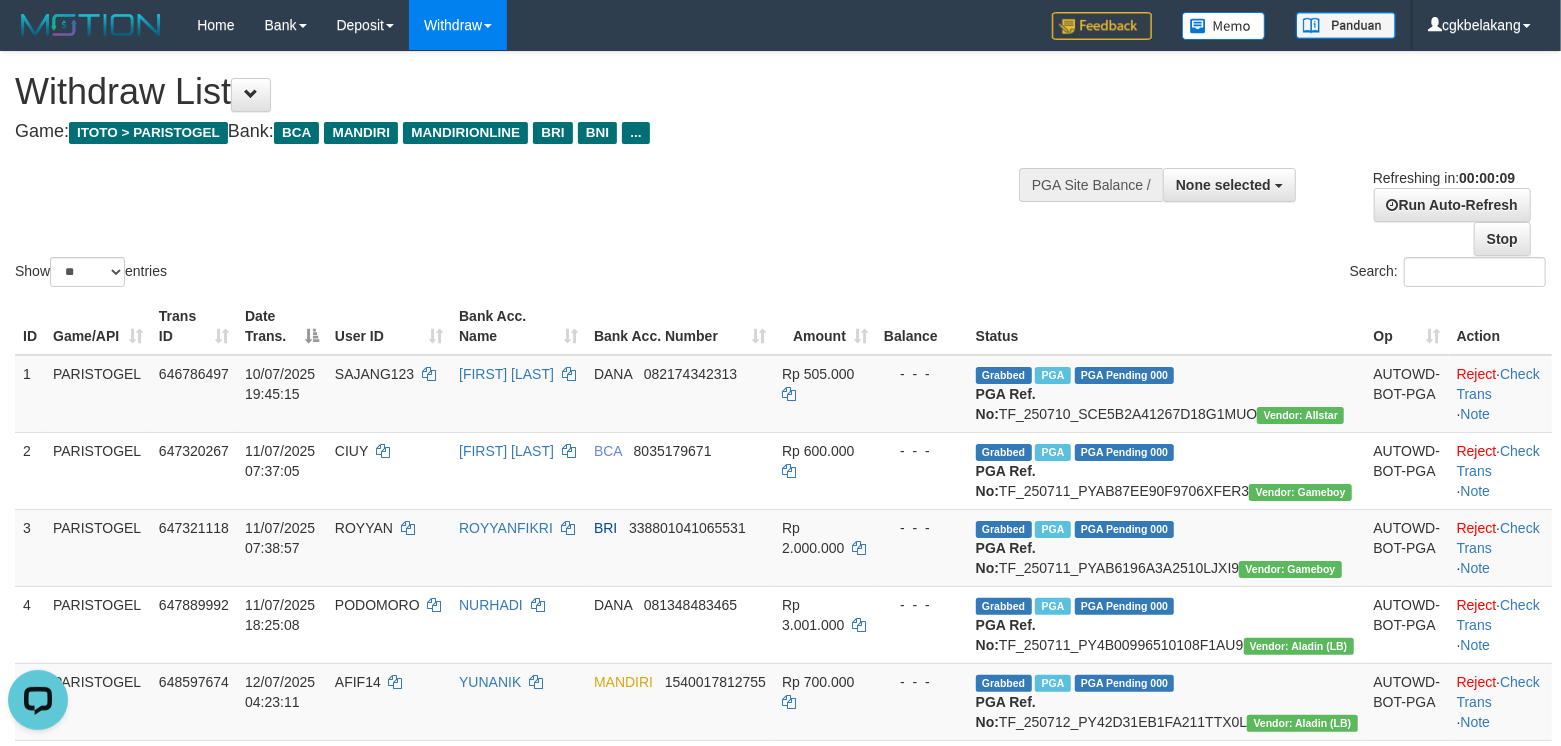 scroll, scrollTop: 0, scrollLeft: 0, axis: both 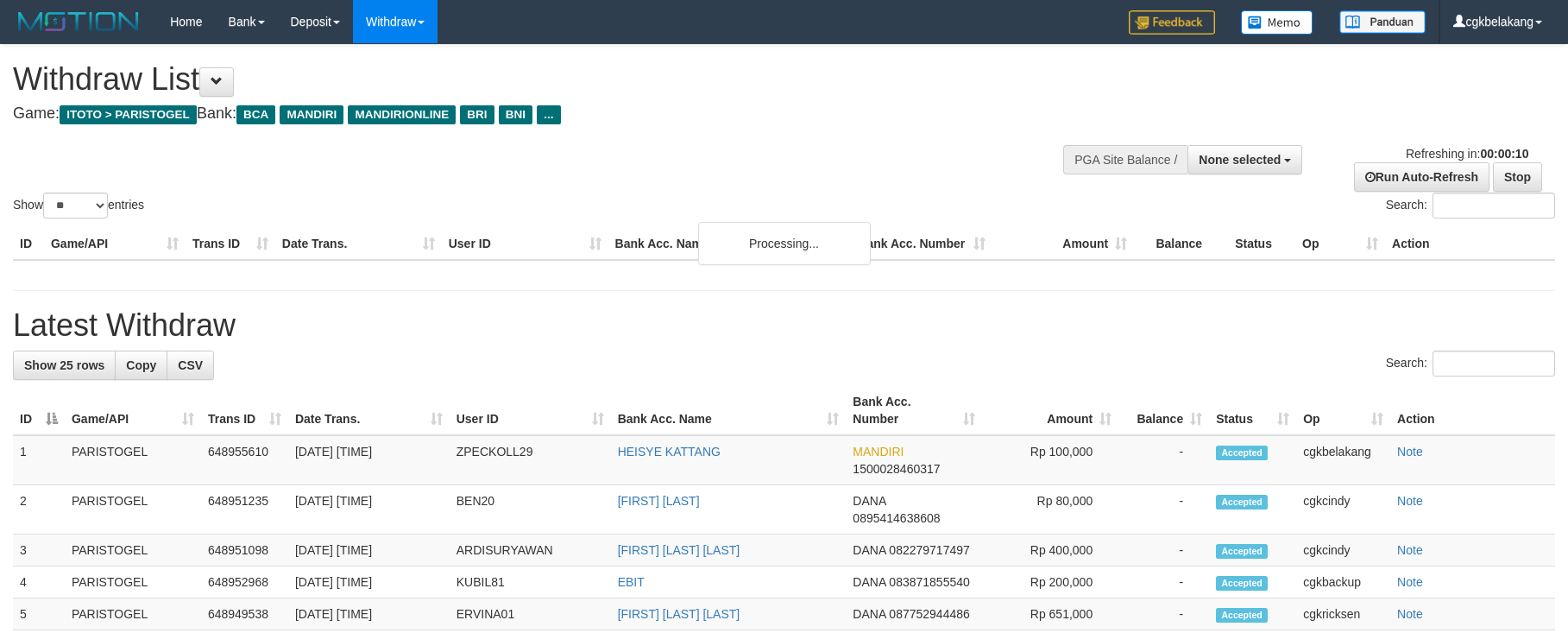 select 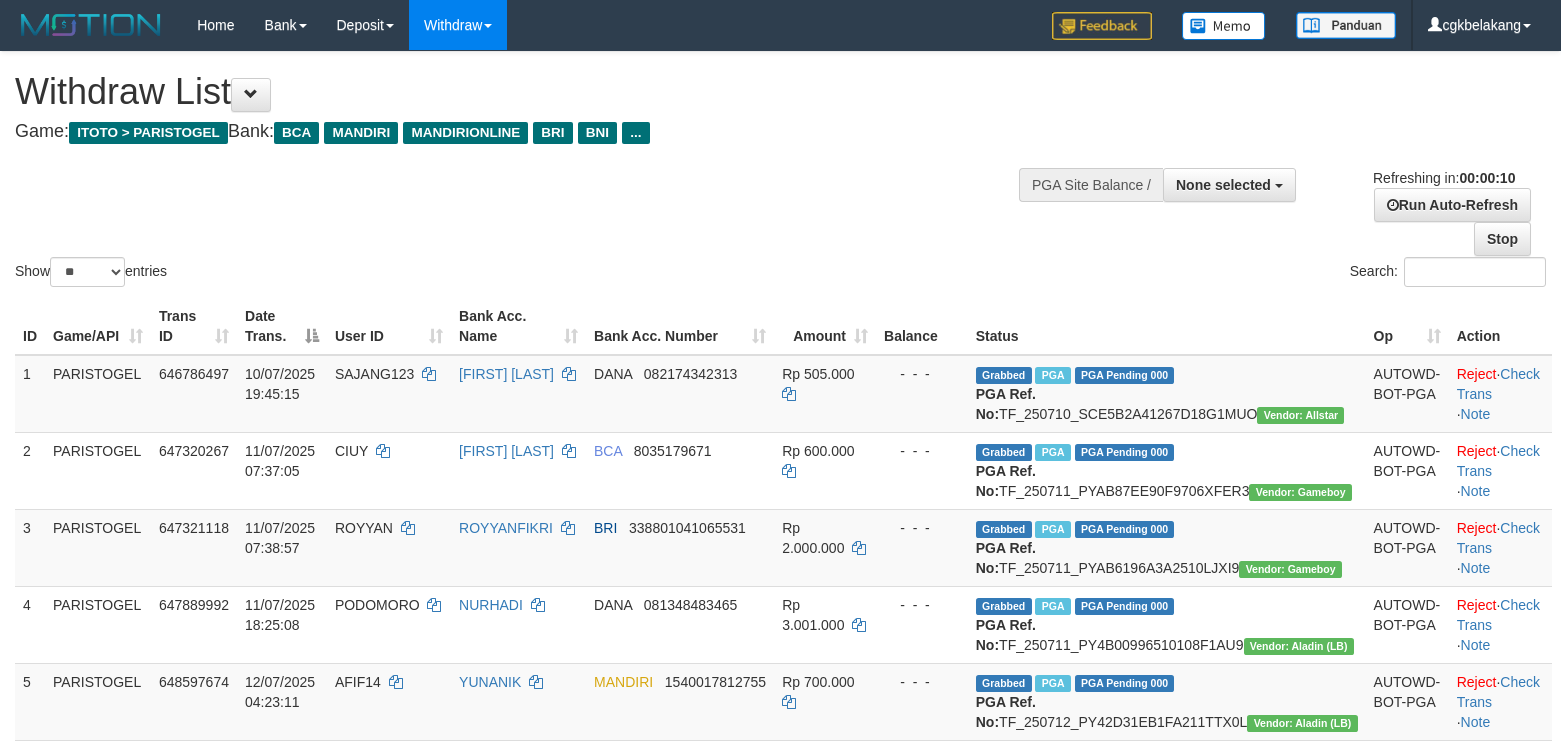 select 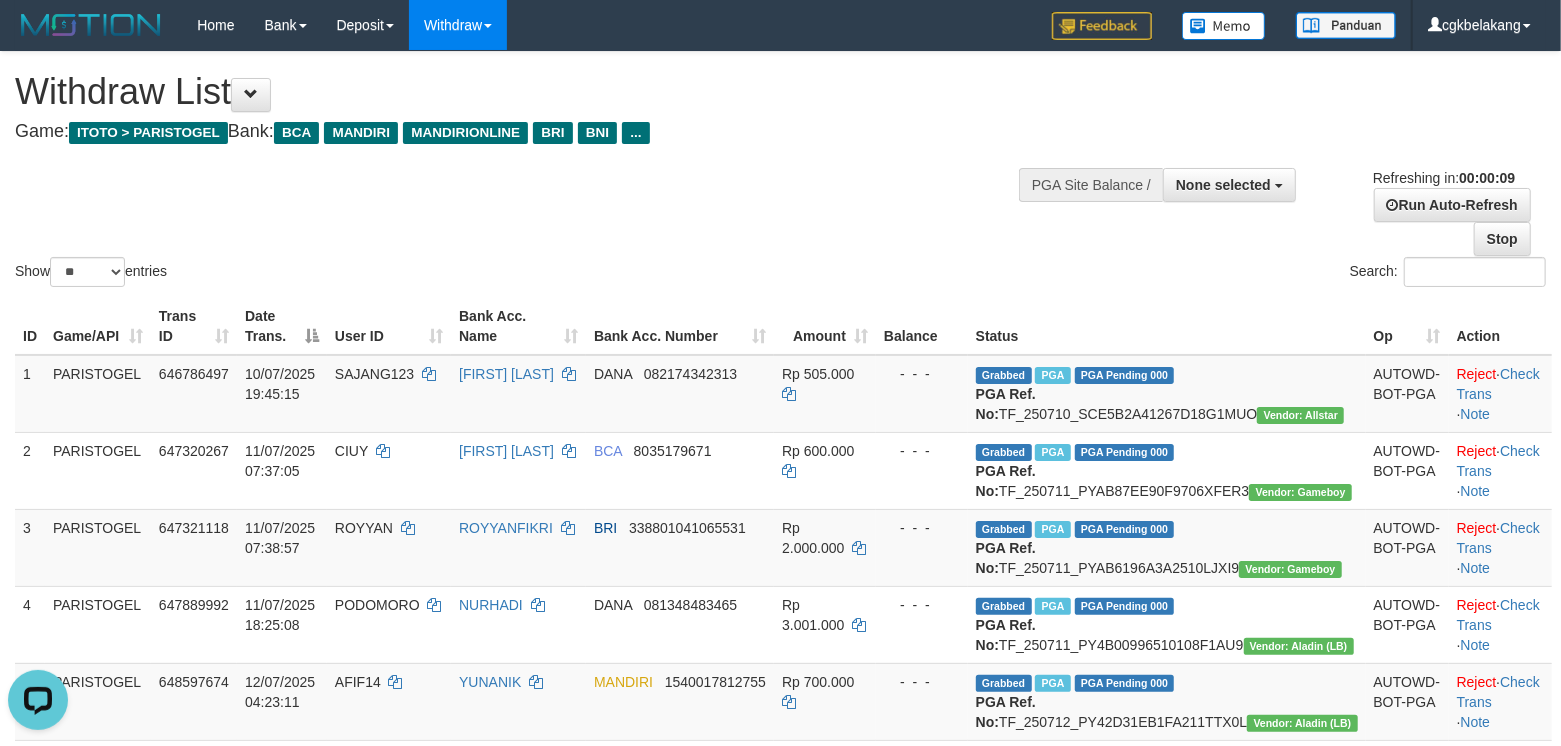 scroll, scrollTop: 0, scrollLeft: 0, axis: both 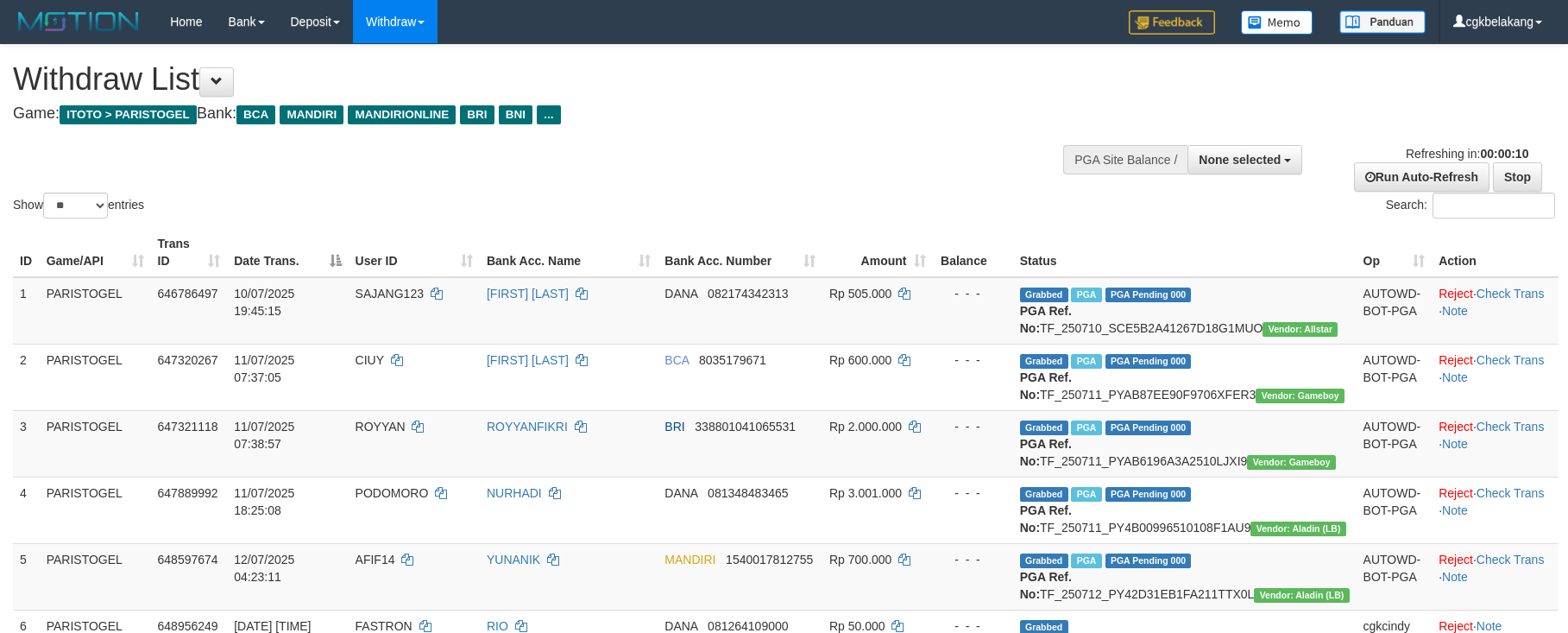 select 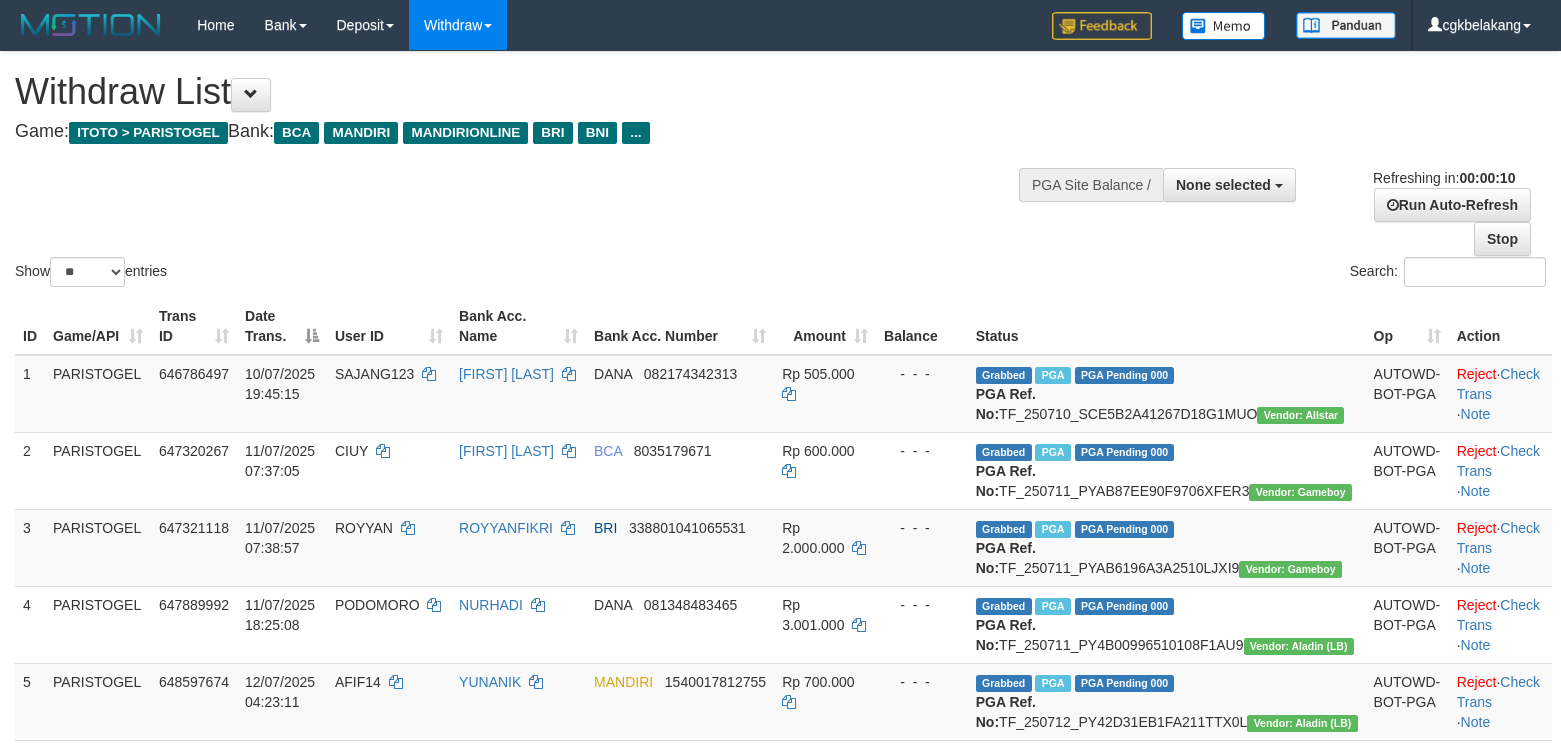 select 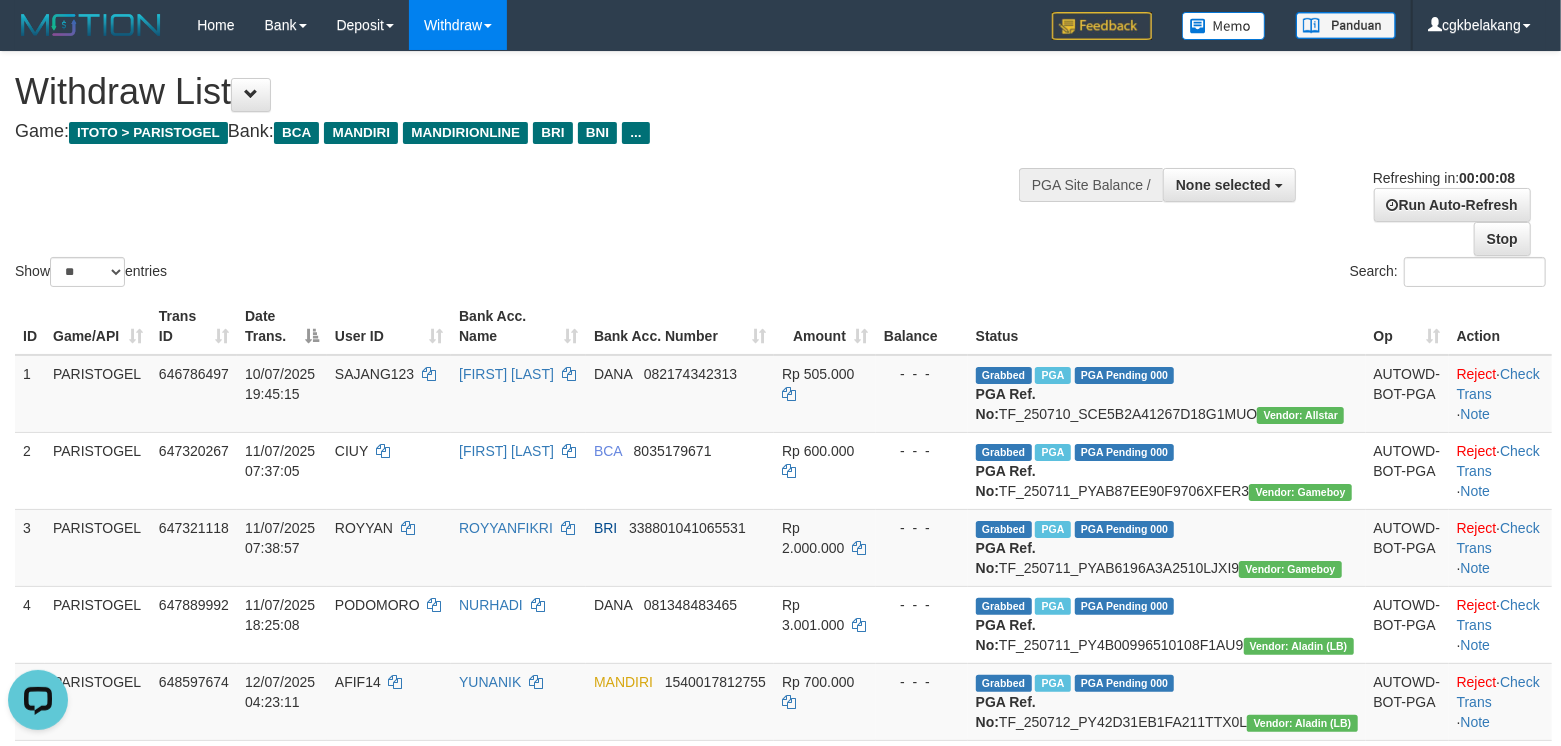 scroll, scrollTop: 0, scrollLeft: 0, axis: both 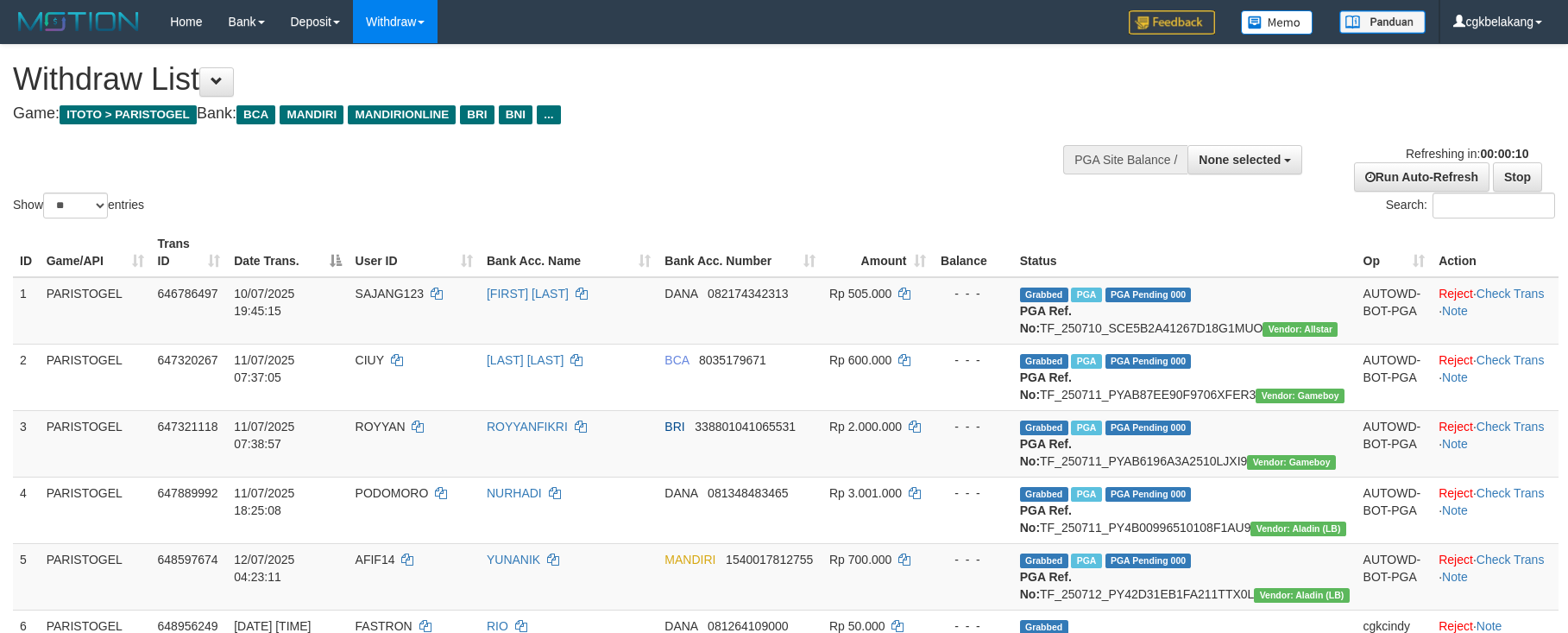 select 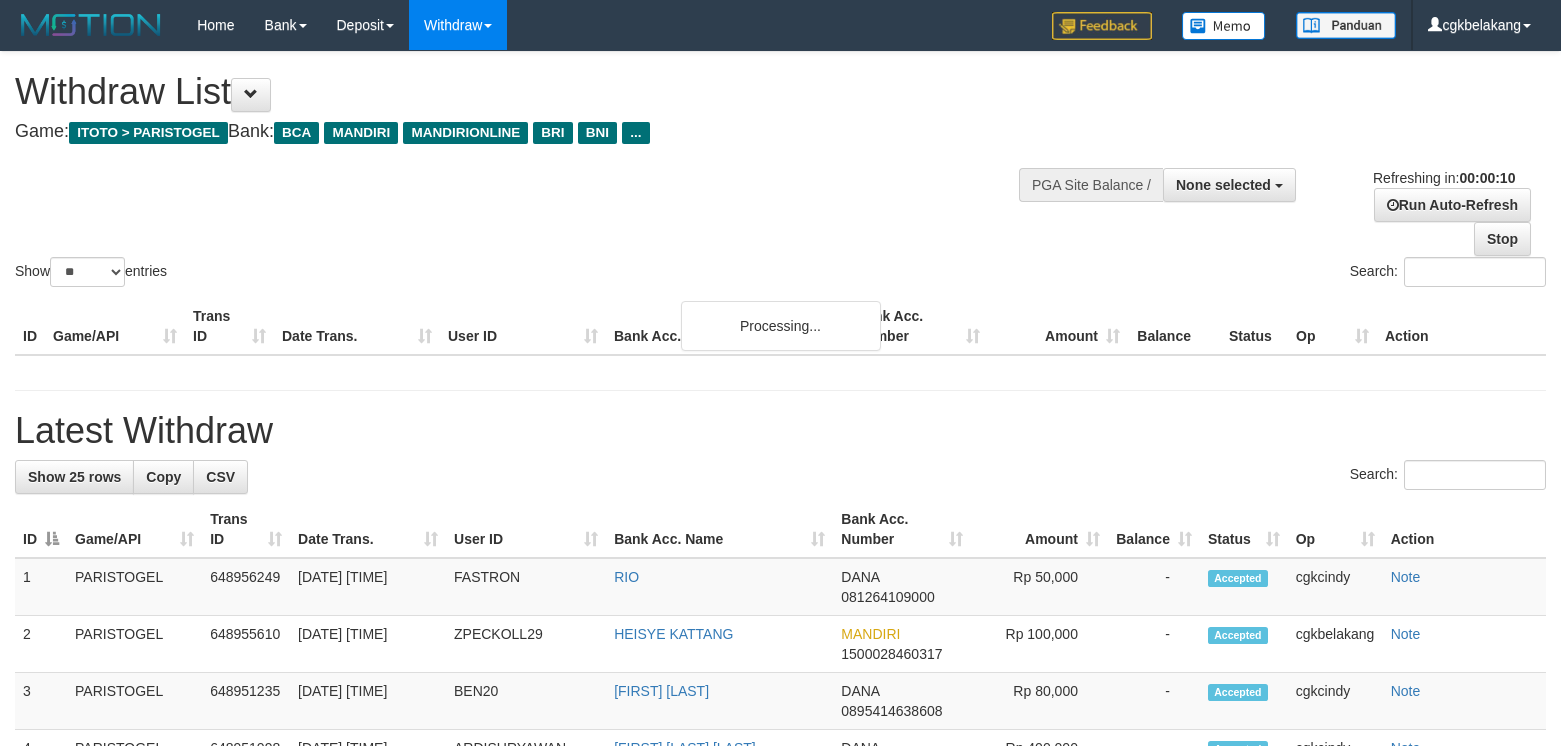 select 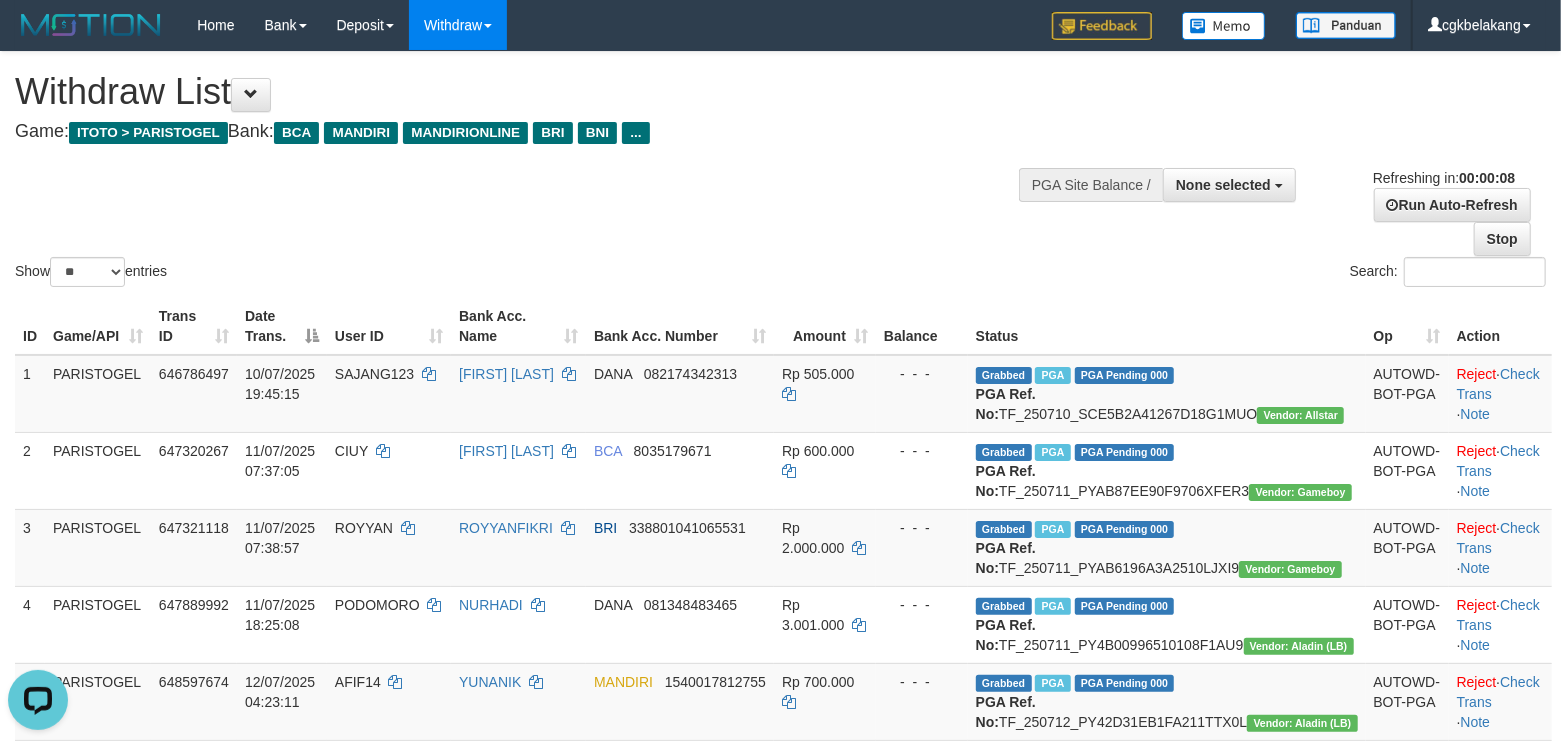 scroll, scrollTop: 0, scrollLeft: 0, axis: both 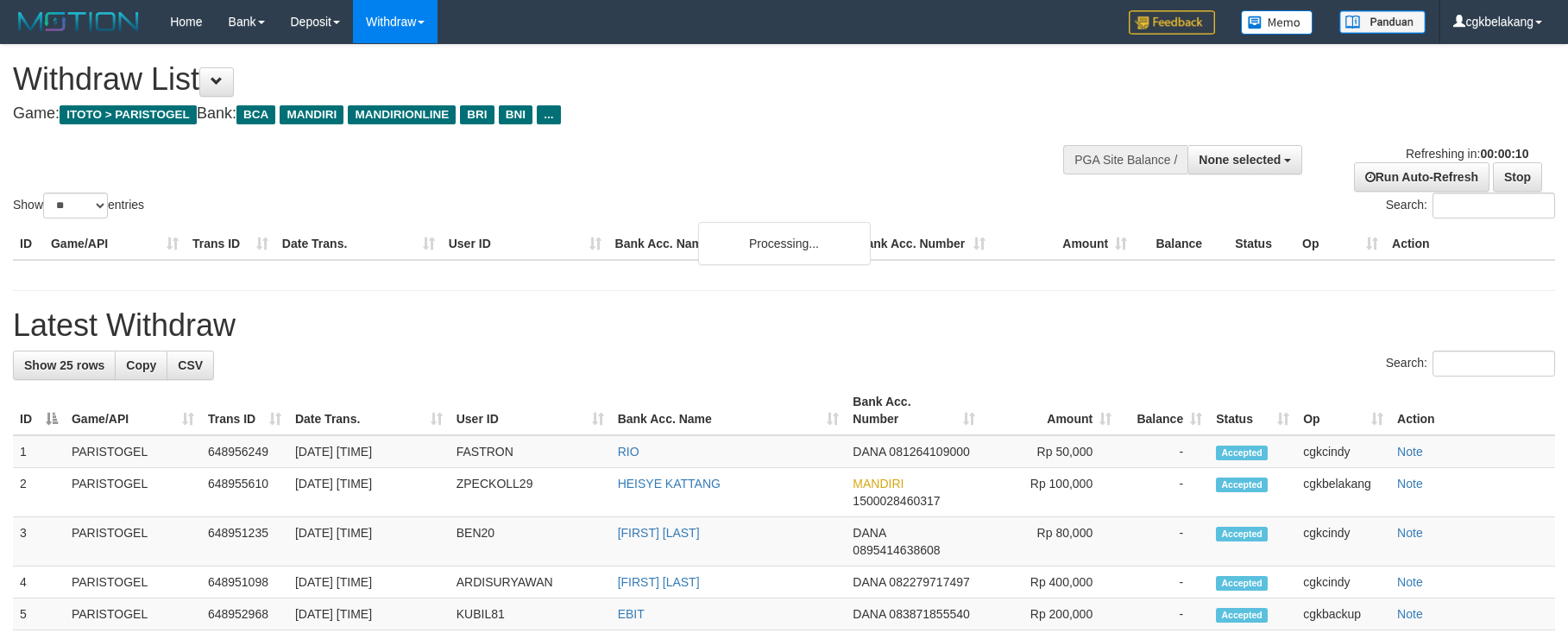 select 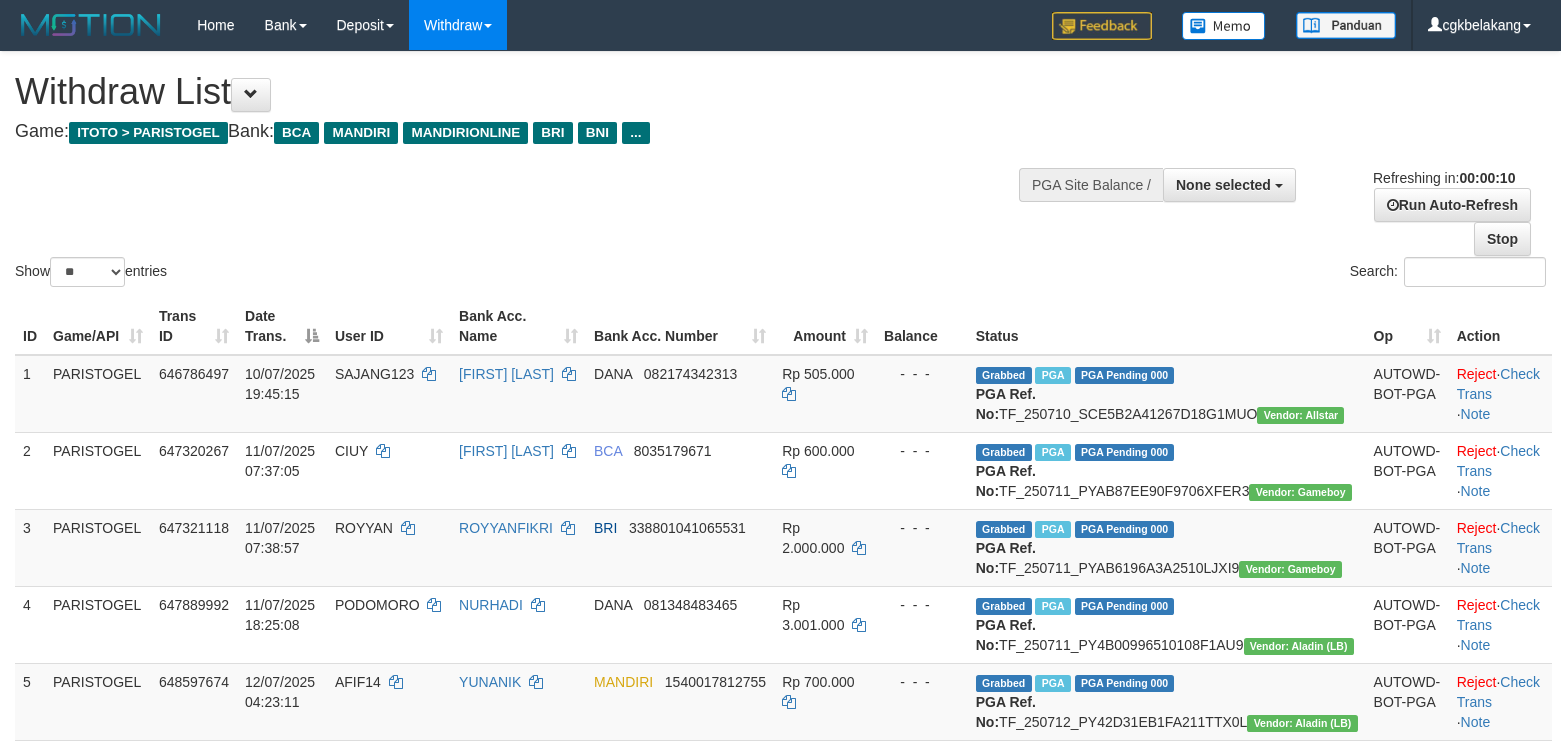 select 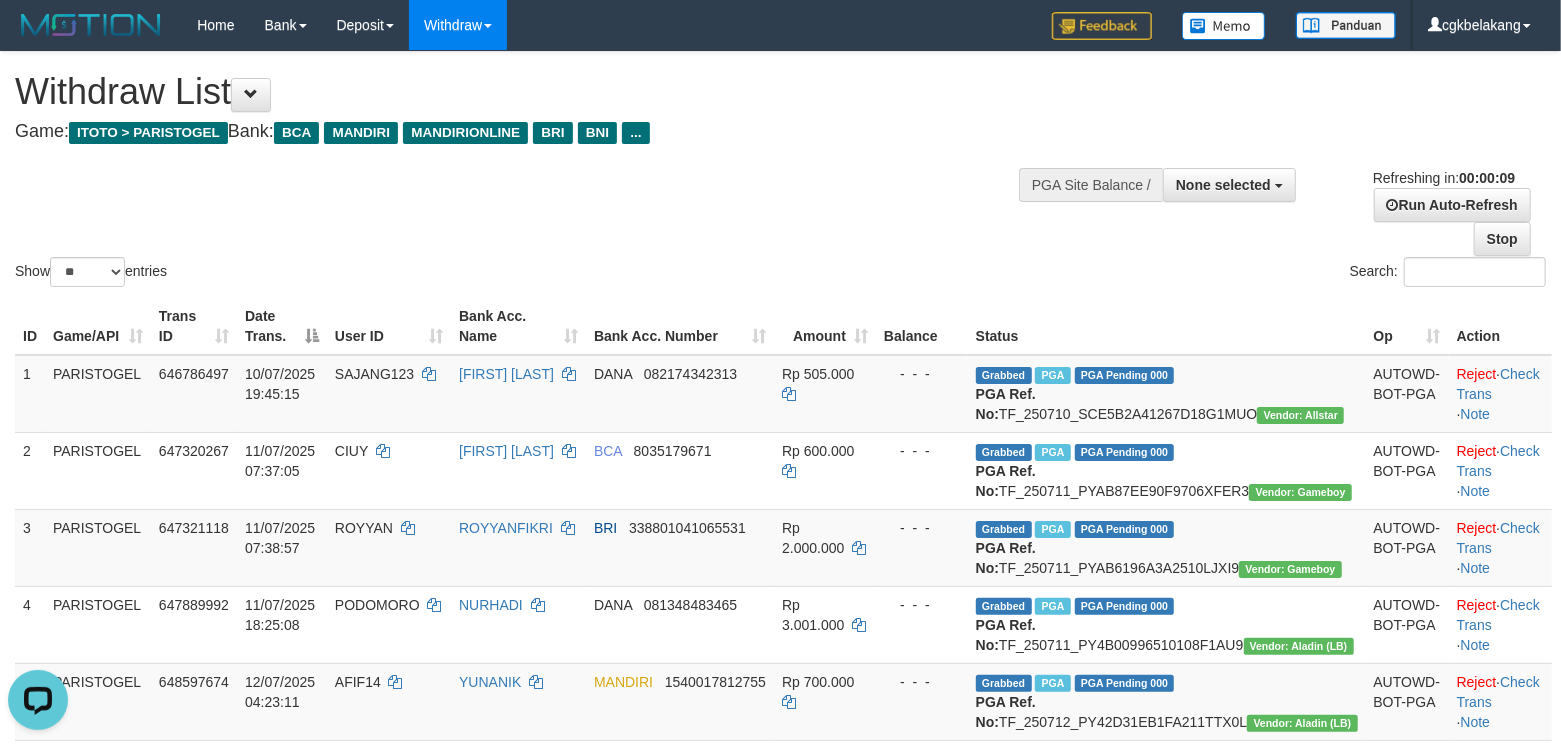 scroll, scrollTop: 0, scrollLeft: 0, axis: both 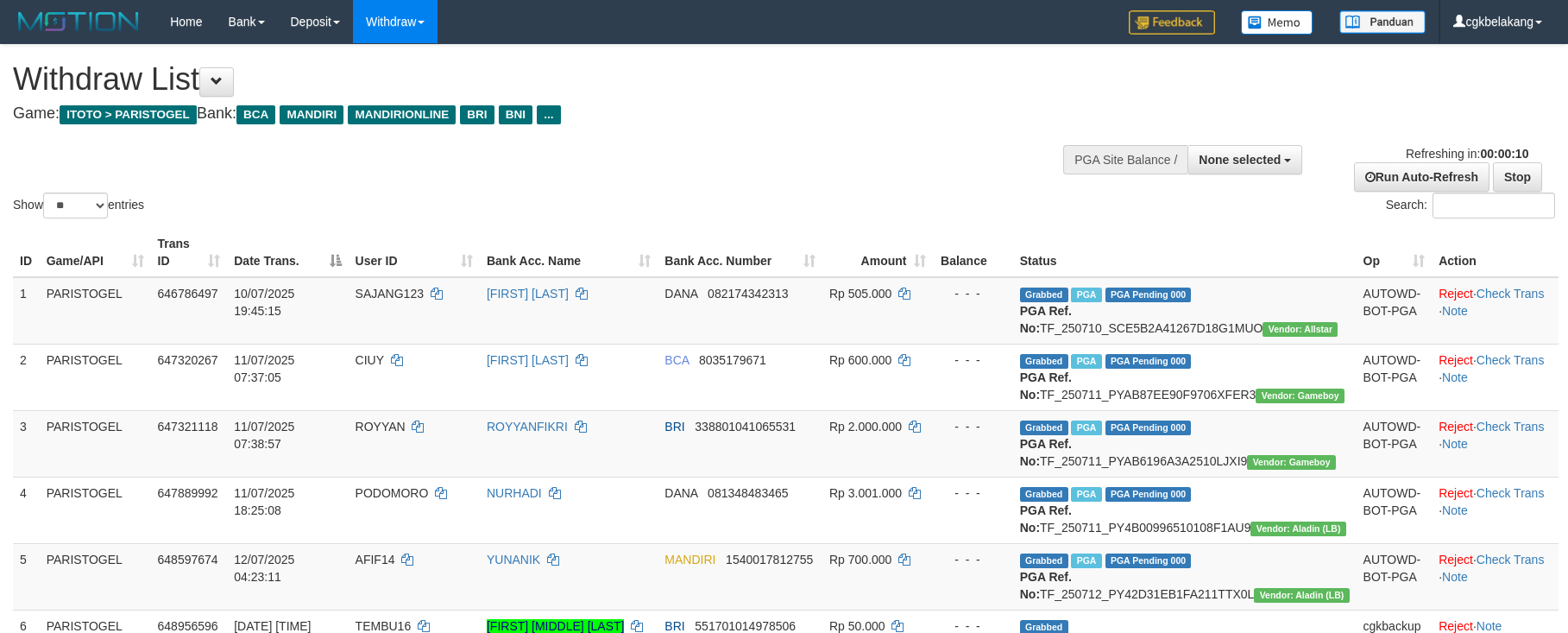 select 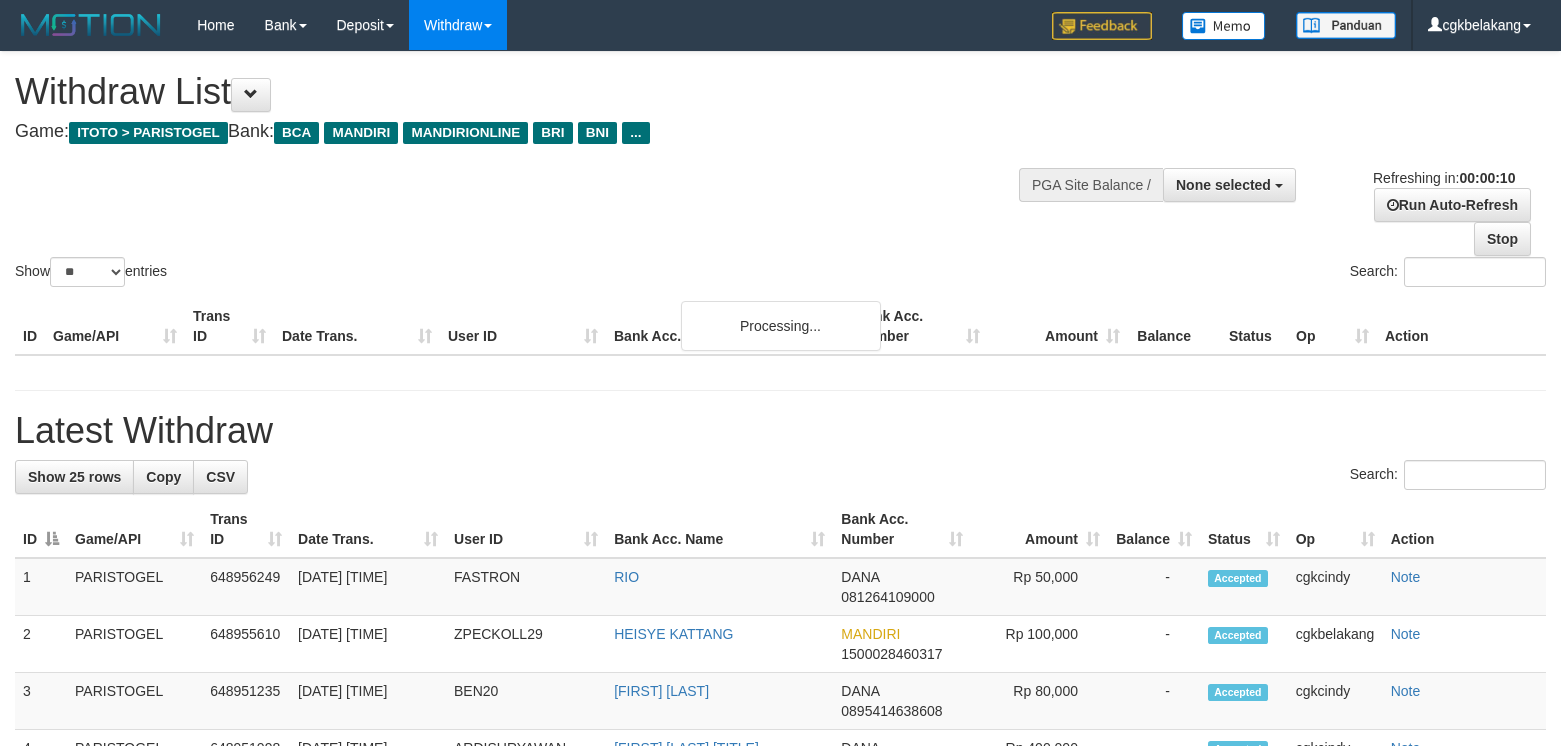 select 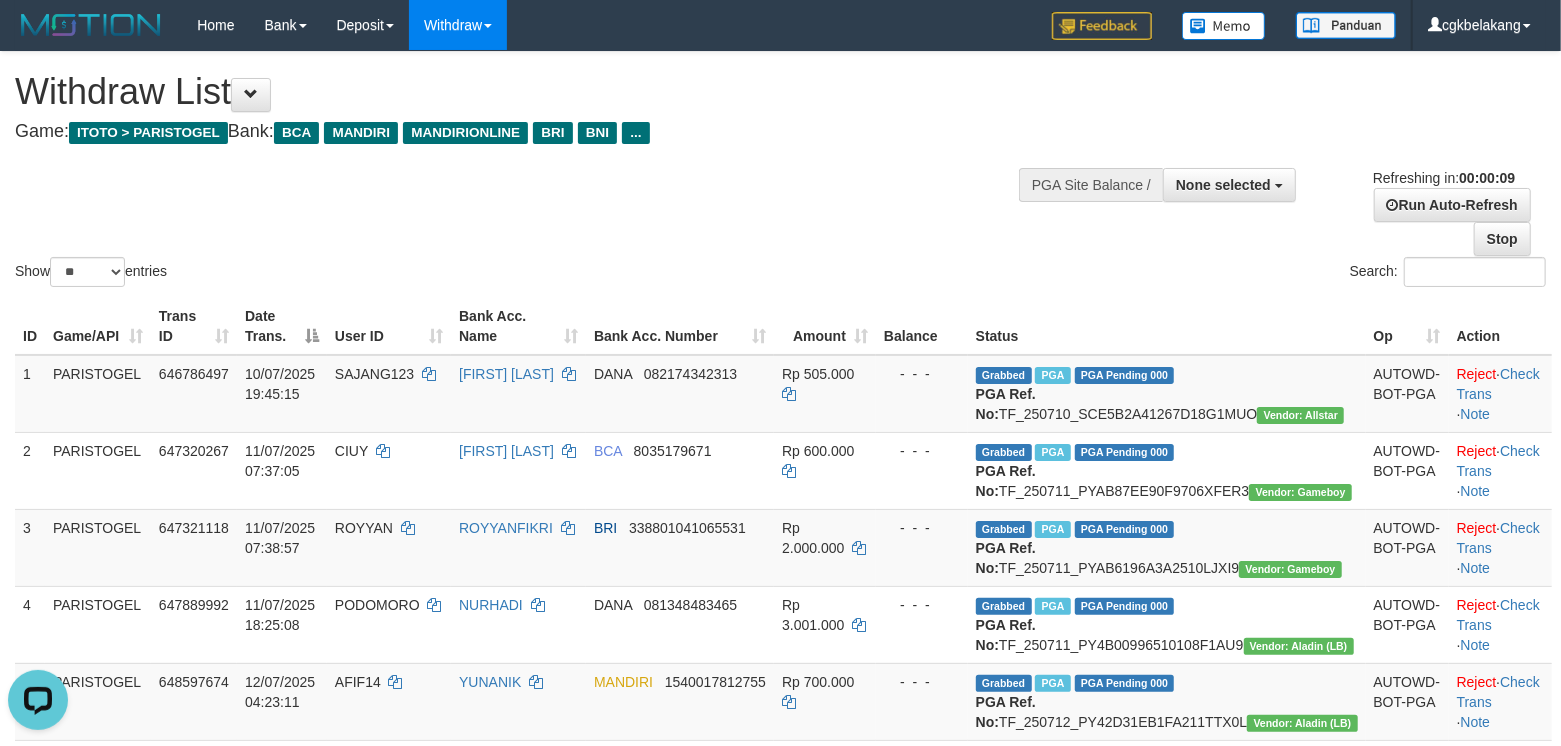 scroll, scrollTop: 0, scrollLeft: 0, axis: both 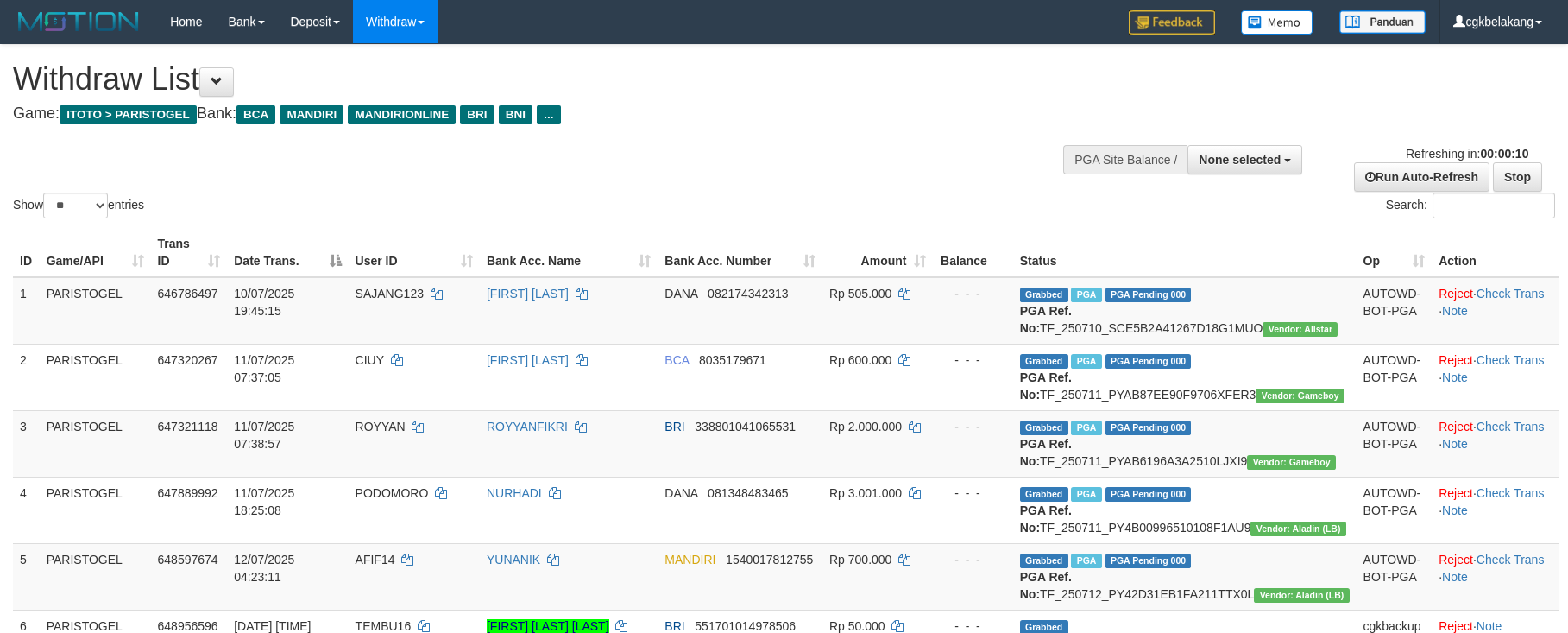 select 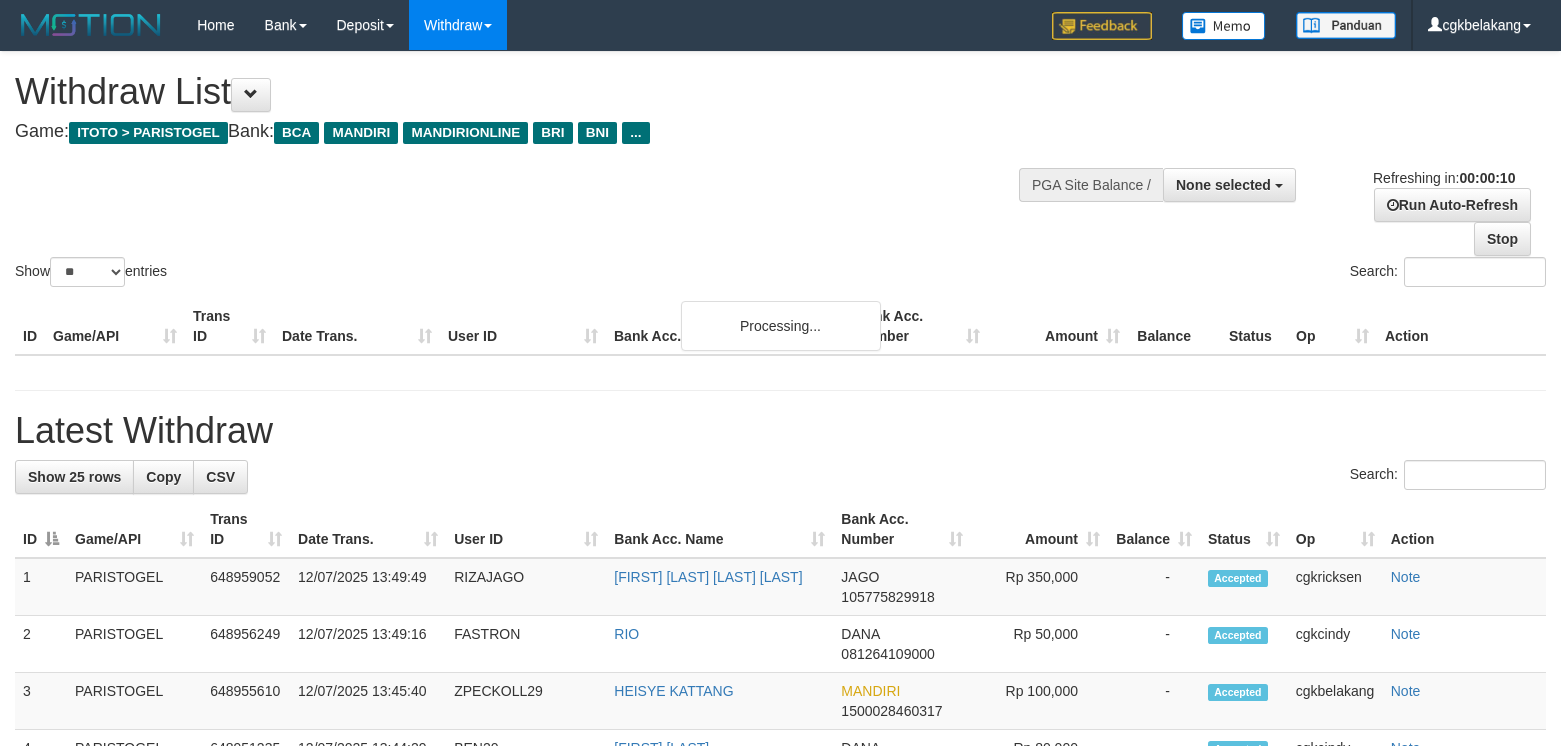 select 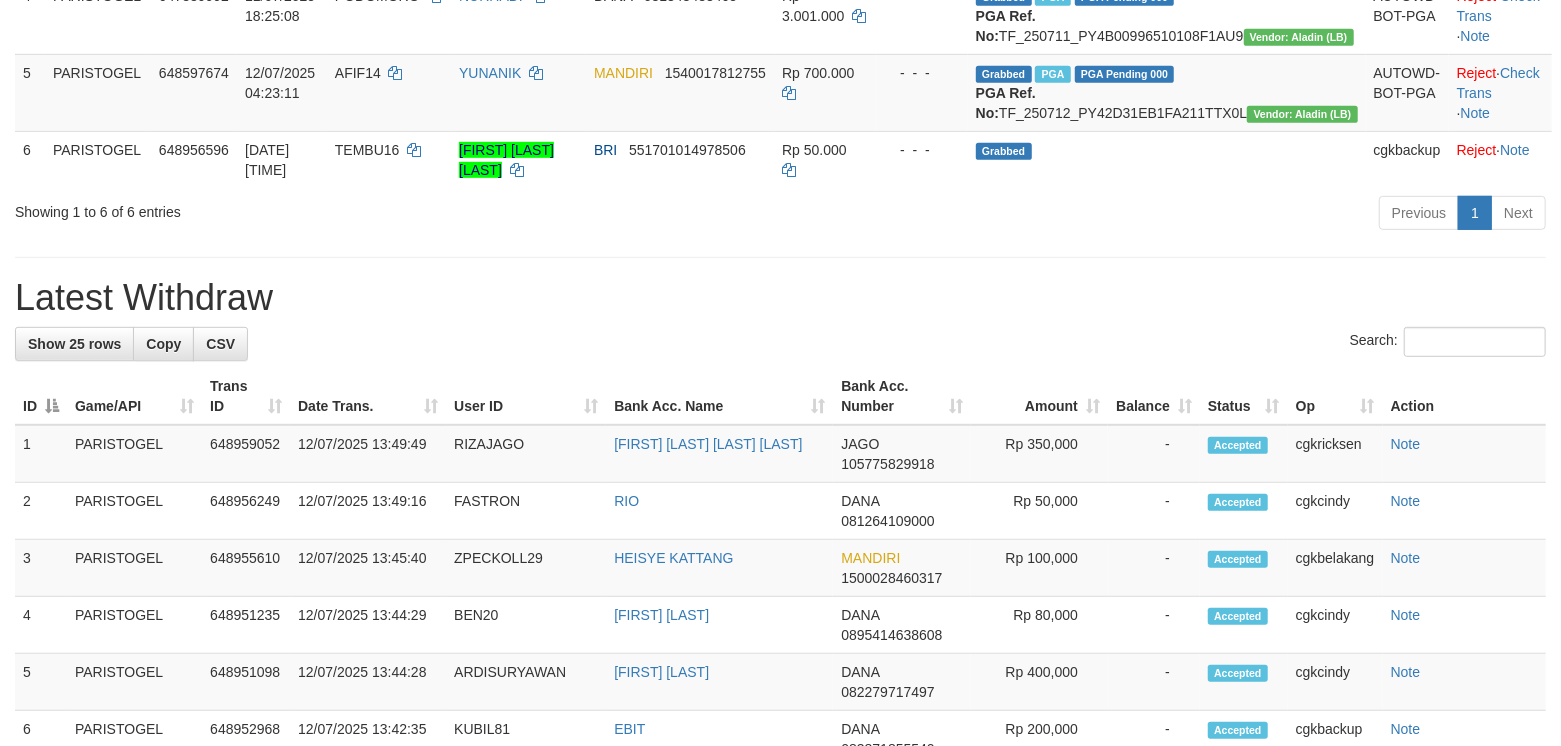 scroll, scrollTop: 533, scrollLeft: 0, axis: vertical 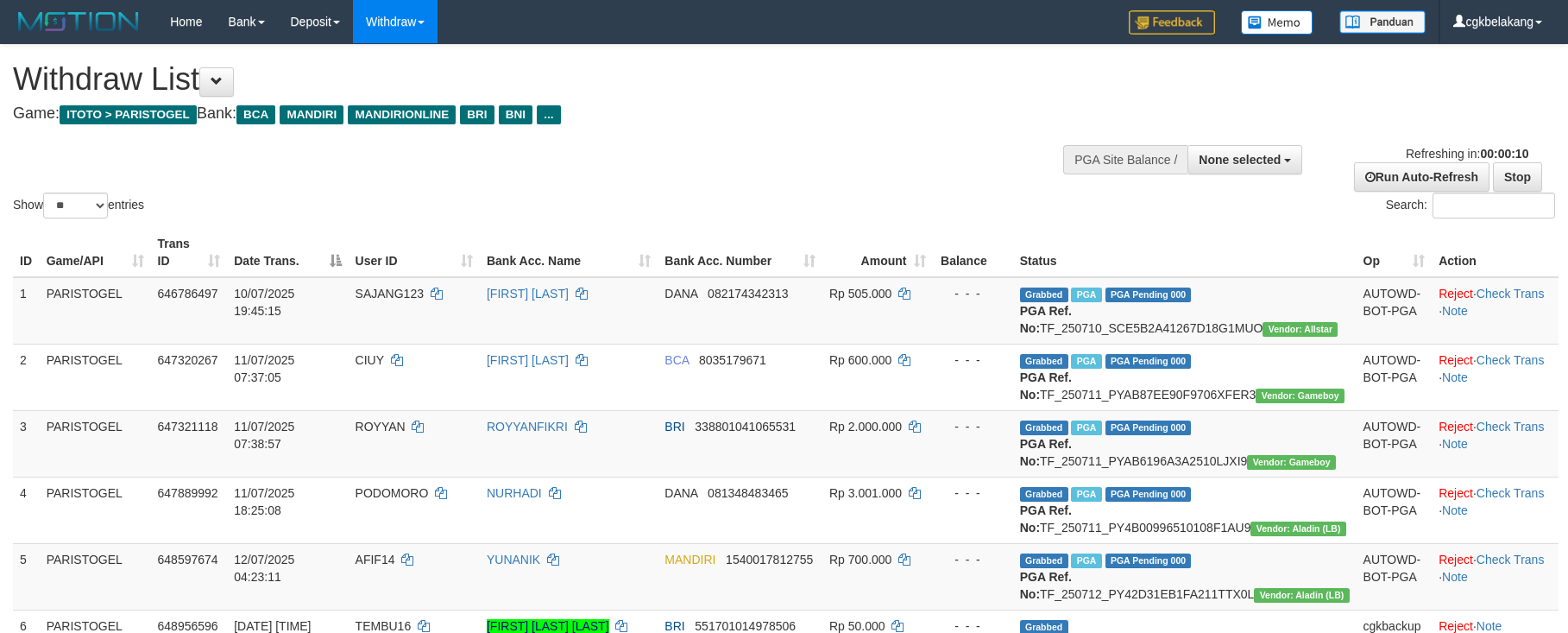 select 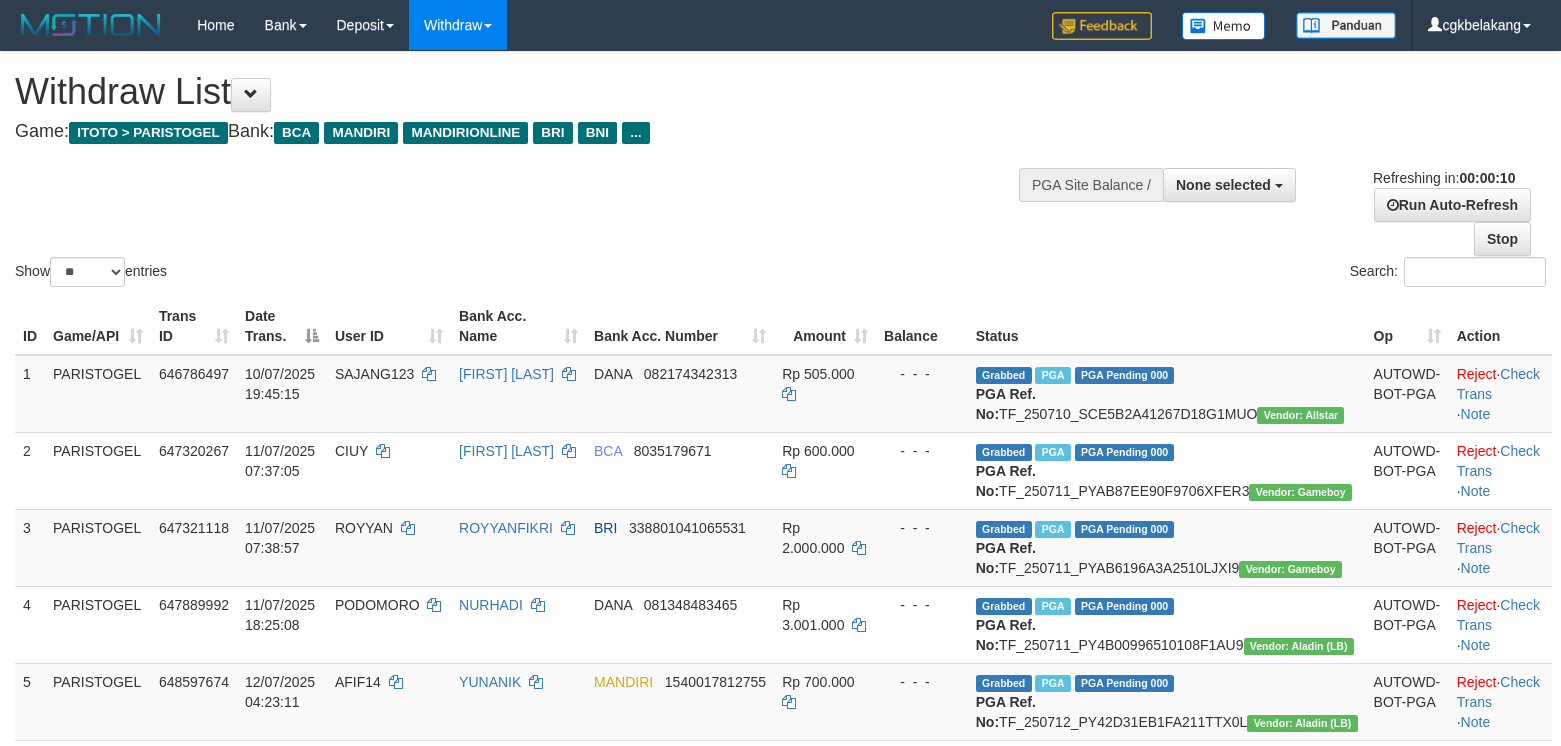 select 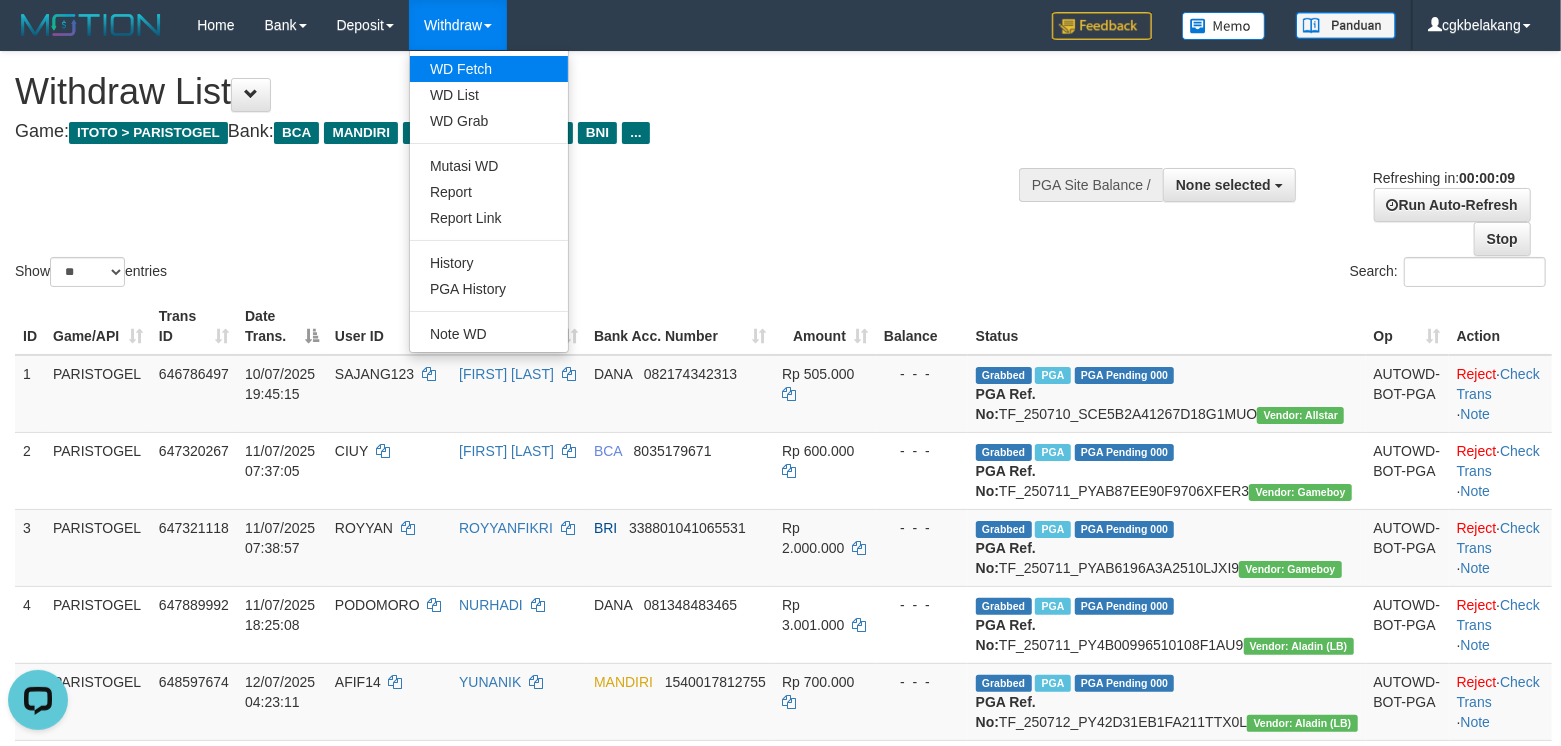 scroll, scrollTop: 0, scrollLeft: 0, axis: both 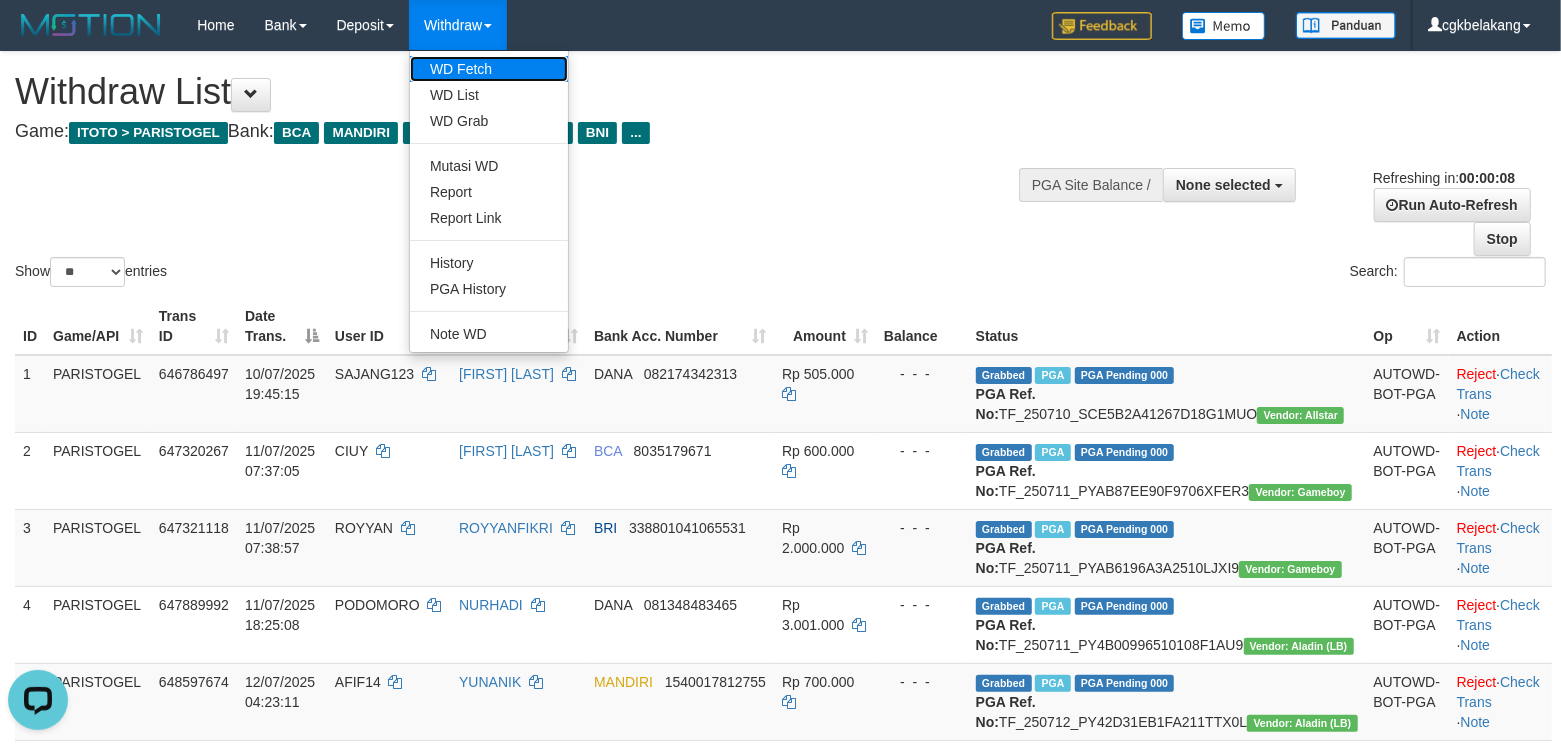 click on "WD Fetch" at bounding box center [489, 69] 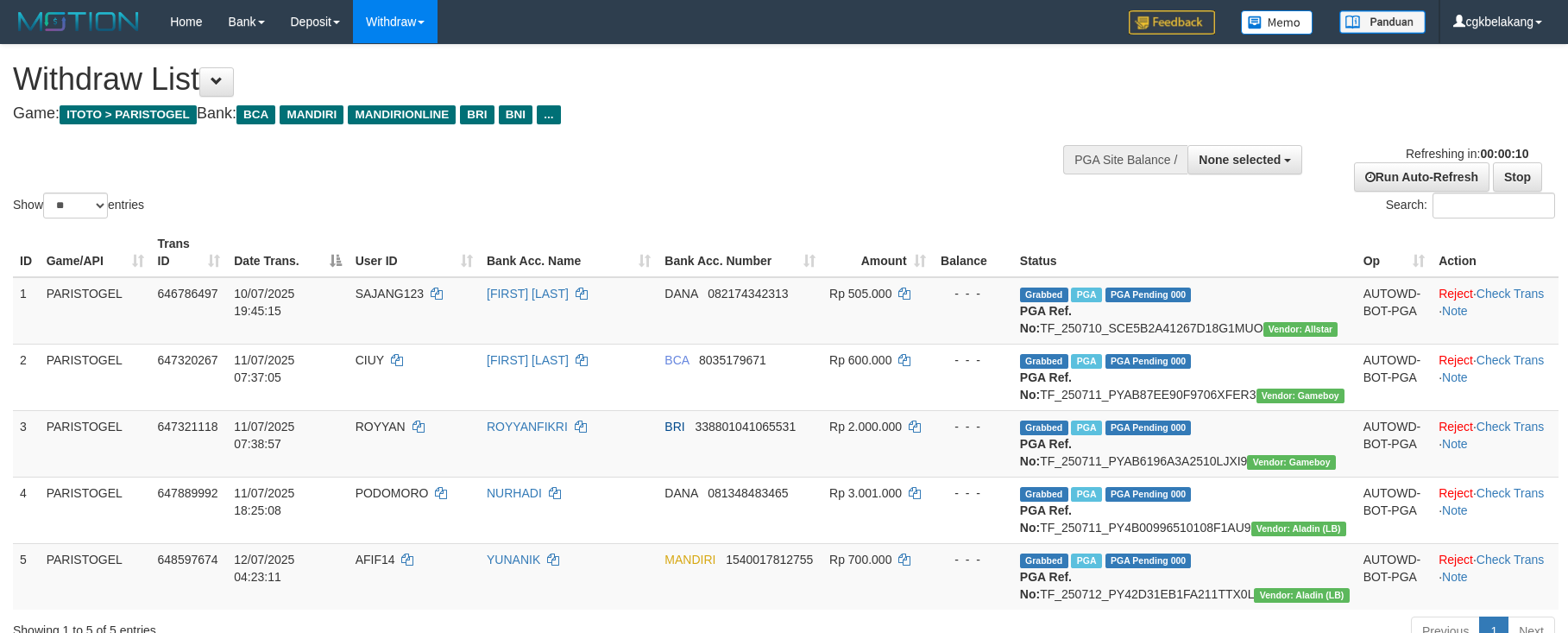 select 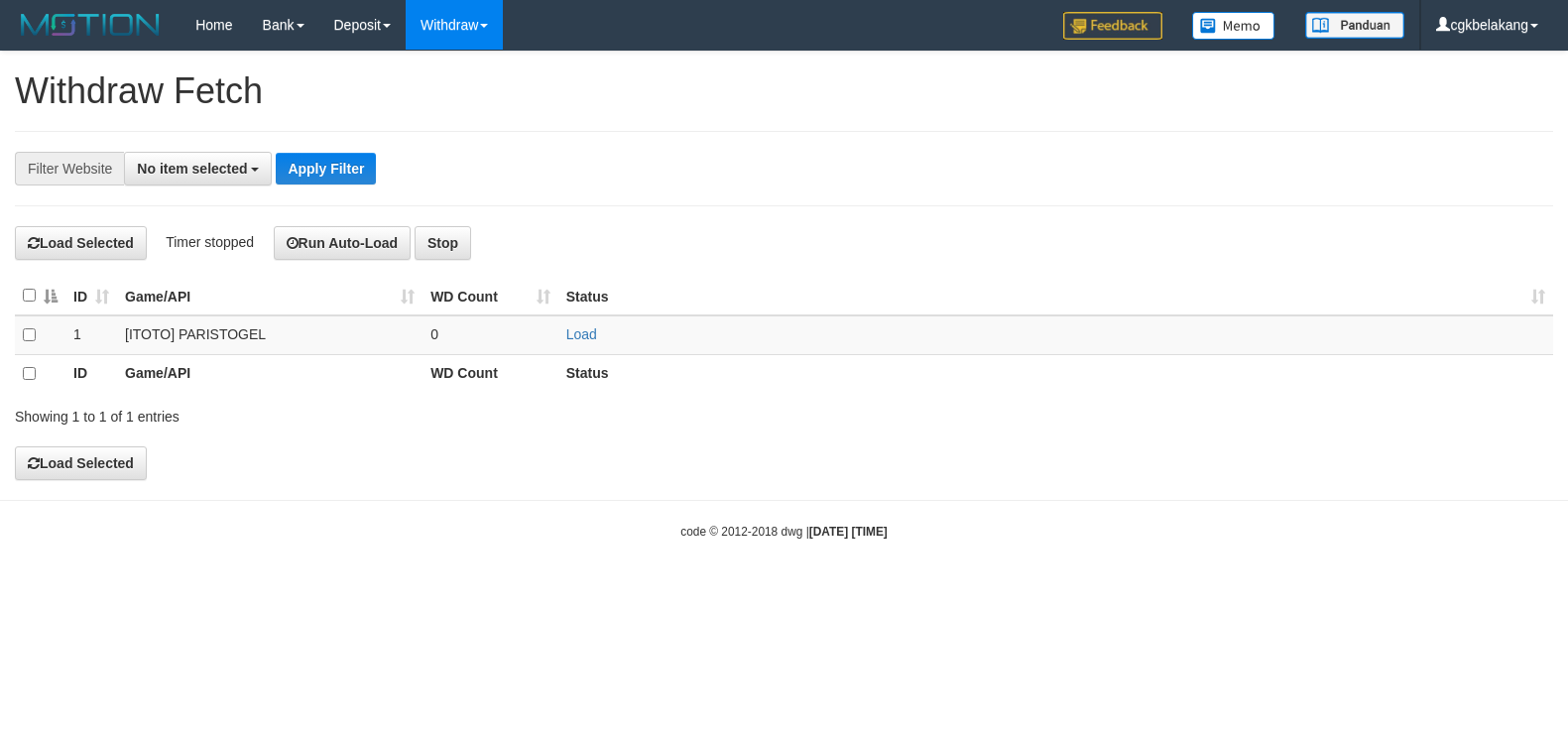 select 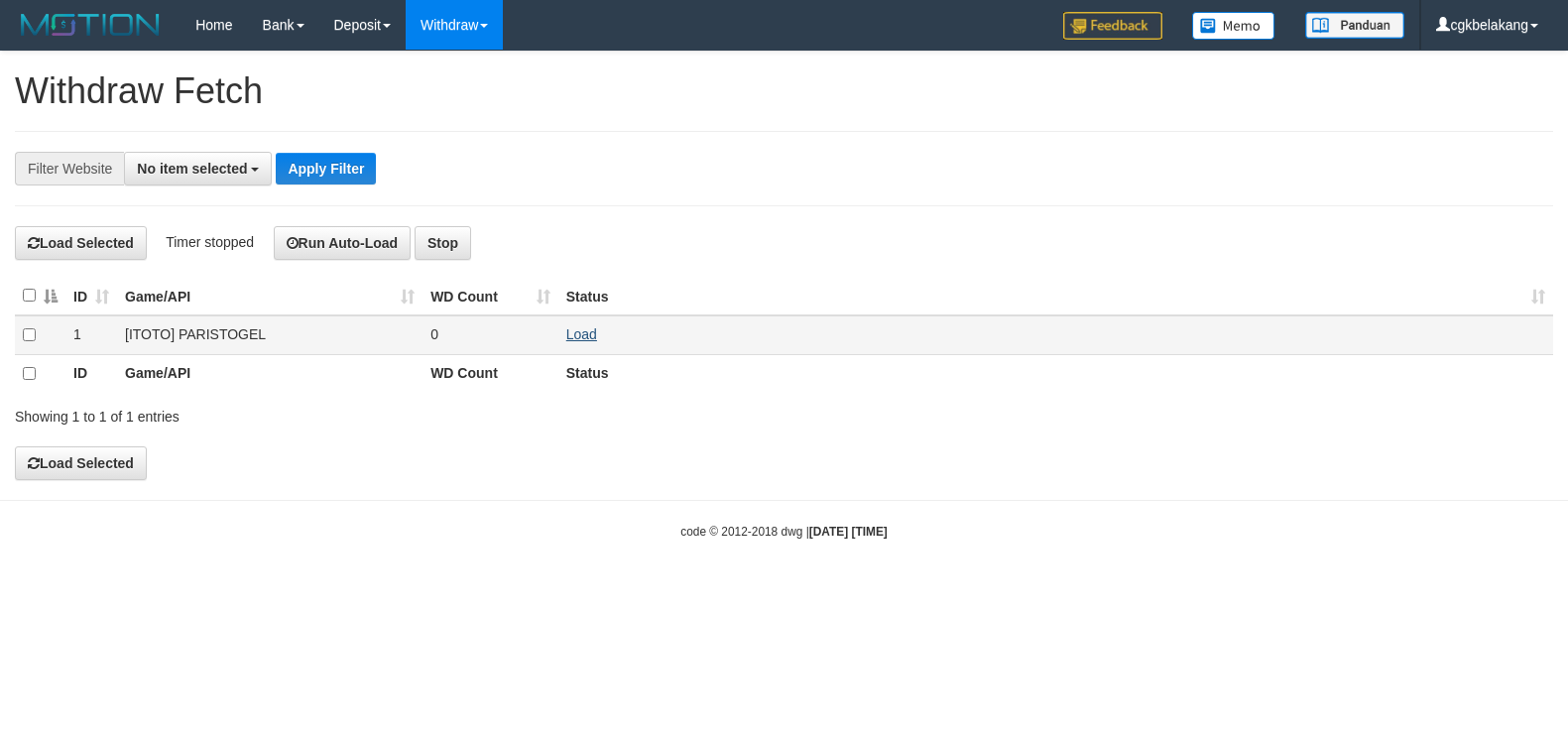 scroll, scrollTop: 0, scrollLeft: 0, axis: both 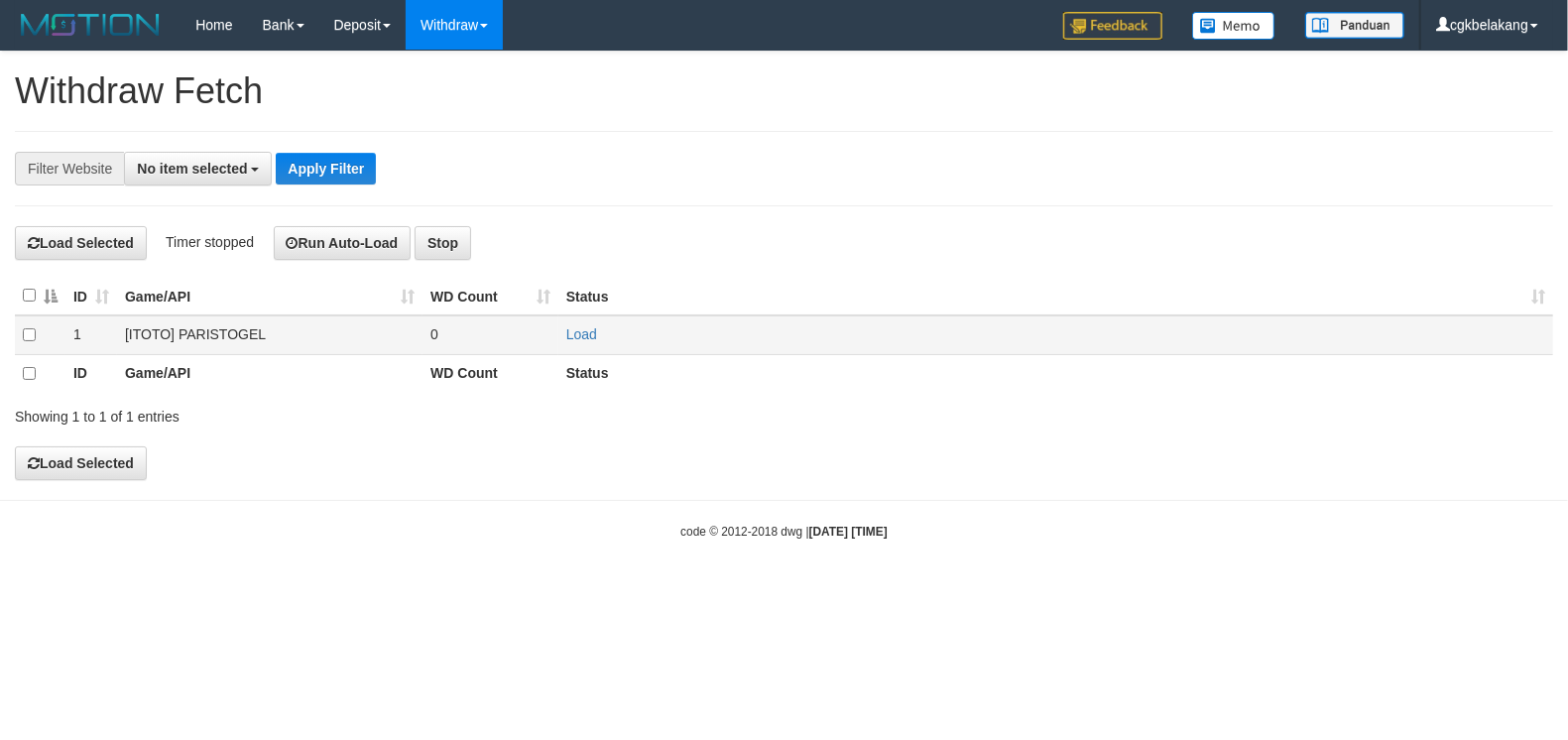 click on "Load" at bounding box center (1055, 335) 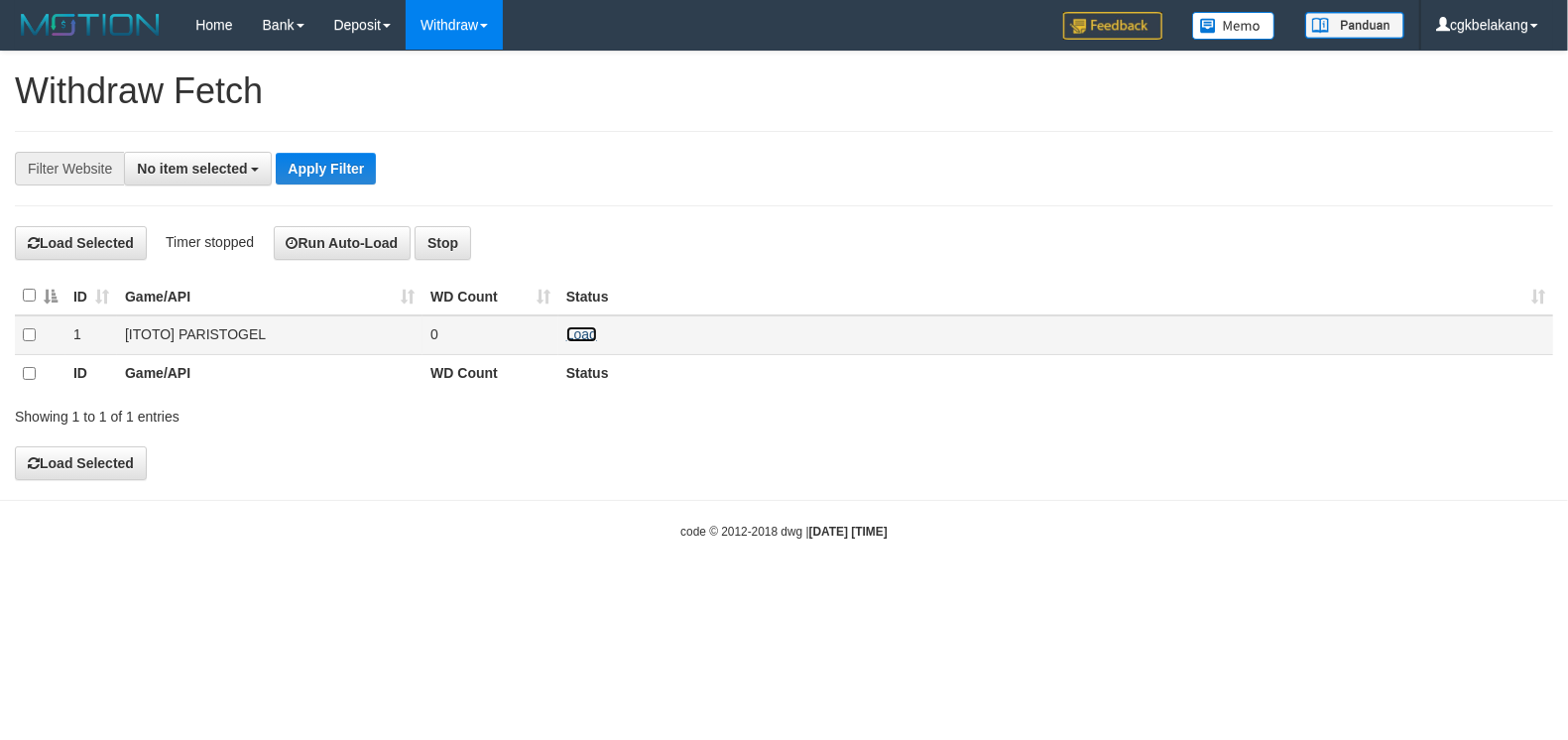 click on "Load" at bounding box center (581, 334) 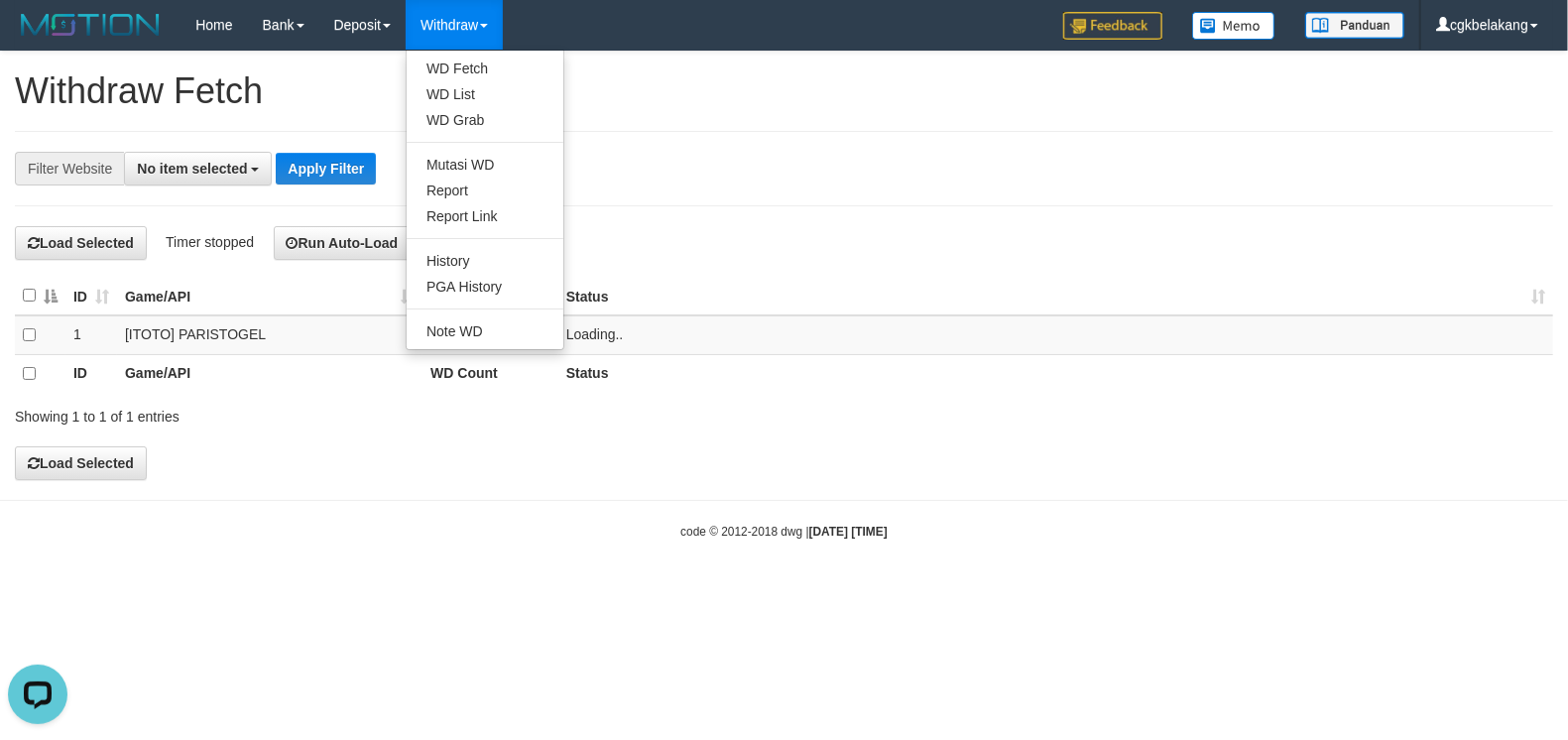 scroll, scrollTop: 0, scrollLeft: 0, axis: both 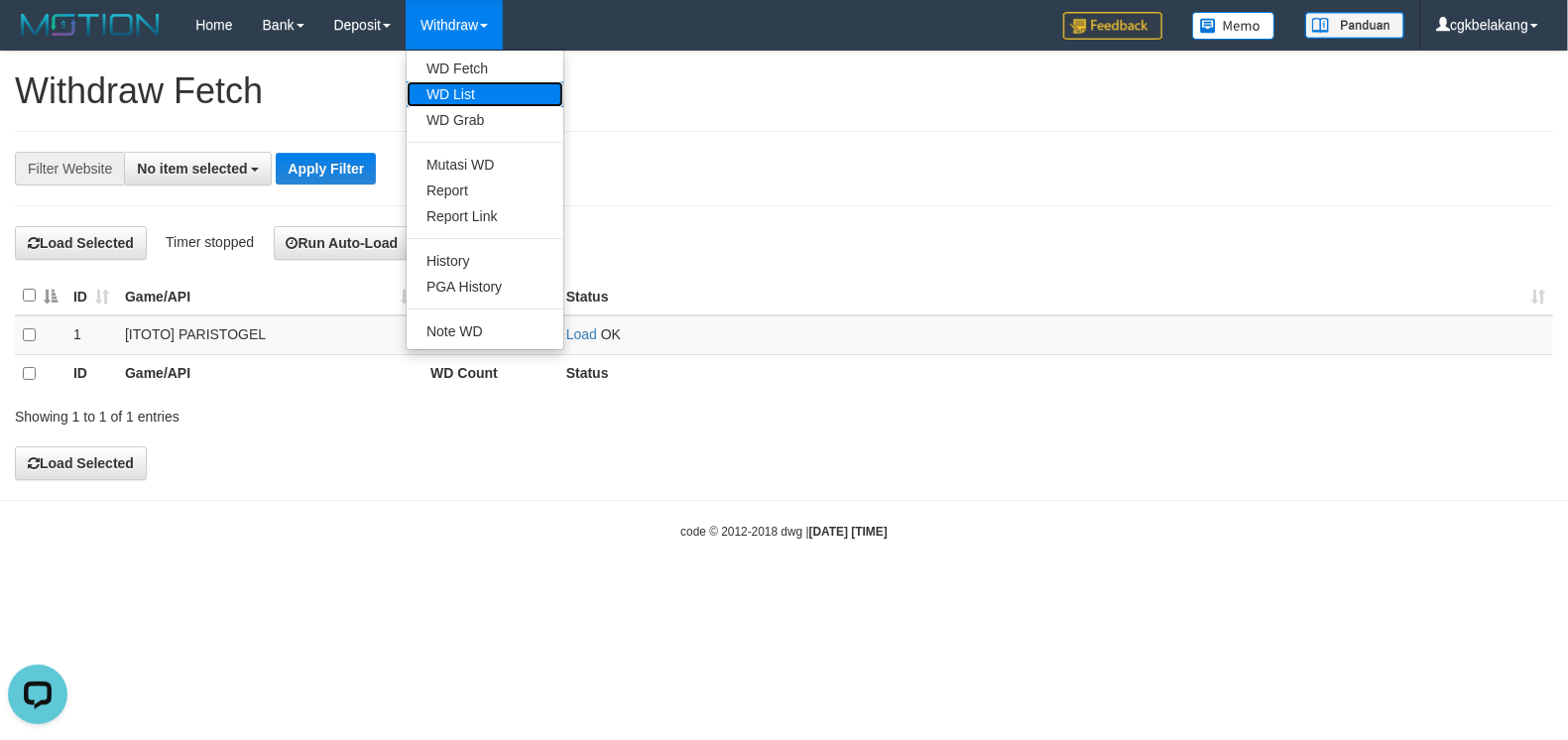 click on "WD List" at bounding box center [485, 94] 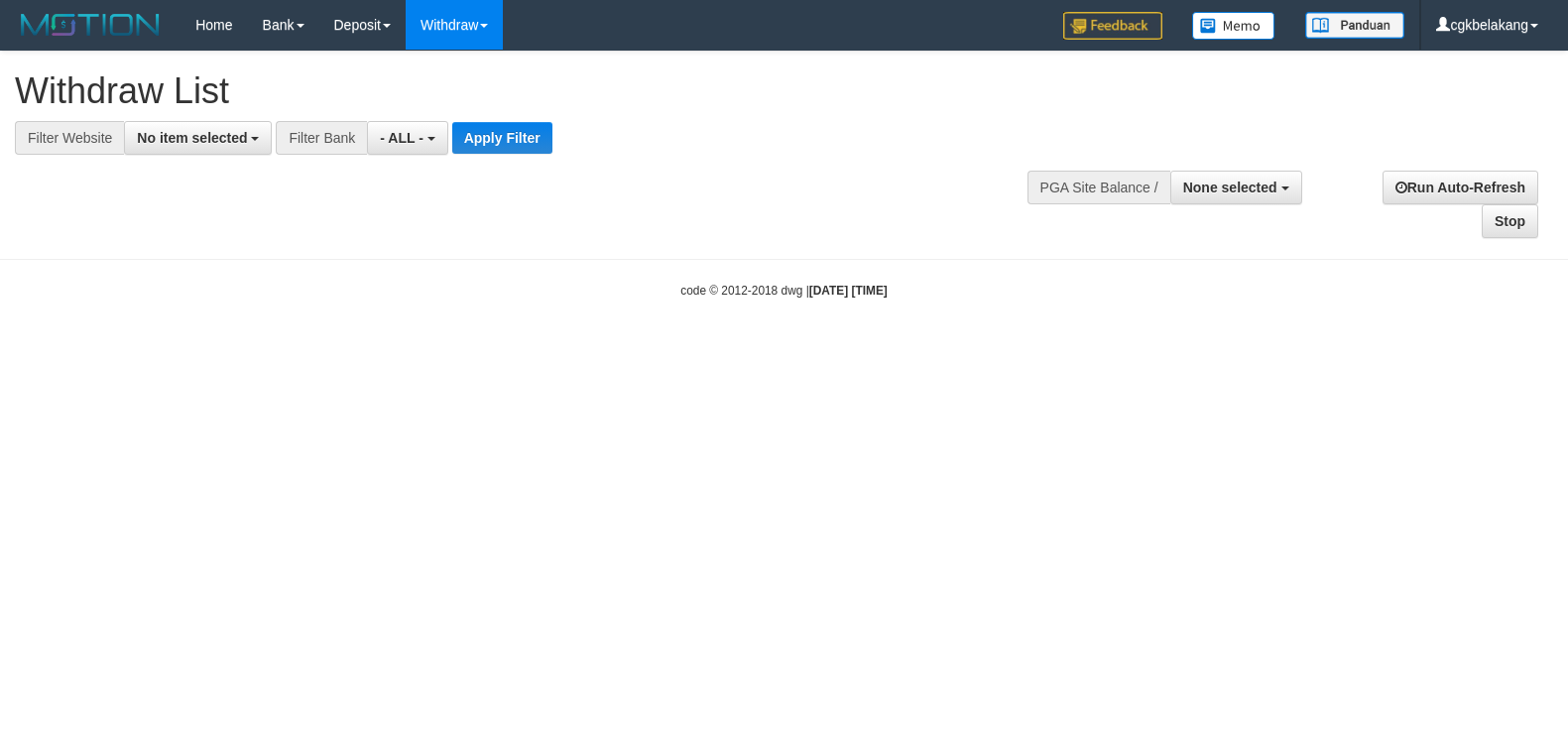 select 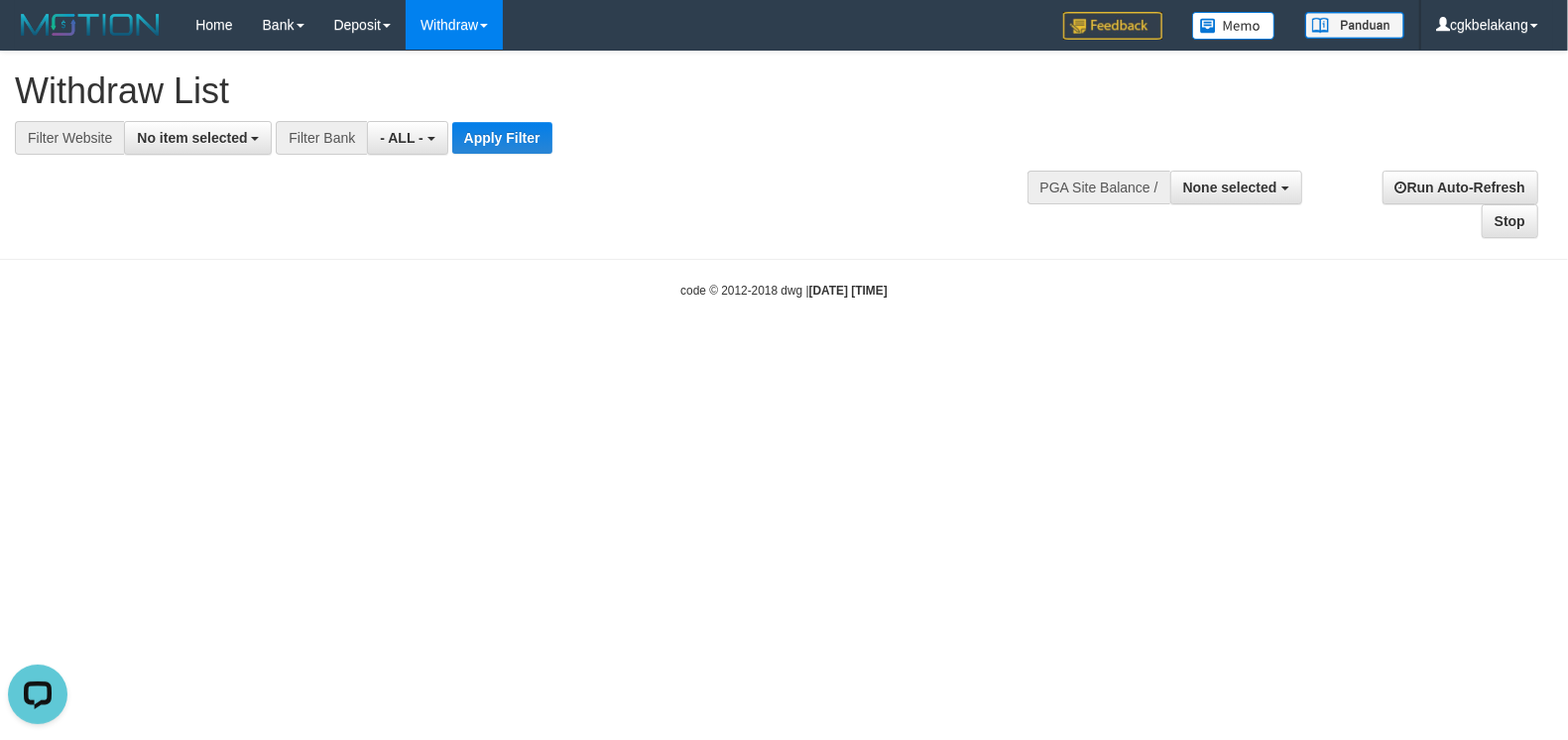 scroll, scrollTop: 0, scrollLeft: 0, axis: both 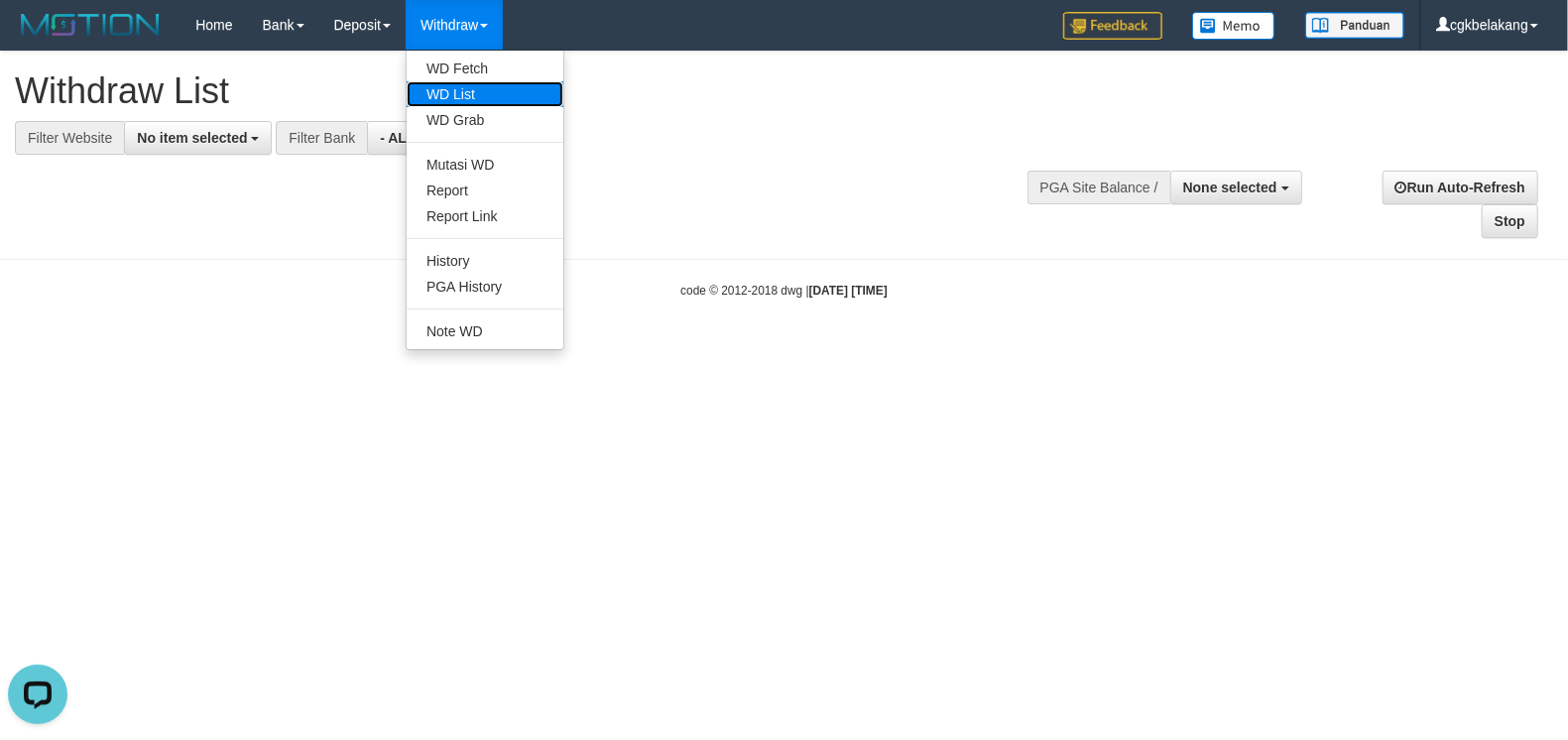 click on "WD List" at bounding box center (485, 94) 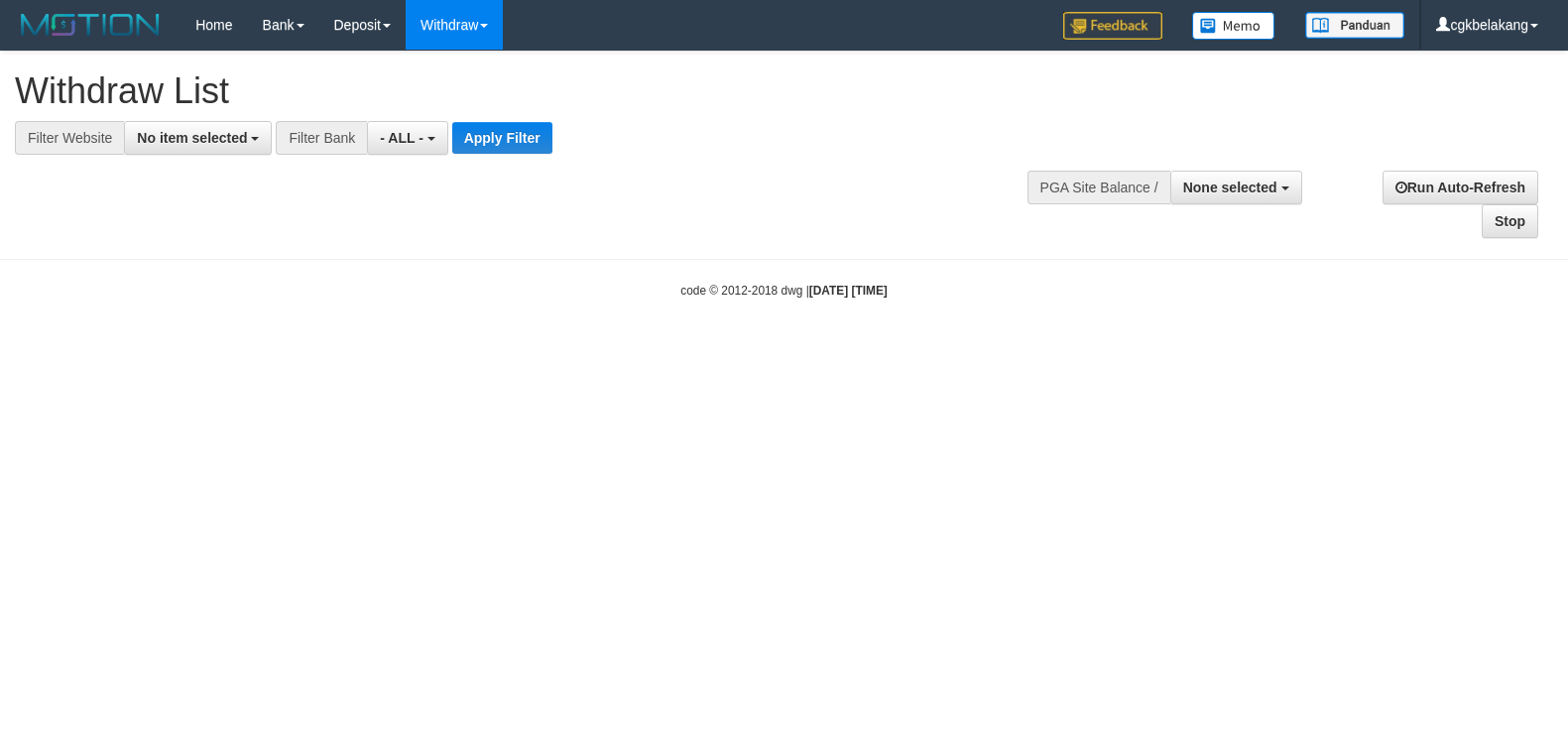 select 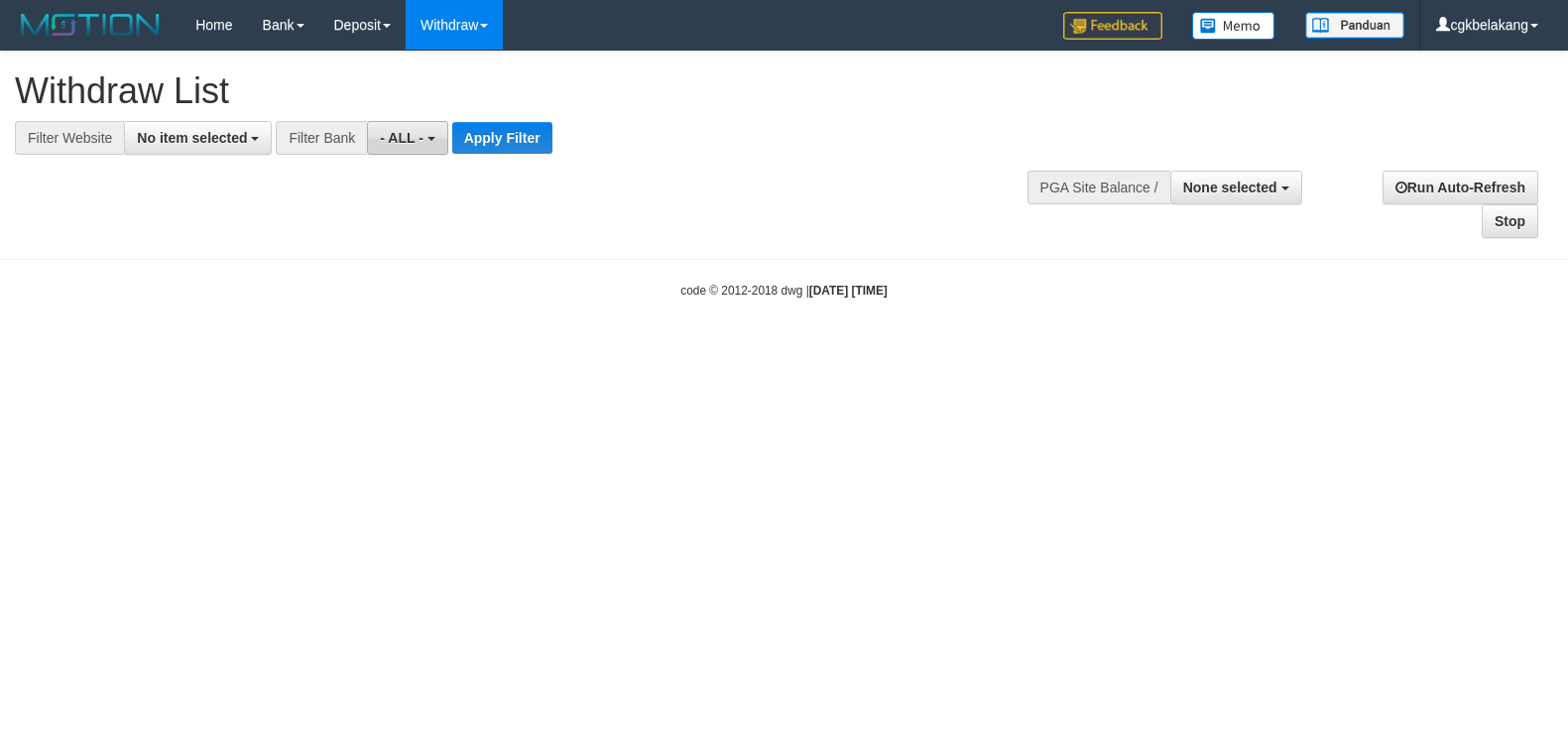 scroll, scrollTop: 0, scrollLeft: 0, axis: both 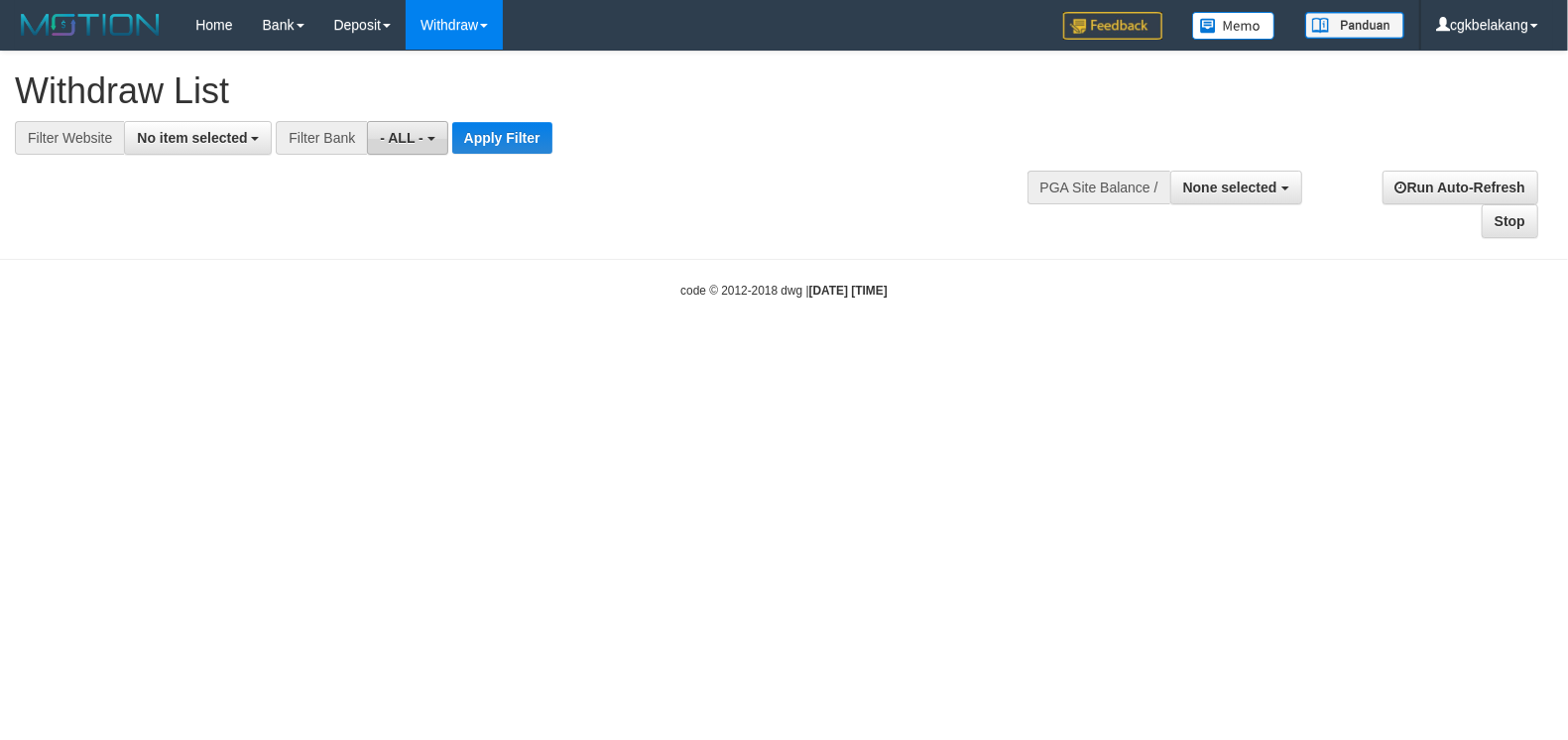 click on "- ALL -" at bounding box center [402, 138] 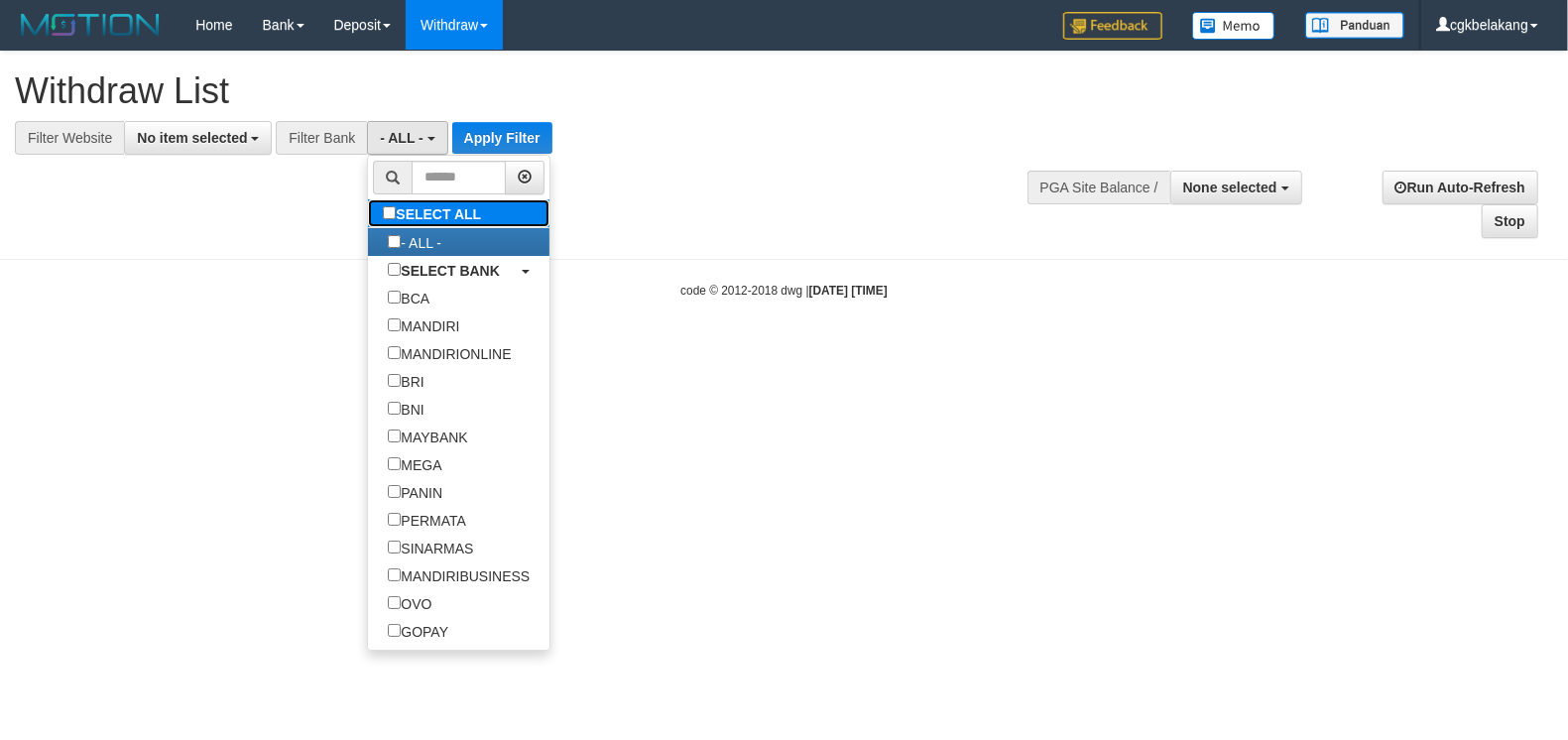 click on "SELECT ALL" at bounding box center [434, 213] 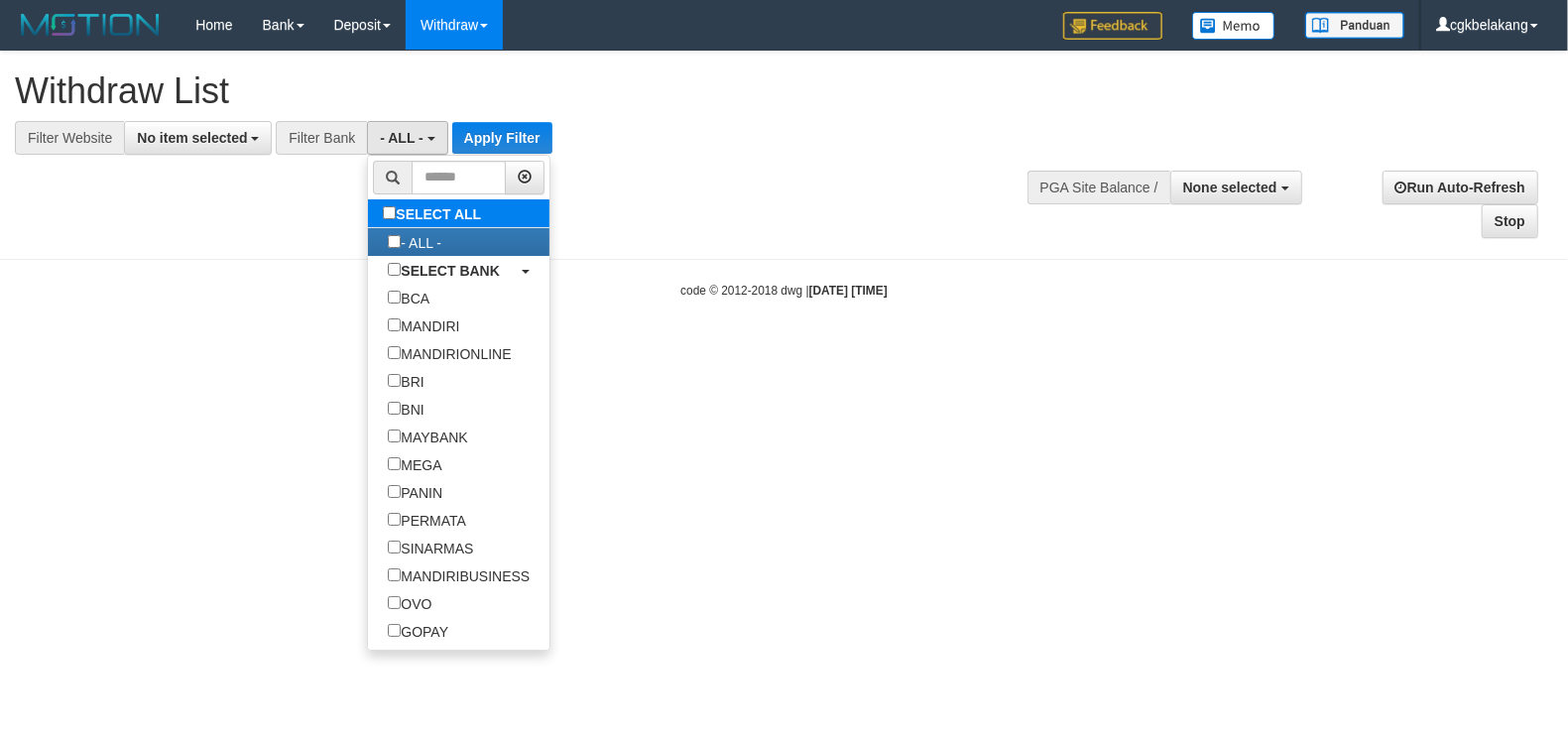type 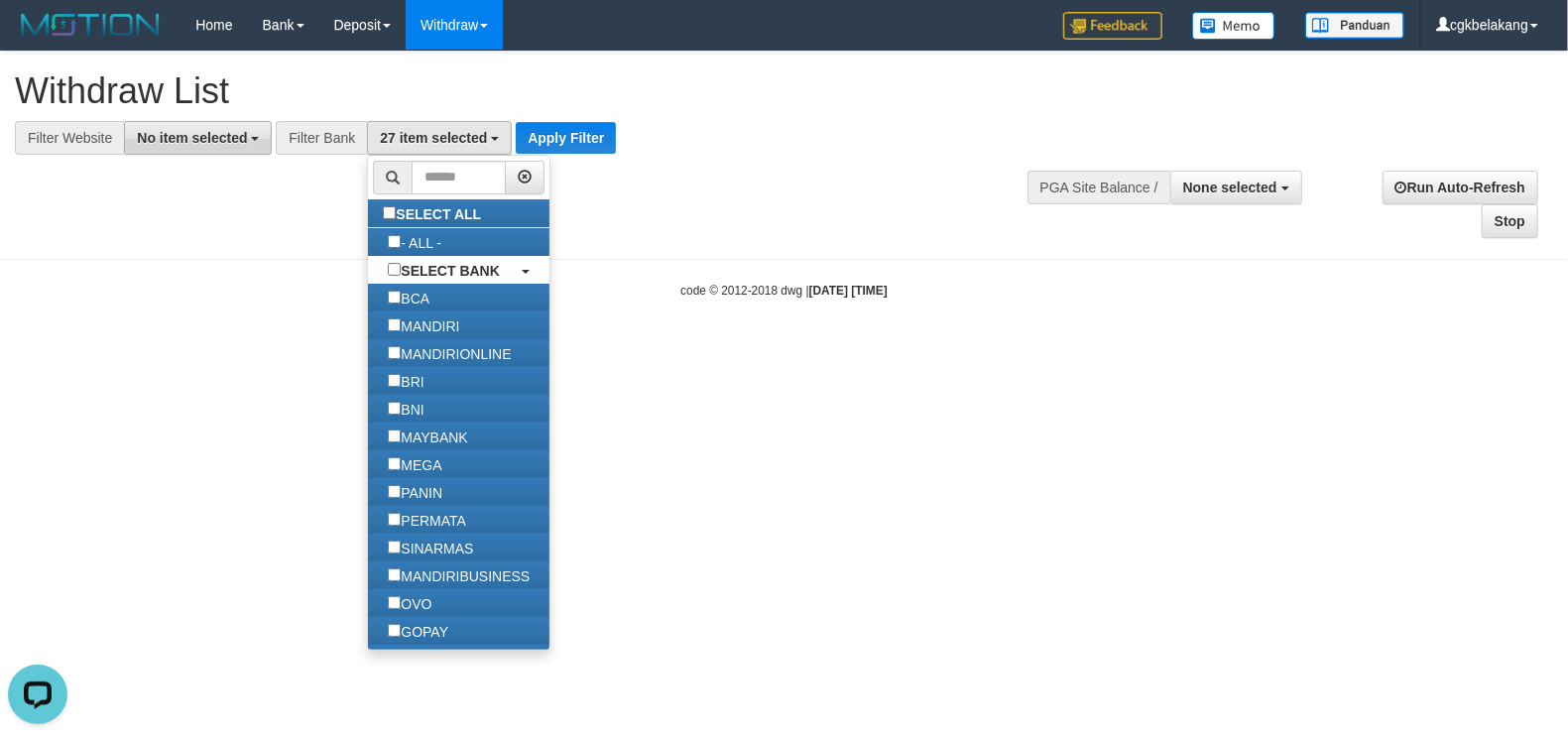 scroll, scrollTop: 0, scrollLeft: 0, axis: both 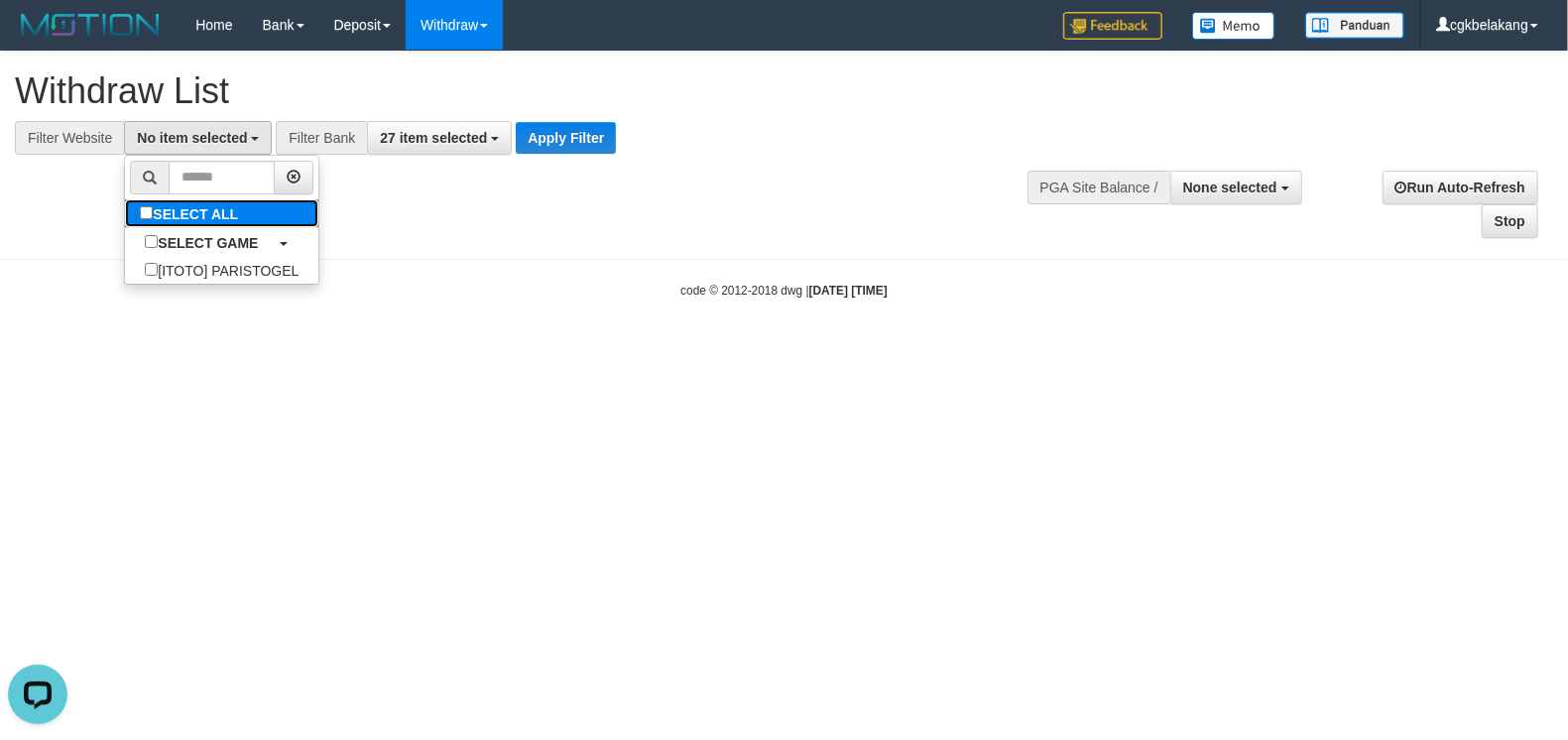 click on "SELECT ALL" at bounding box center (191, 213) 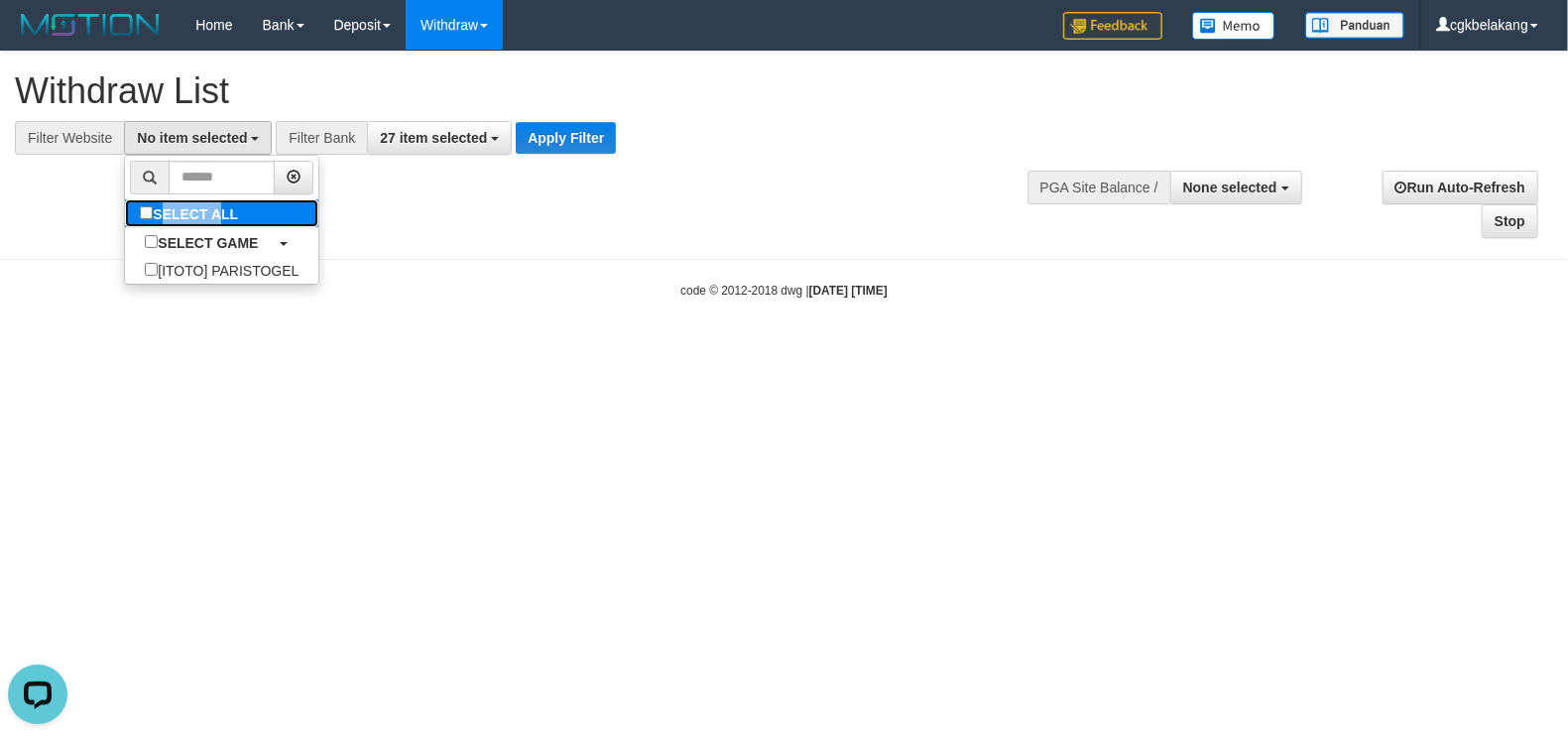 click on "SELECT ALL" at bounding box center (191, 213) 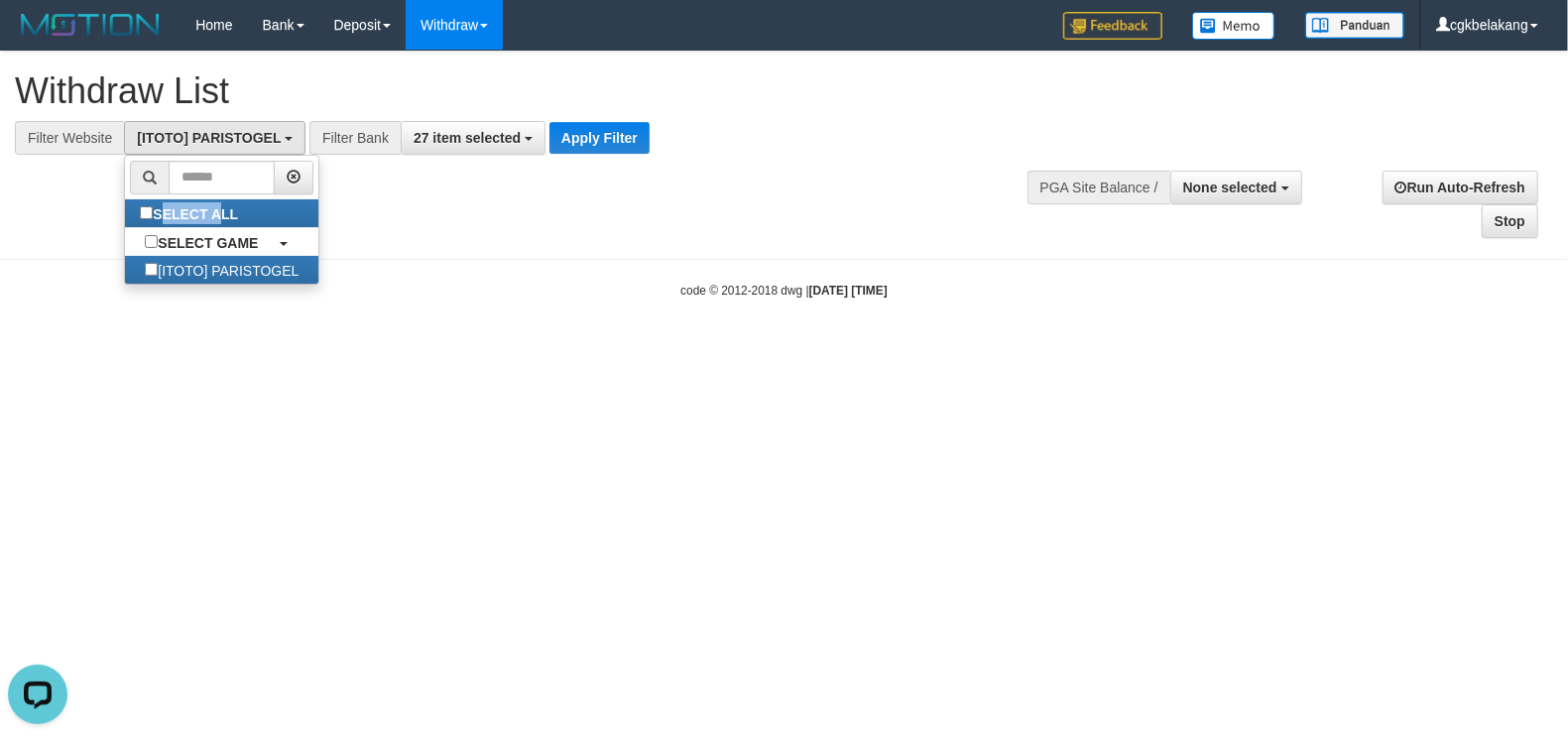 scroll, scrollTop: 17, scrollLeft: 0, axis: vertical 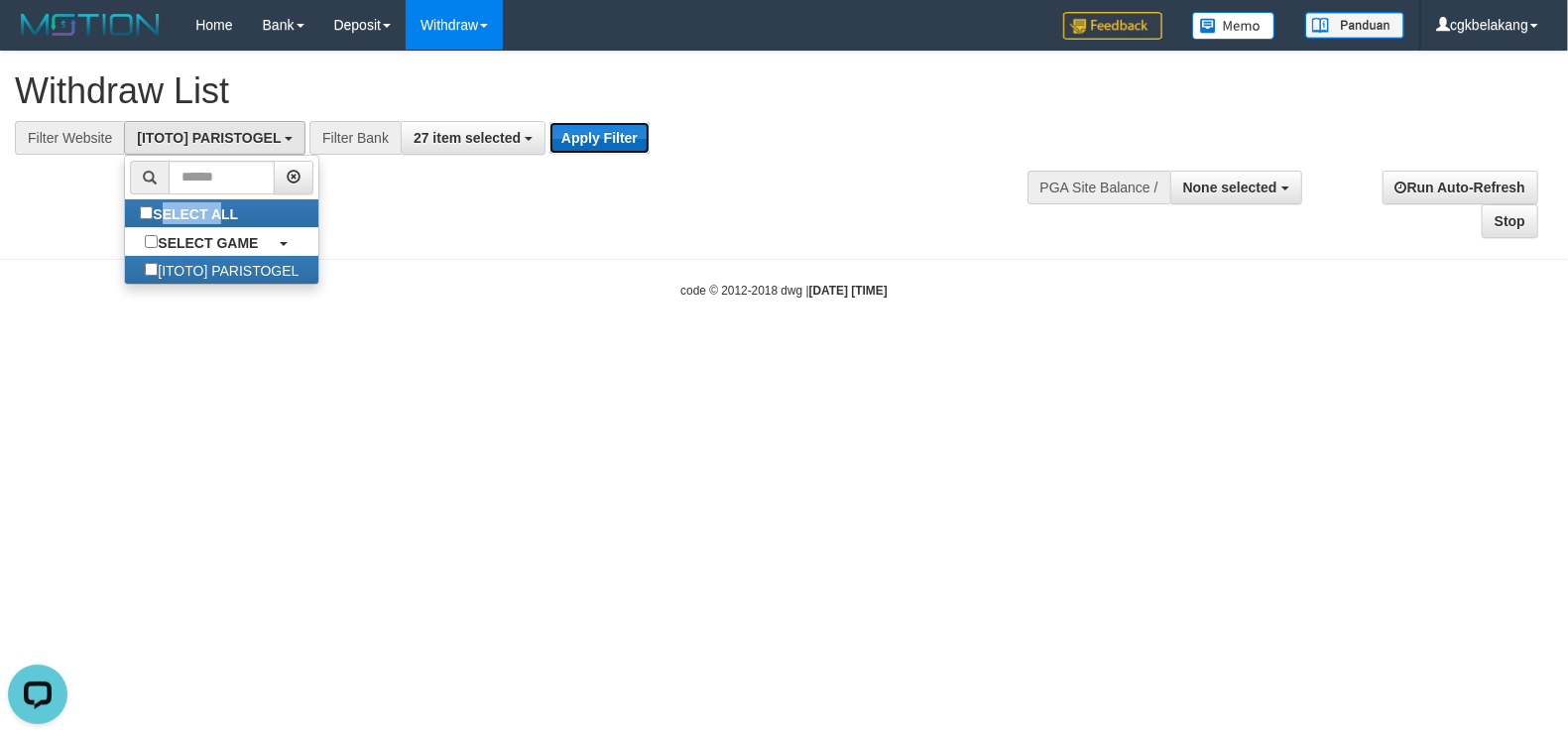 click on "Apply Filter" at bounding box center [599, 138] 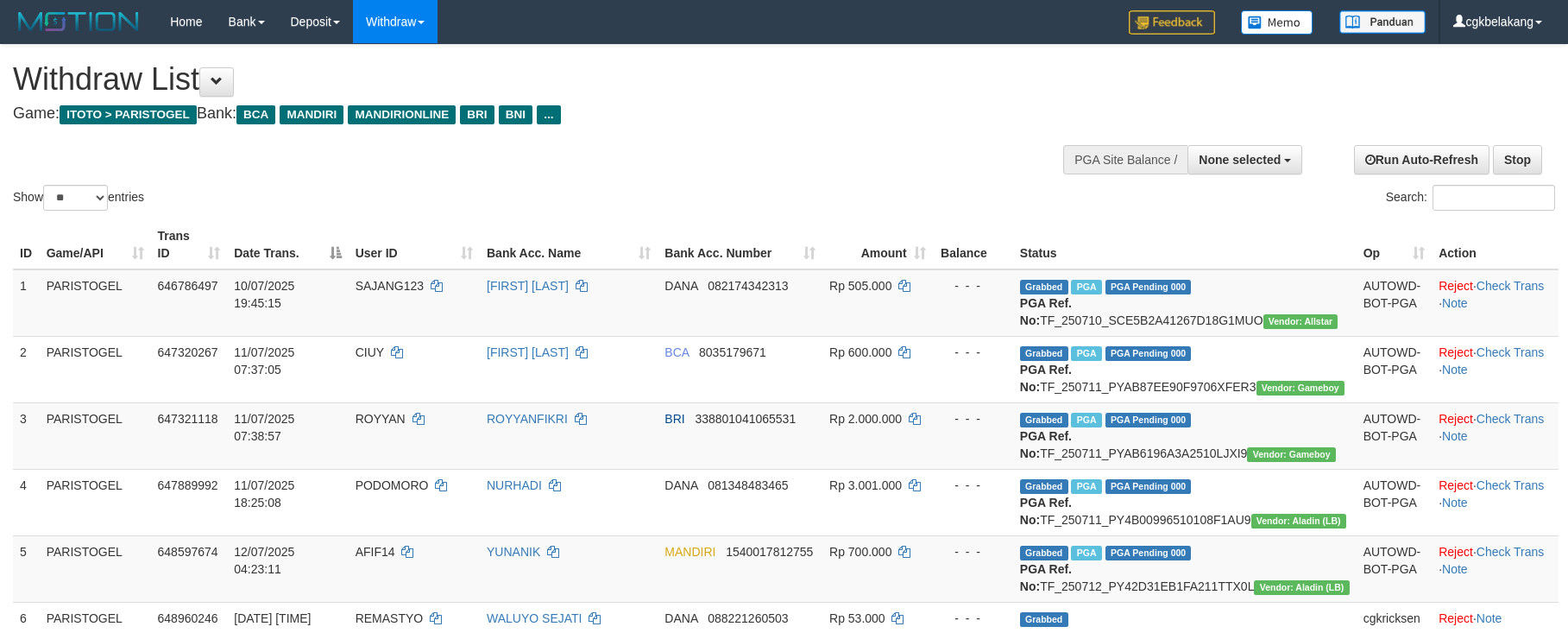 select 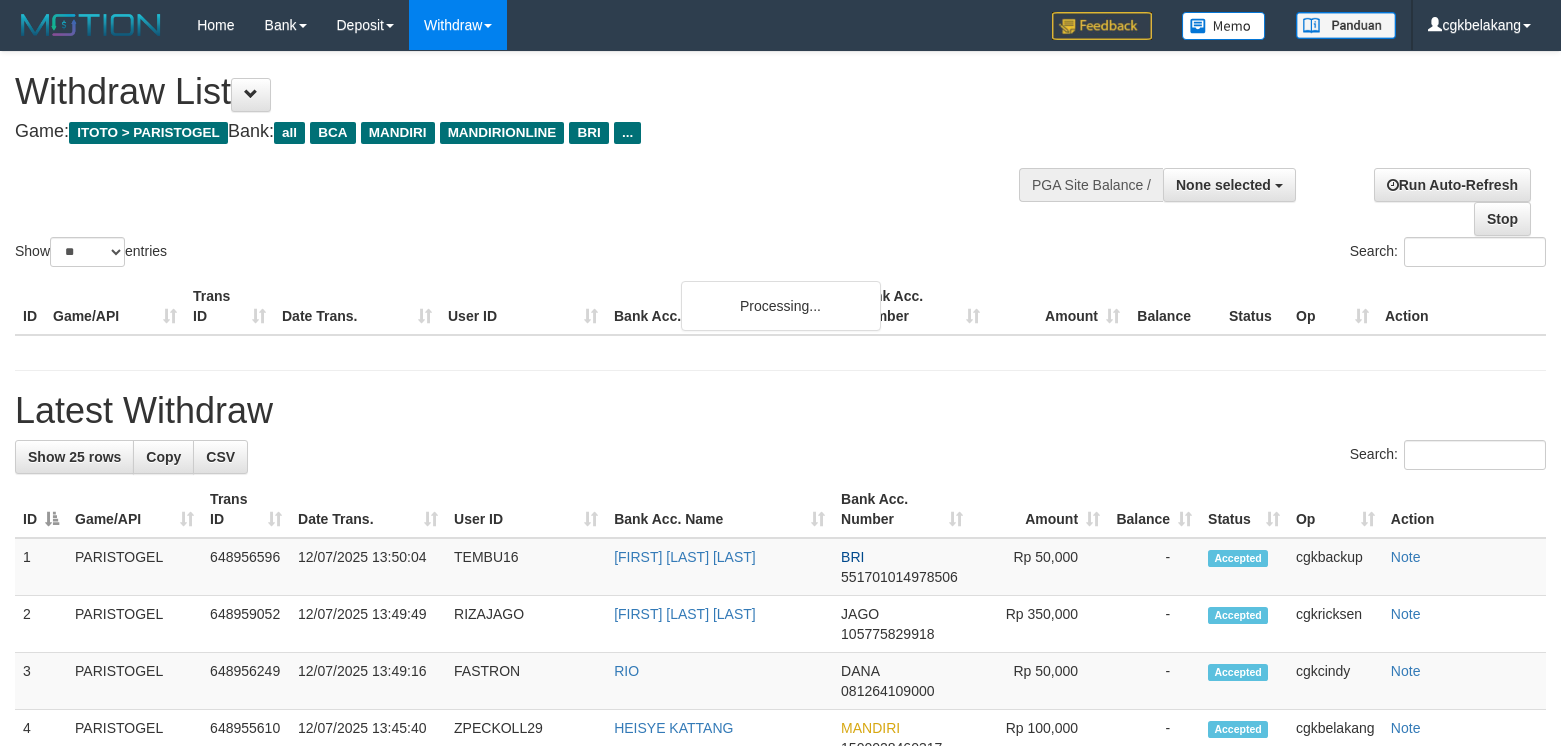 select 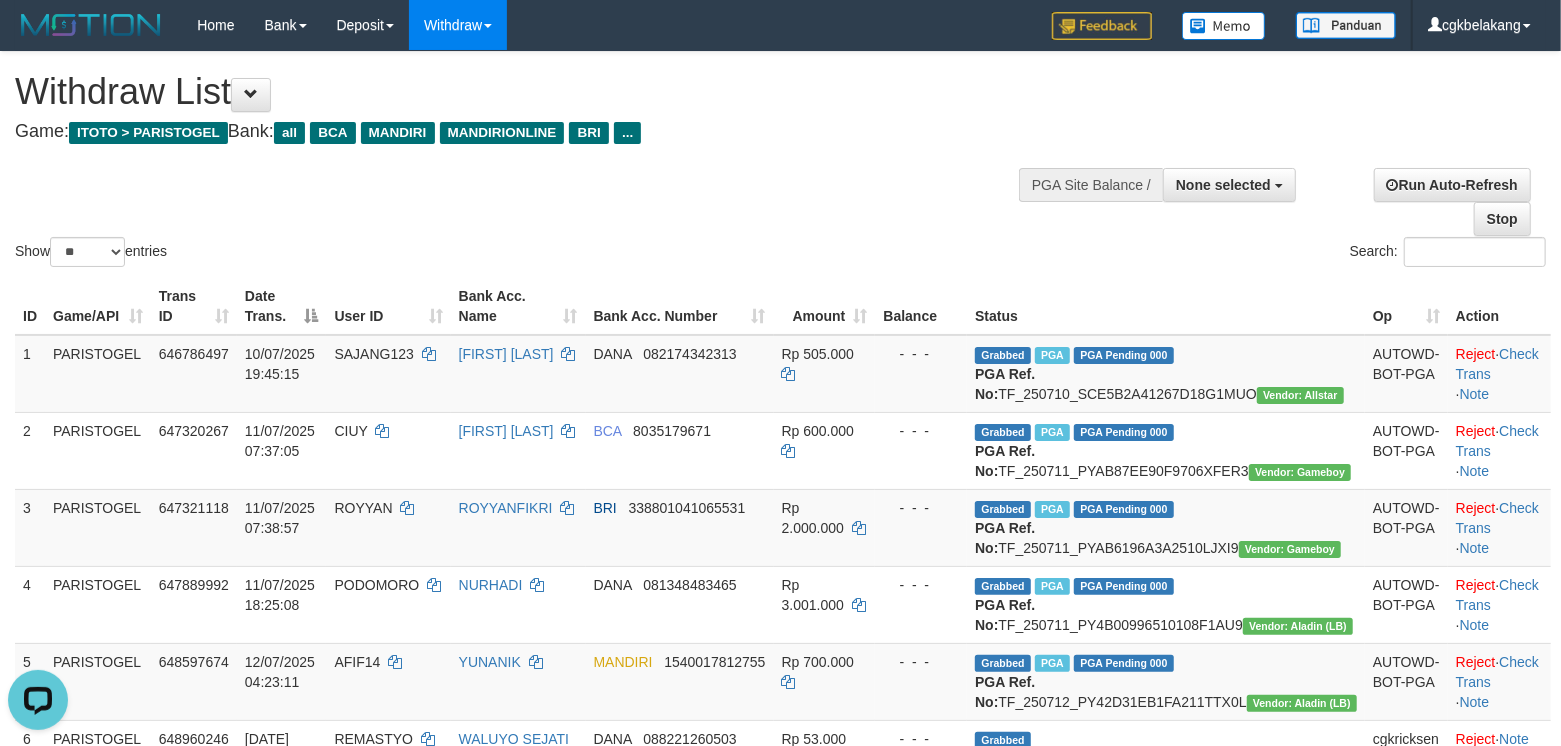 scroll, scrollTop: 0, scrollLeft: 0, axis: both 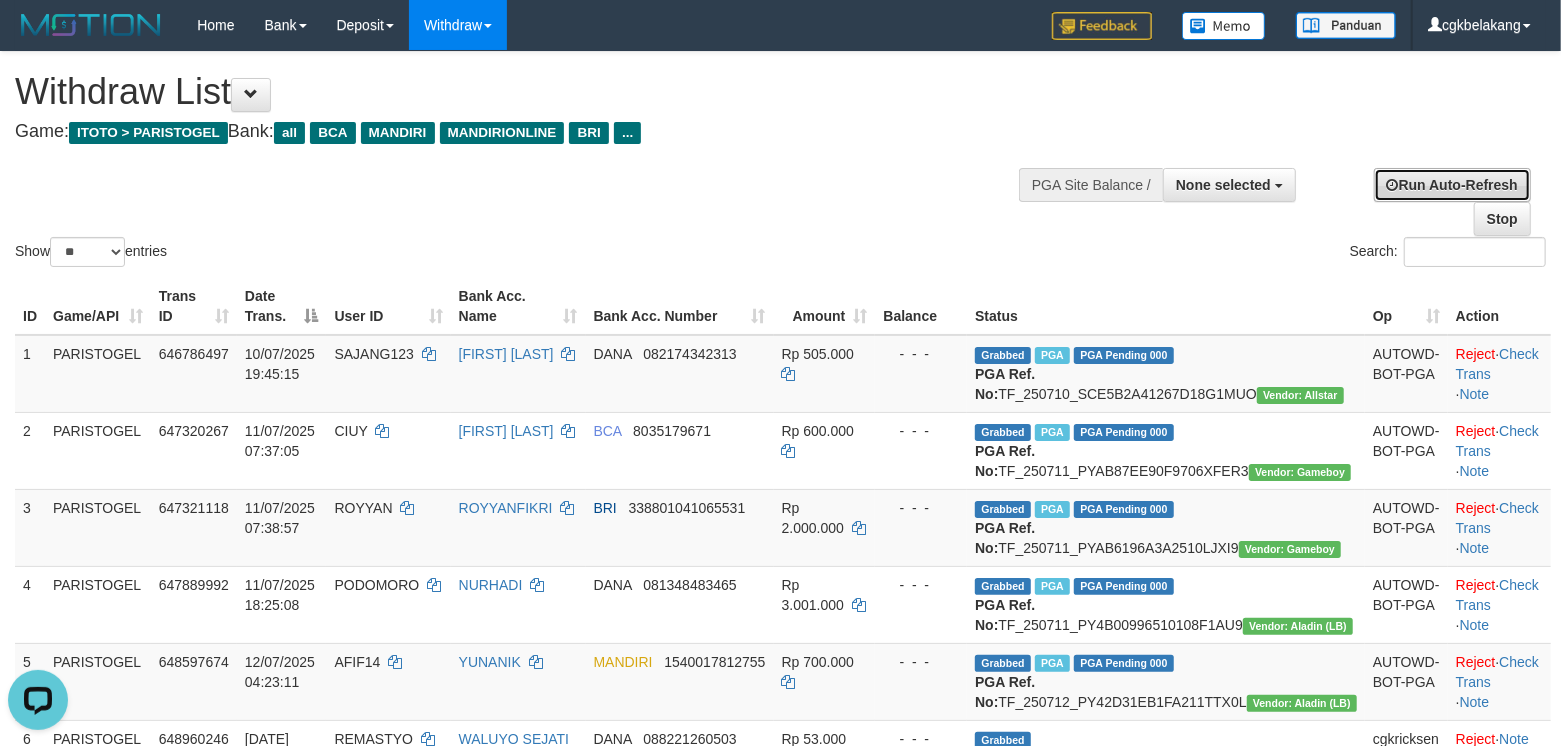 click on "Run Auto-Refresh" at bounding box center (1452, 185) 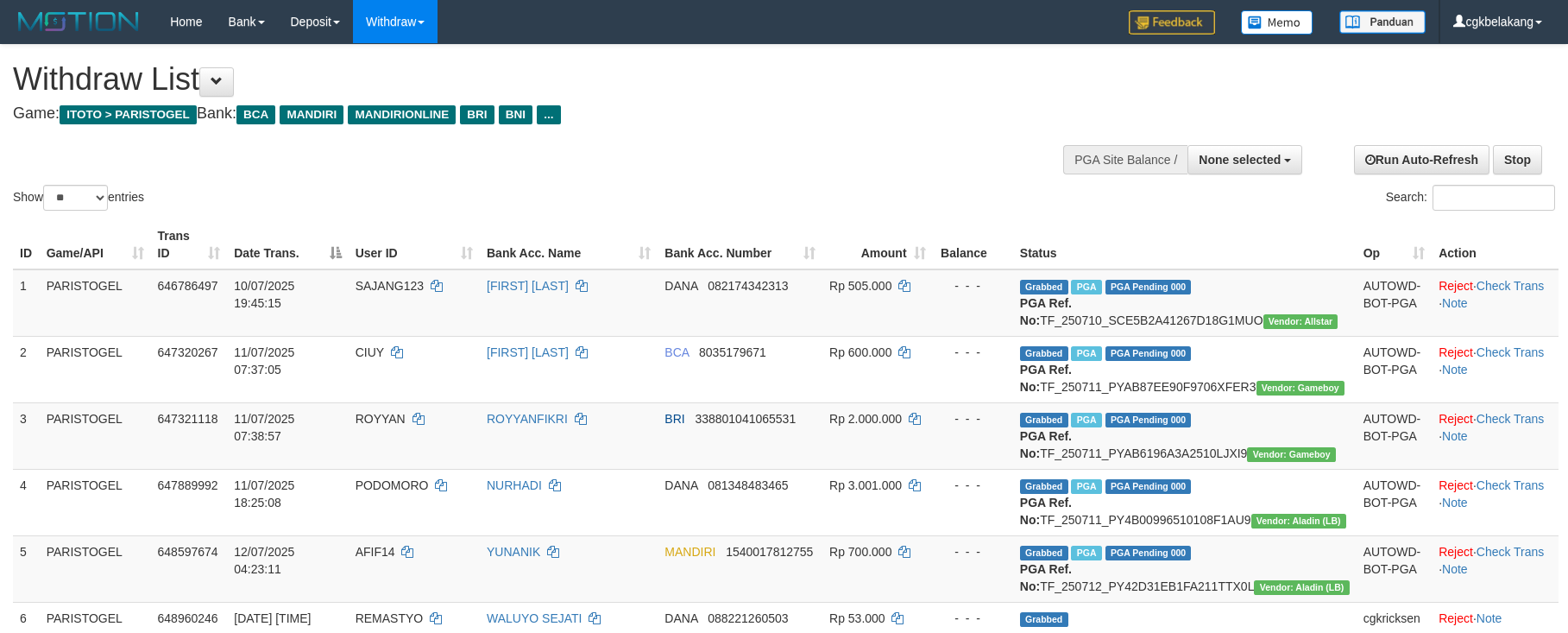 select 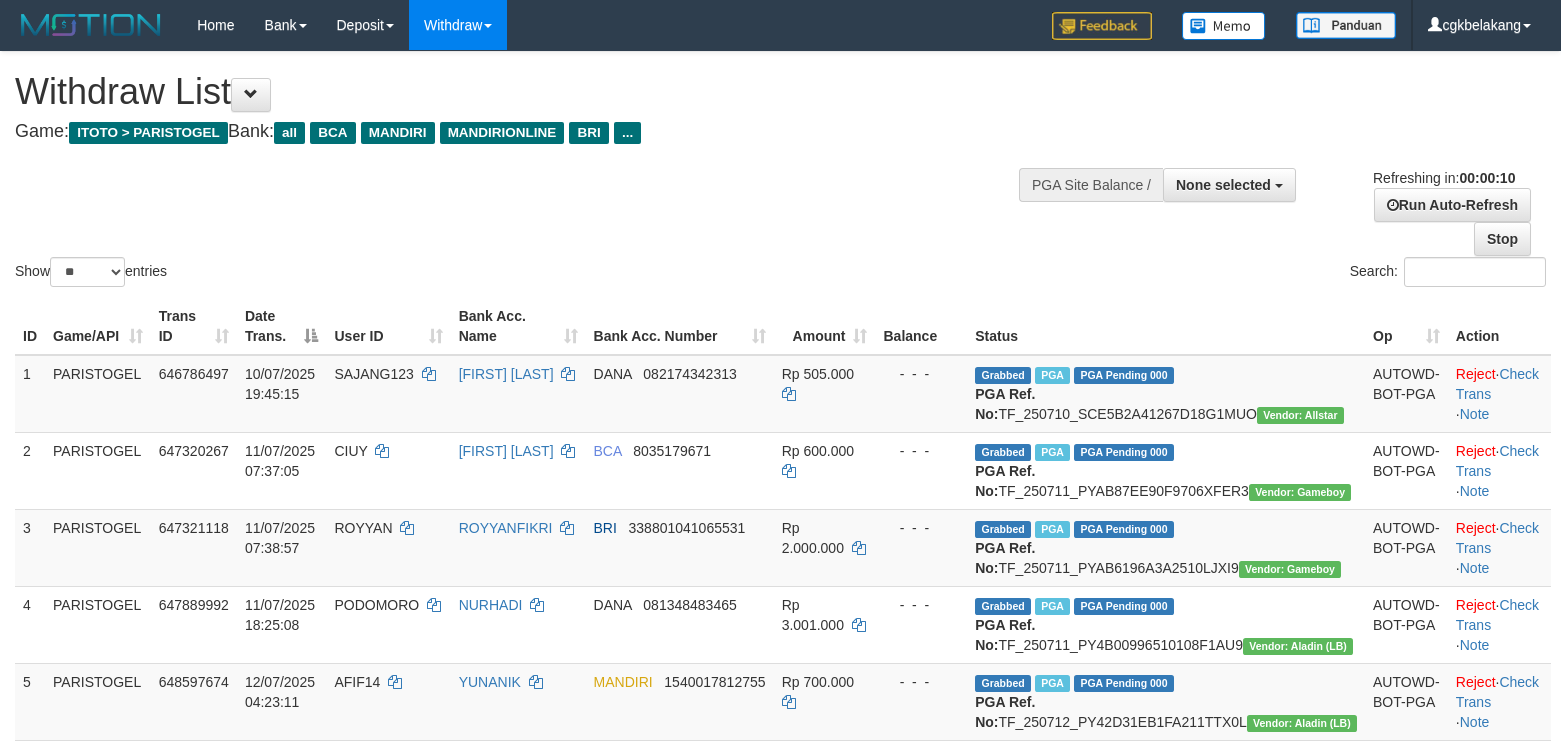 select 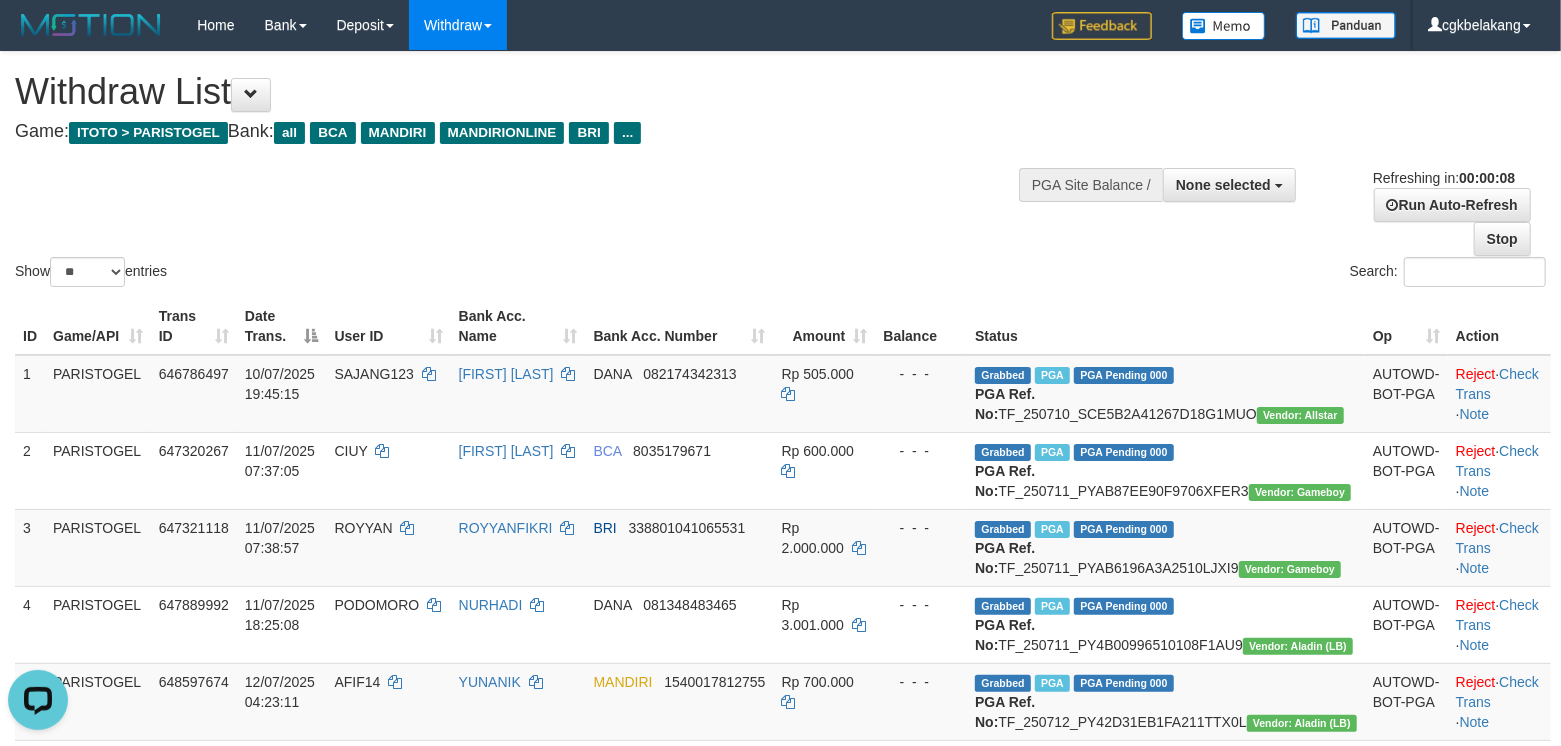scroll, scrollTop: 0, scrollLeft: 0, axis: both 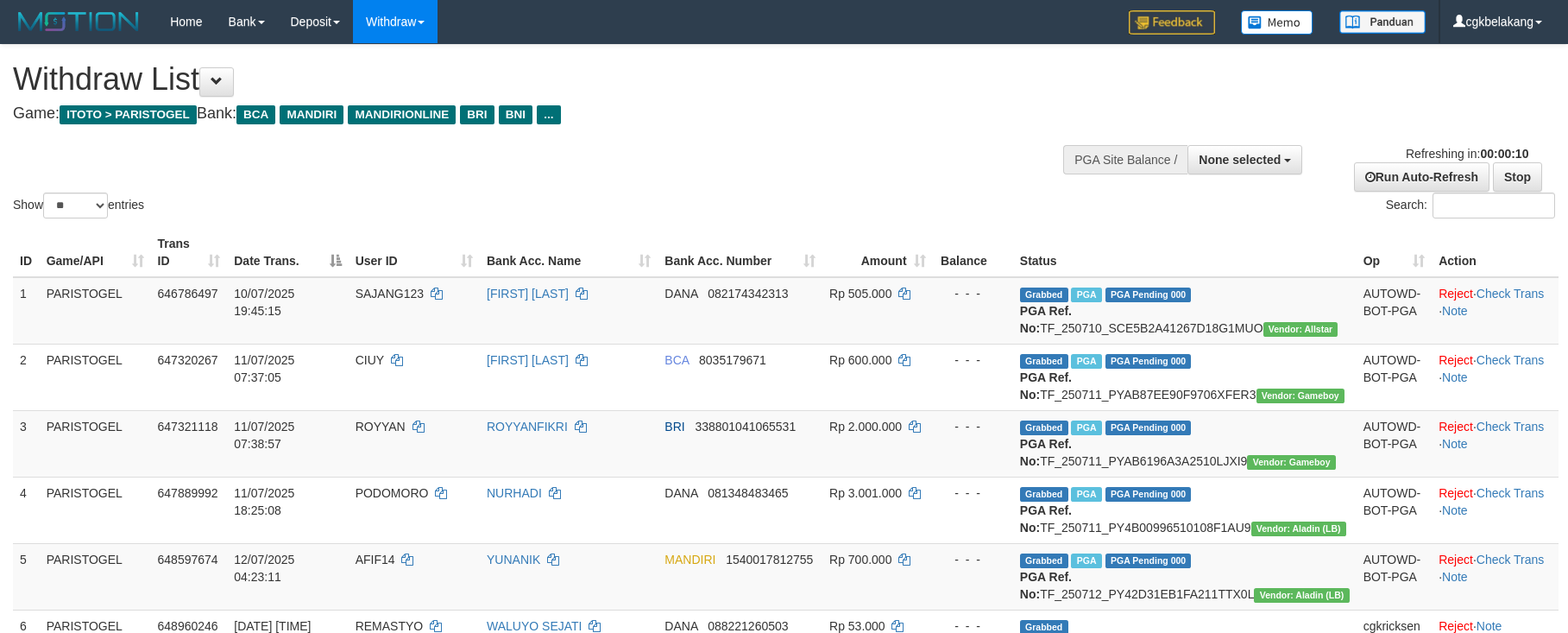 select 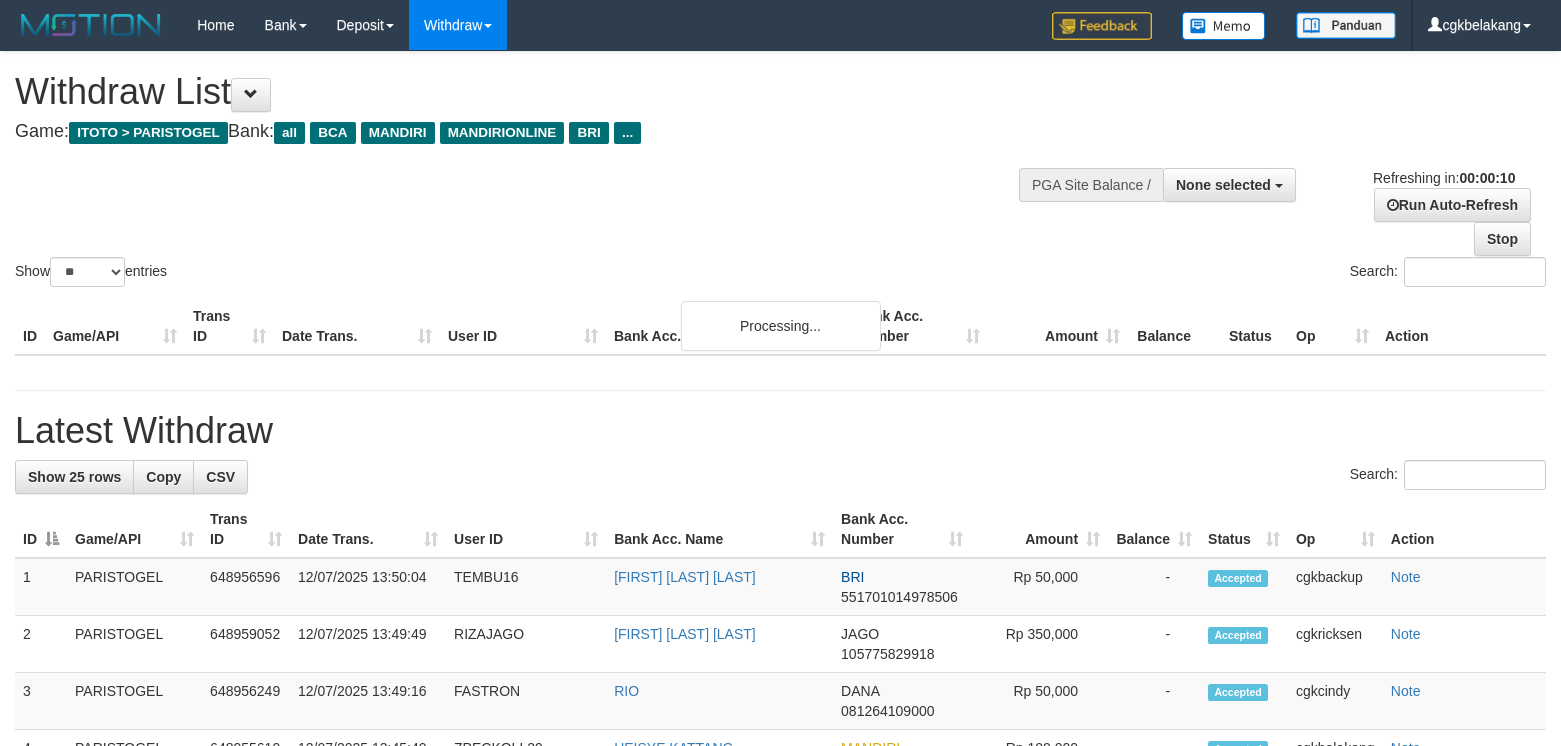 select 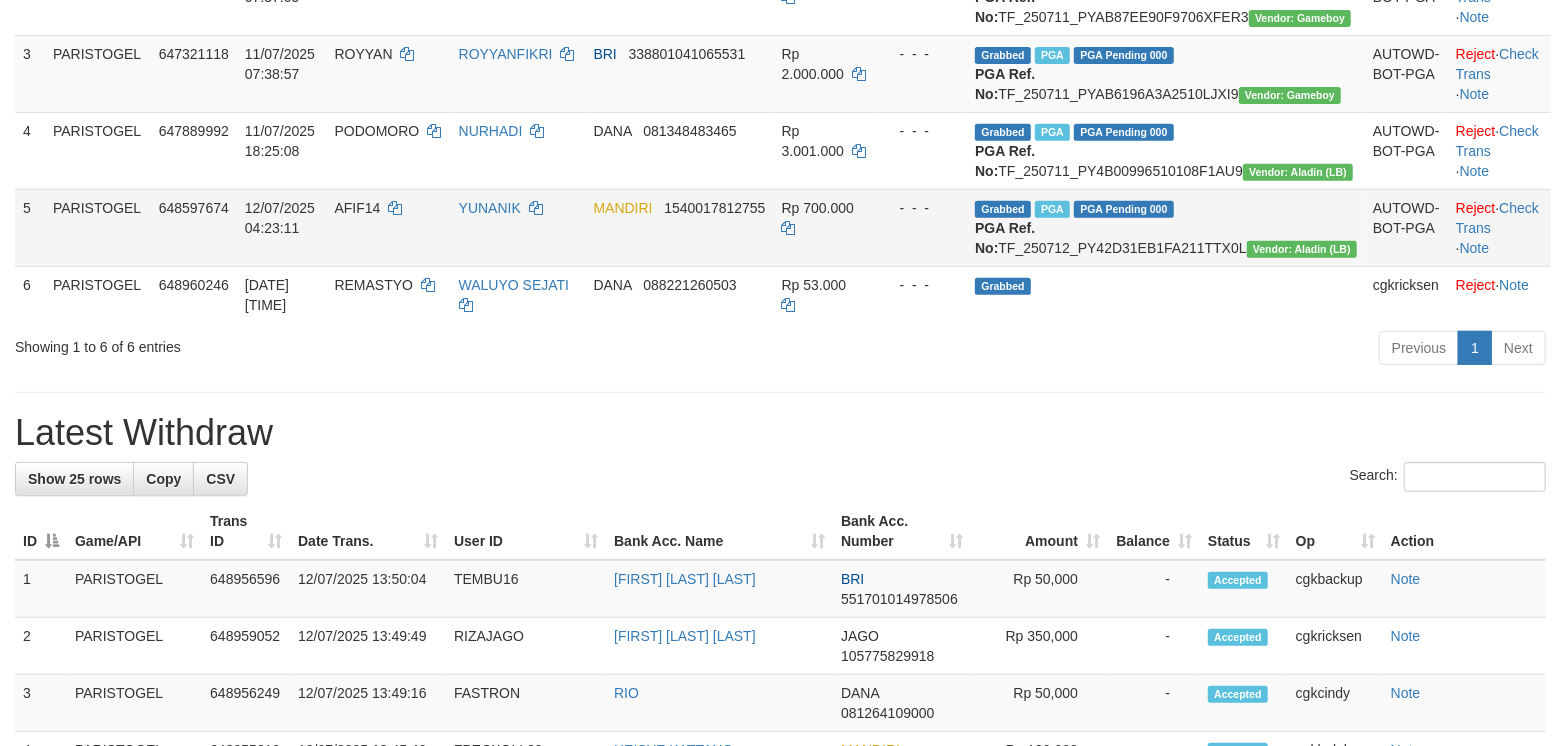 scroll, scrollTop: 400, scrollLeft: 0, axis: vertical 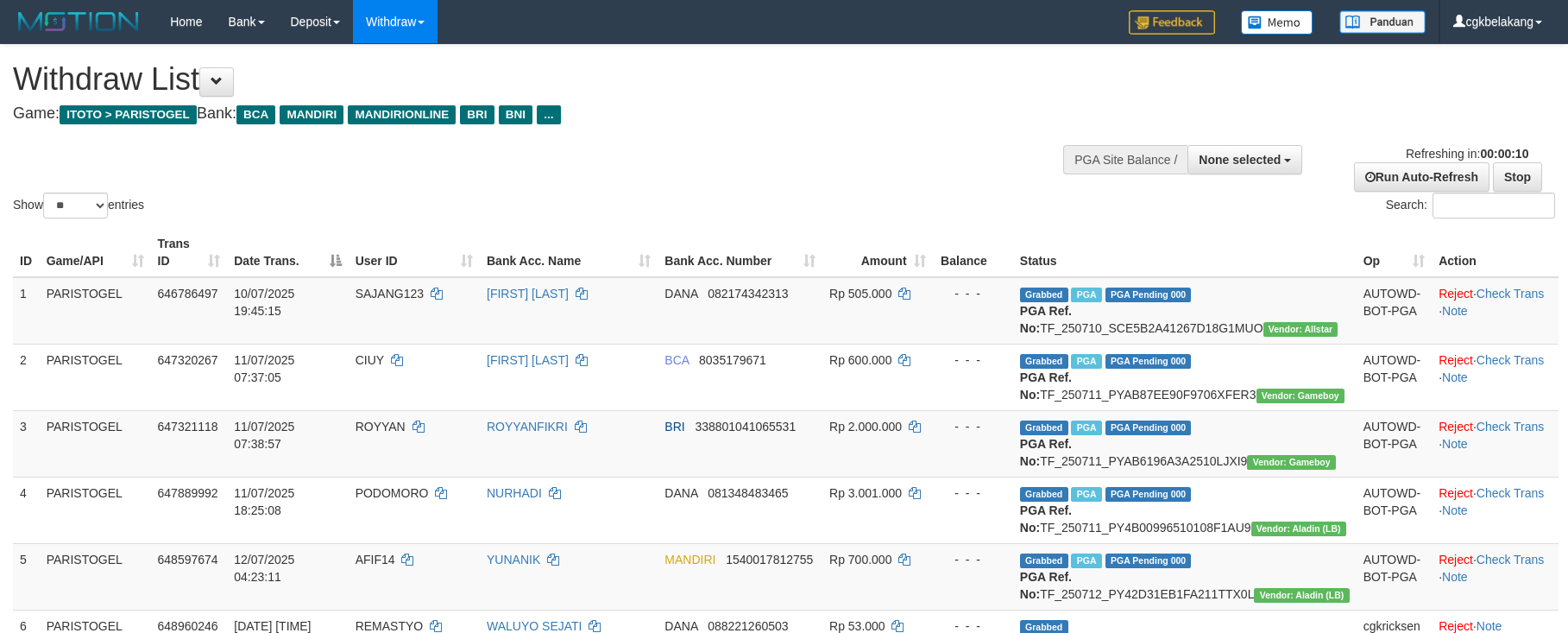 select 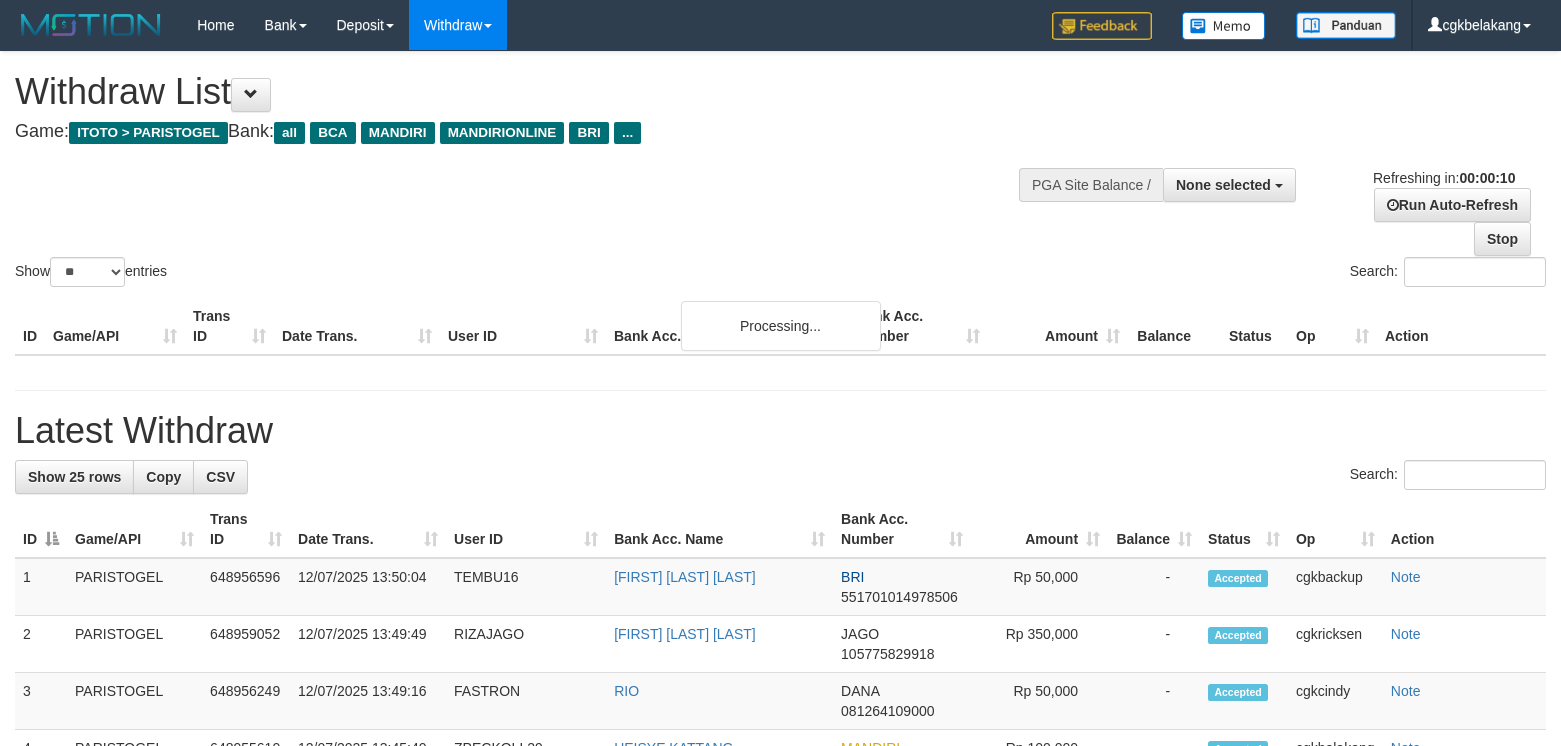 select 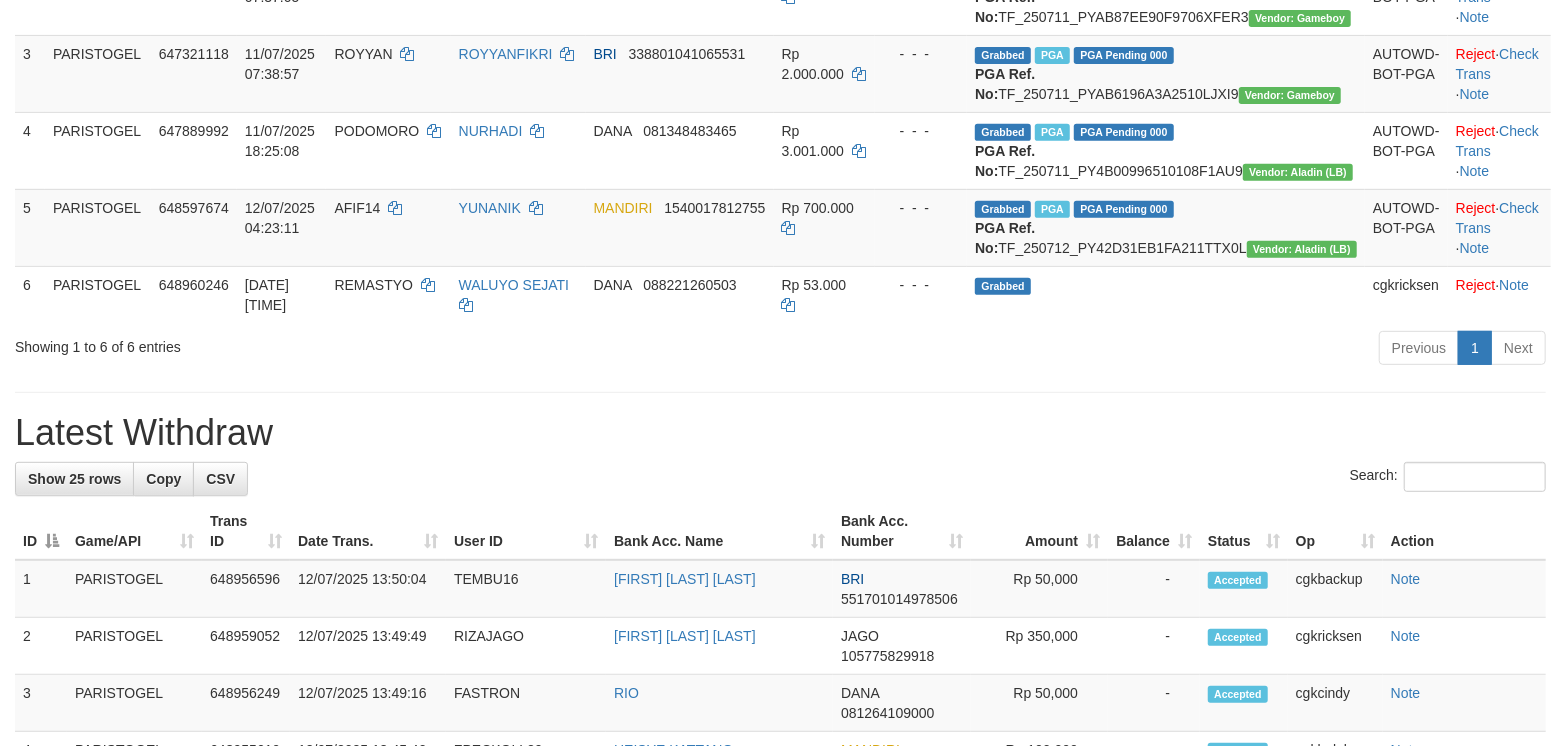 scroll, scrollTop: 400, scrollLeft: 0, axis: vertical 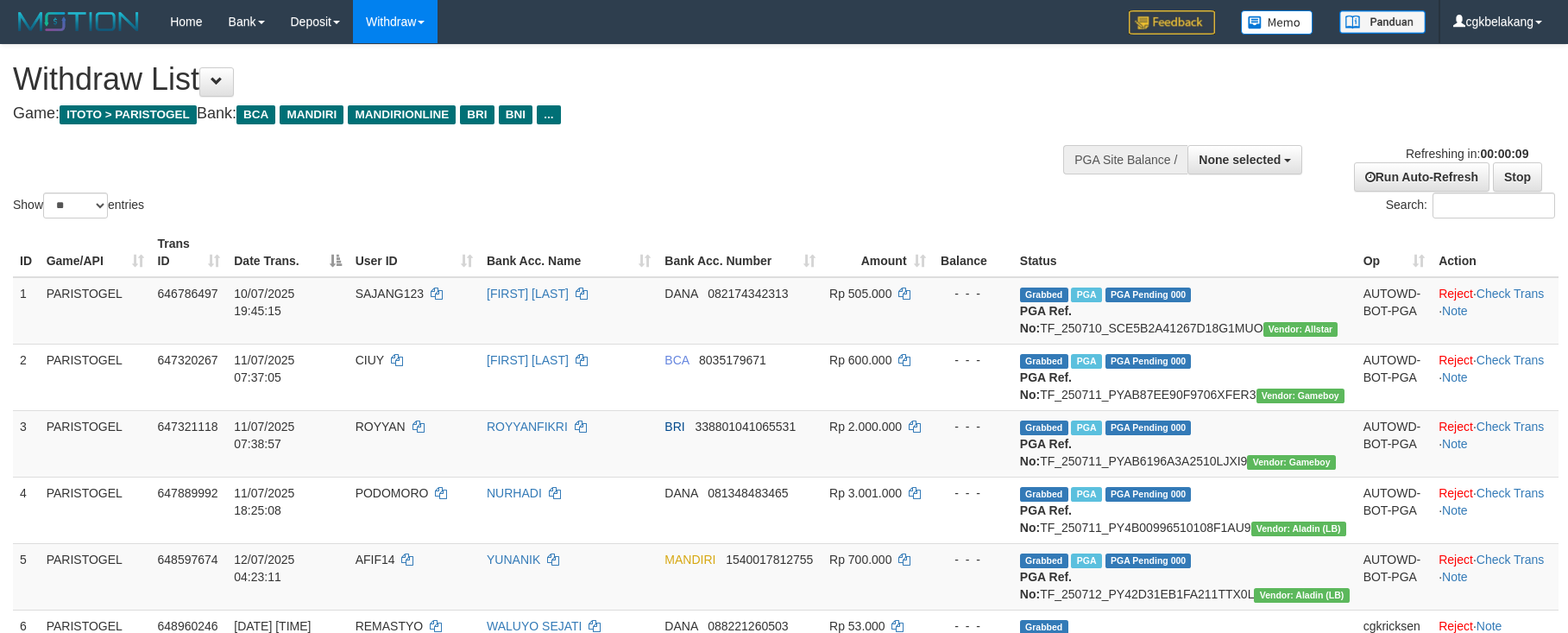 select 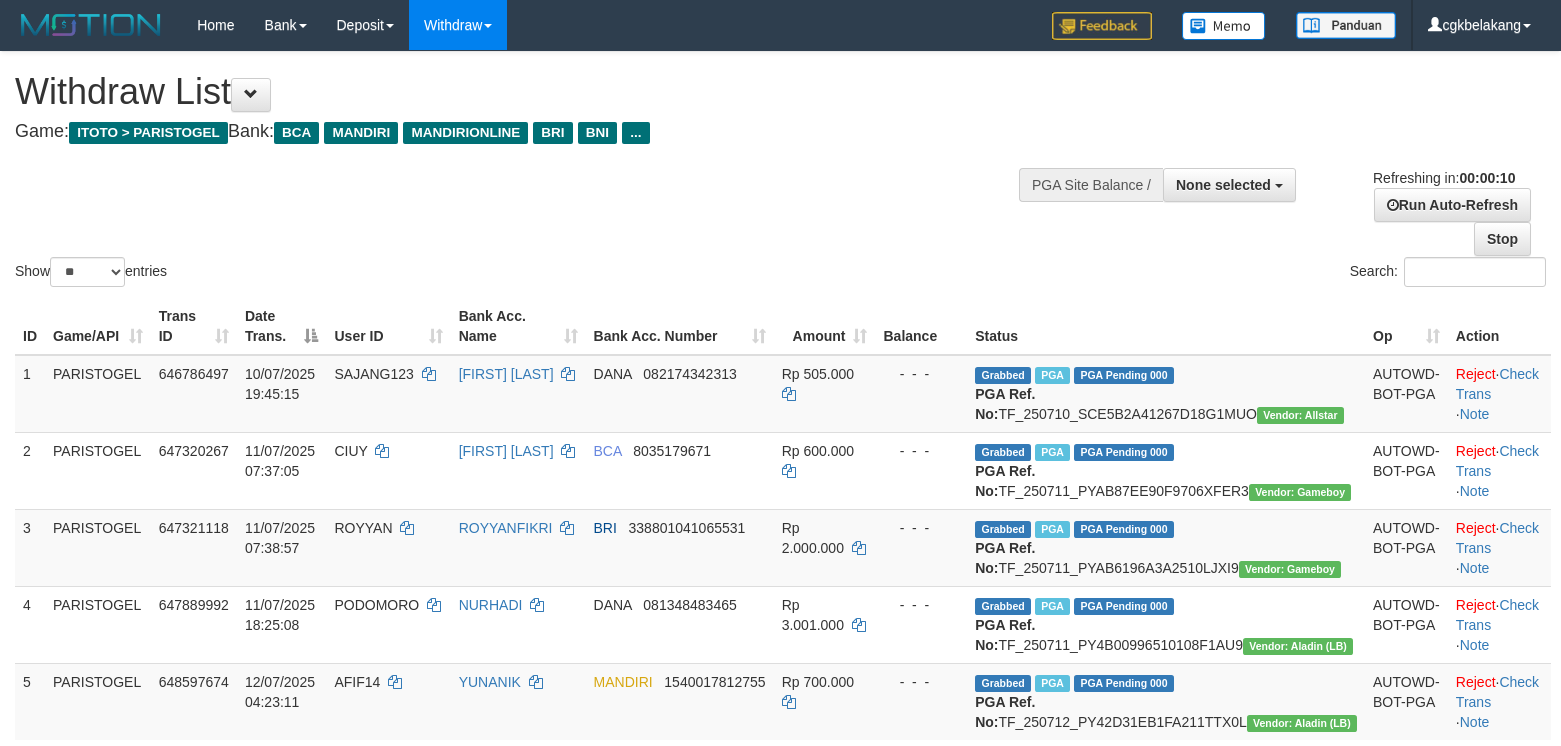 select 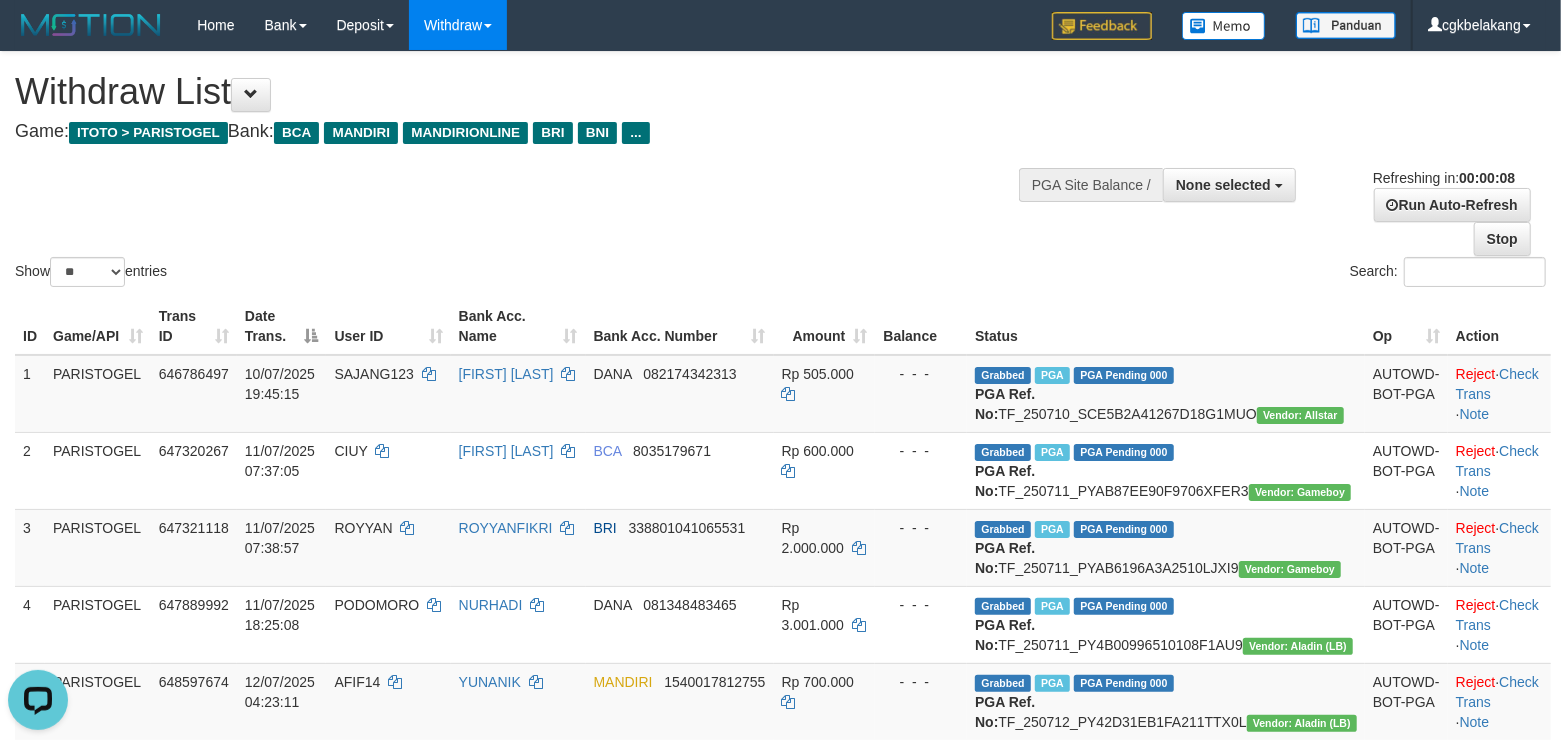 scroll, scrollTop: 0, scrollLeft: 0, axis: both 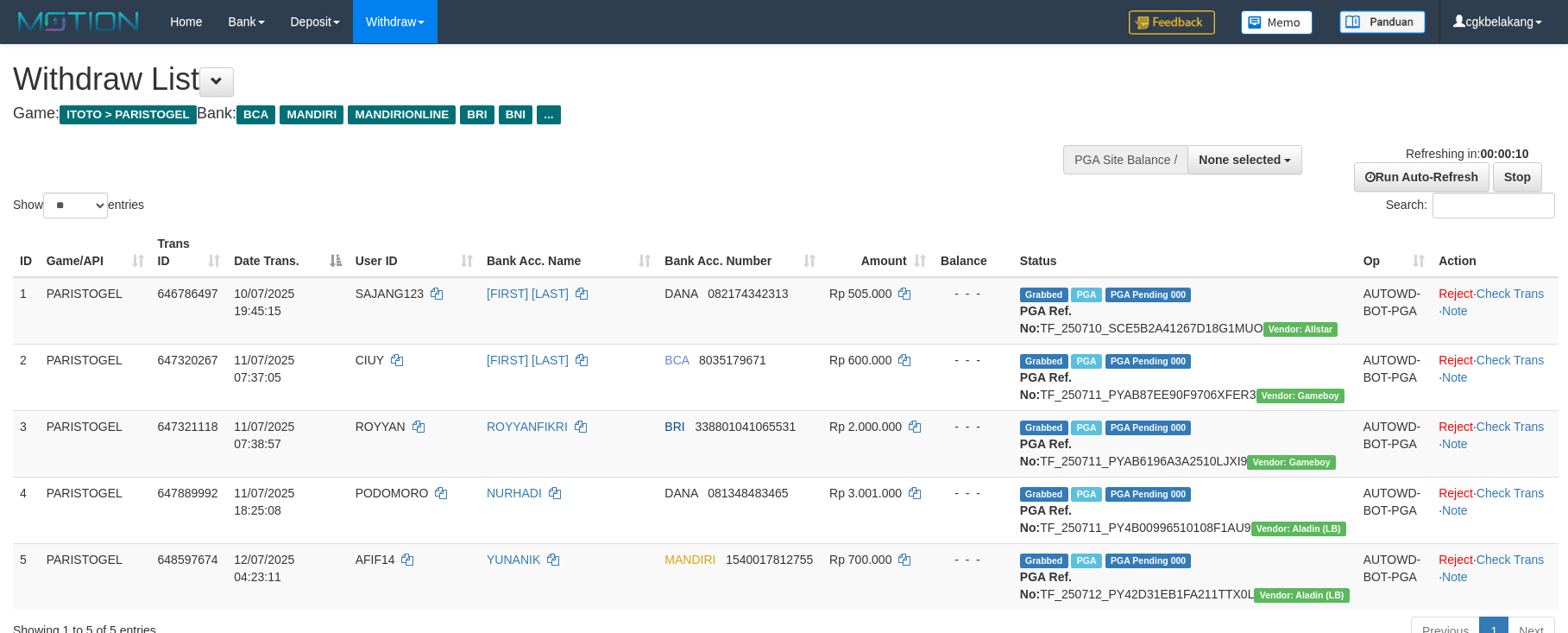 select 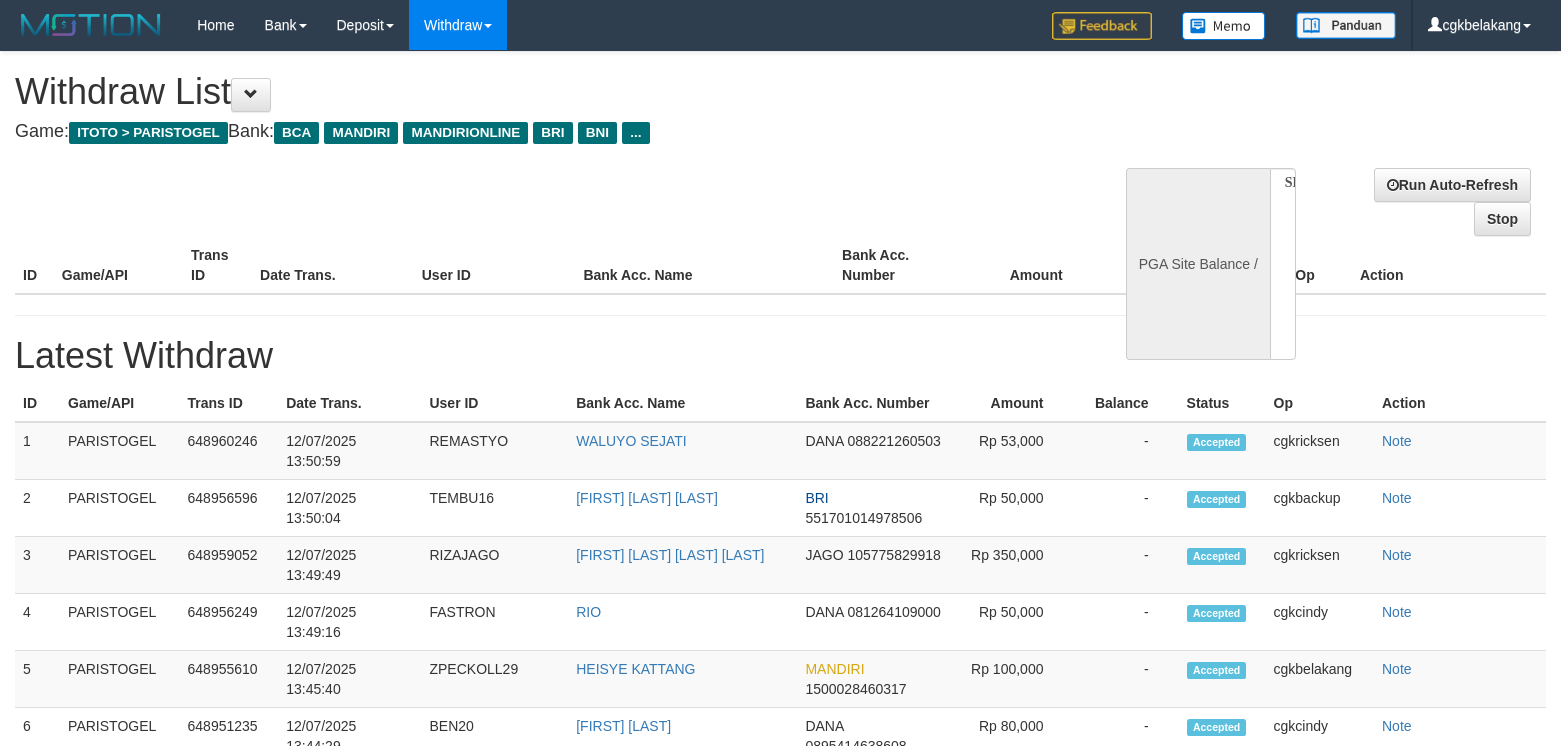 select 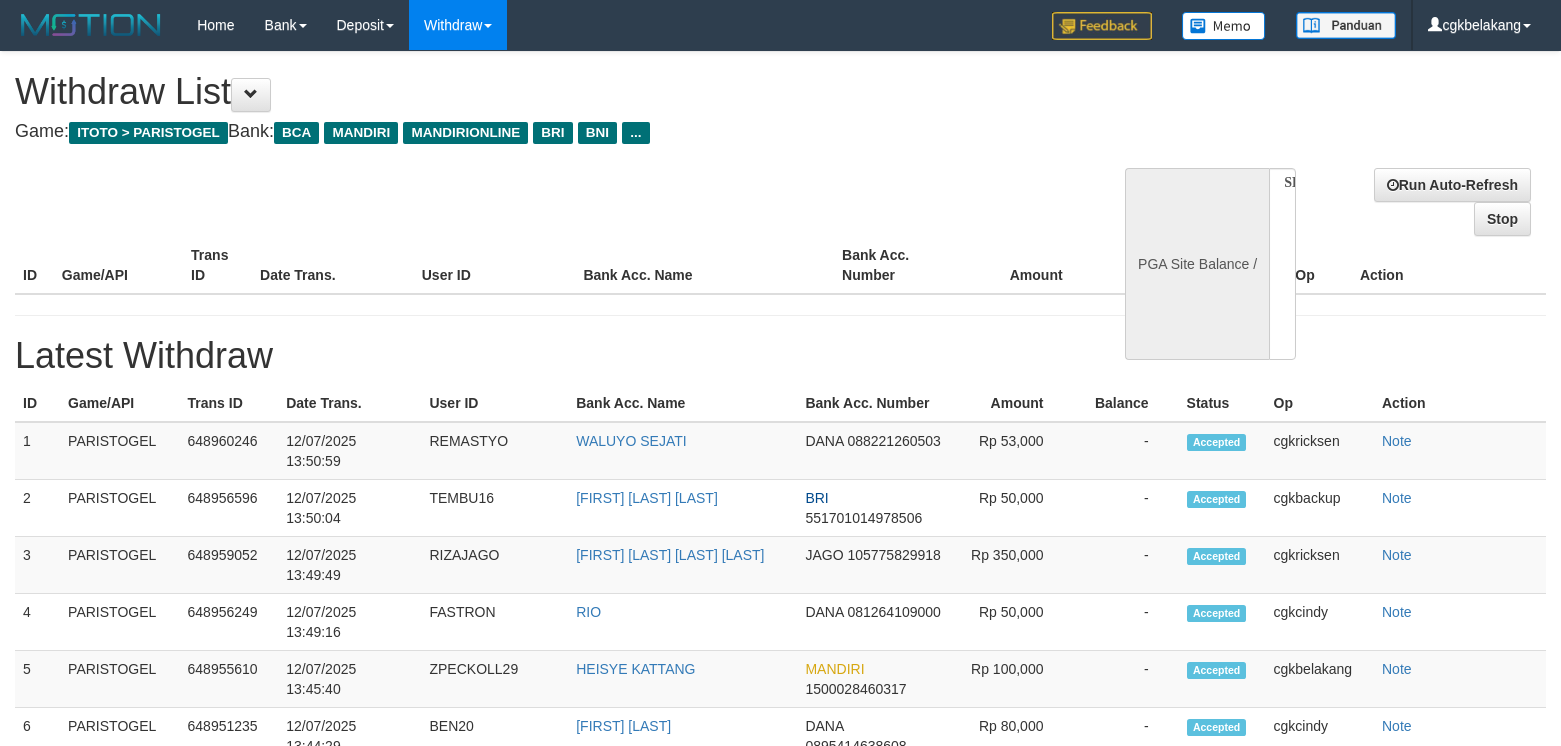 scroll, scrollTop: 0, scrollLeft: 0, axis: both 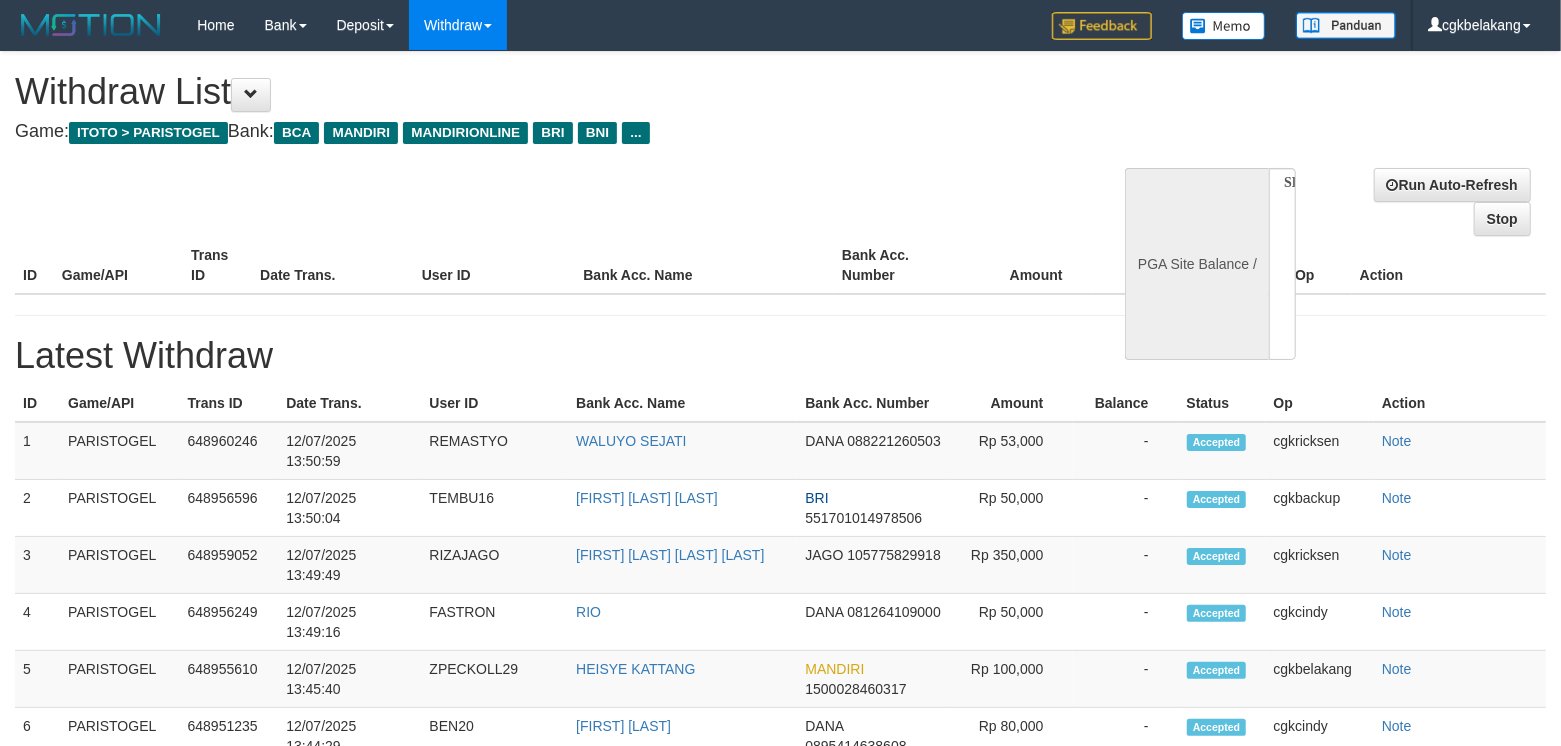 select on "**" 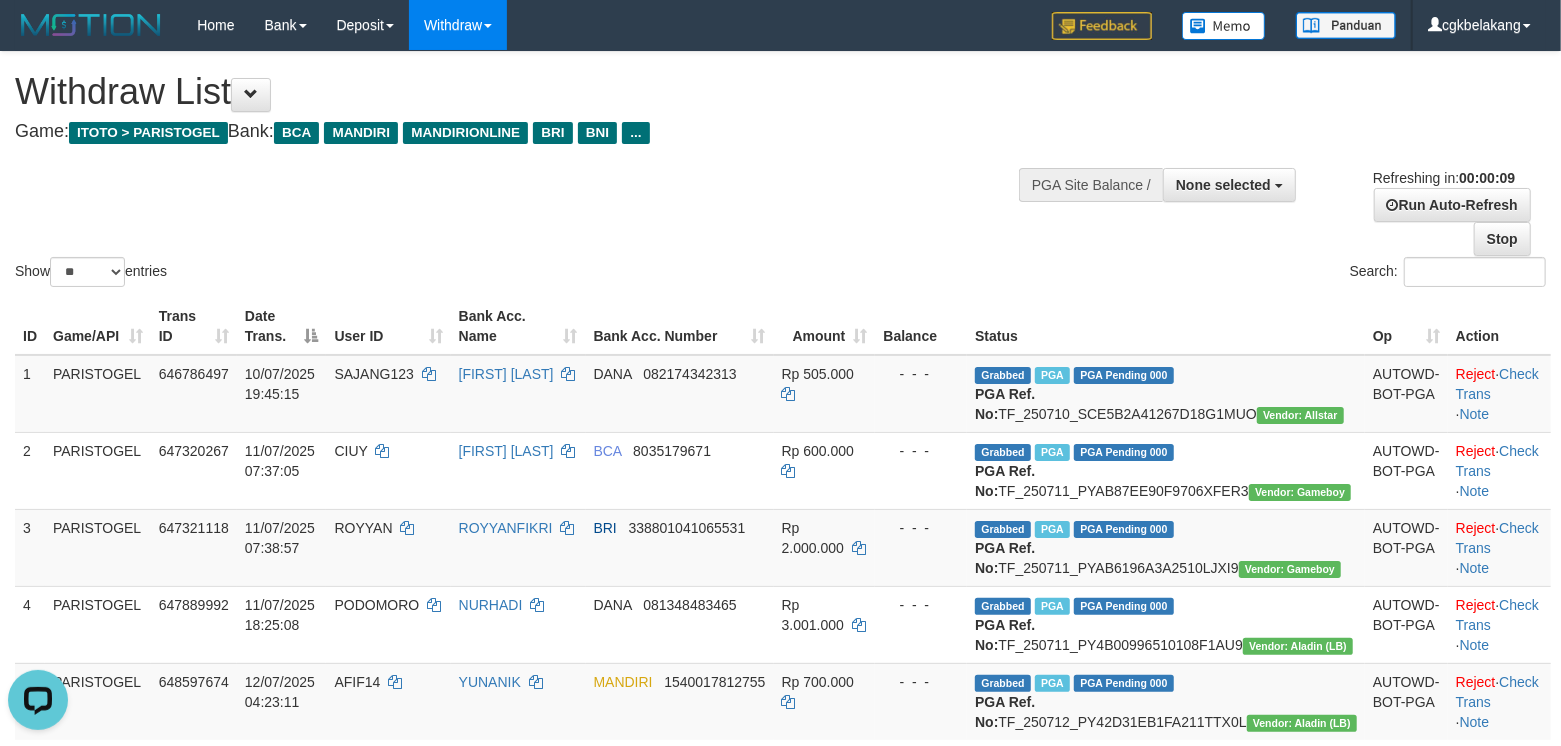 scroll, scrollTop: 0, scrollLeft: 0, axis: both 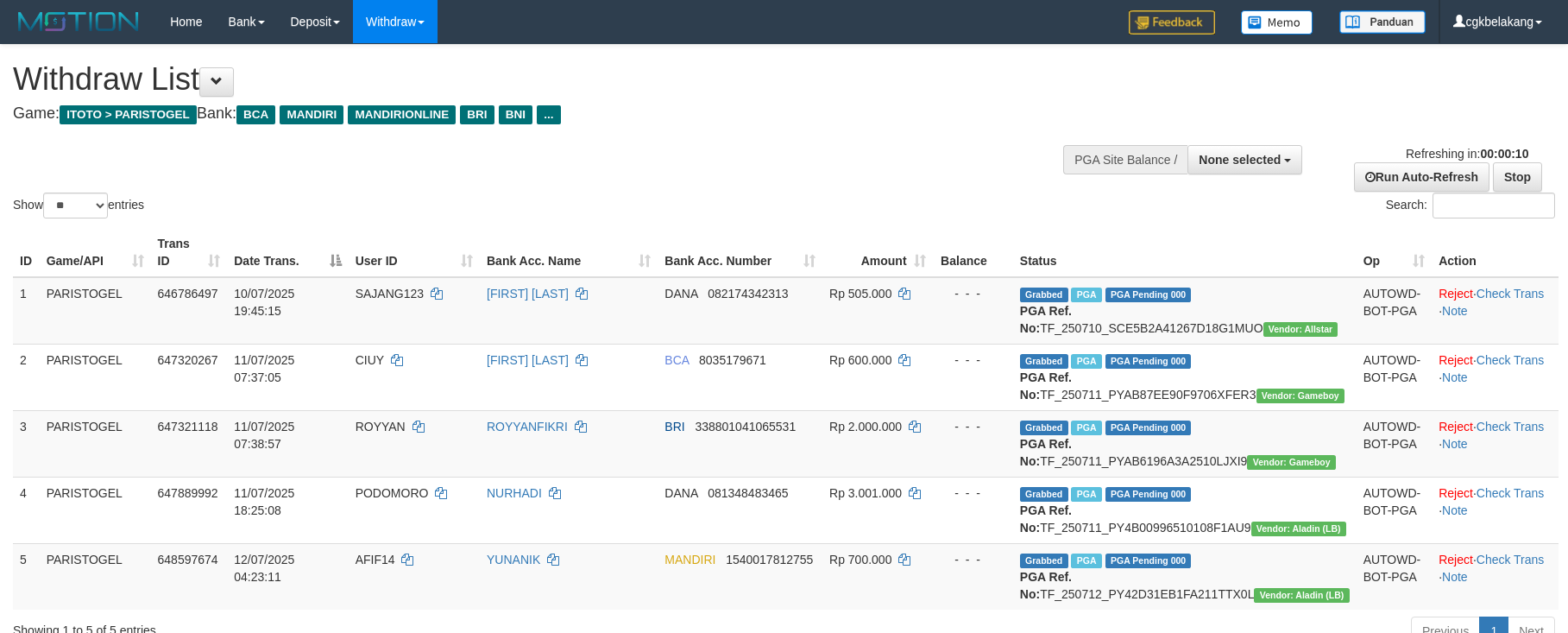 select 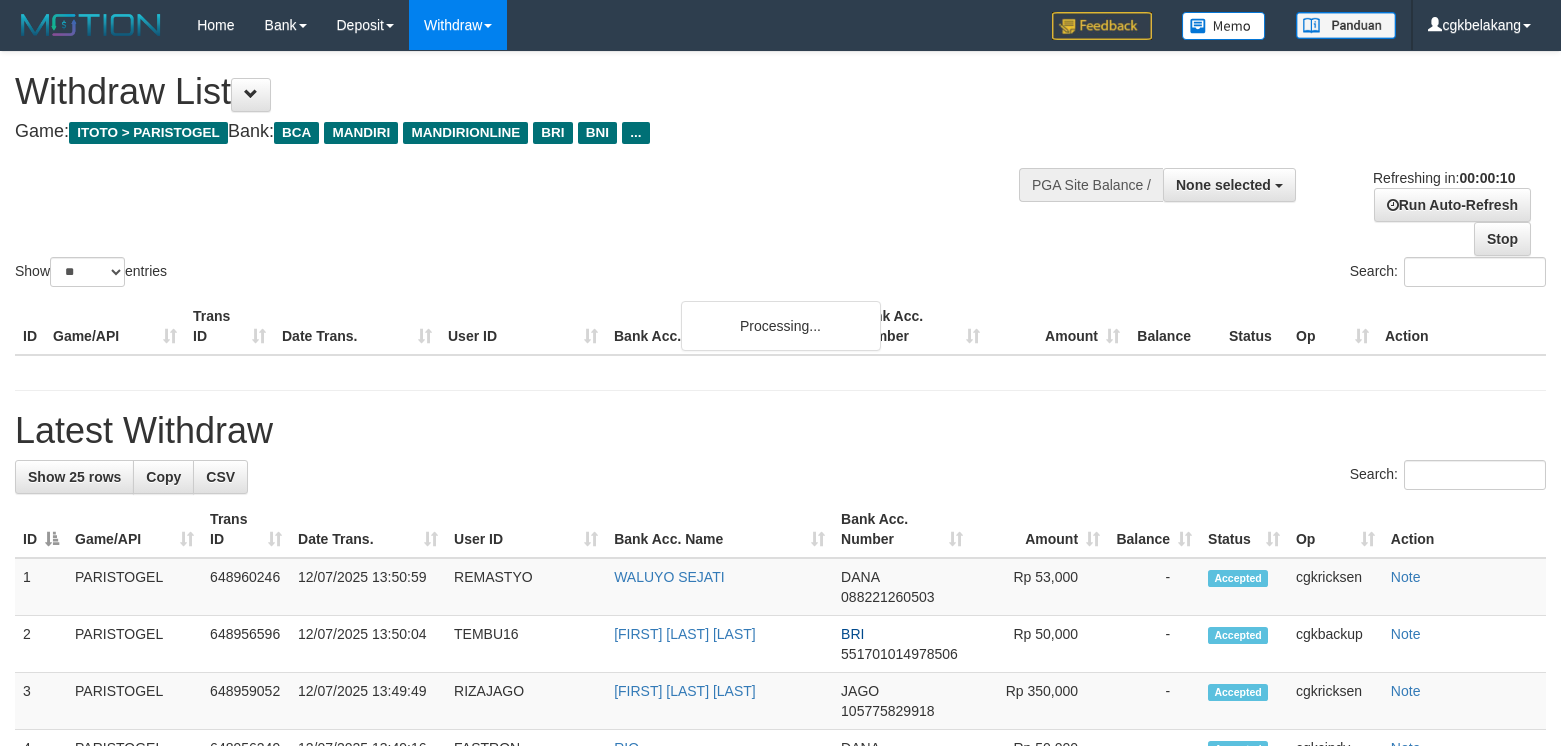 select 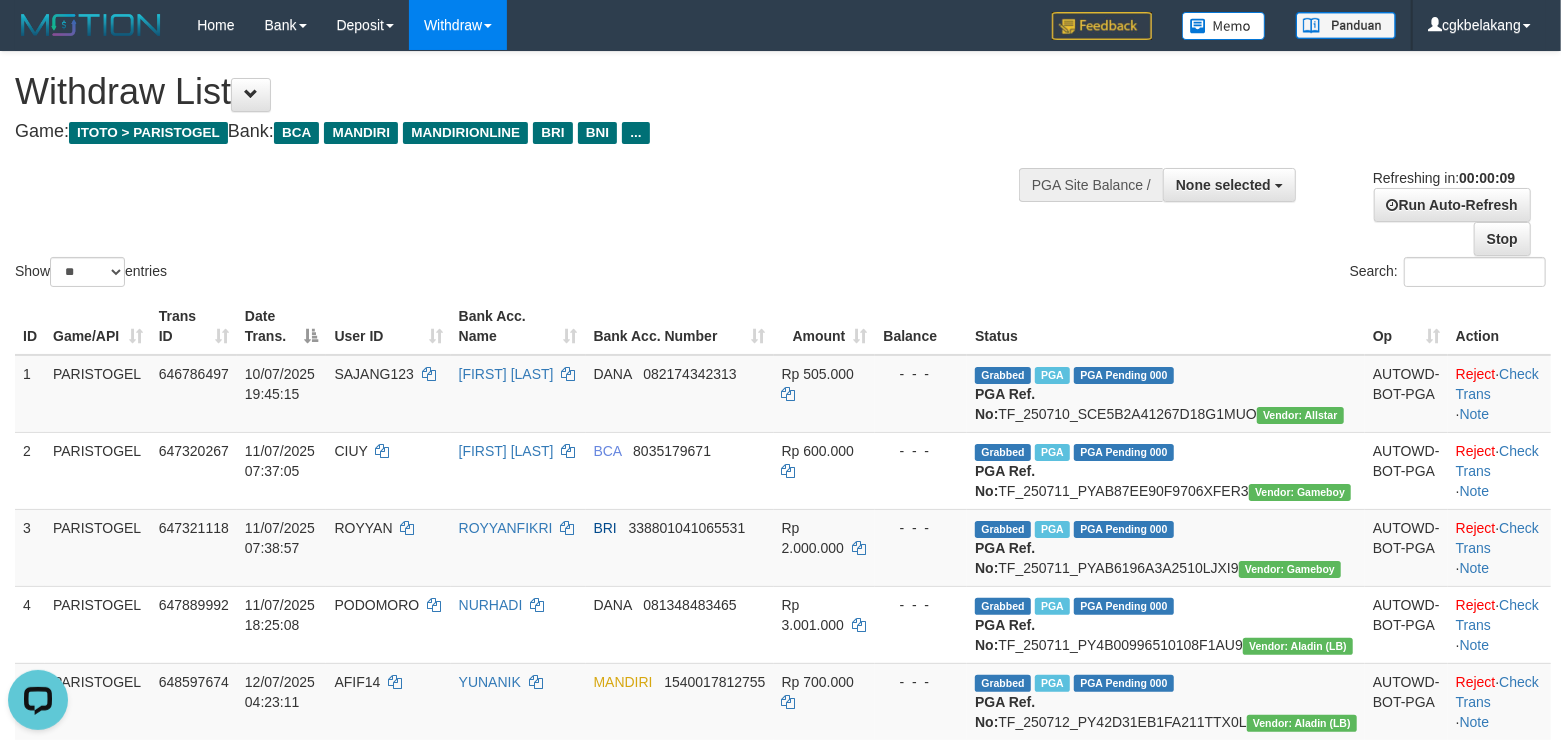 scroll, scrollTop: 0, scrollLeft: 0, axis: both 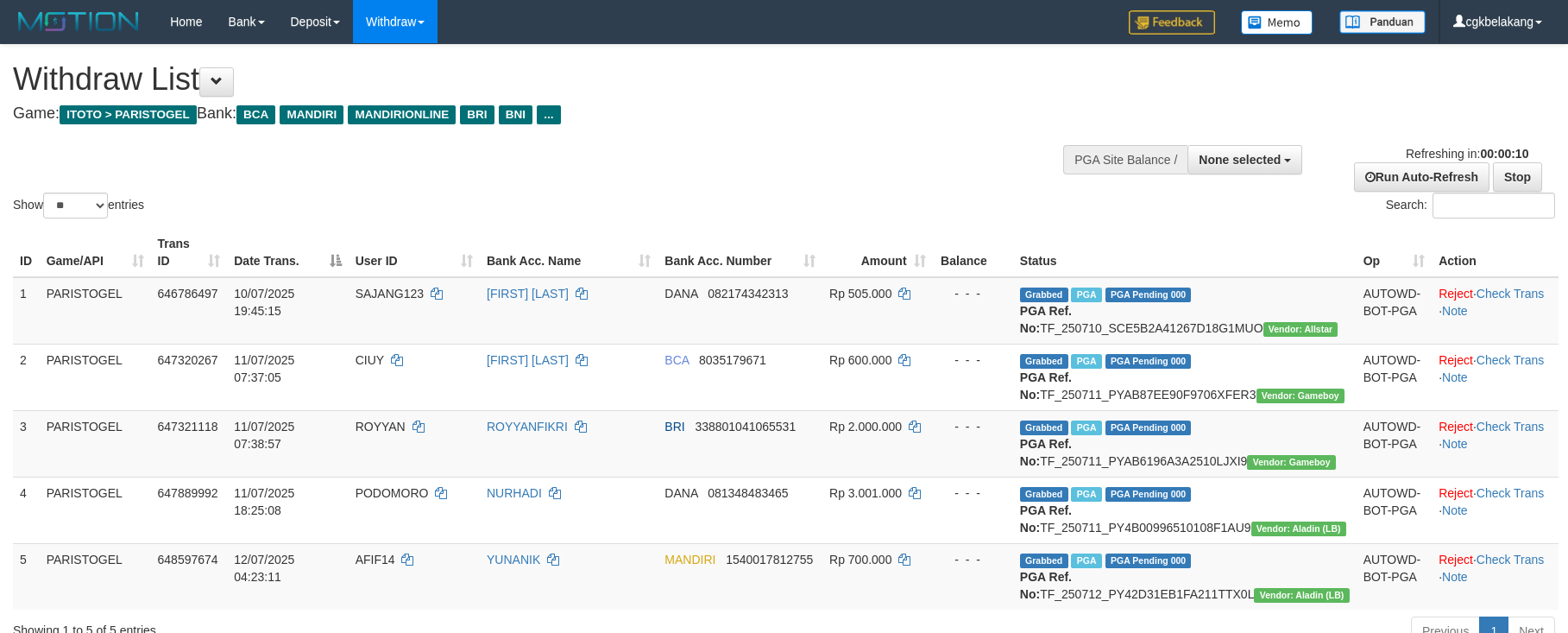 select 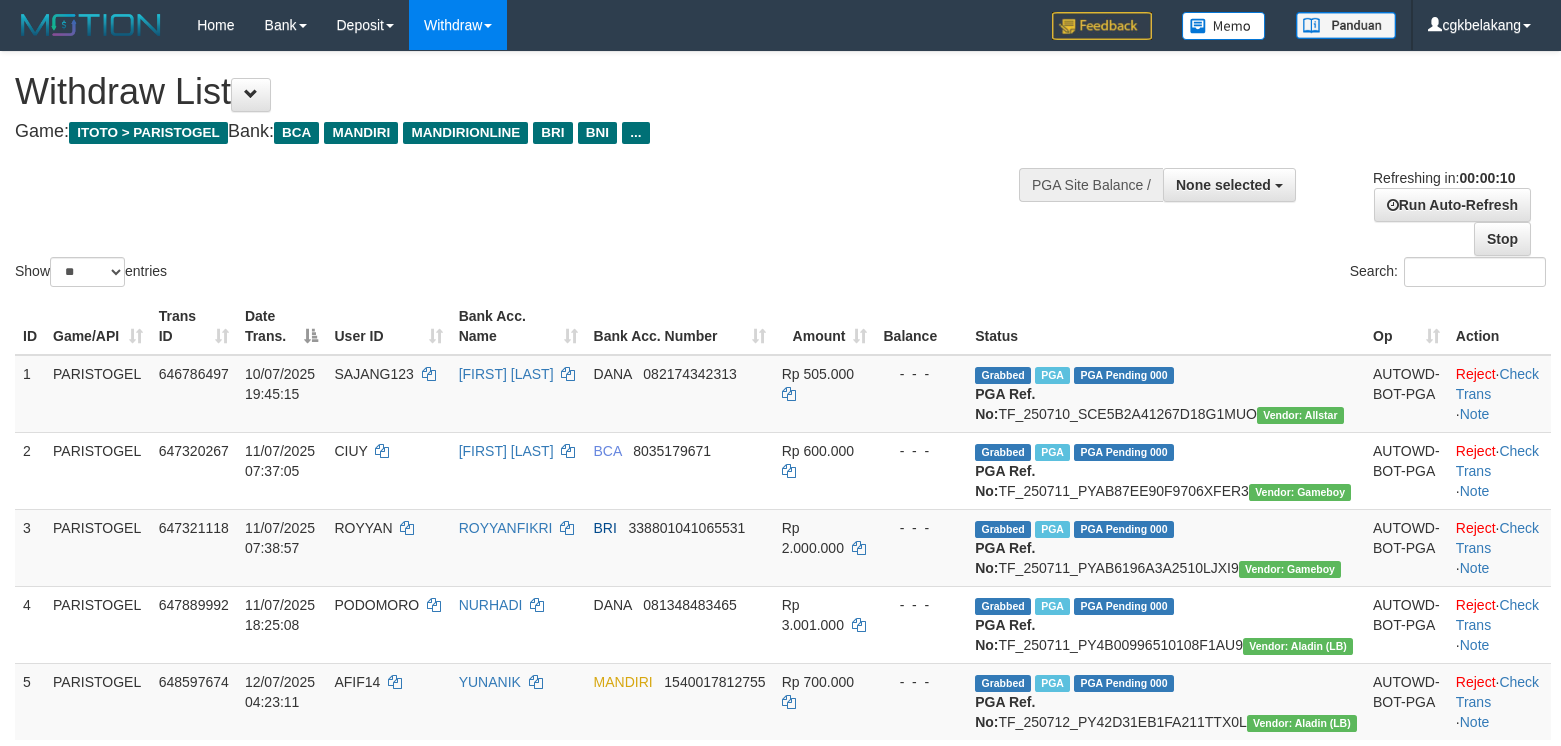 select 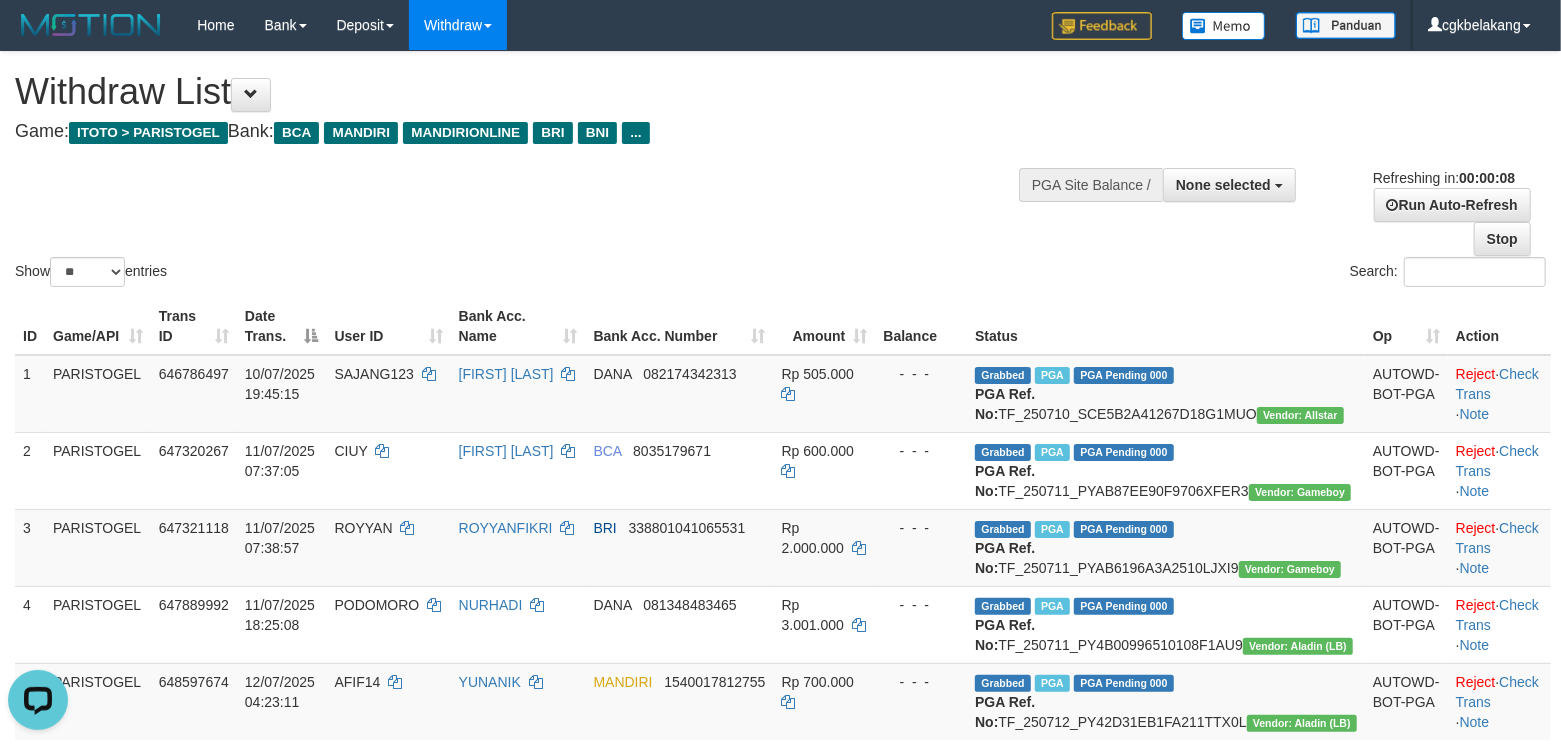 scroll, scrollTop: 0, scrollLeft: 0, axis: both 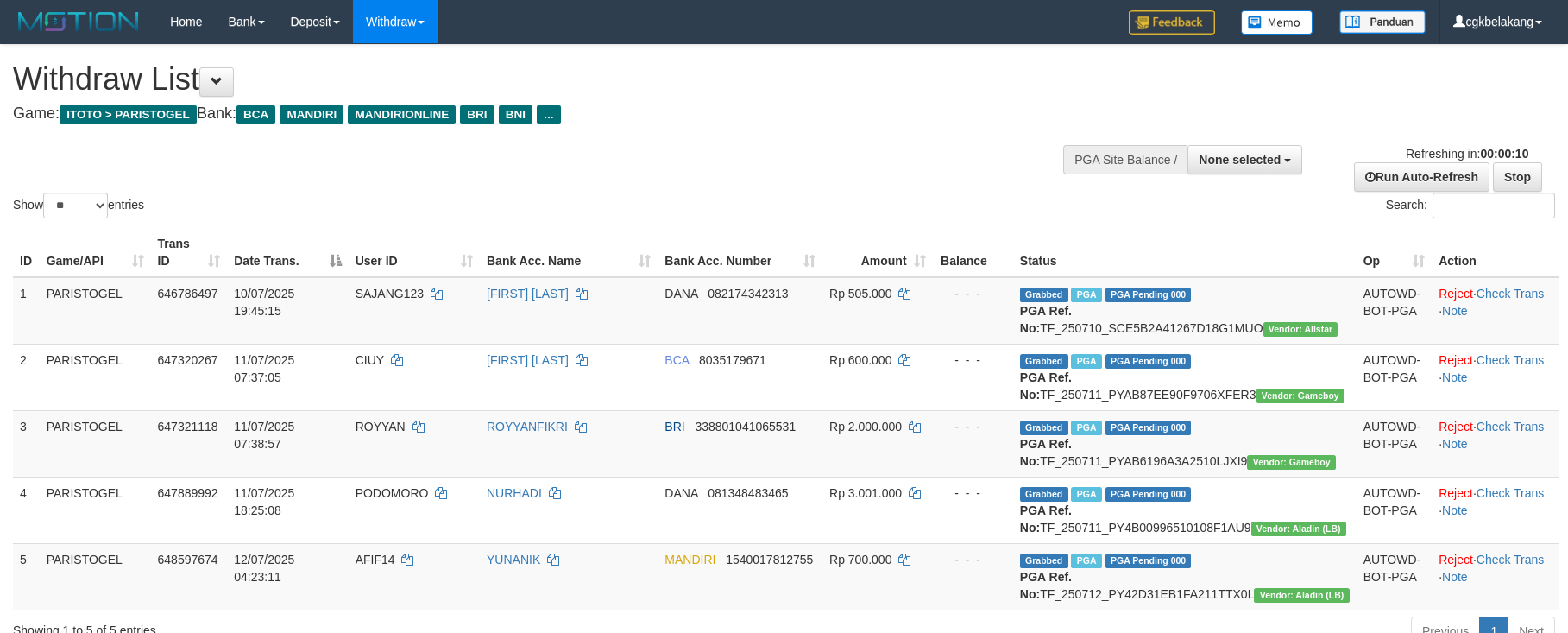 select 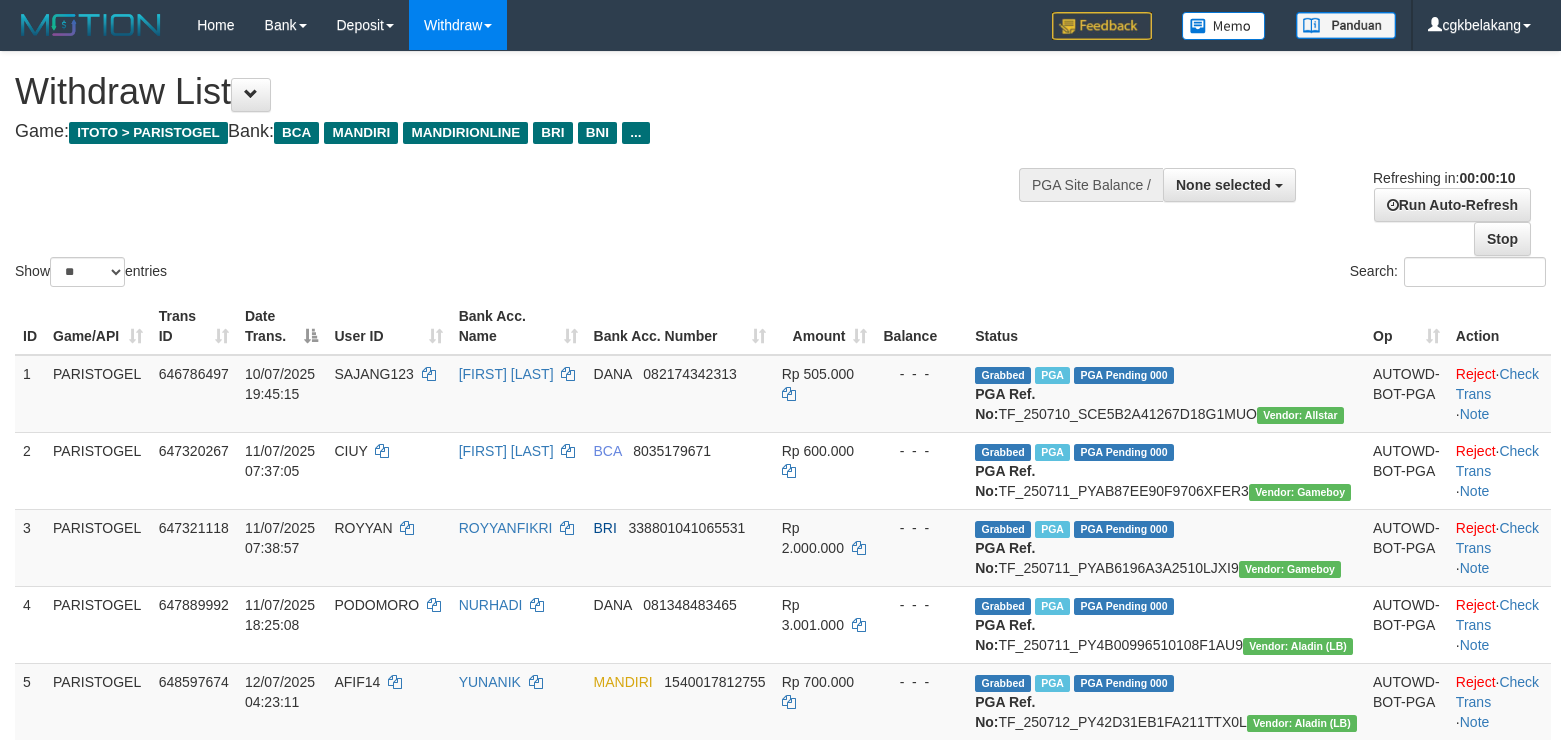 select 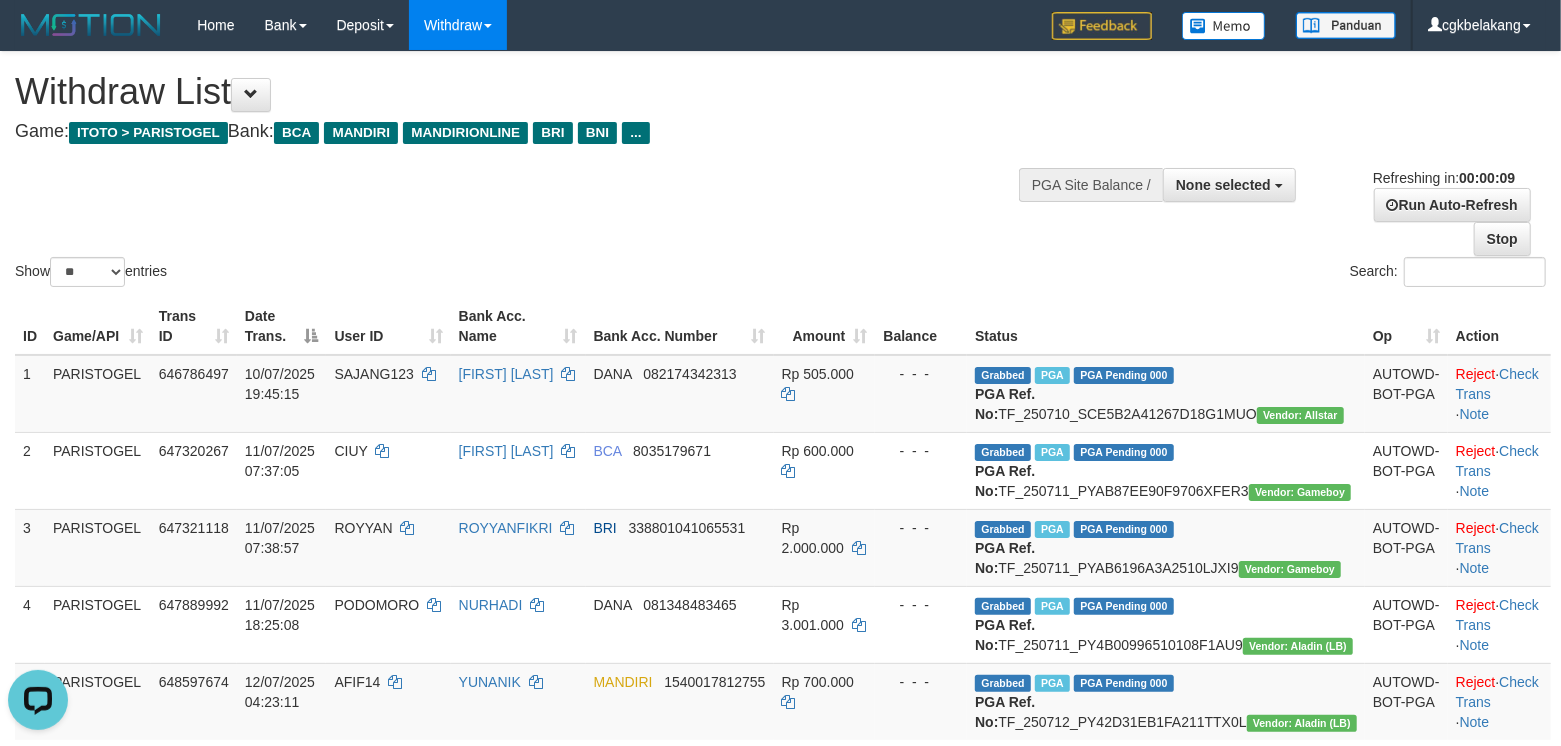 scroll, scrollTop: 0, scrollLeft: 0, axis: both 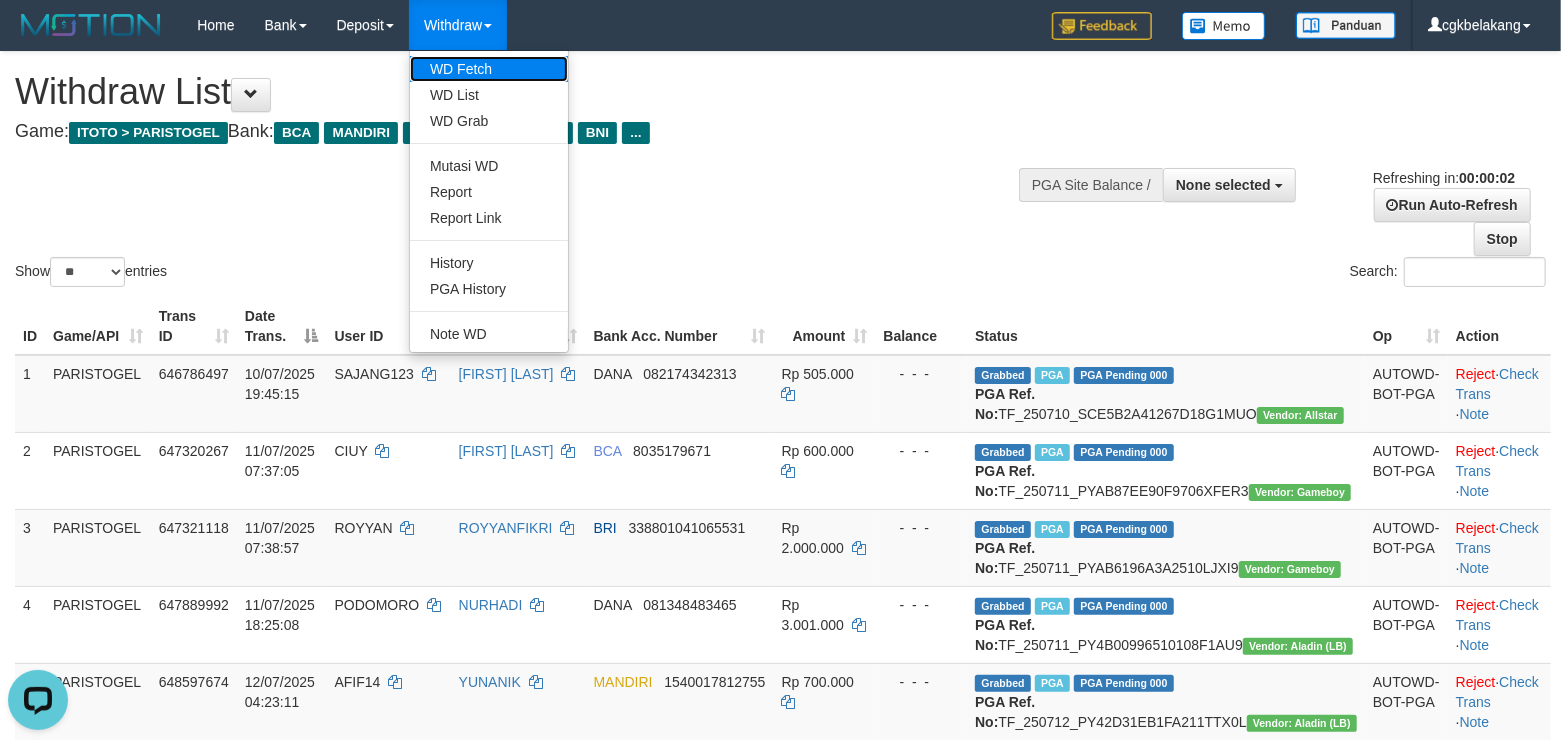 click on "WD Fetch" at bounding box center [489, 69] 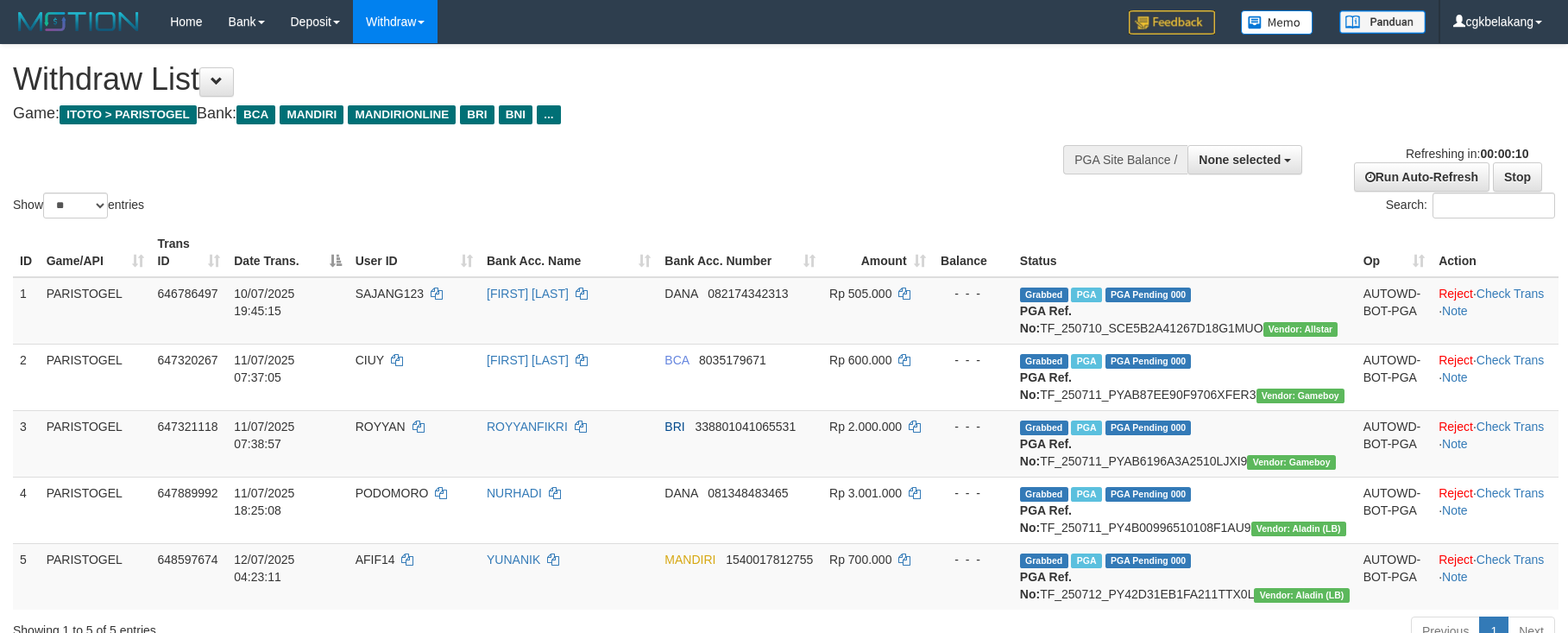 select 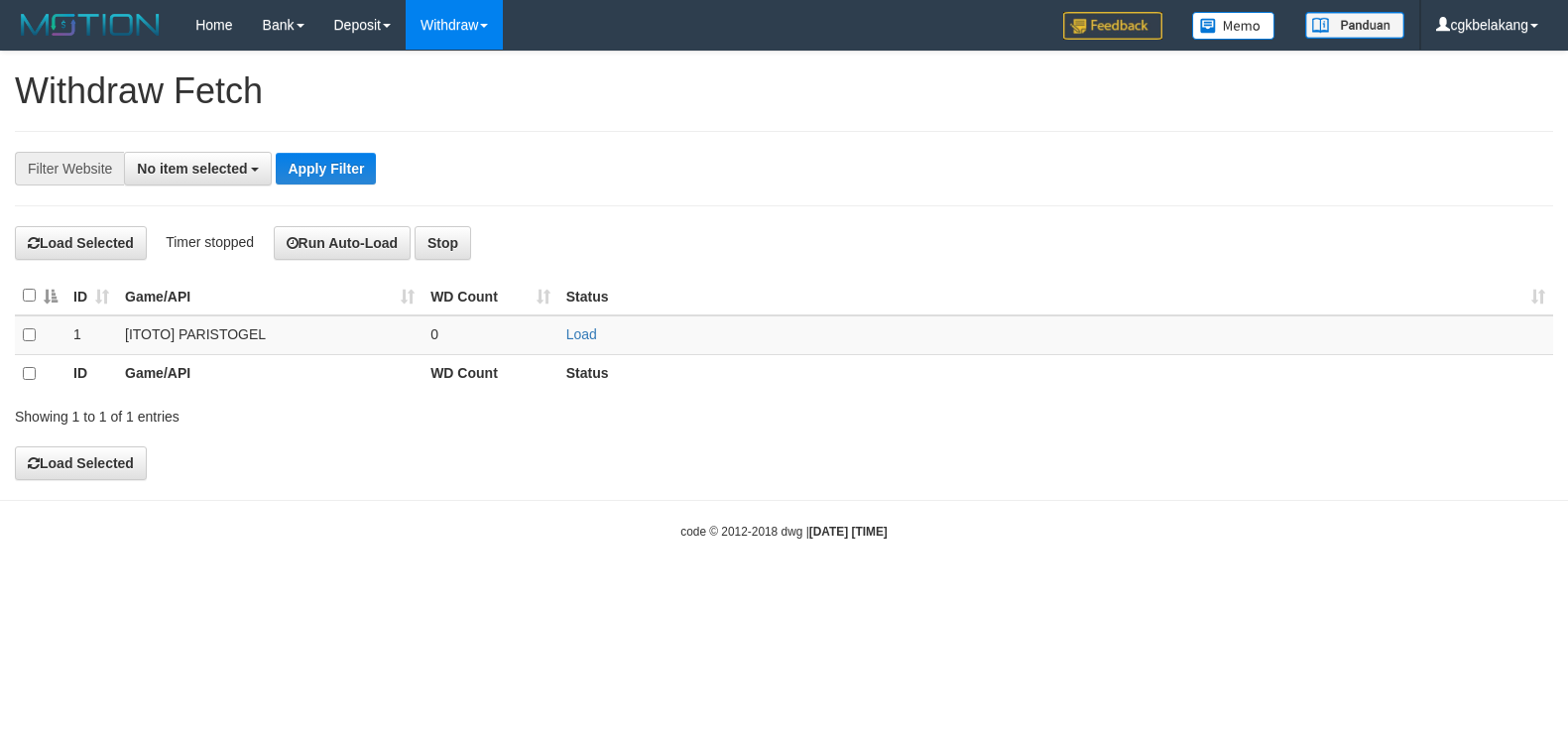 select 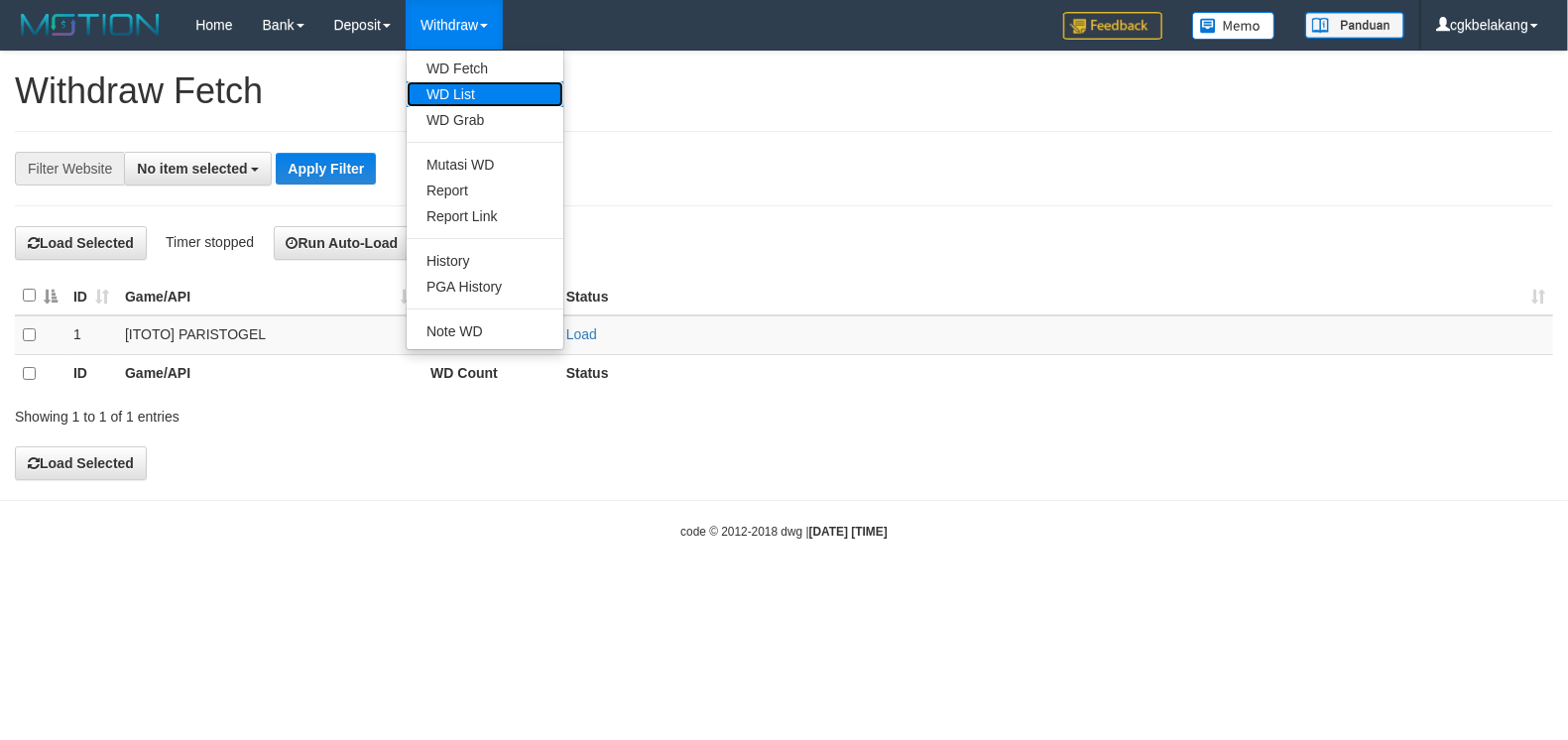 click on "WD List" at bounding box center [485, 94] 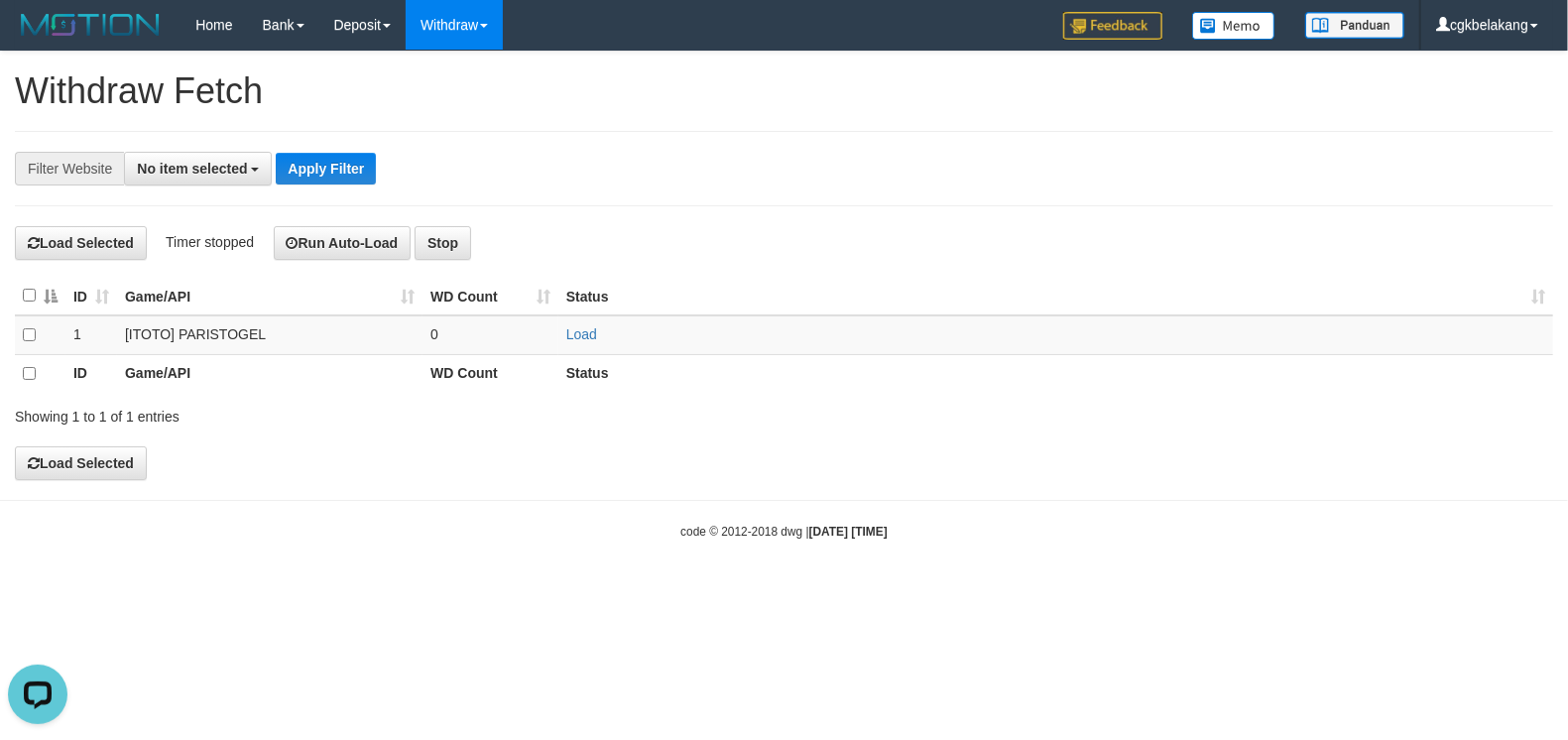 scroll, scrollTop: 0, scrollLeft: 0, axis: both 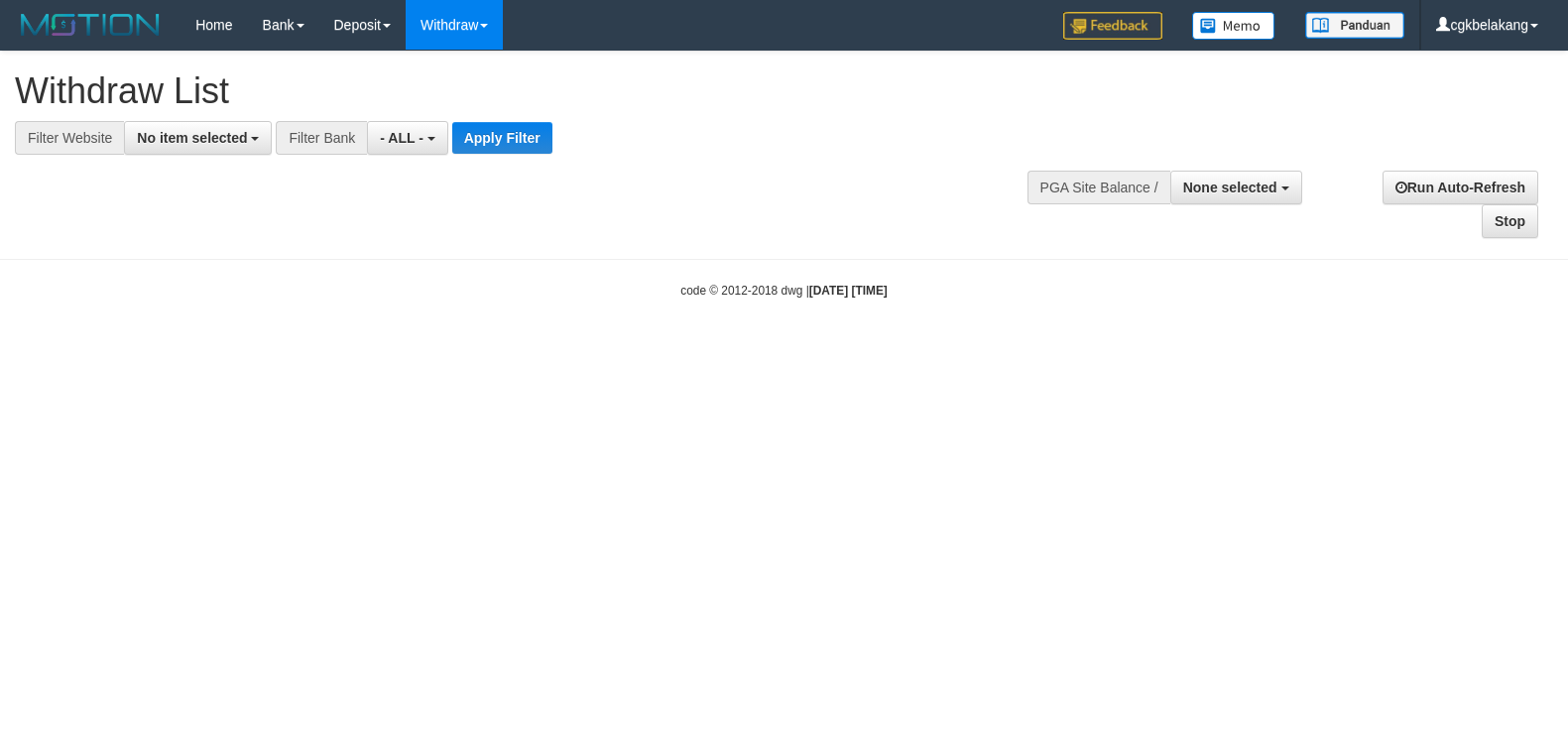 select 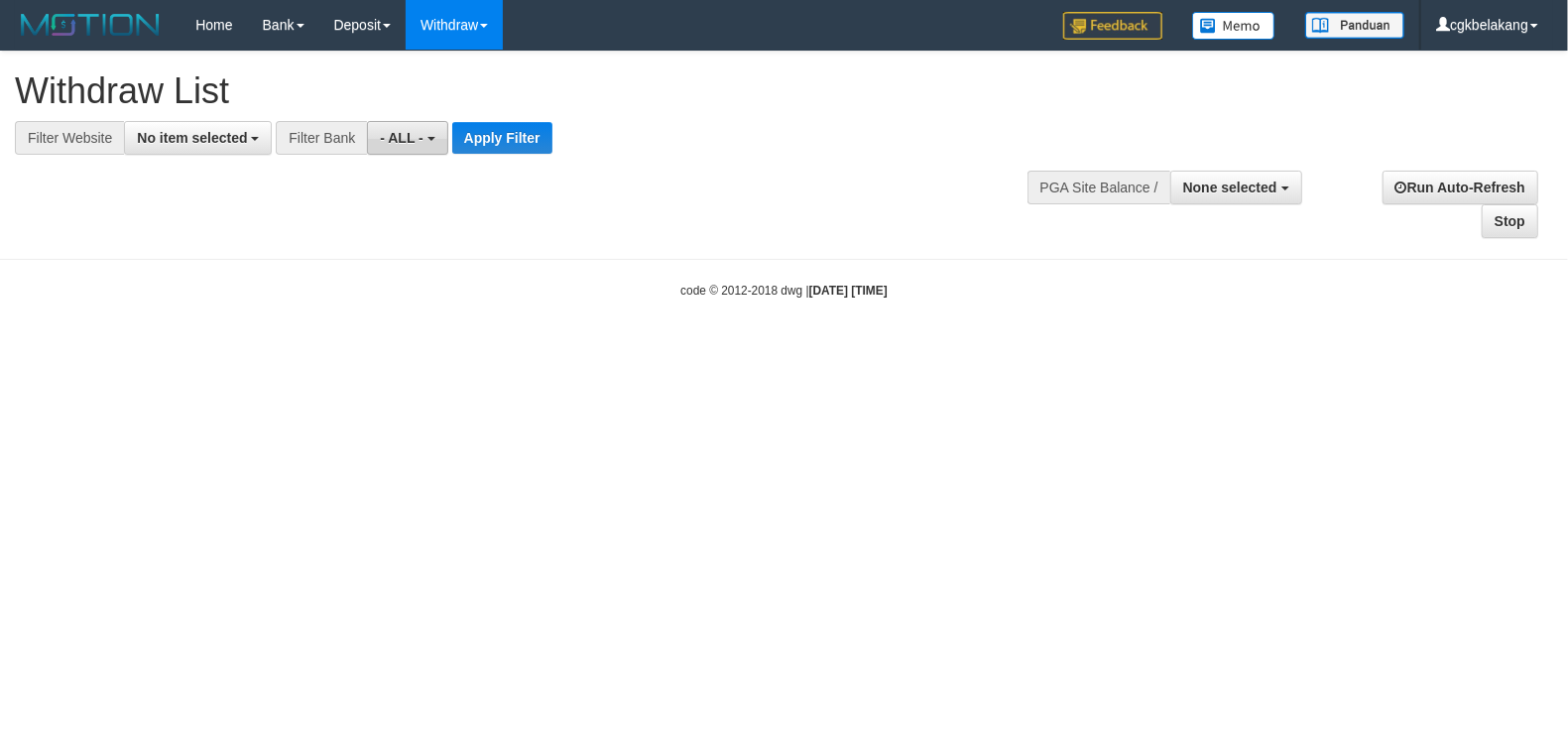 click on "- ALL -" at bounding box center [402, 138] 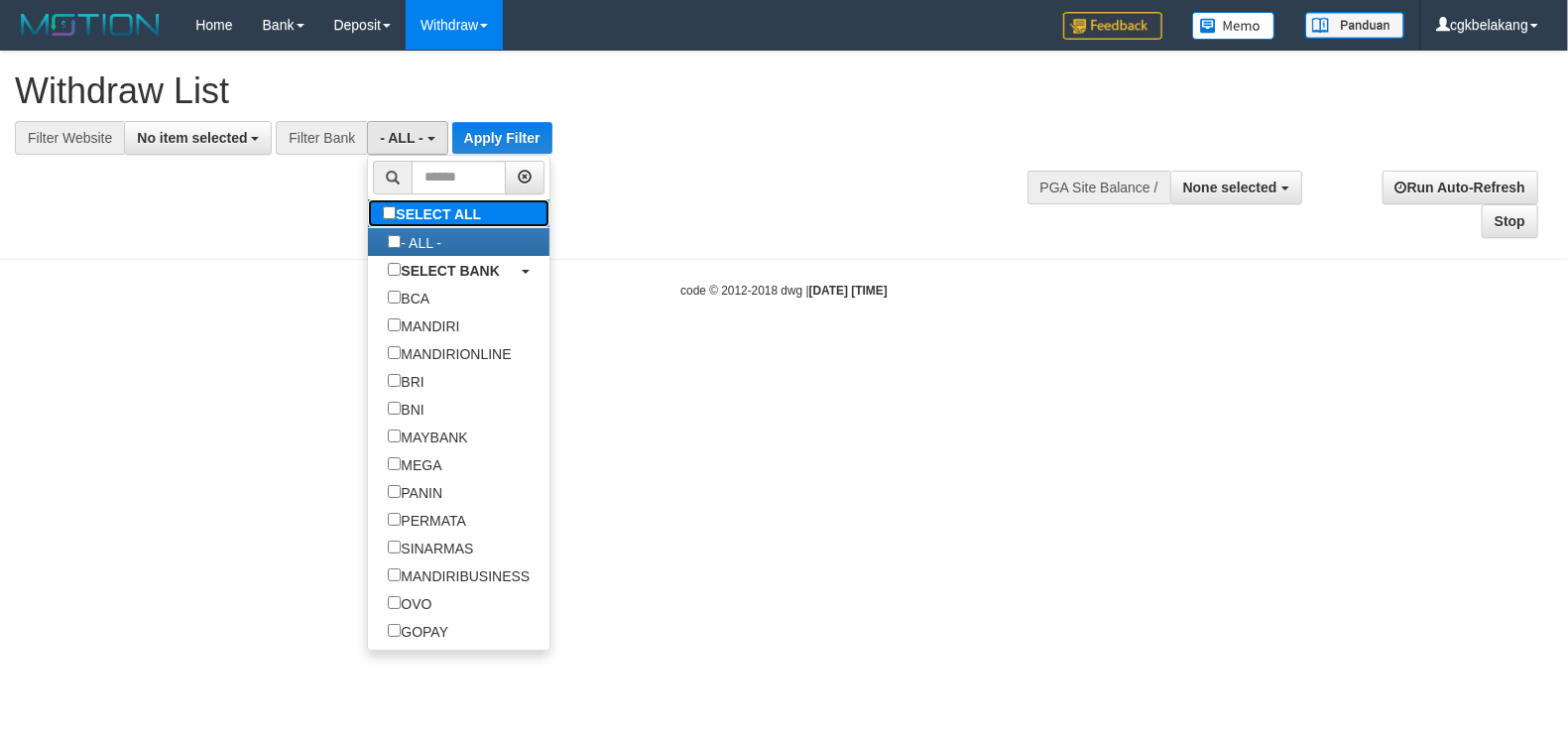 click on "SELECT ALL" at bounding box center (434, 213) 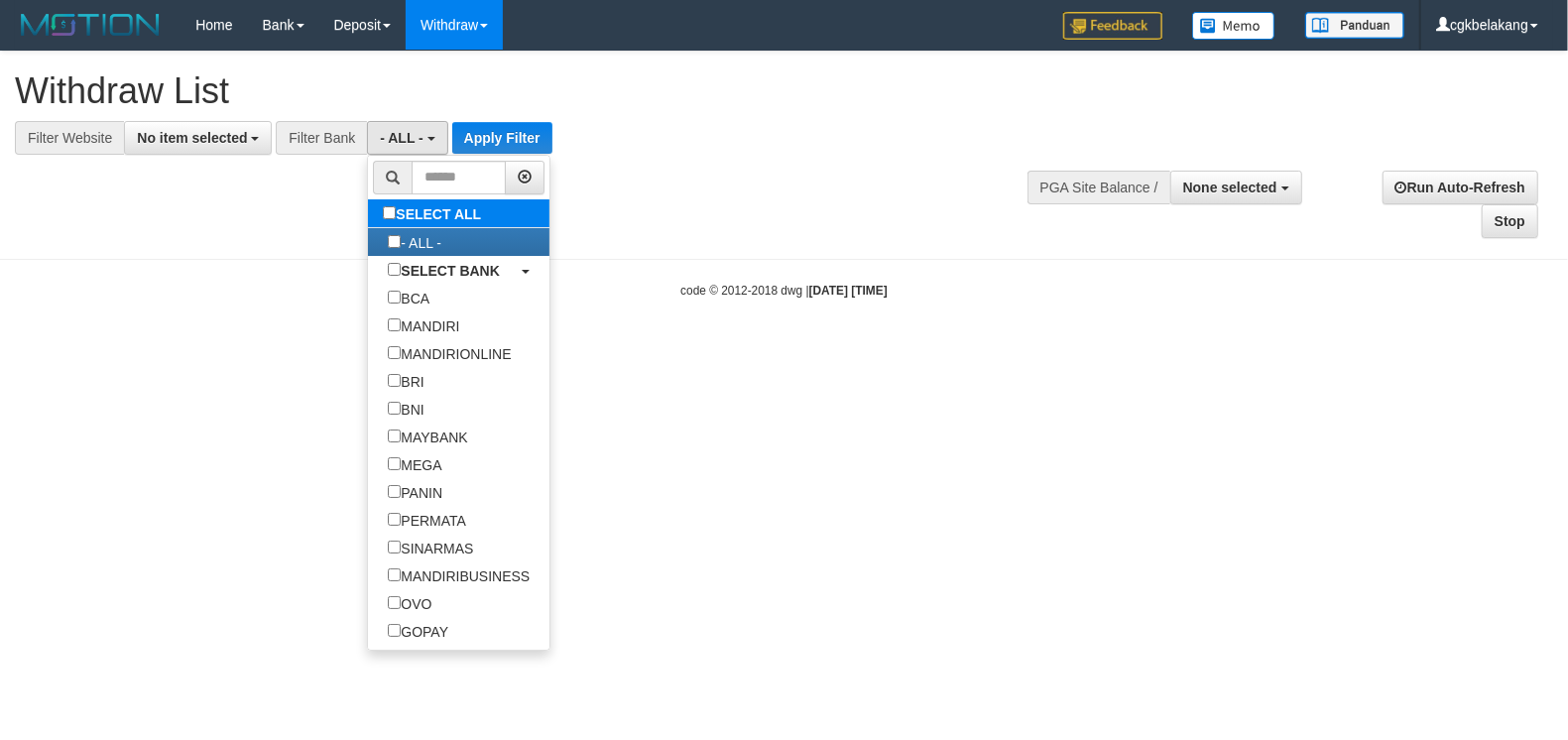 type 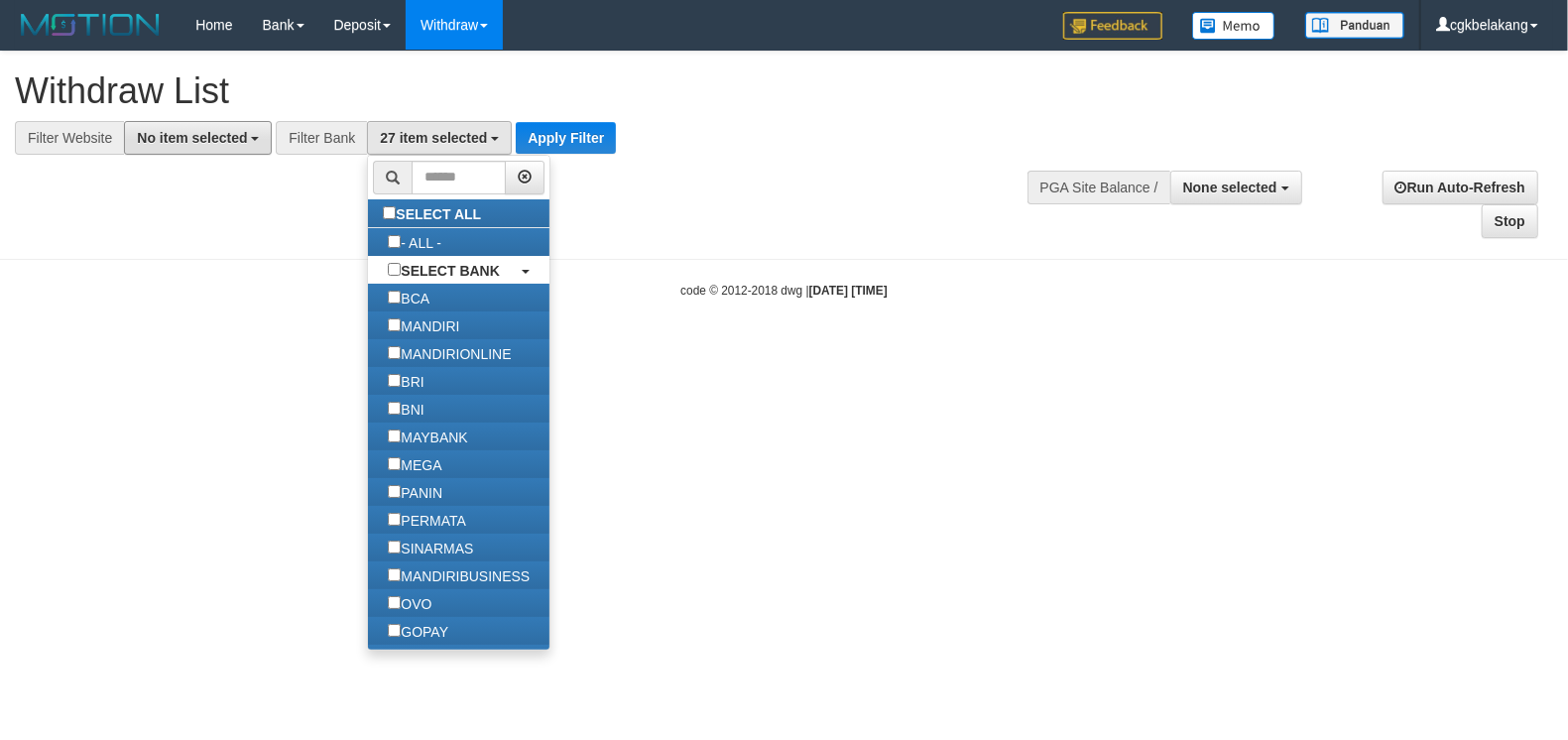 drag, startPoint x: 159, startPoint y: 132, endPoint x: 191, endPoint y: 179, distance: 56.859476 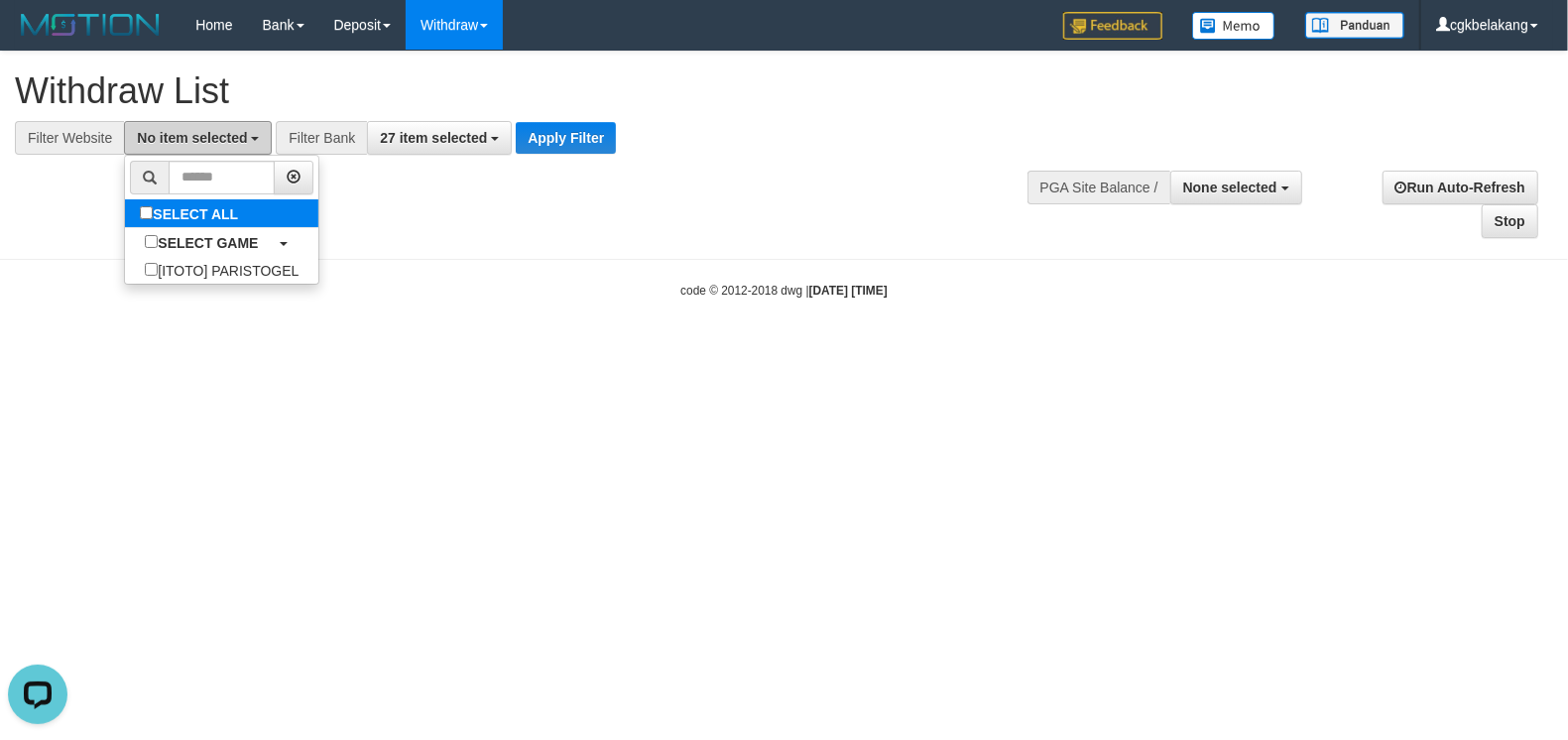 scroll, scrollTop: 0, scrollLeft: 0, axis: both 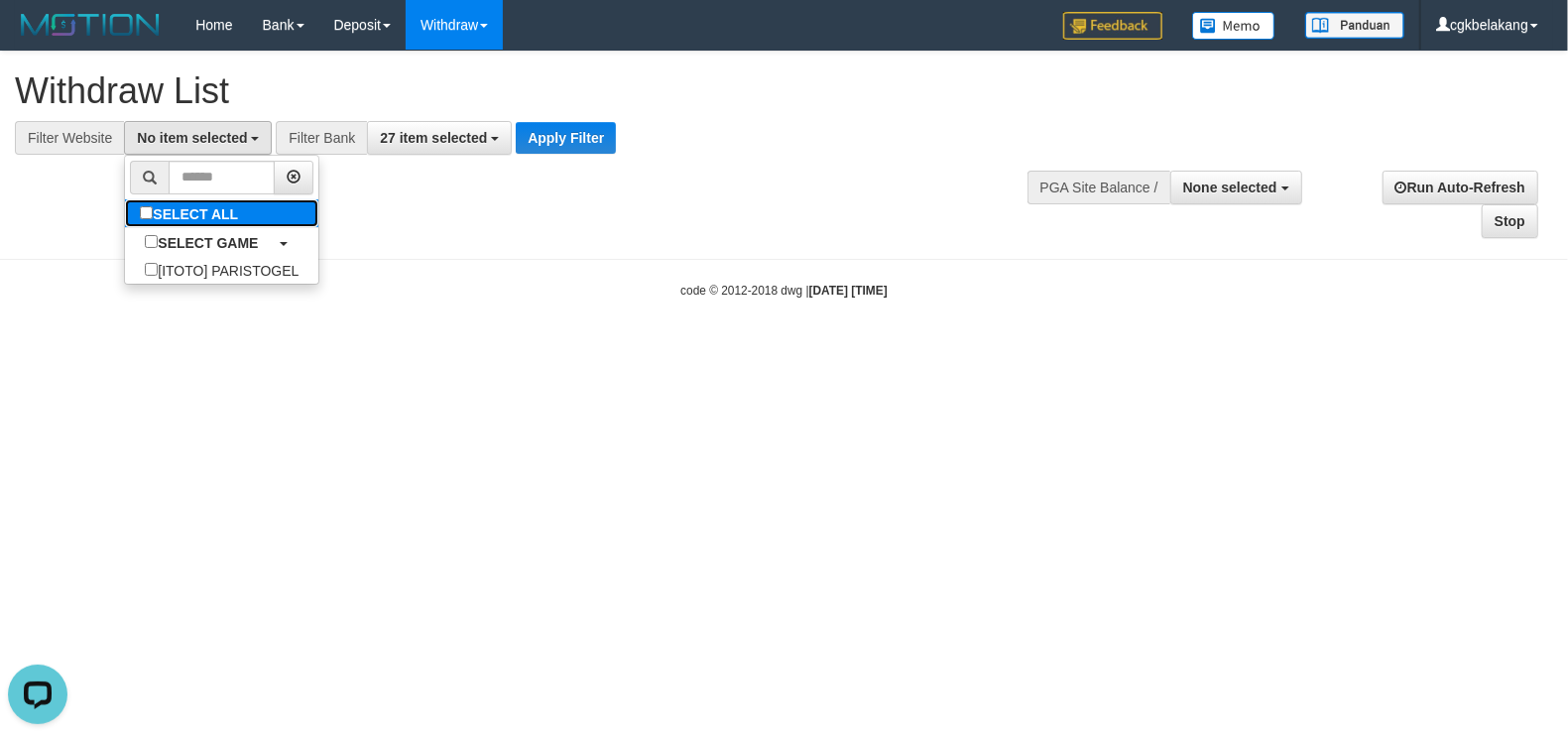 click on "SELECT ALL" at bounding box center (191, 213) 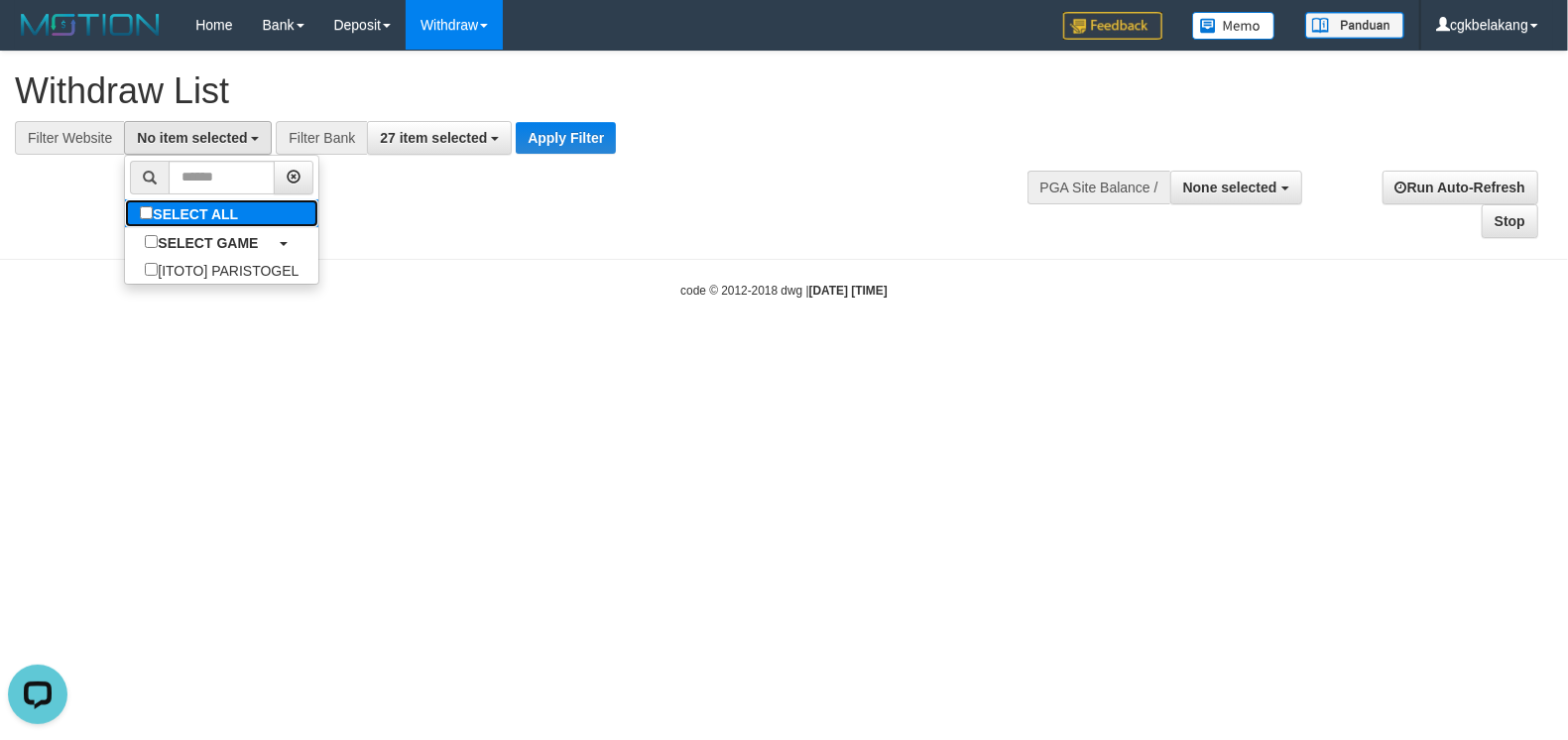 click on "SELECT ALL" at bounding box center [191, 213] 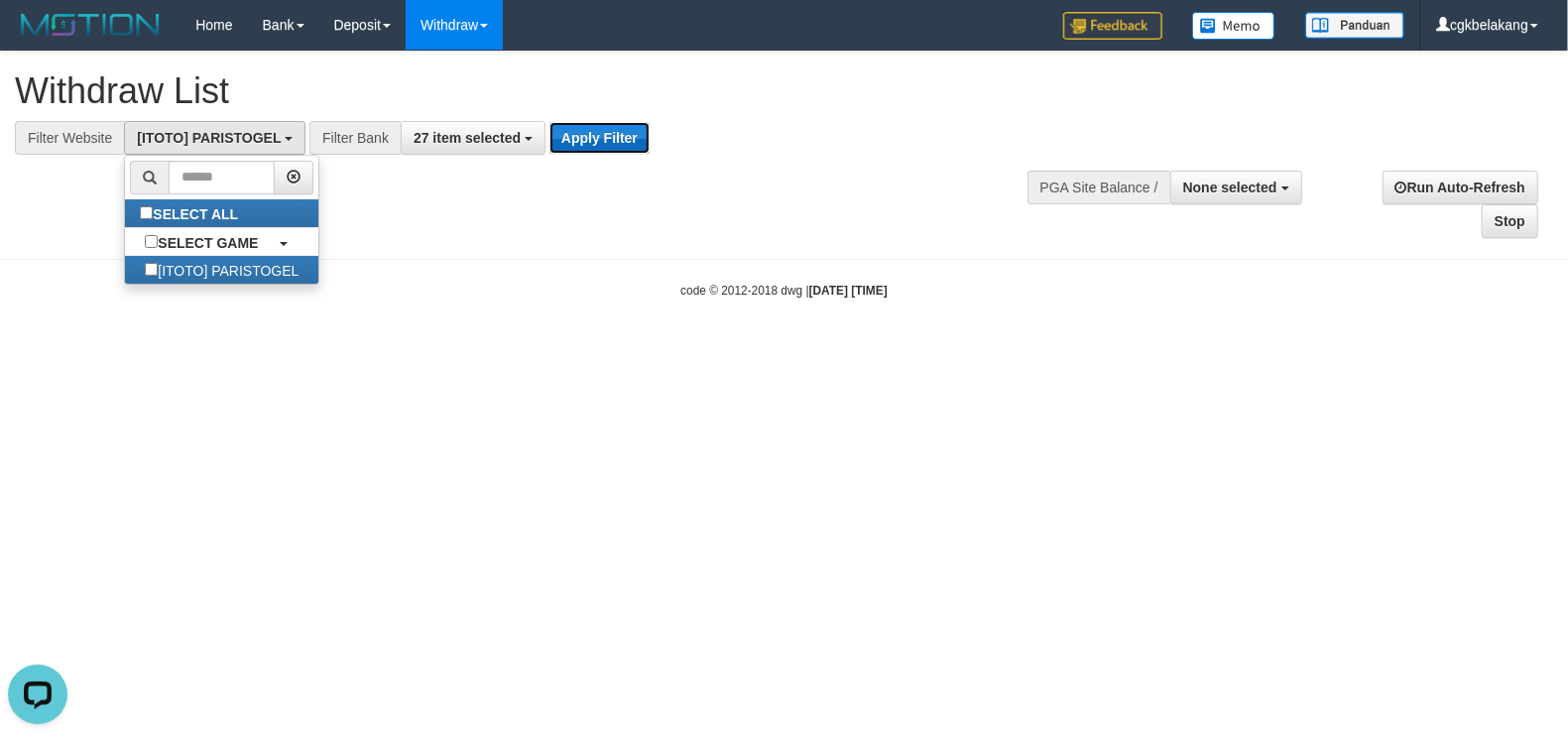 click on "Apply Filter" at bounding box center [599, 138] 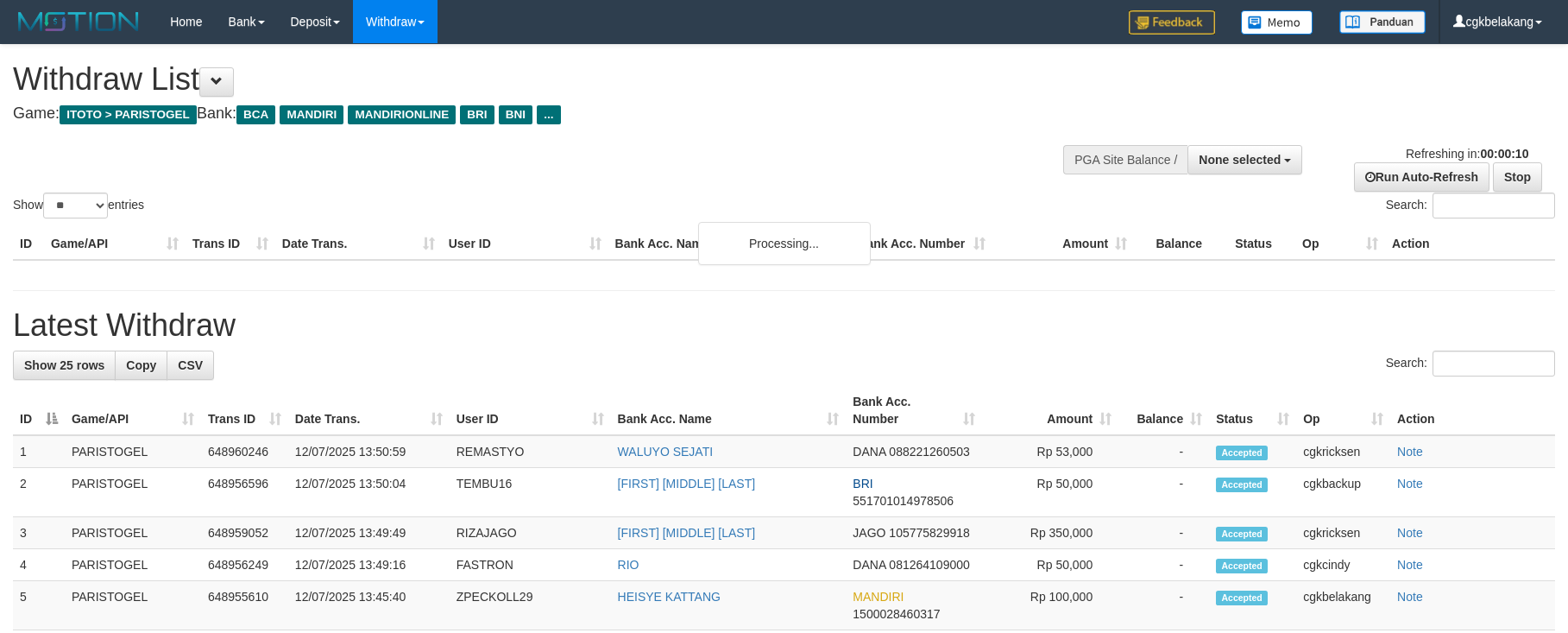 select 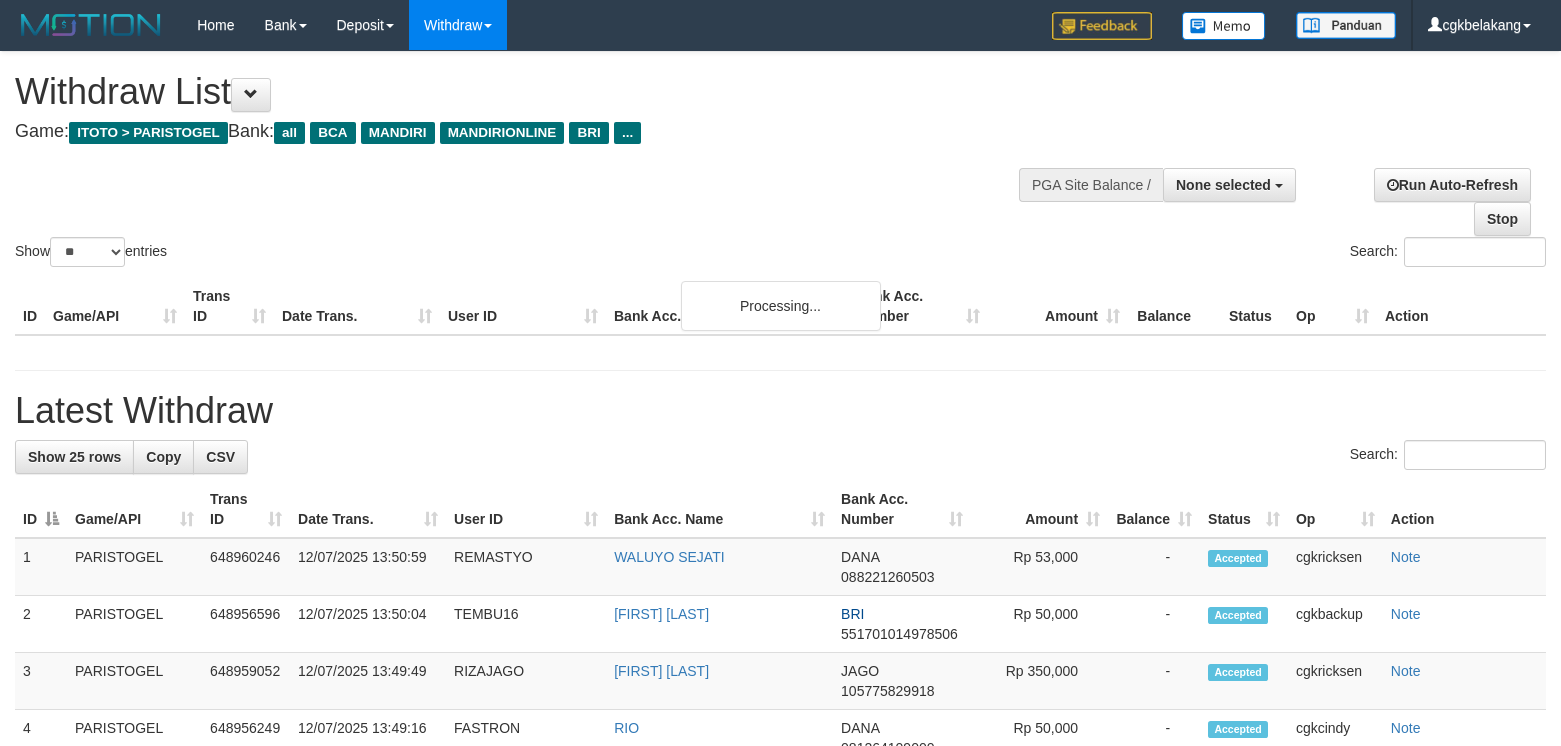 select 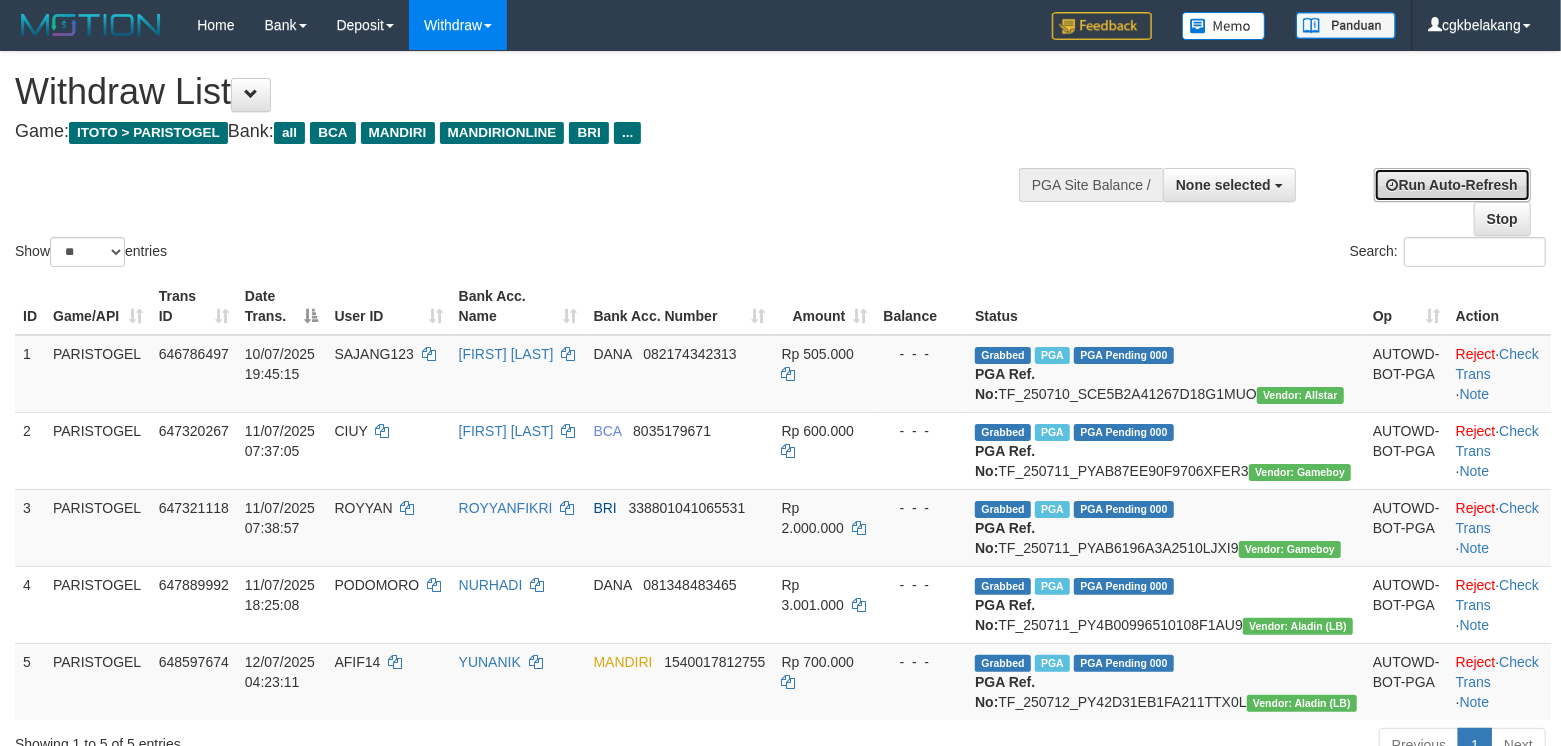 click on "Run Auto-Refresh" at bounding box center (1452, 185) 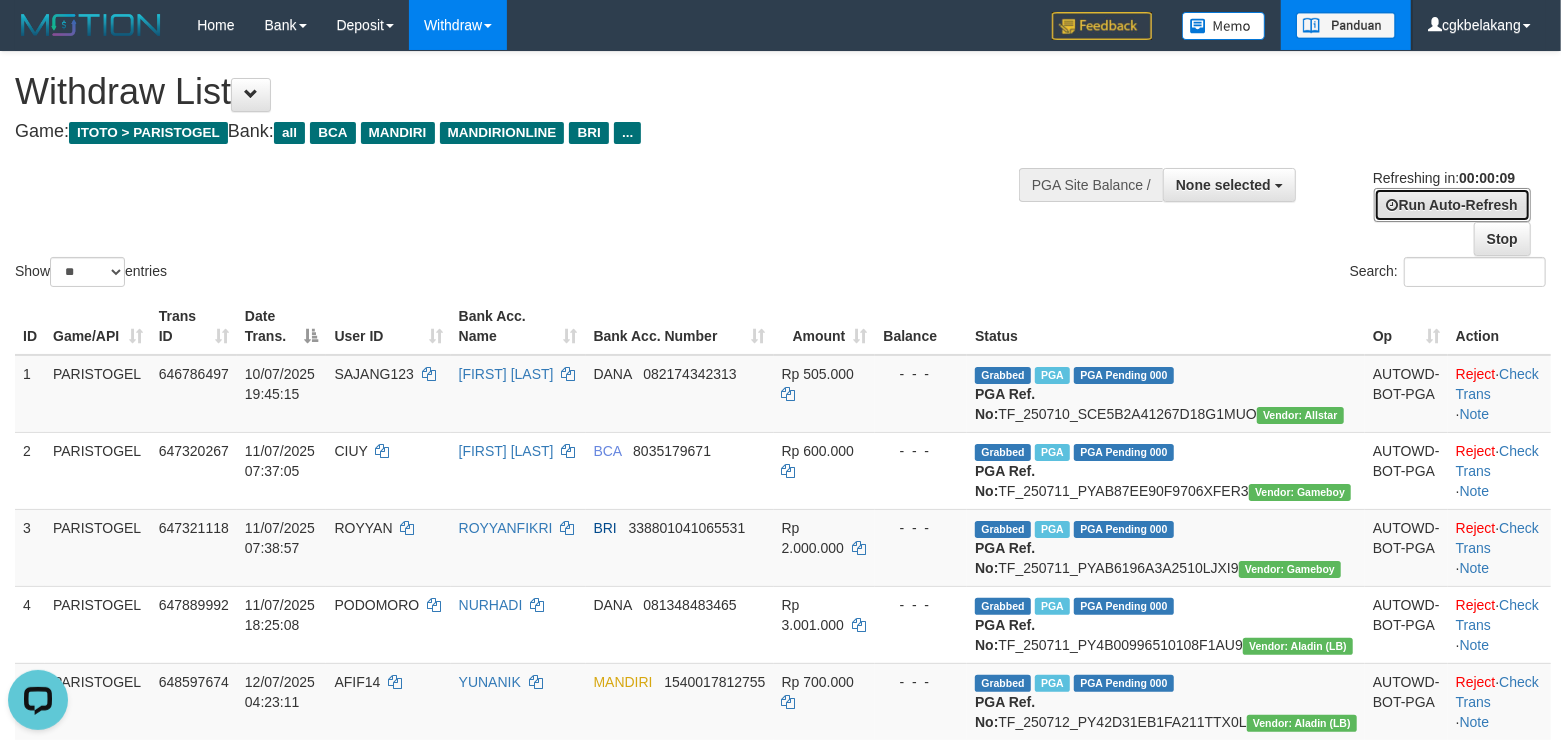 scroll, scrollTop: 0, scrollLeft: 0, axis: both 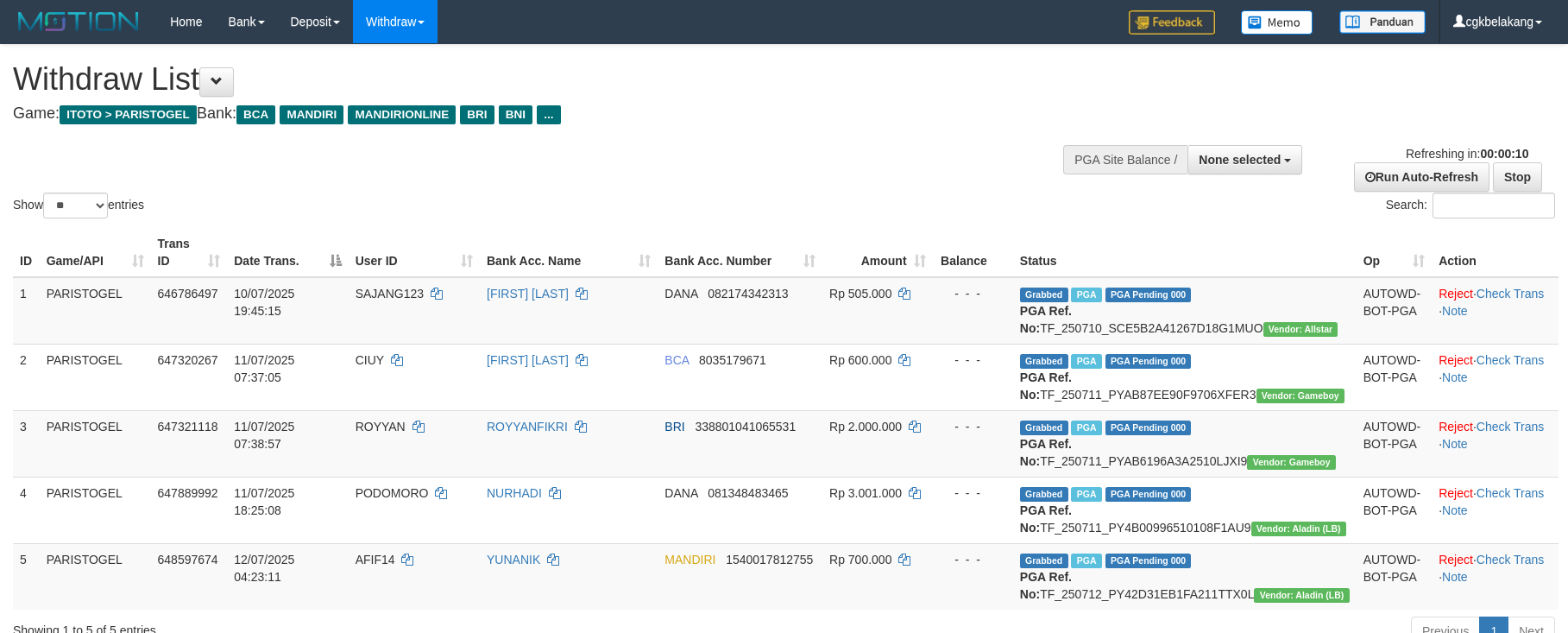 select 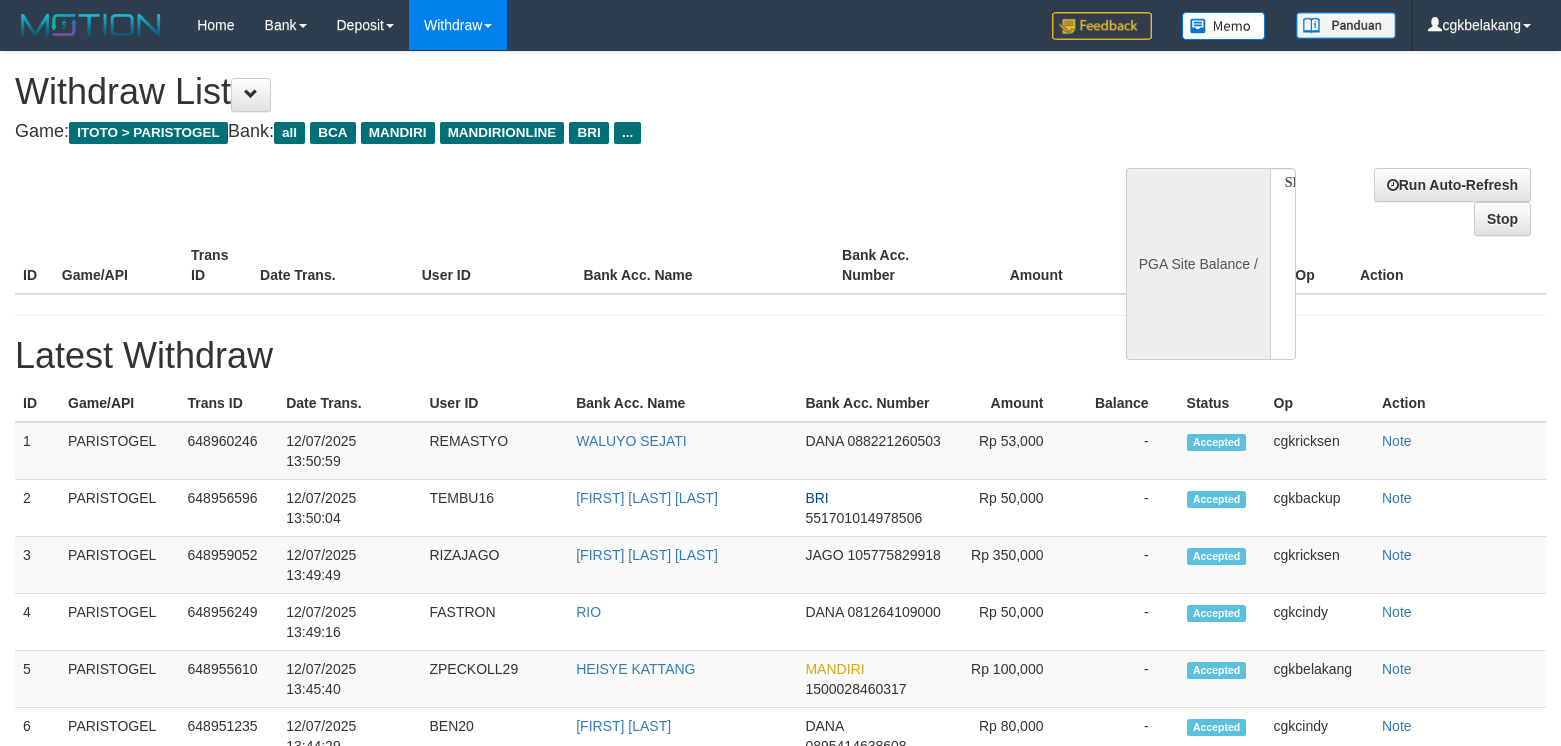 select 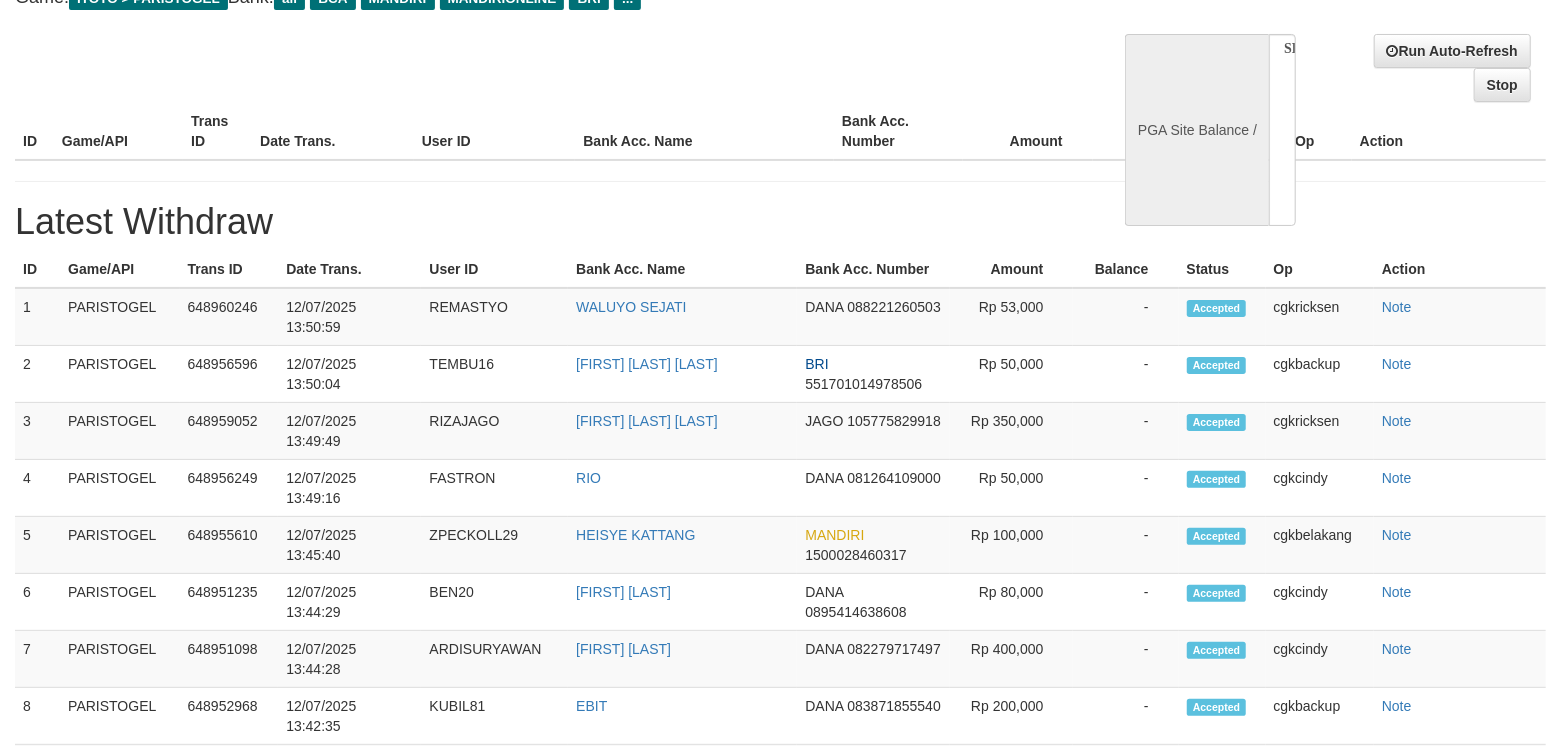 select on "**" 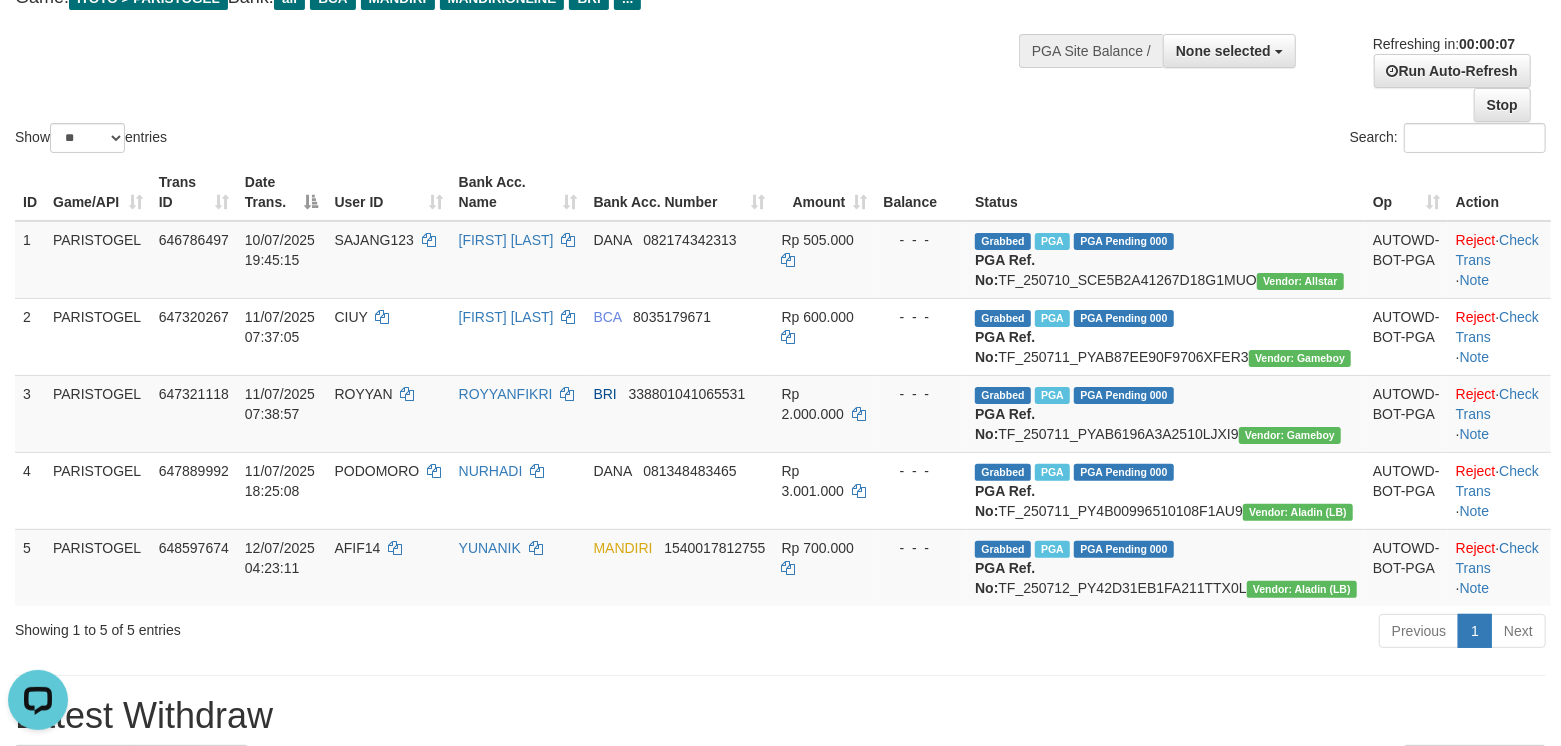 scroll, scrollTop: 0, scrollLeft: 0, axis: both 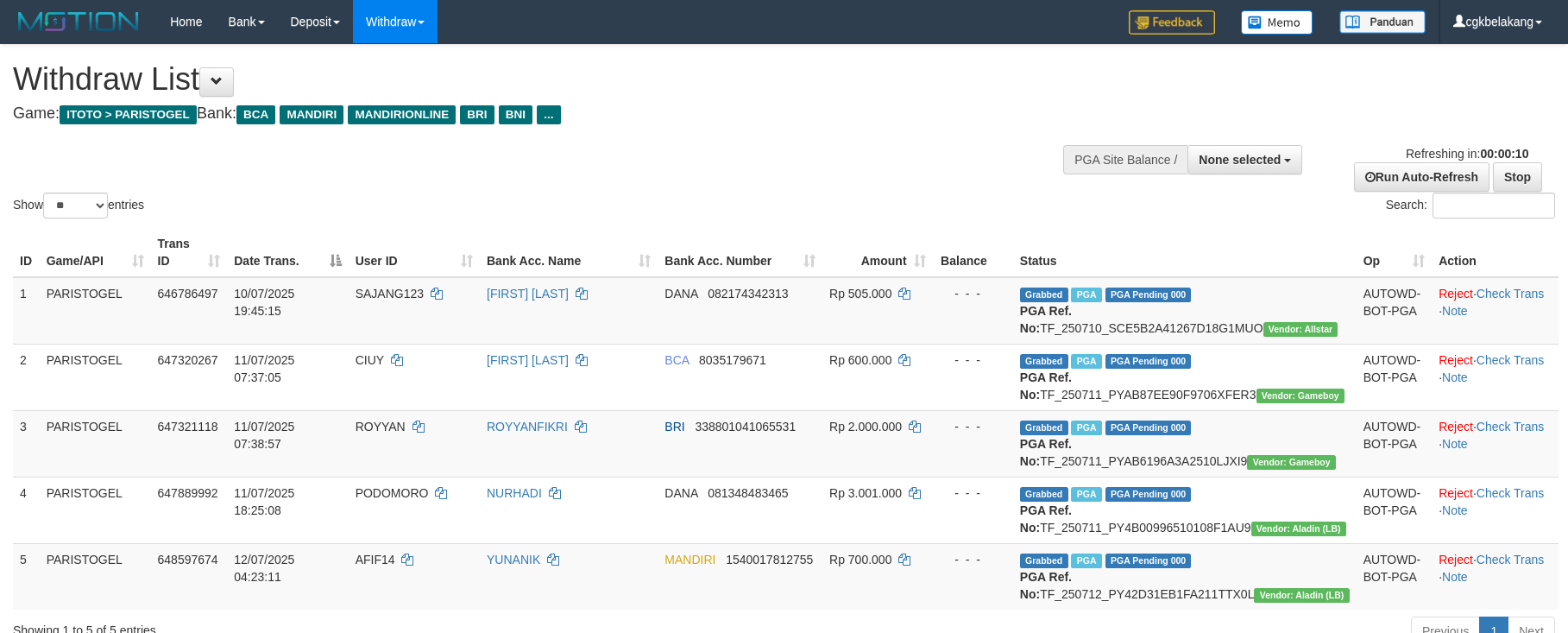 select 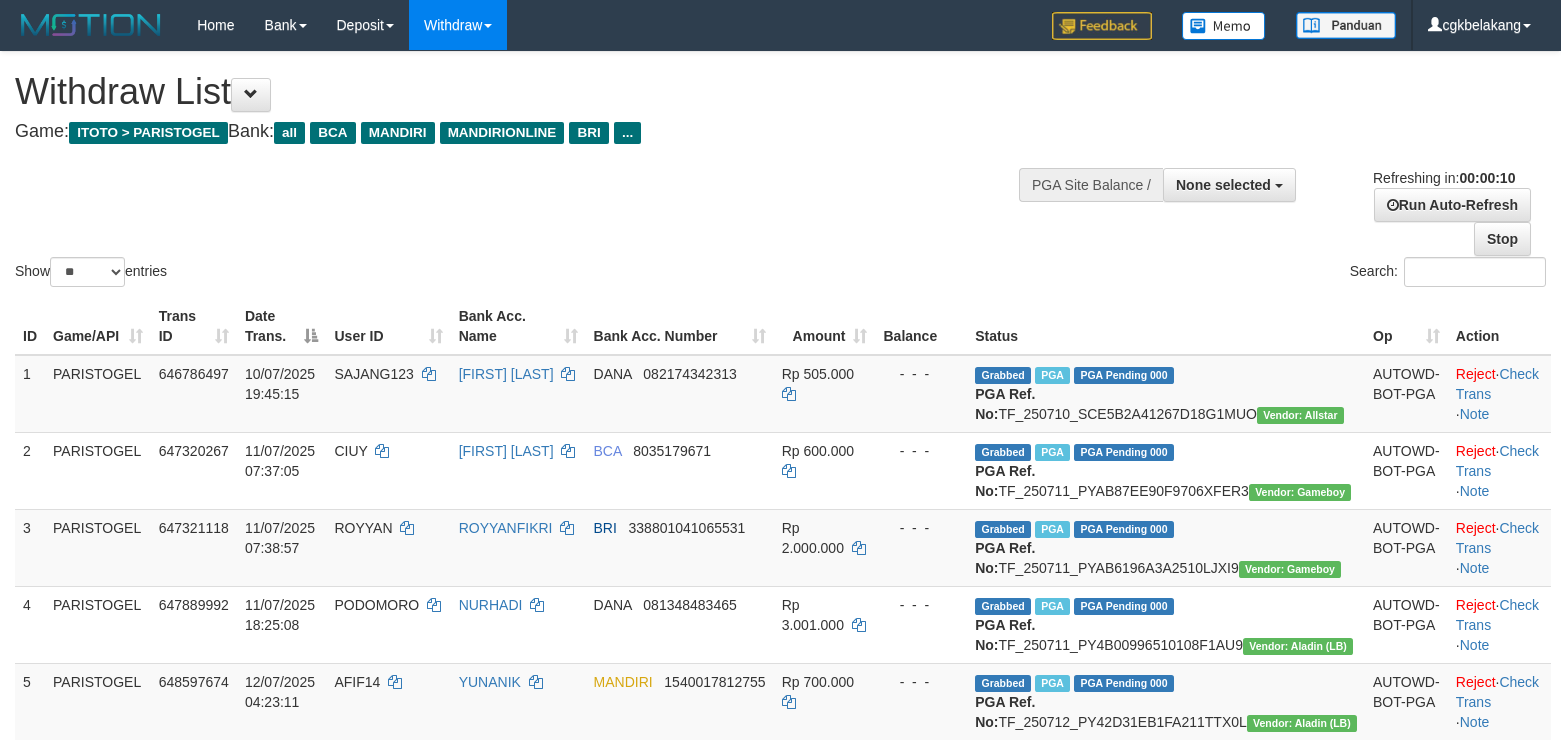 select 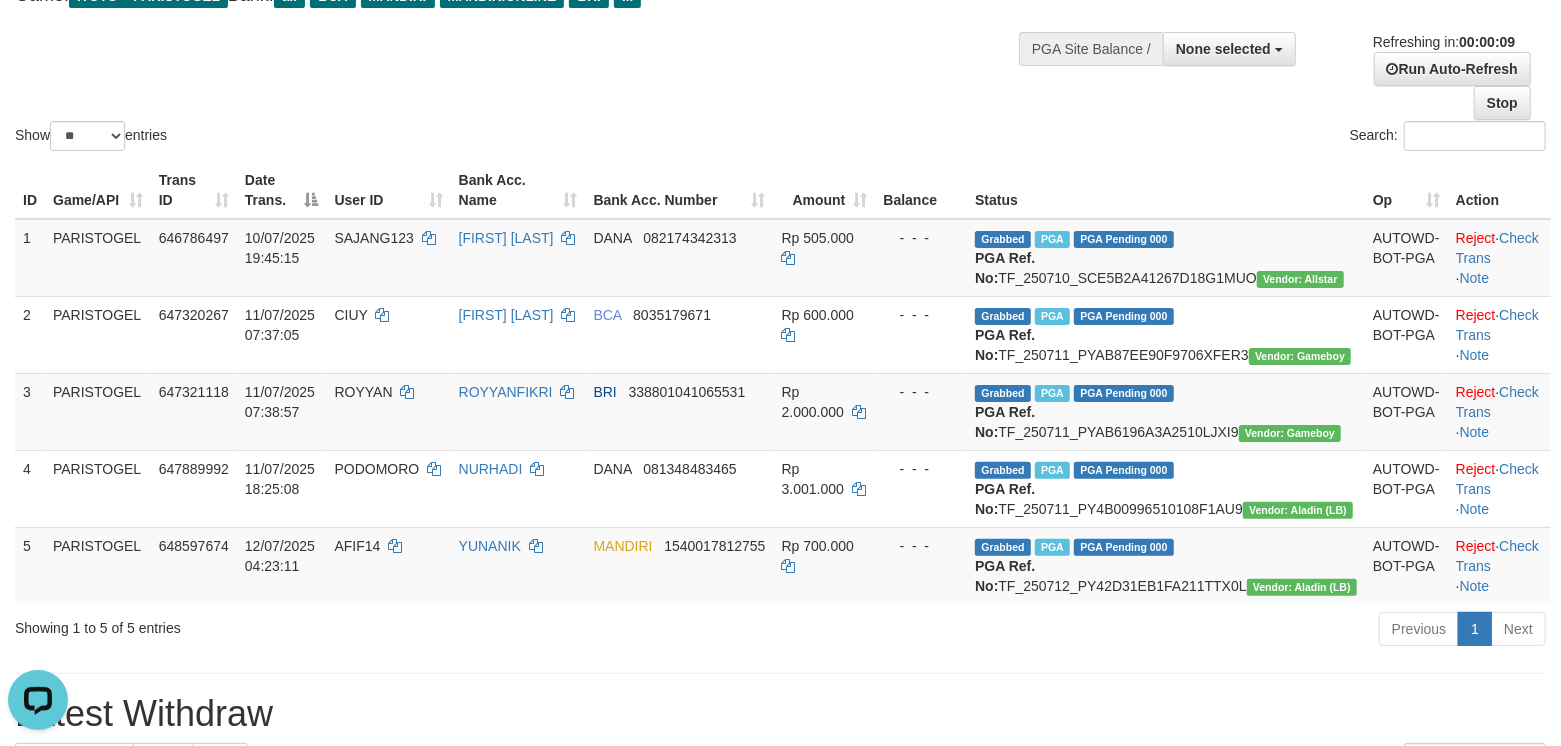 scroll, scrollTop: 0, scrollLeft: 0, axis: both 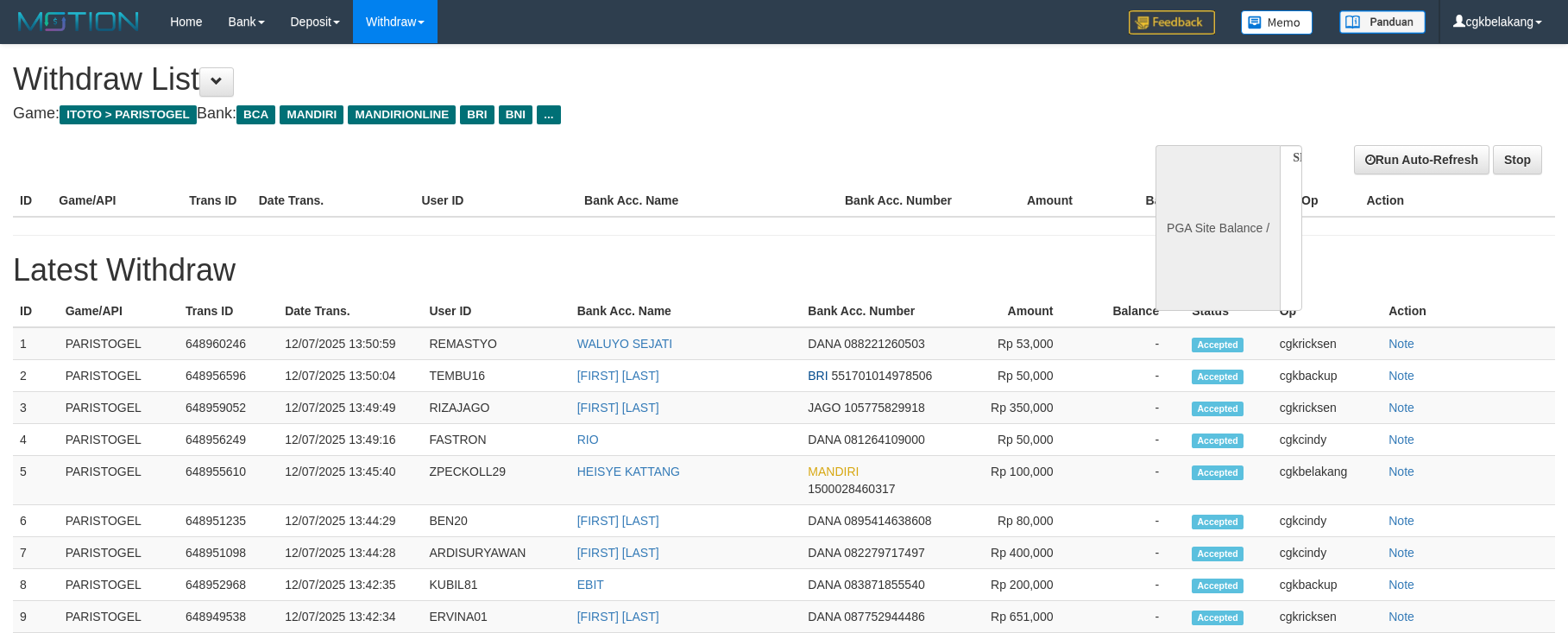 select 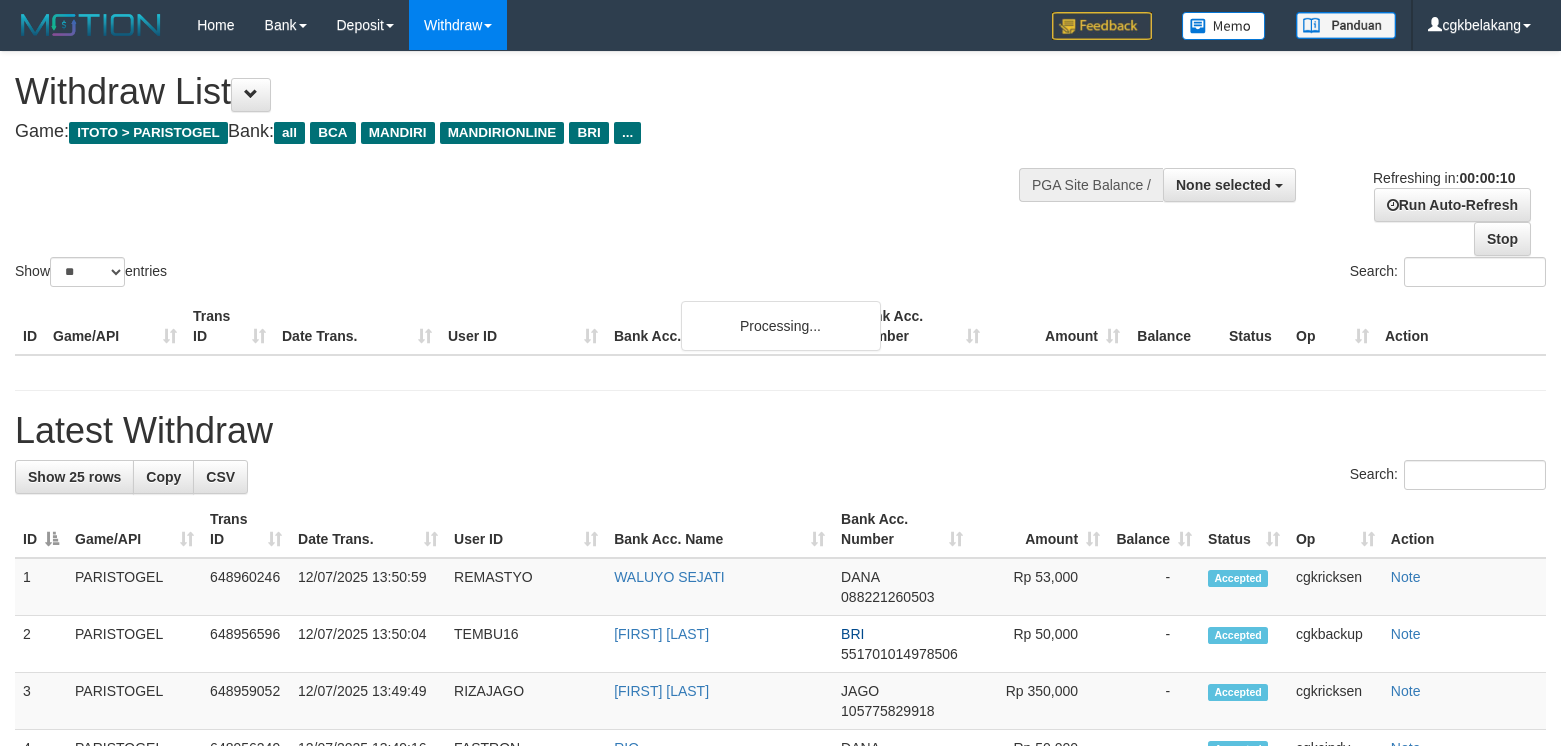 select 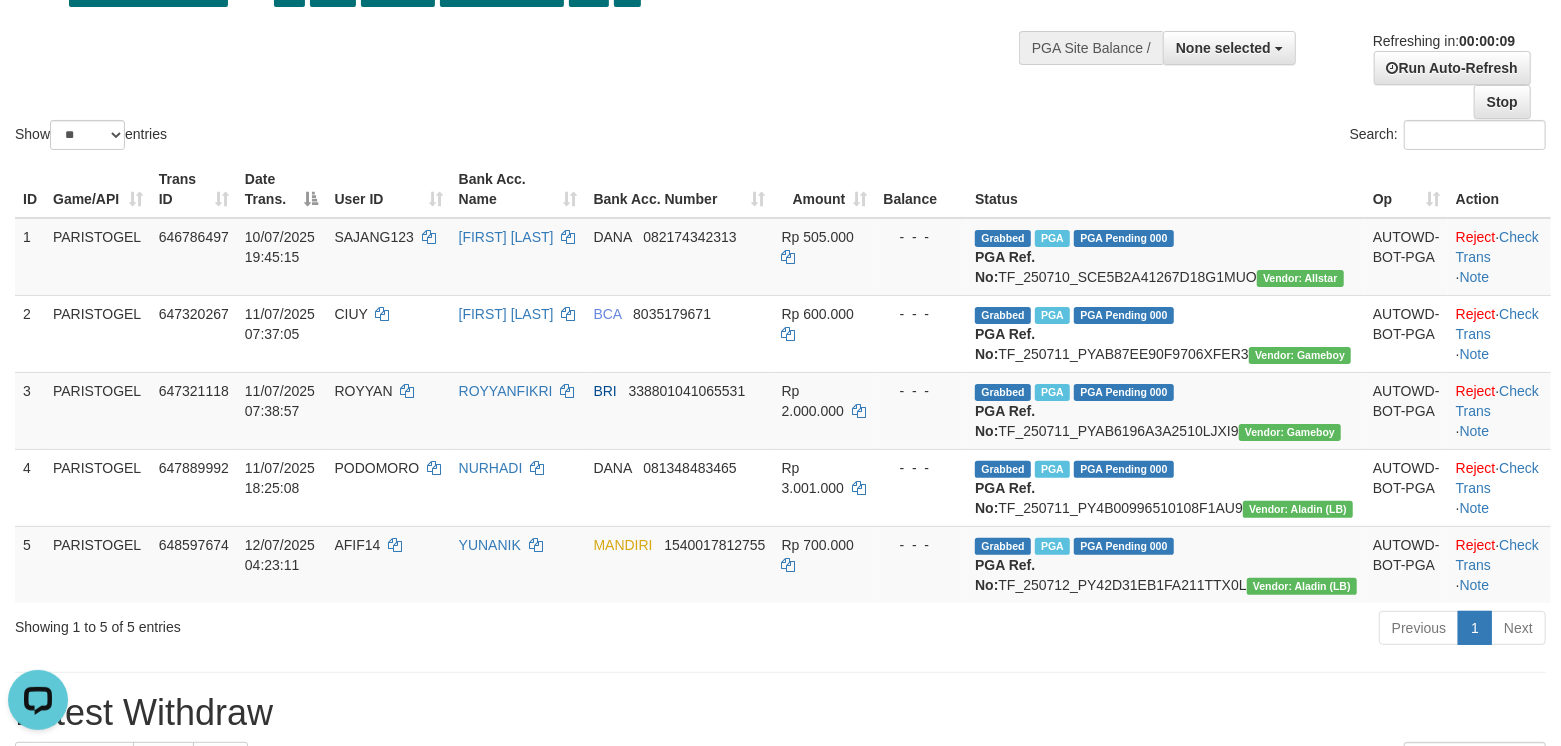 scroll, scrollTop: 0, scrollLeft: 0, axis: both 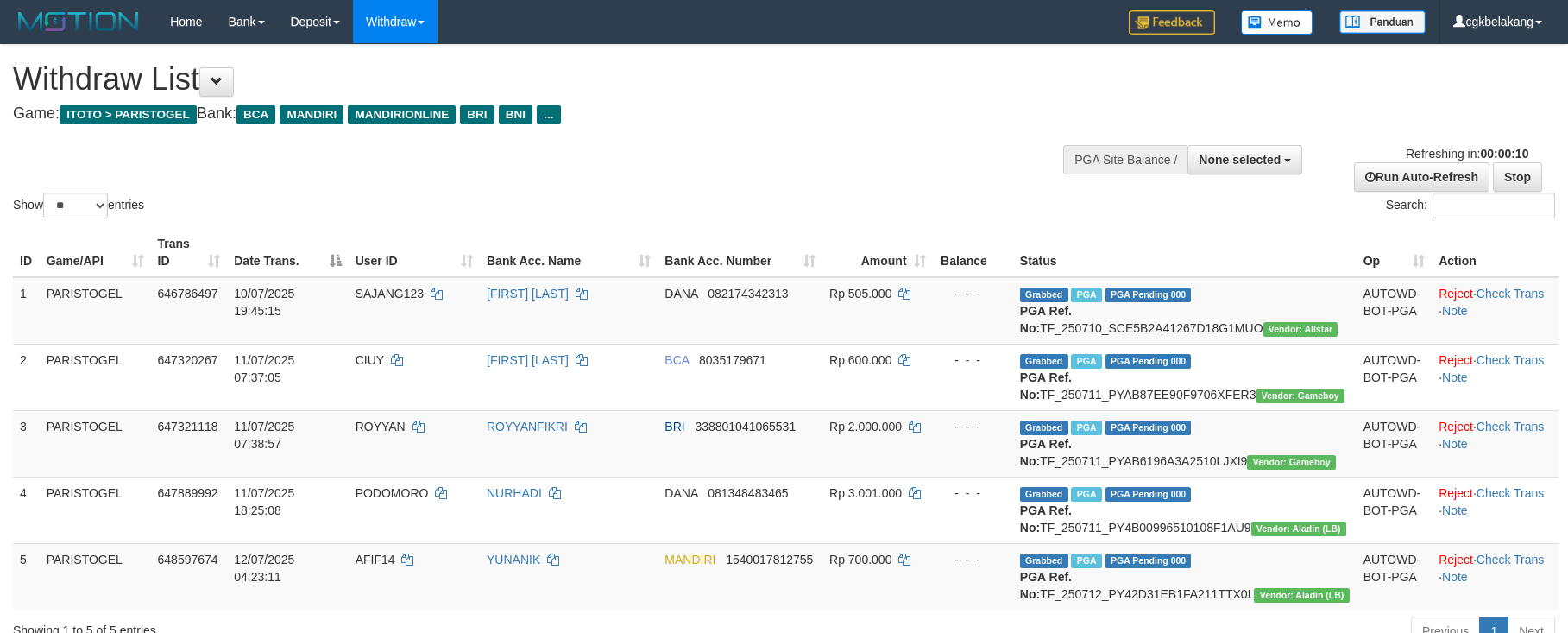 select 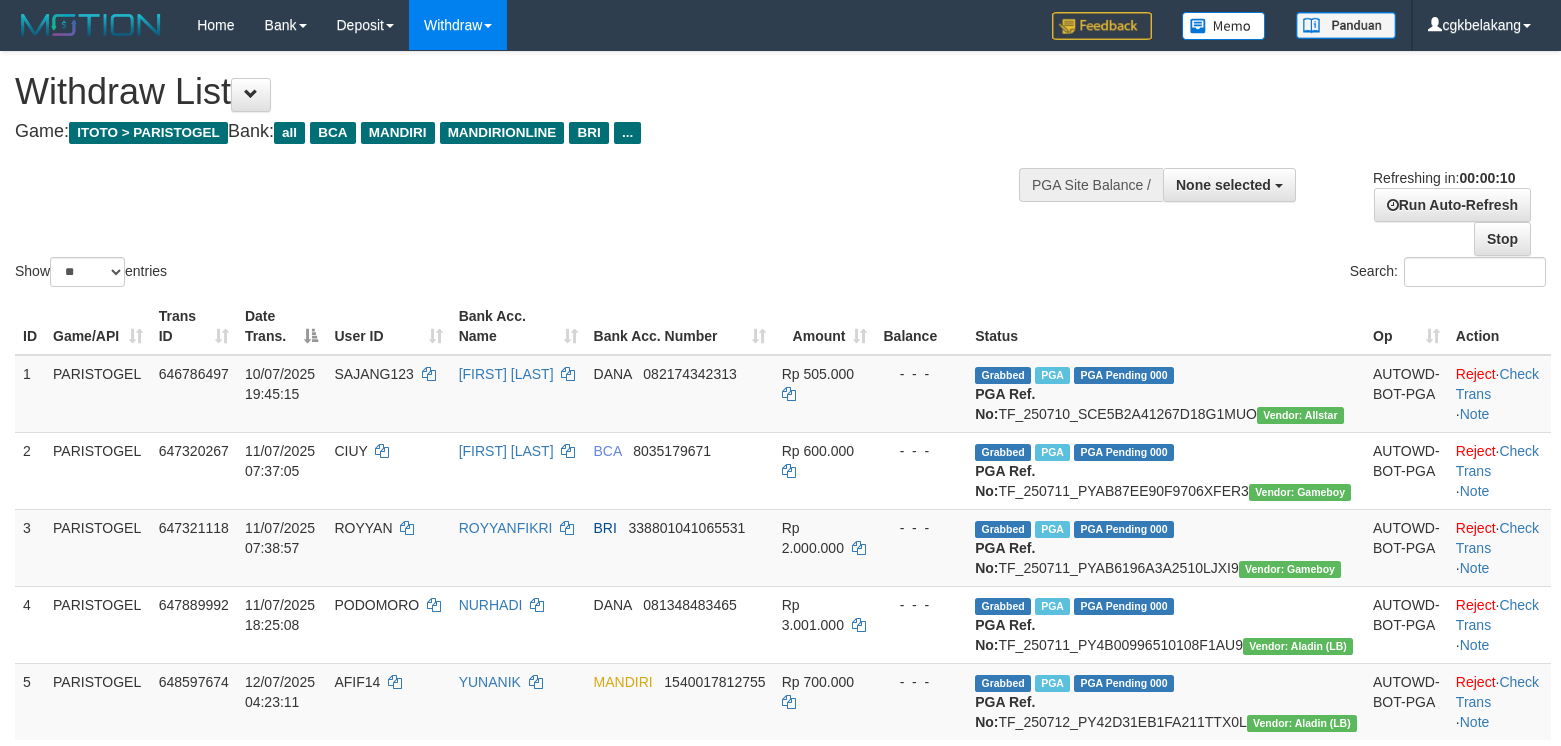 select 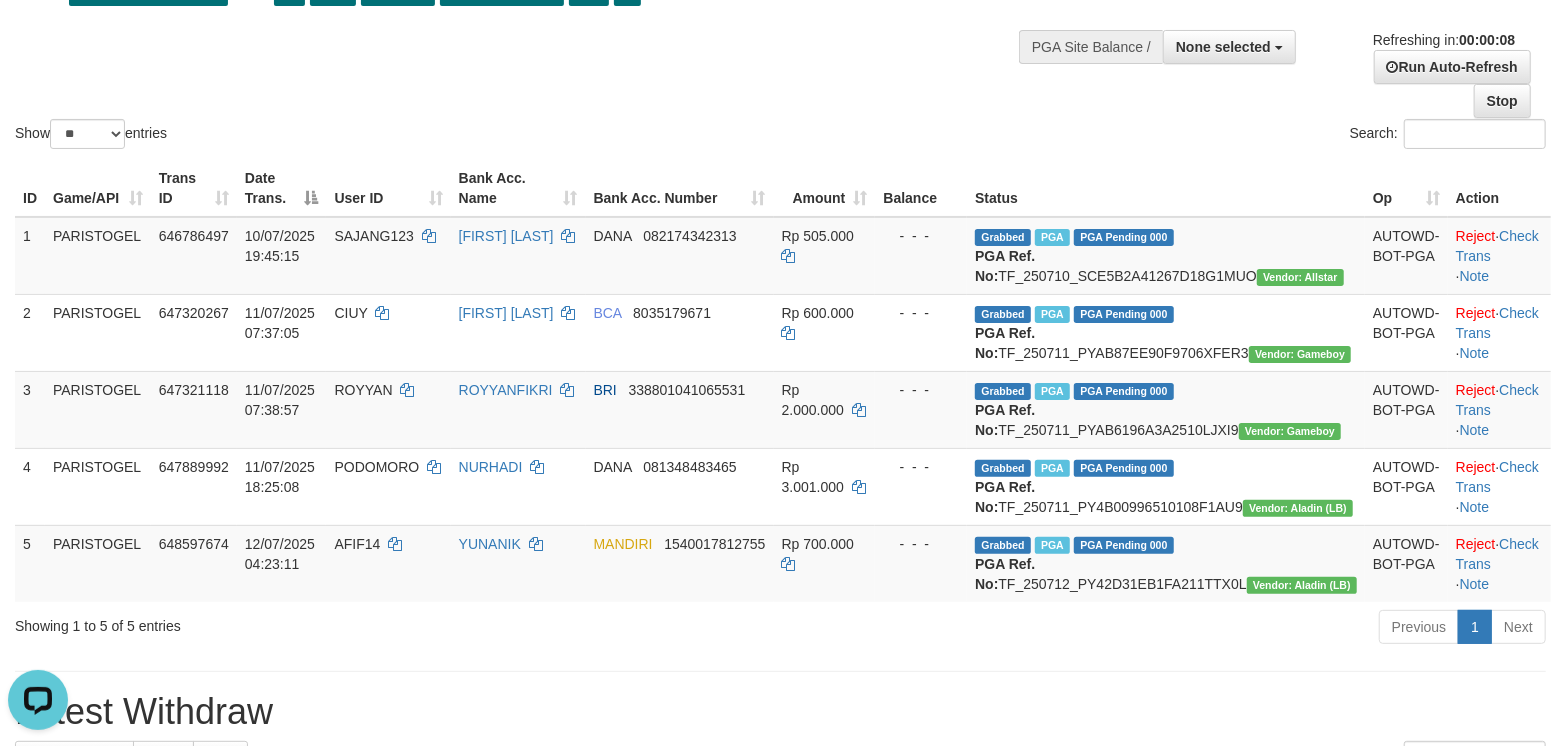 scroll, scrollTop: 0, scrollLeft: 0, axis: both 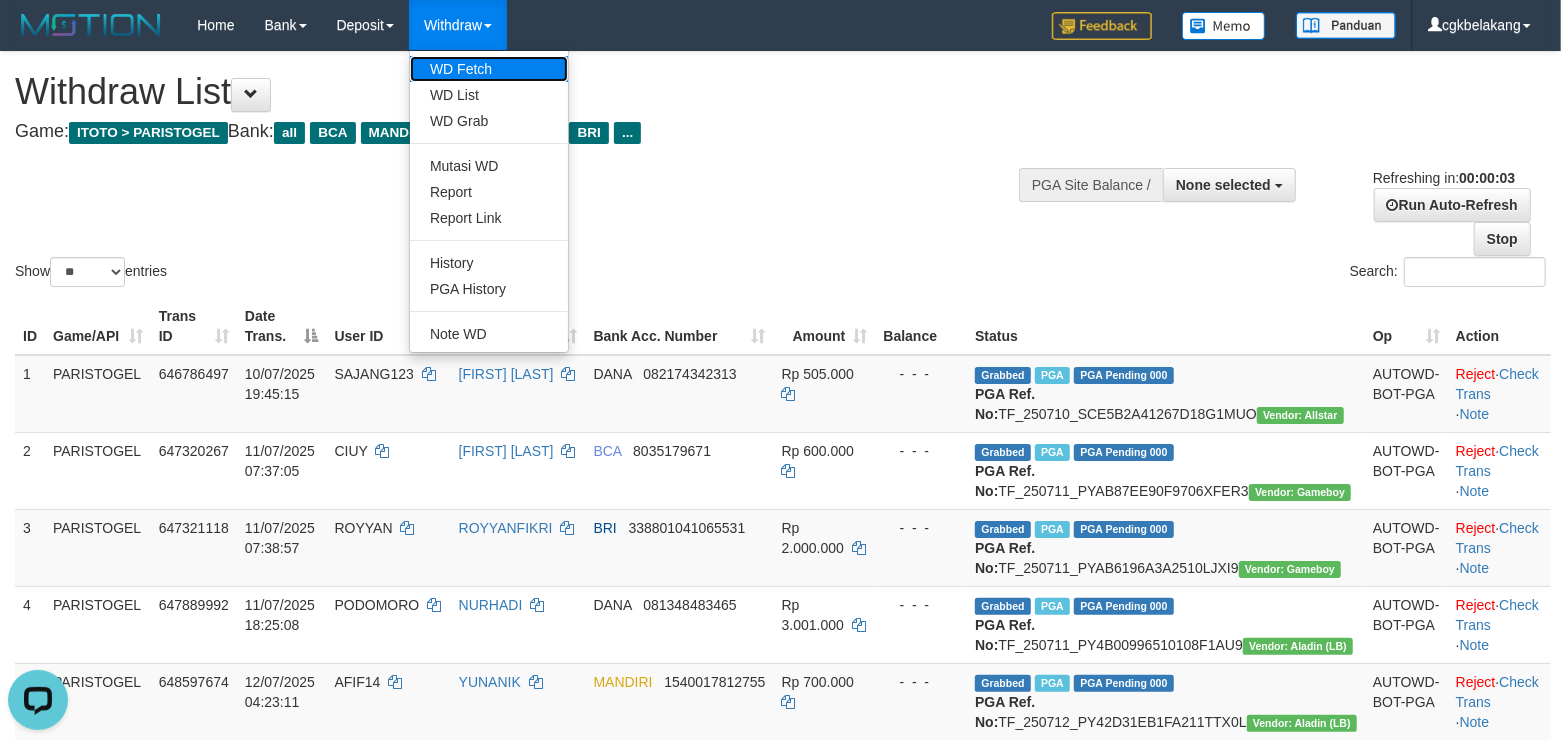 click on "WD Fetch" at bounding box center (489, 69) 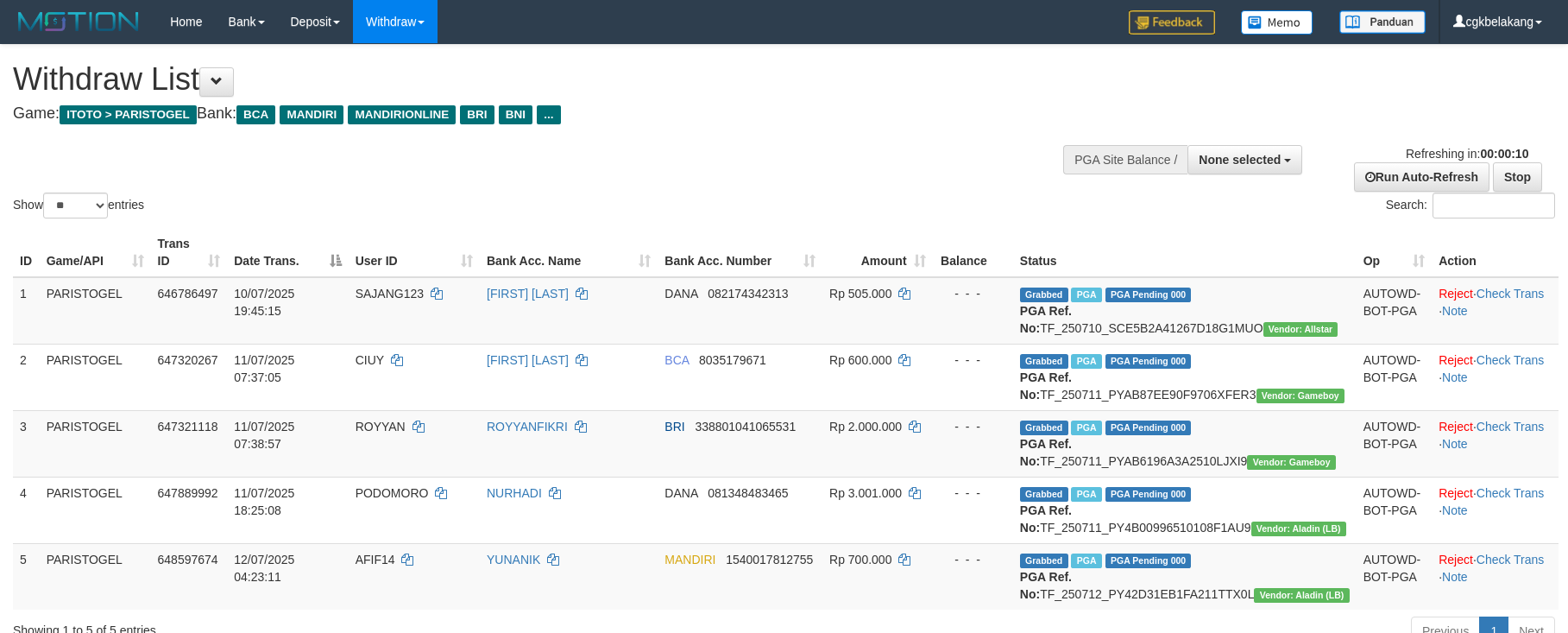 select 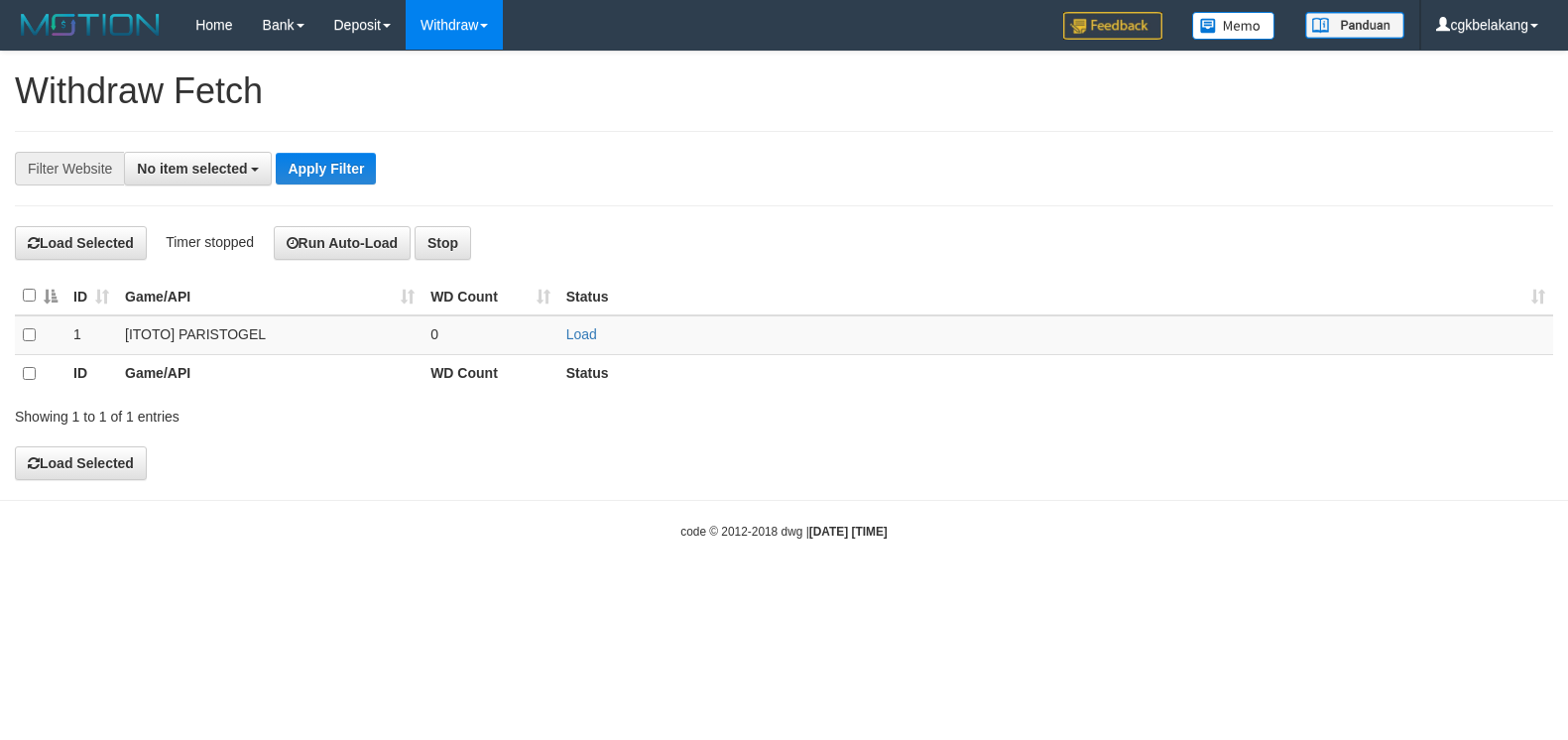 select 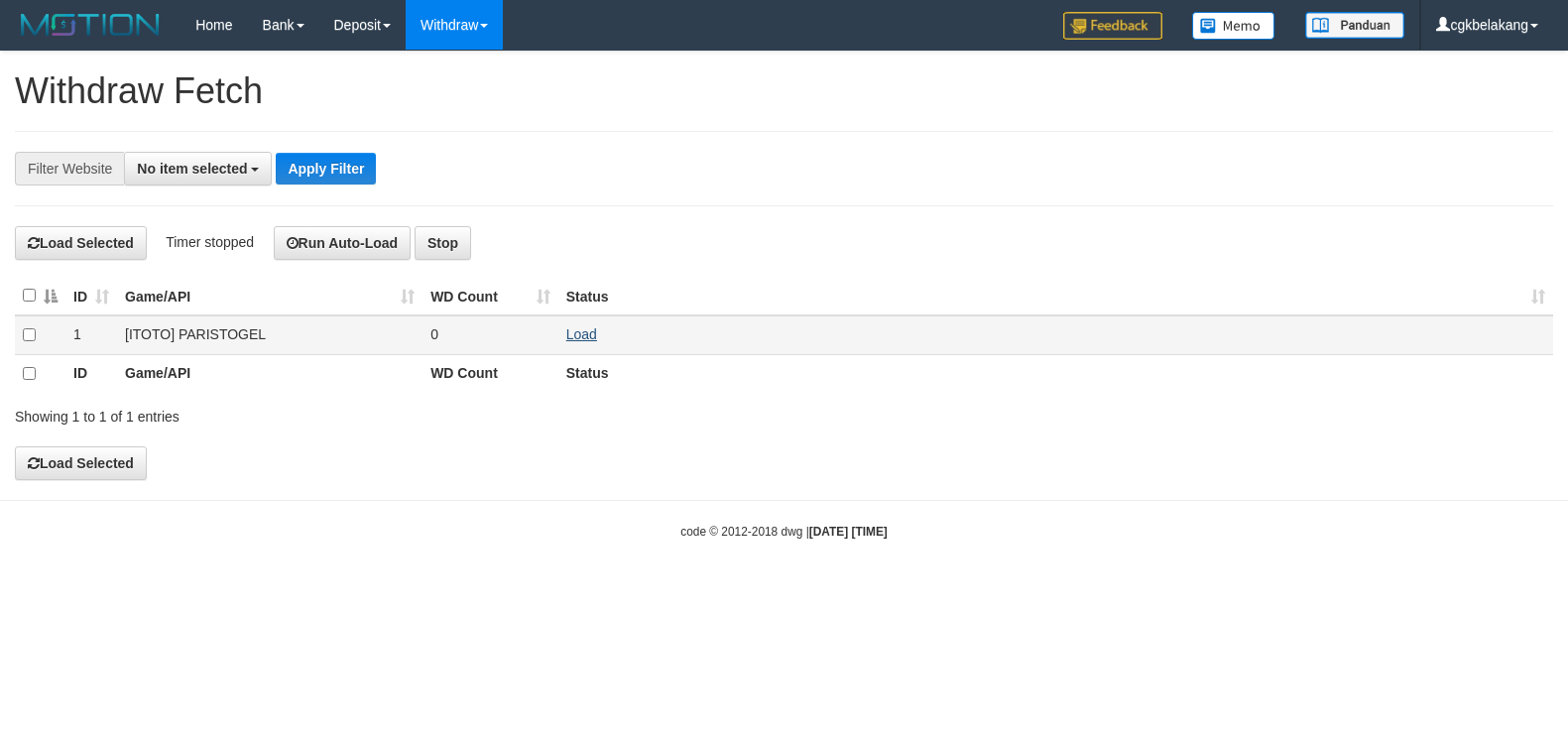 scroll, scrollTop: 0, scrollLeft: 0, axis: both 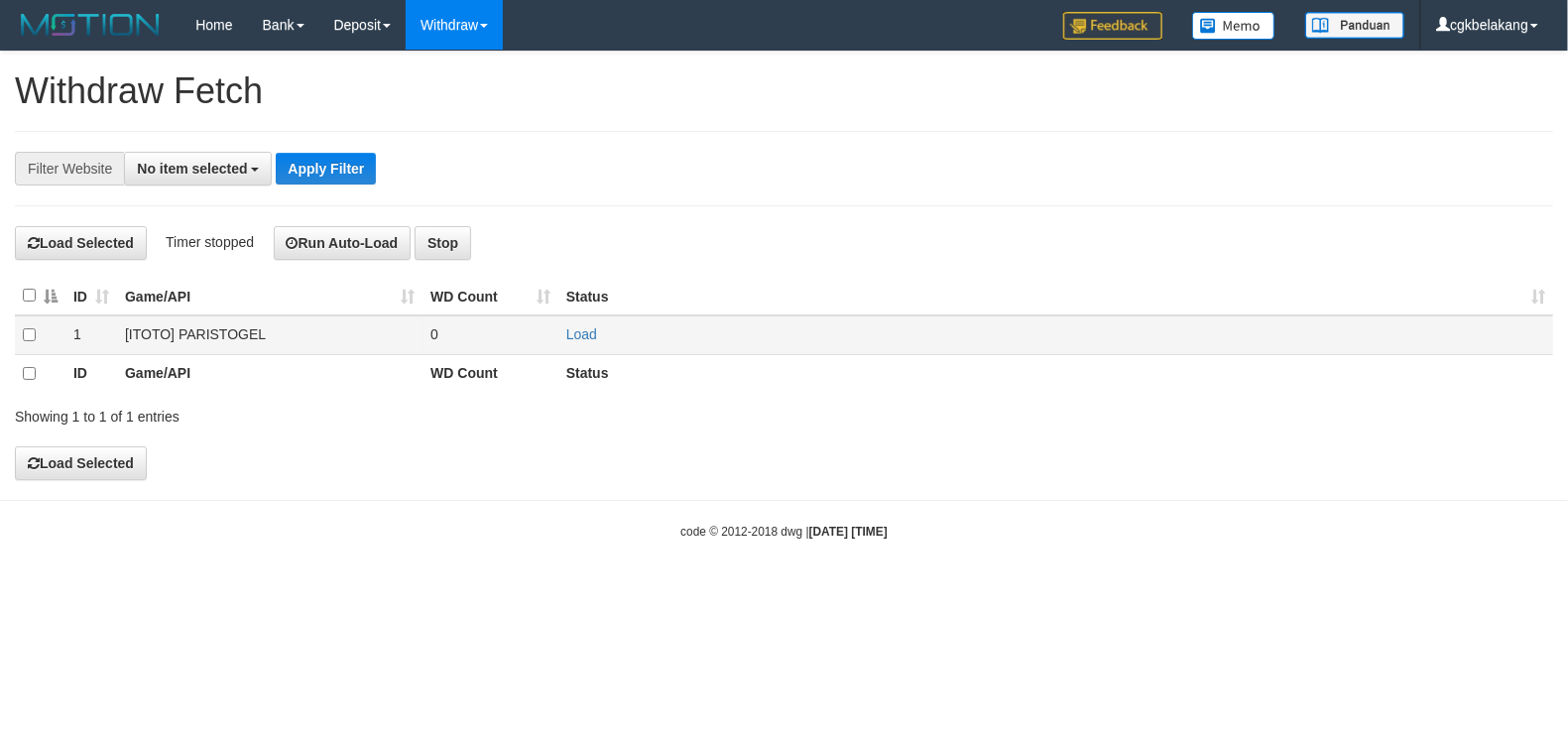 click on "Load" at bounding box center [1055, 335] 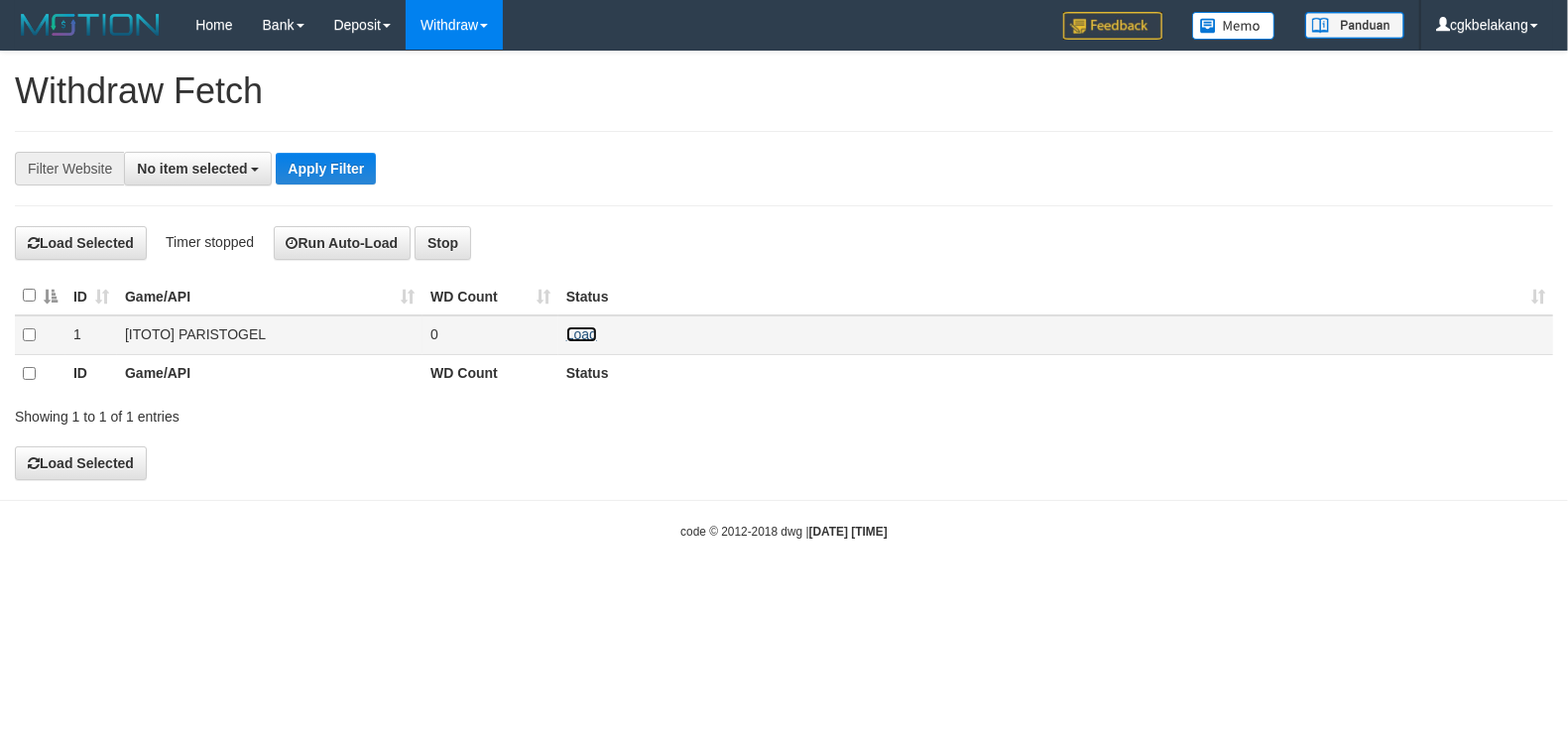 click on "Load" at bounding box center (581, 334) 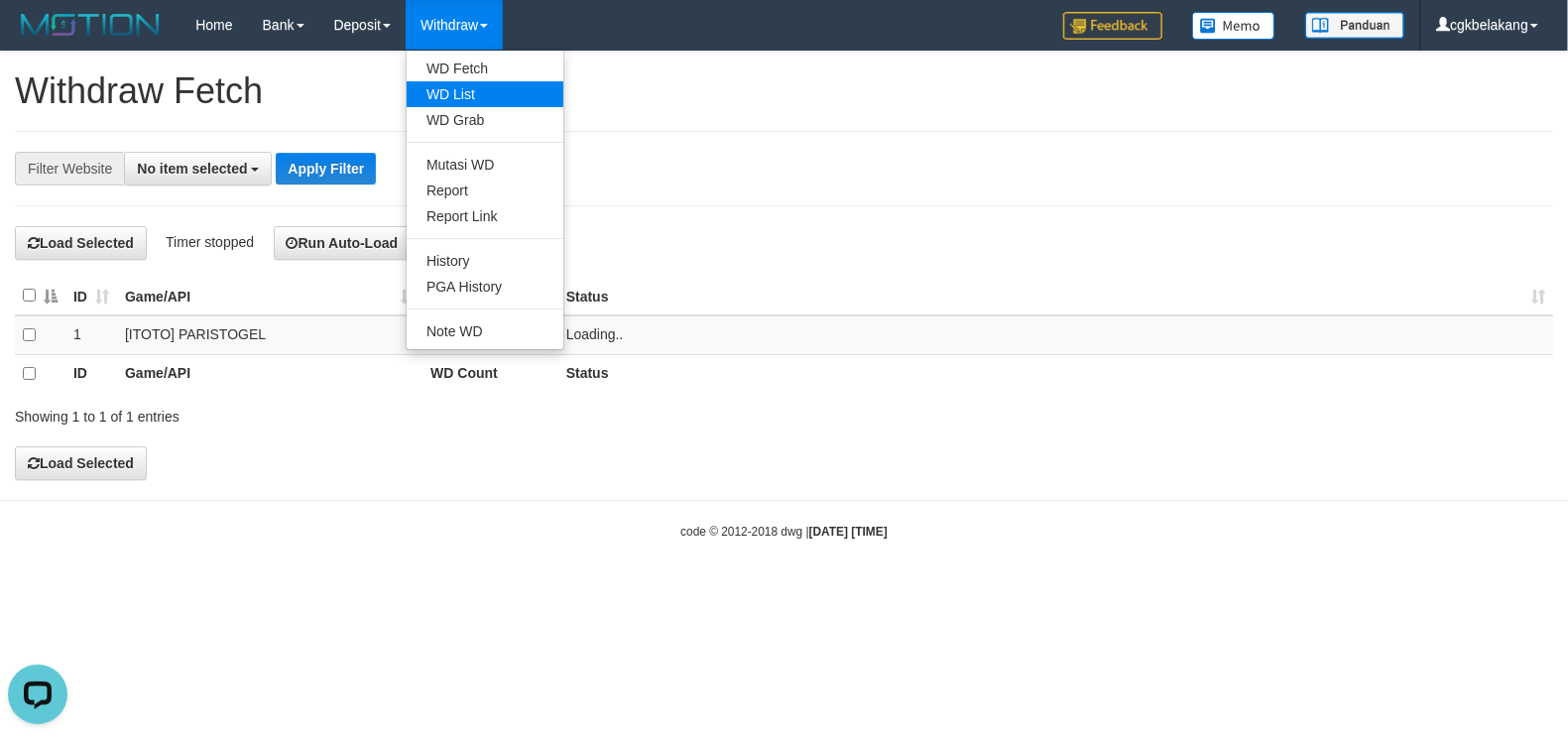 scroll, scrollTop: 0, scrollLeft: 0, axis: both 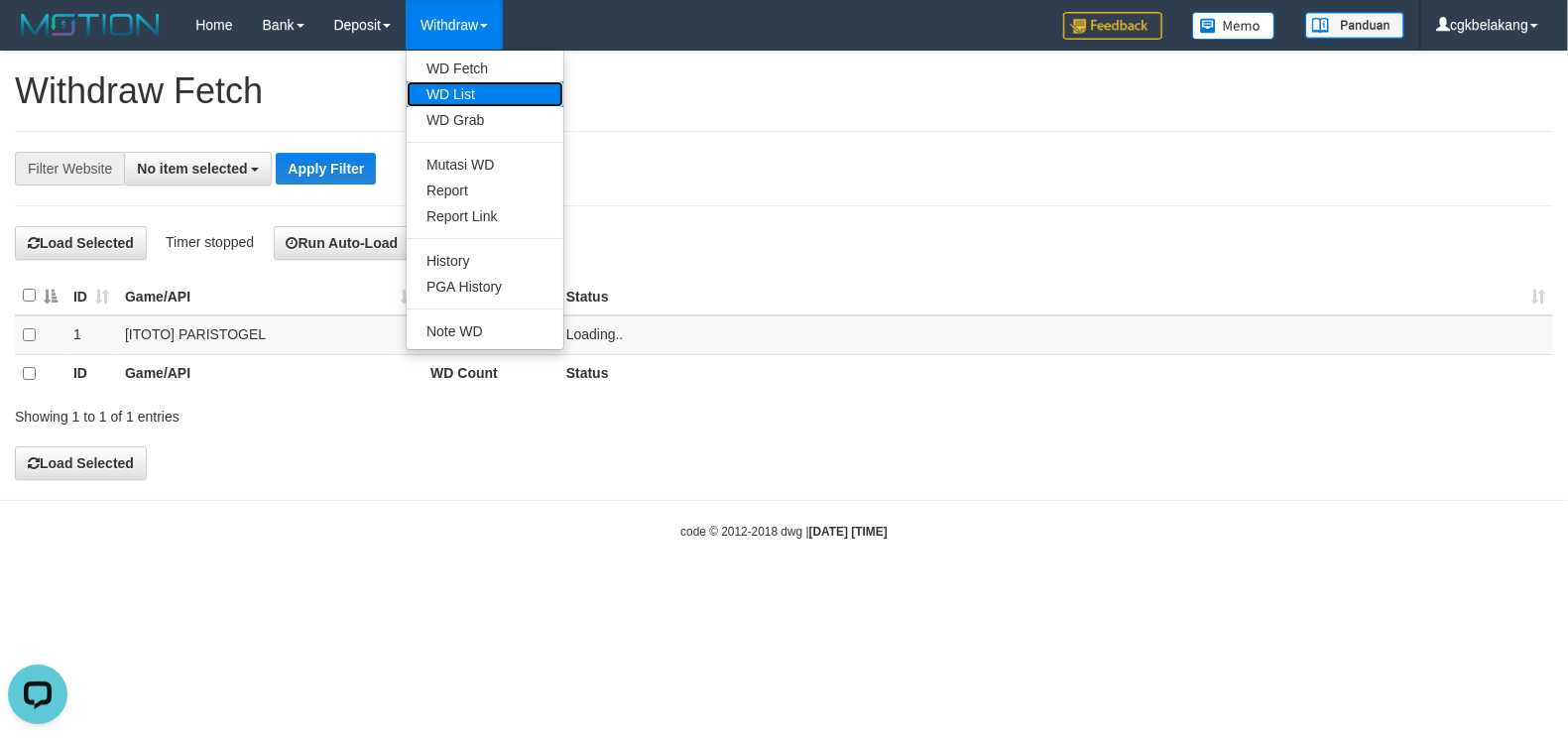 click on "WD List" at bounding box center (485, 94) 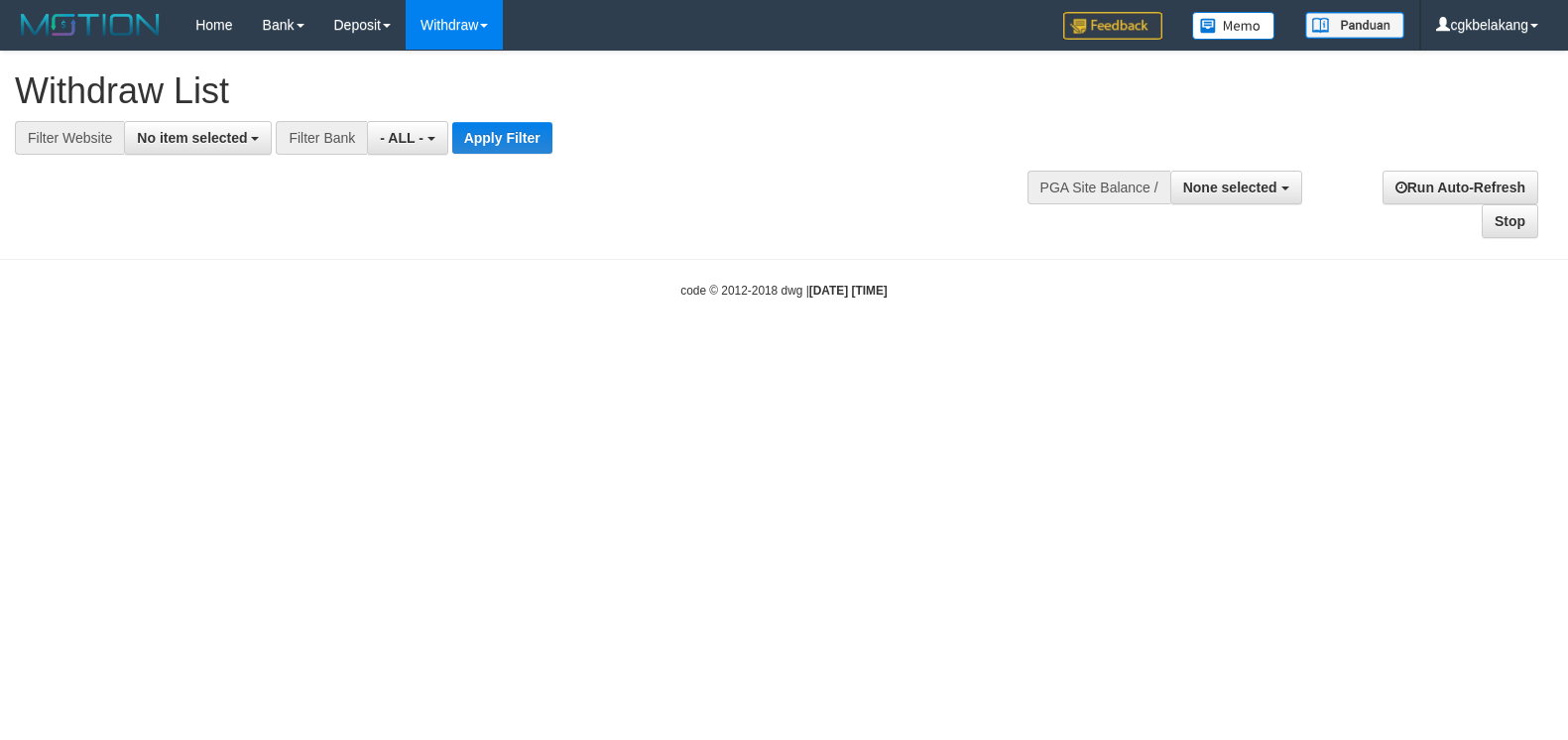 select 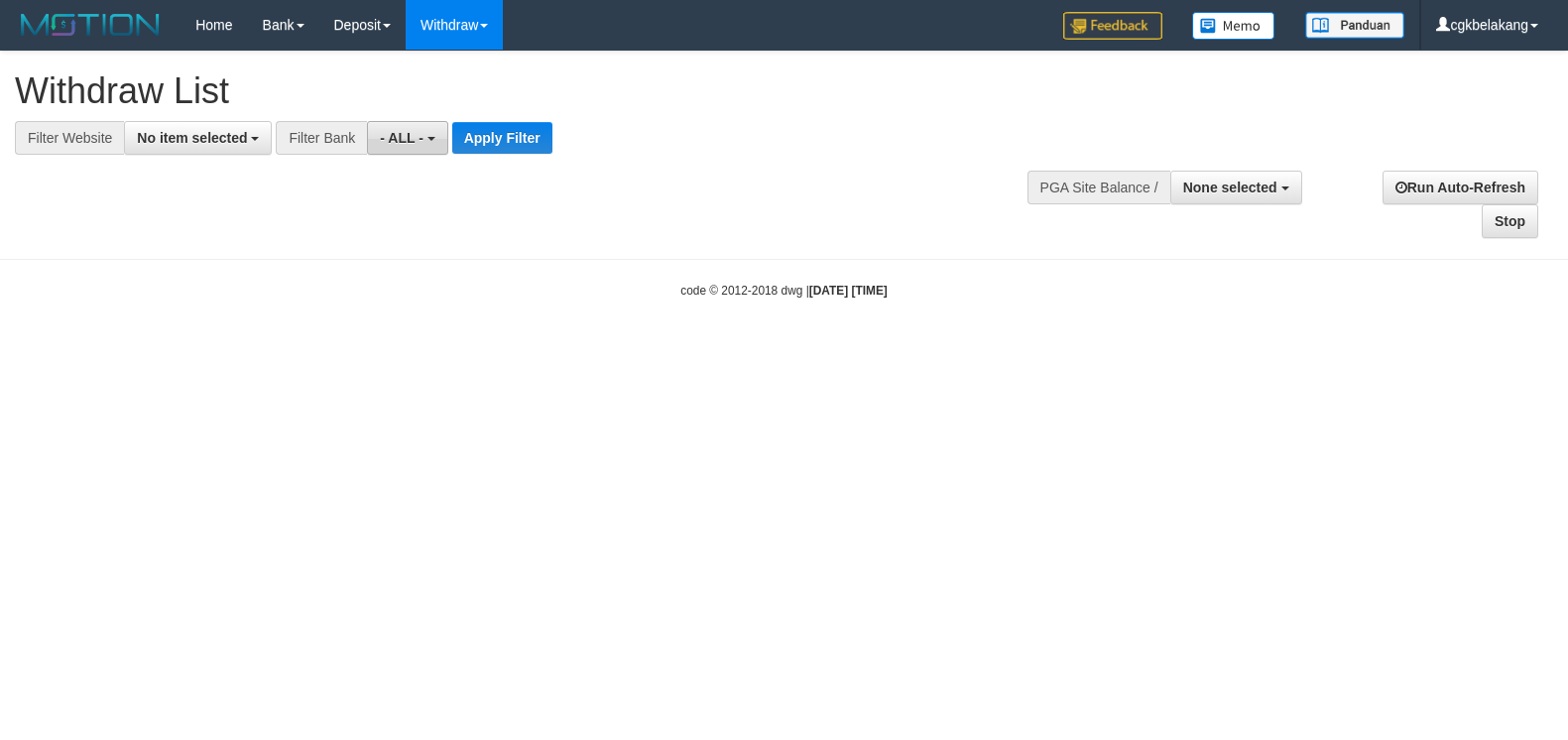 scroll, scrollTop: 0, scrollLeft: 0, axis: both 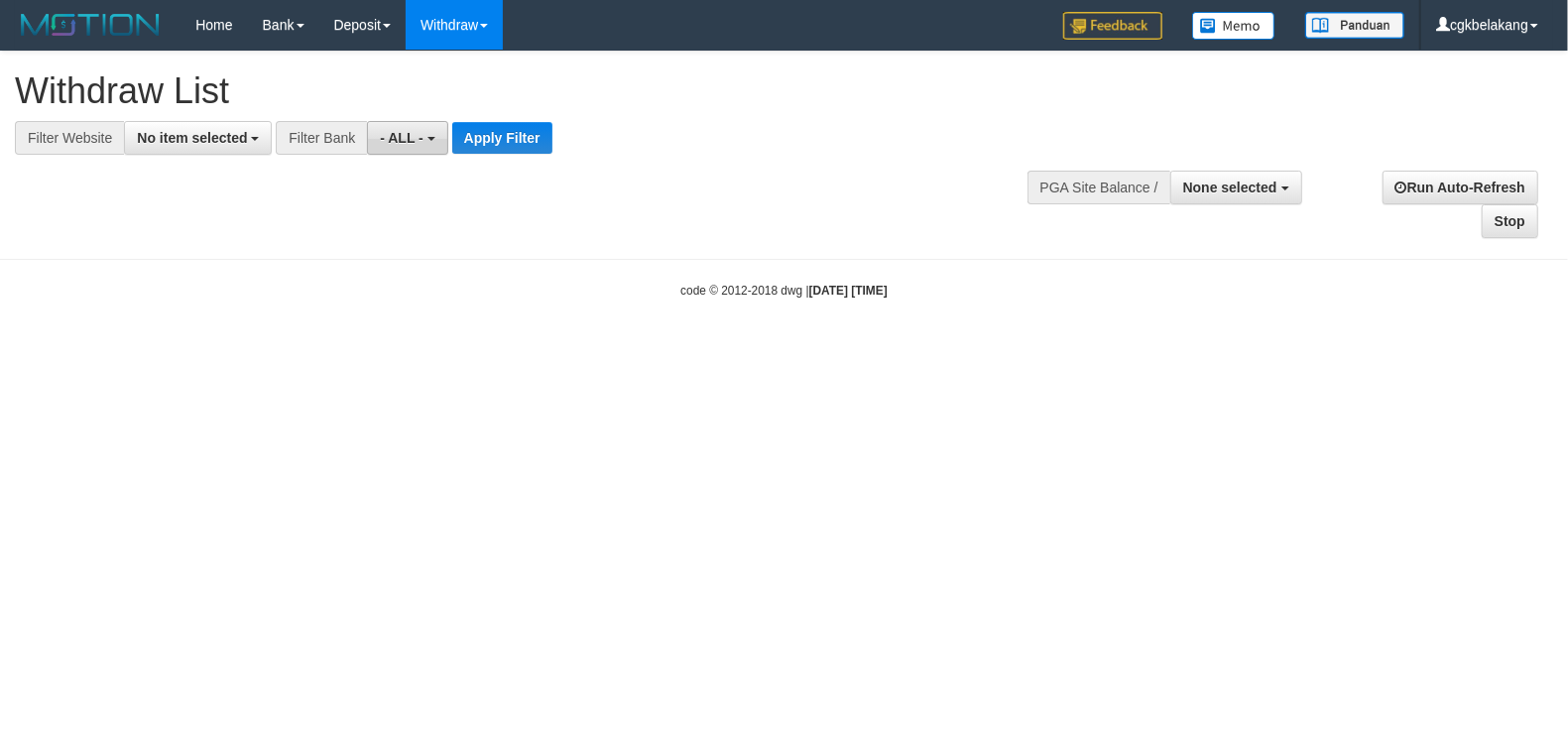 click on "- ALL -" at bounding box center (407, 138) 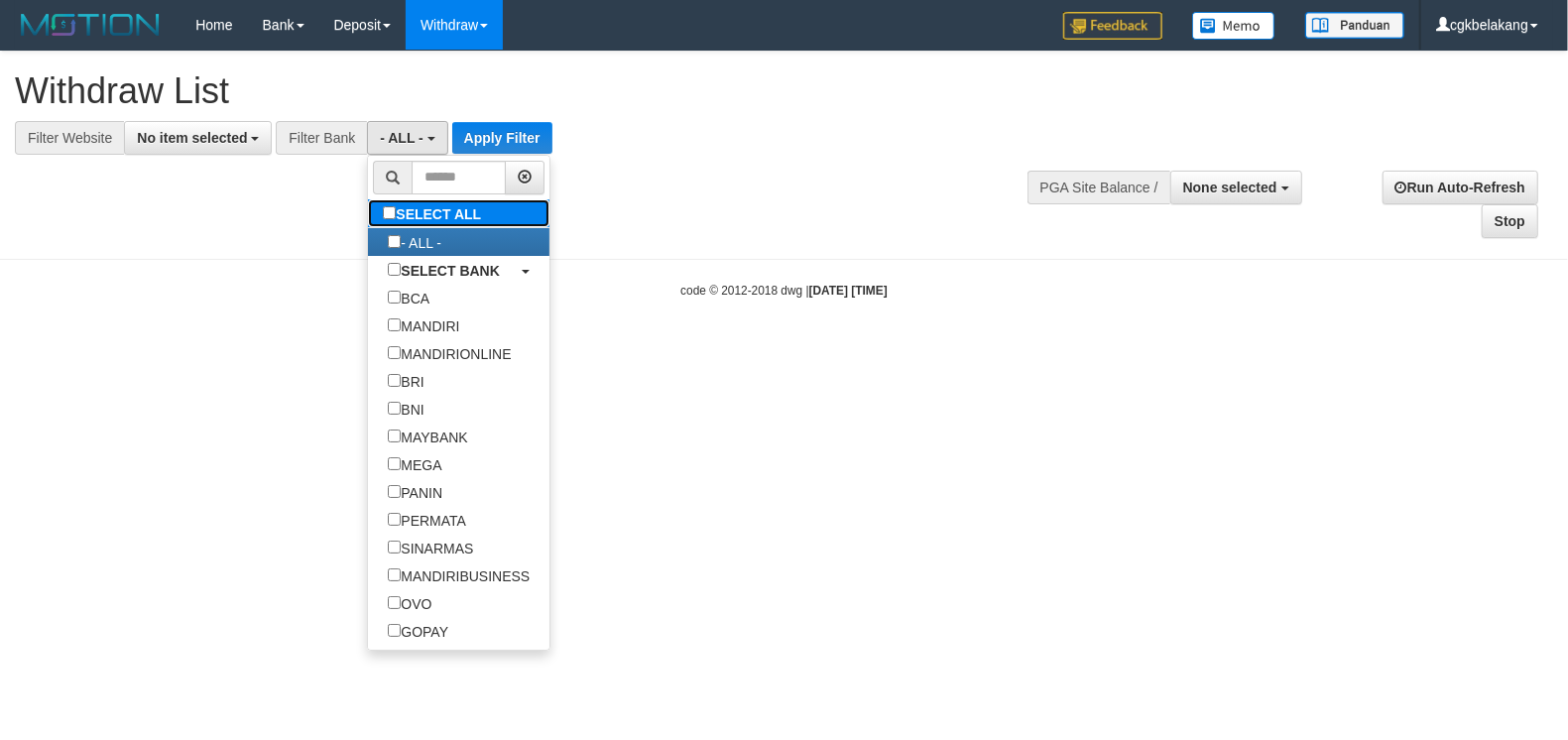 click on "SELECT ALL" at bounding box center [434, 213] 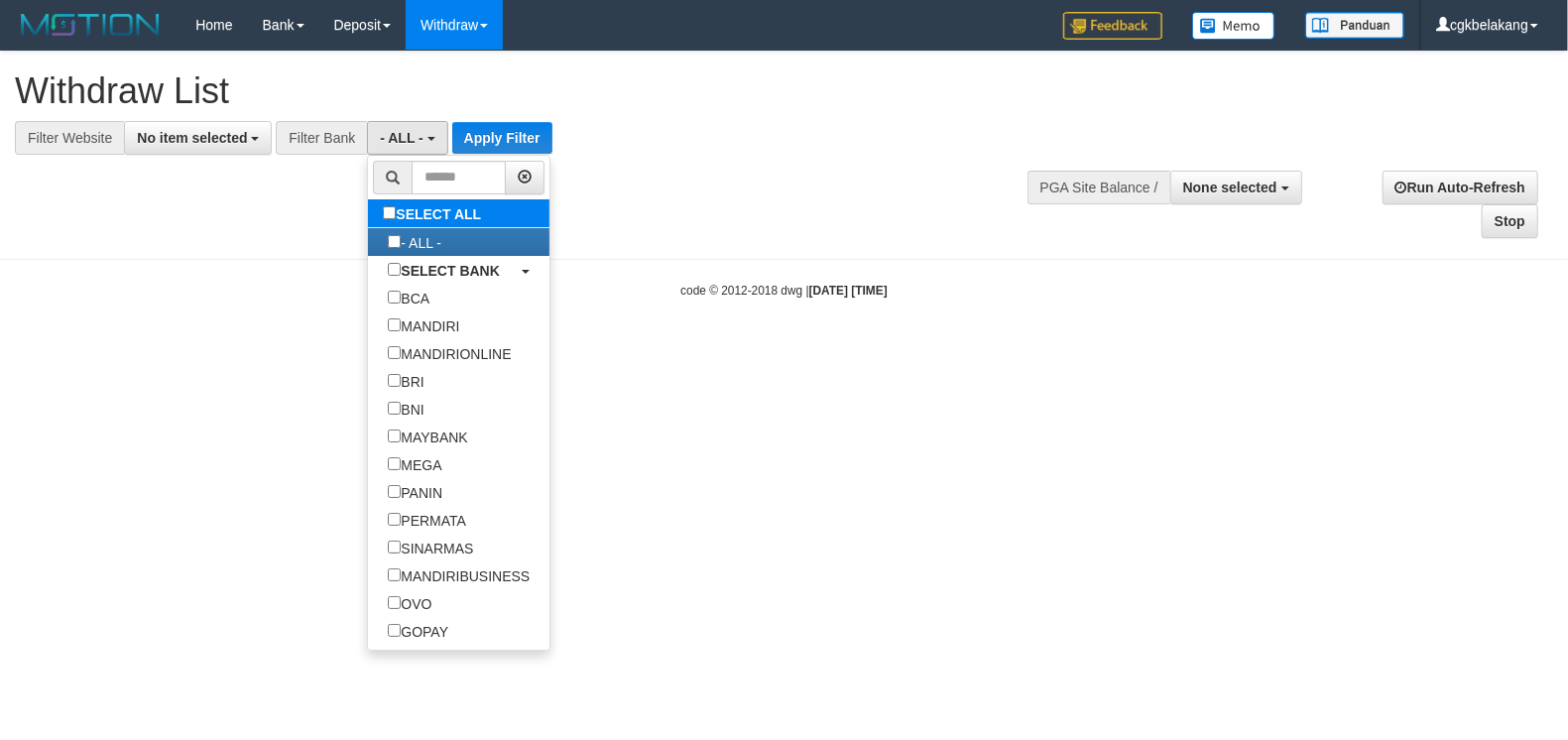 type 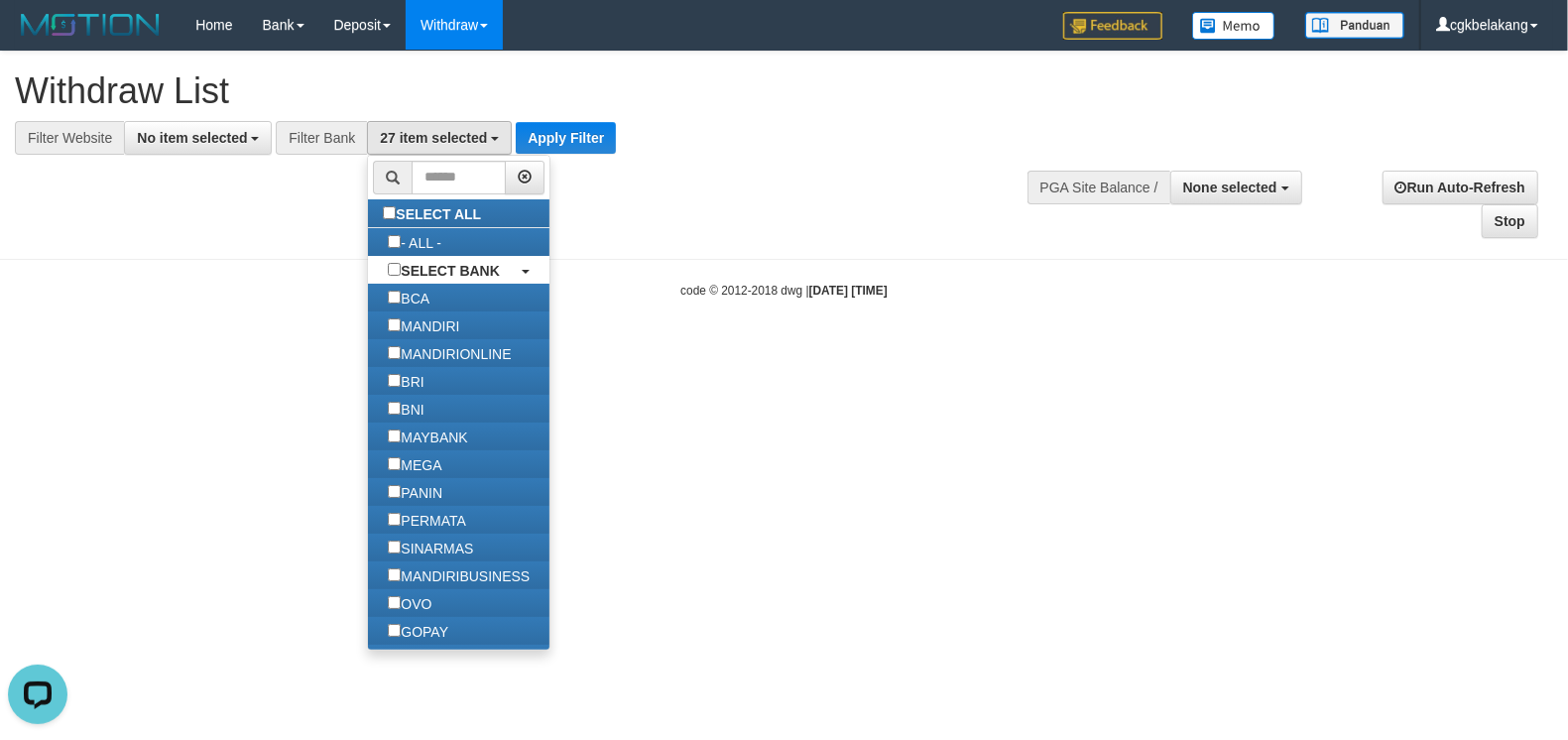 scroll, scrollTop: 0, scrollLeft: 0, axis: both 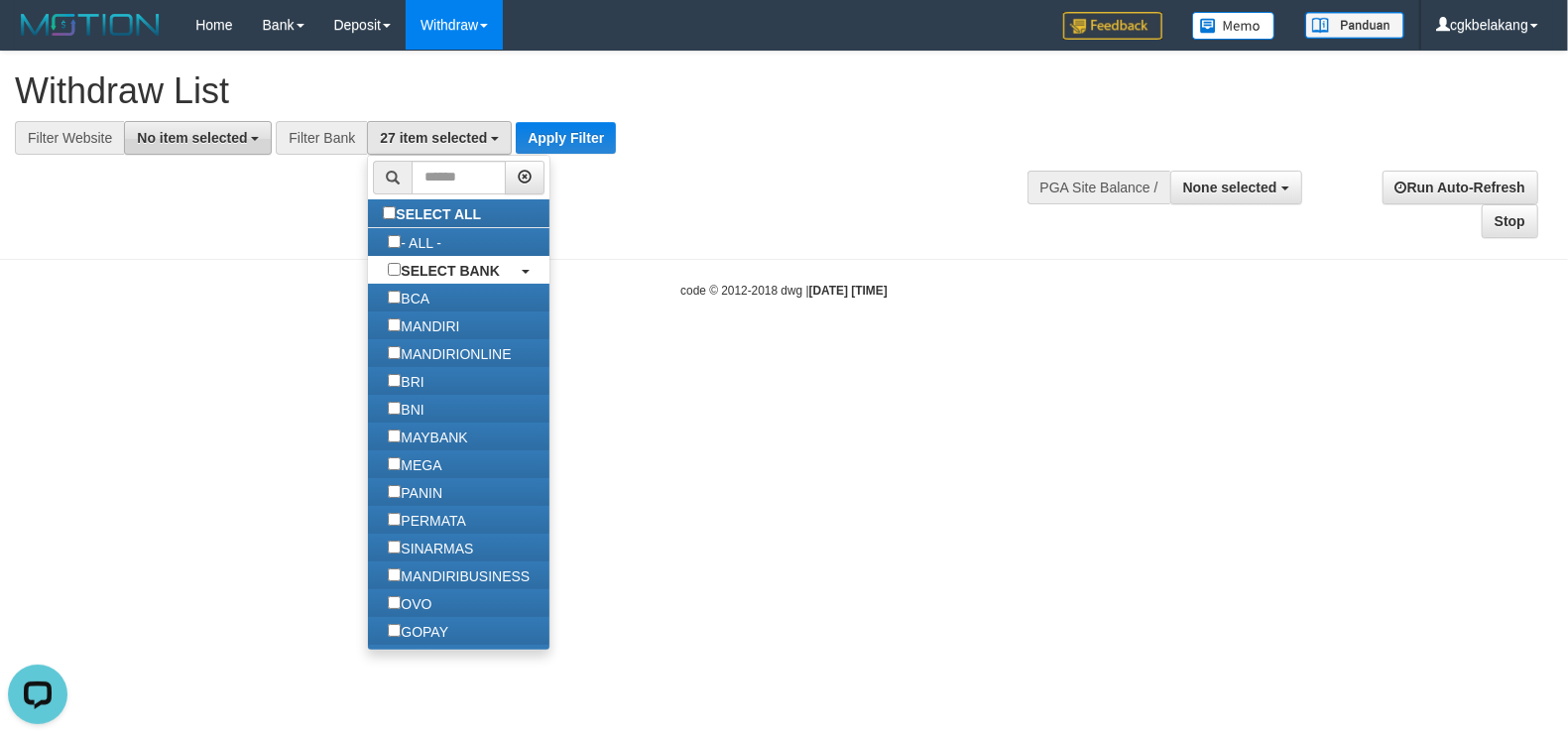 click on "No item selected" at bounding box center [191, 138] 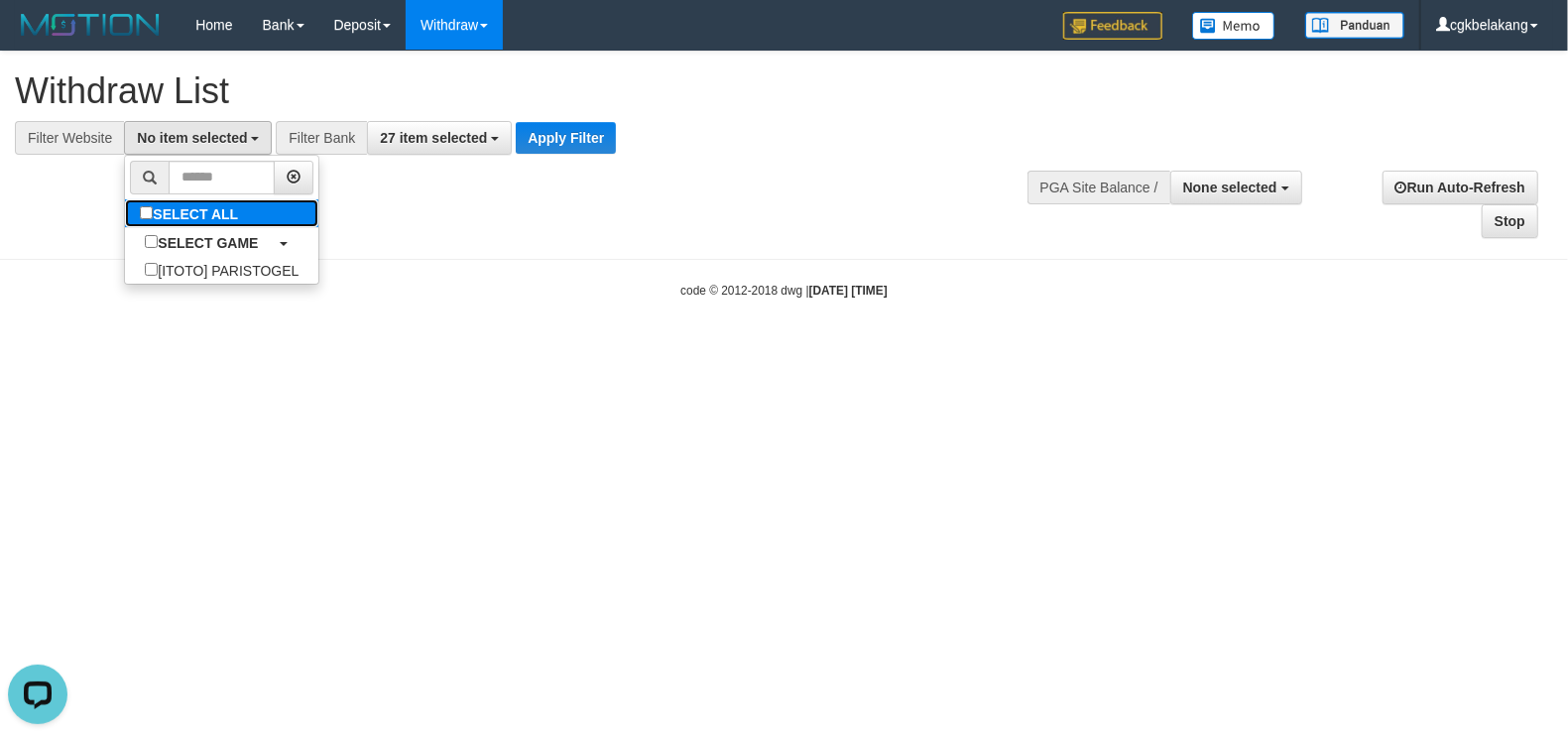 click on "SELECT ALL" at bounding box center (191, 213) 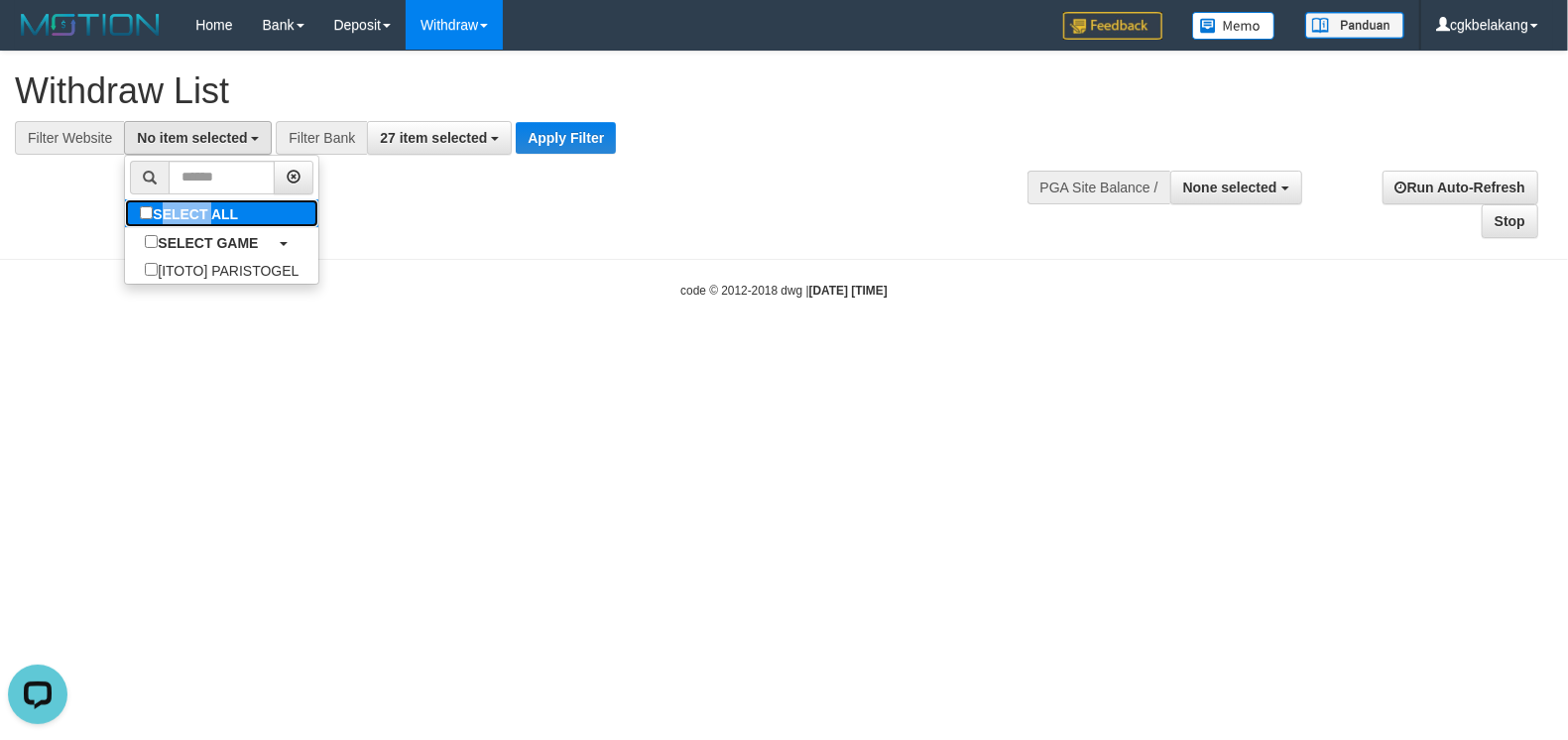 click on "SELECT ALL" at bounding box center (191, 213) 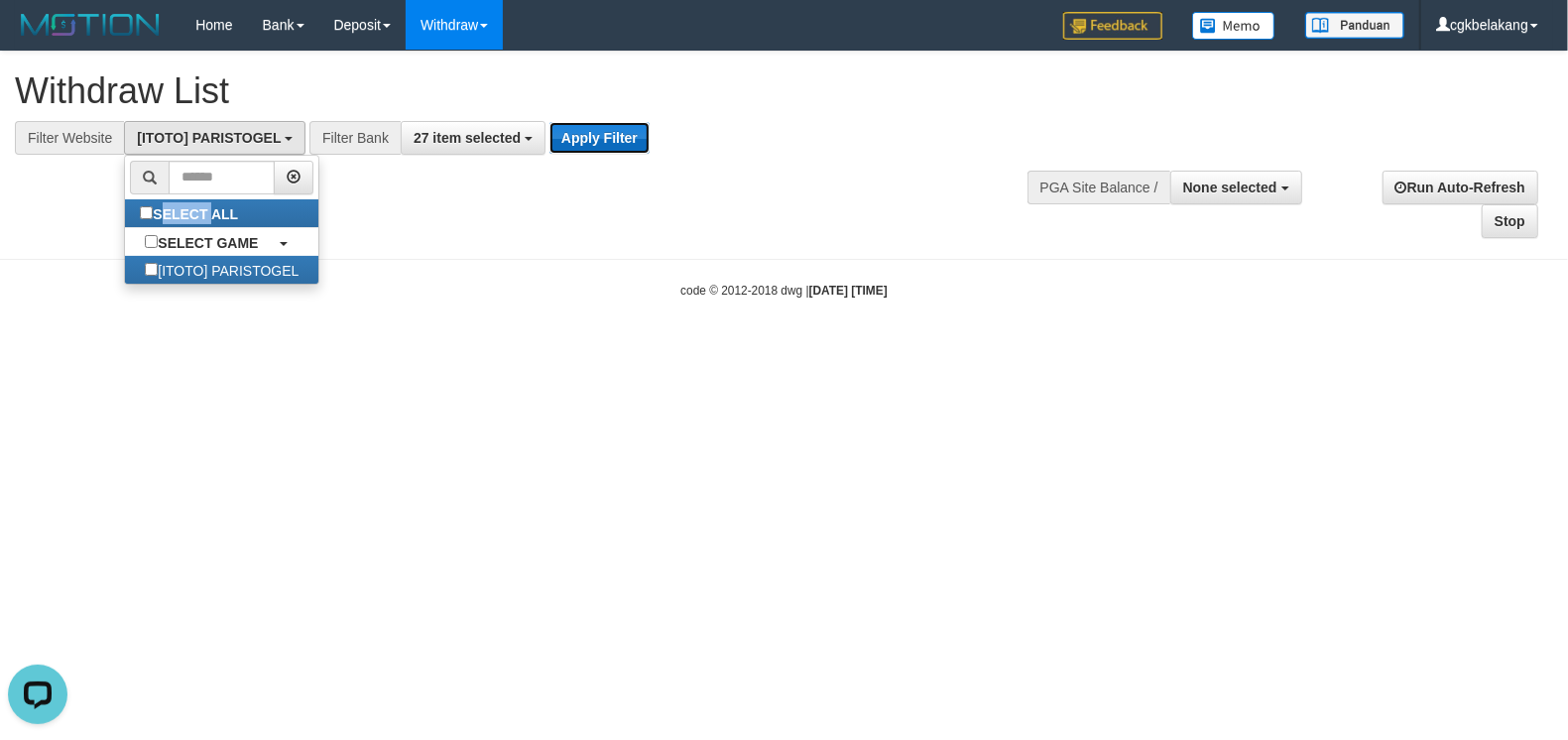 click on "Apply Filter" at bounding box center (599, 138) 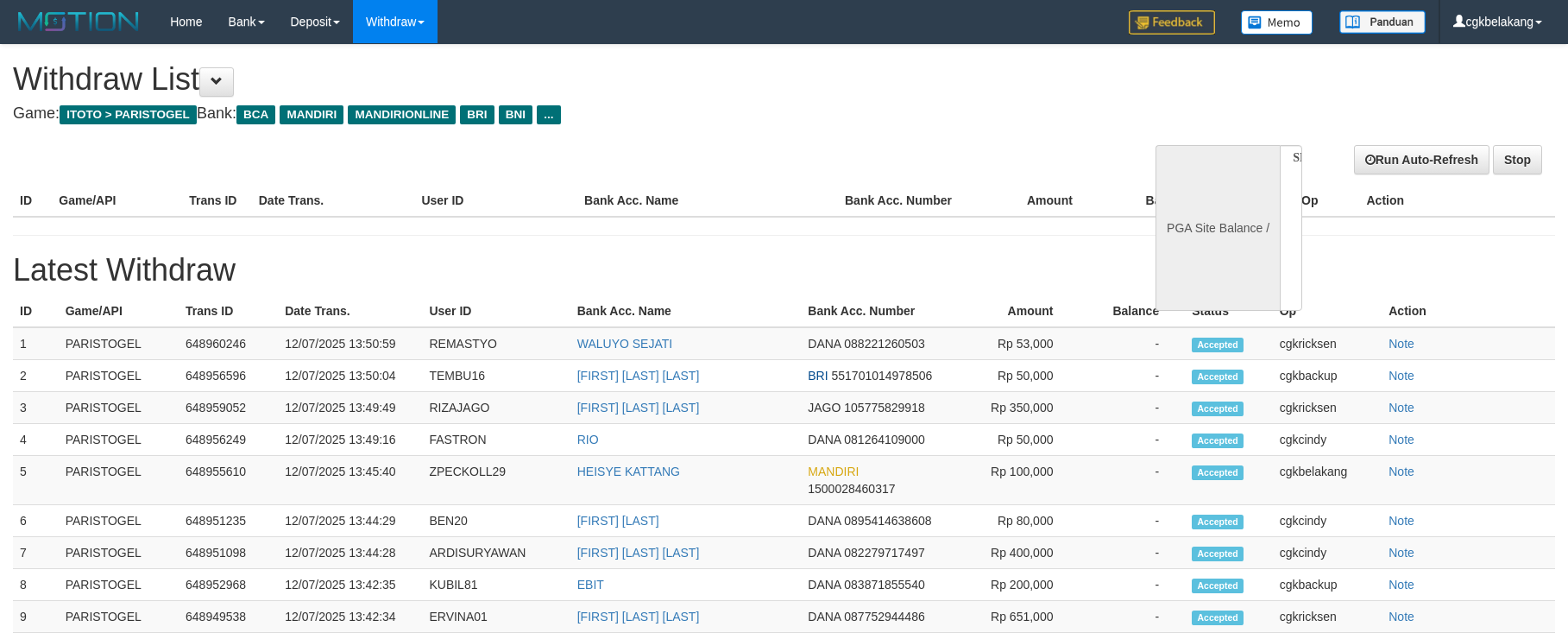 select 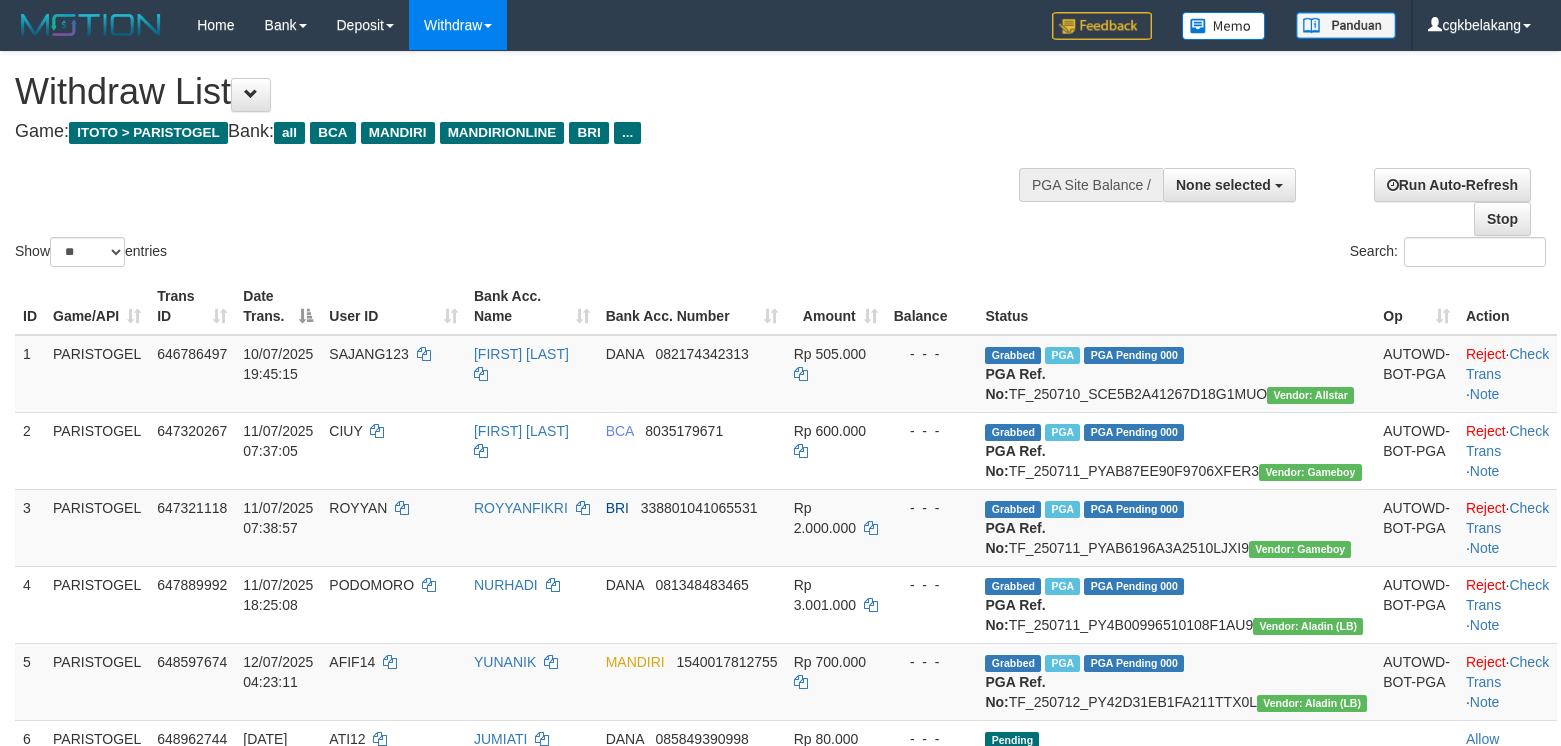 select 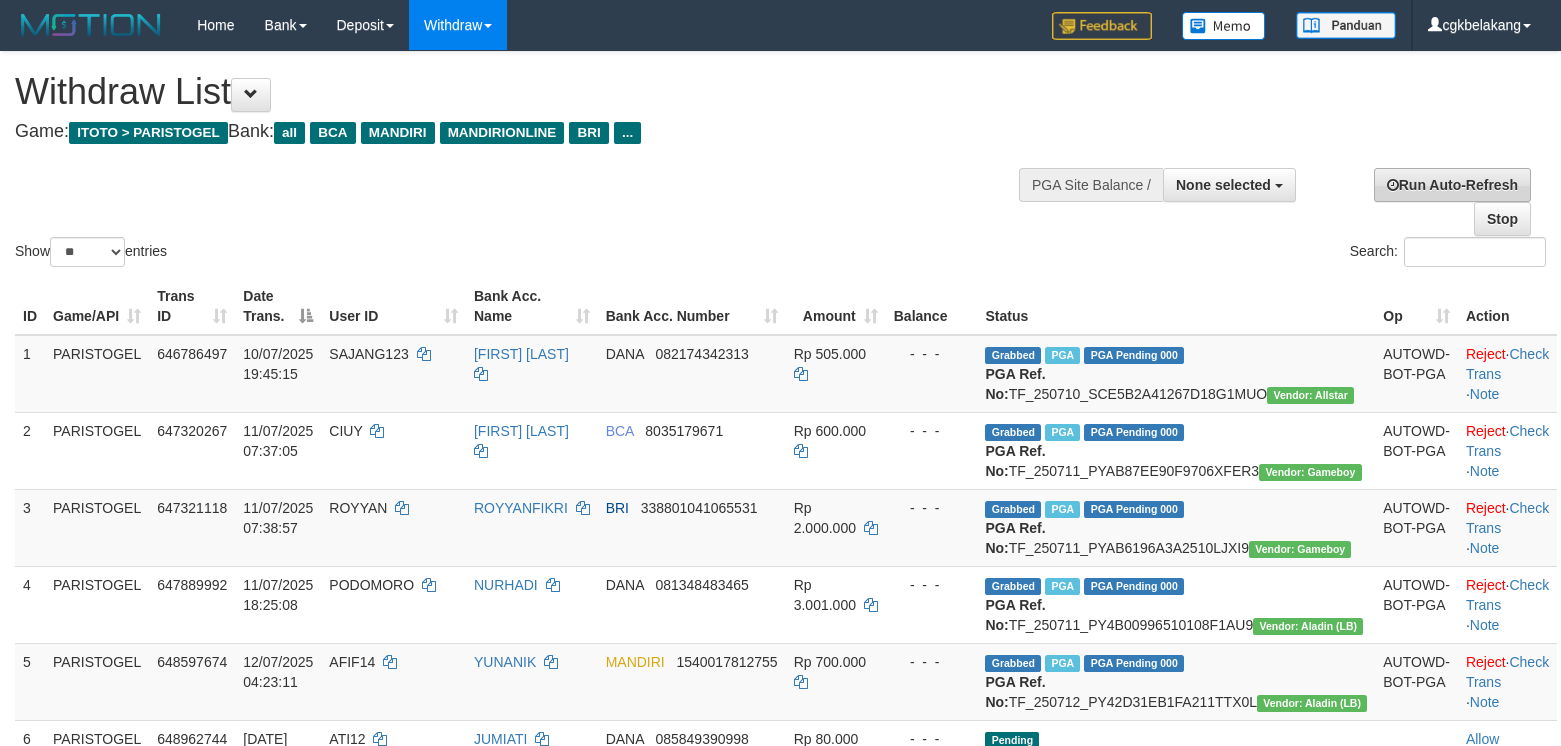 scroll, scrollTop: 0, scrollLeft: 0, axis: both 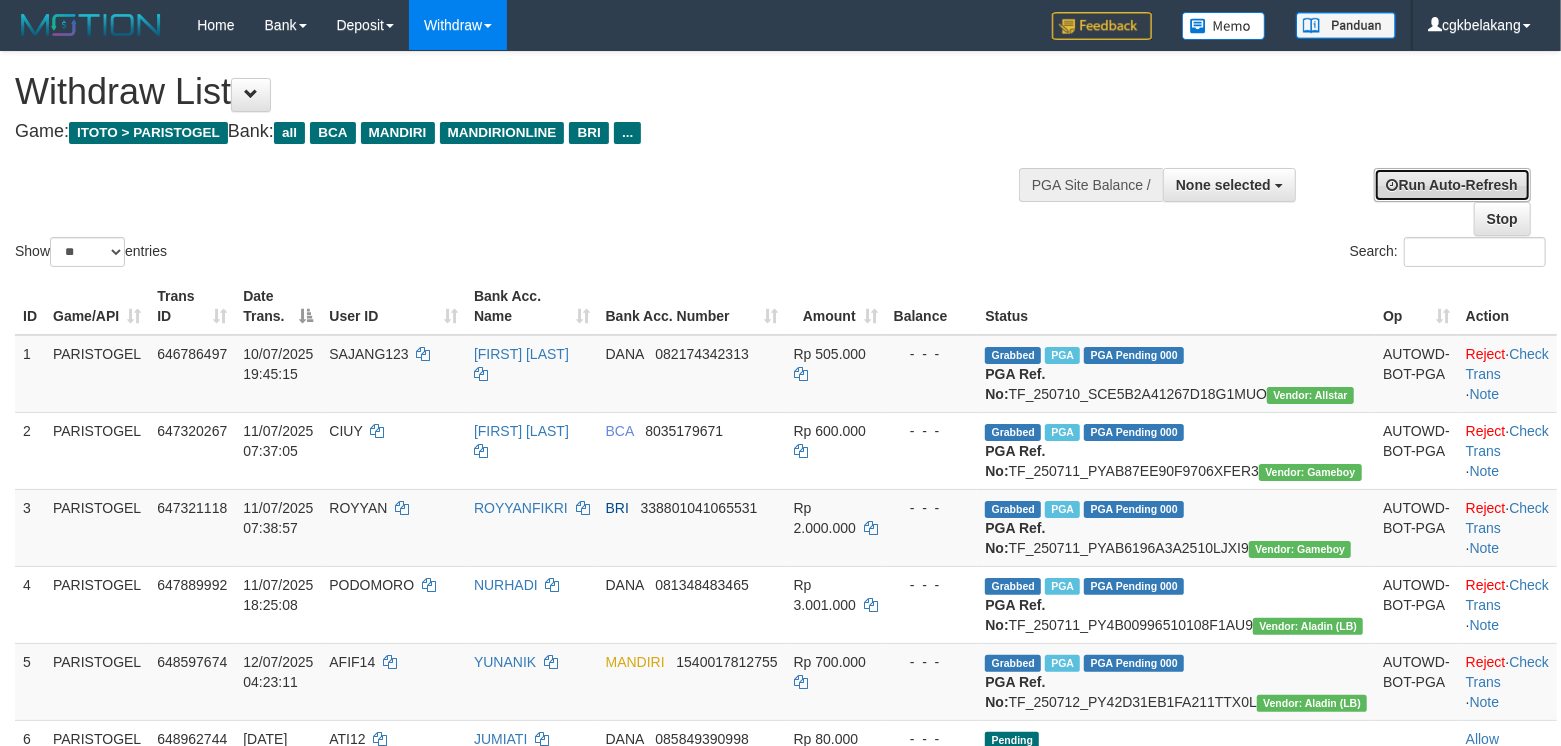 click on "Run Auto-Refresh" at bounding box center [1452, 185] 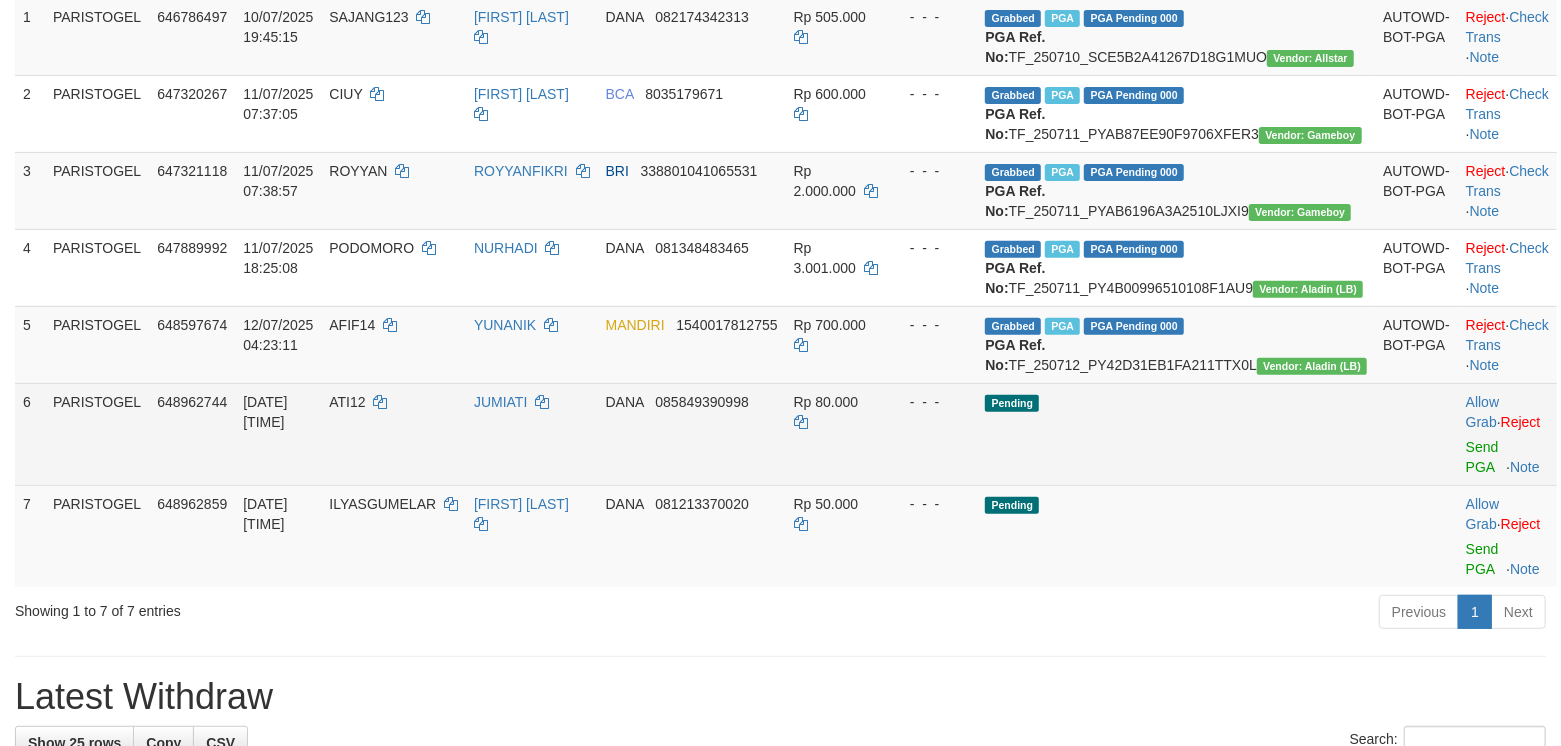 scroll, scrollTop: 533, scrollLeft: 0, axis: vertical 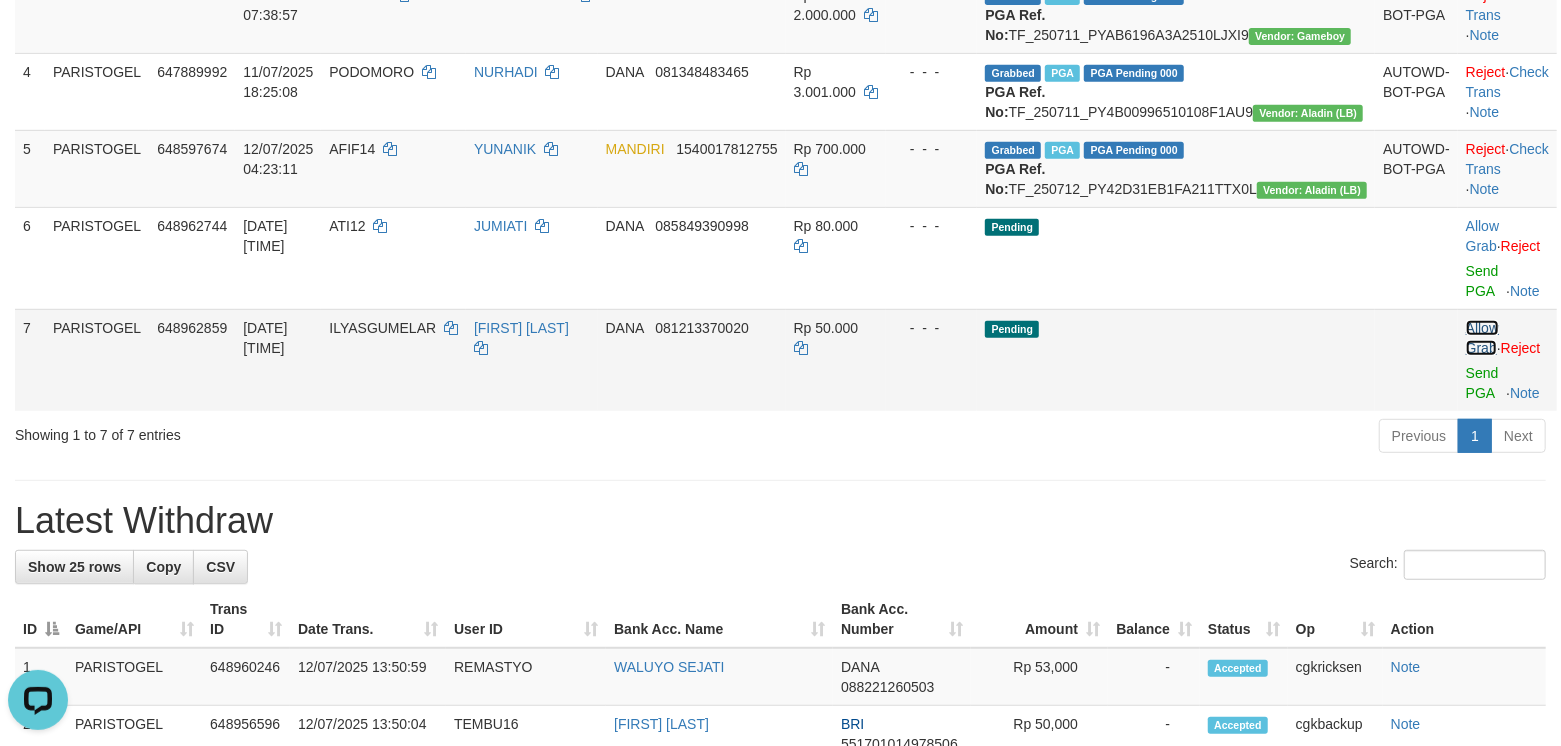 click on "Allow Grab" at bounding box center [1482, 338] 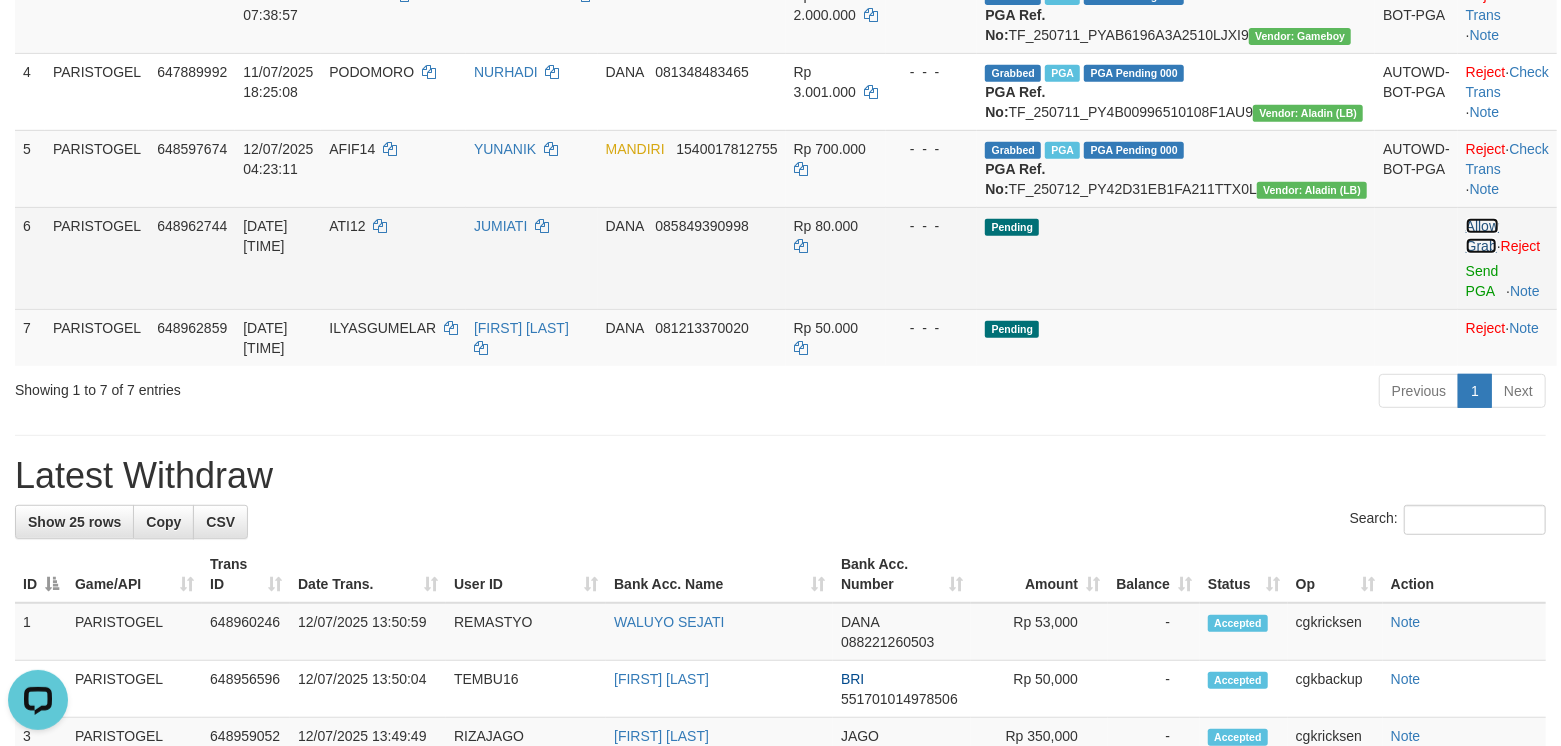 click on "Allow Grab" at bounding box center (1482, 236) 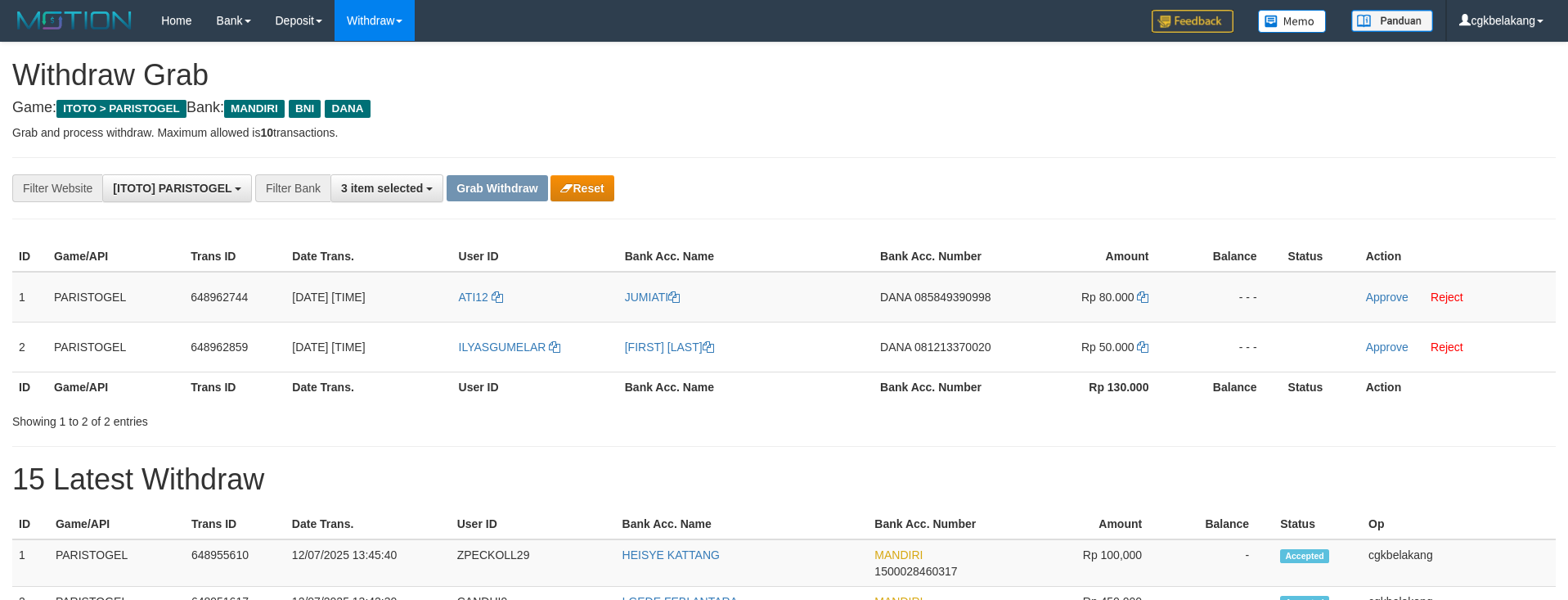 scroll, scrollTop: 0, scrollLeft: 0, axis: both 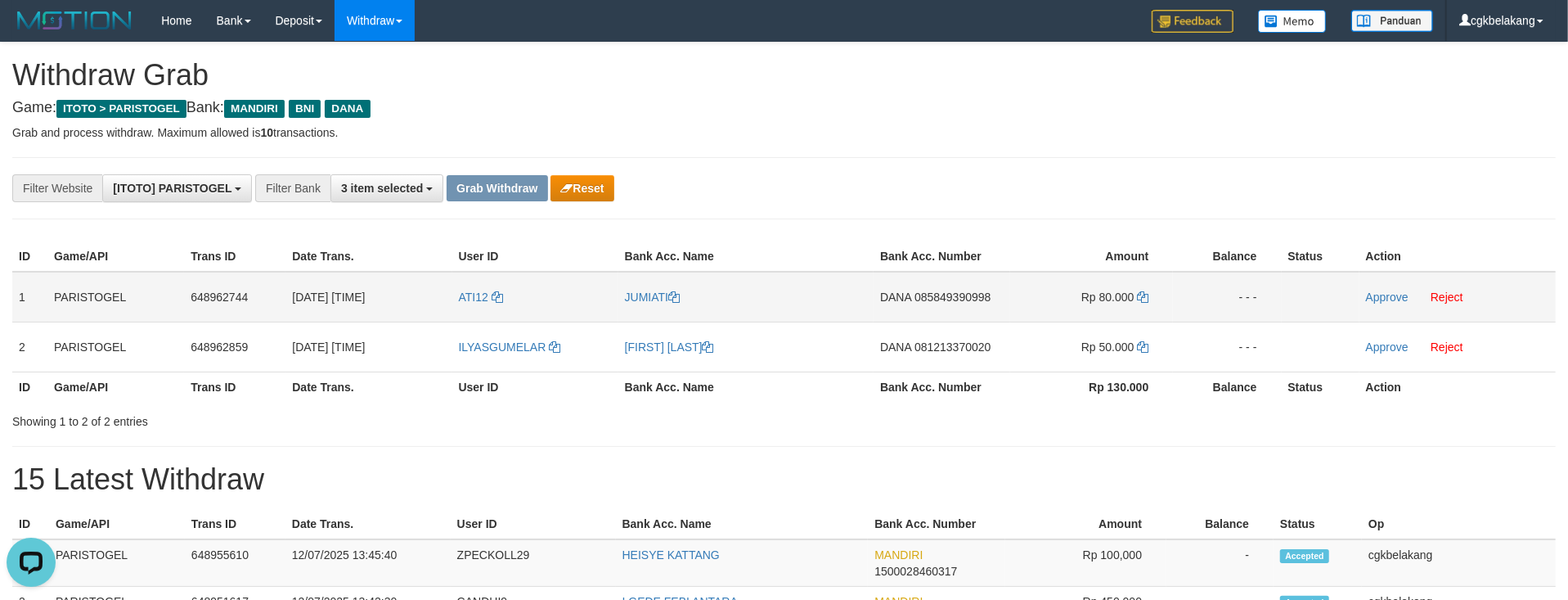 click on "ATI12" at bounding box center [535, 297] 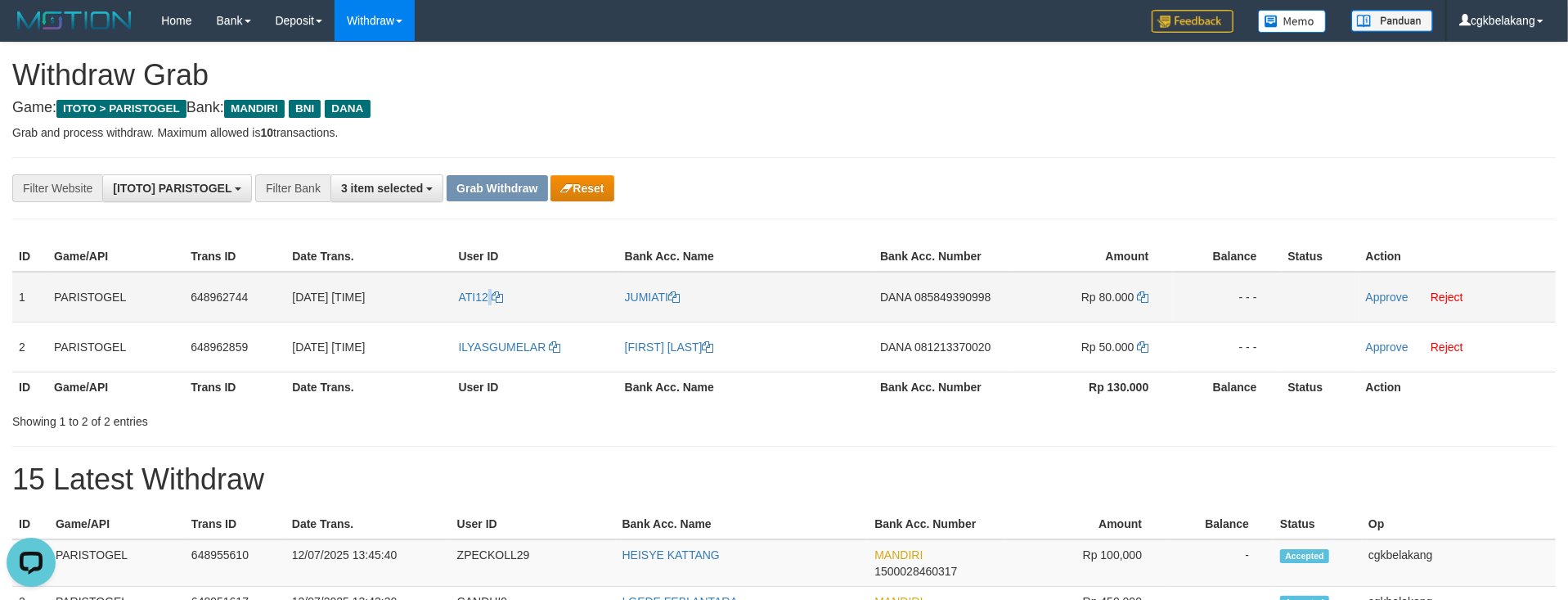 click on "ATI12" at bounding box center [535, 297] 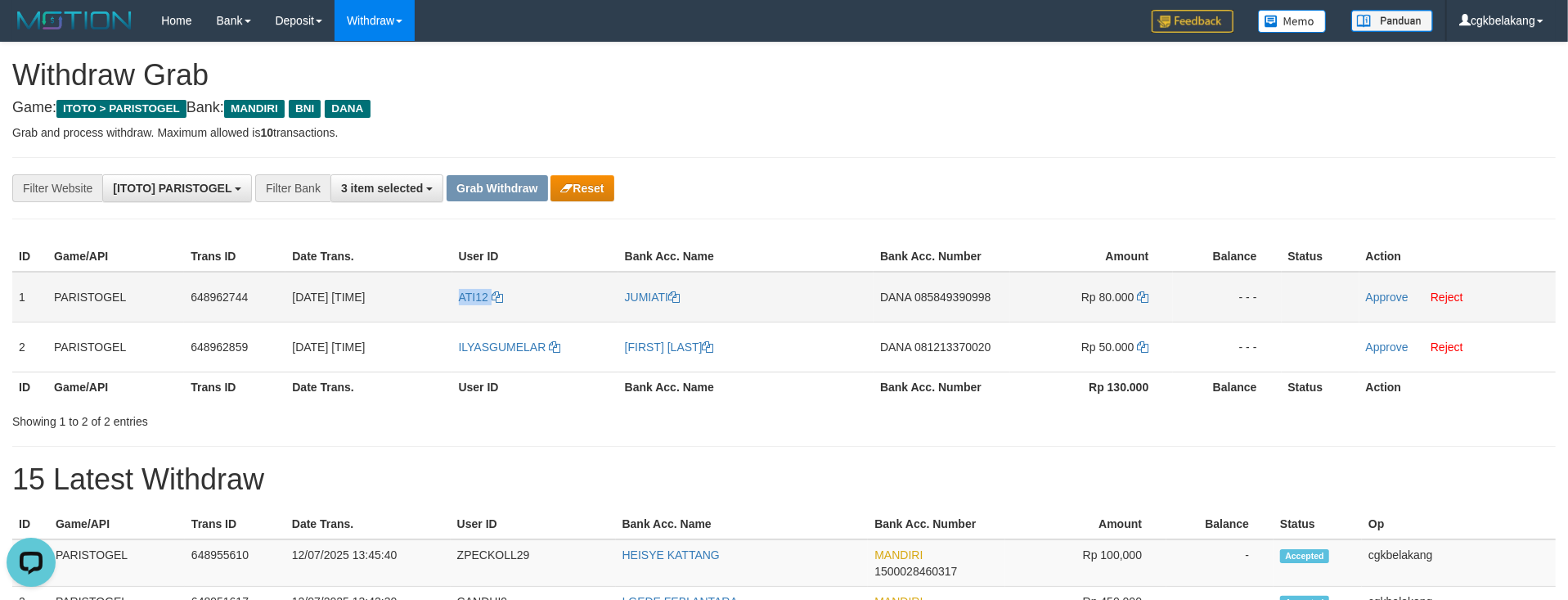 click on "ATI12" at bounding box center [535, 297] 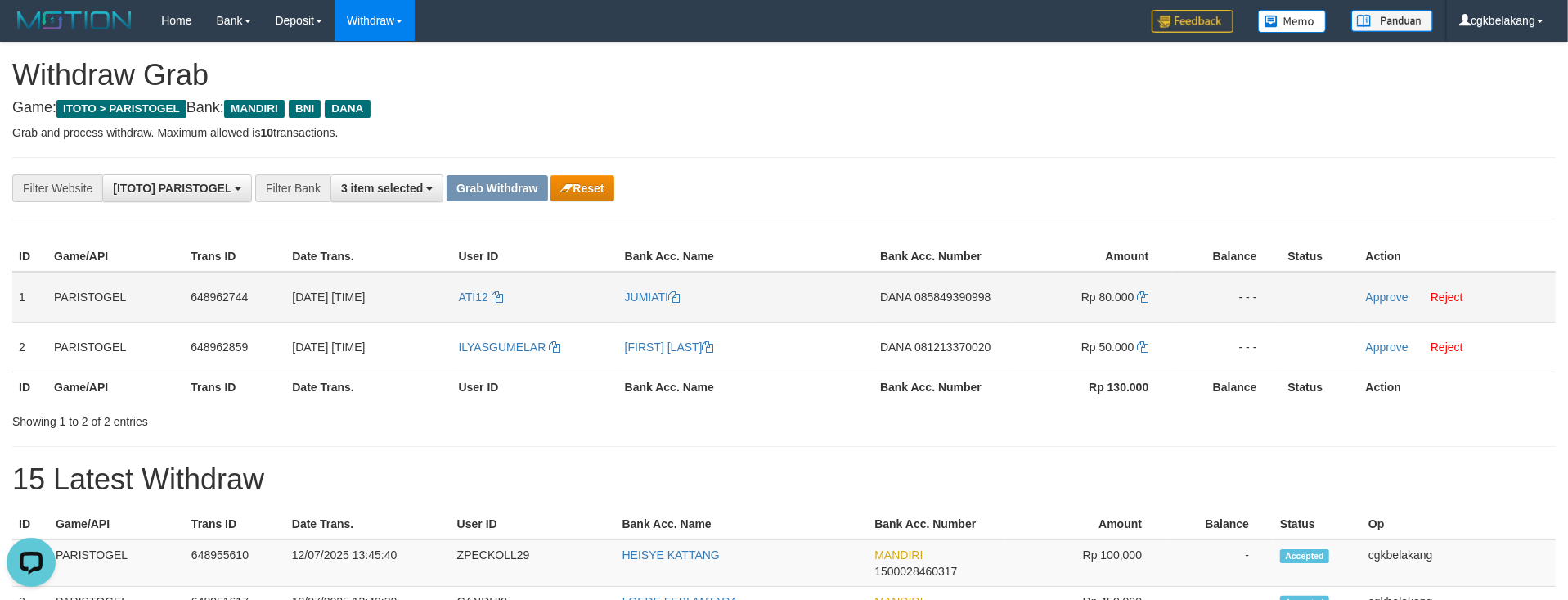 click on "JUMIATI" at bounding box center [746, 297] 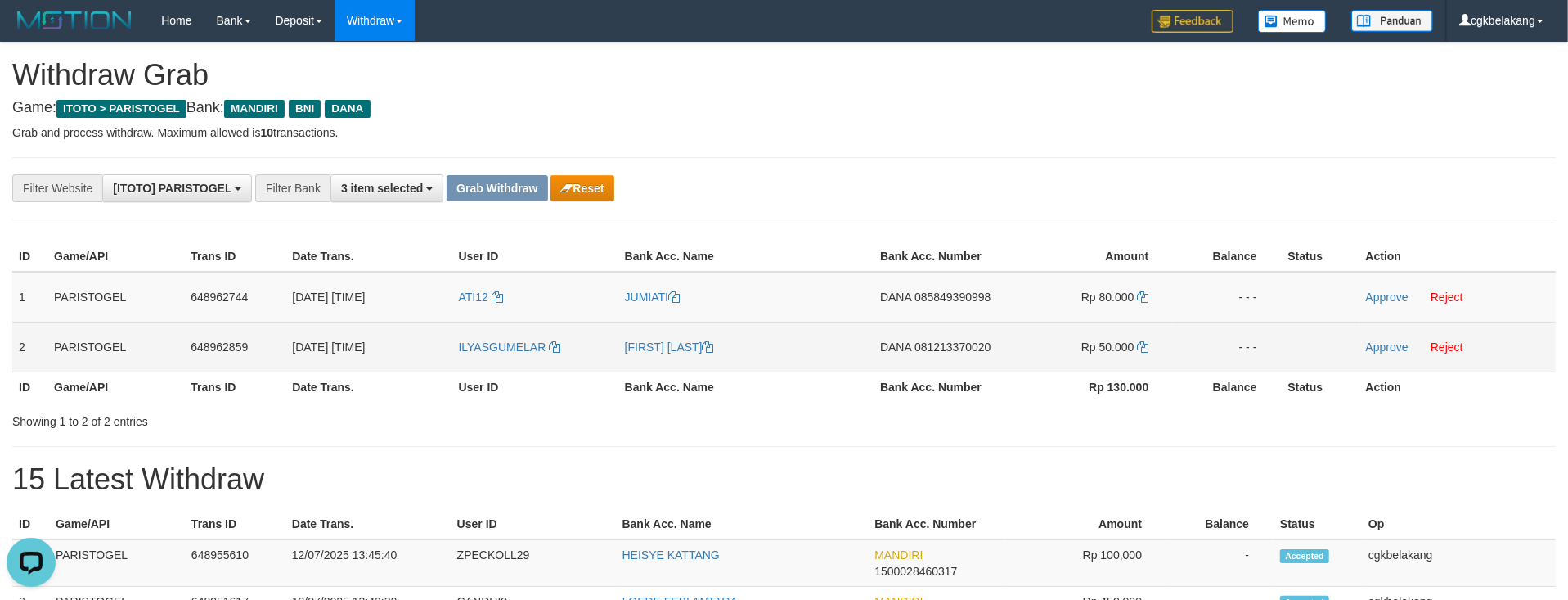 click on "ILYASGUMELAR" at bounding box center [535, 346] 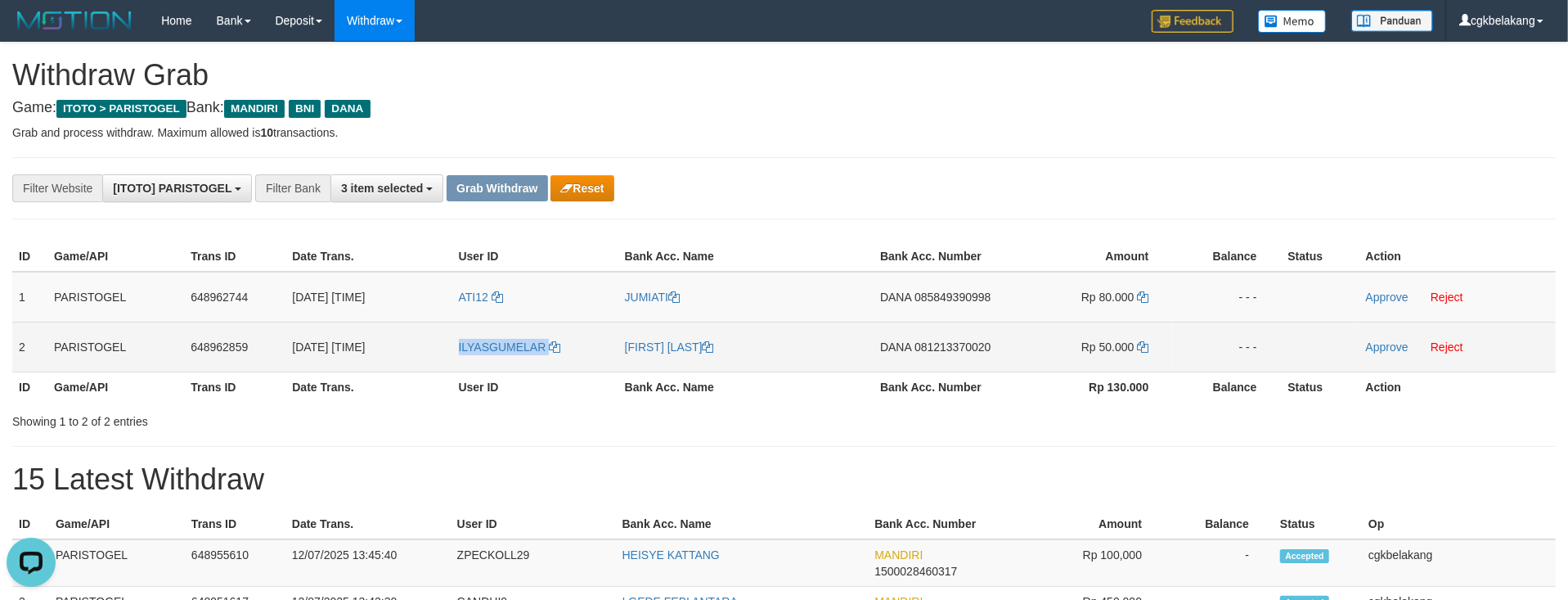click on "ILYASGUMELAR" at bounding box center (535, 346) 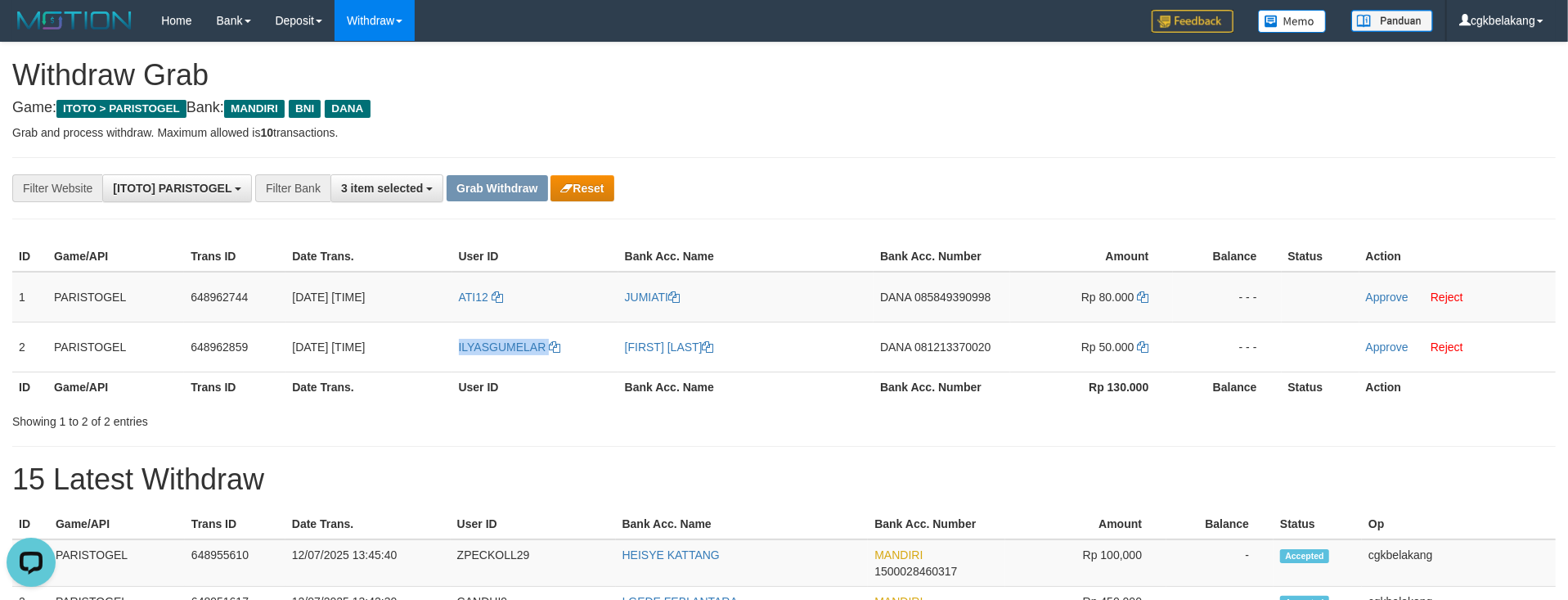 copy on "ILYASGUMELAR" 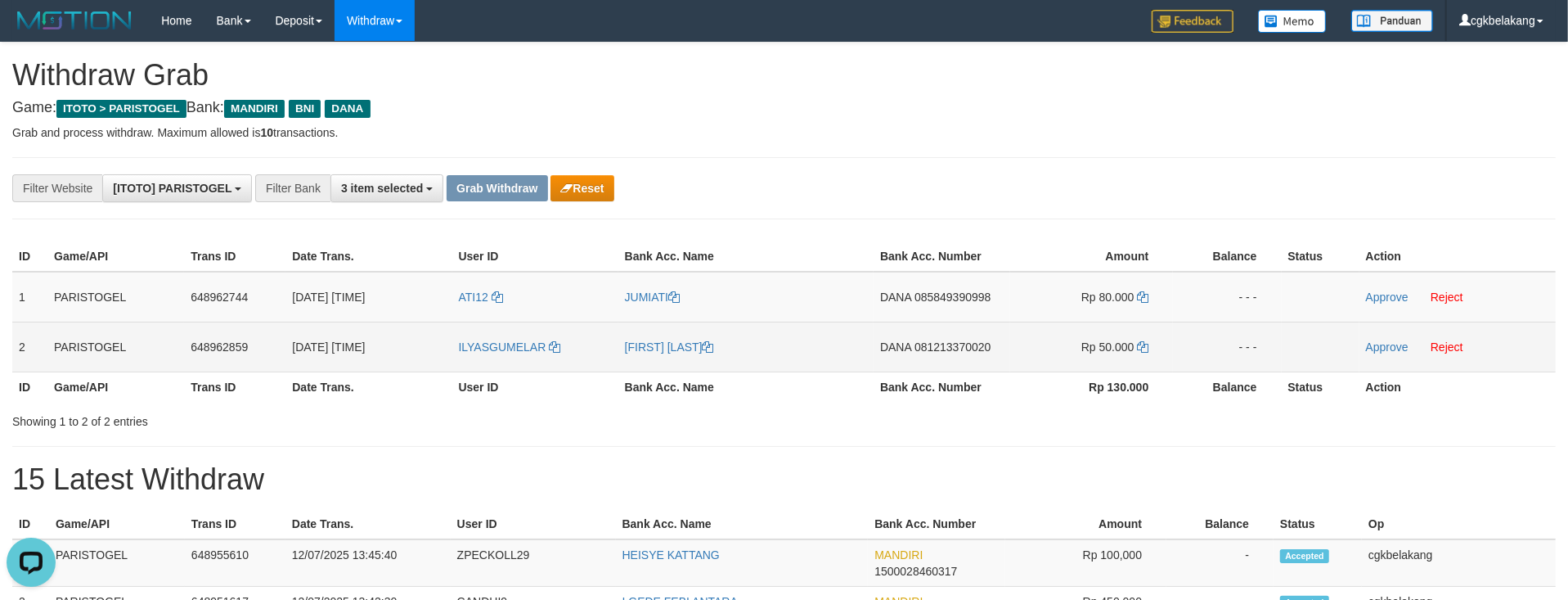 click on "[FIRST] [LAST]" at bounding box center (746, 346) 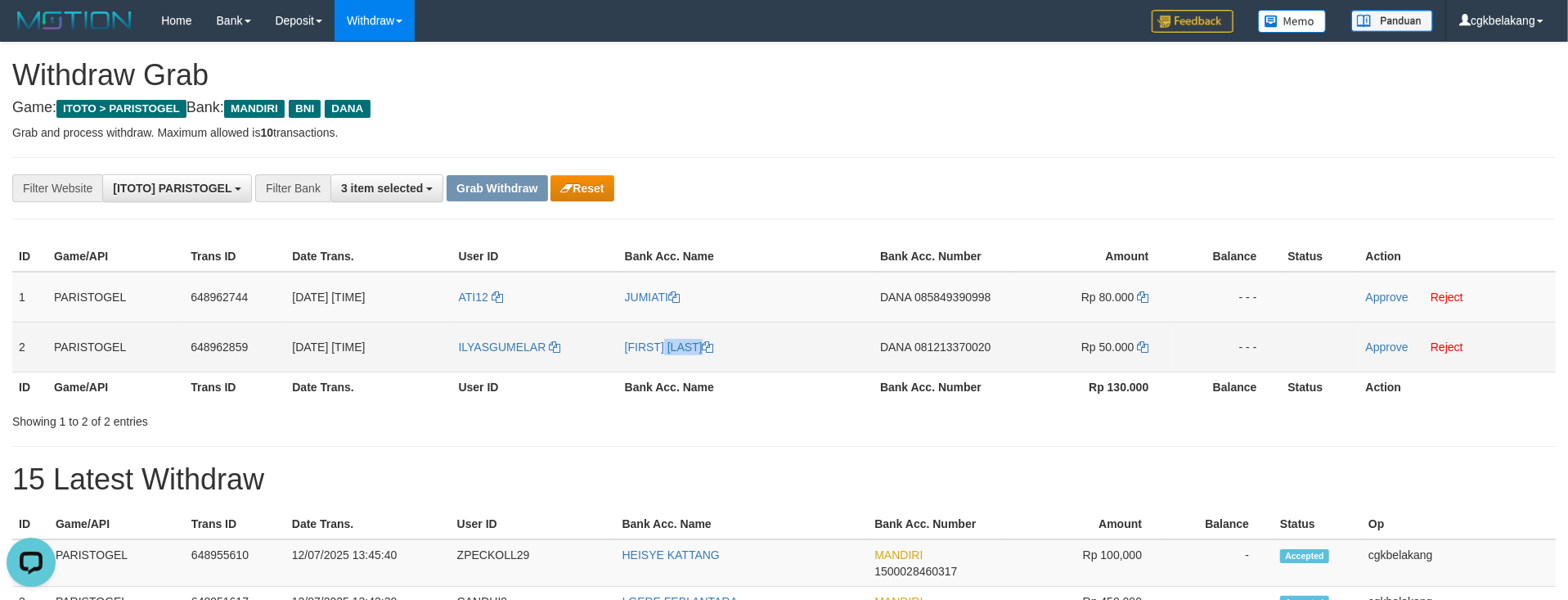 click on "[FIRST] [LAST]" at bounding box center (746, 346) 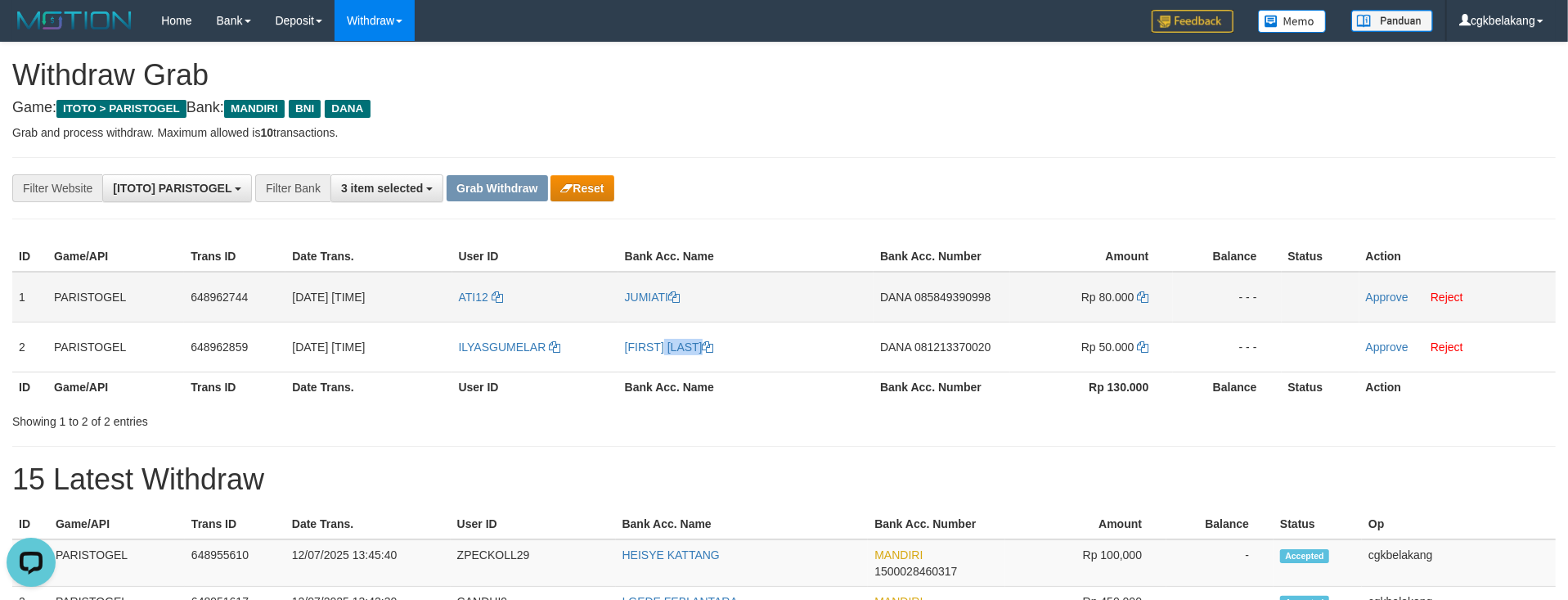copy on "[FIRST] [LAST]" 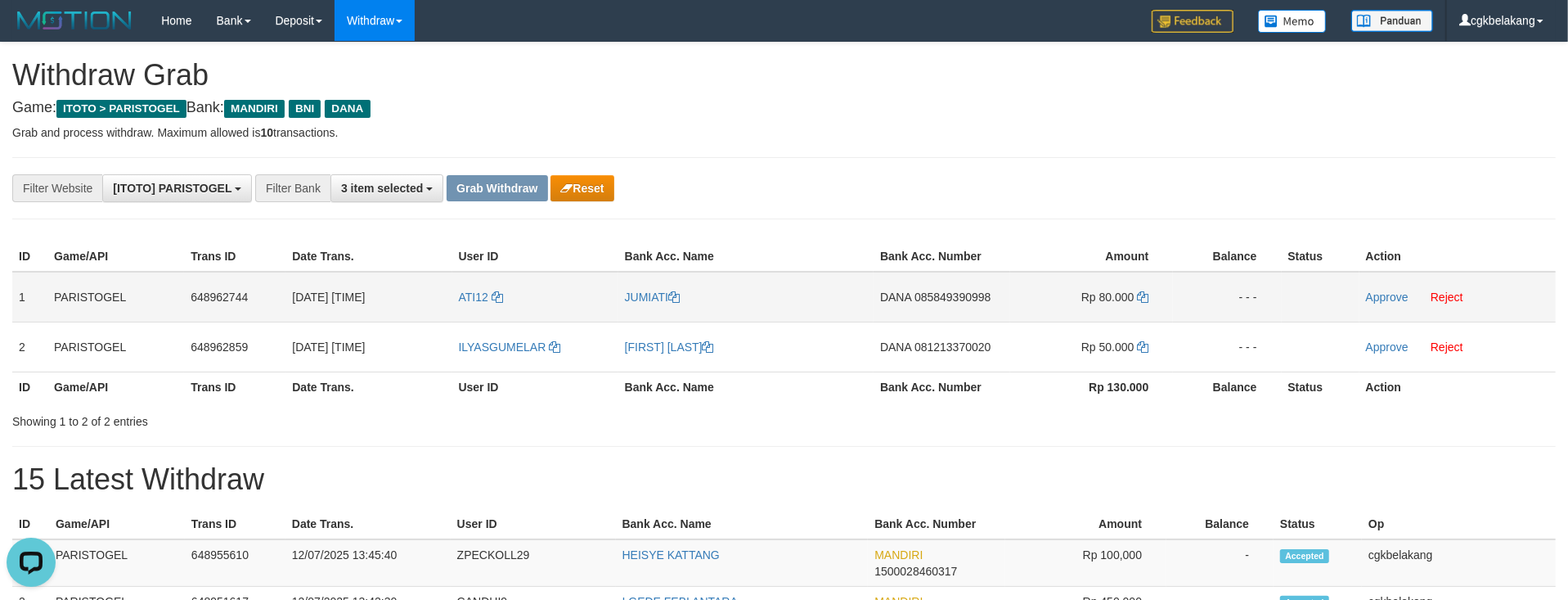click on "DANA
085849390998" at bounding box center (941, 297) 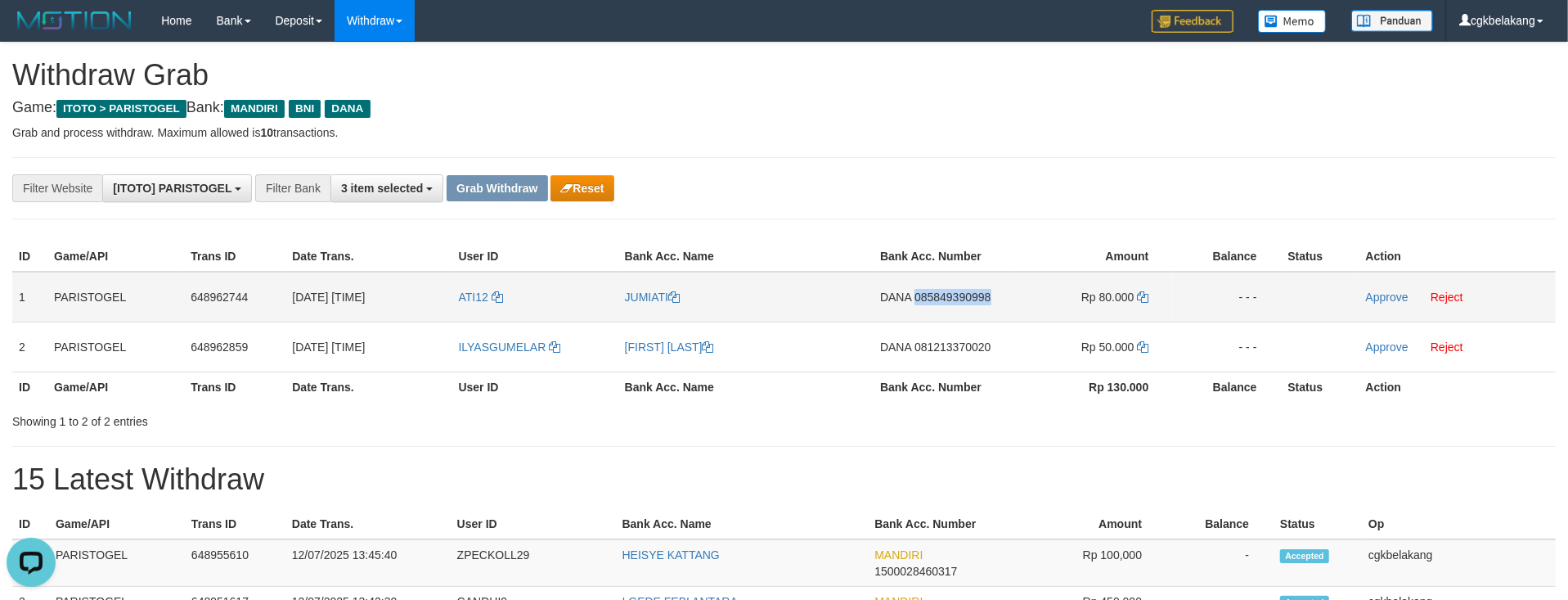 click on "DANA
085849390998" at bounding box center [941, 297] 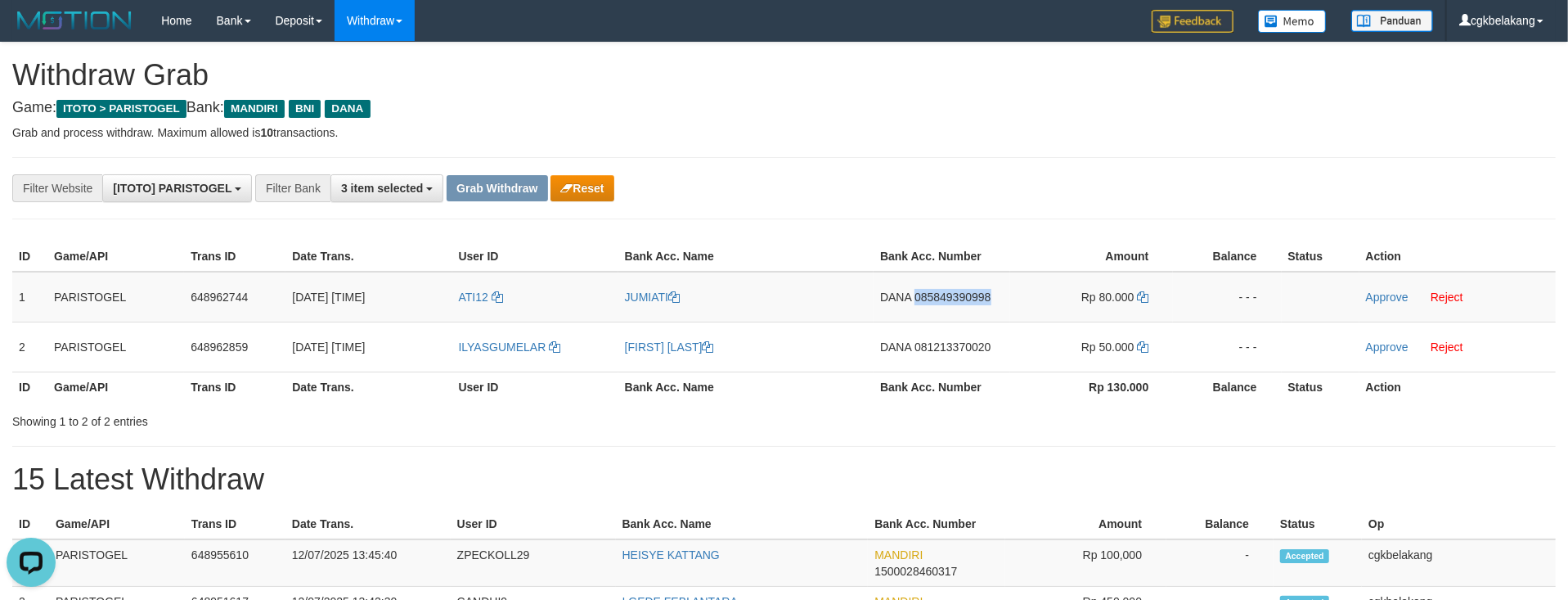 copy on "085849390998" 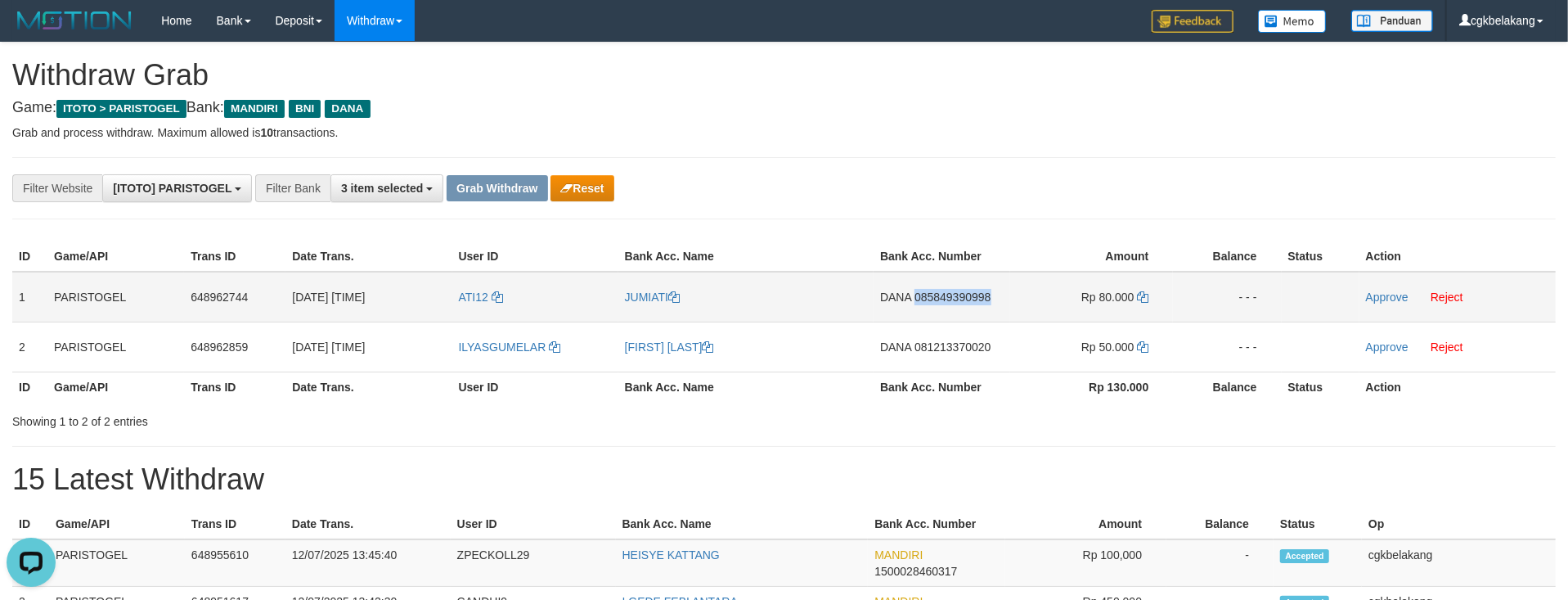 click on "DANA
085849390998" at bounding box center [941, 297] 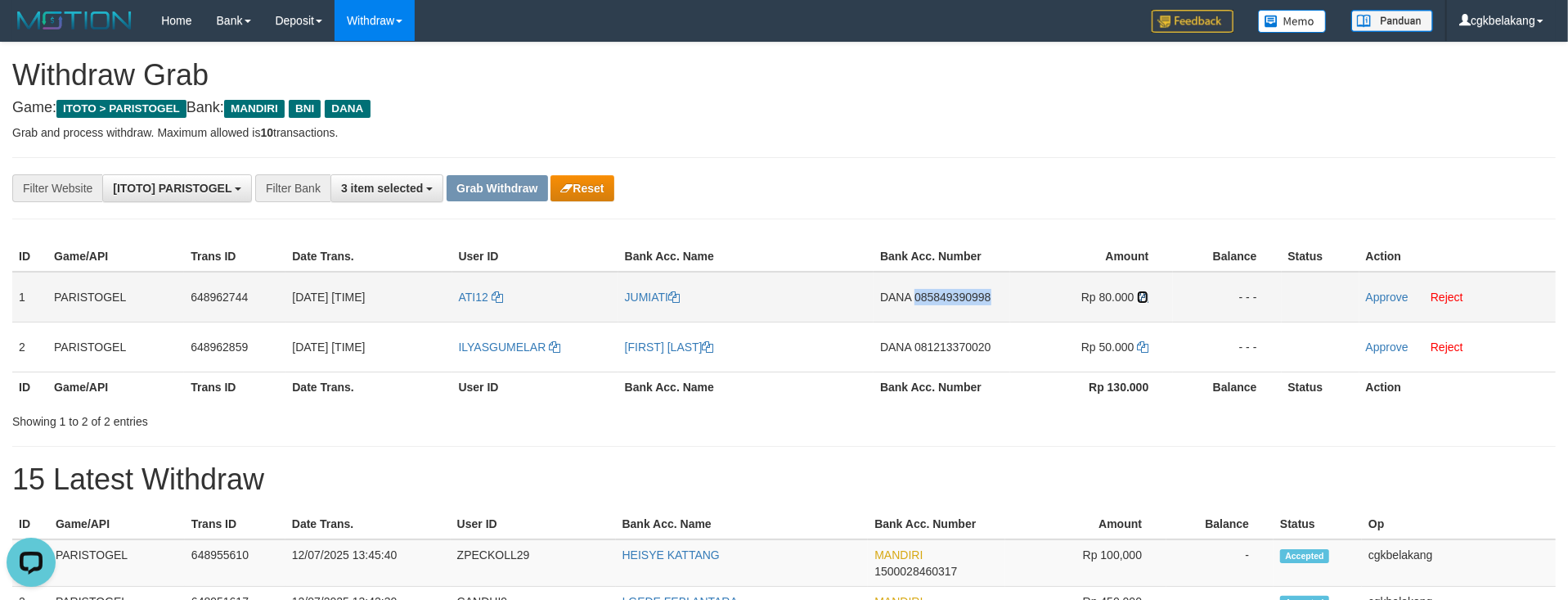 click at bounding box center [1143, 297] 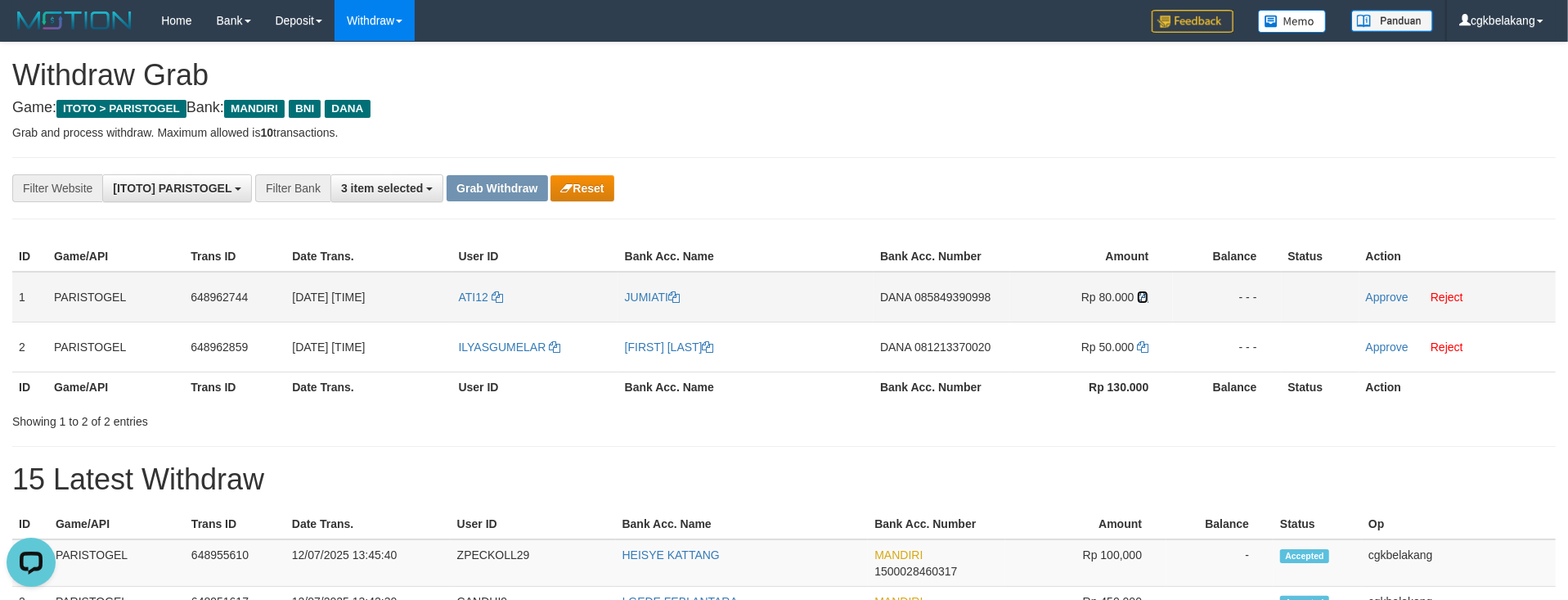 click at bounding box center (1143, 297) 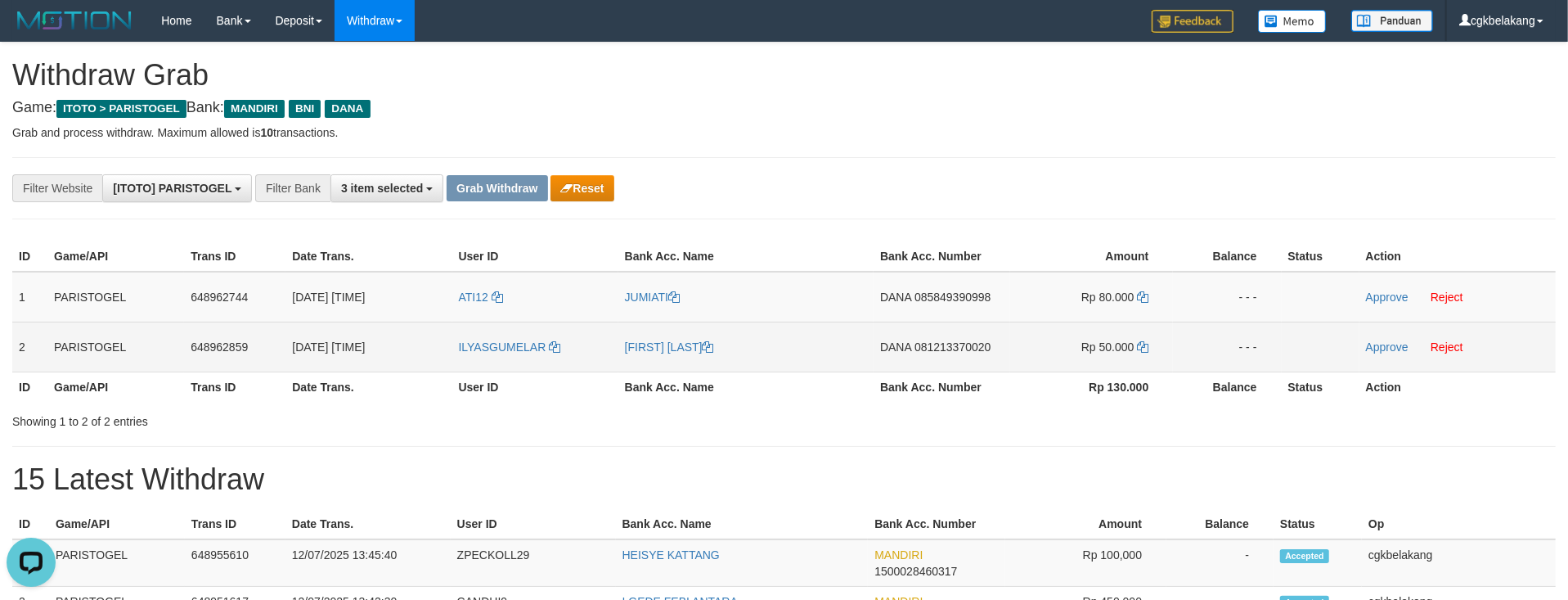 click on "DANA
081213370020" at bounding box center (941, 346) 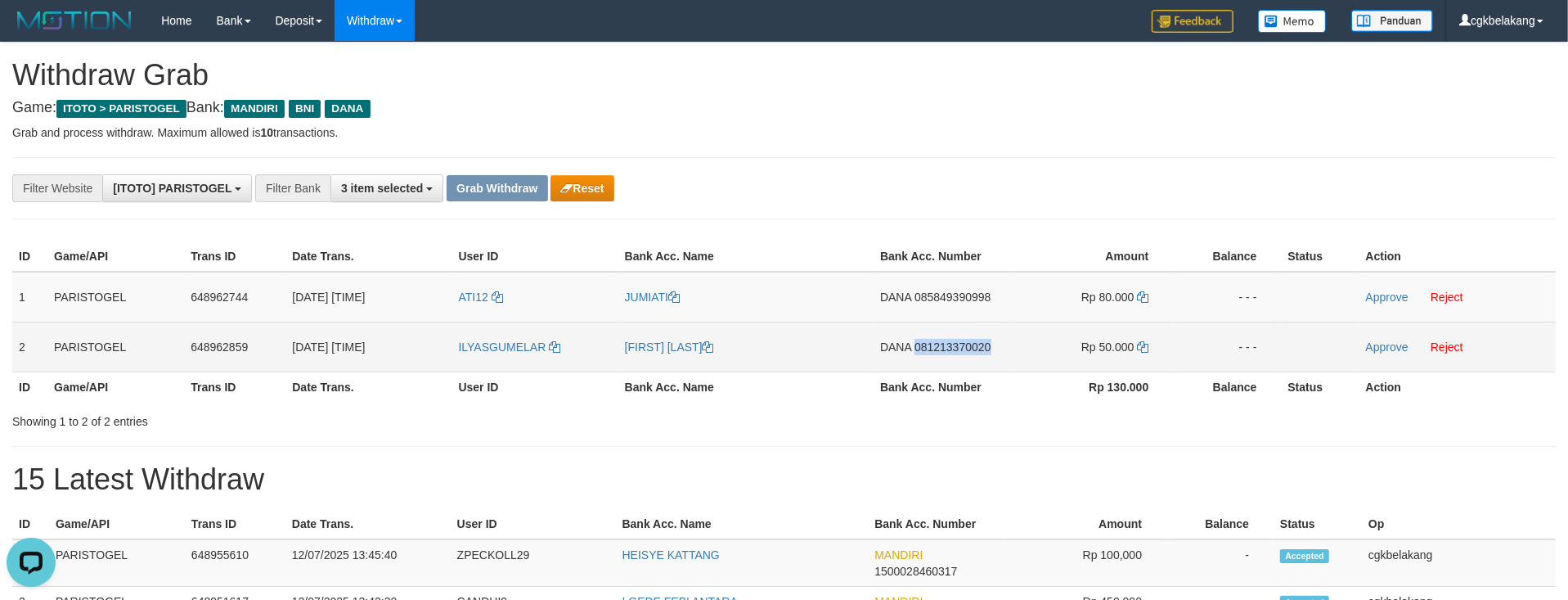 click on "DANA
081213370020" at bounding box center [941, 346] 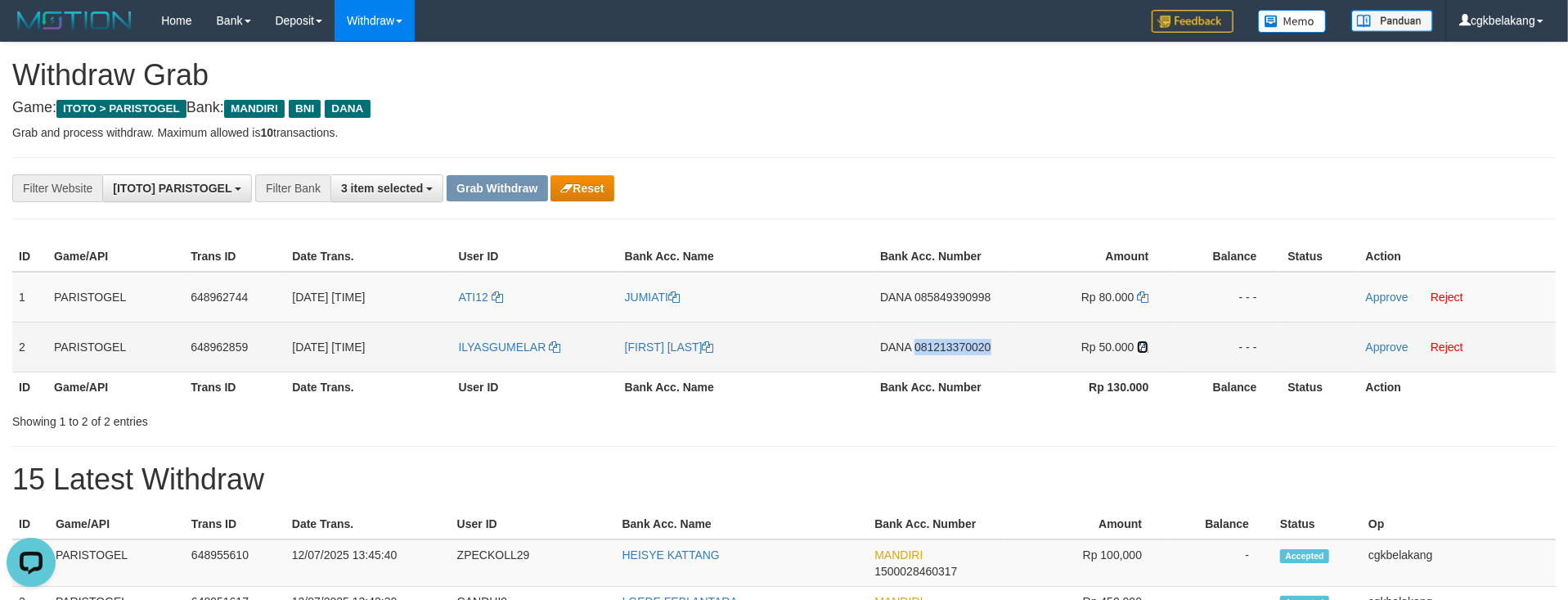 click at bounding box center (1143, 347) 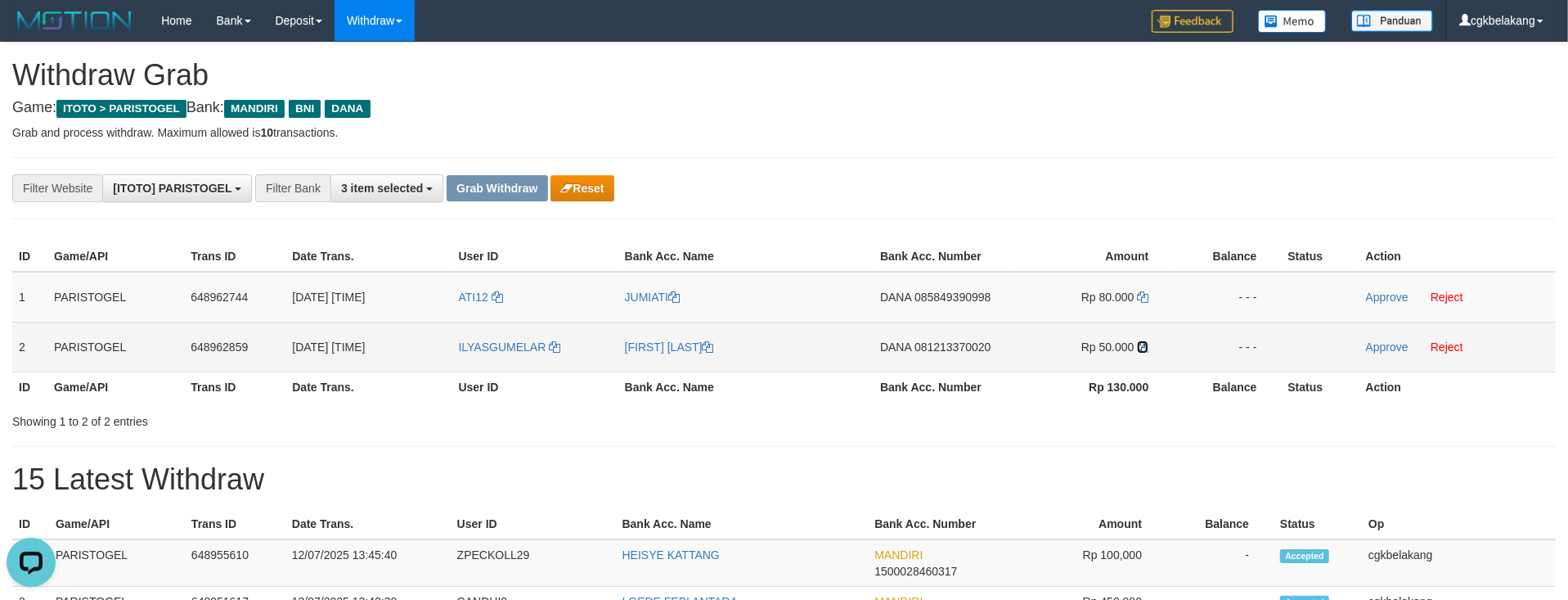 click at bounding box center (1143, 347) 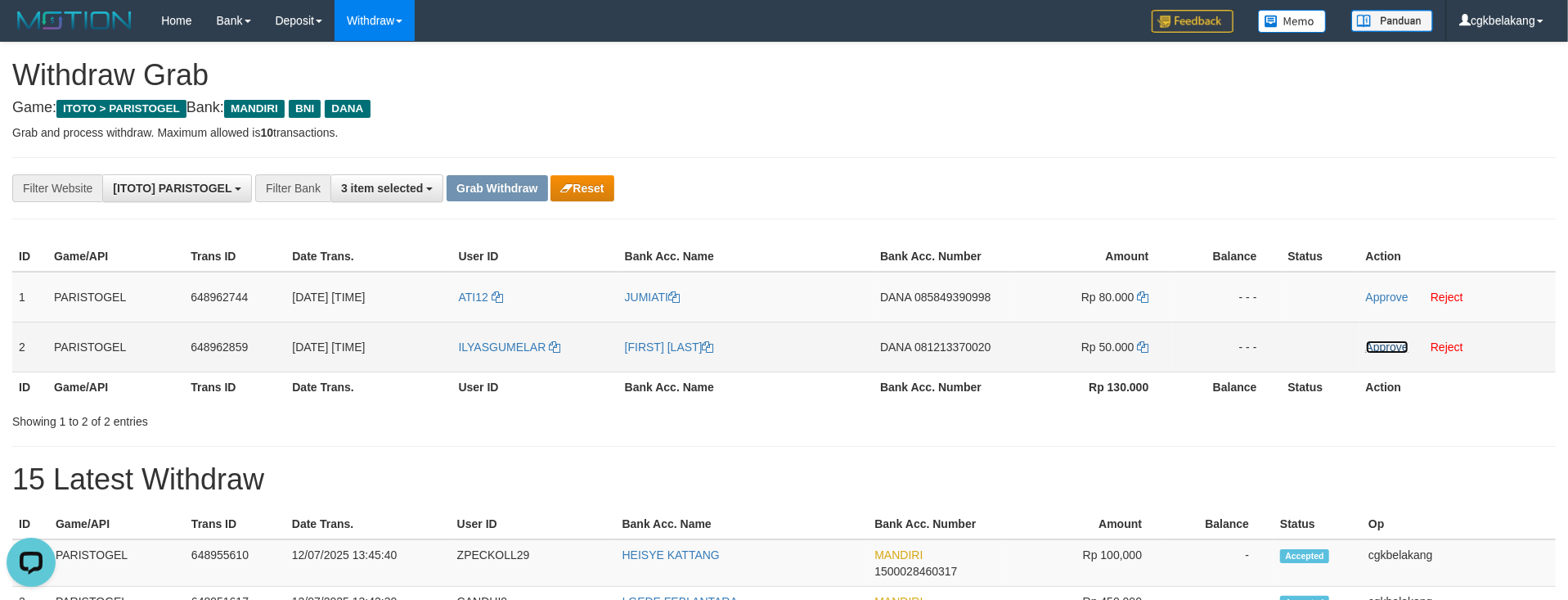 click on "Approve" at bounding box center [1387, 347] 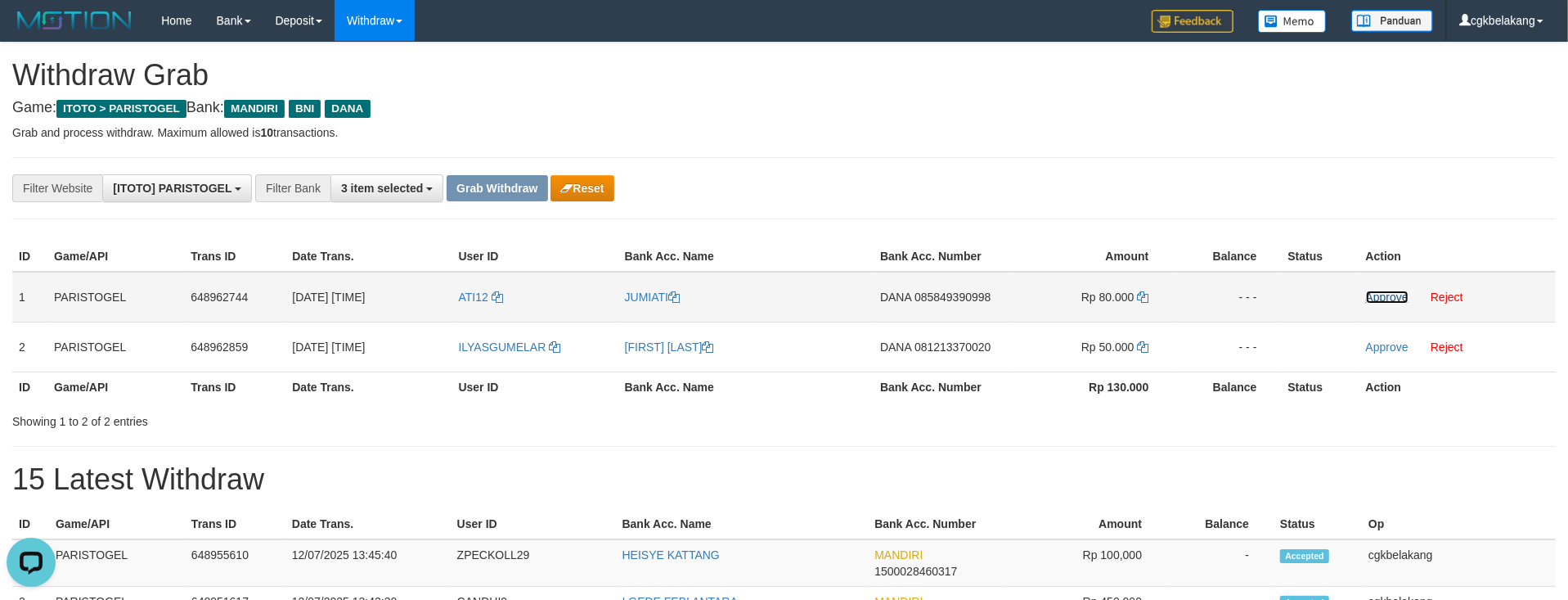 click on "Approve" at bounding box center [1387, 297] 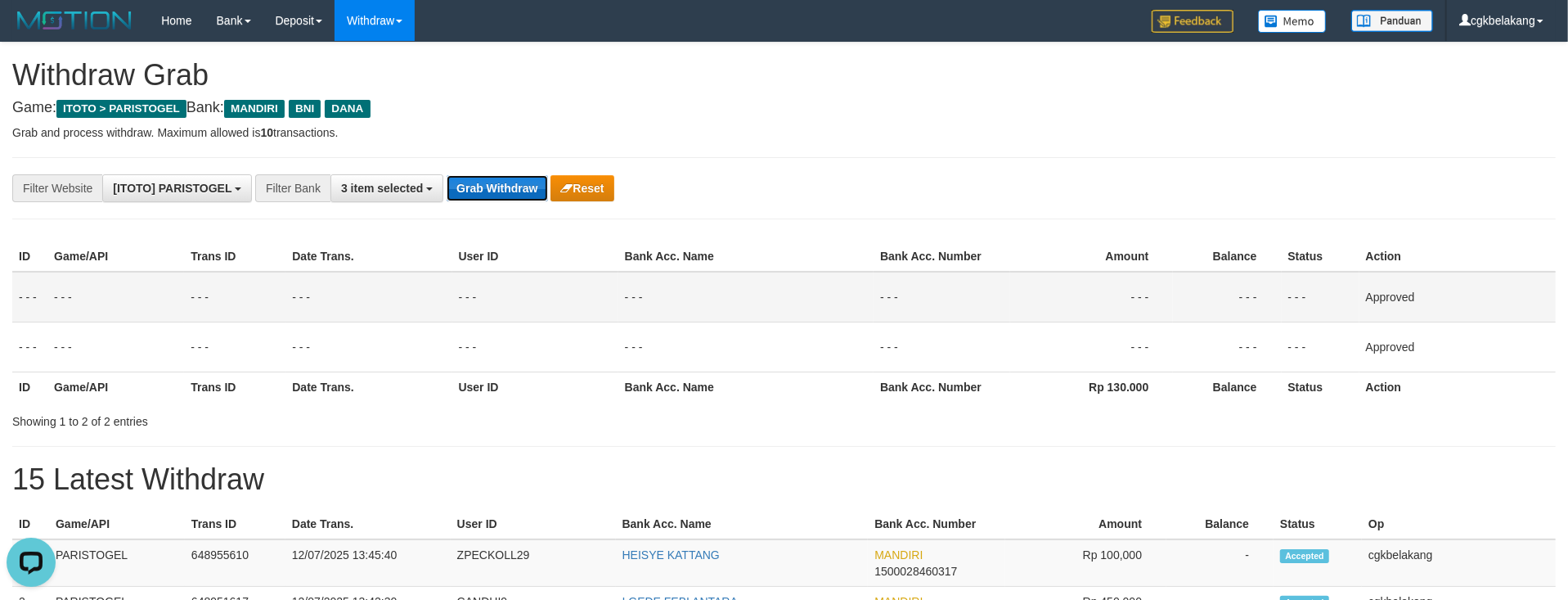 click on "Grab Withdraw" at bounding box center (496, 188) 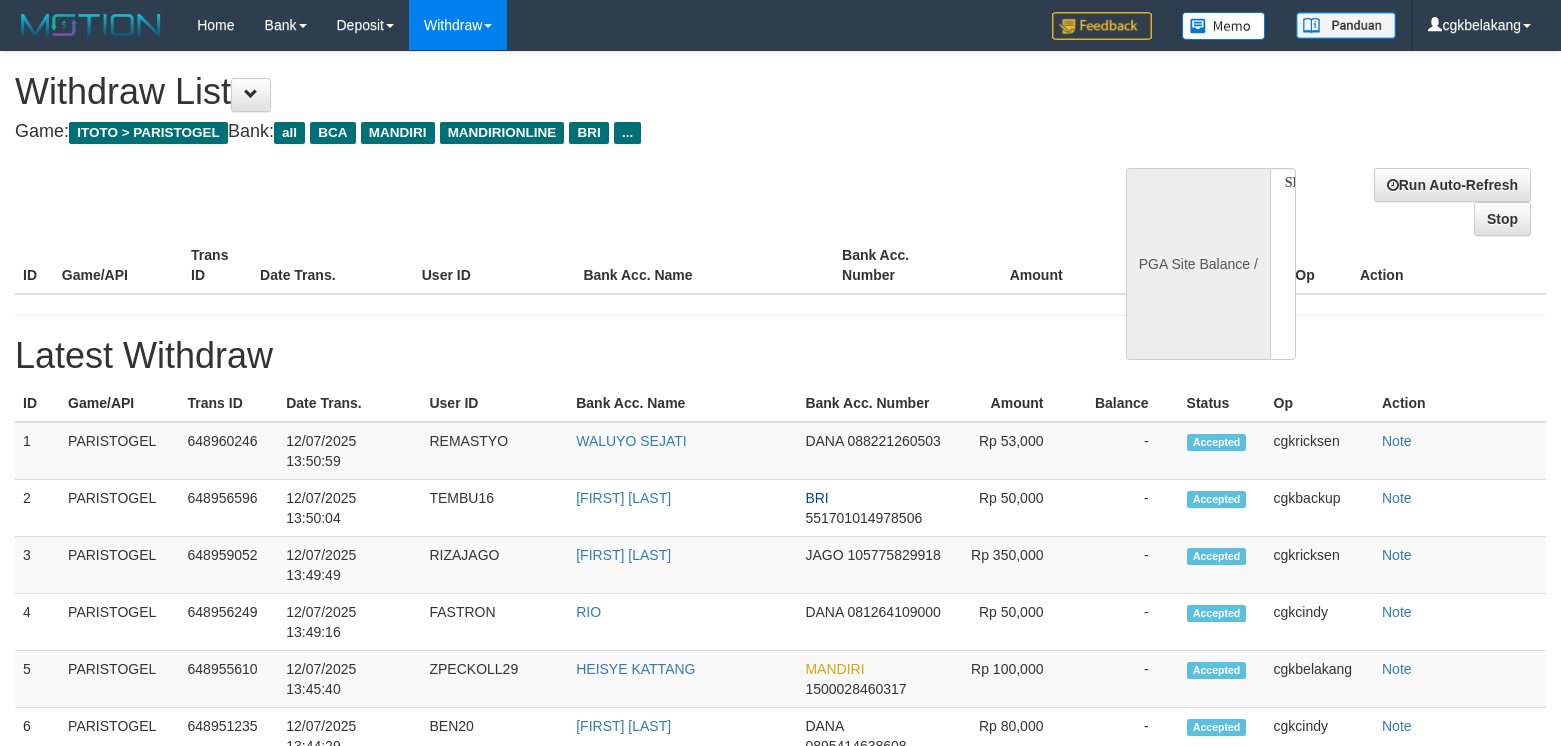 select 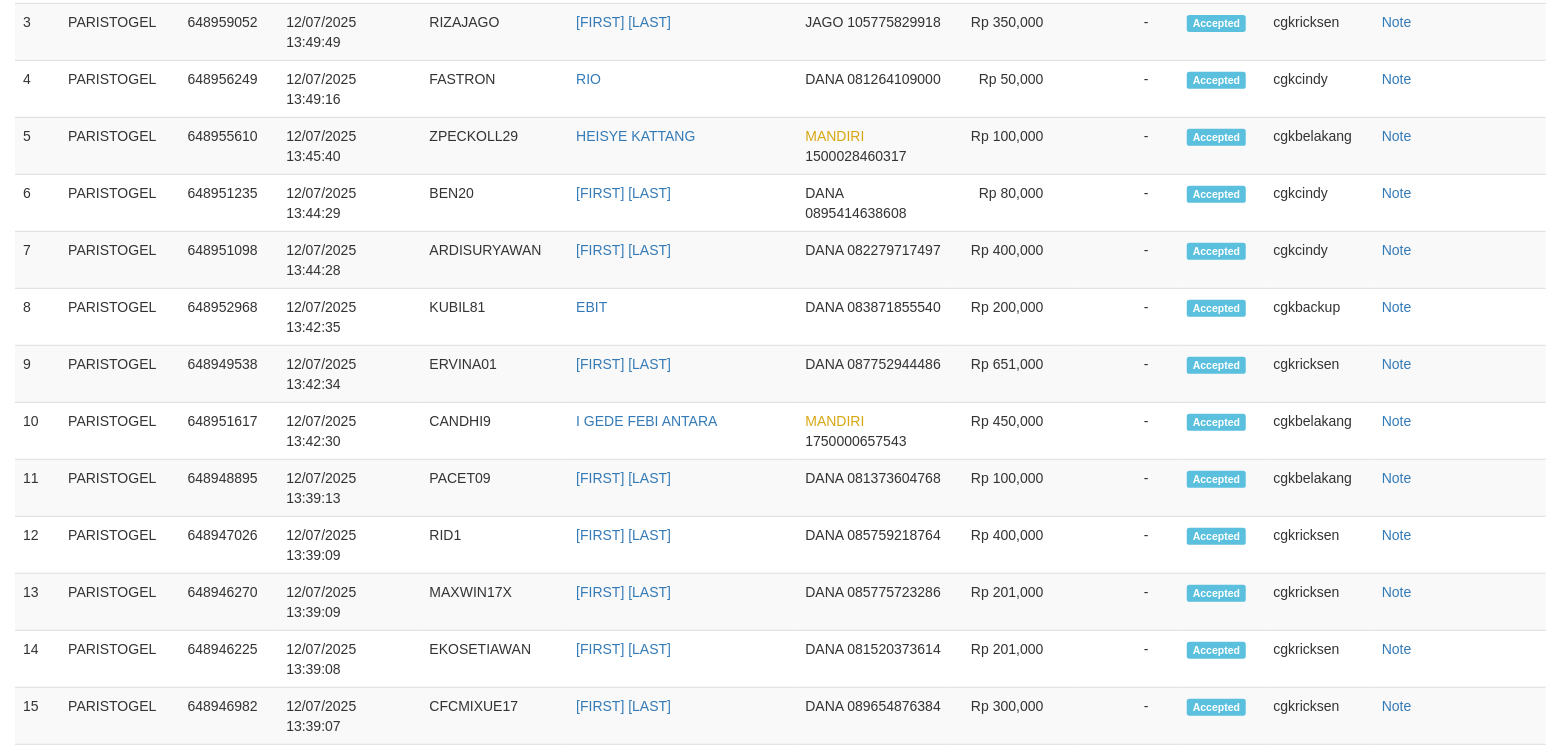 scroll, scrollTop: 609, scrollLeft: 0, axis: vertical 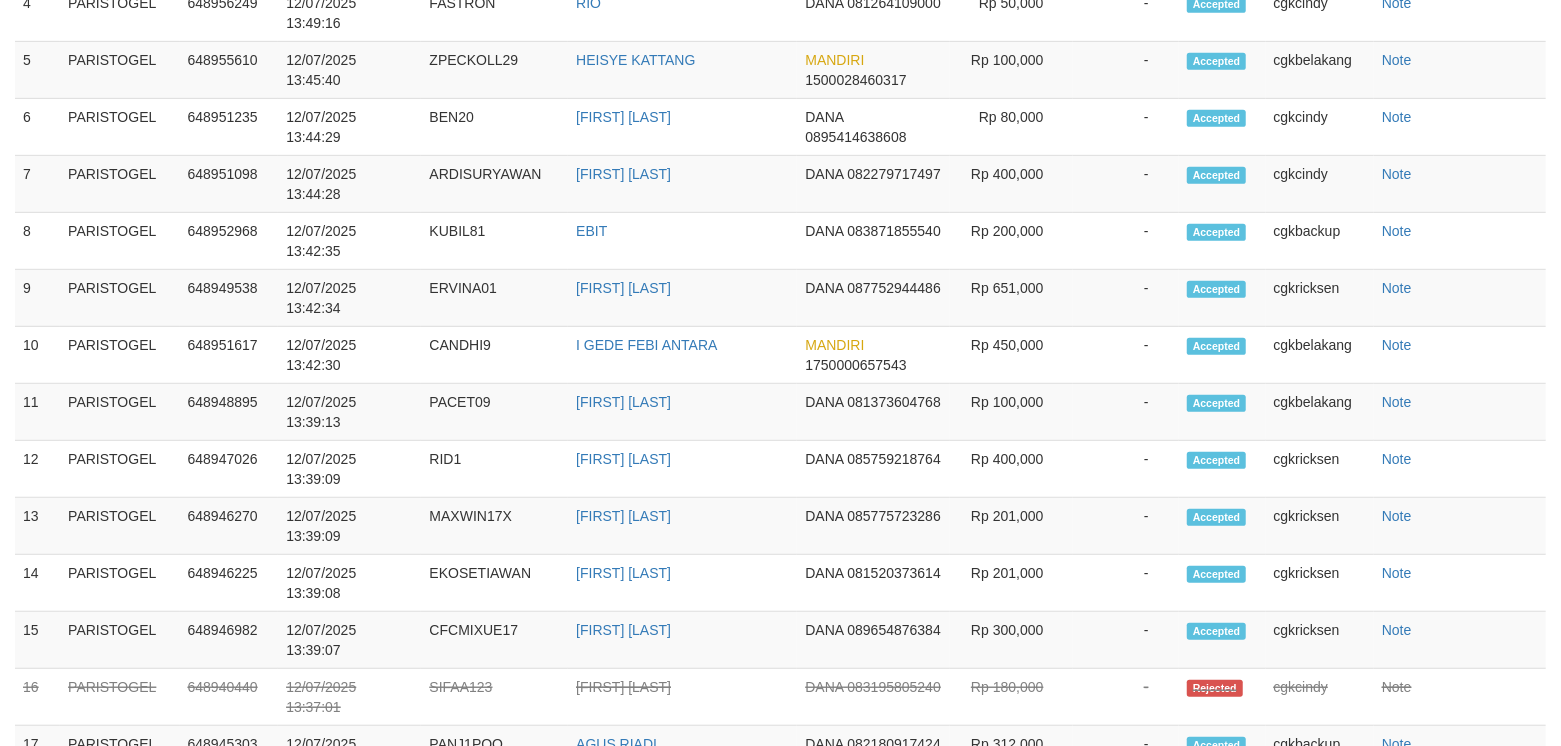select on "**" 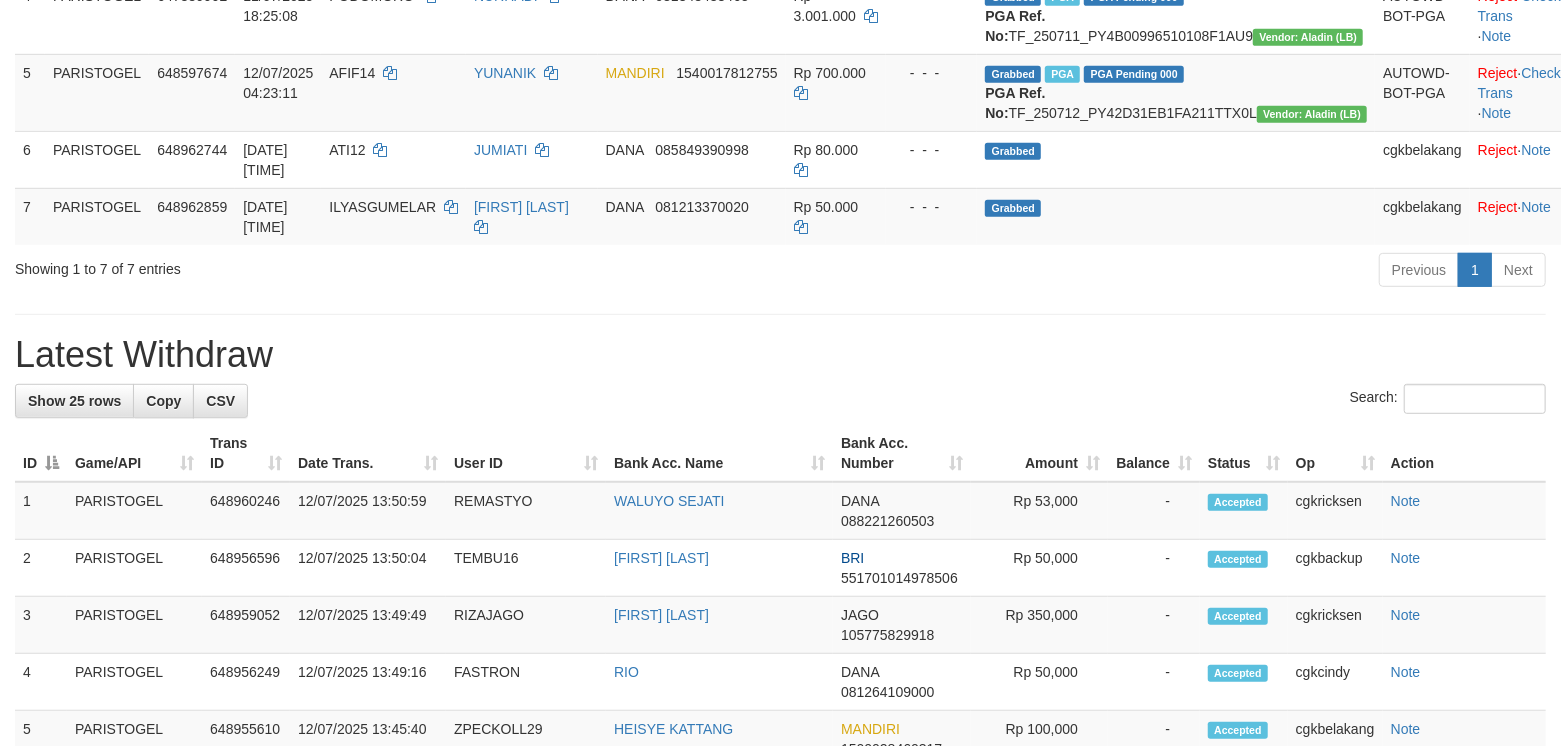 scroll, scrollTop: 533, scrollLeft: 0, axis: vertical 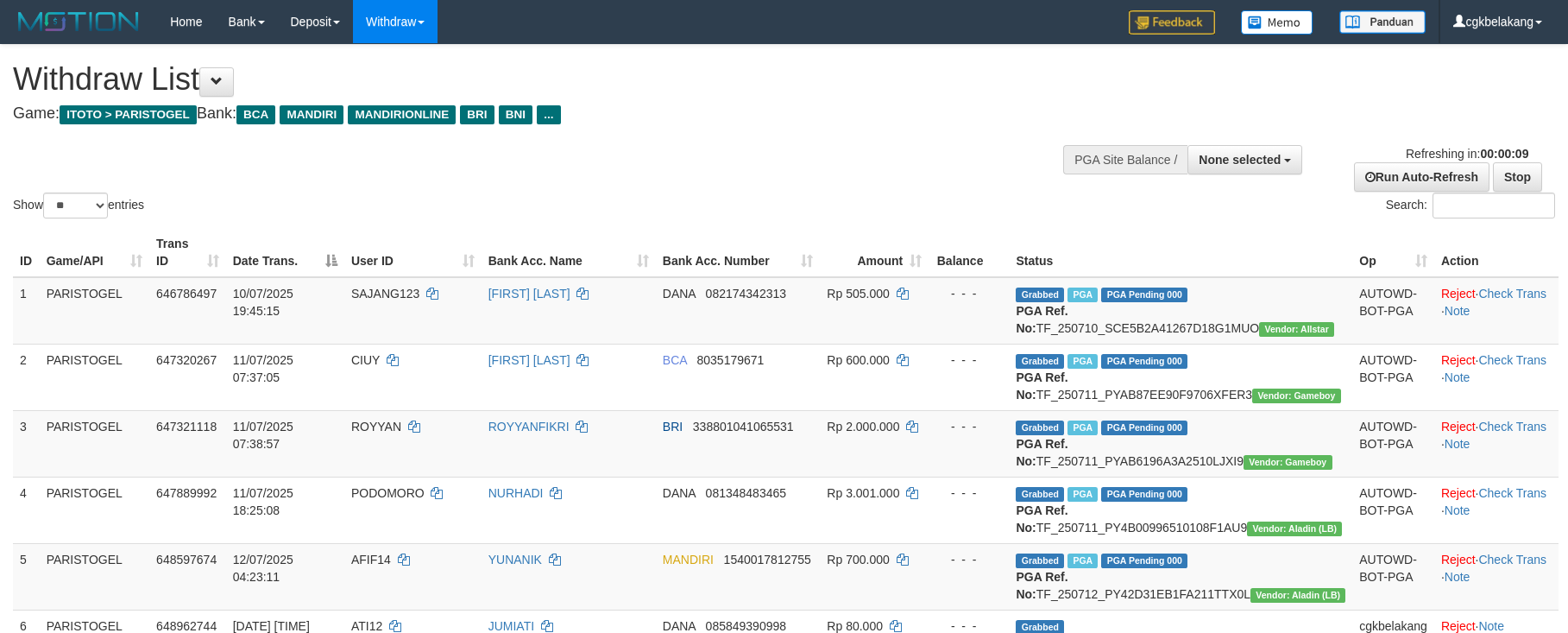 select 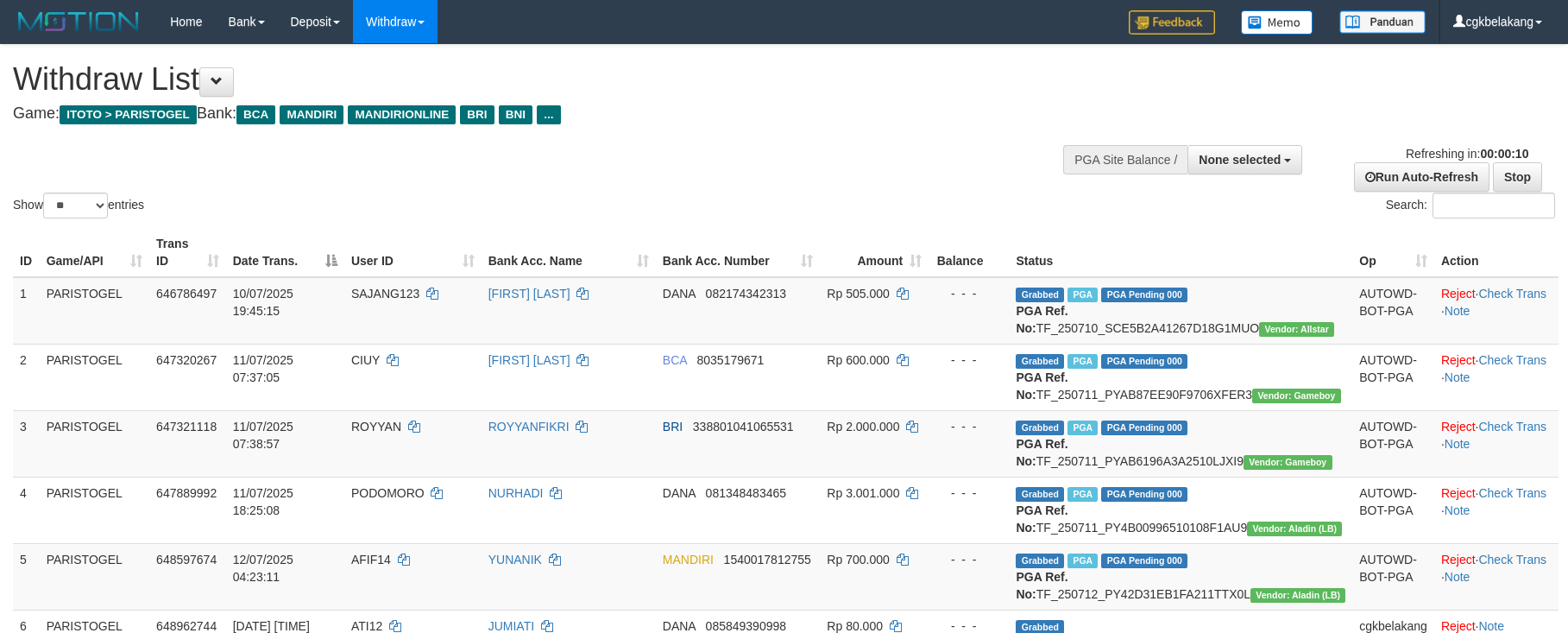 select 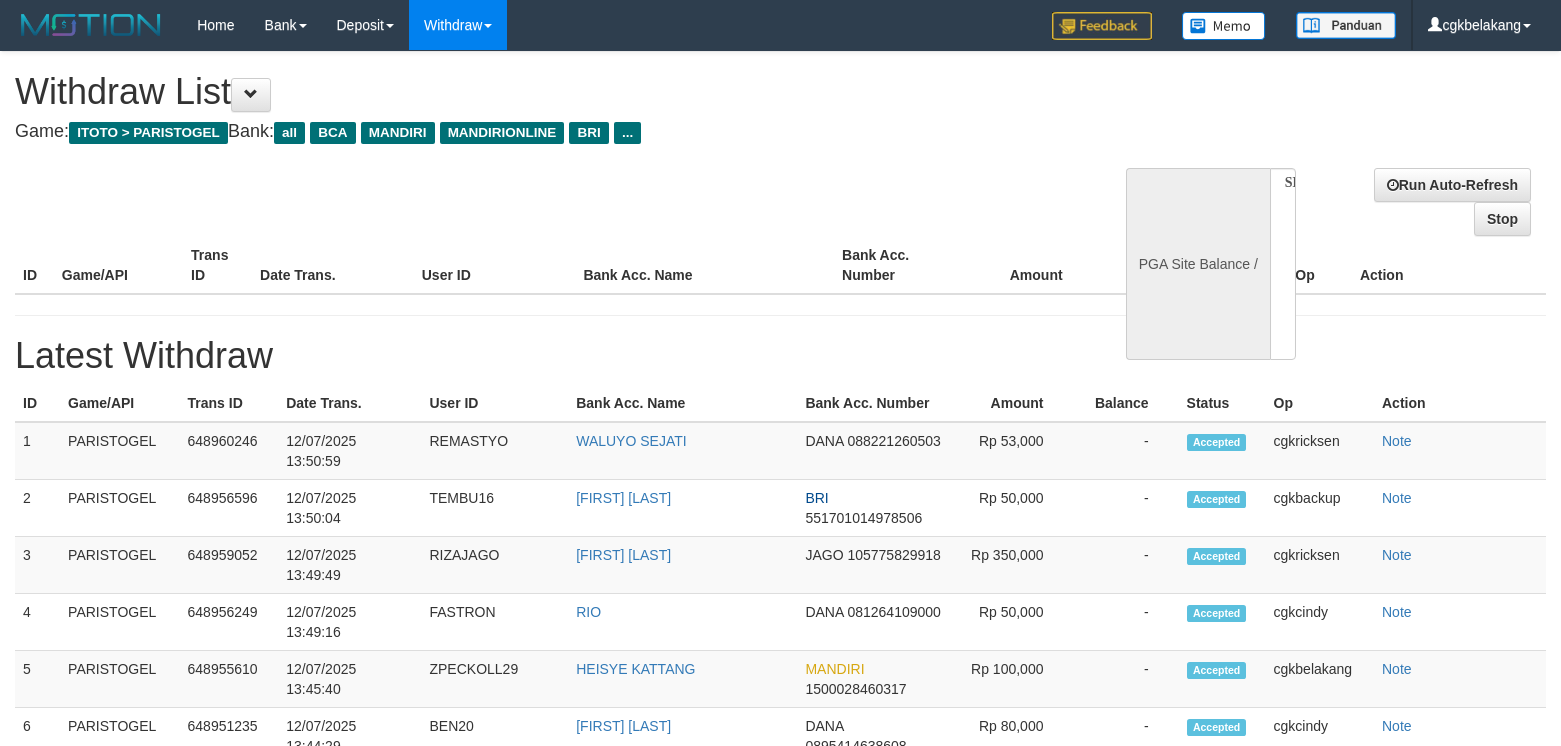 select 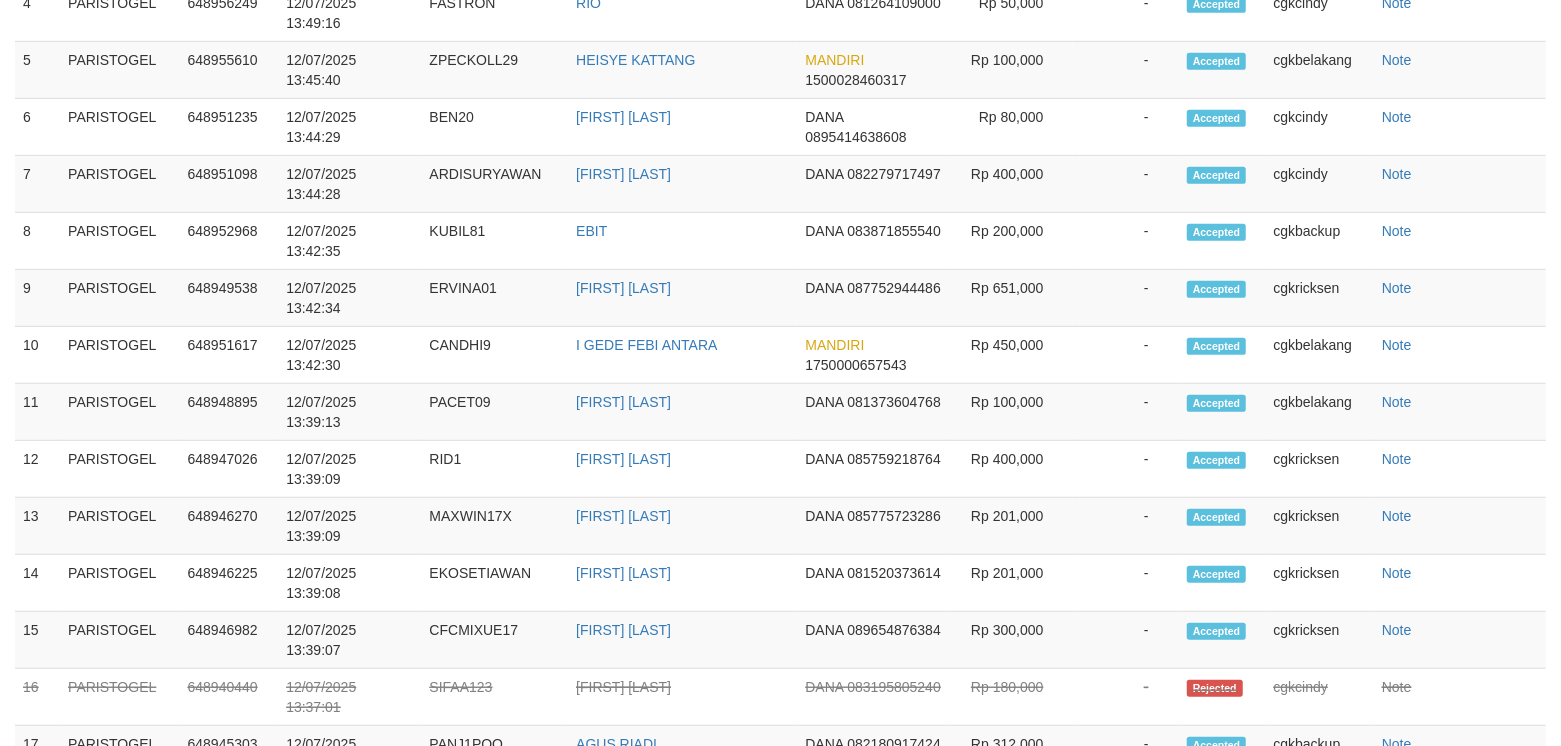 select on "**" 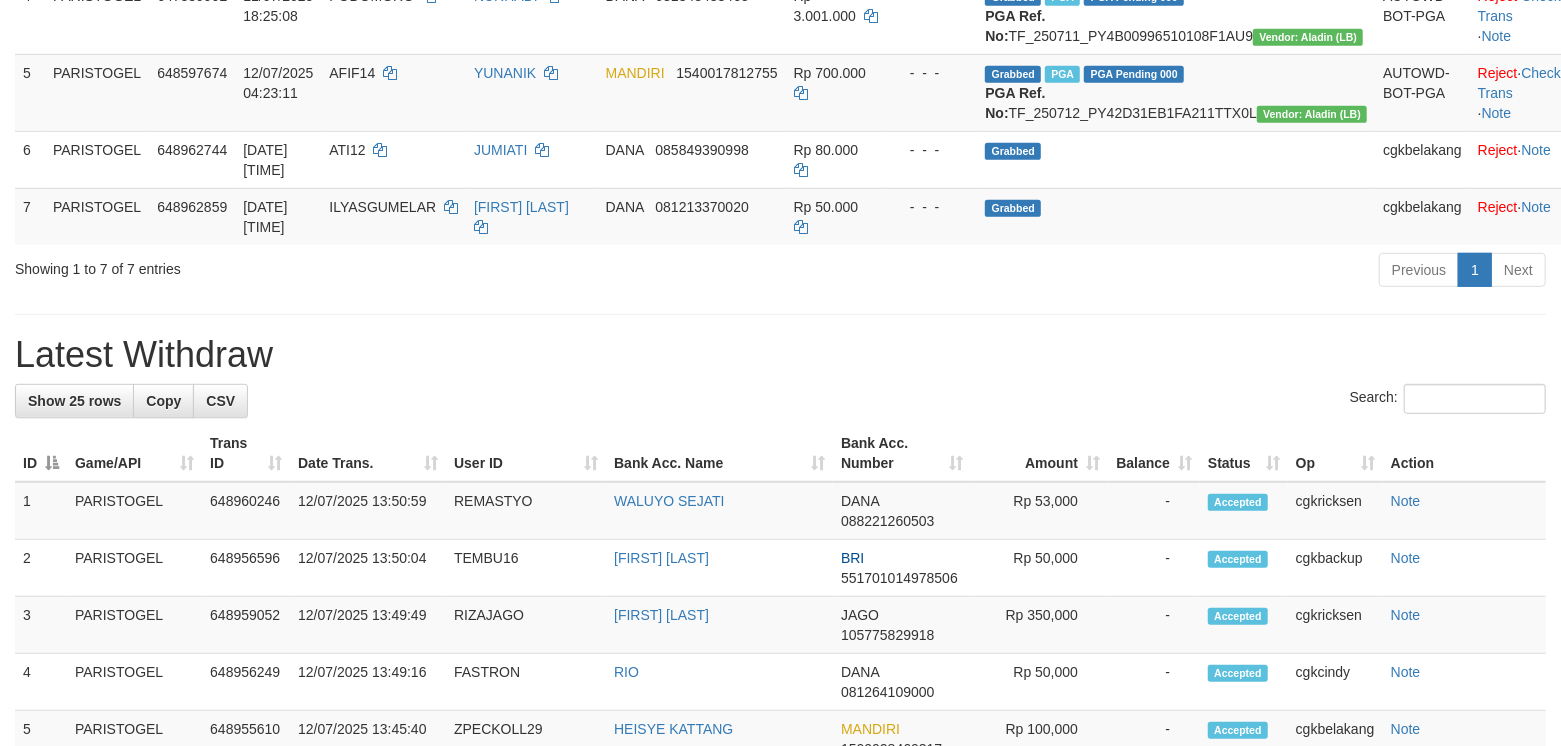 scroll, scrollTop: 533, scrollLeft: 0, axis: vertical 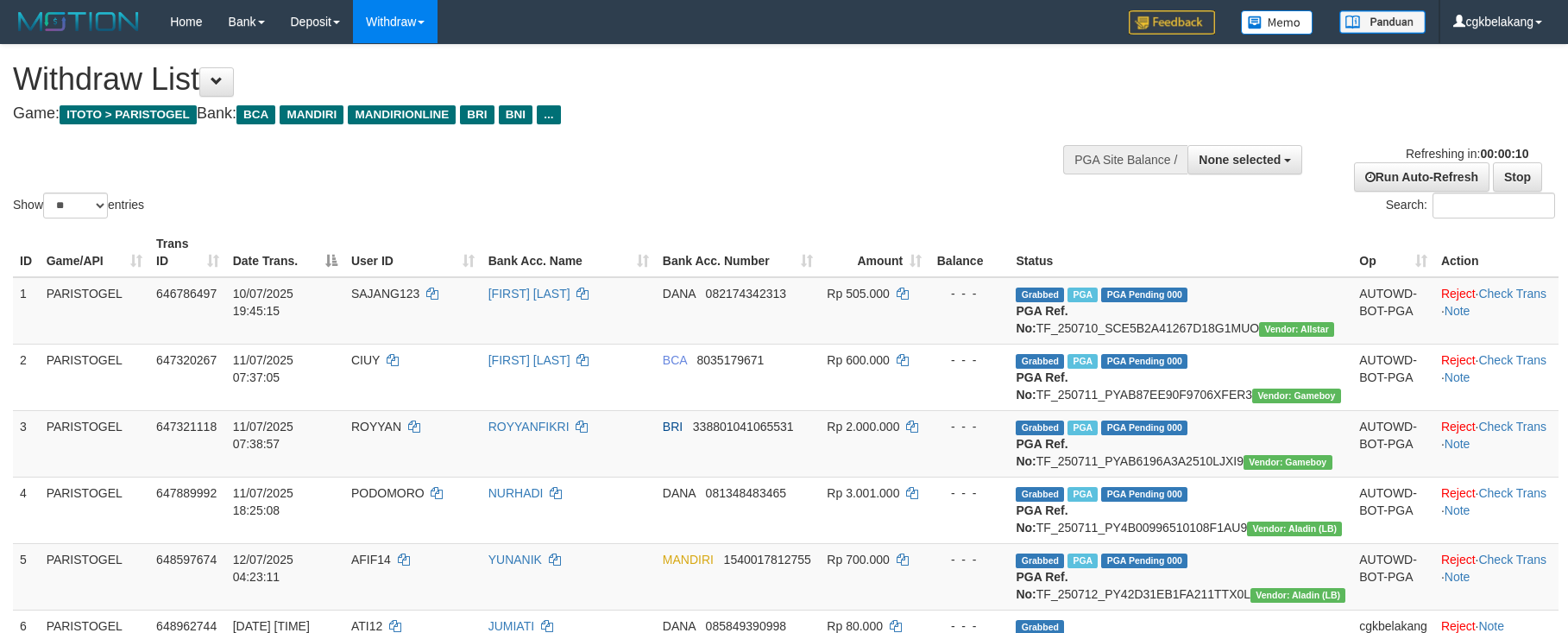 select 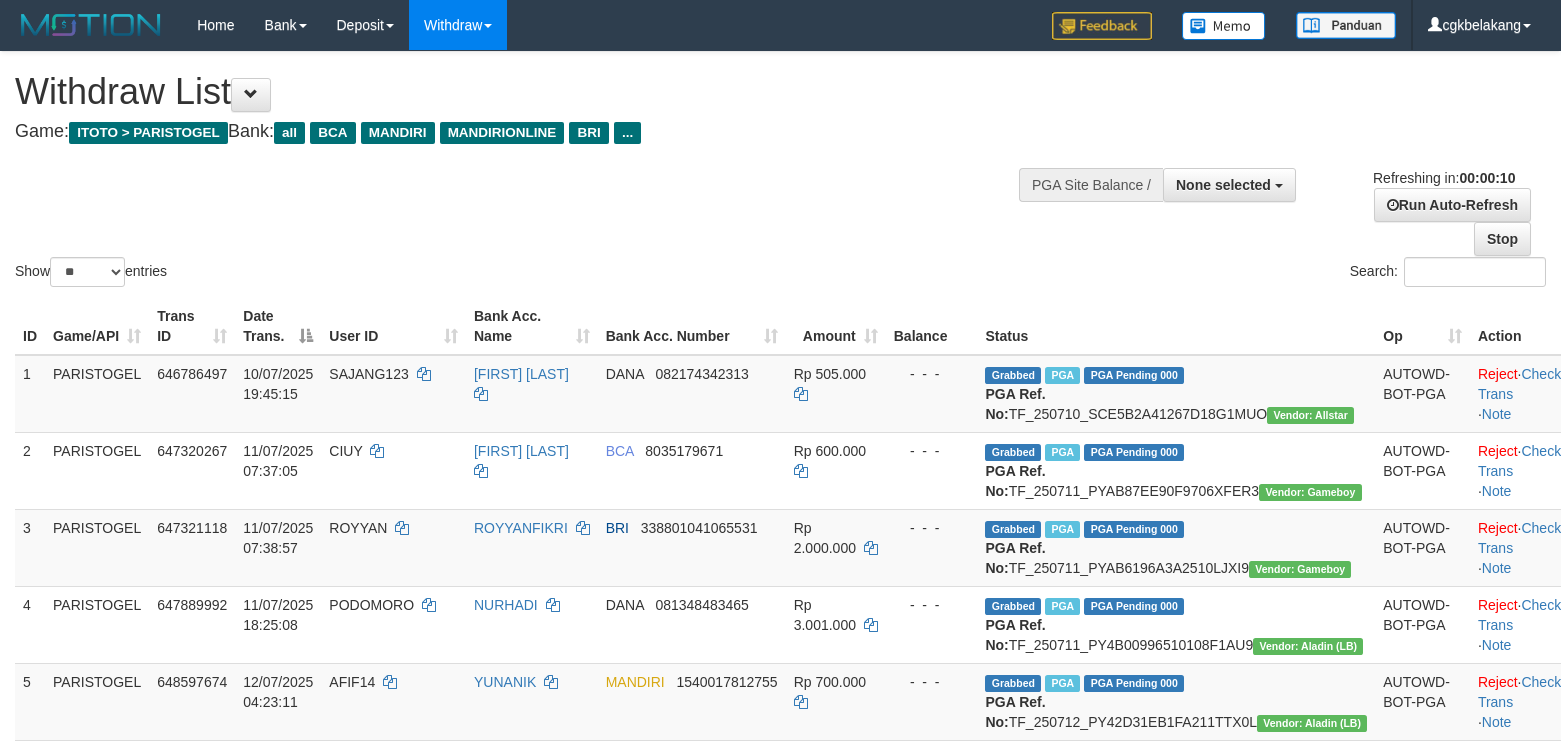 select 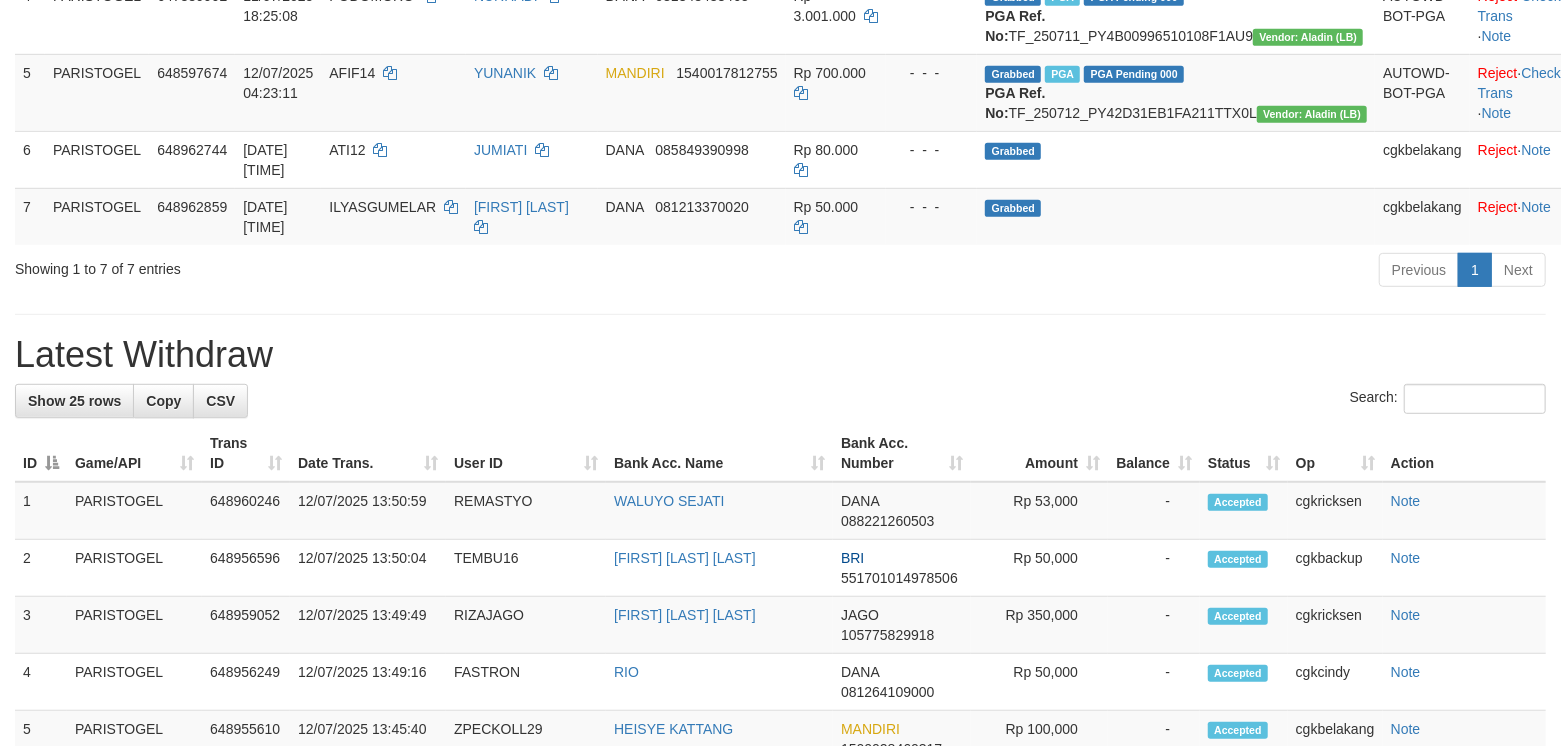 scroll, scrollTop: 533, scrollLeft: 0, axis: vertical 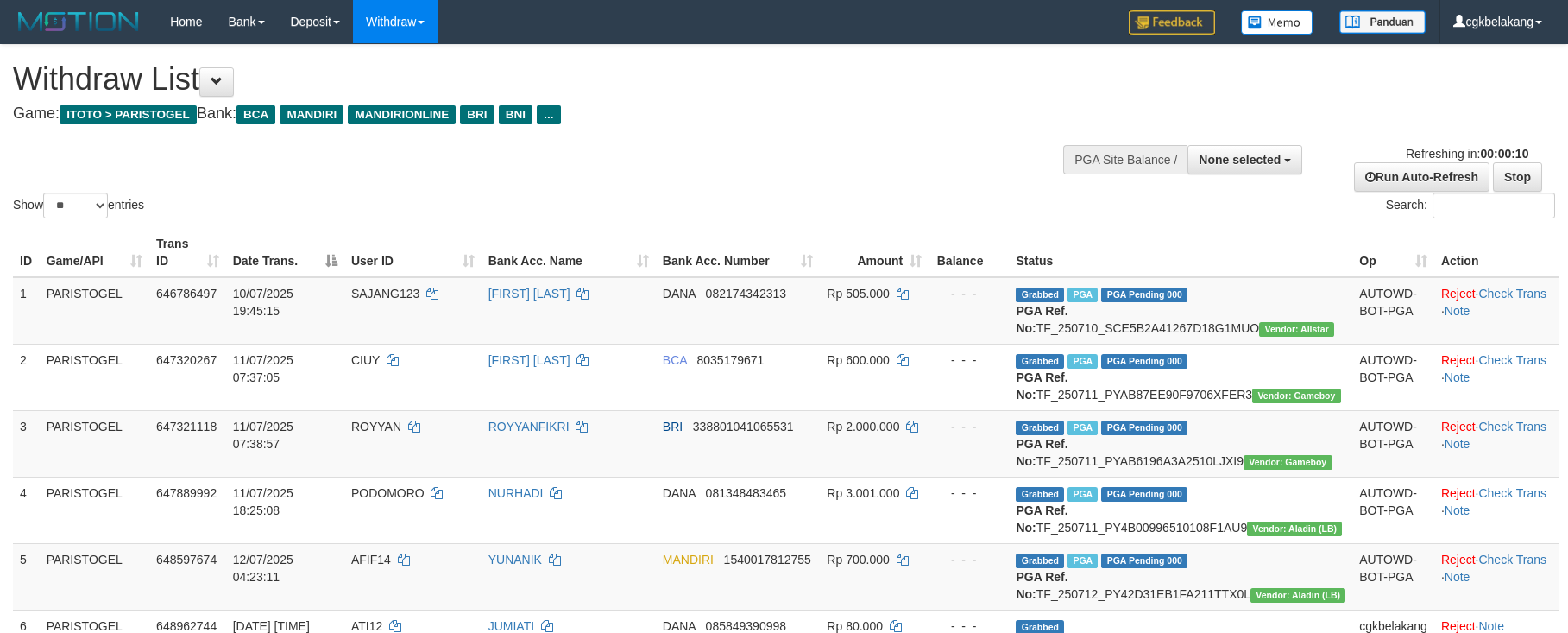 select 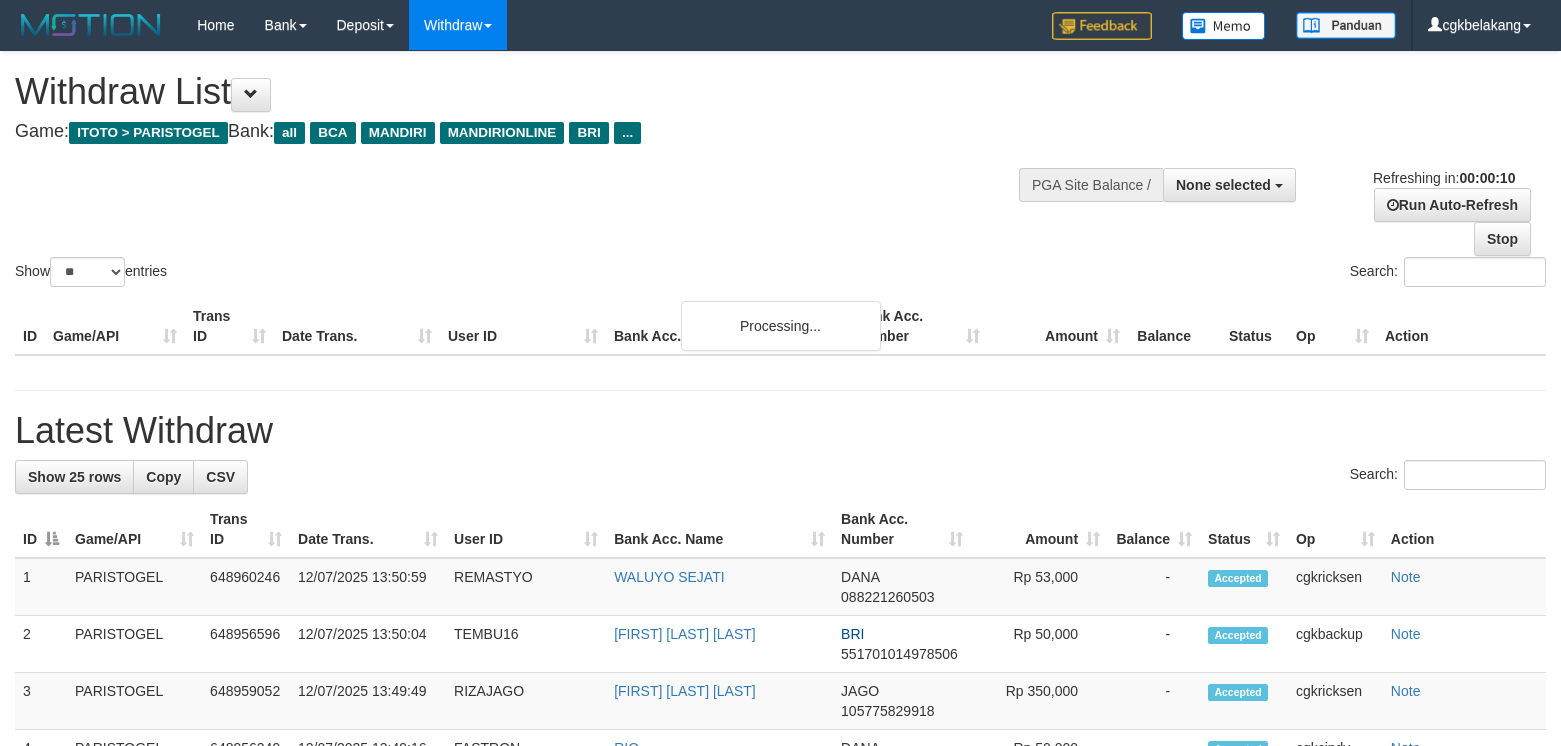 select 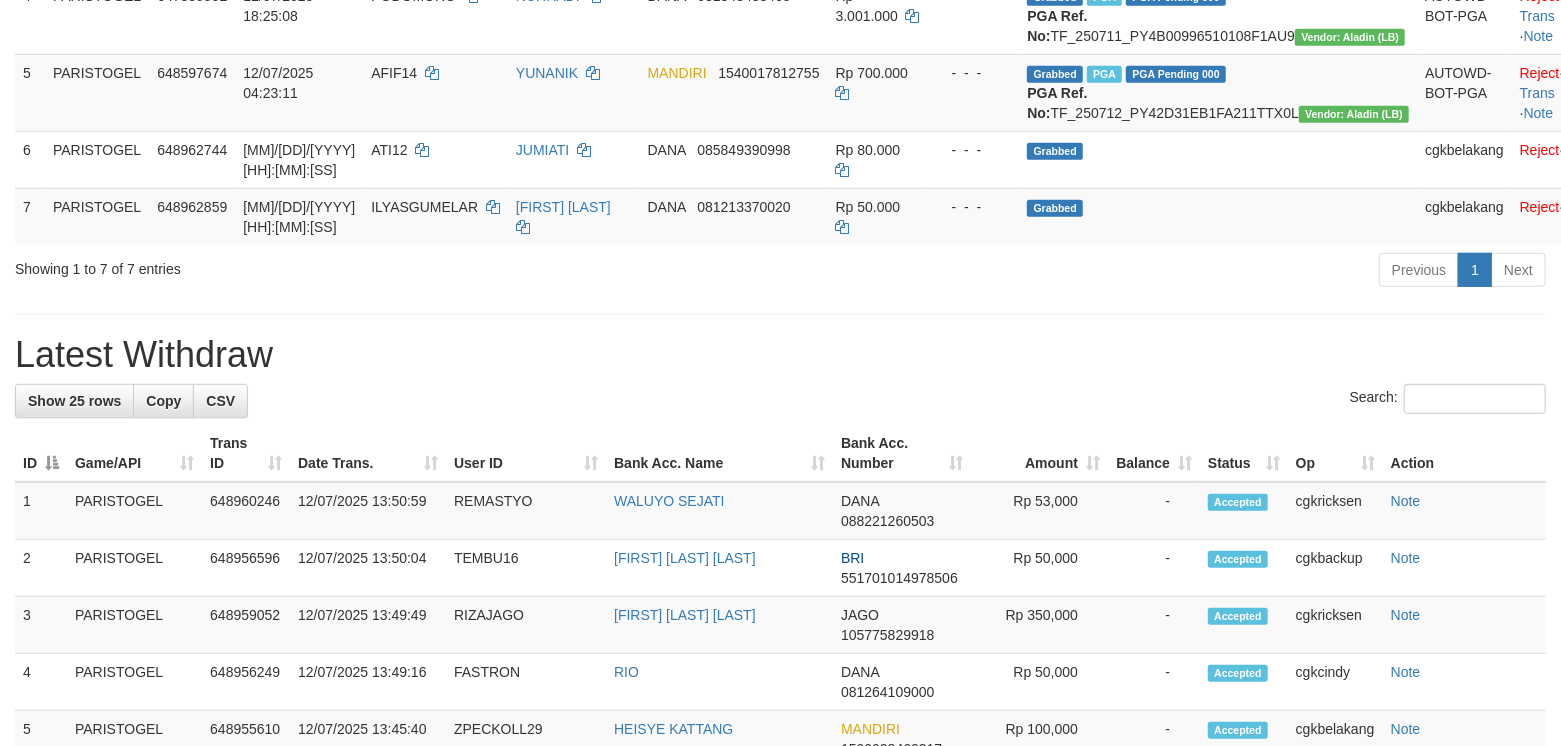 scroll, scrollTop: 533, scrollLeft: 0, axis: vertical 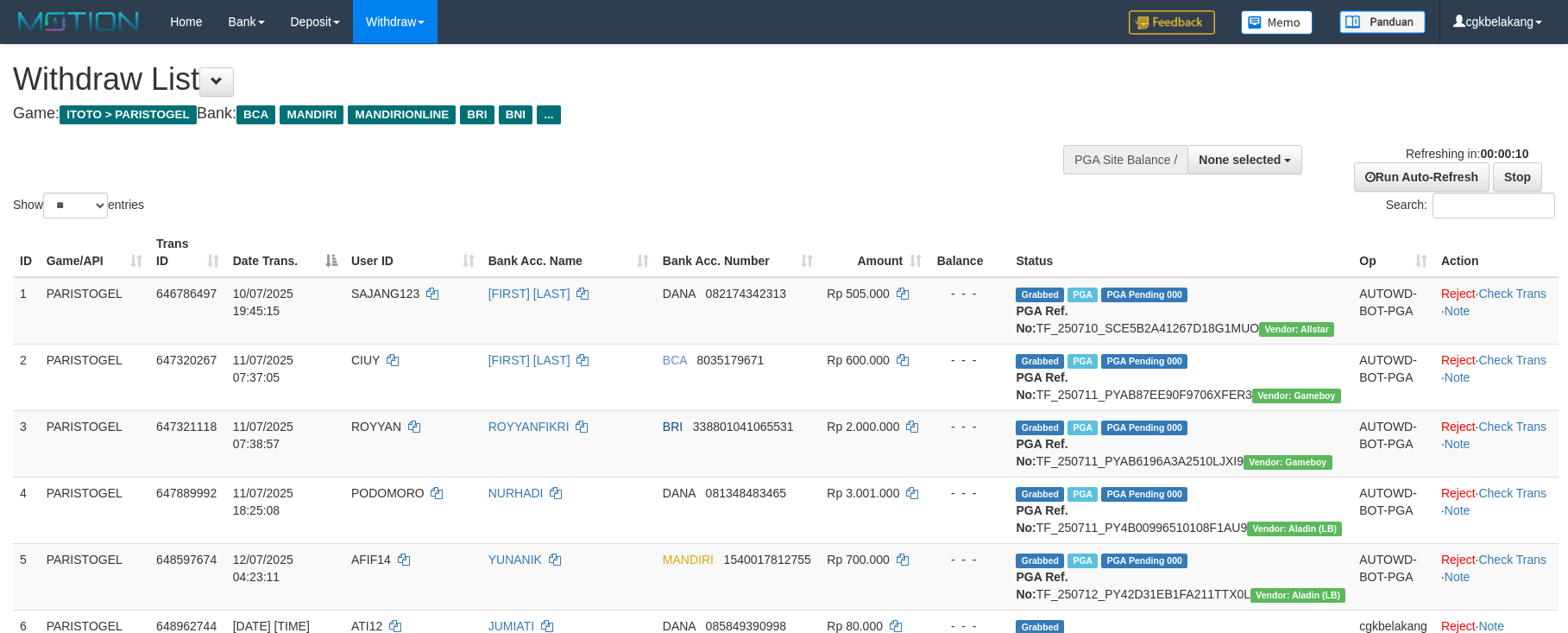 select 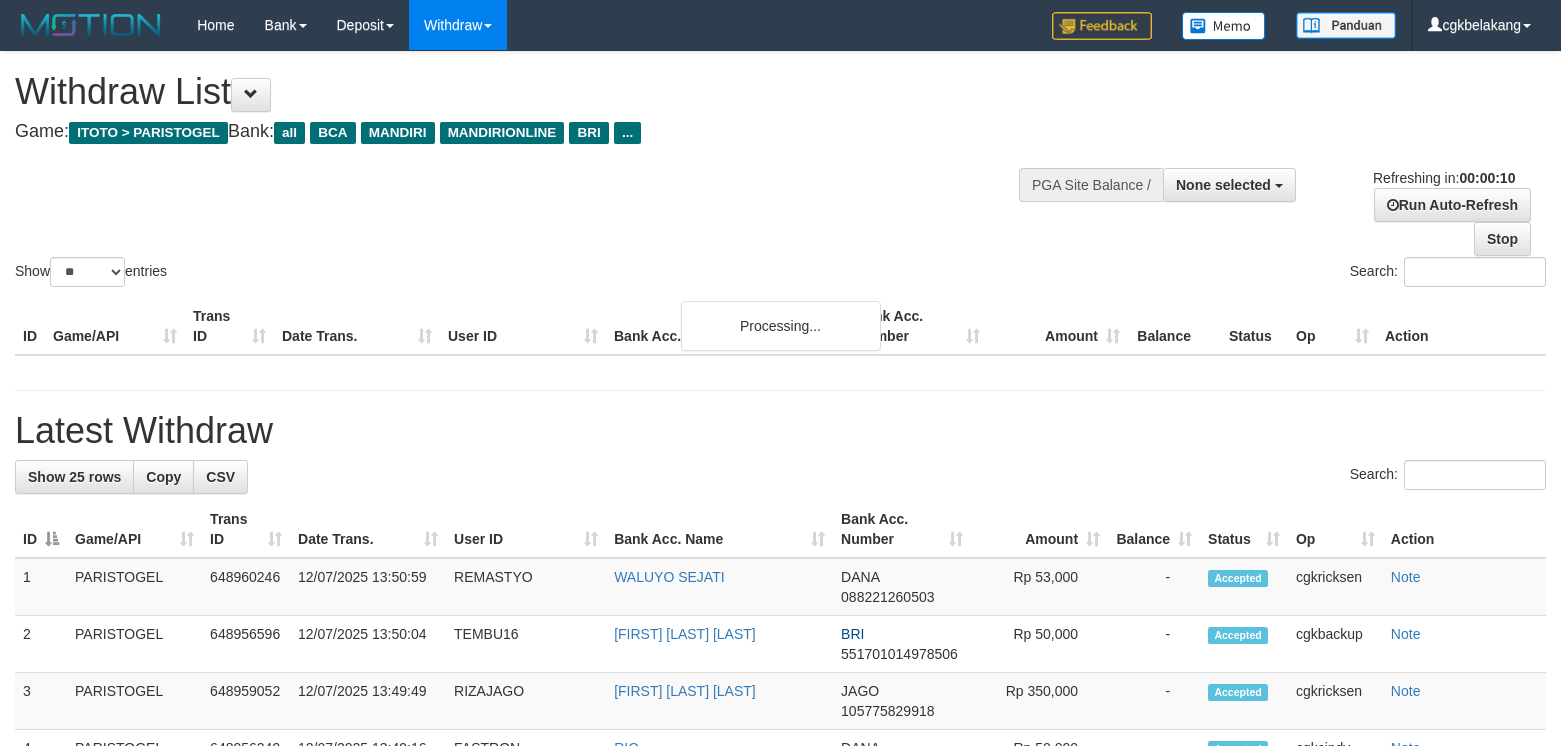 select 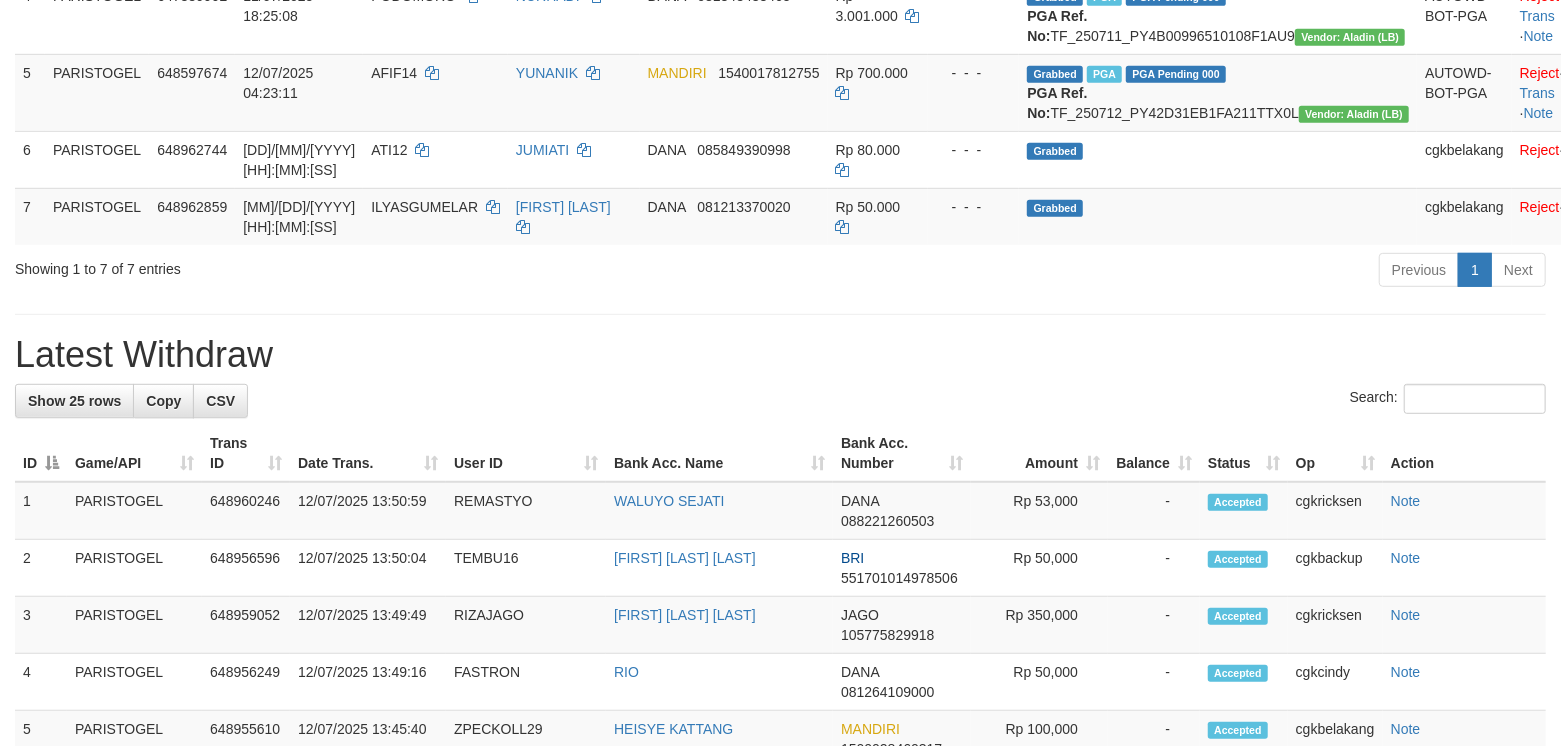 scroll, scrollTop: 533, scrollLeft: 0, axis: vertical 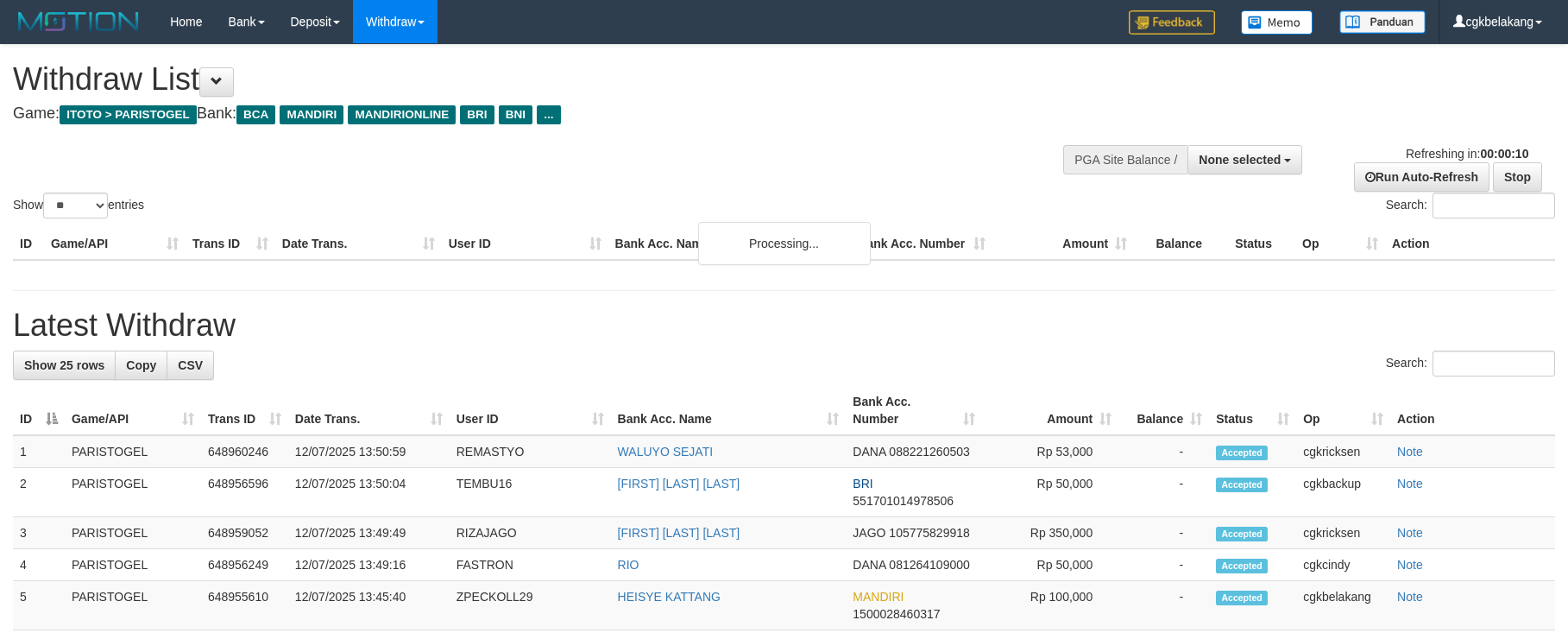 select 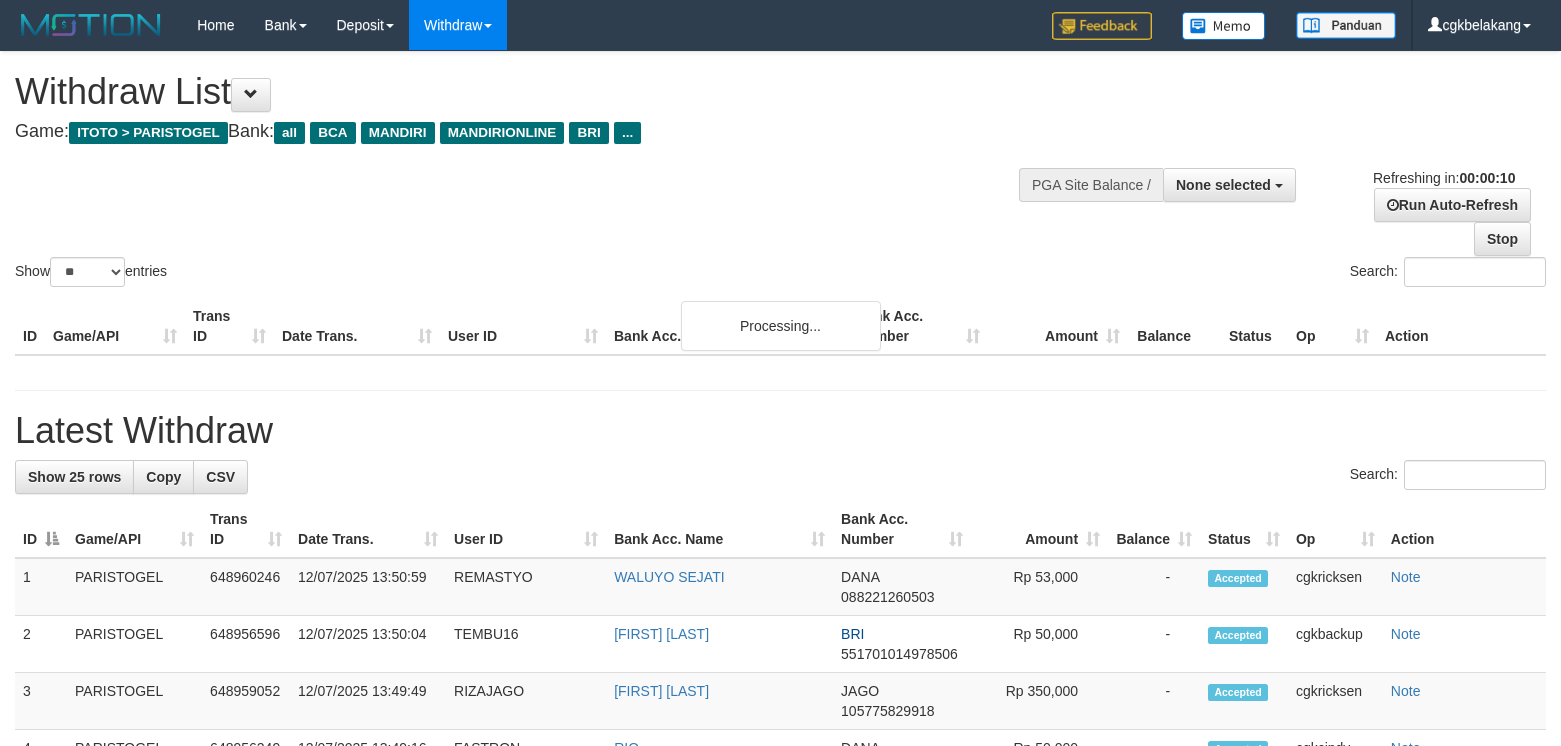 select 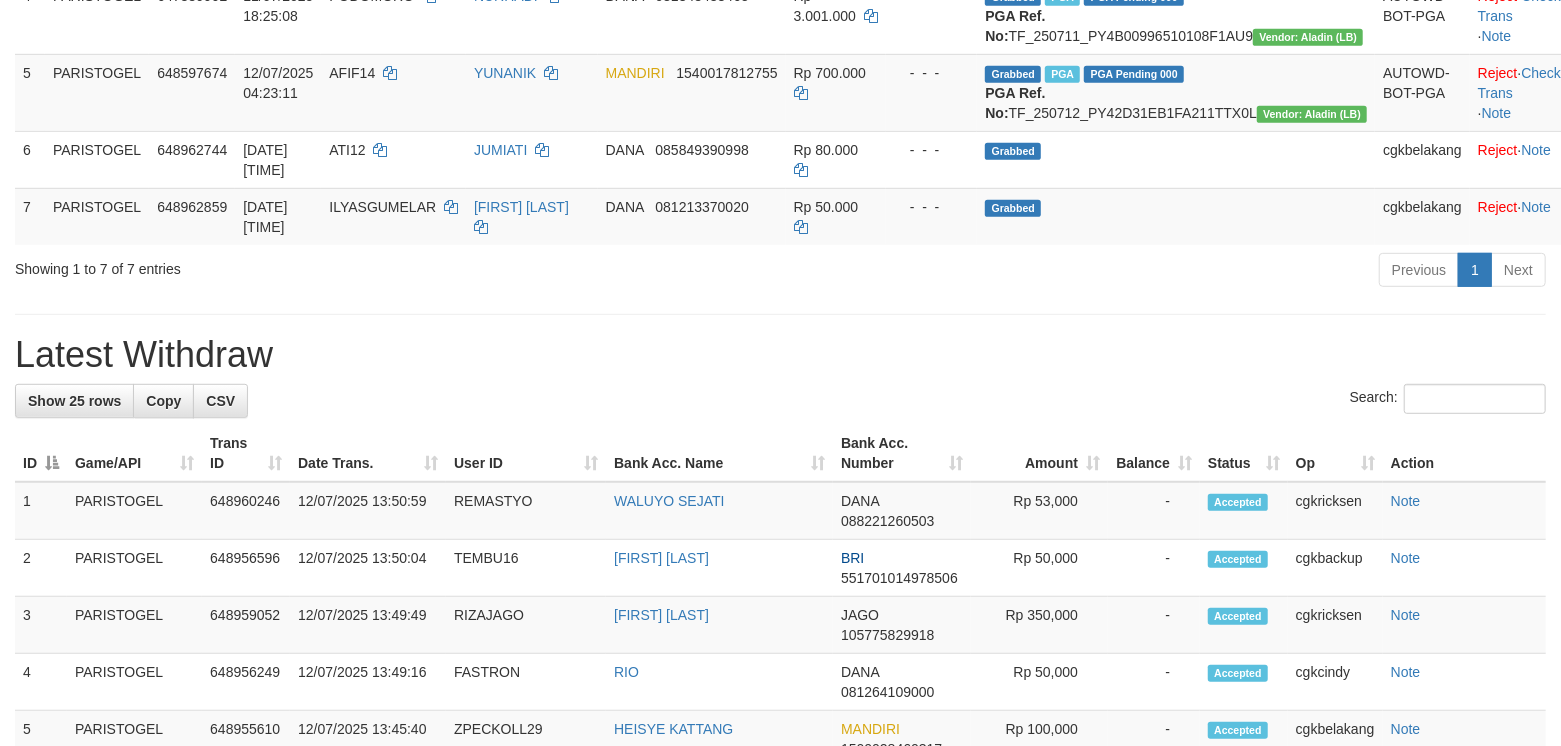 scroll, scrollTop: 533, scrollLeft: 0, axis: vertical 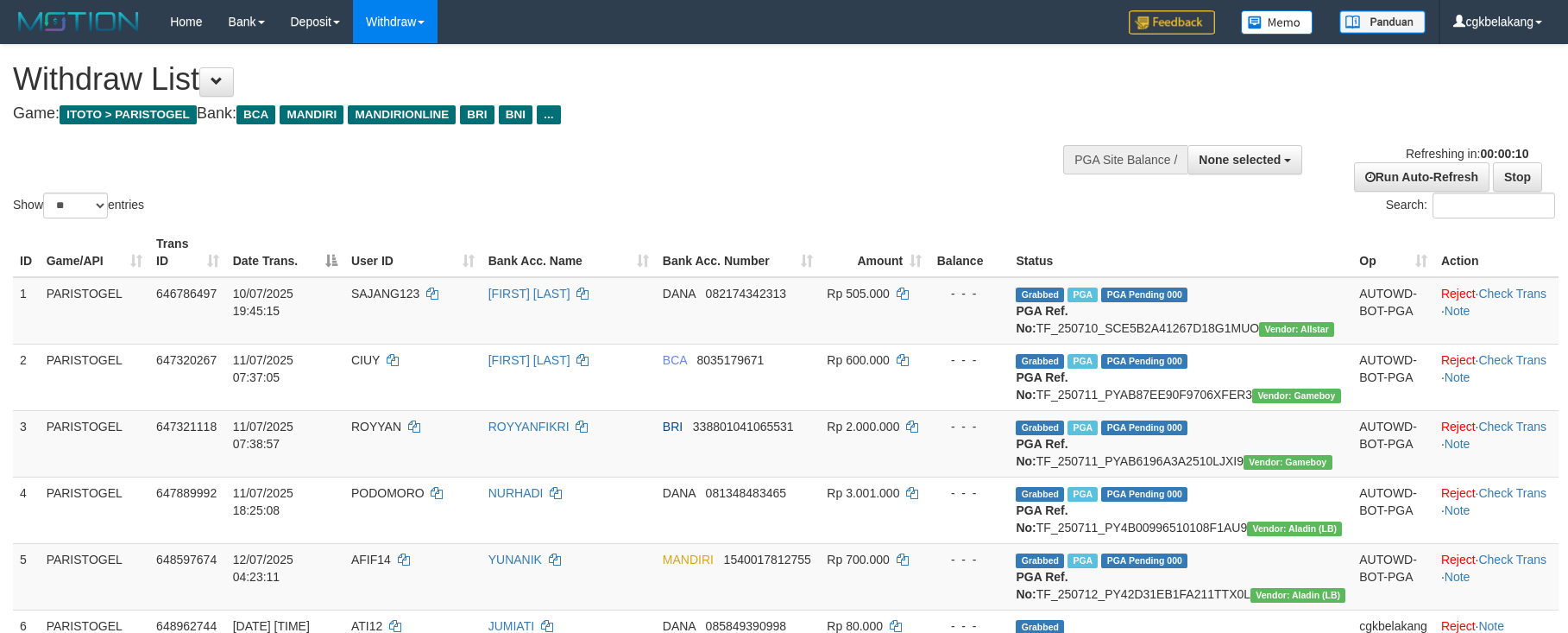 select 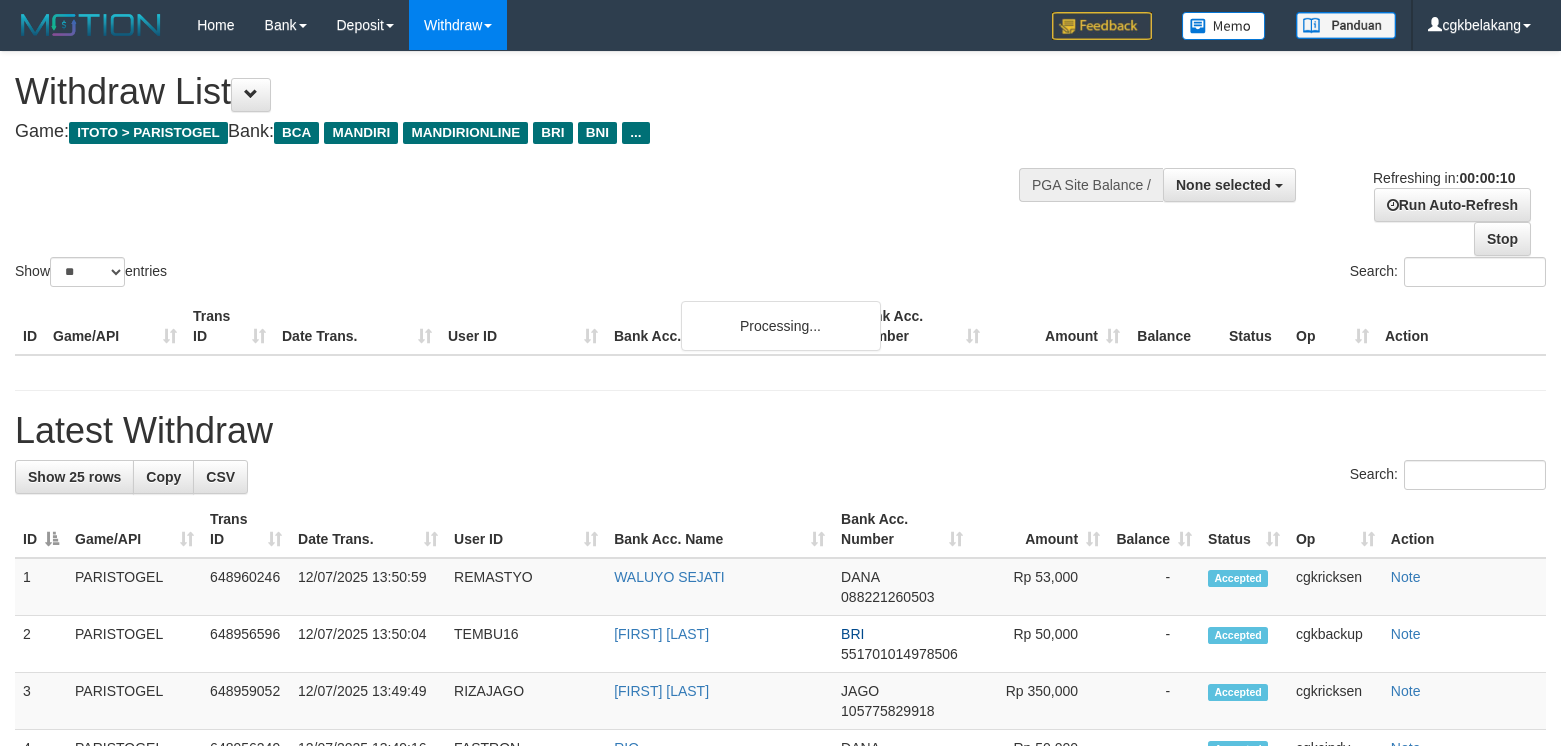 select 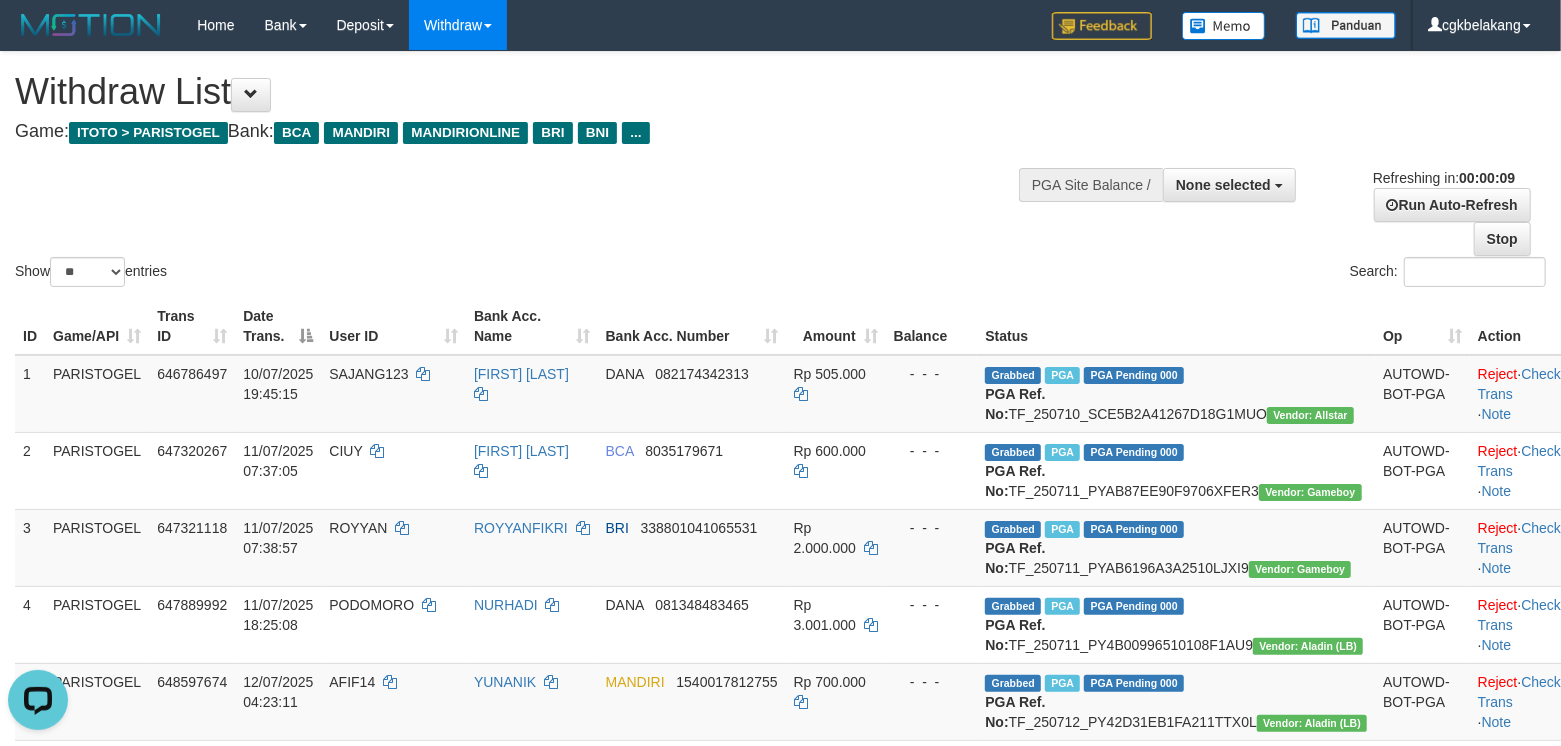 scroll, scrollTop: 0, scrollLeft: 0, axis: both 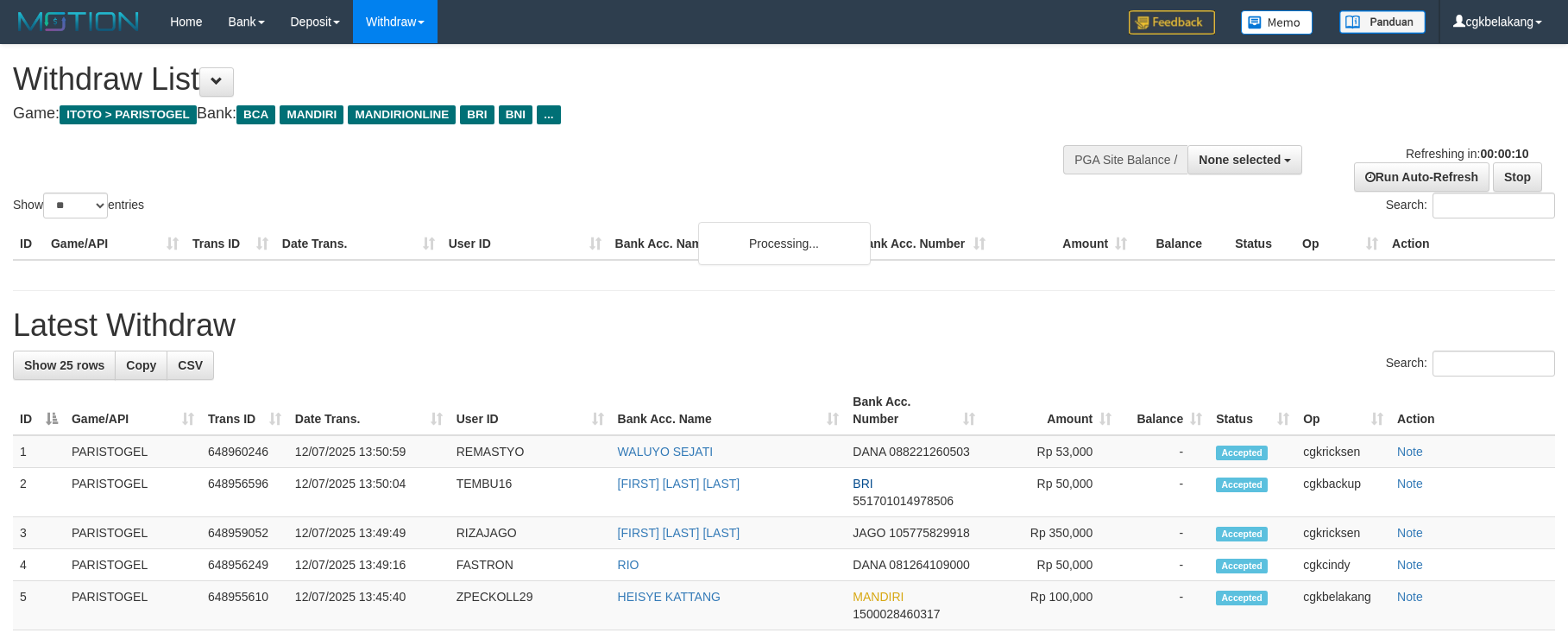 select 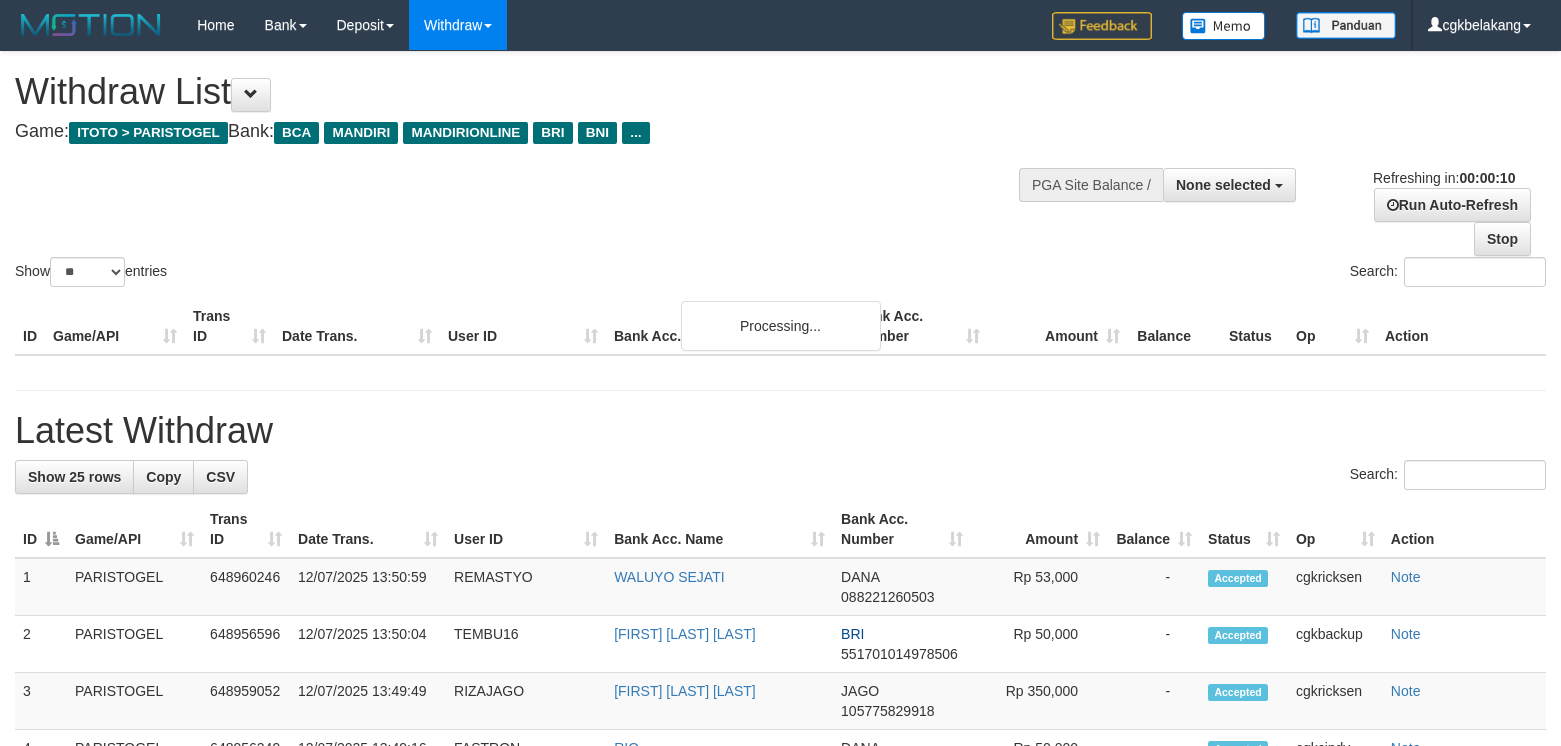 select 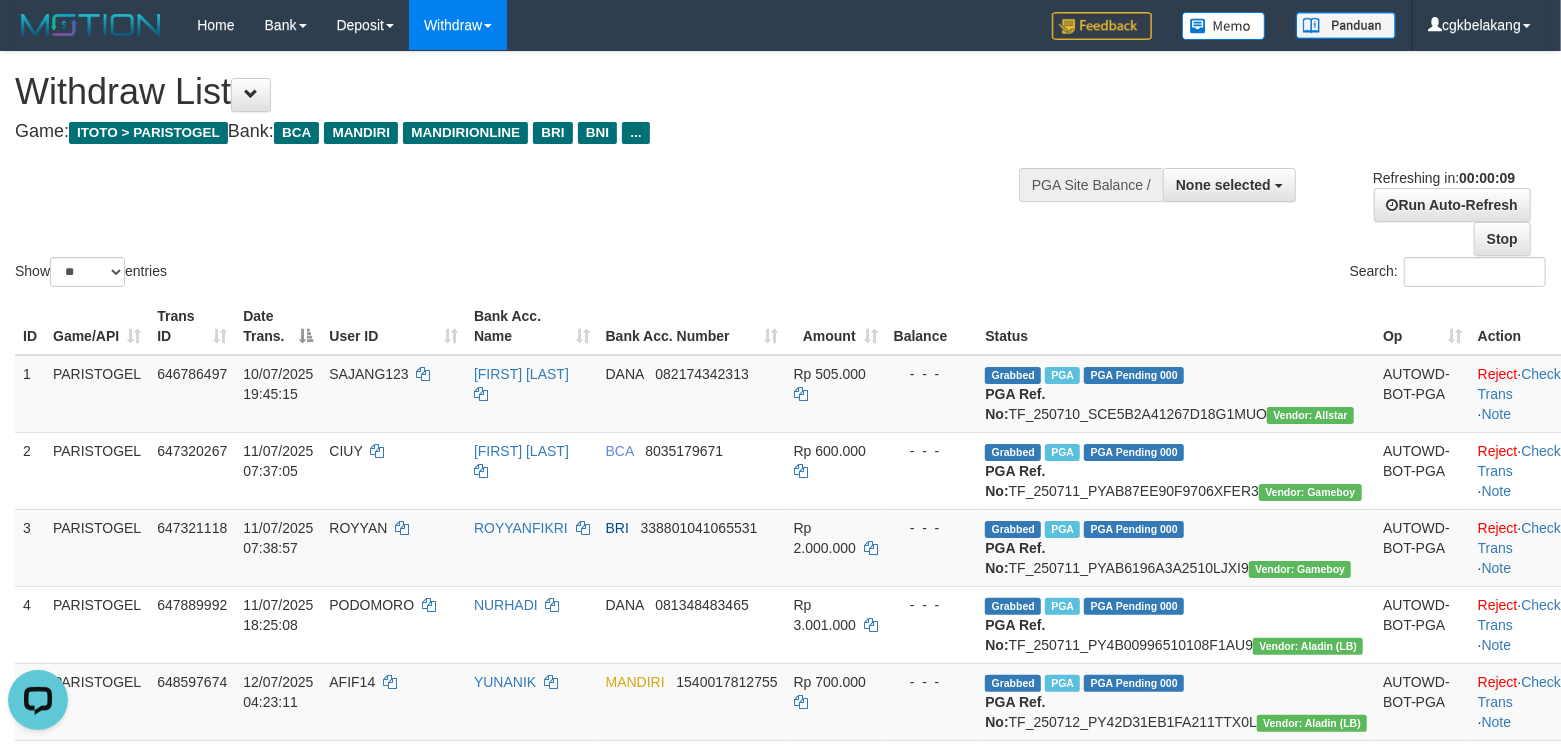 scroll, scrollTop: 0, scrollLeft: 0, axis: both 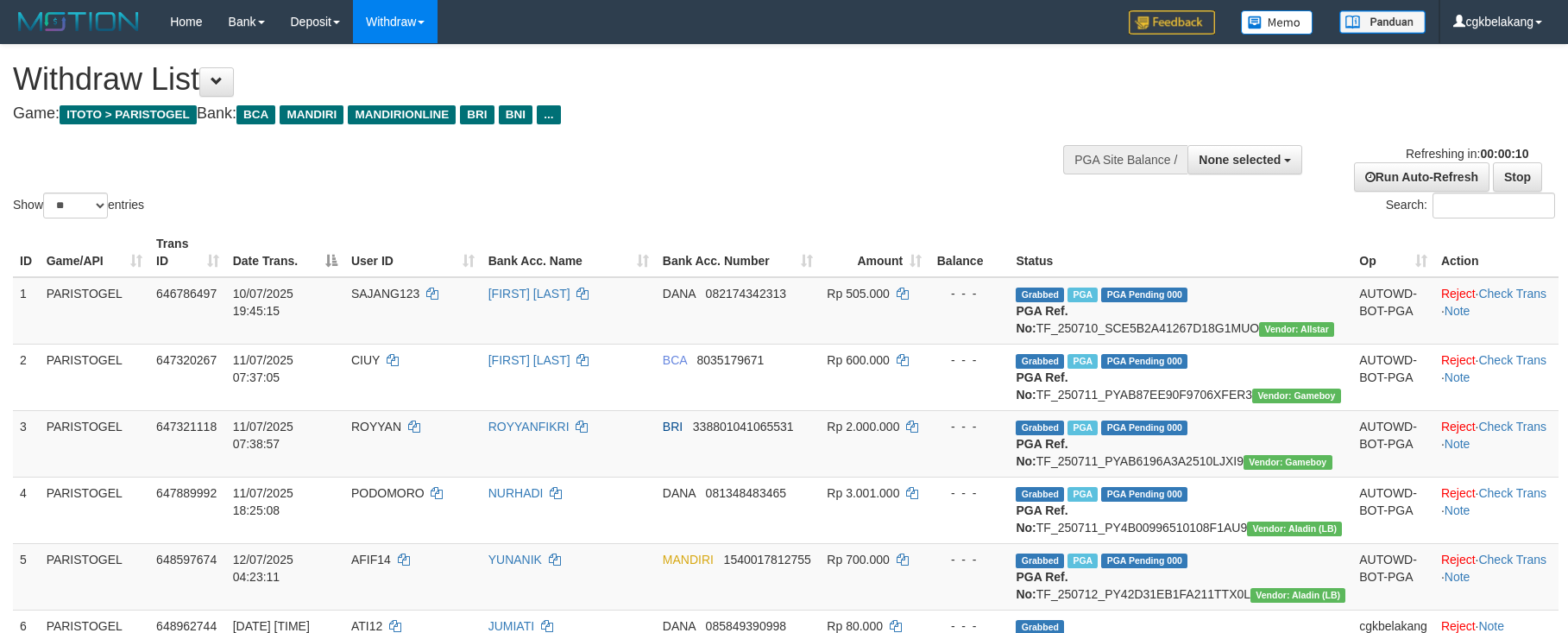 select 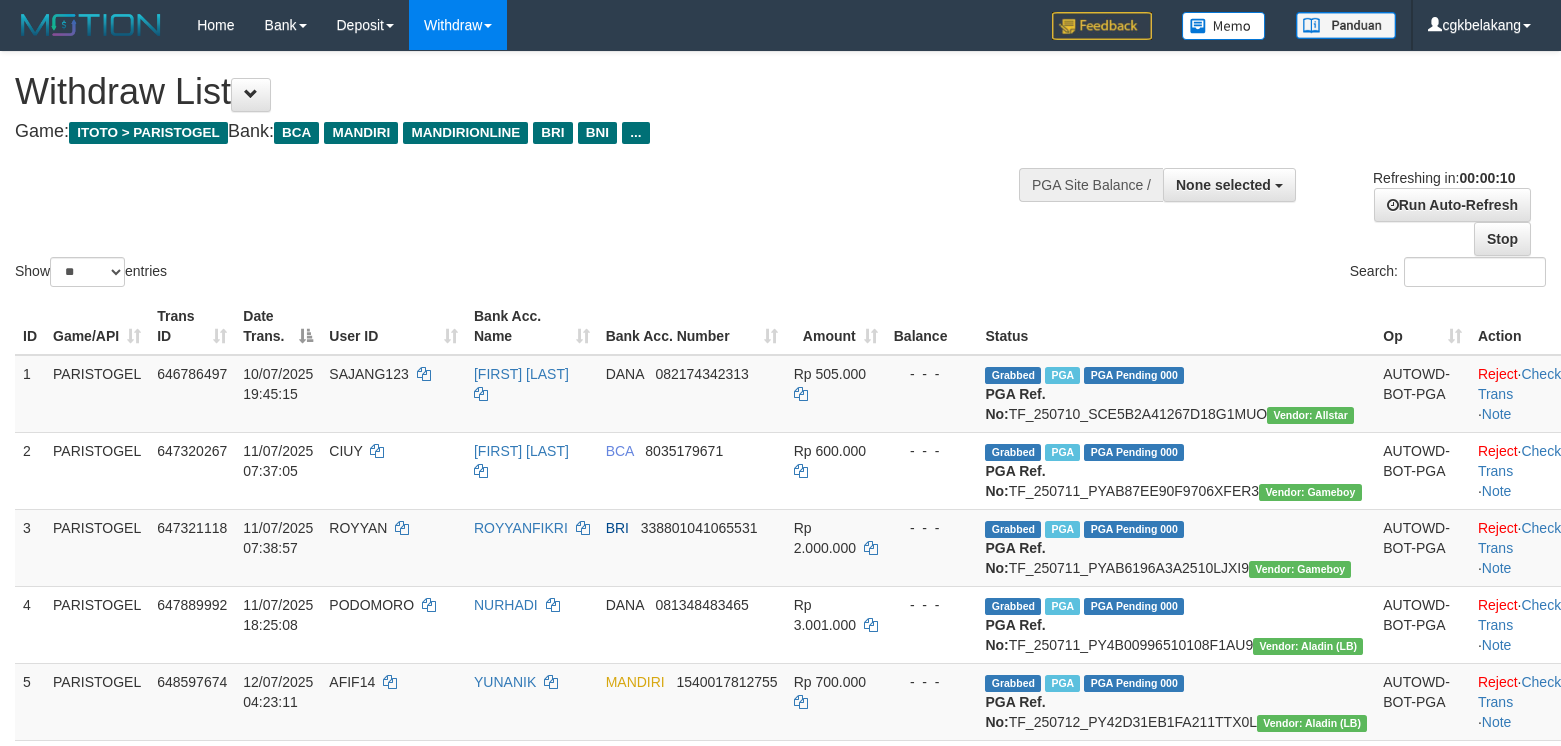 select 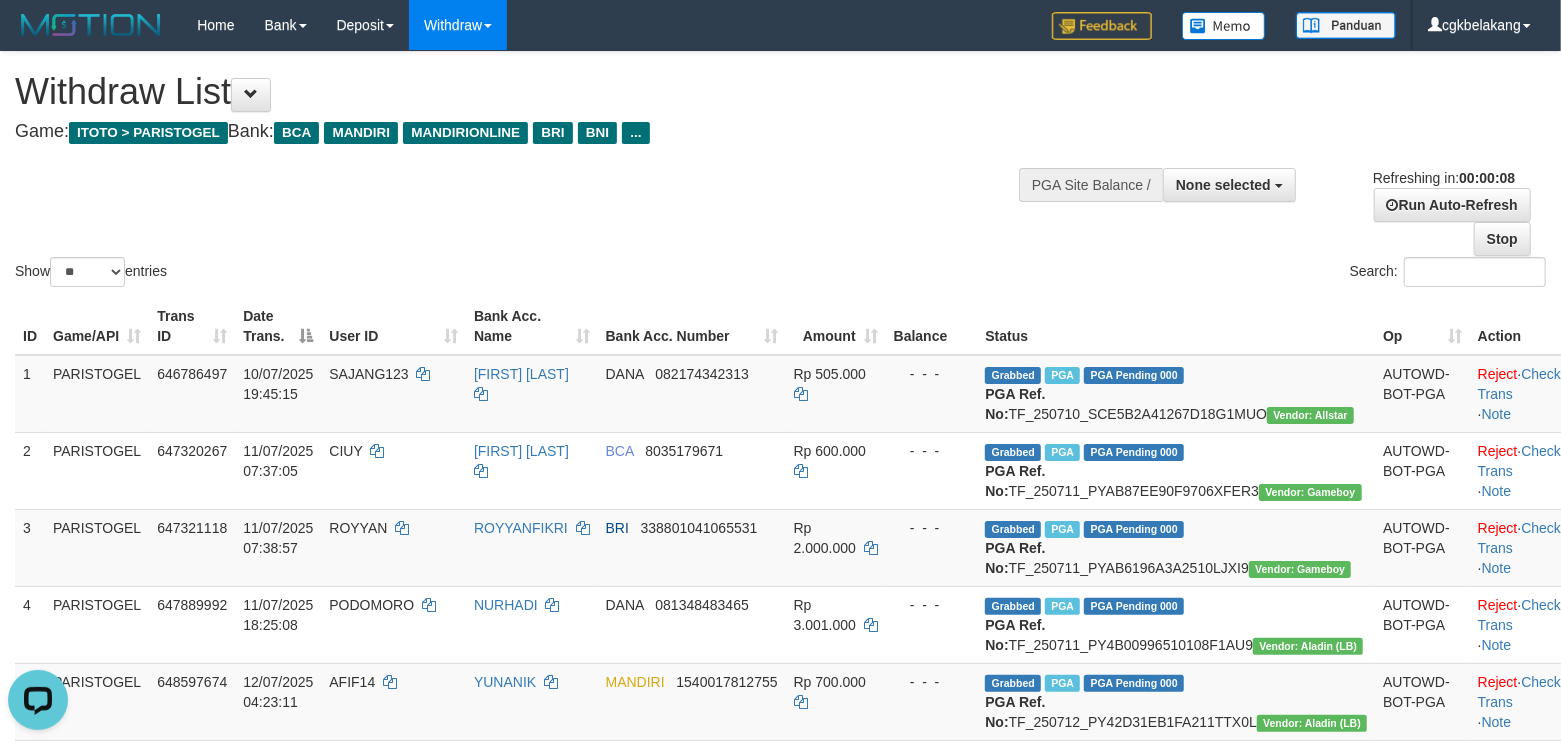 scroll, scrollTop: 0, scrollLeft: 0, axis: both 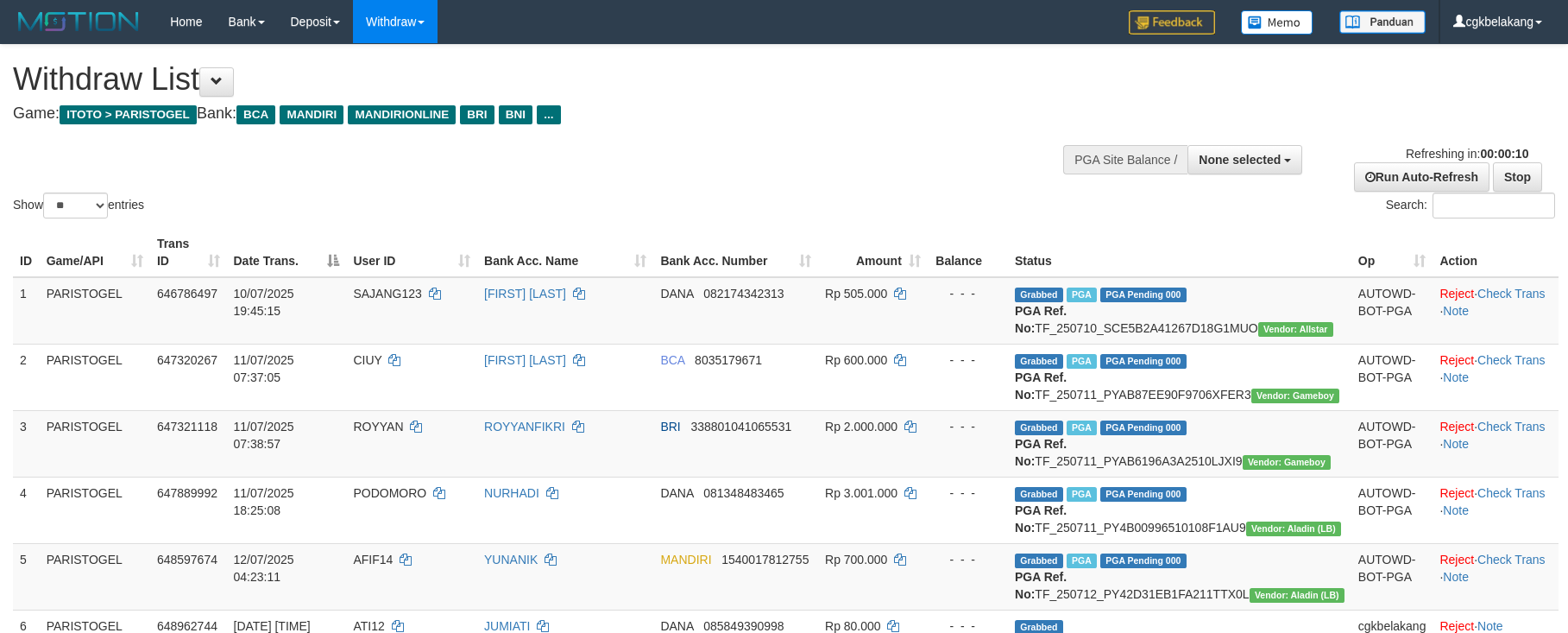 select 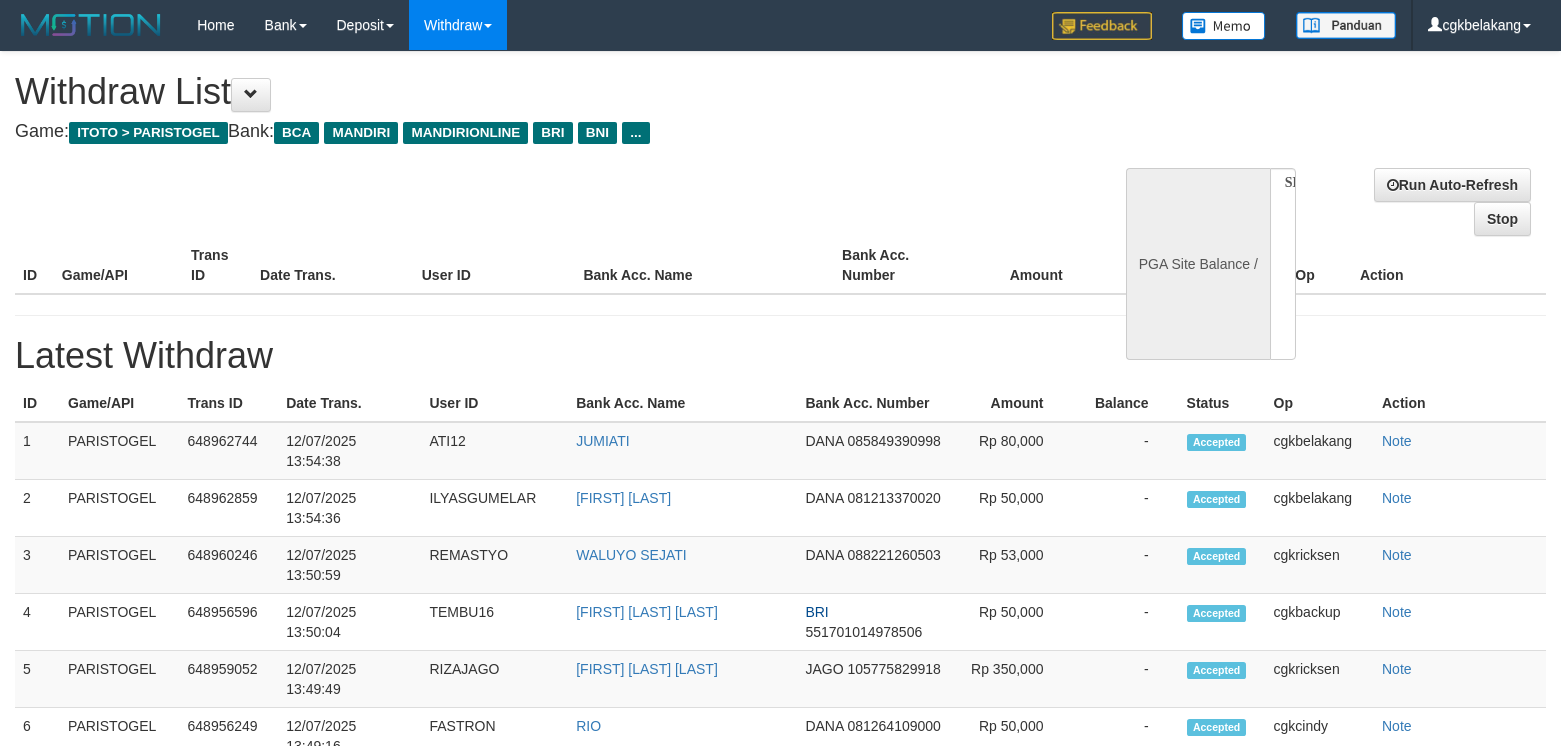 select 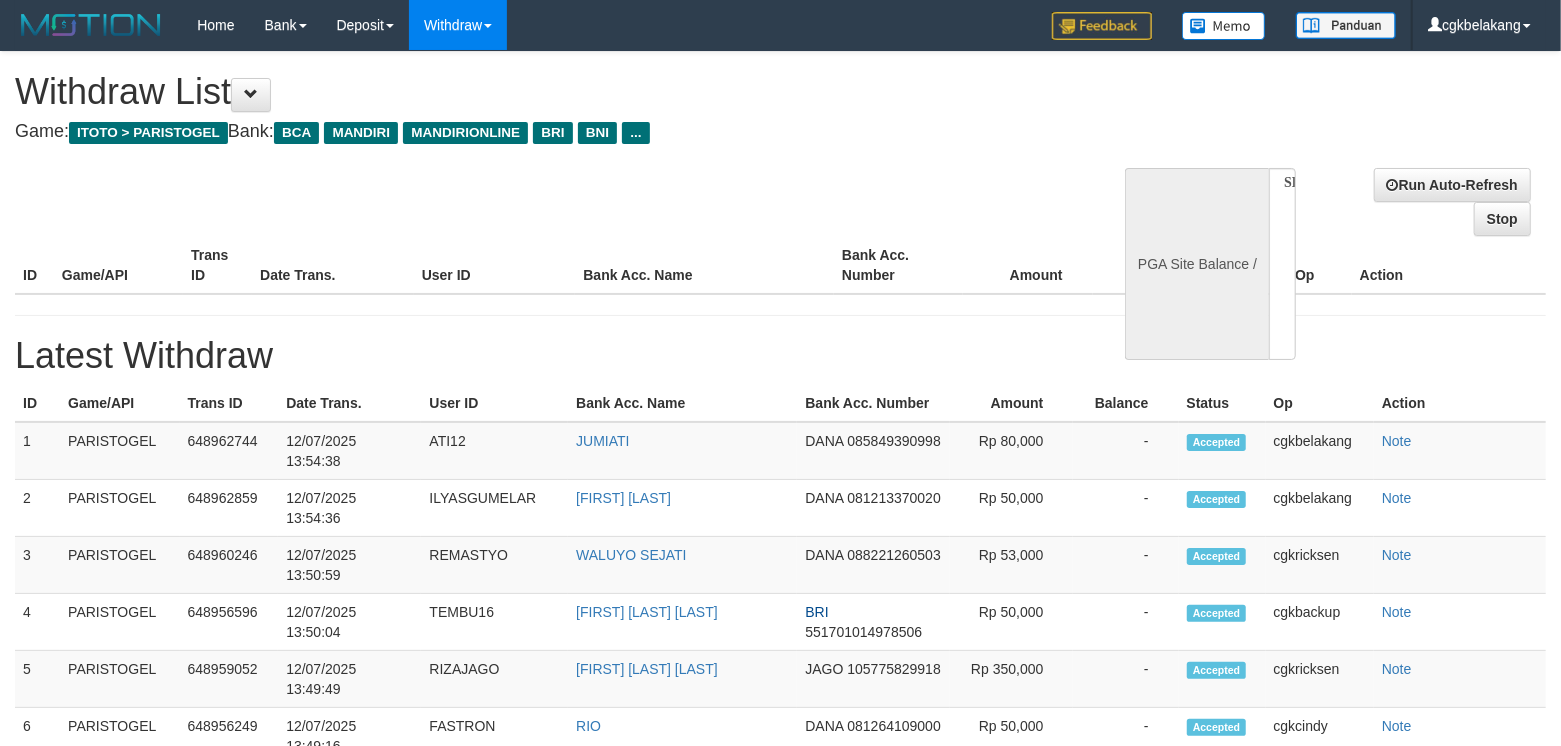 select on "**" 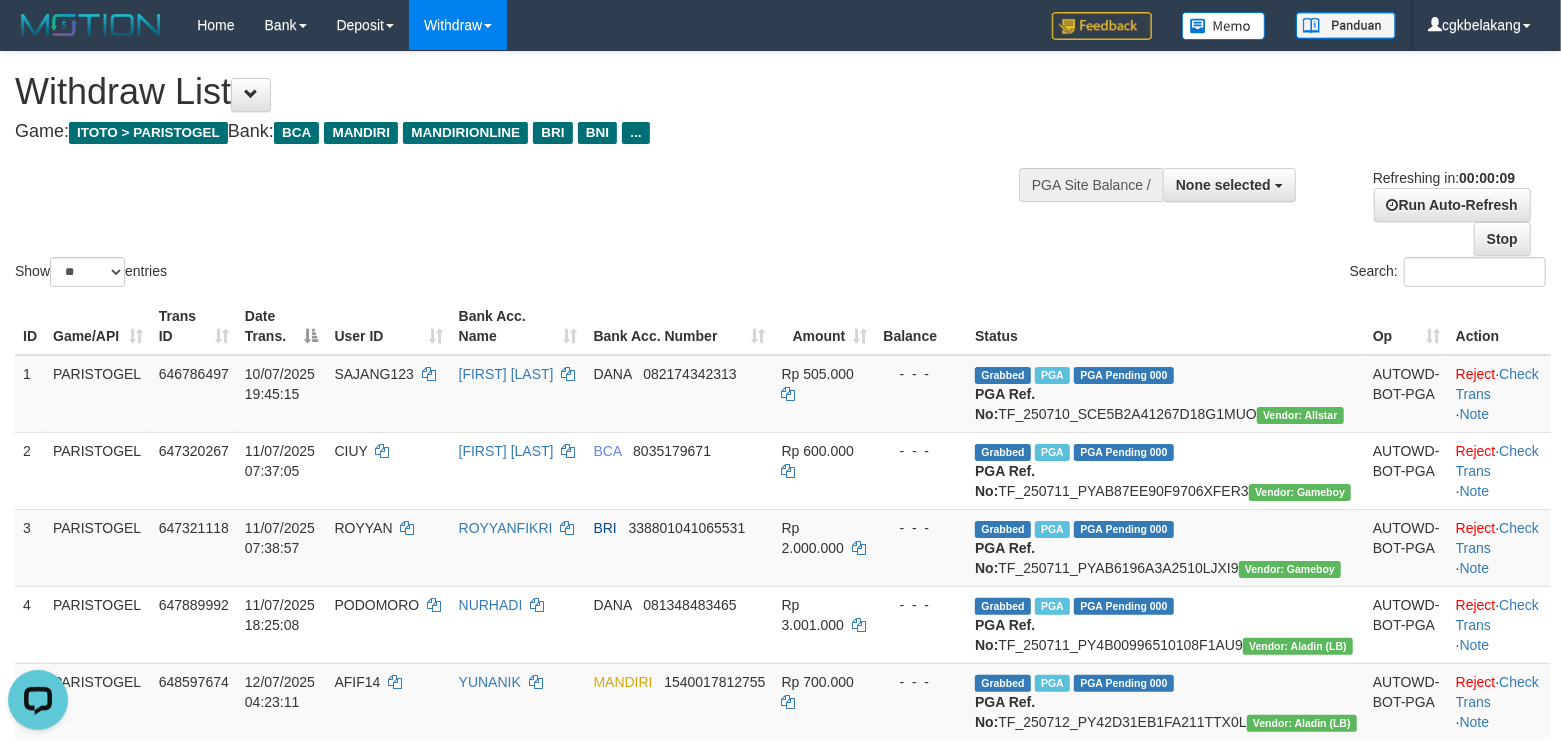 scroll, scrollTop: 0, scrollLeft: 0, axis: both 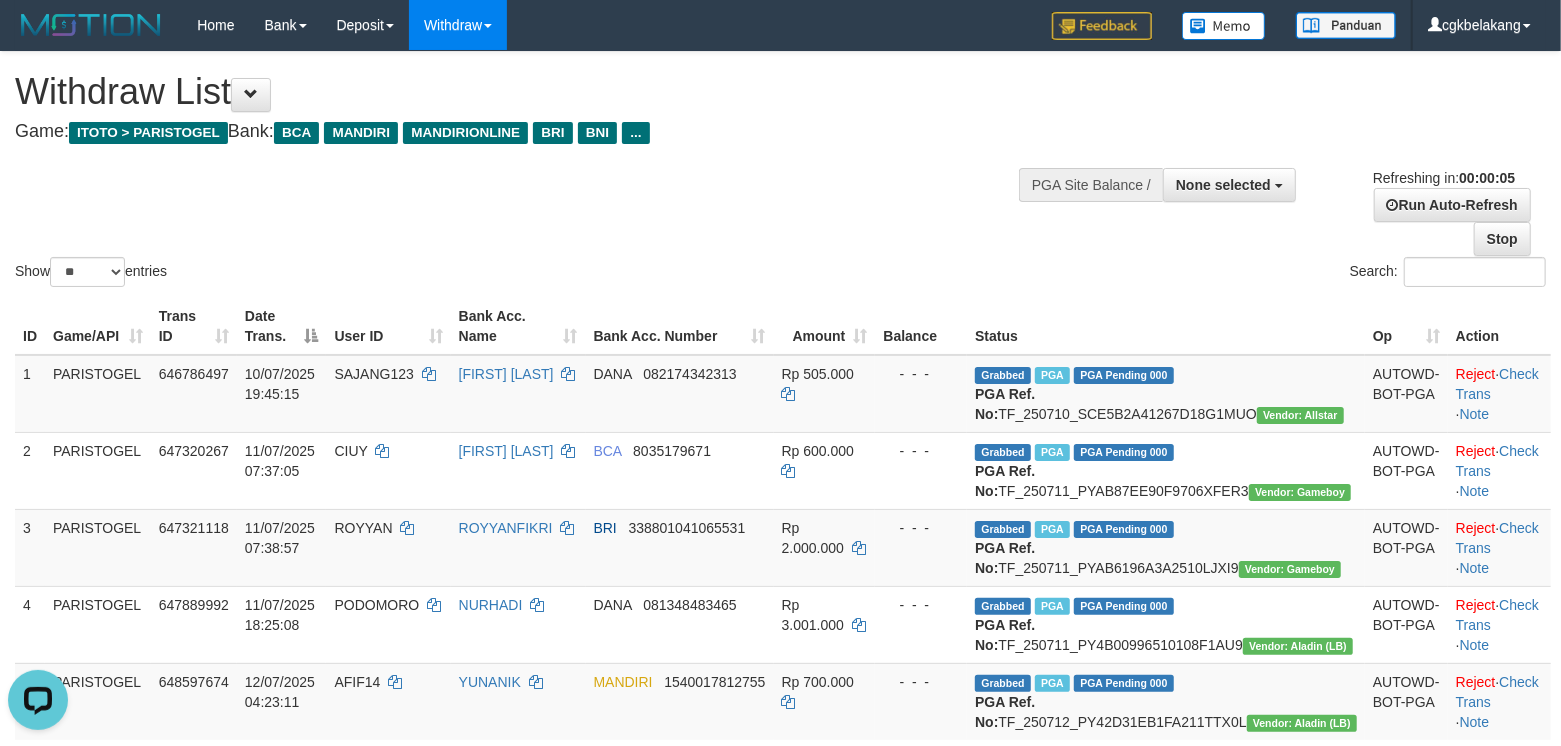 click on "Amount" at bounding box center (825, 326) 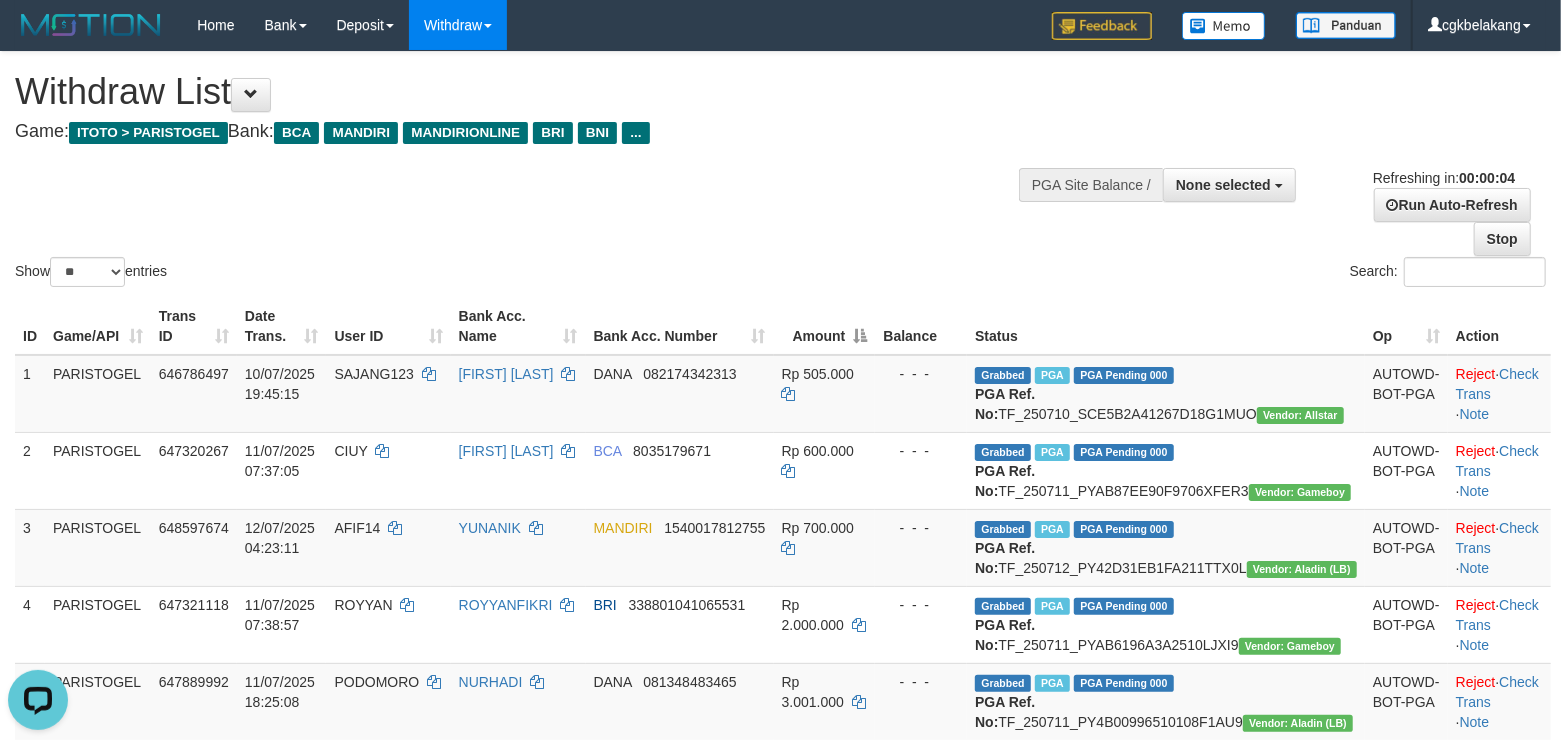 scroll, scrollTop: 533, scrollLeft: 0, axis: vertical 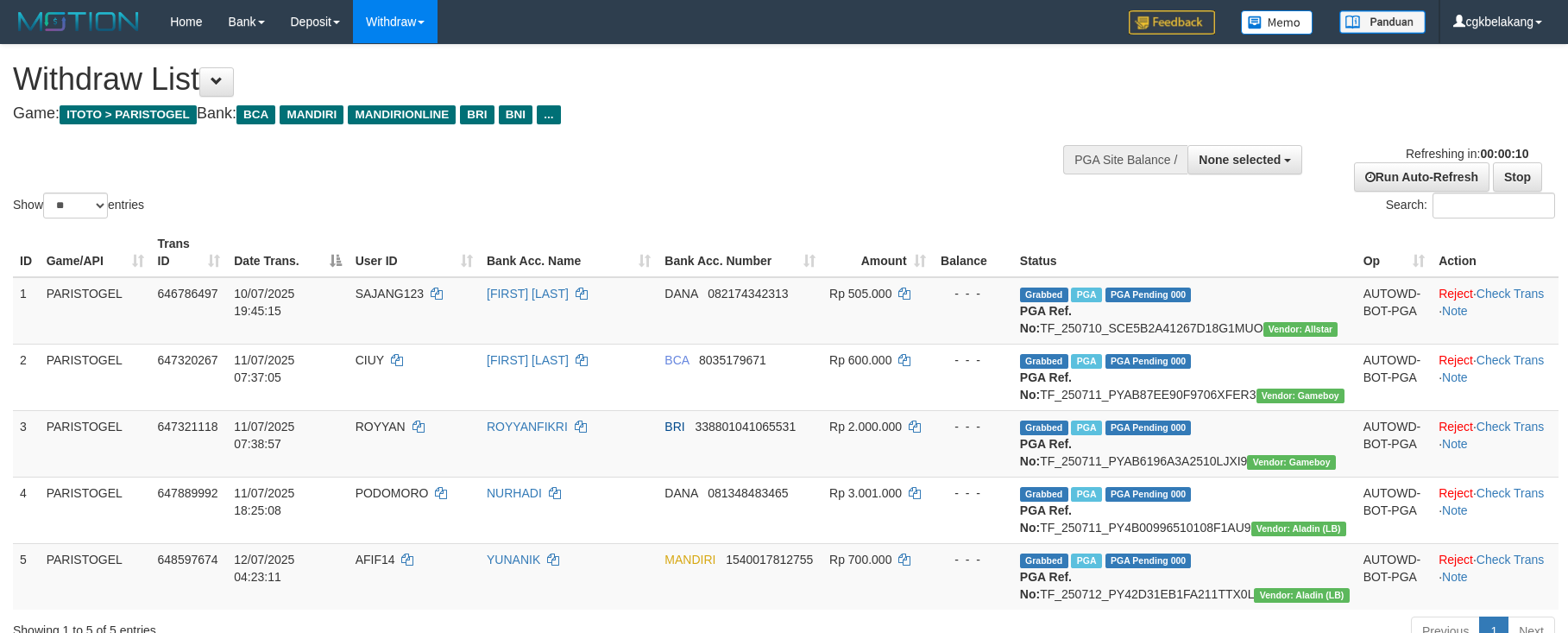 select 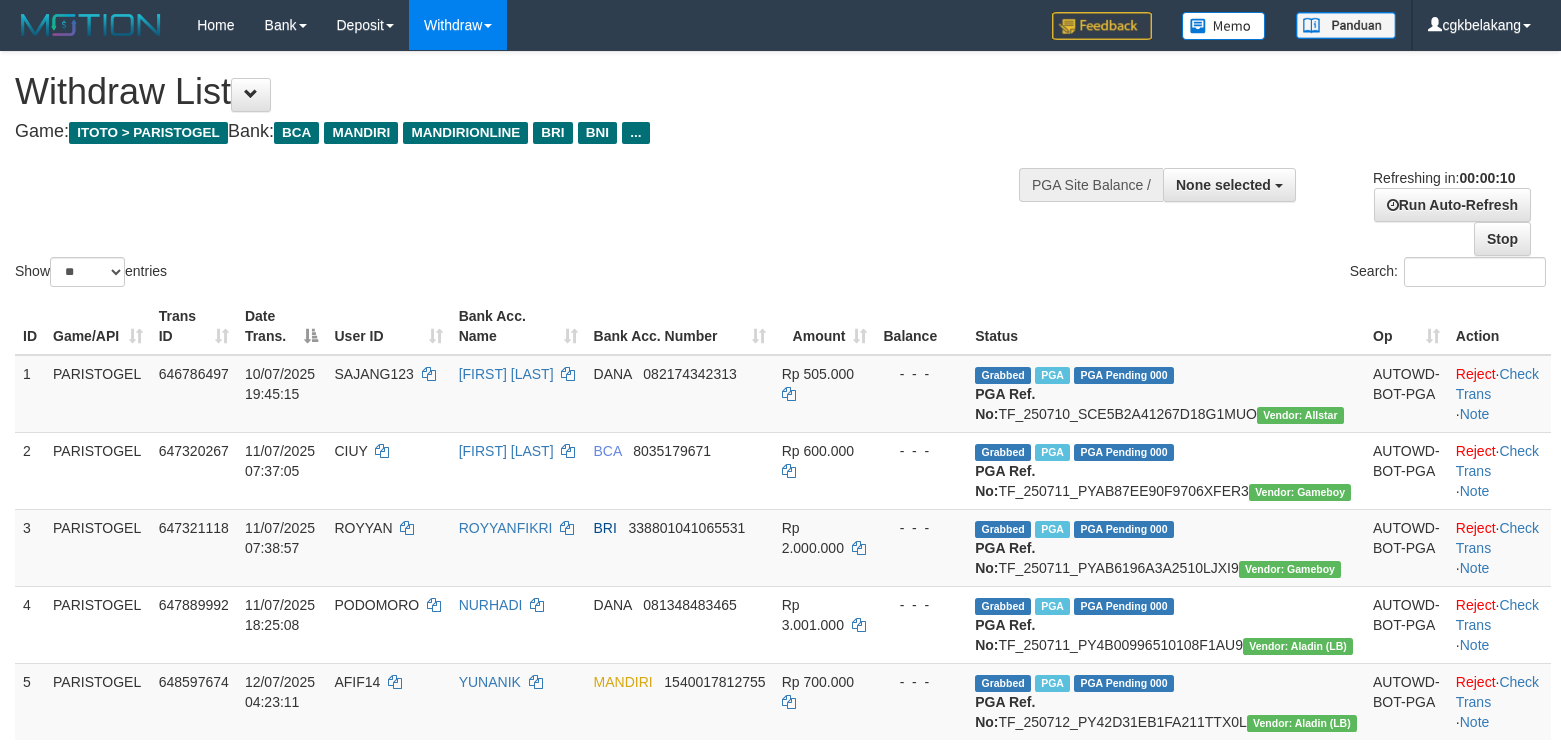 select 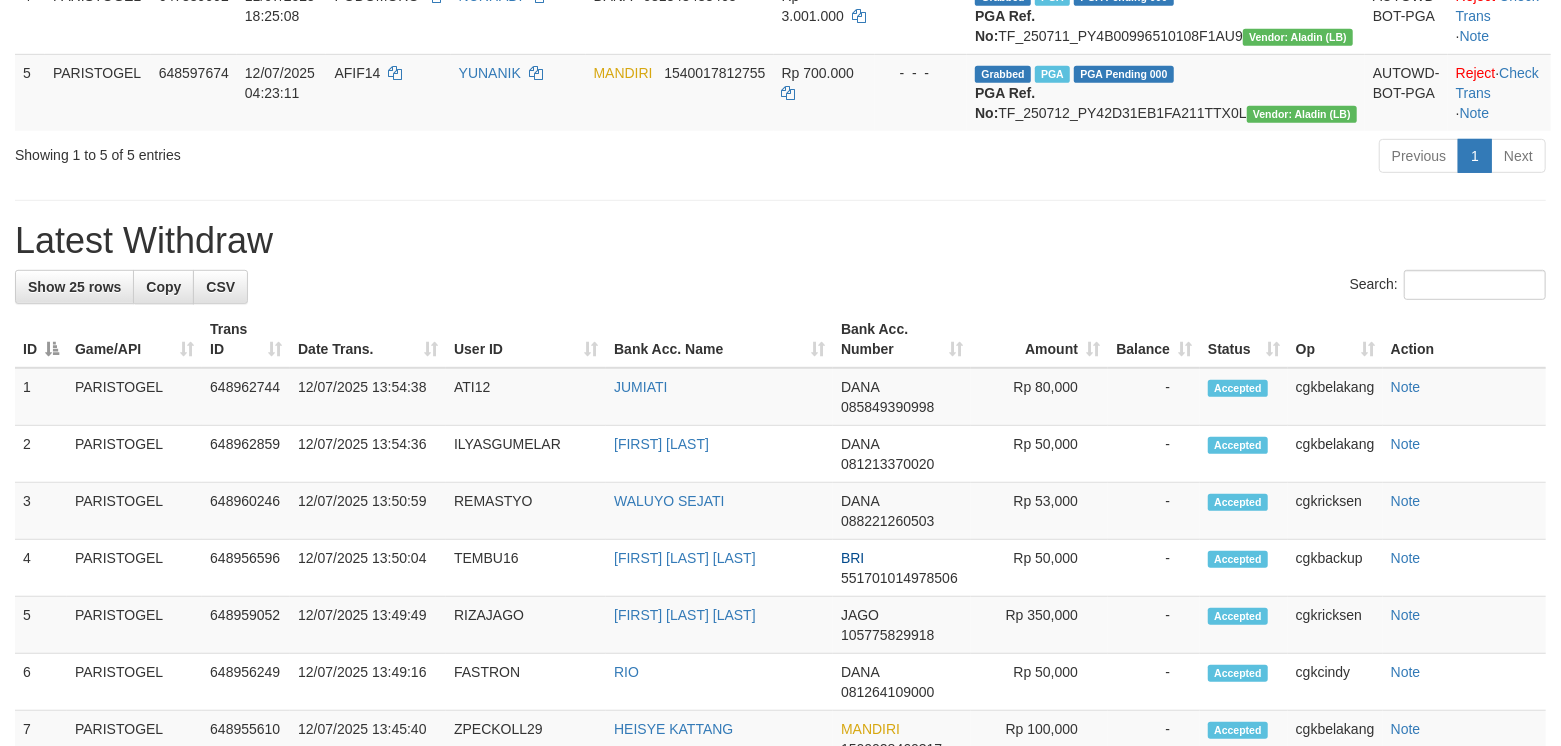 scroll, scrollTop: 533, scrollLeft: 0, axis: vertical 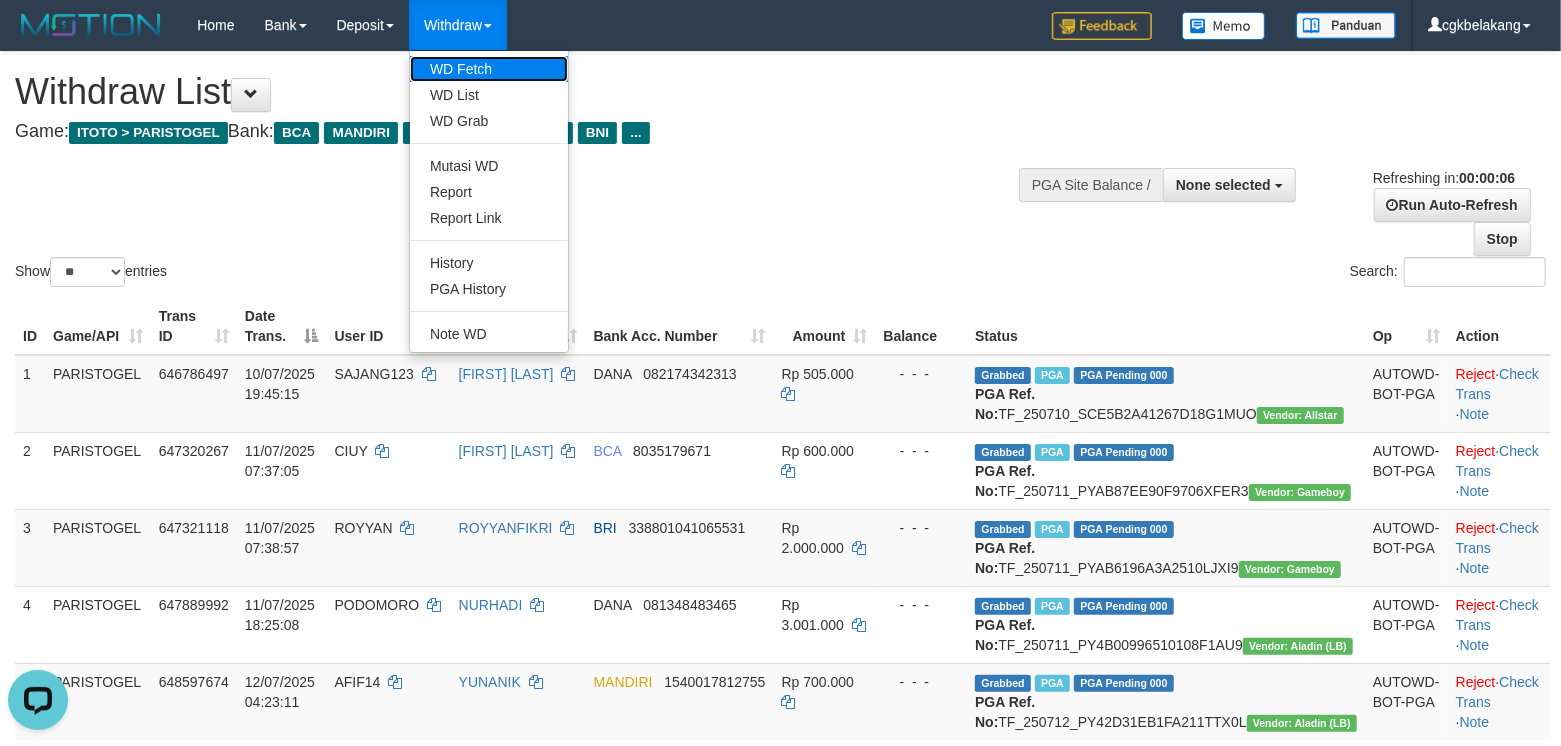 click on "WD Fetch" at bounding box center [489, 69] 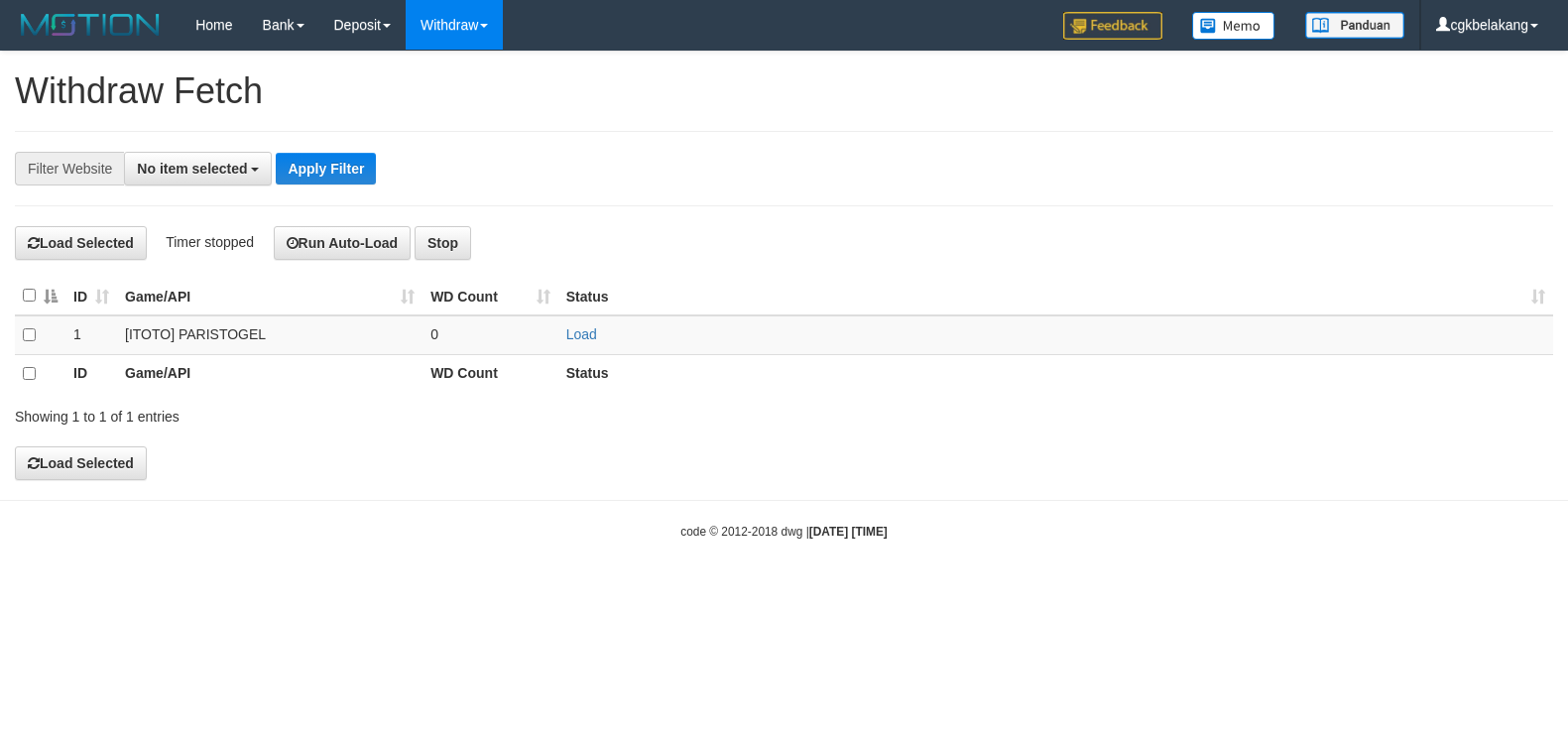 select 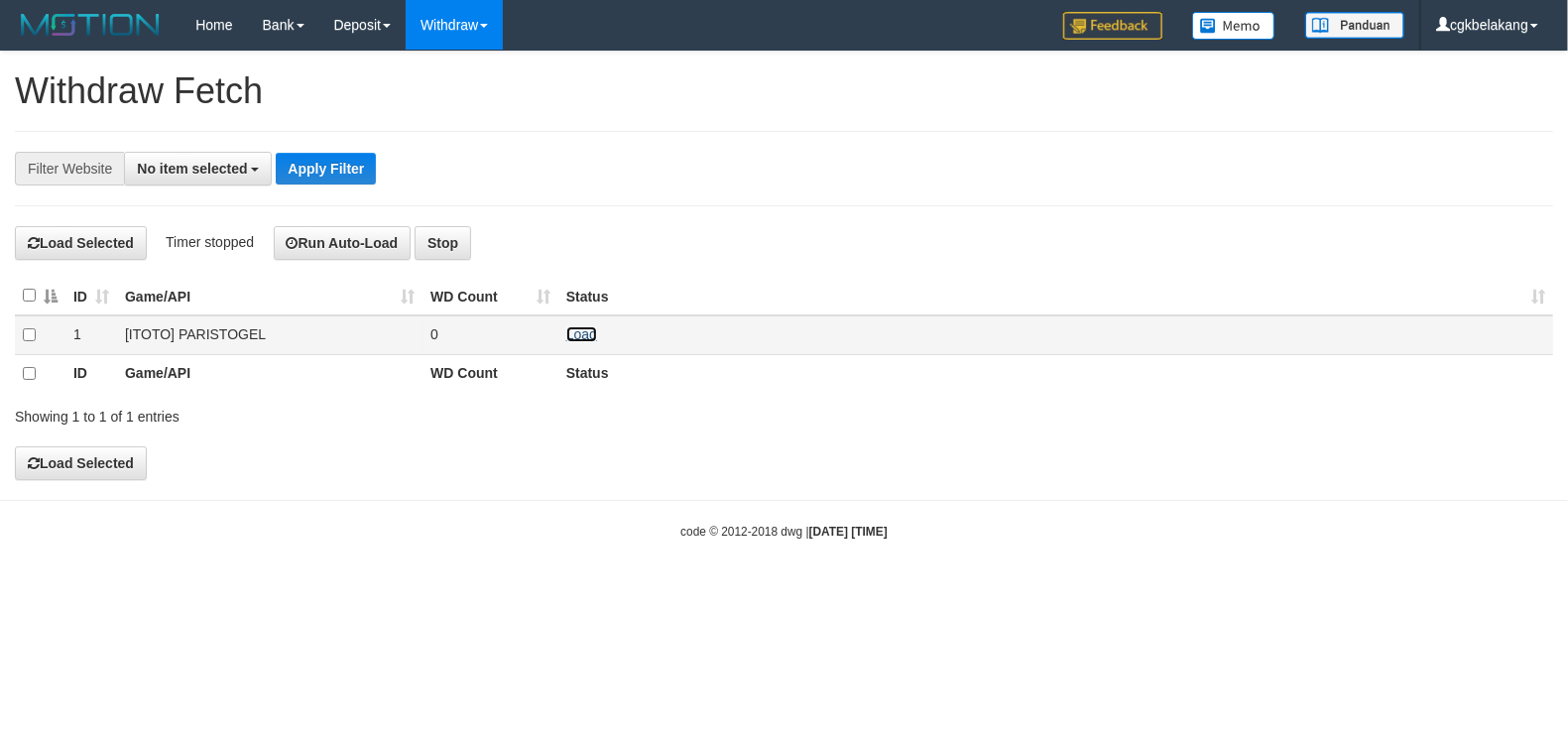 click on "Load" at bounding box center (581, 334) 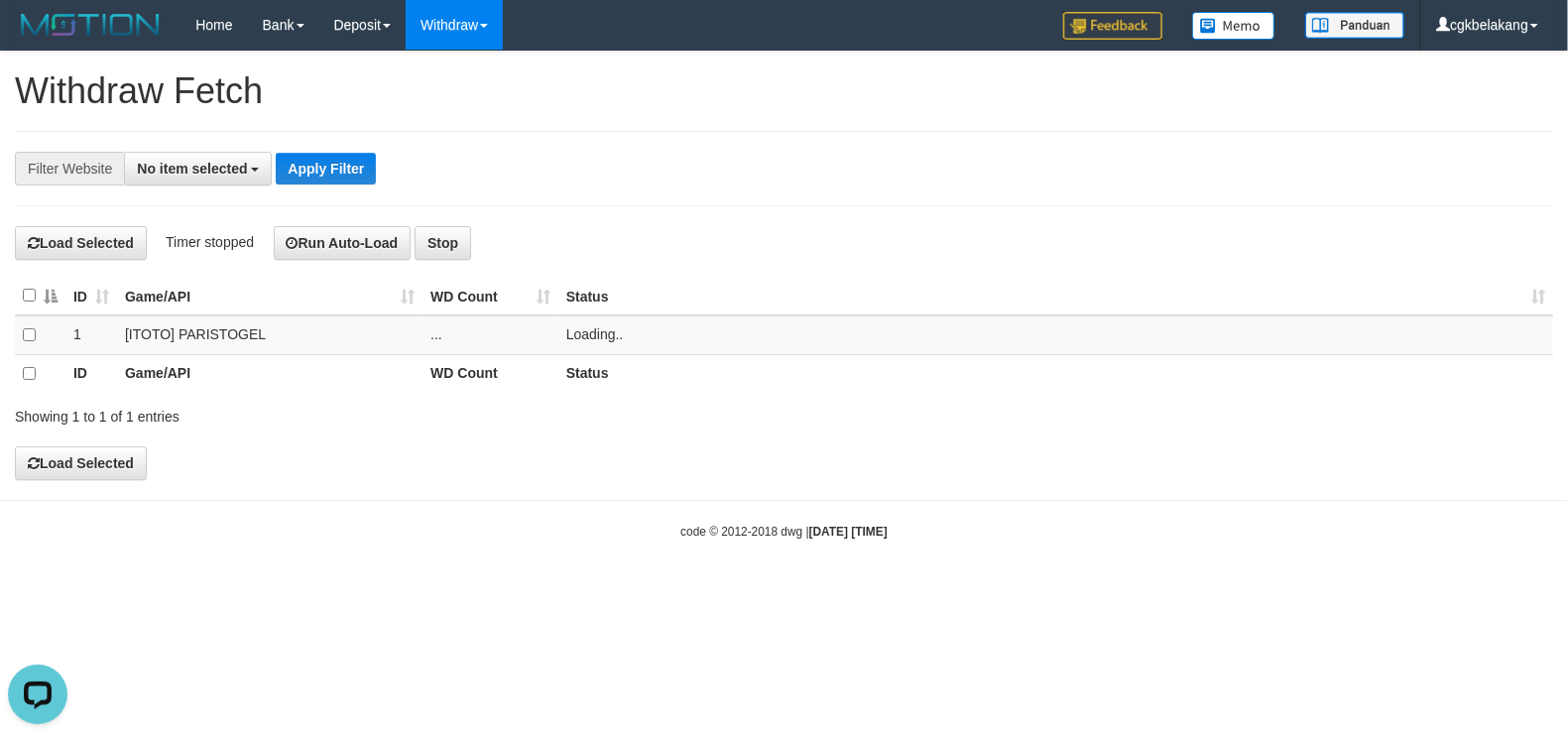 scroll, scrollTop: 0, scrollLeft: 0, axis: both 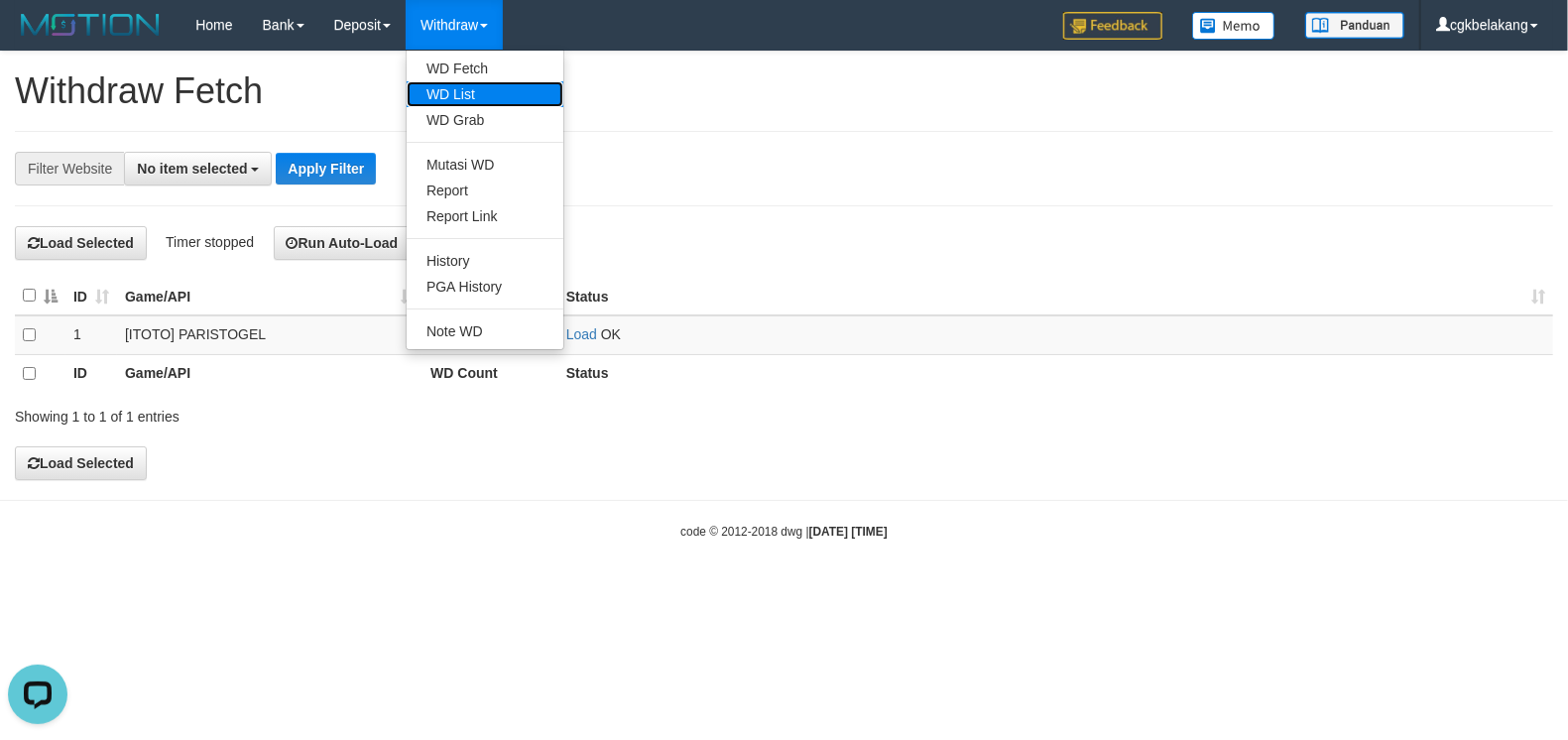 click on "WD List" at bounding box center (485, 94) 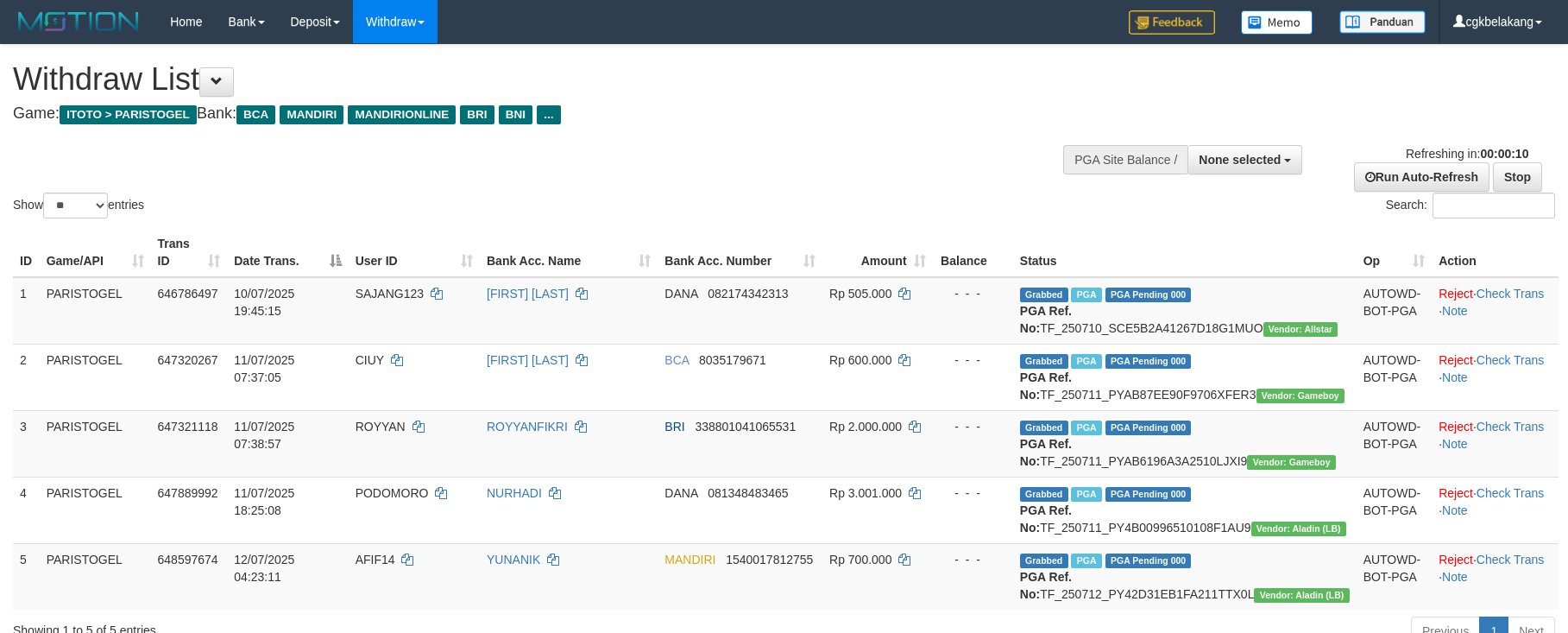 select 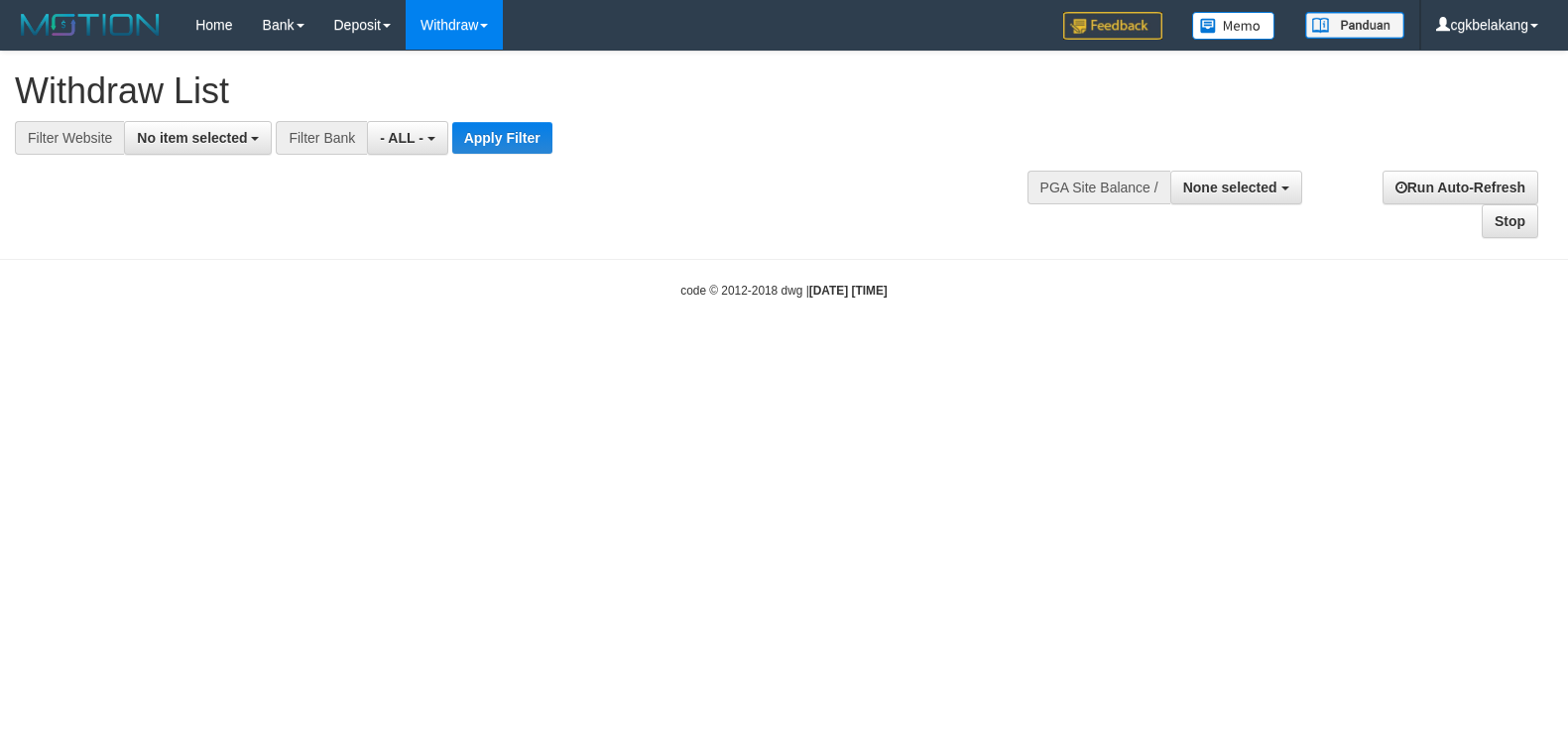 select 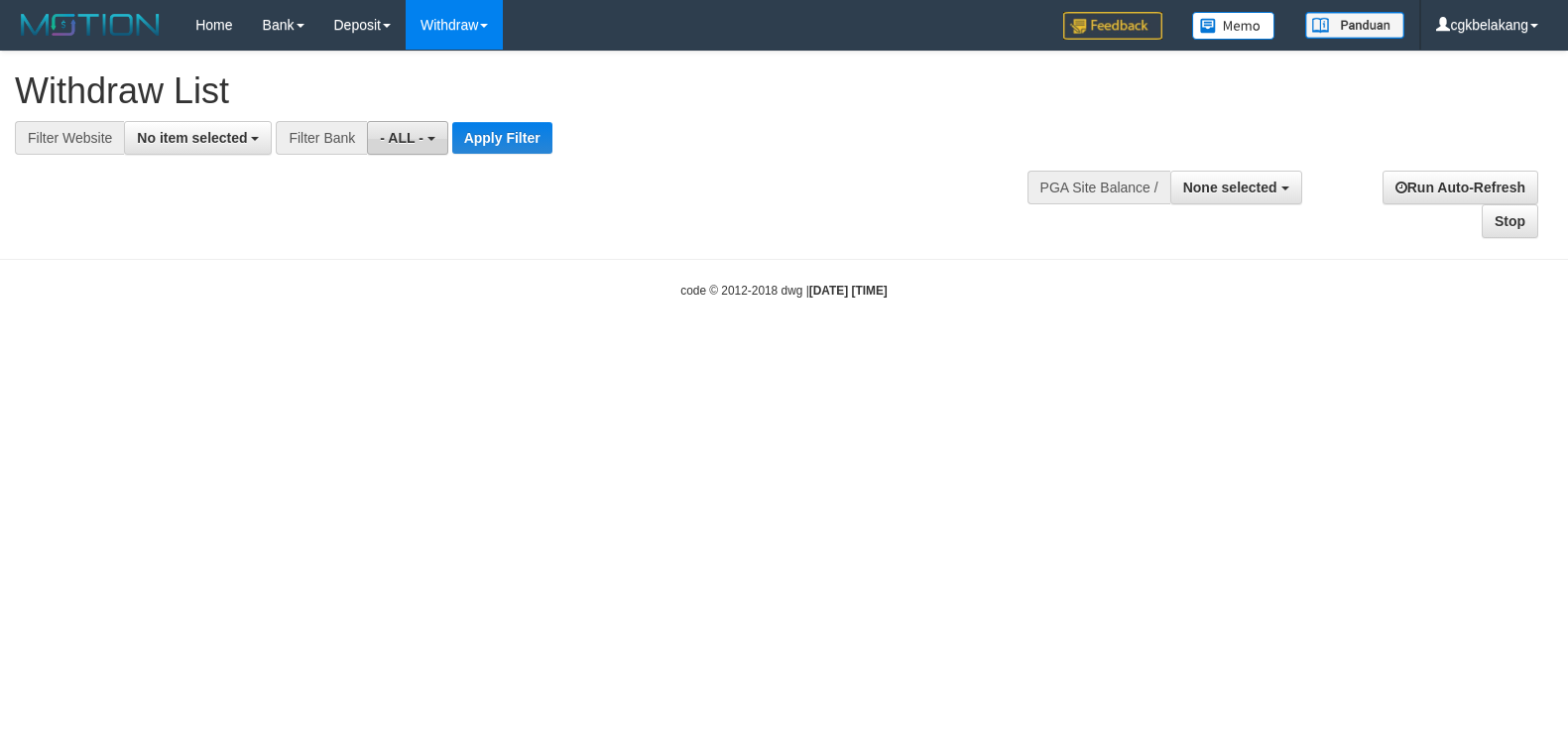 scroll, scrollTop: 0, scrollLeft: 0, axis: both 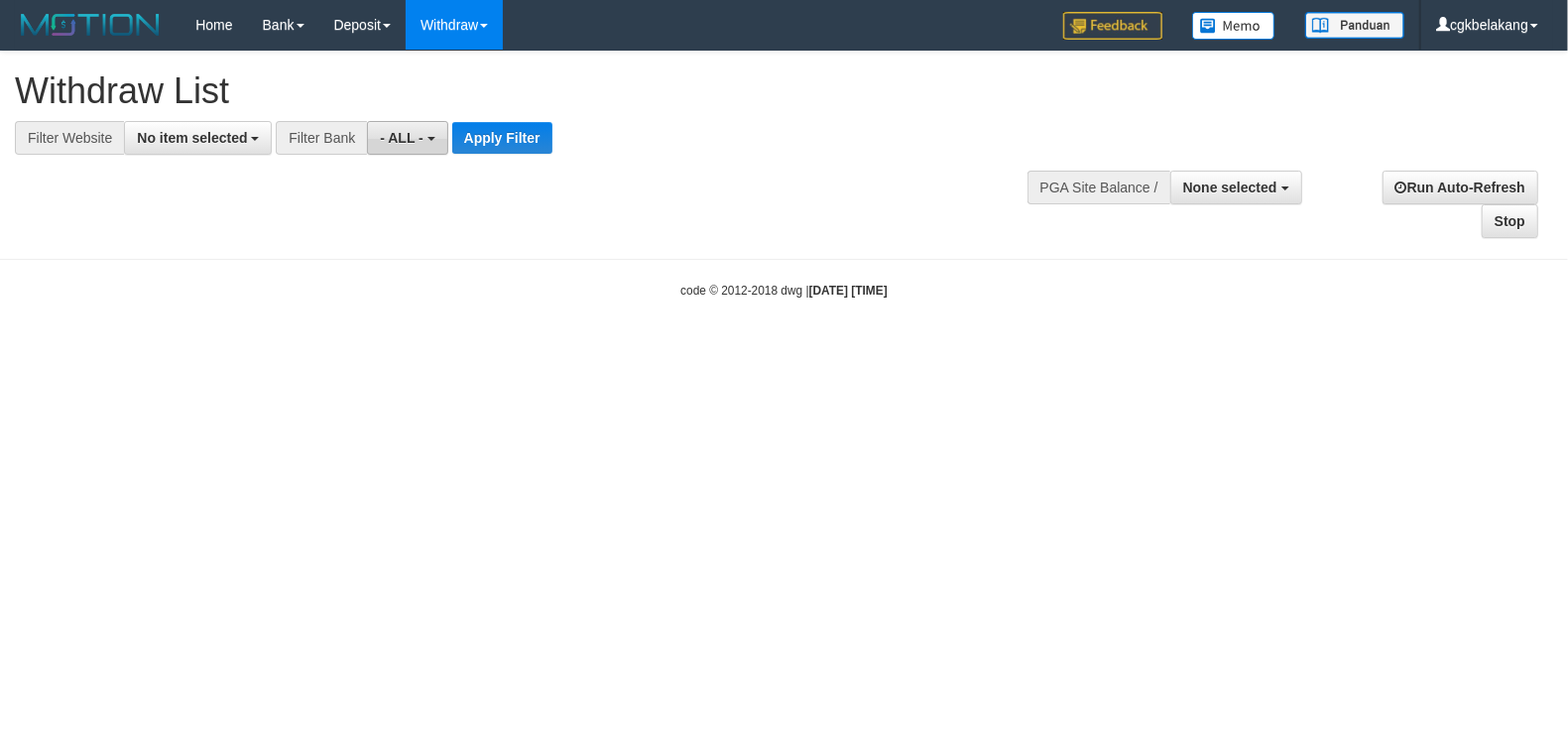click on "- ALL -" at bounding box center (407, 138) 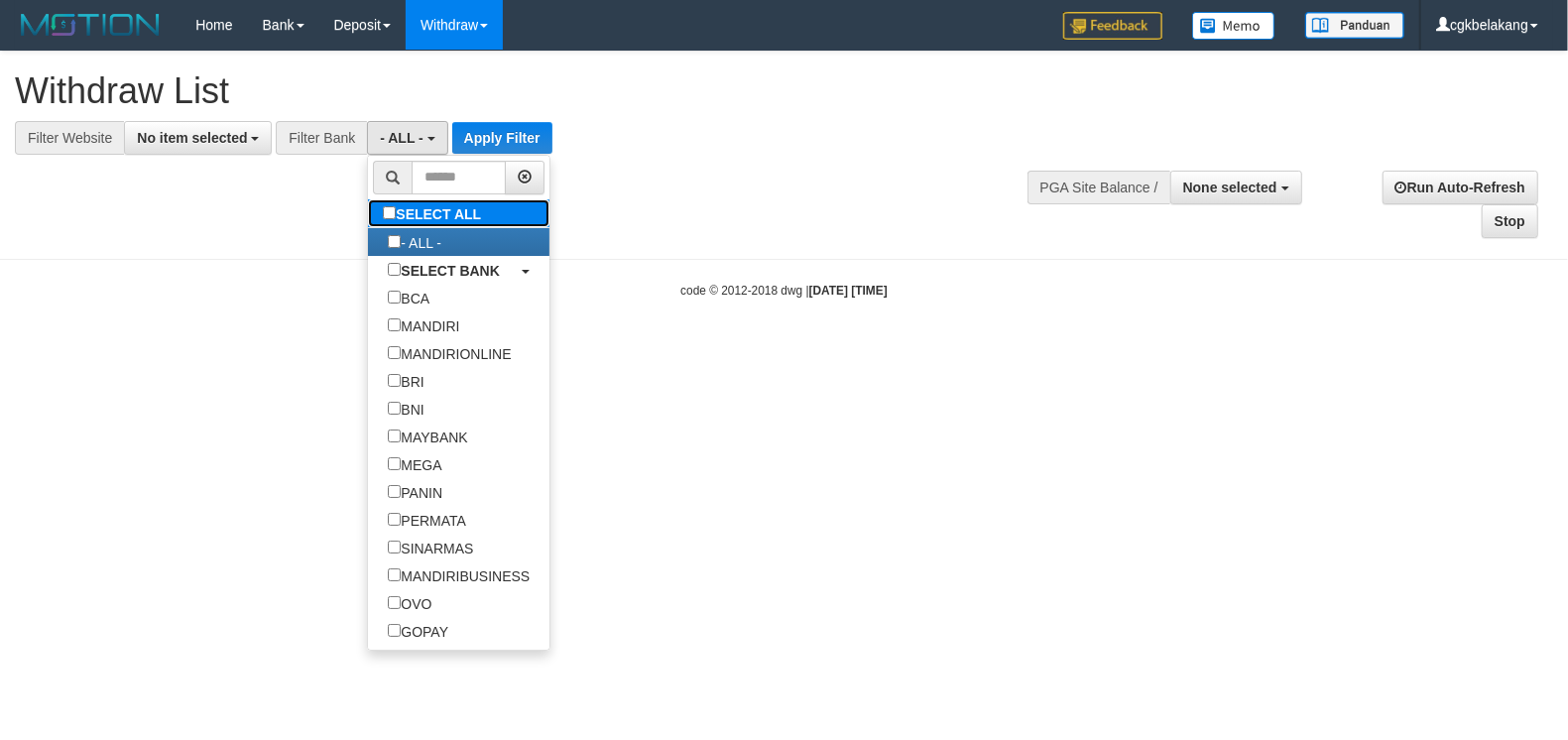 click on "SELECT ALL" at bounding box center (434, 213) 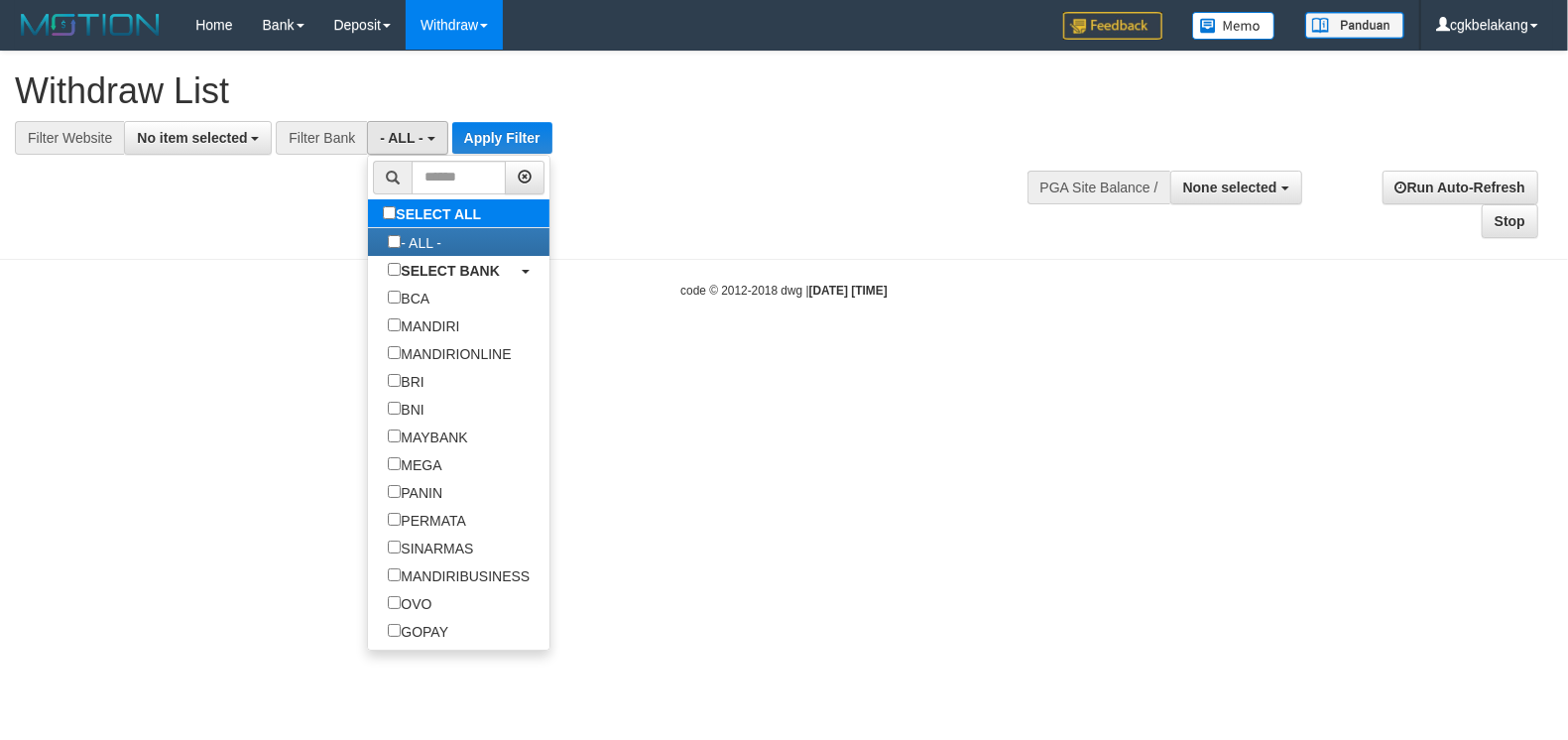 type 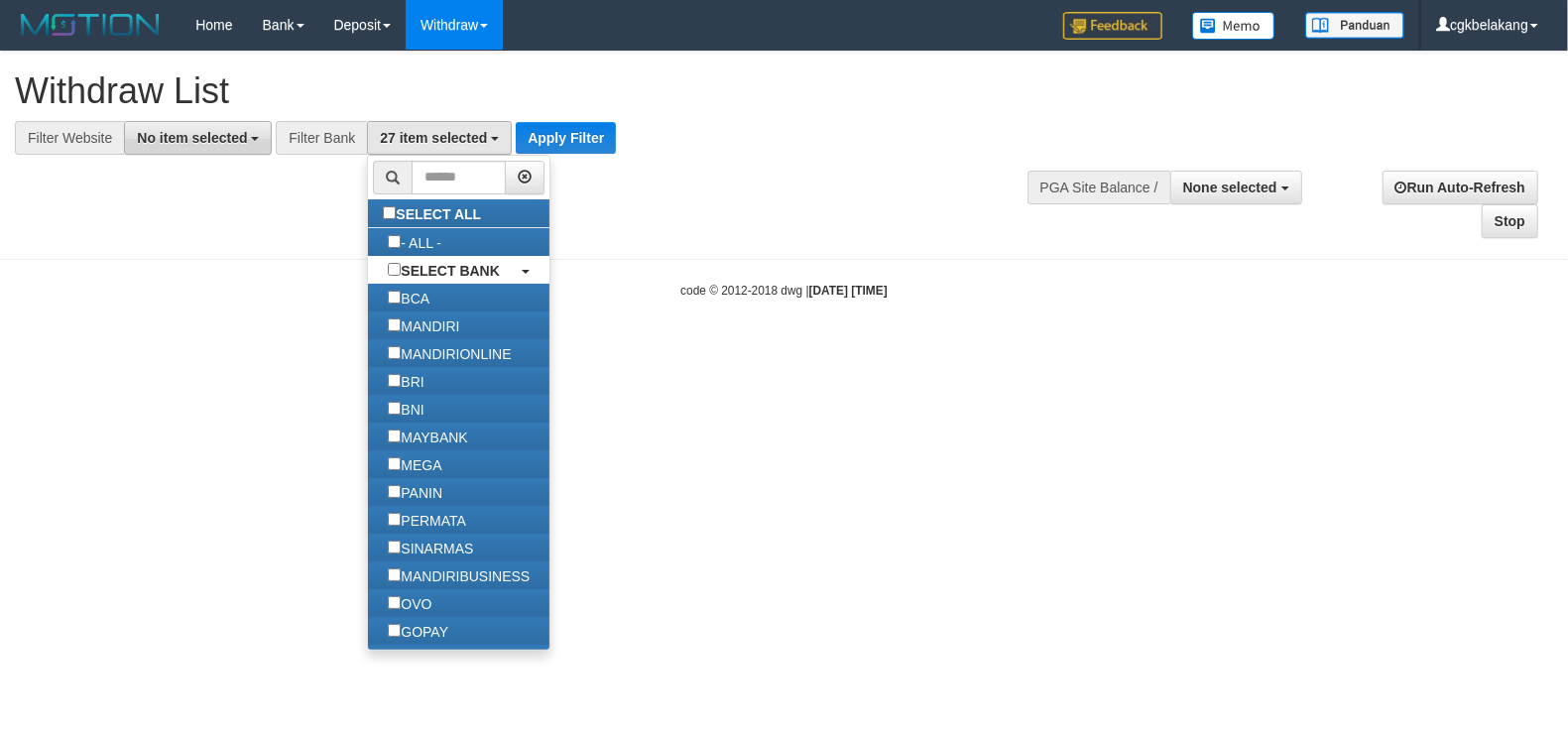 click on "No item selected" at bounding box center [191, 138] 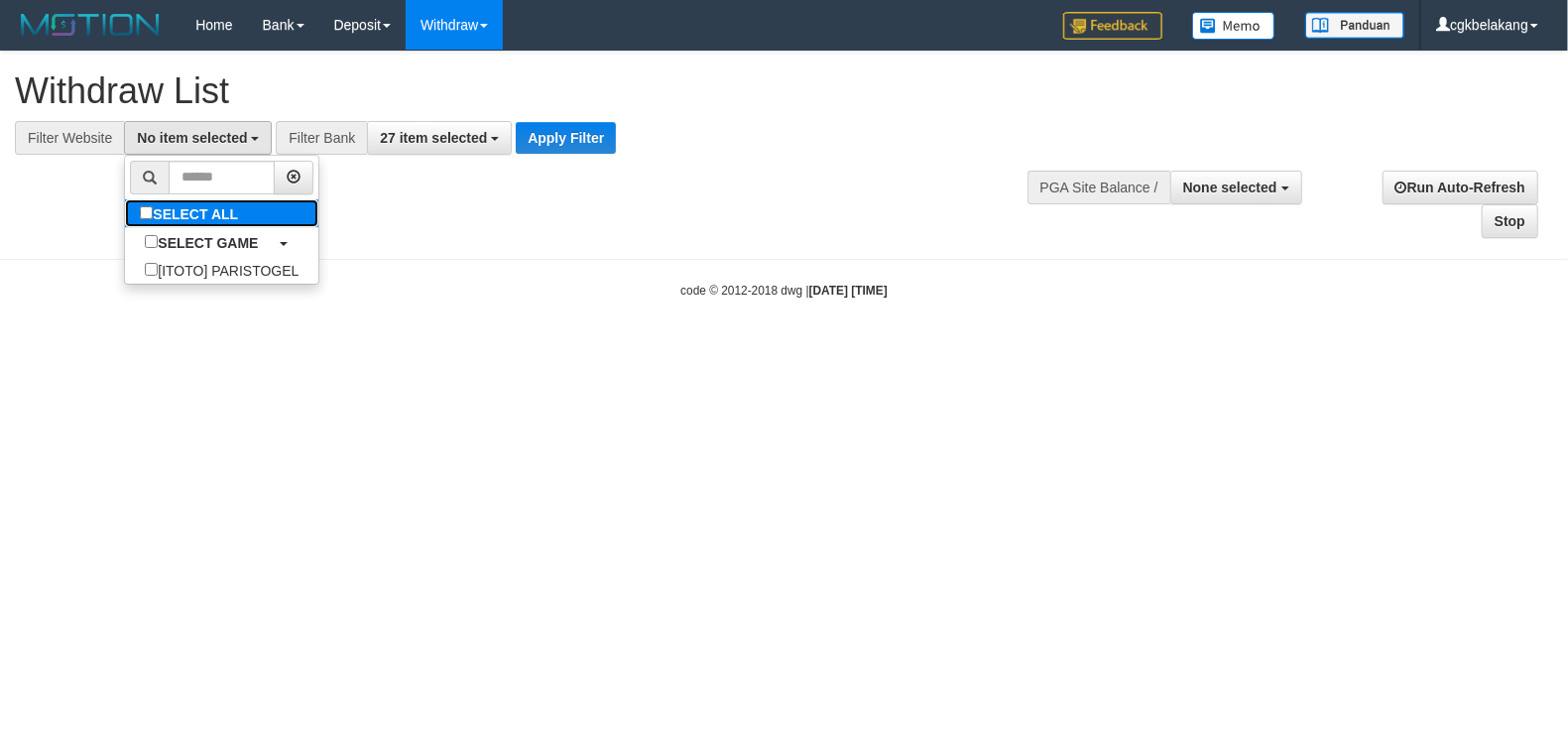click on "SELECT ALL" at bounding box center [191, 213] 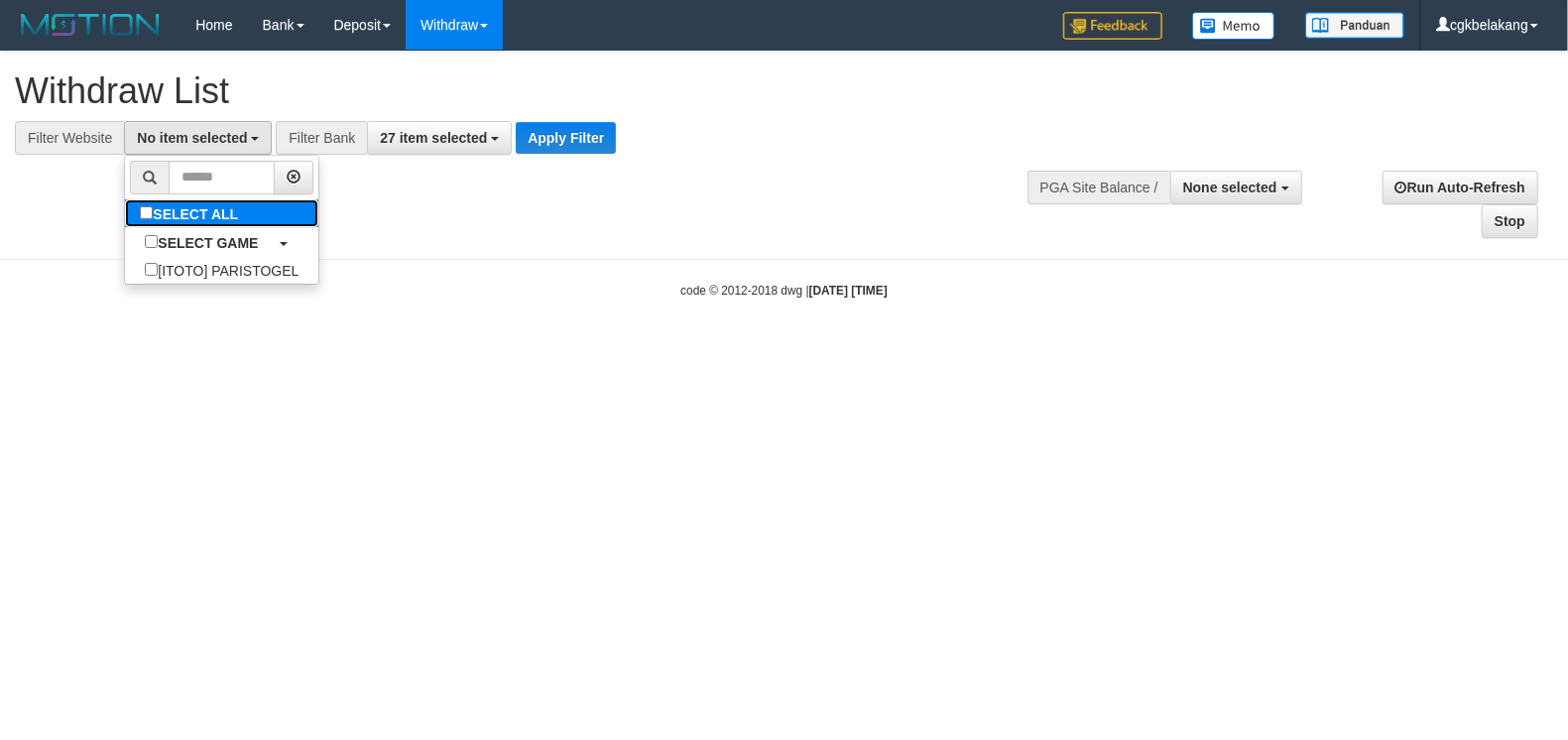 click on "SELECT ALL" at bounding box center (191, 213) 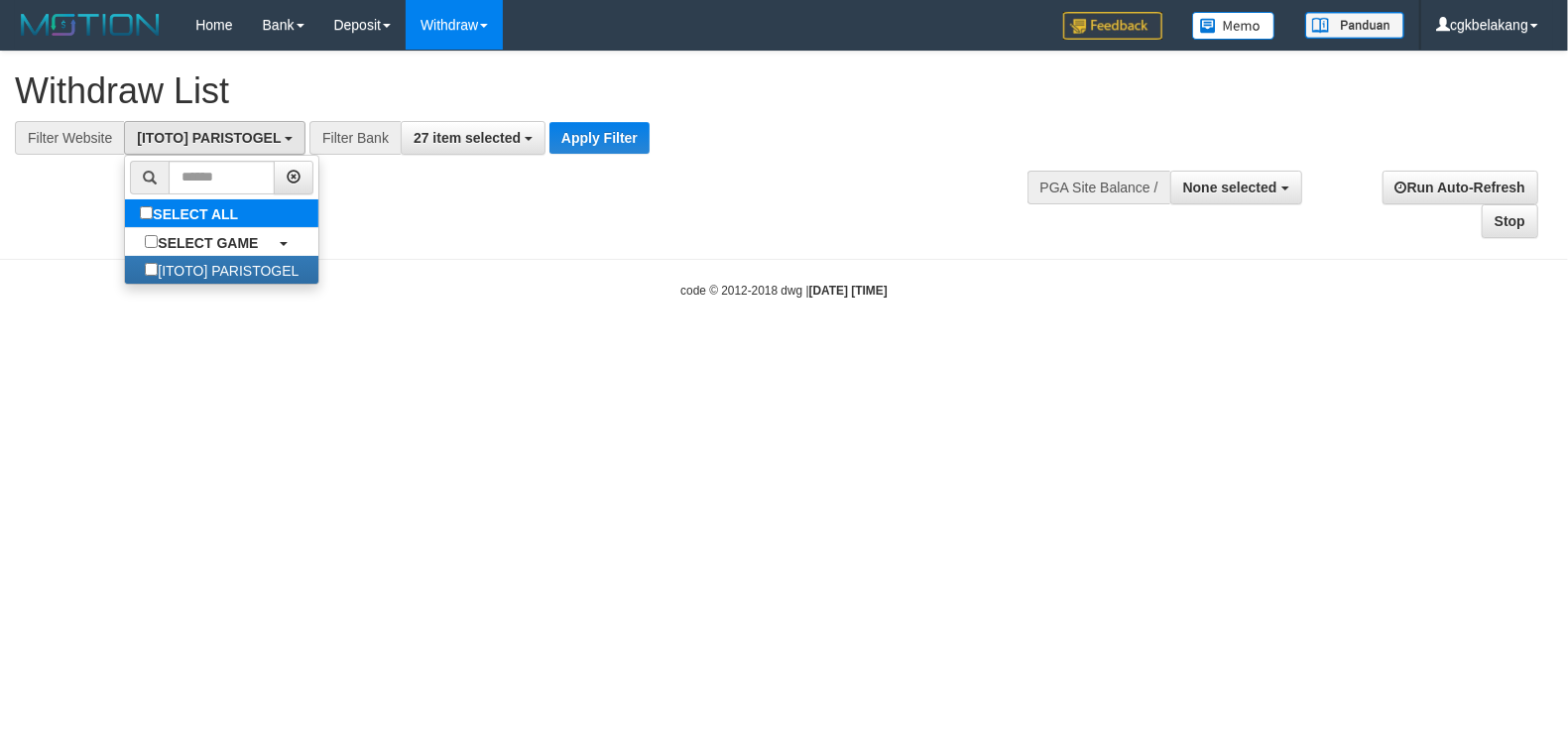 scroll, scrollTop: 17, scrollLeft: 0, axis: vertical 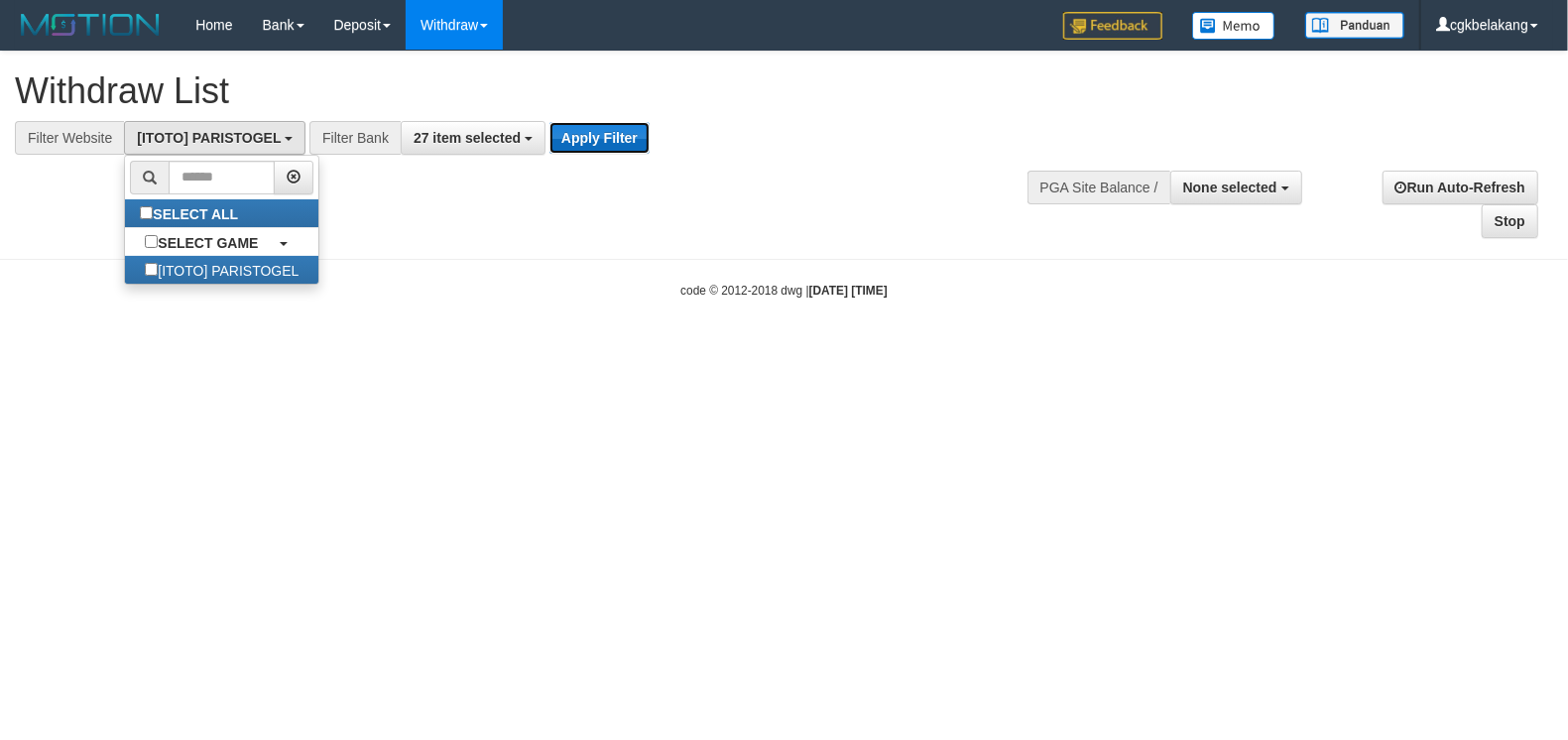 click on "Apply Filter" at bounding box center [599, 138] 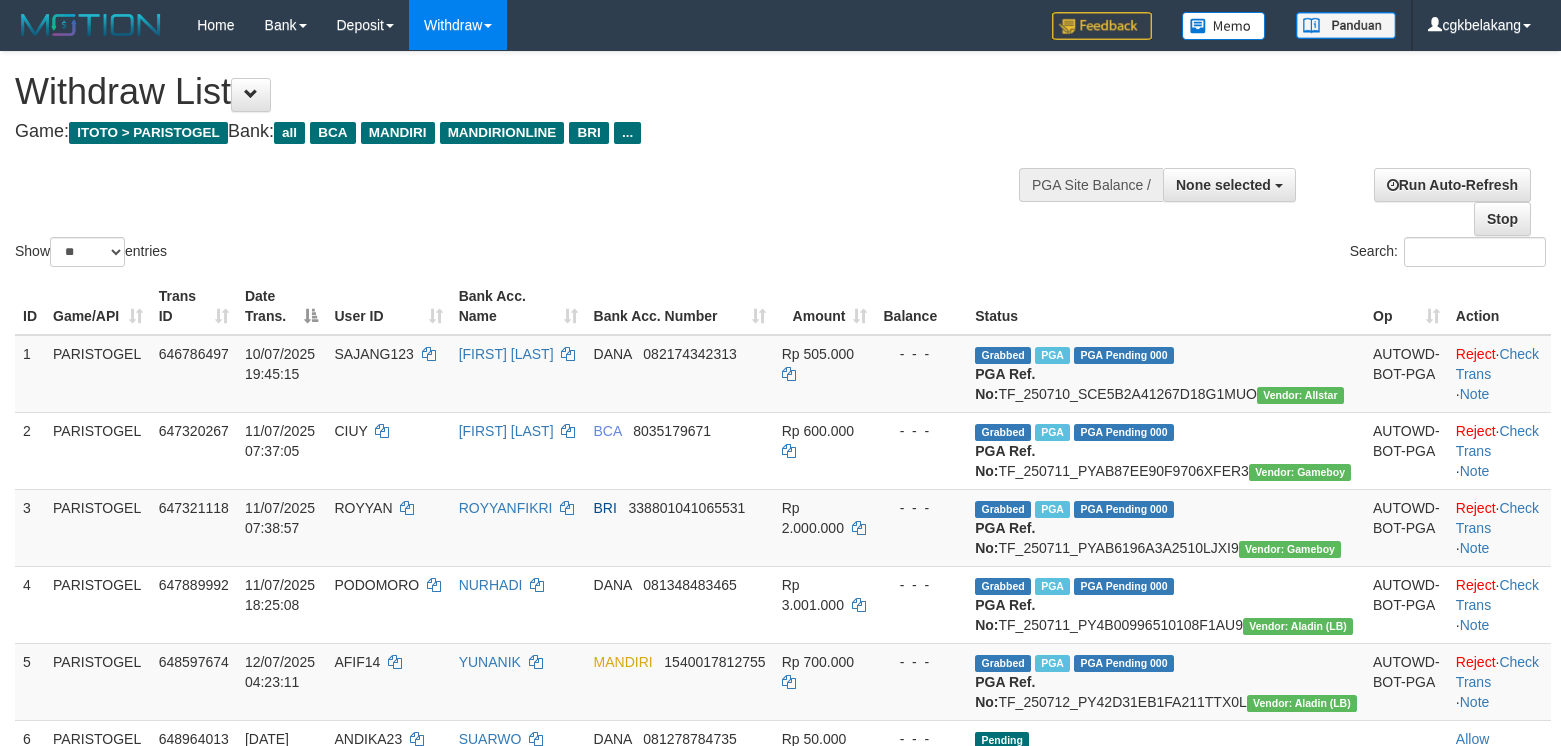 select 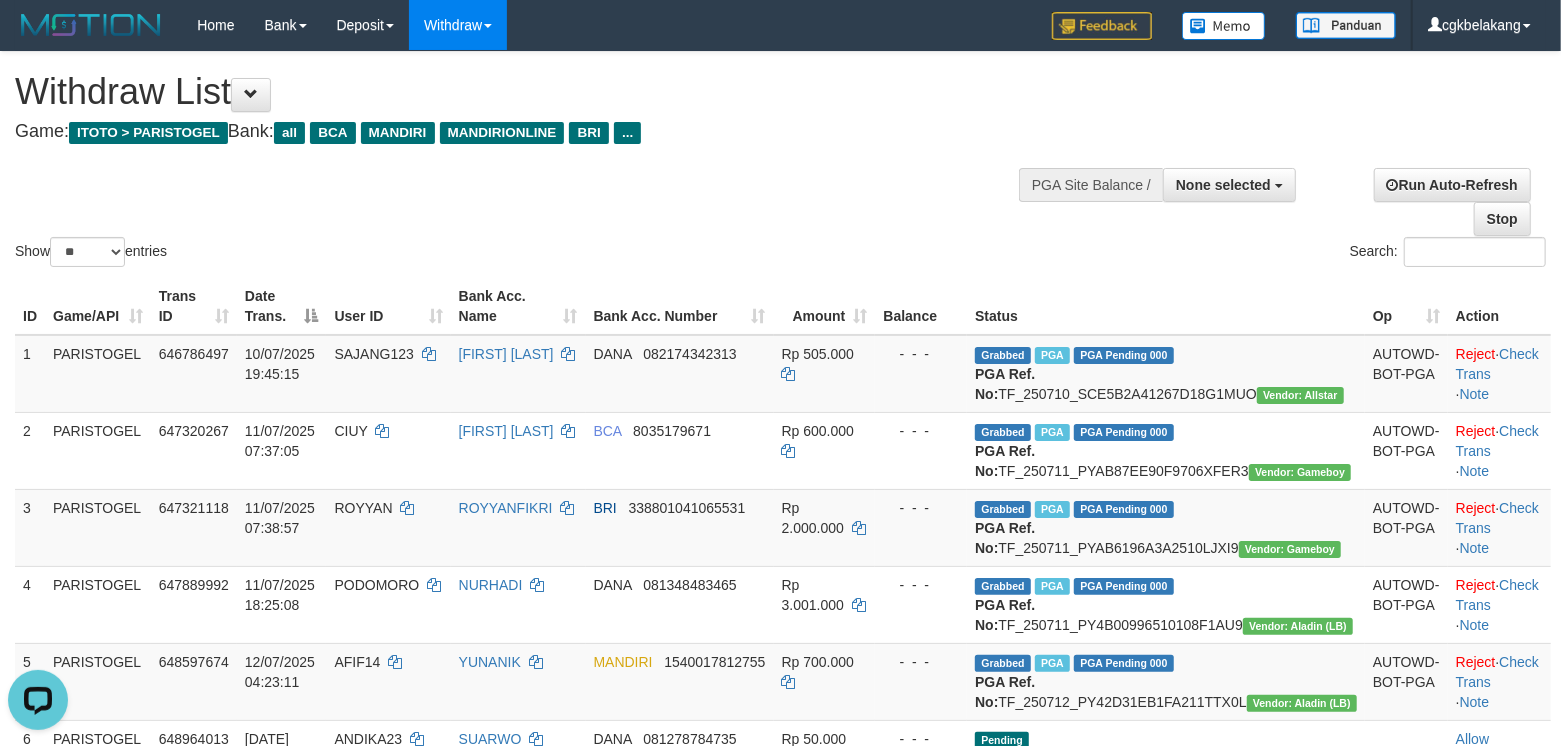 scroll, scrollTop: 0, scrollLeft: 0, axis: both 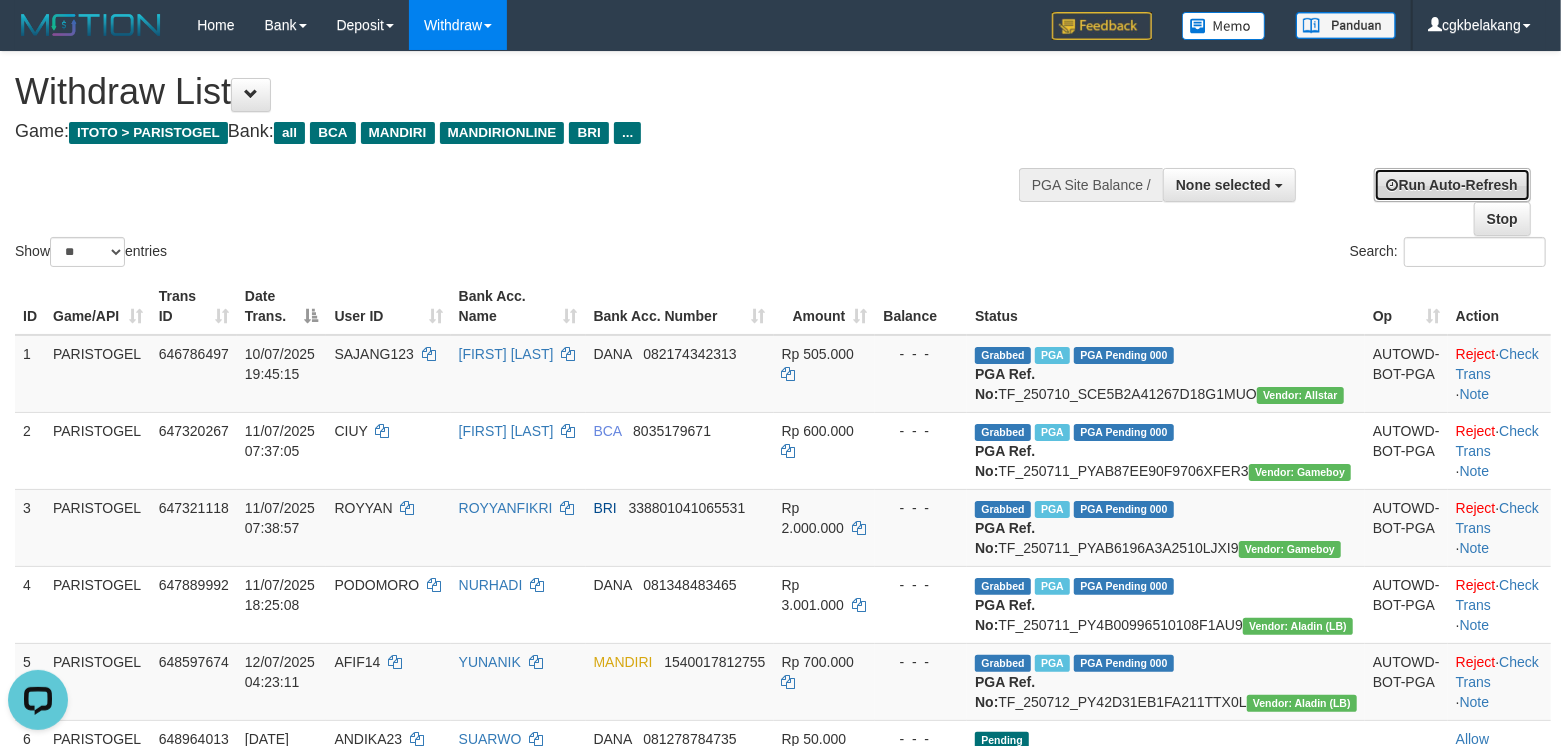 click on "Run Auto-Refresh" at bounding box center (1452, 185) 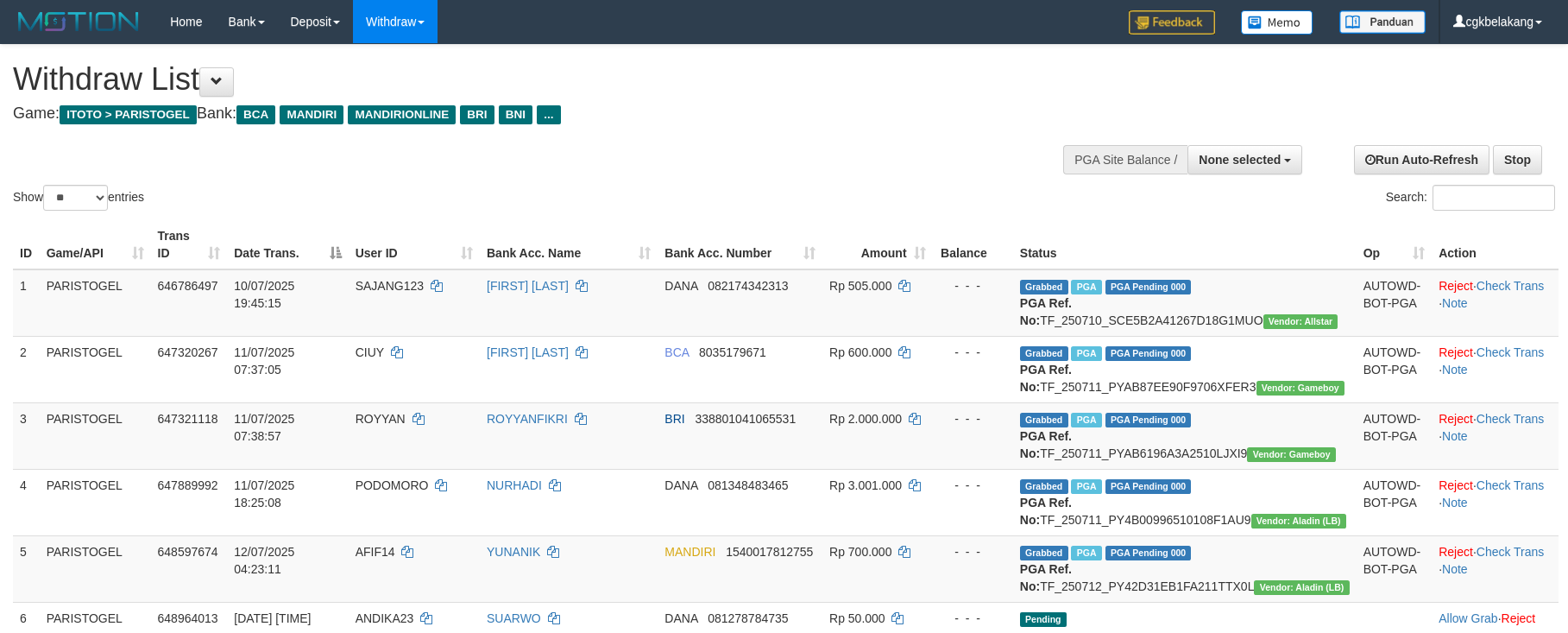 select 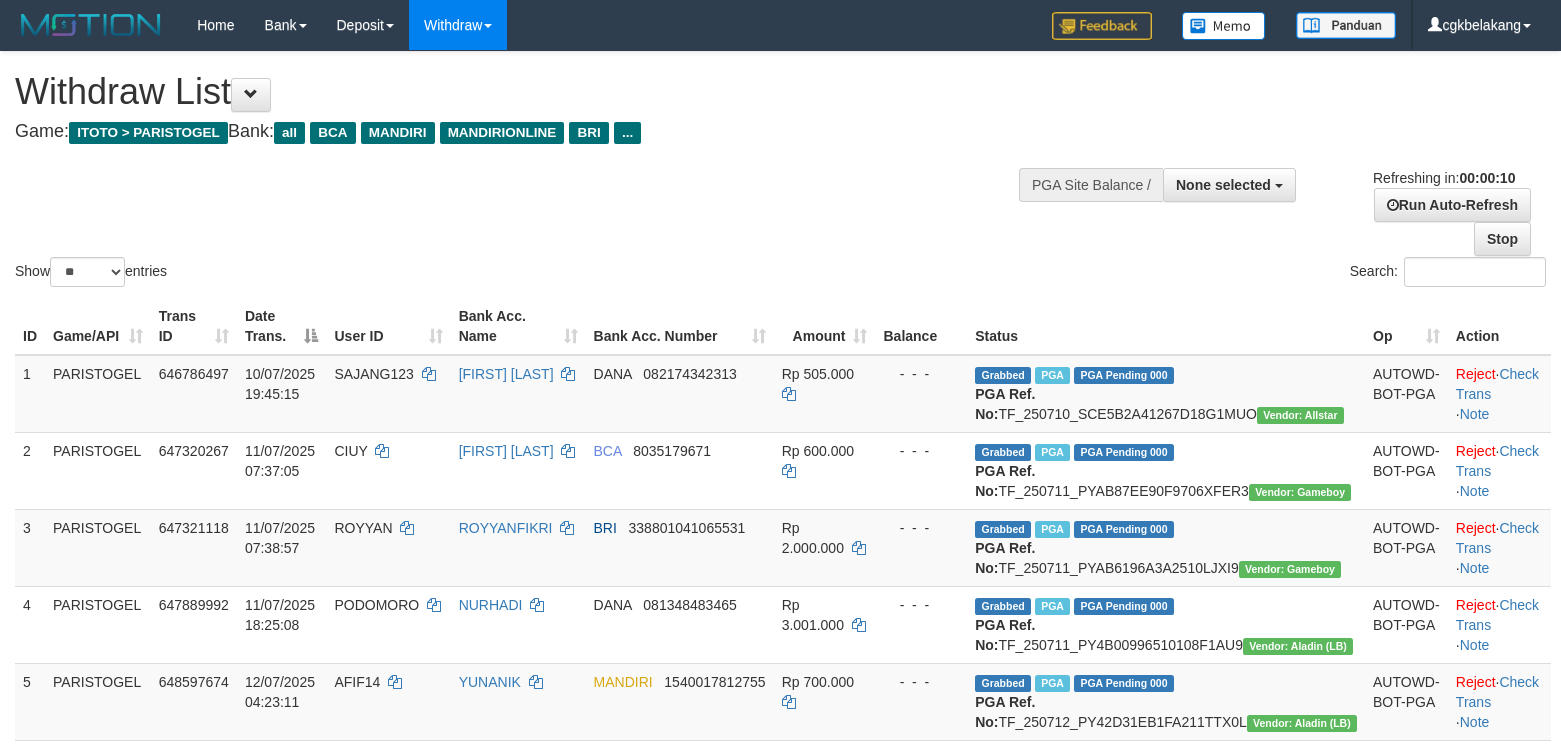select 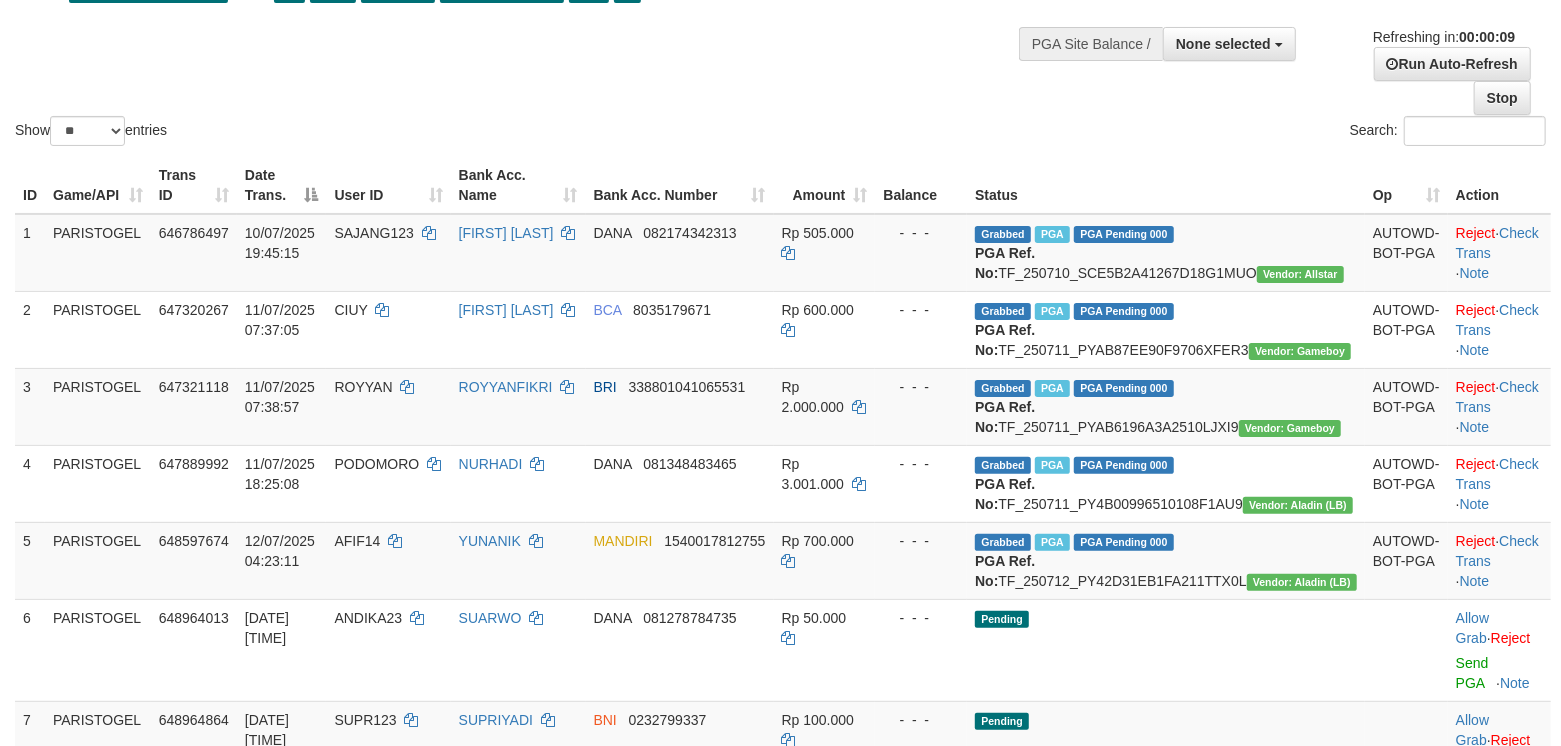 scroll, scrollTop: 666, scrollLeft: 0, axis: vertical 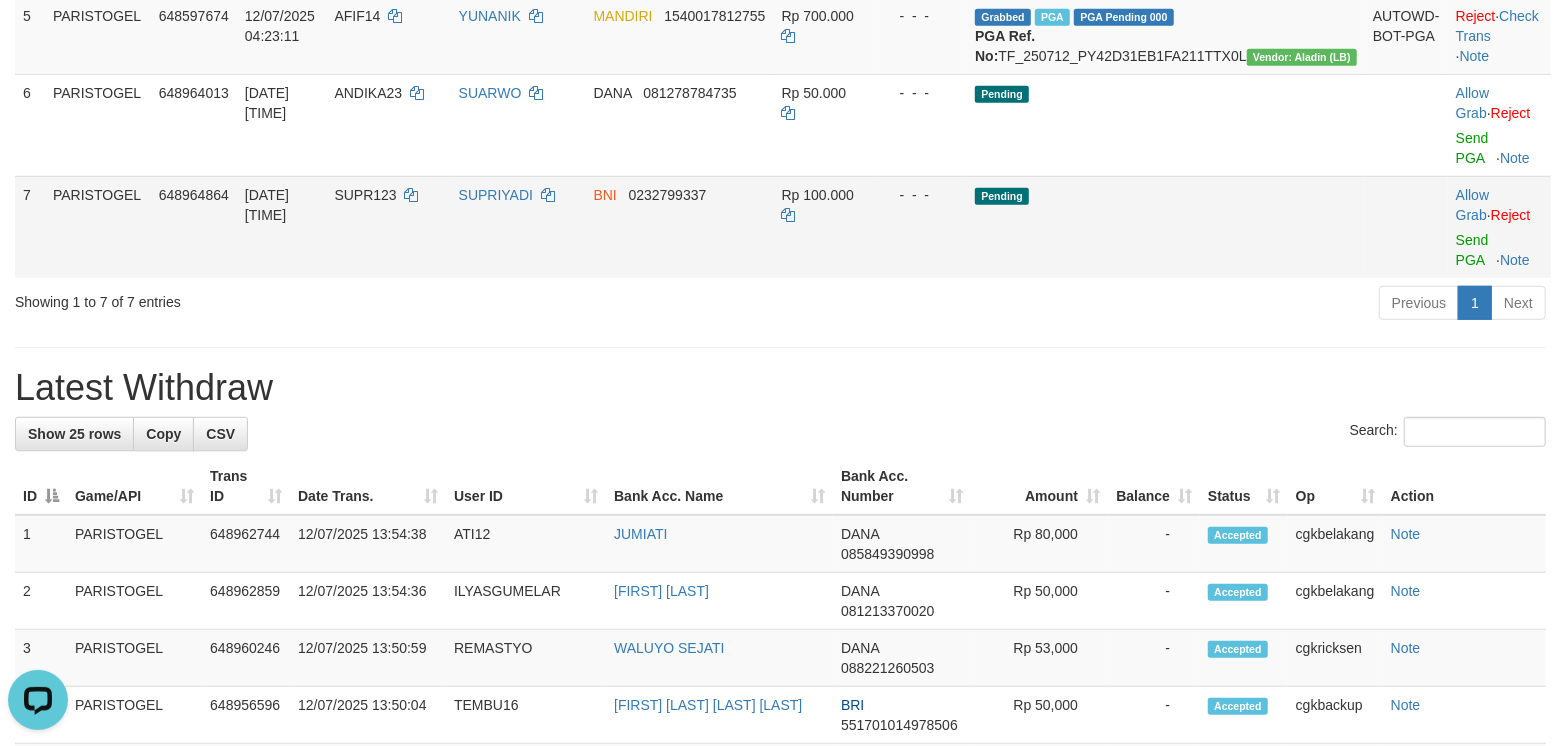 click on "Allow Grab   ·    Reject Send PGA     ·    Note" at bounding box center [1499, 227] 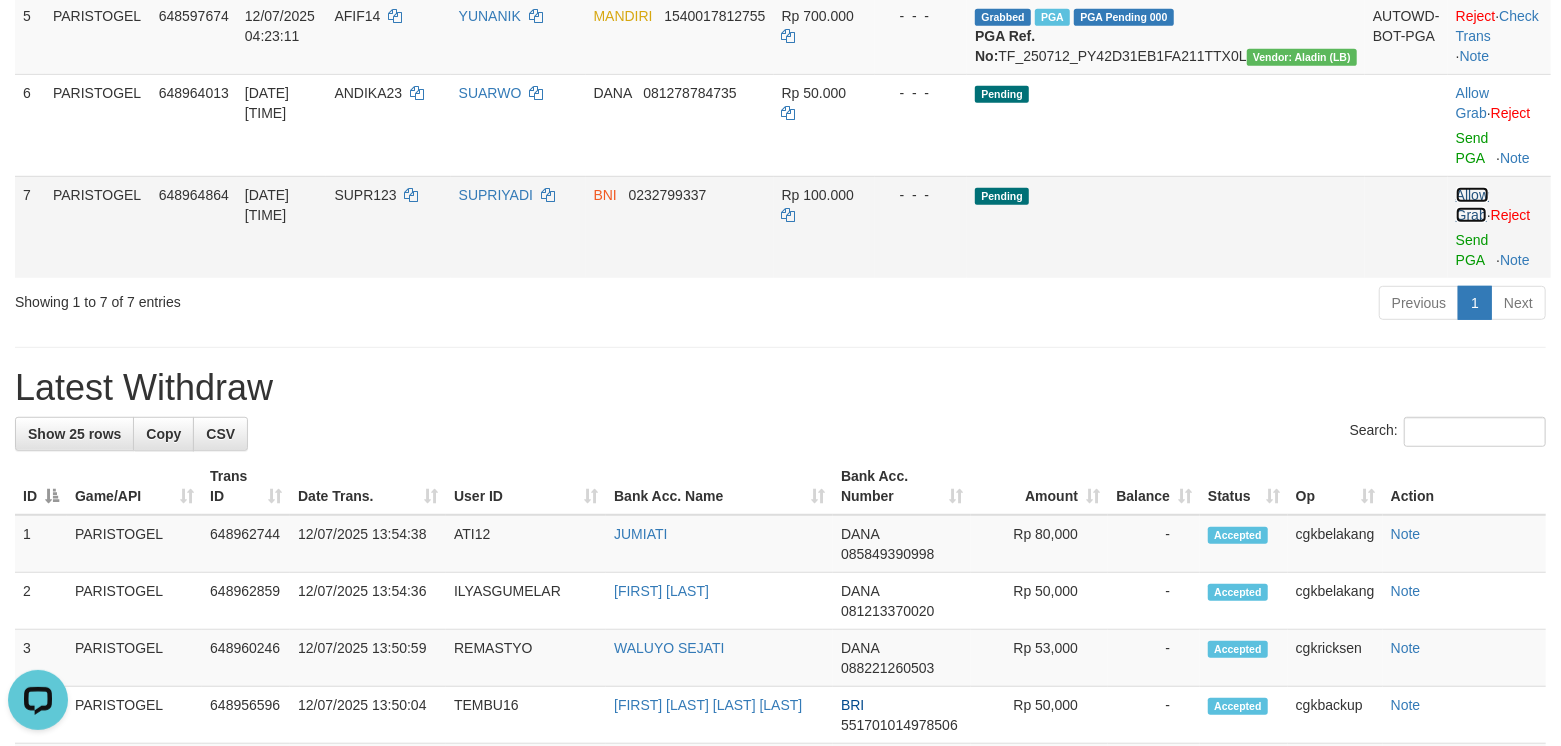 click on "Allow Grab" at bounding box center [1472, 205] 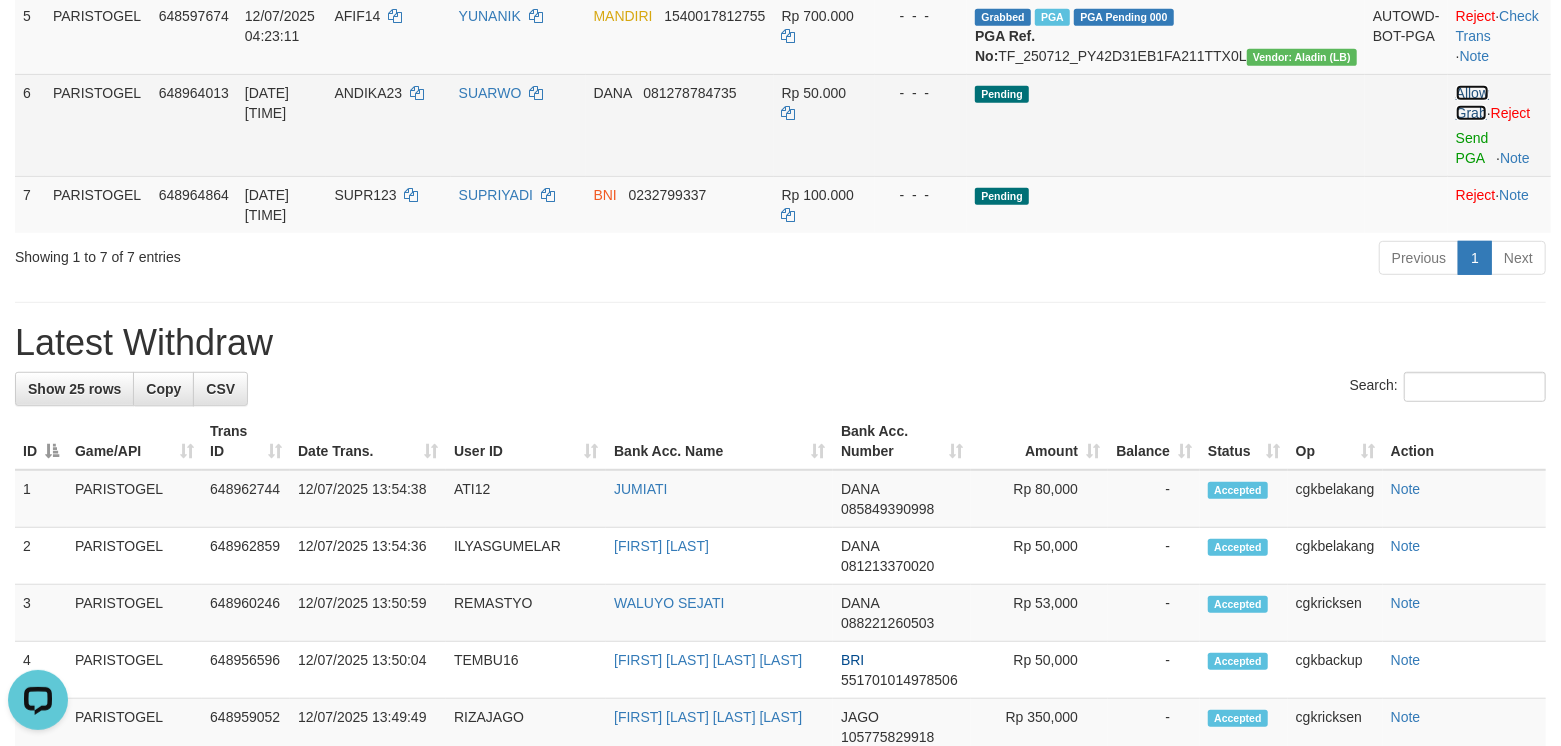 click on "Allow Grab" at bounding box center (1472, 103) 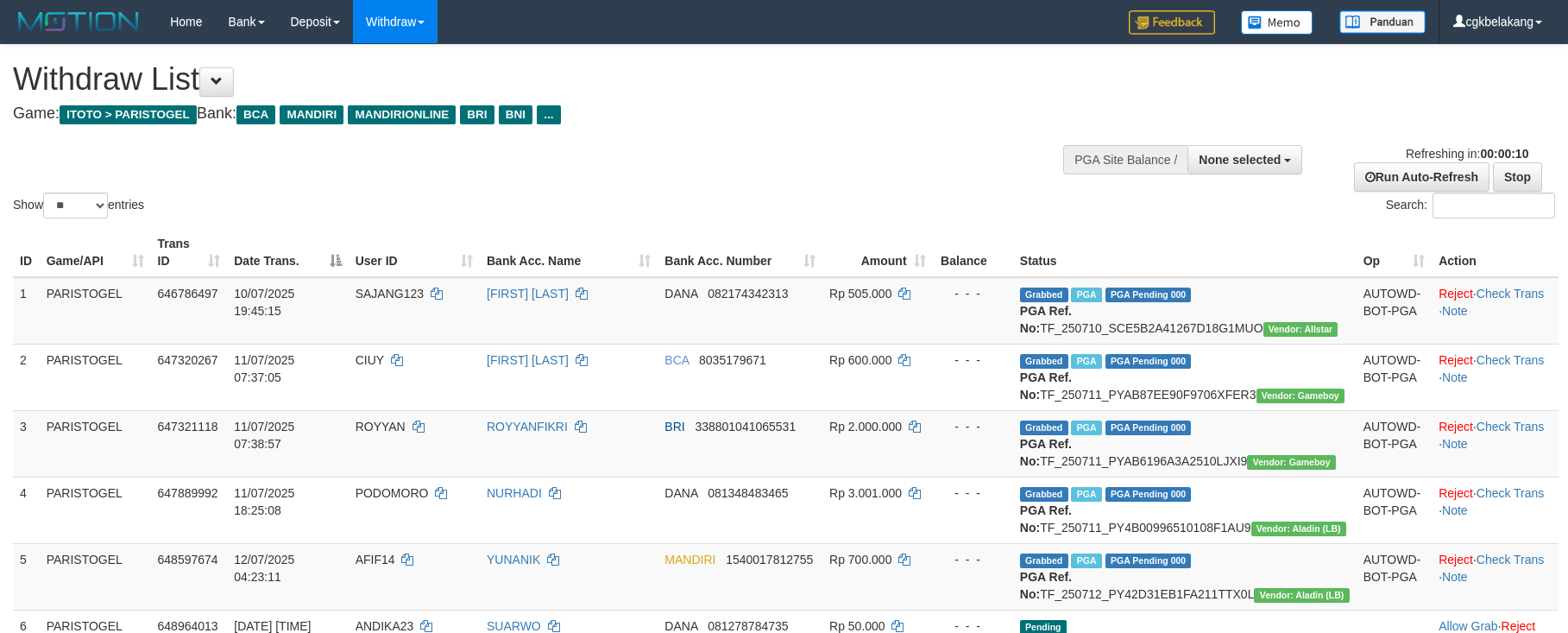 select 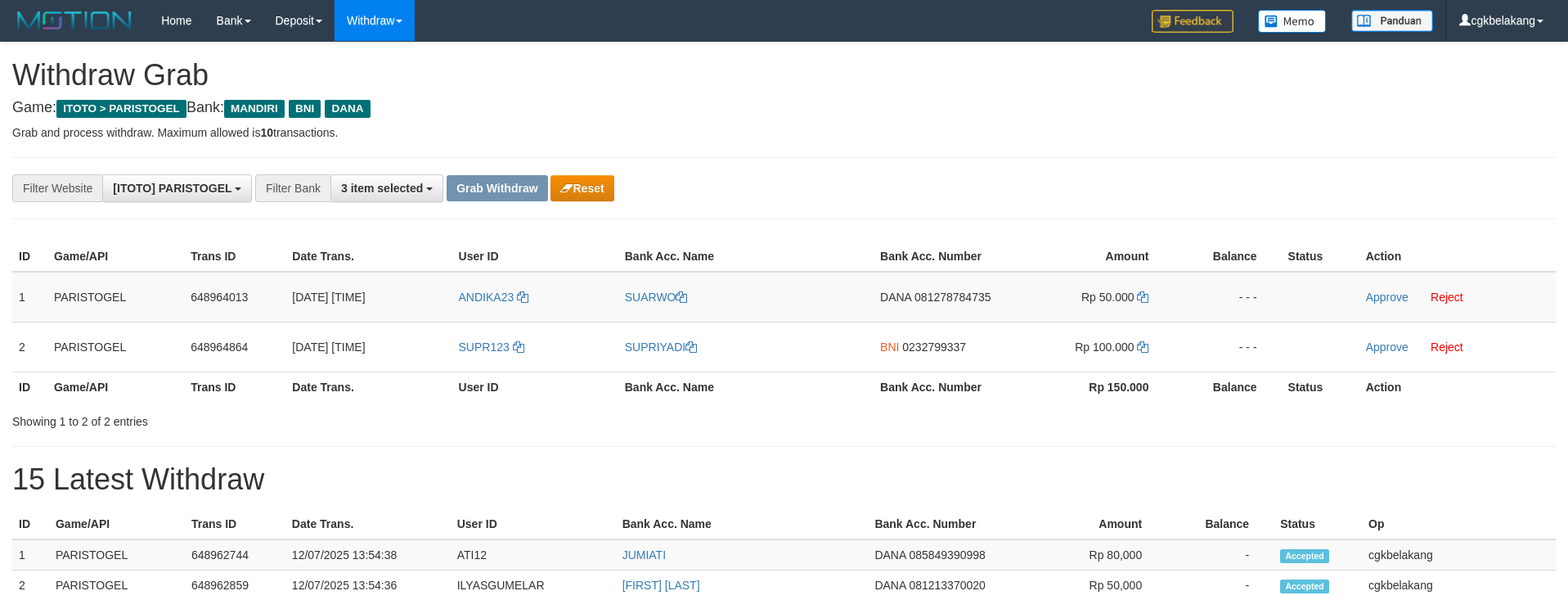 scroll, scrollTop: 0, scrollLeft: 0, axis: both 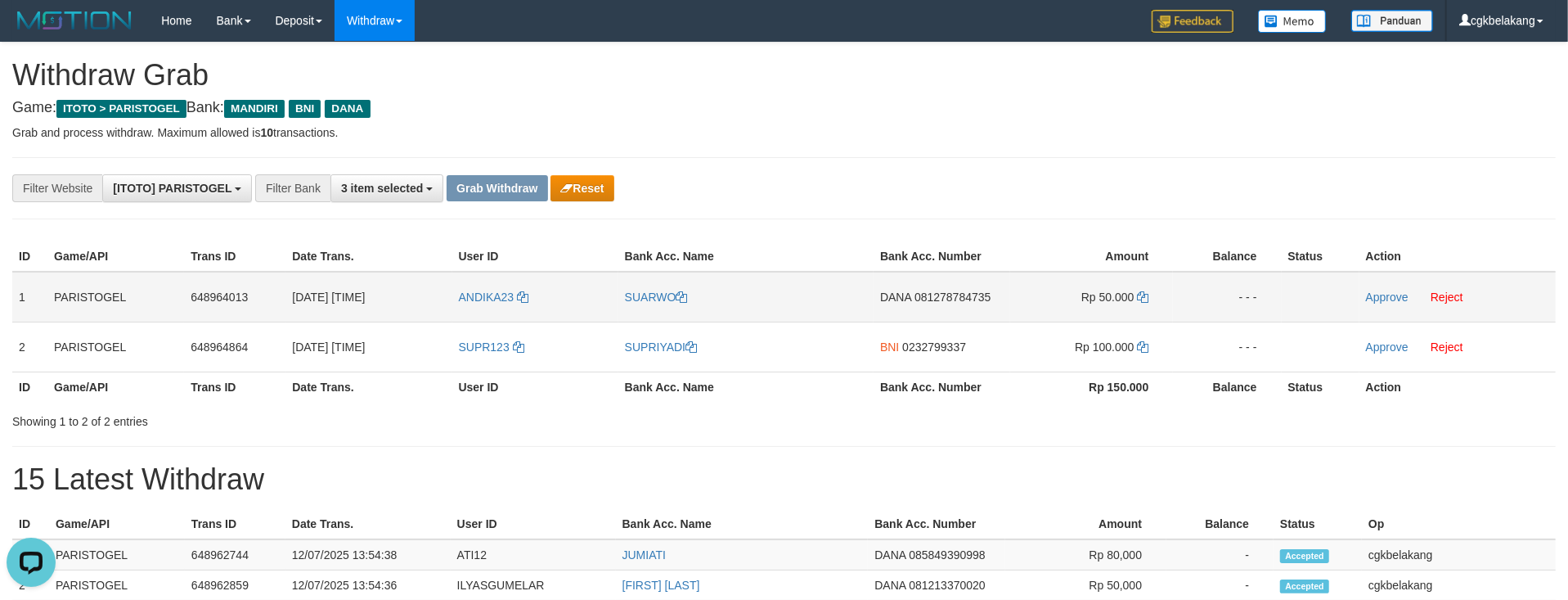 click on "ANDIKA23" at bounding box center (535, 297) 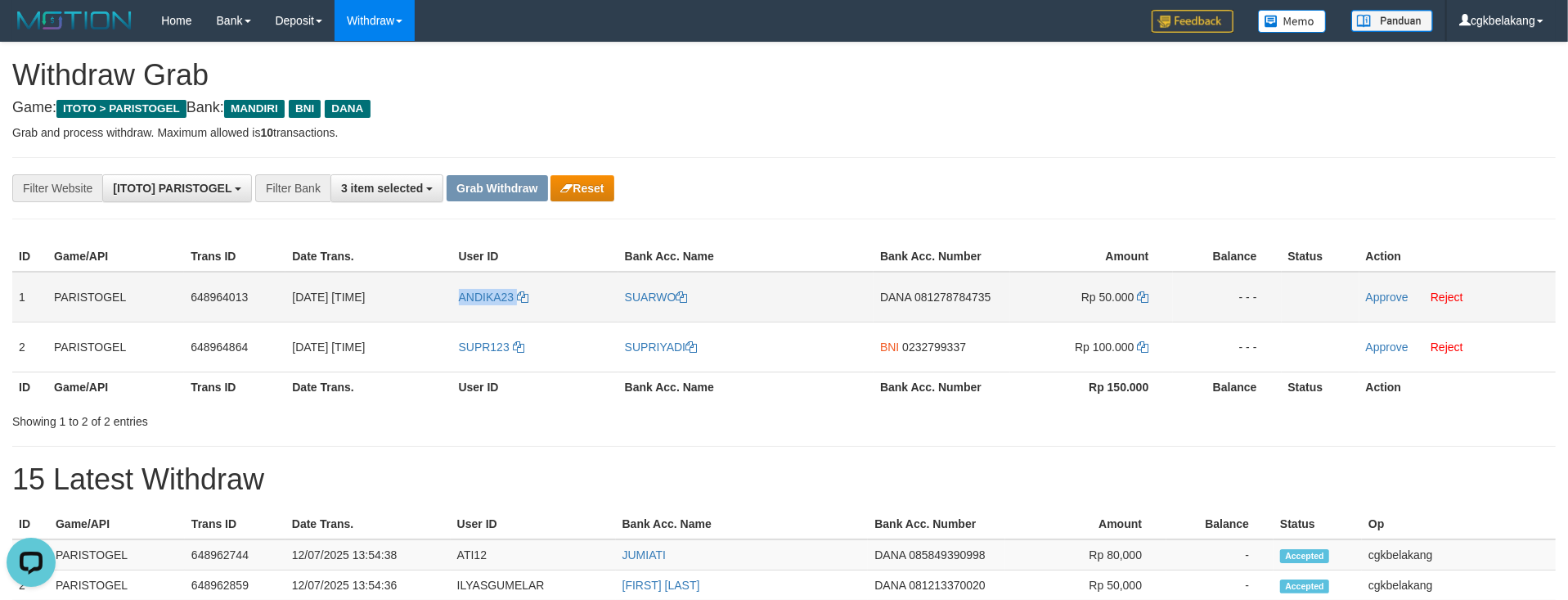 click on "ANDIKA23" at bounding box center (535, 297) 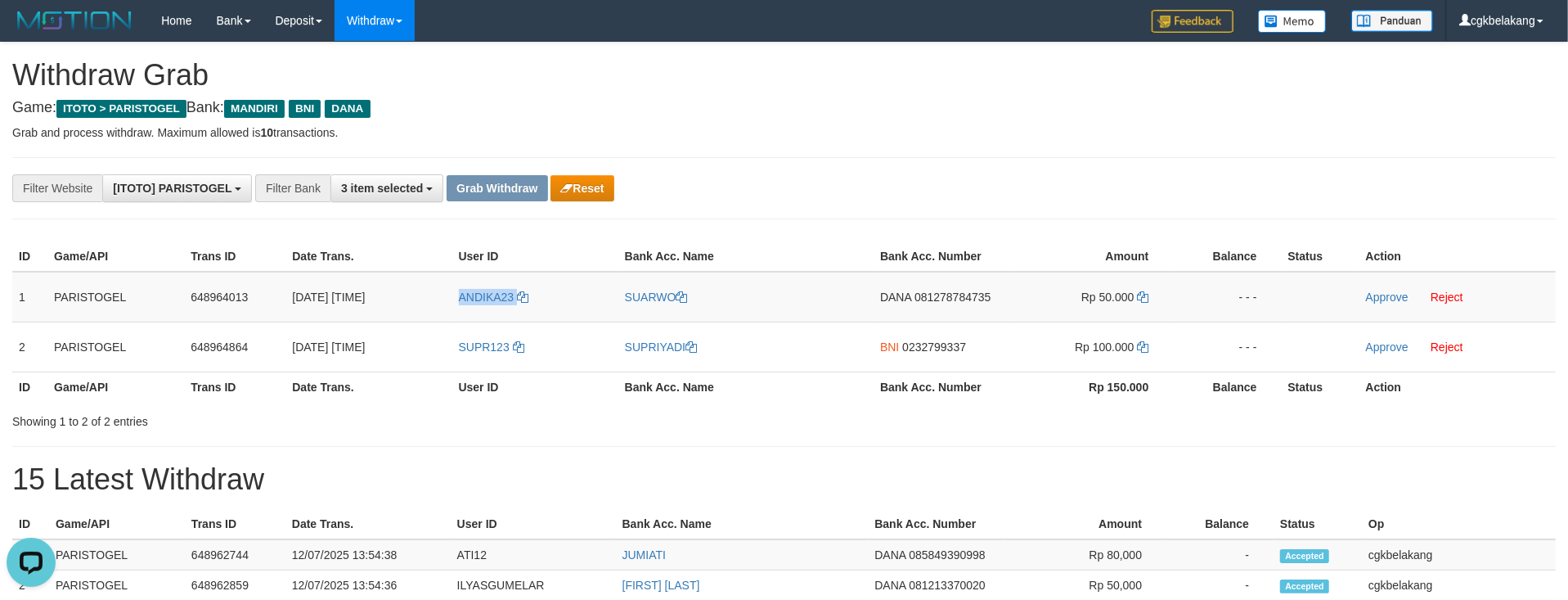 copy on "ANDIKA23" 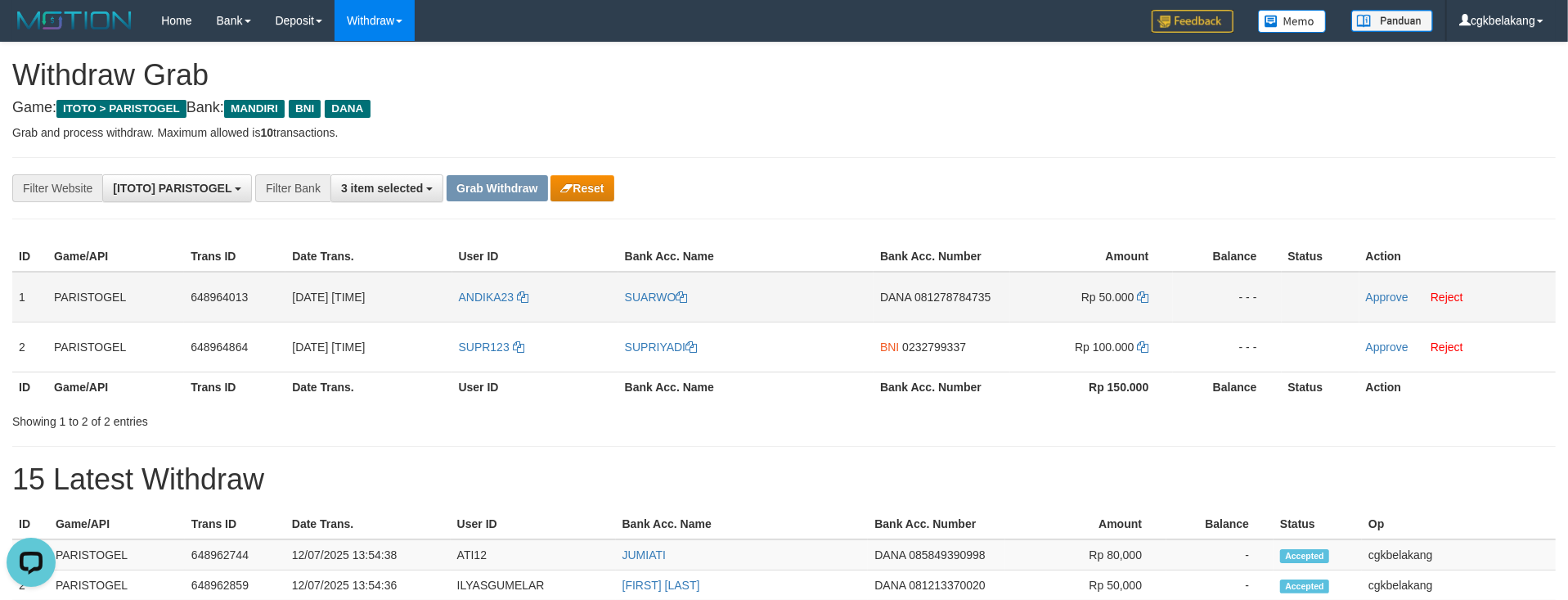 click on "SUARWO" at bounding box center (746, 297) 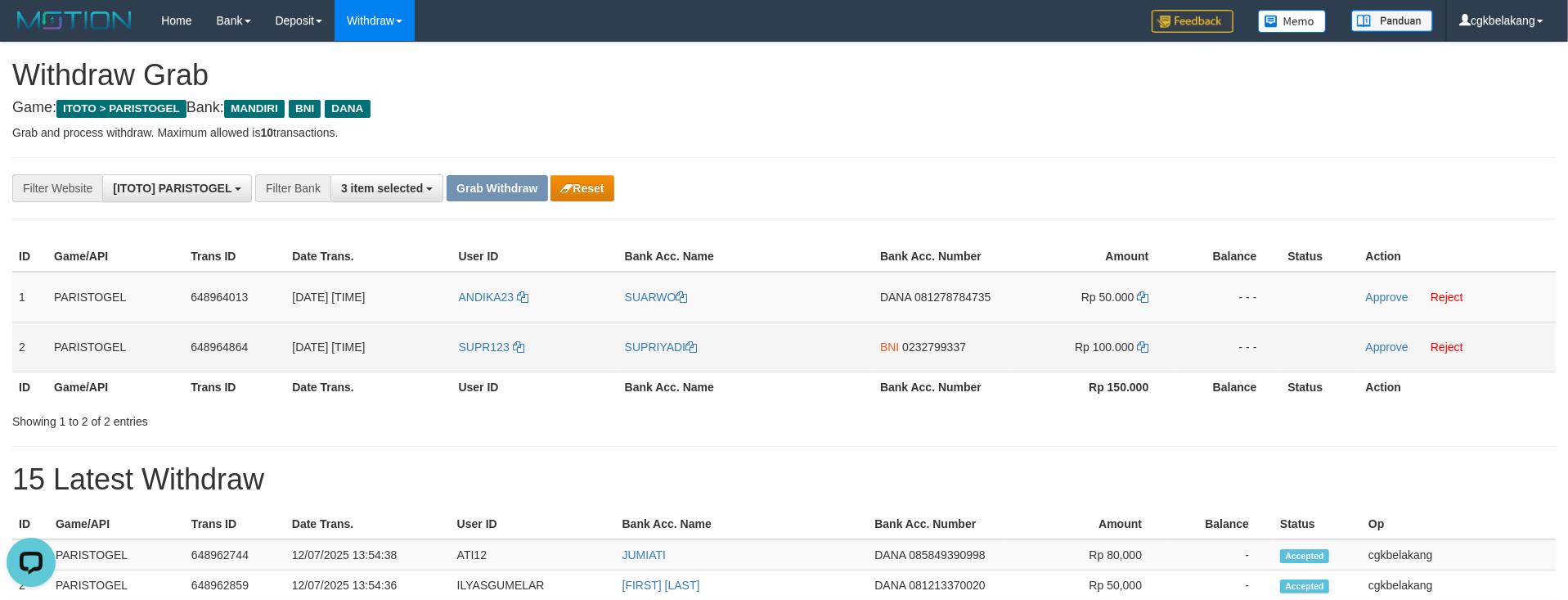 click on "SUPR123" at bounding box center (535, 346) 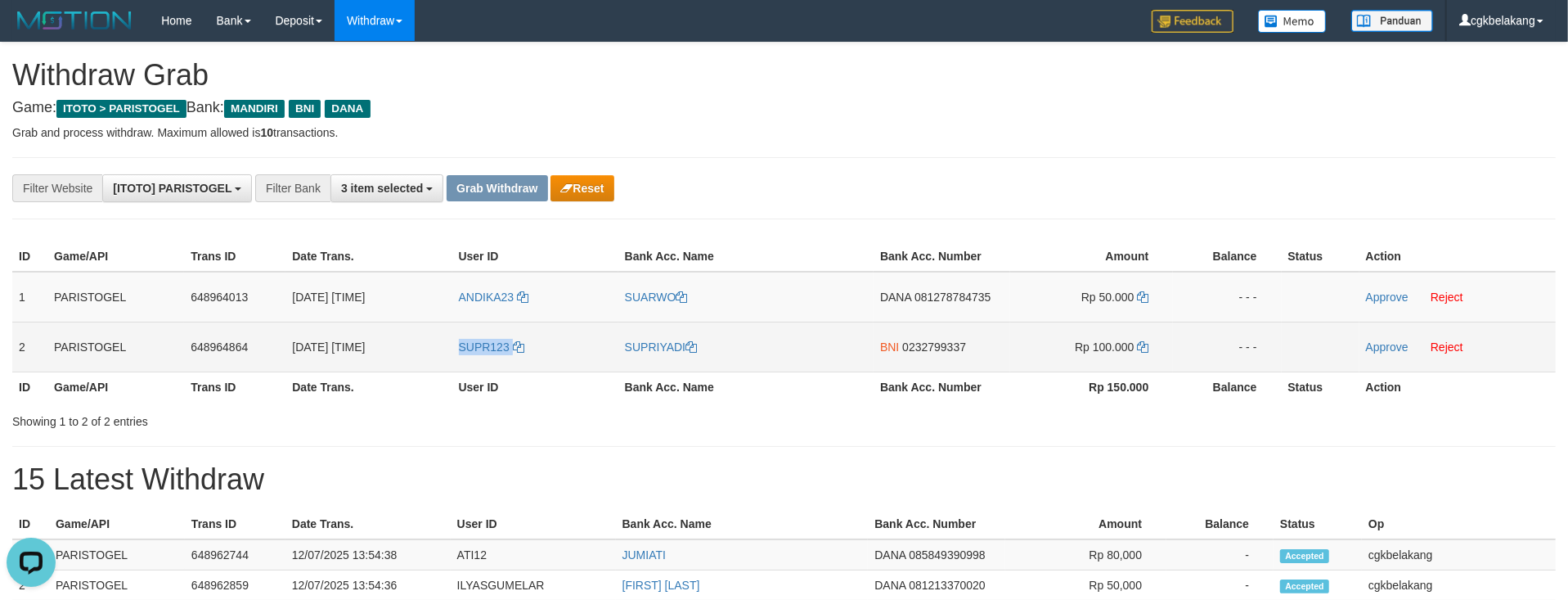 click on "SUPR123" at bounding box center (535, 346) 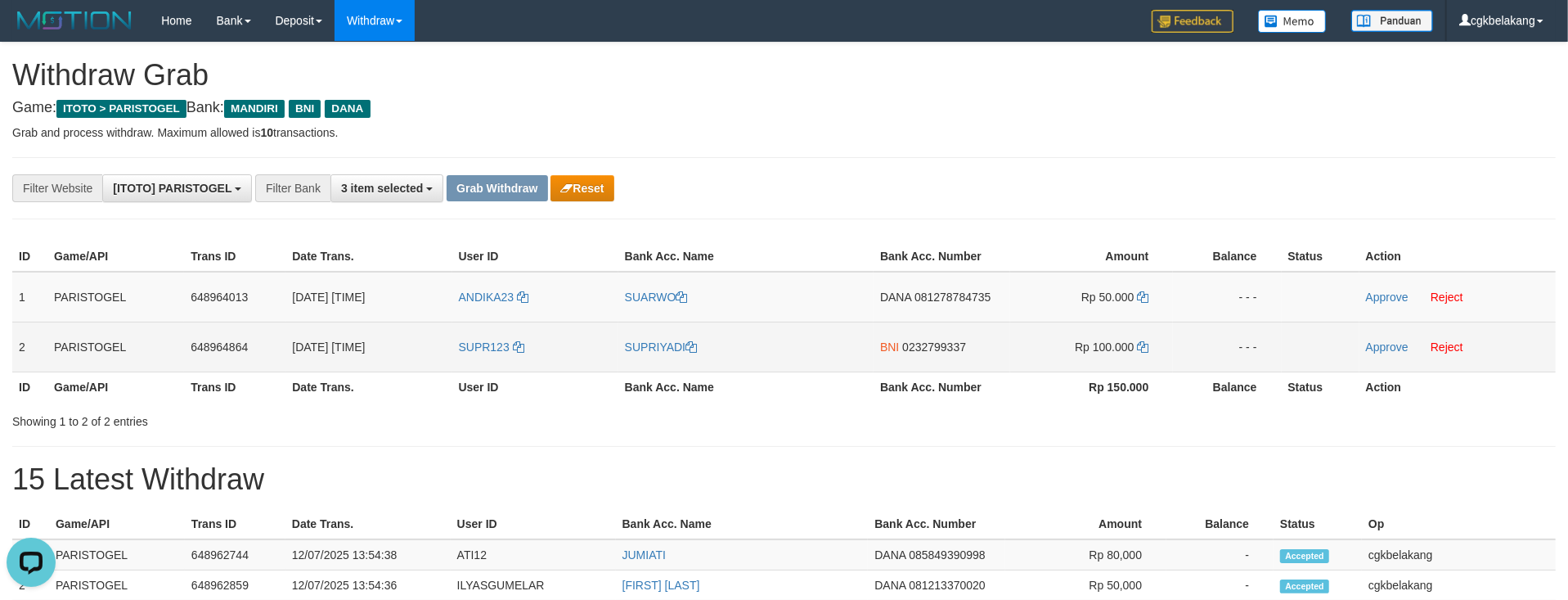 click on "SUPRIYADI" at bounding box center (746, 346) 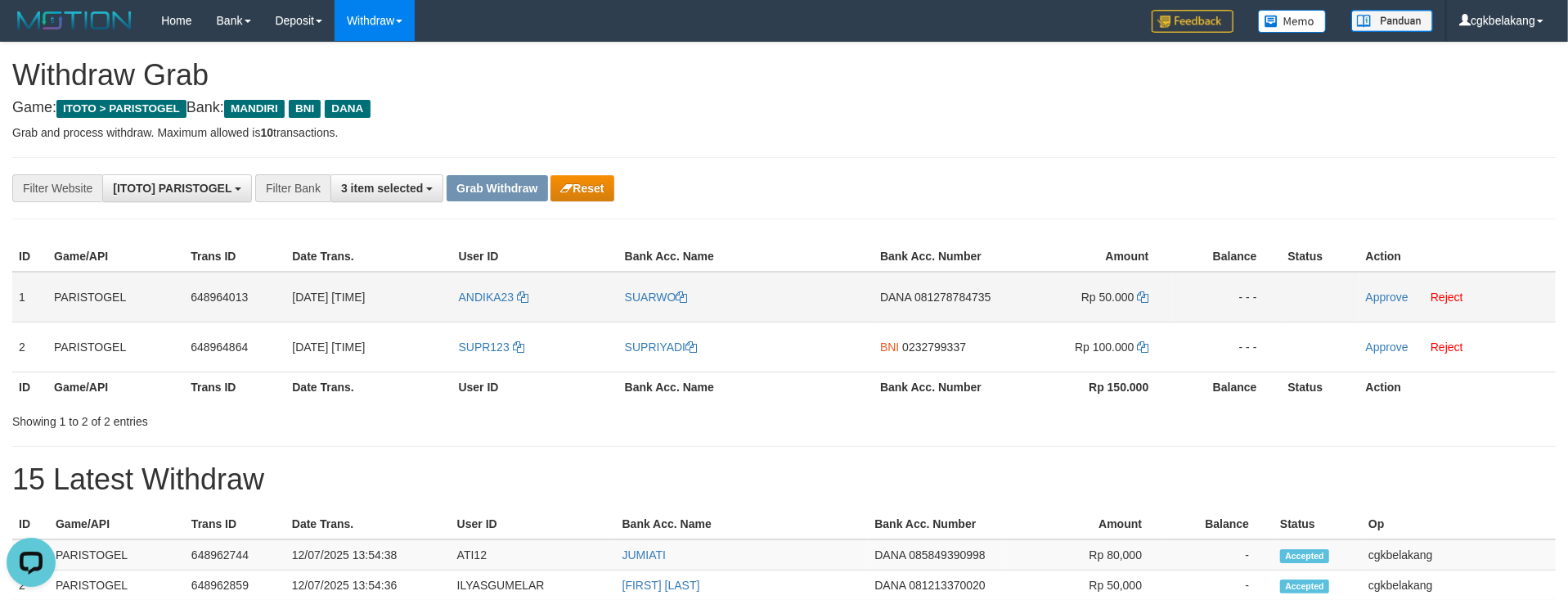 click on "DANA
081278784735" at bounding box center [941, 297] 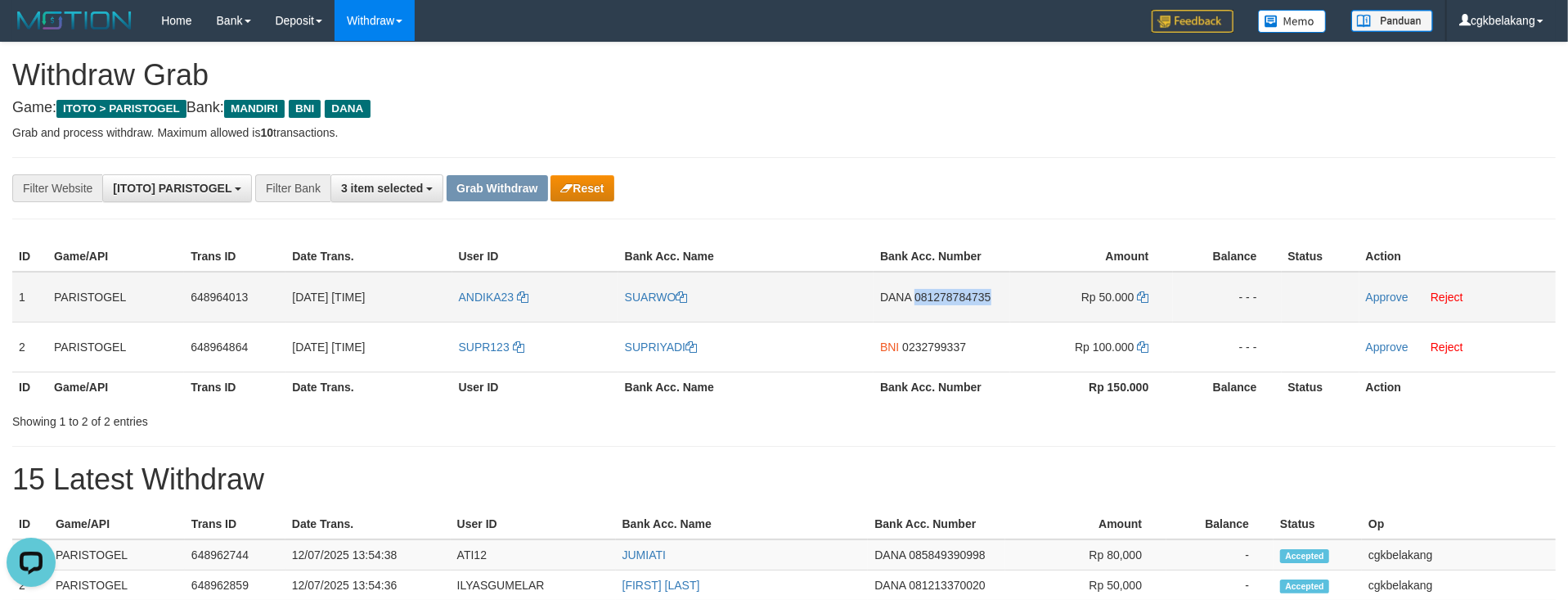 click on "DANA
081278784735" at bounding box center (941, 297) 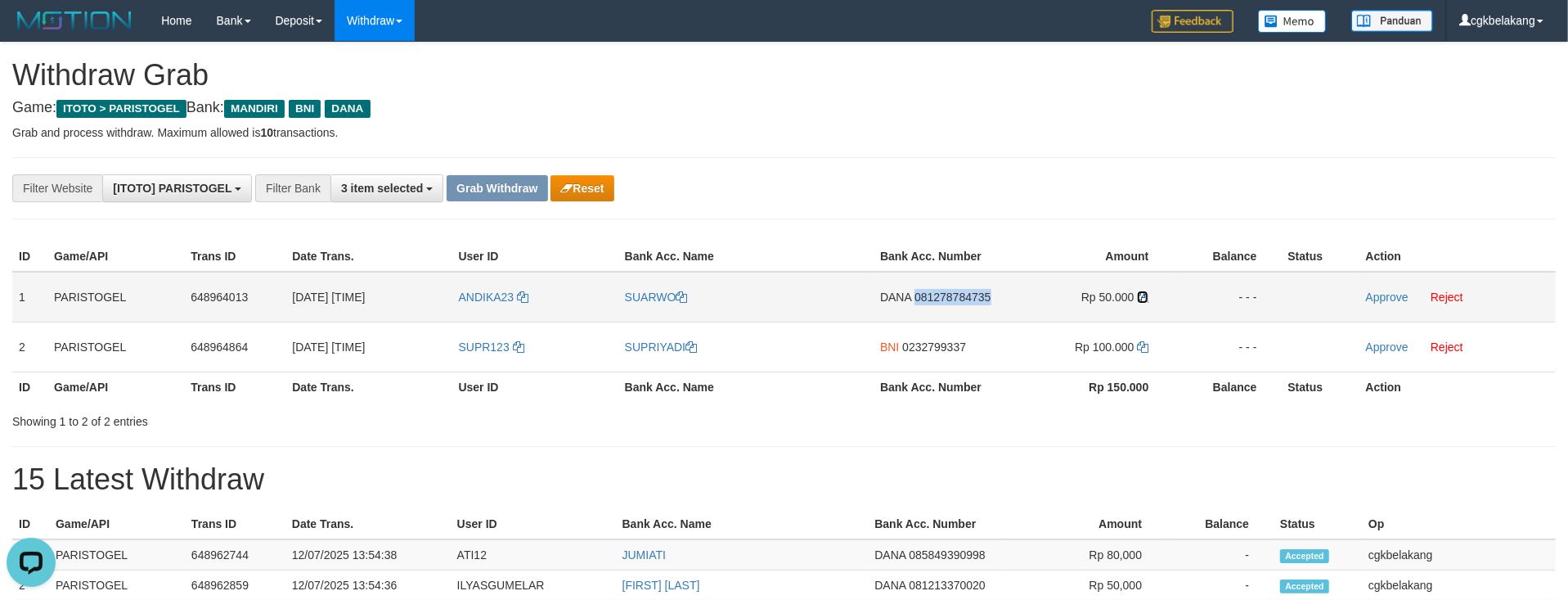 click at bounding box center (1143, 297) 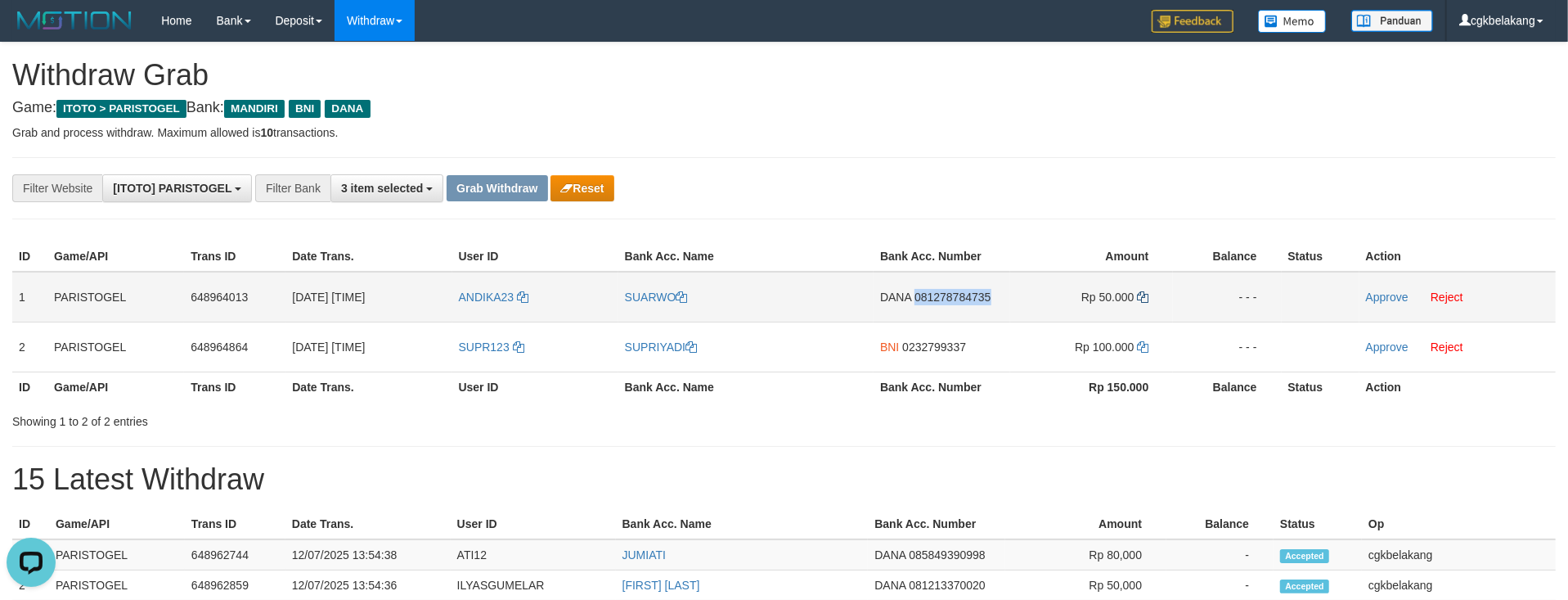 copy on "081278784735" 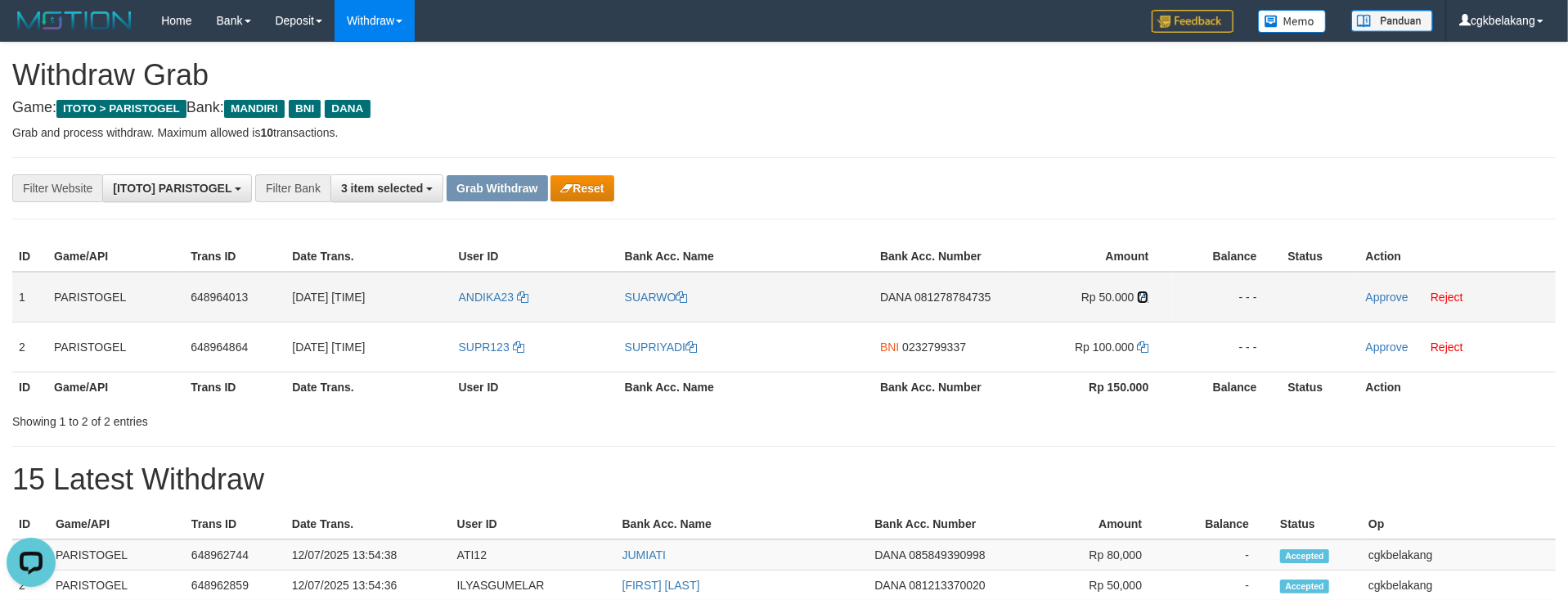 click at bounding box center (1143, 297) 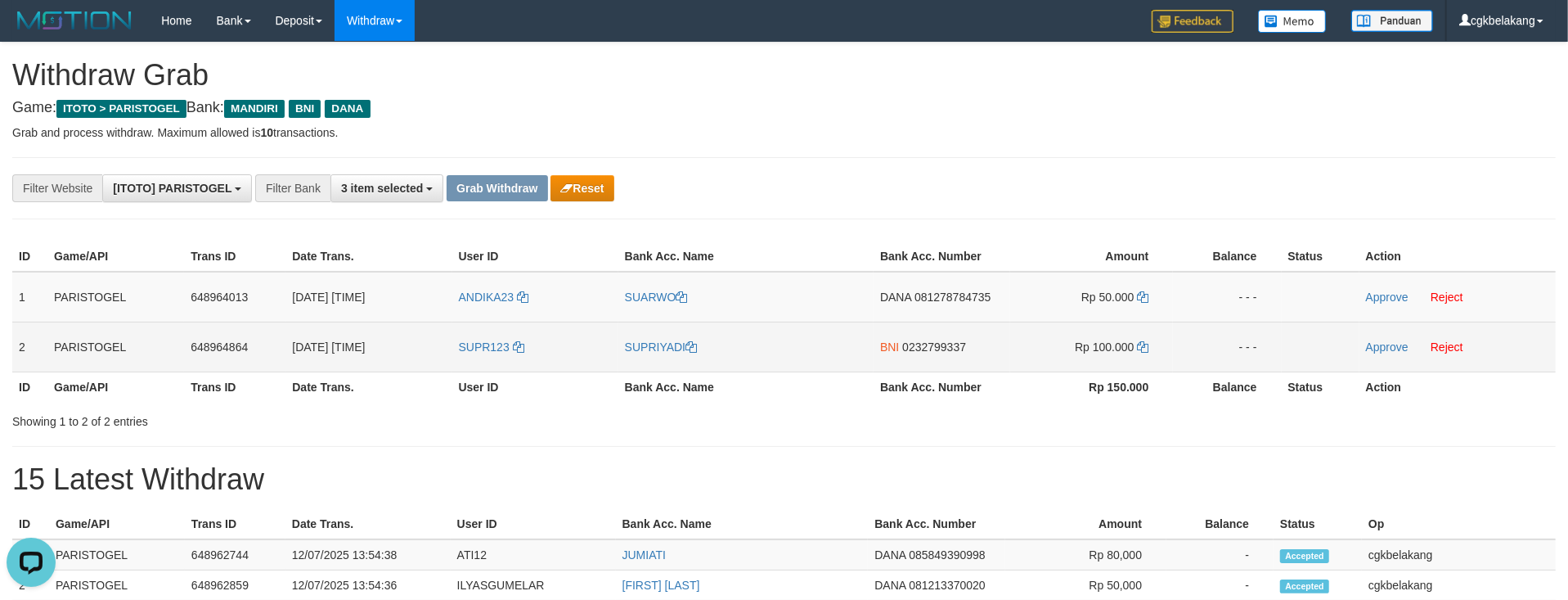 click on "BNI
0232799337" at bounding box center (941, 346) 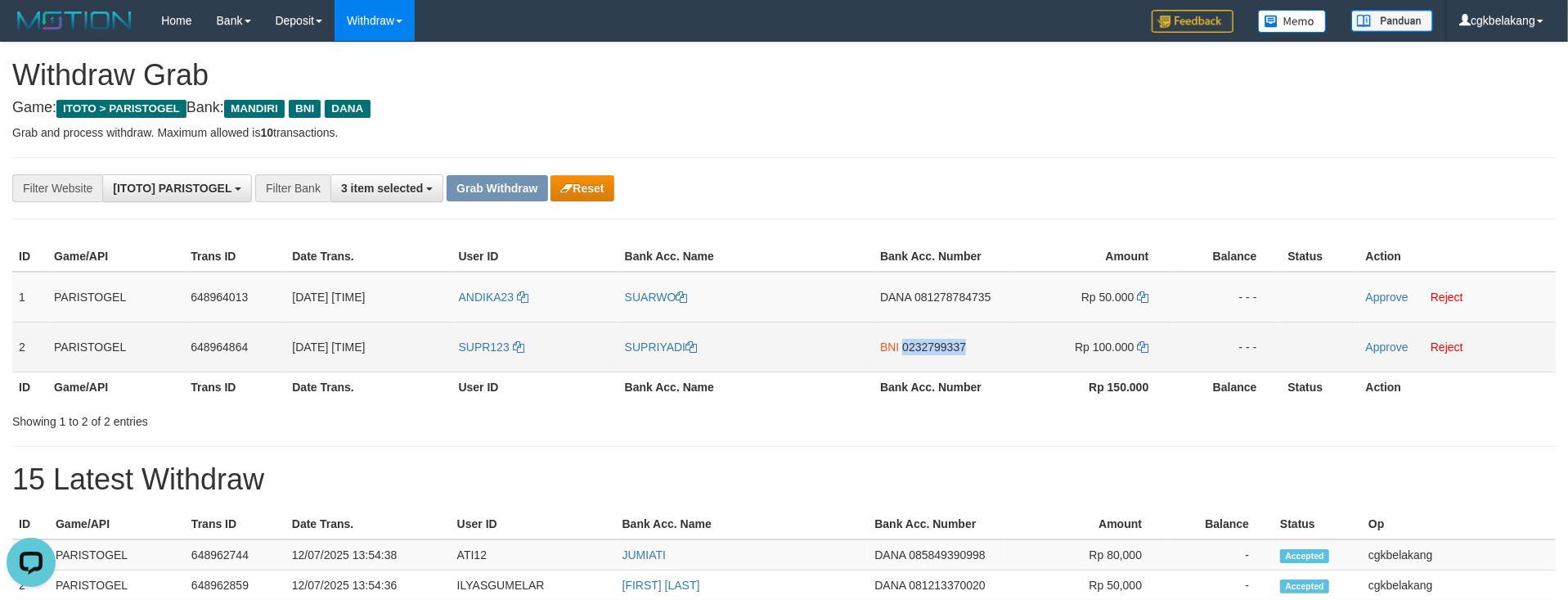 click on "BNI
0232799337" at bounding box center (941, 346) 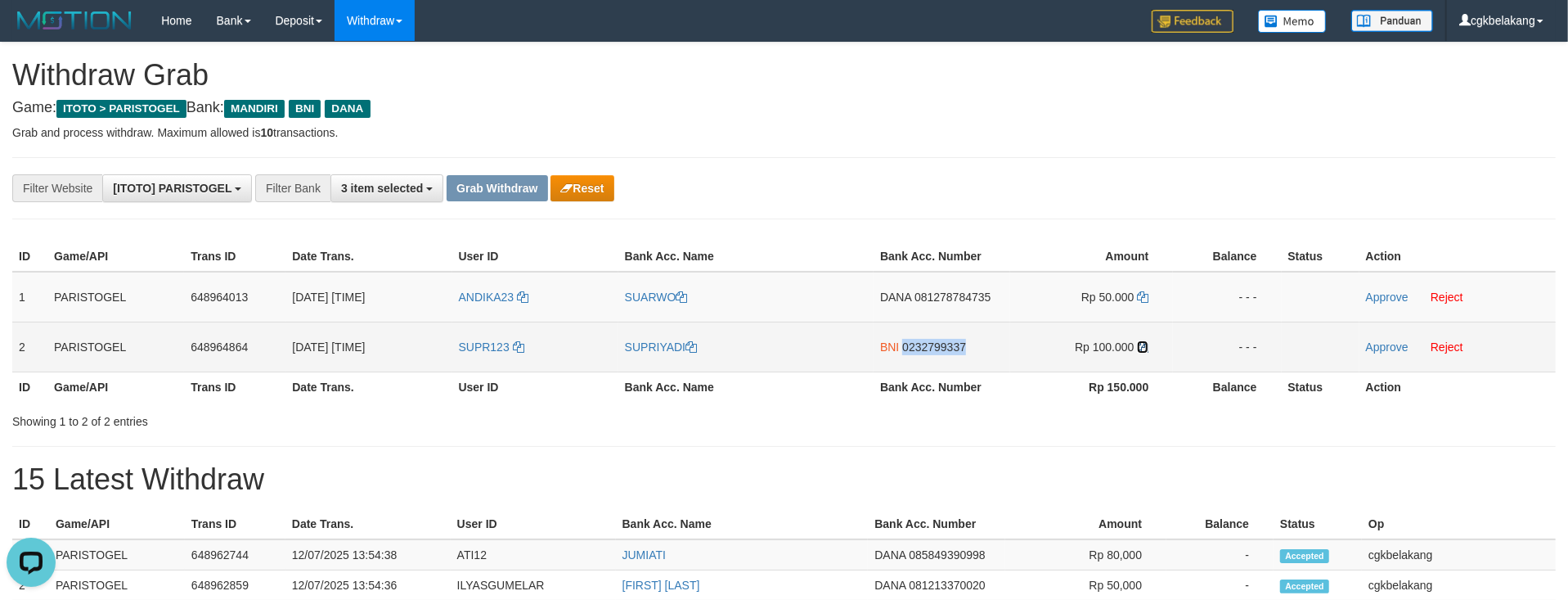 click at bounding box center (1143, 347) 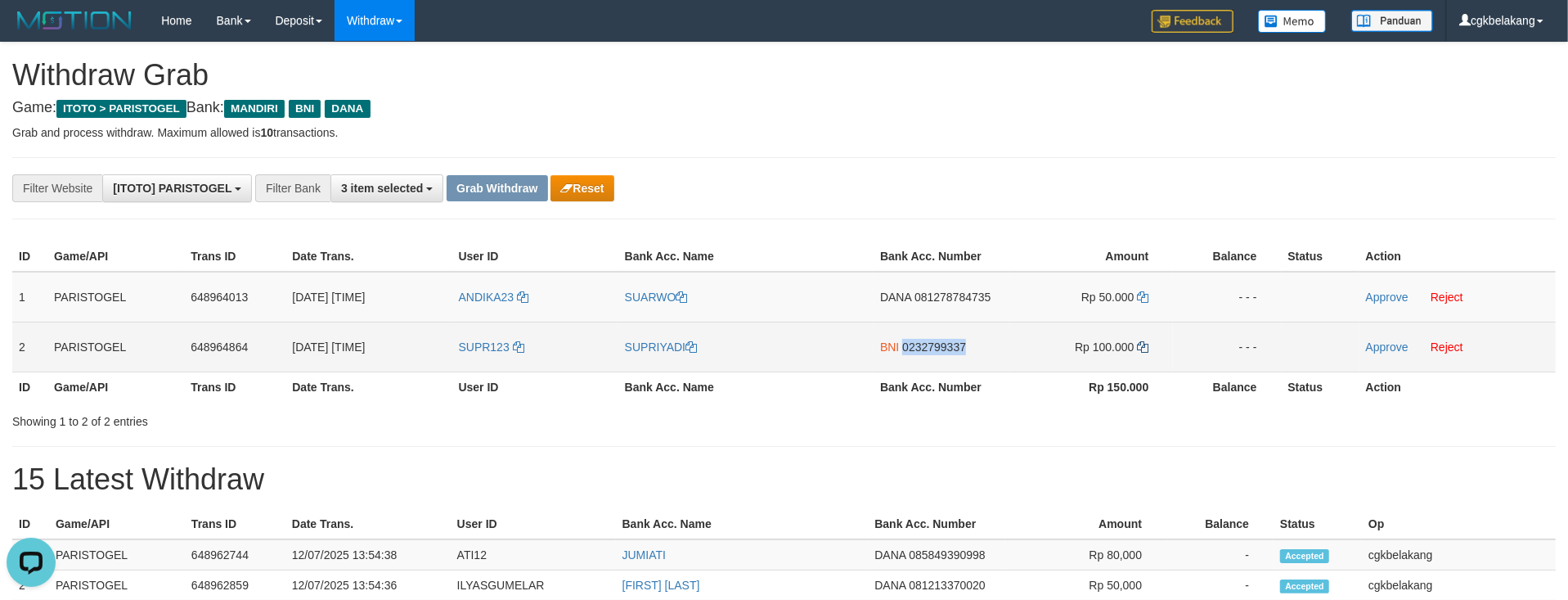 copy on "0232799337" 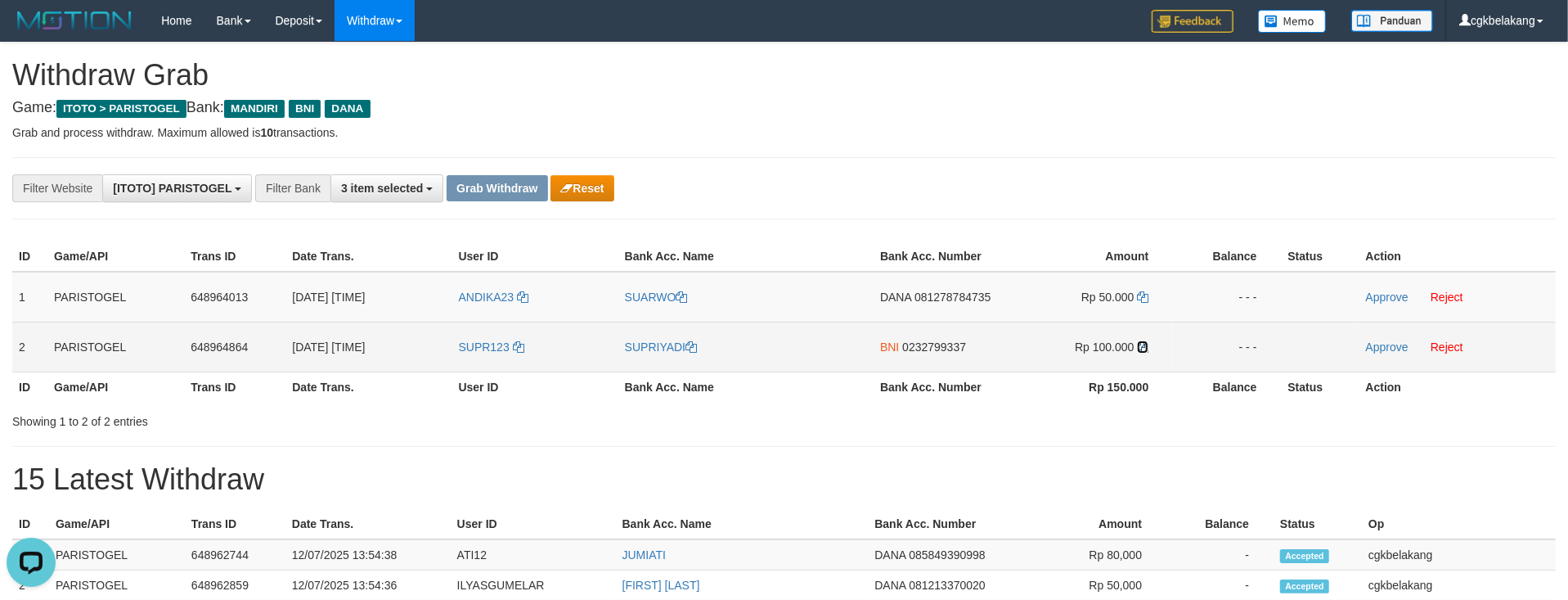 click at bounding box center [1143, 347] 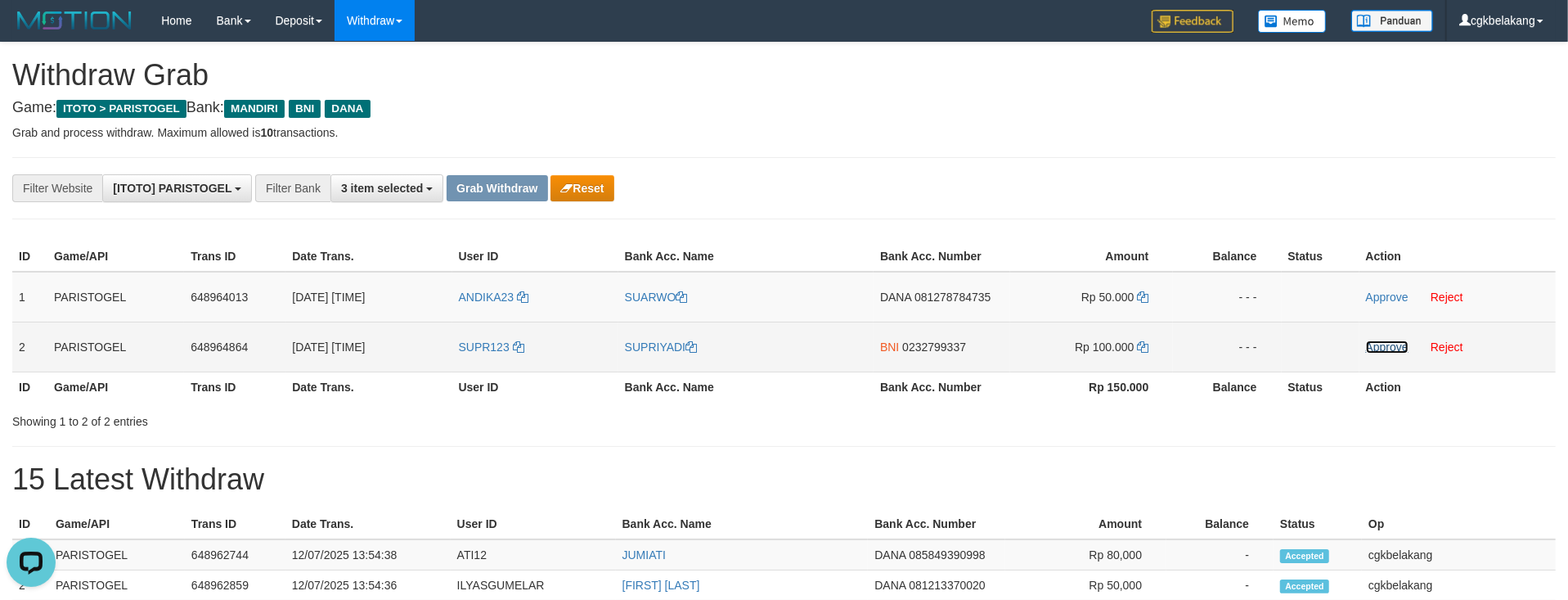 click on "Approve" at bounding box center (1387, 347) 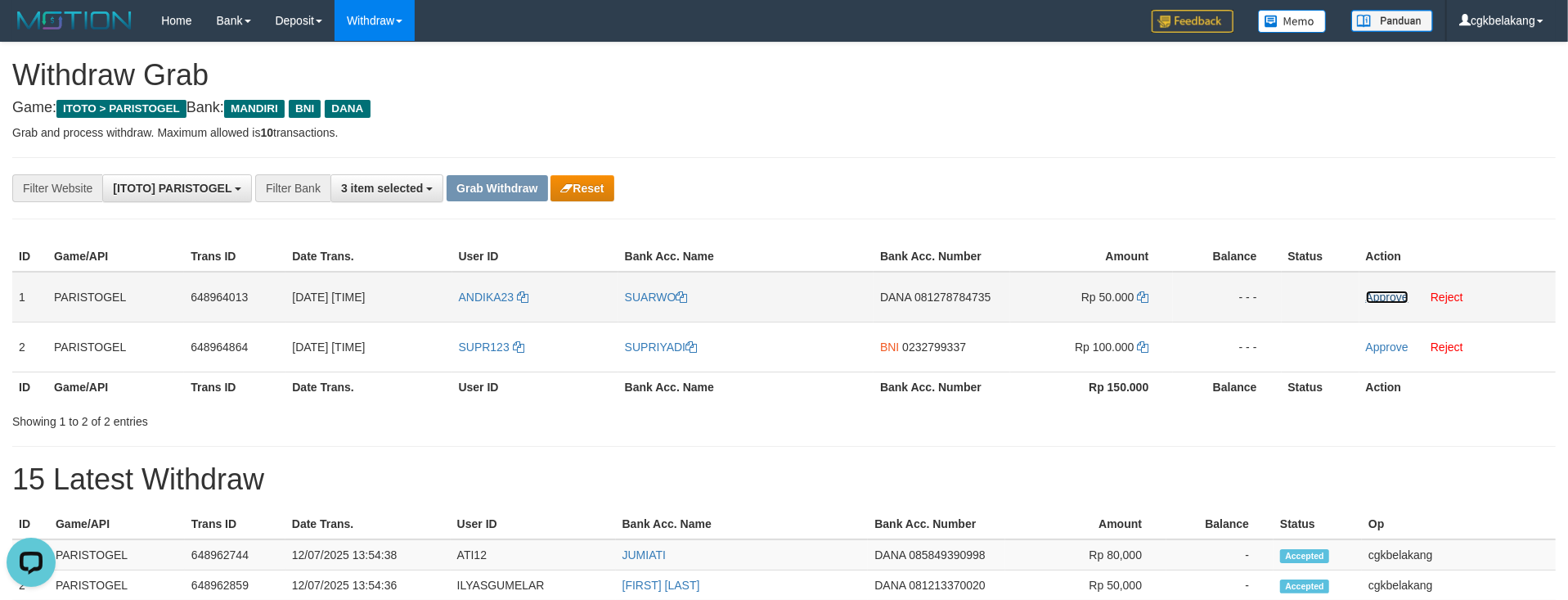 click on "Approve" at bounding box center (1387, 297) 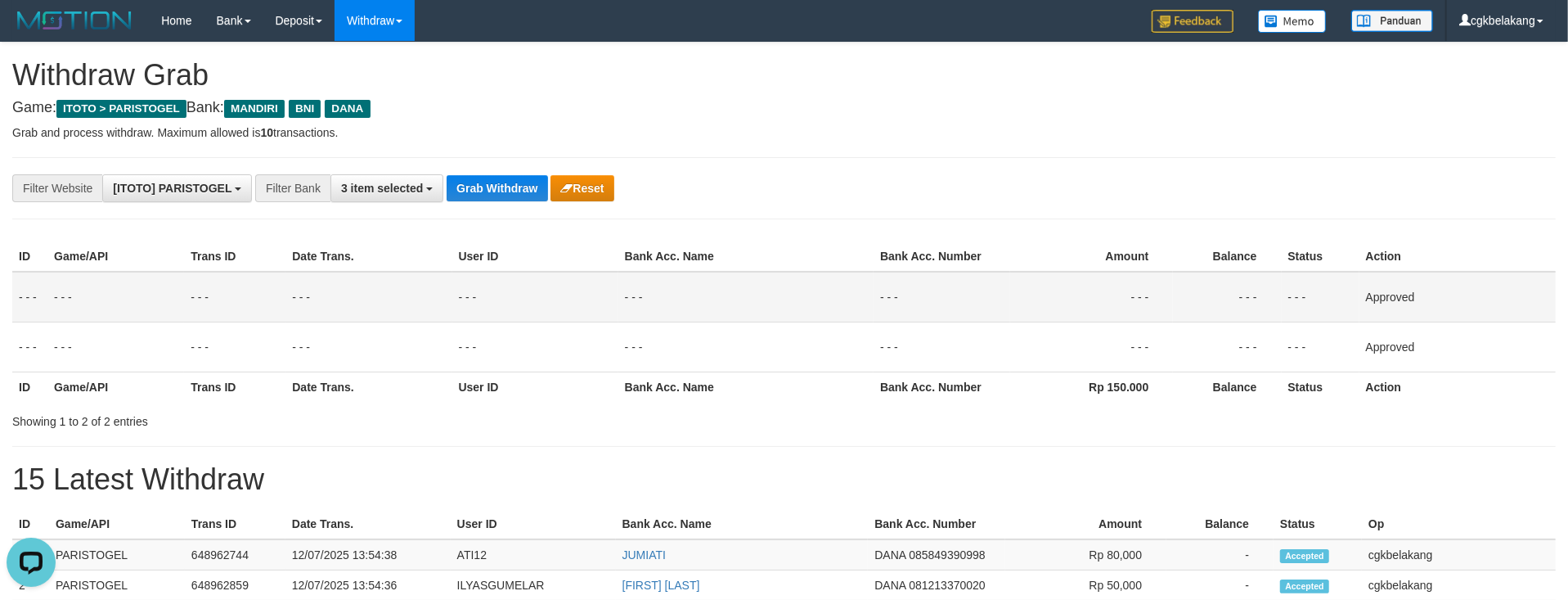click on "**********" at bounding box center (784, 715) 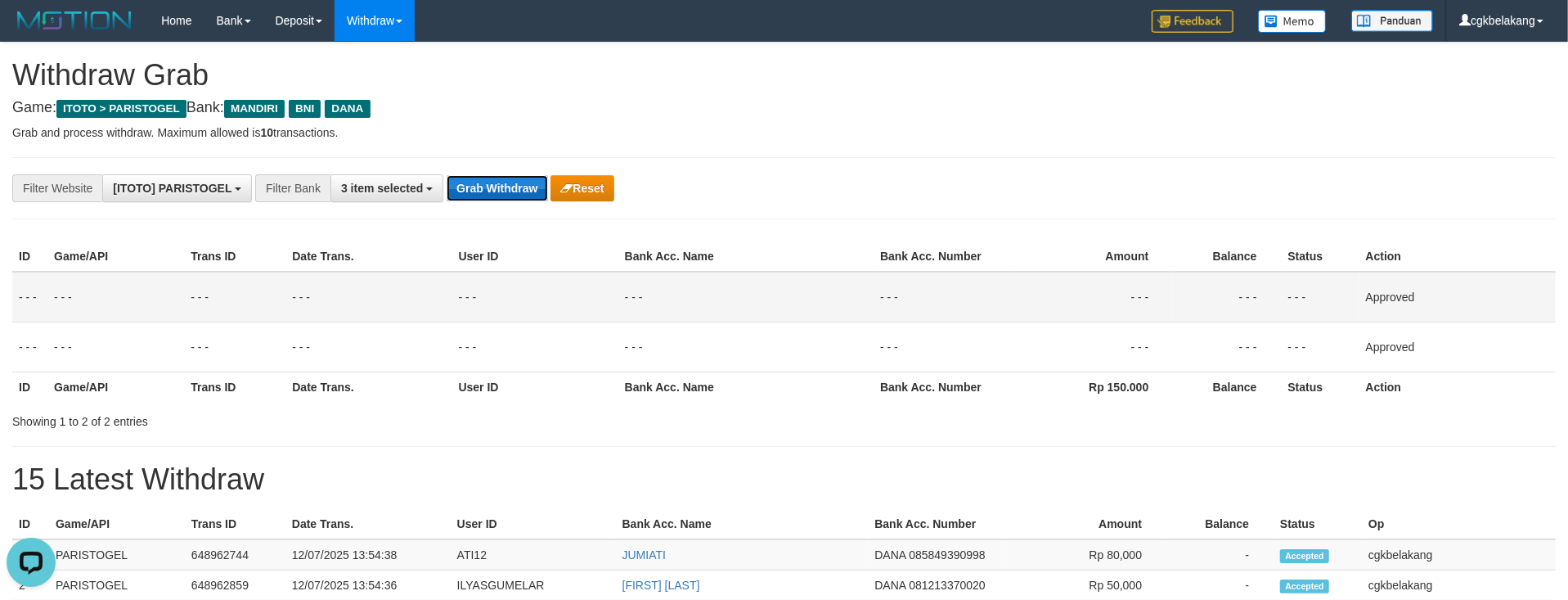 click on "Grab Withdraw" at bounding box center [496, 188] 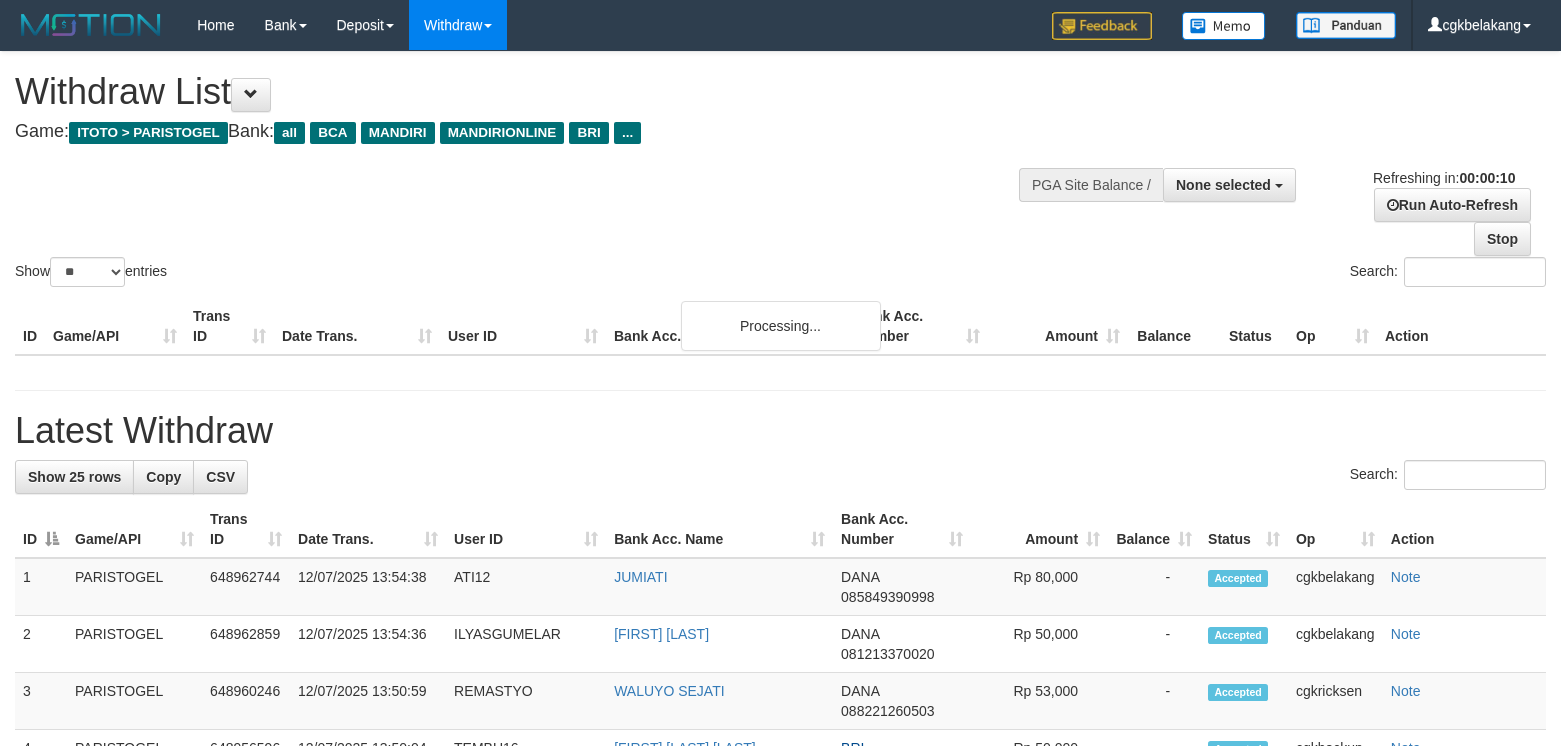 select 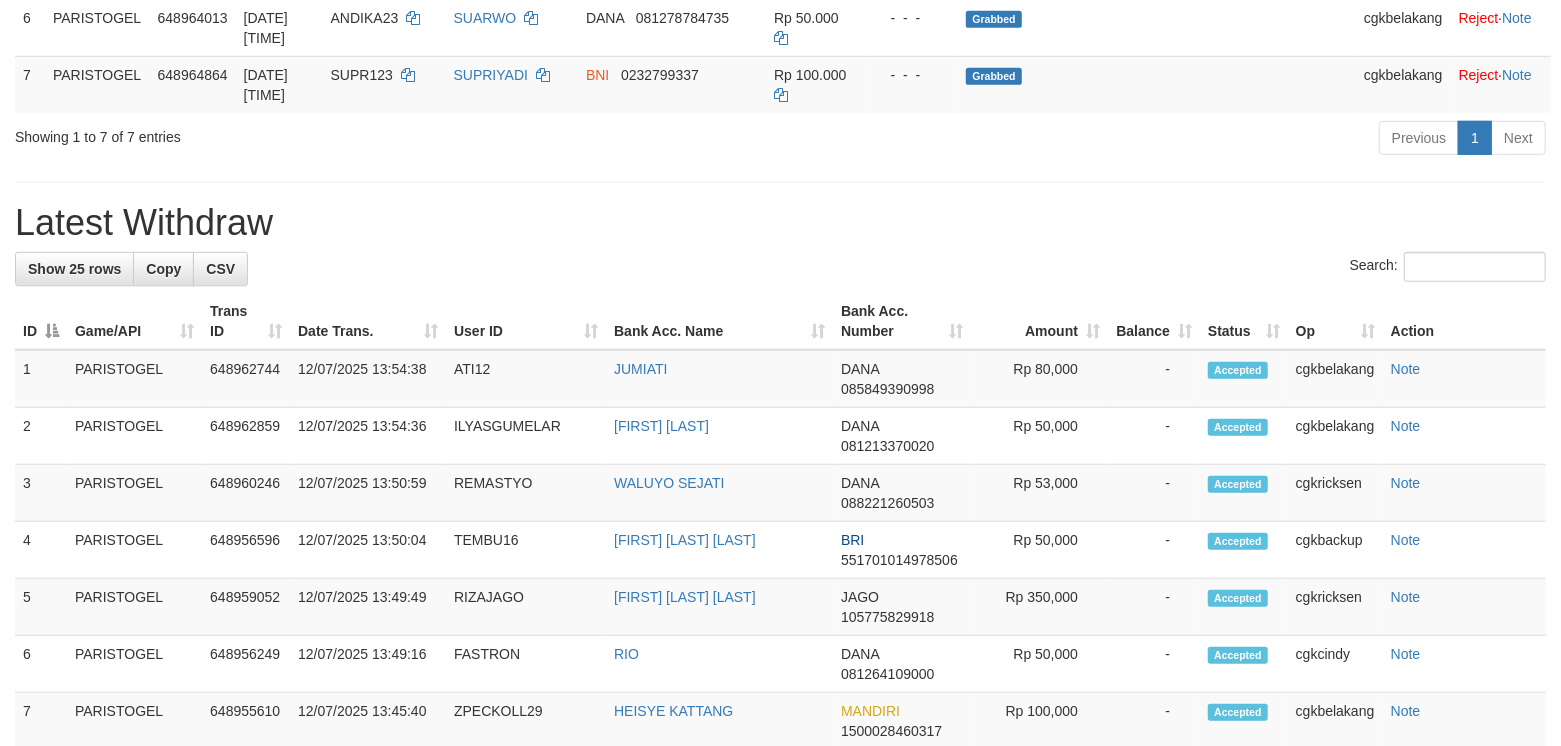 scroll, scrollTop: 666, scrollLeft: 0, axis: vertical 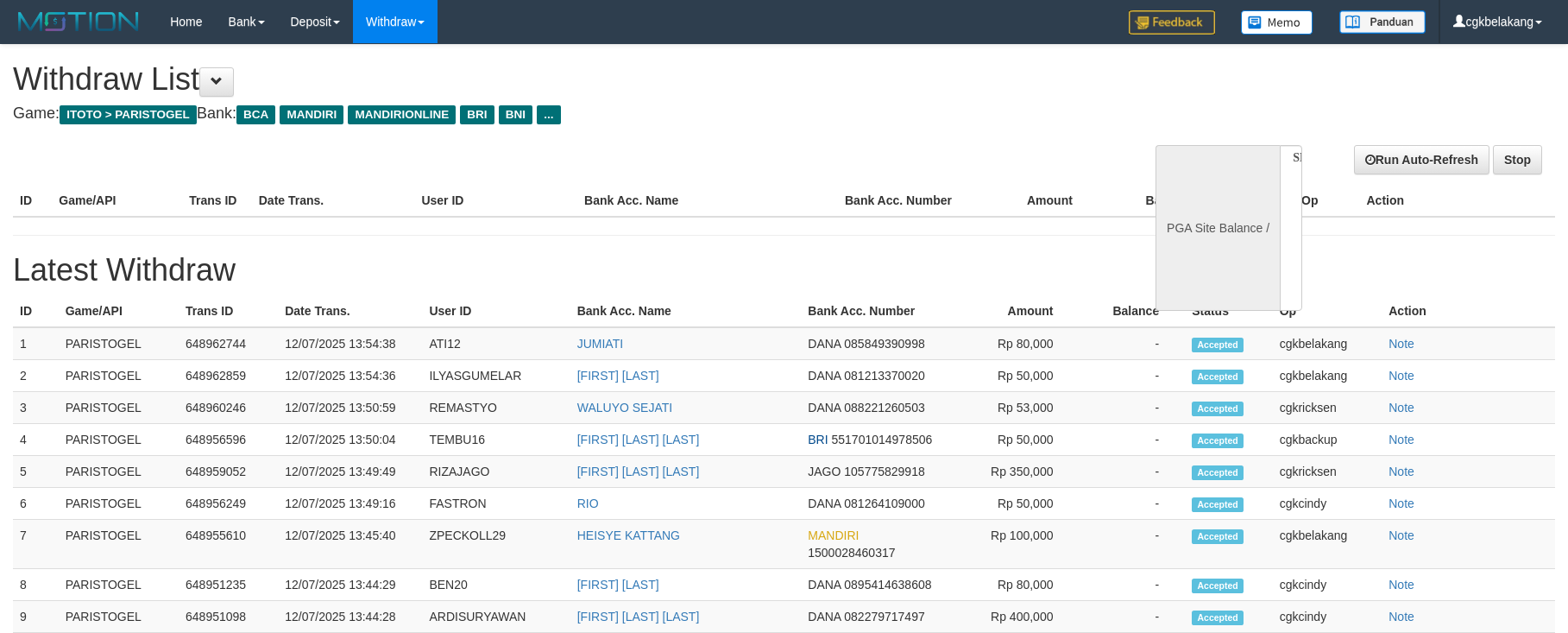 select 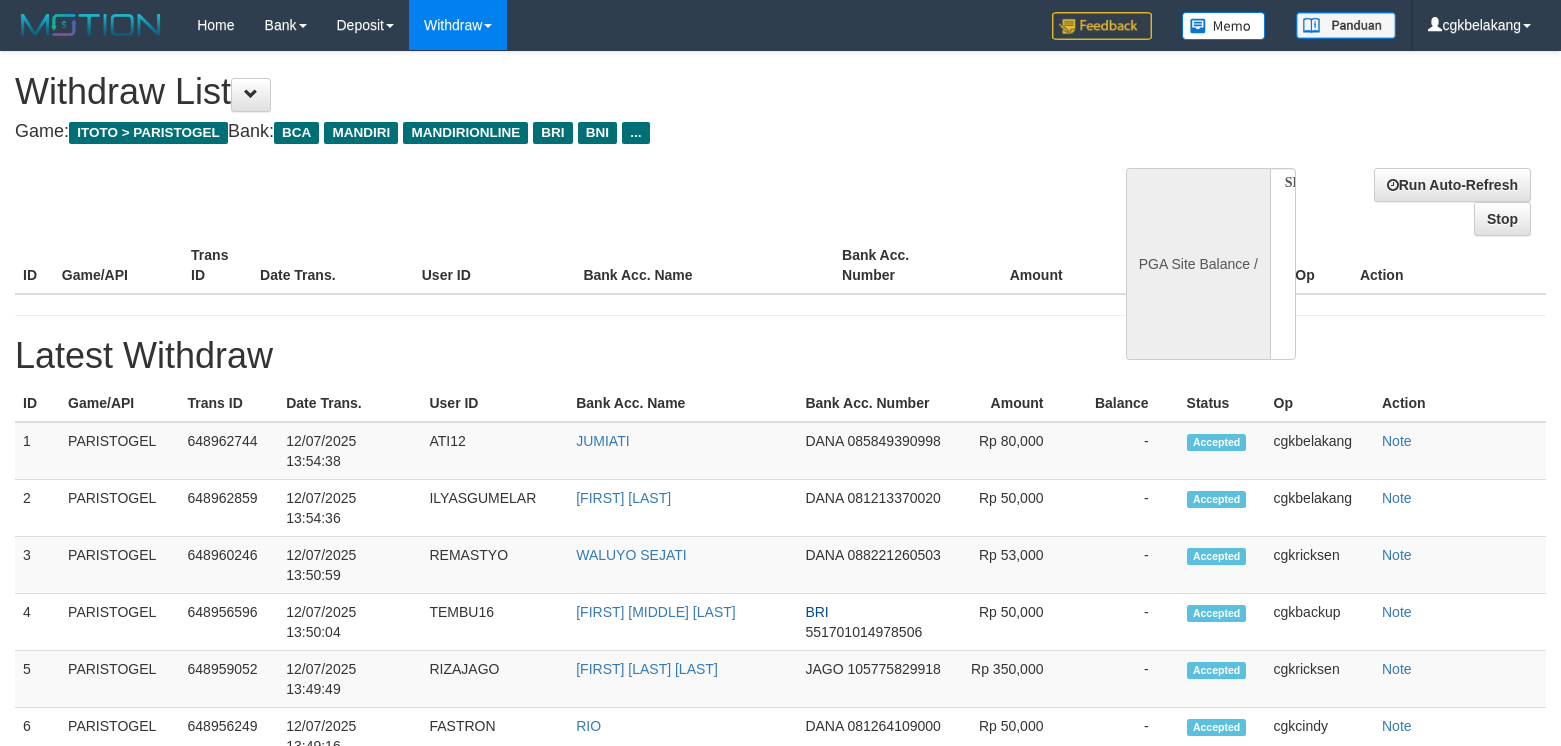 select 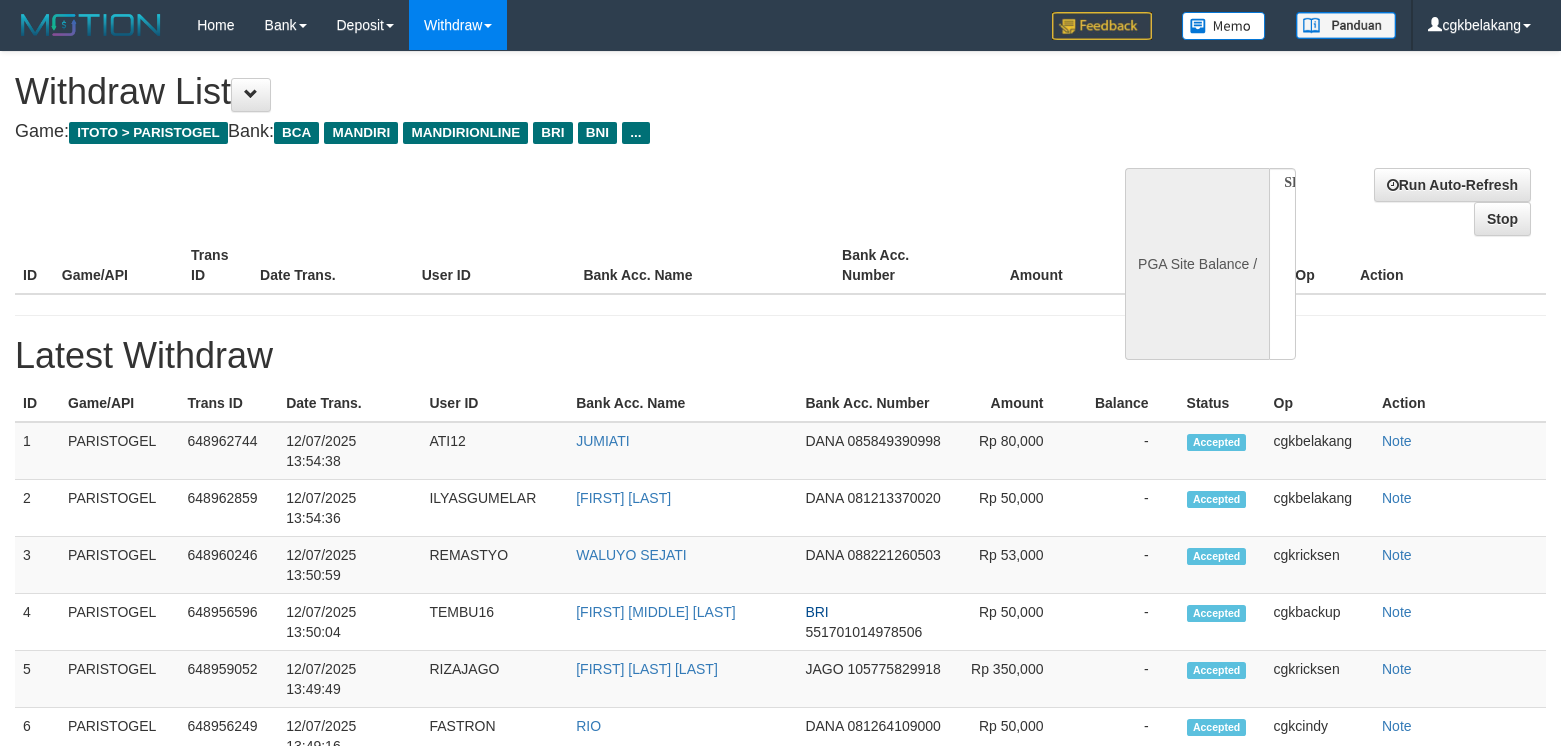 scroll, scrollTop: 0, scrollLeft: 0, axis: both 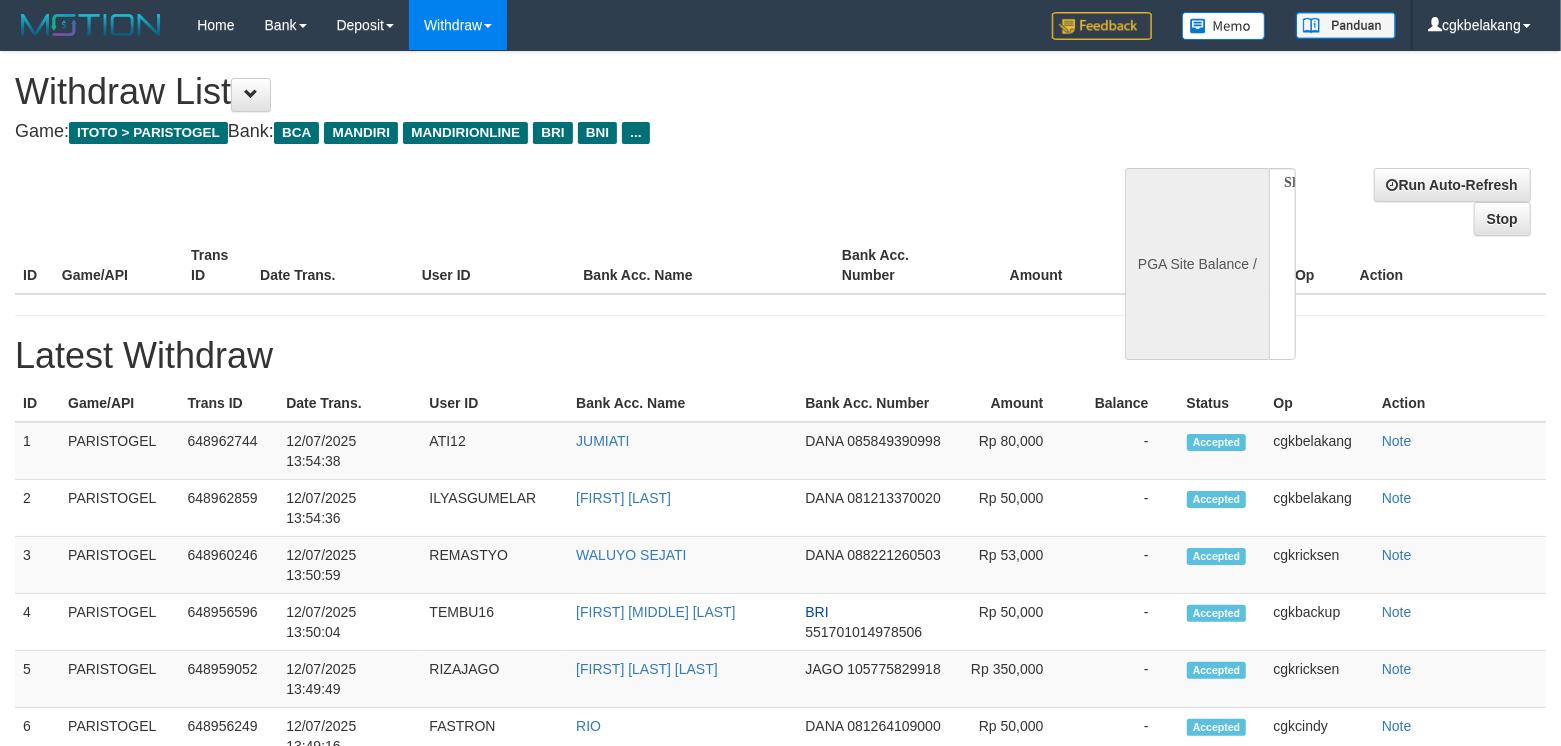 select on "**" 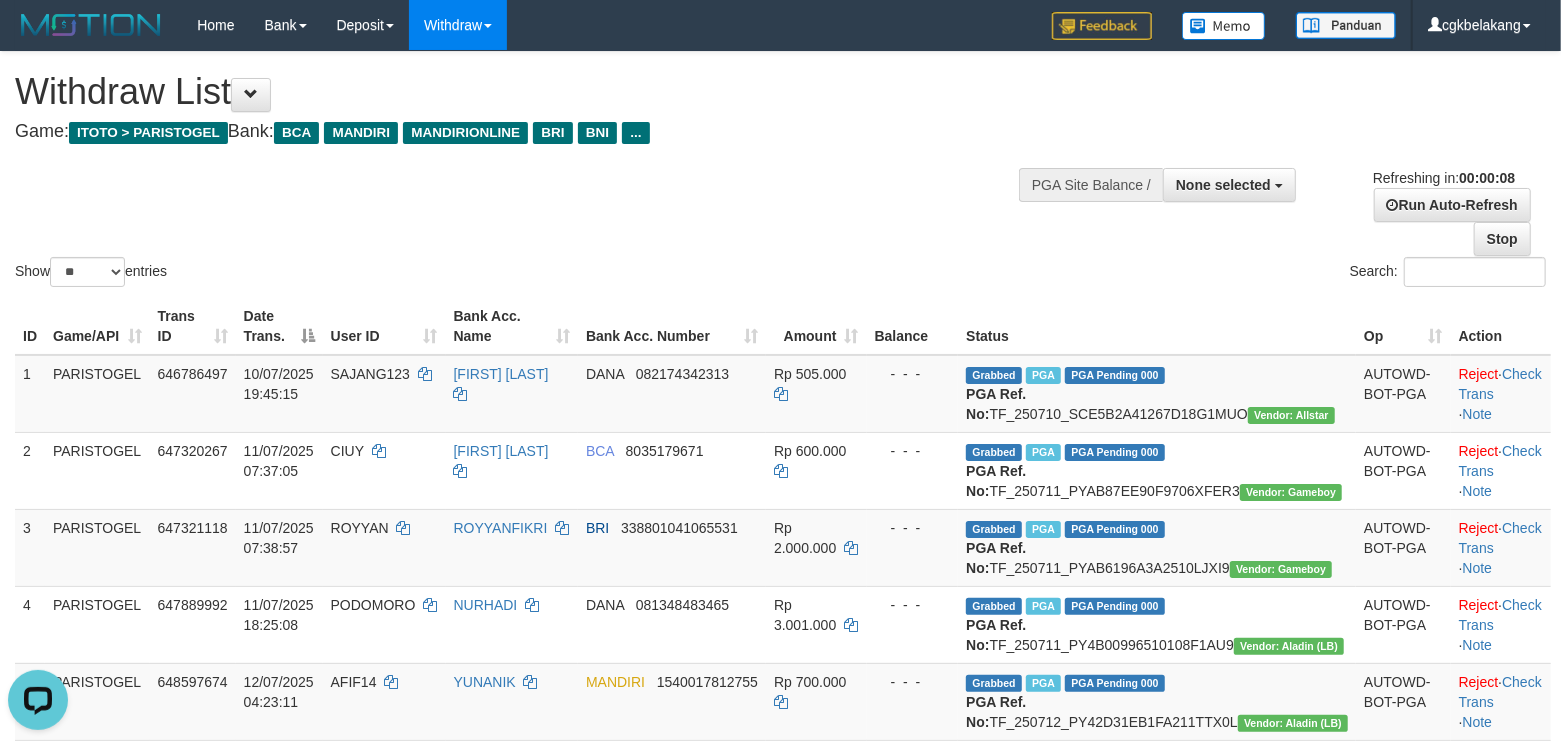 scroll, scrollTop: 0, scrollLeft: 0, axis: both 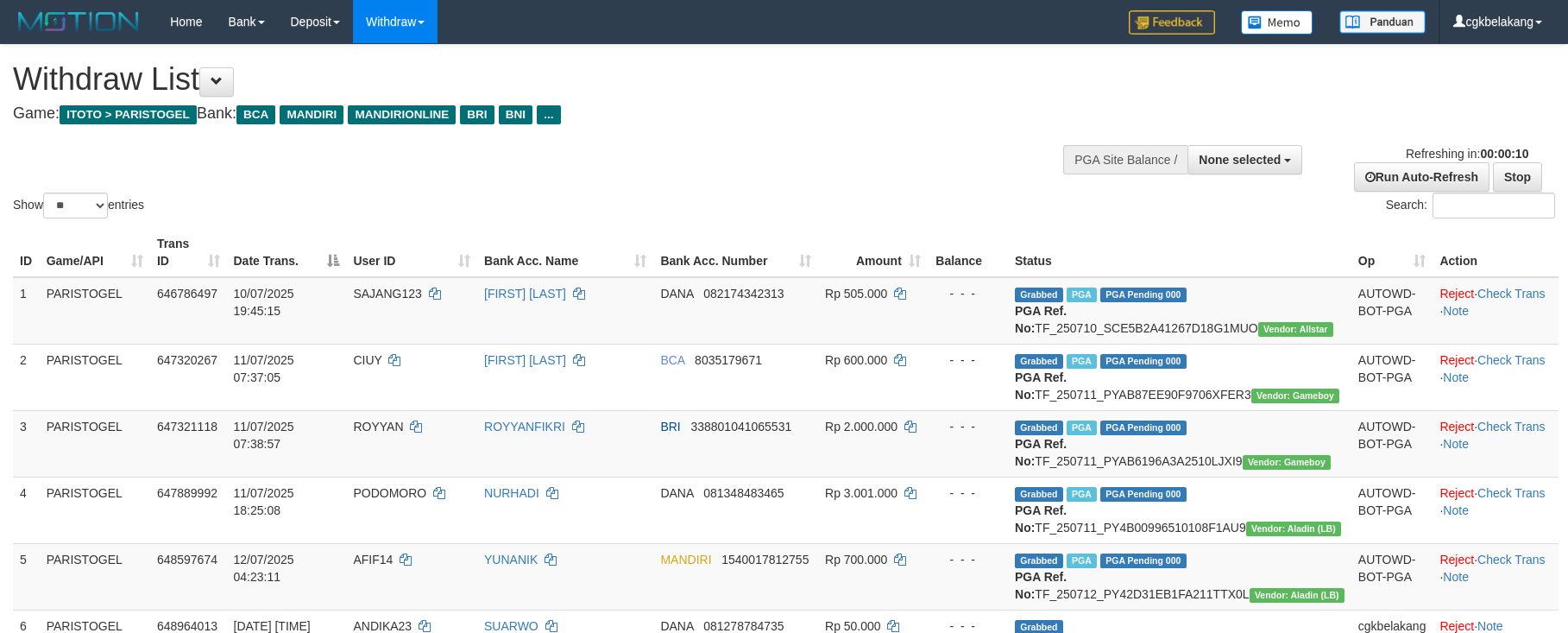 select 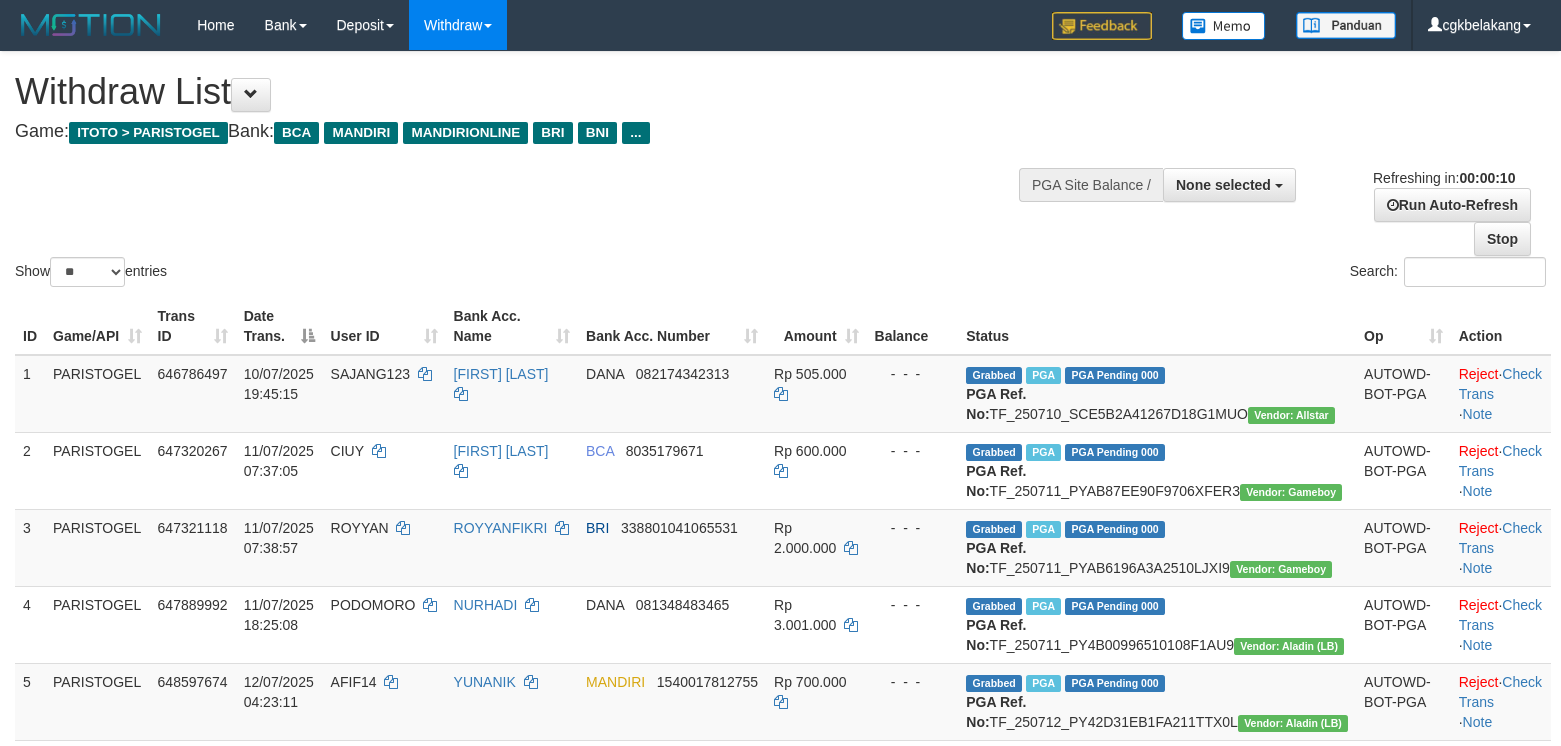 select 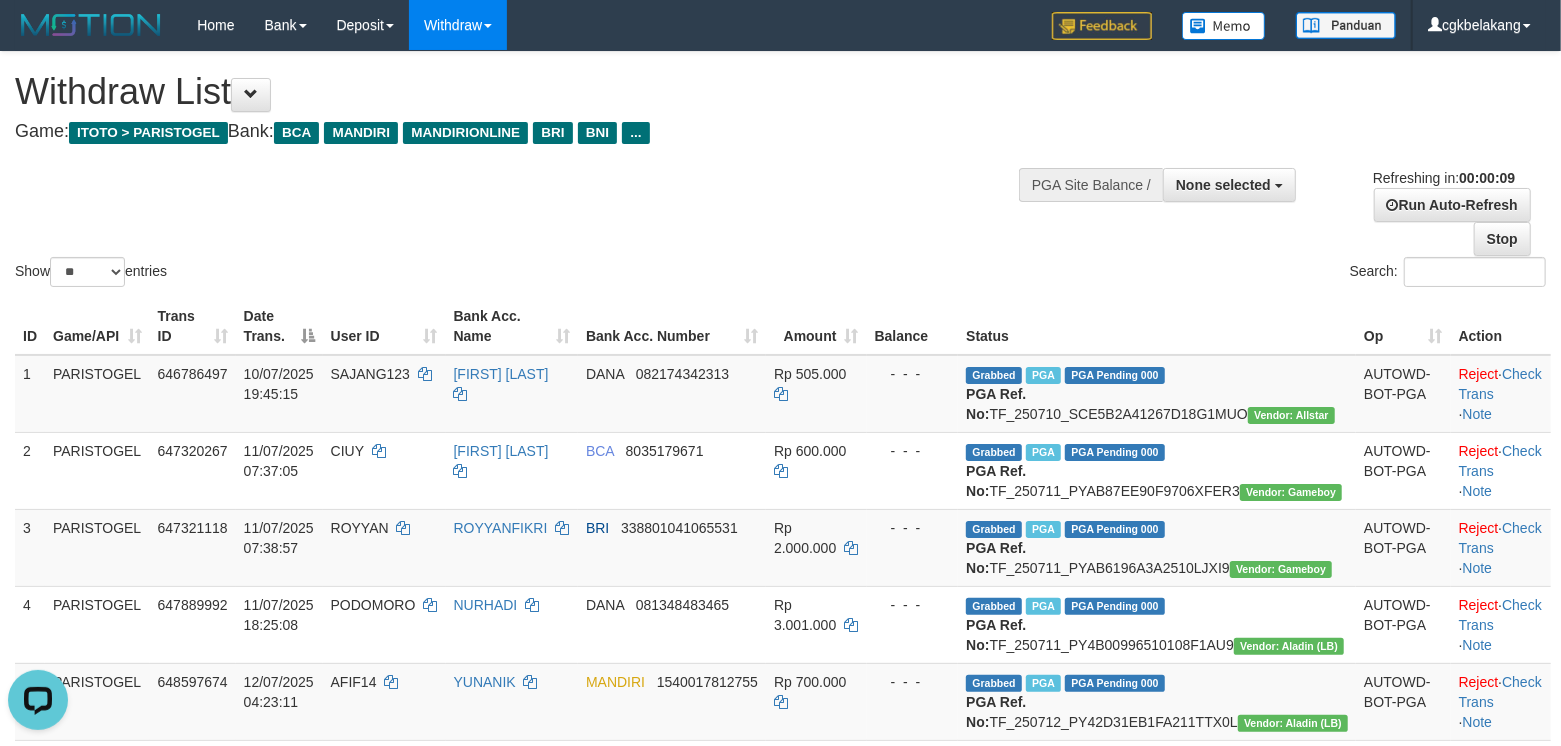 scroll, scrollTop: 0, scrollLeft: 0, axis: both 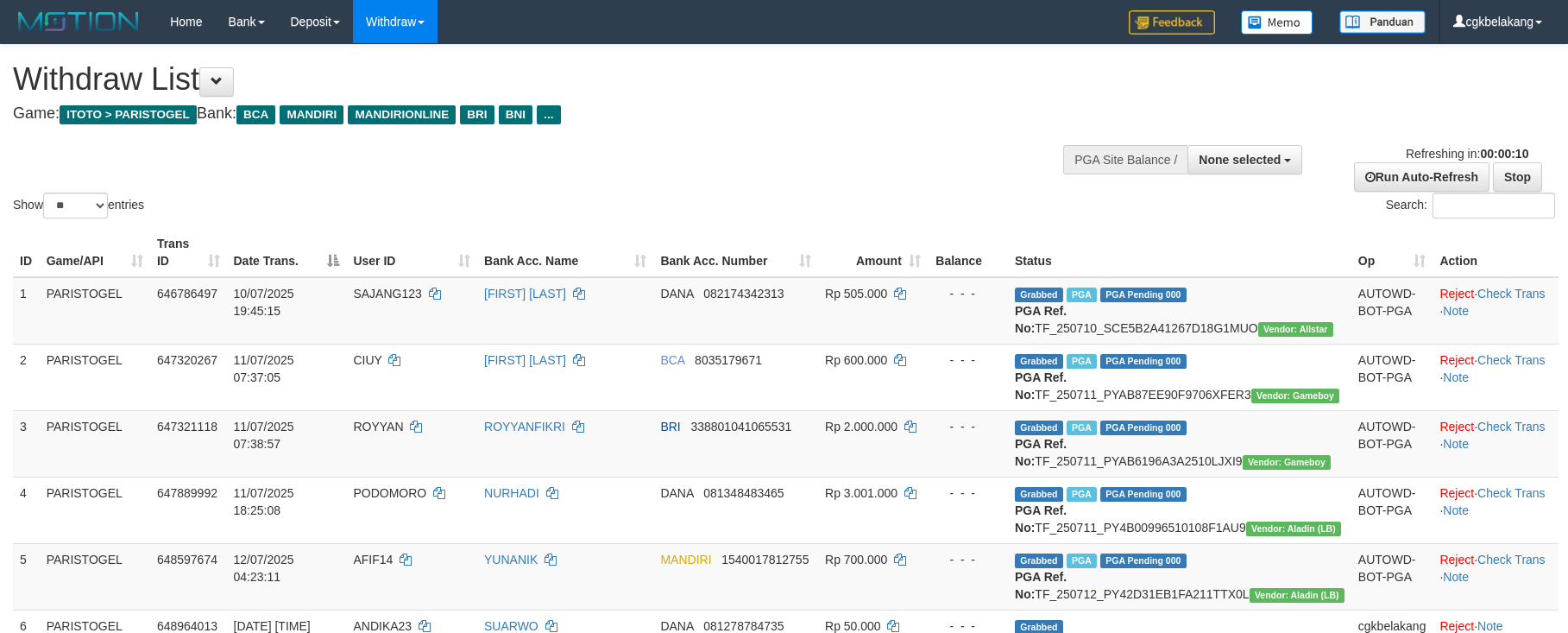 select 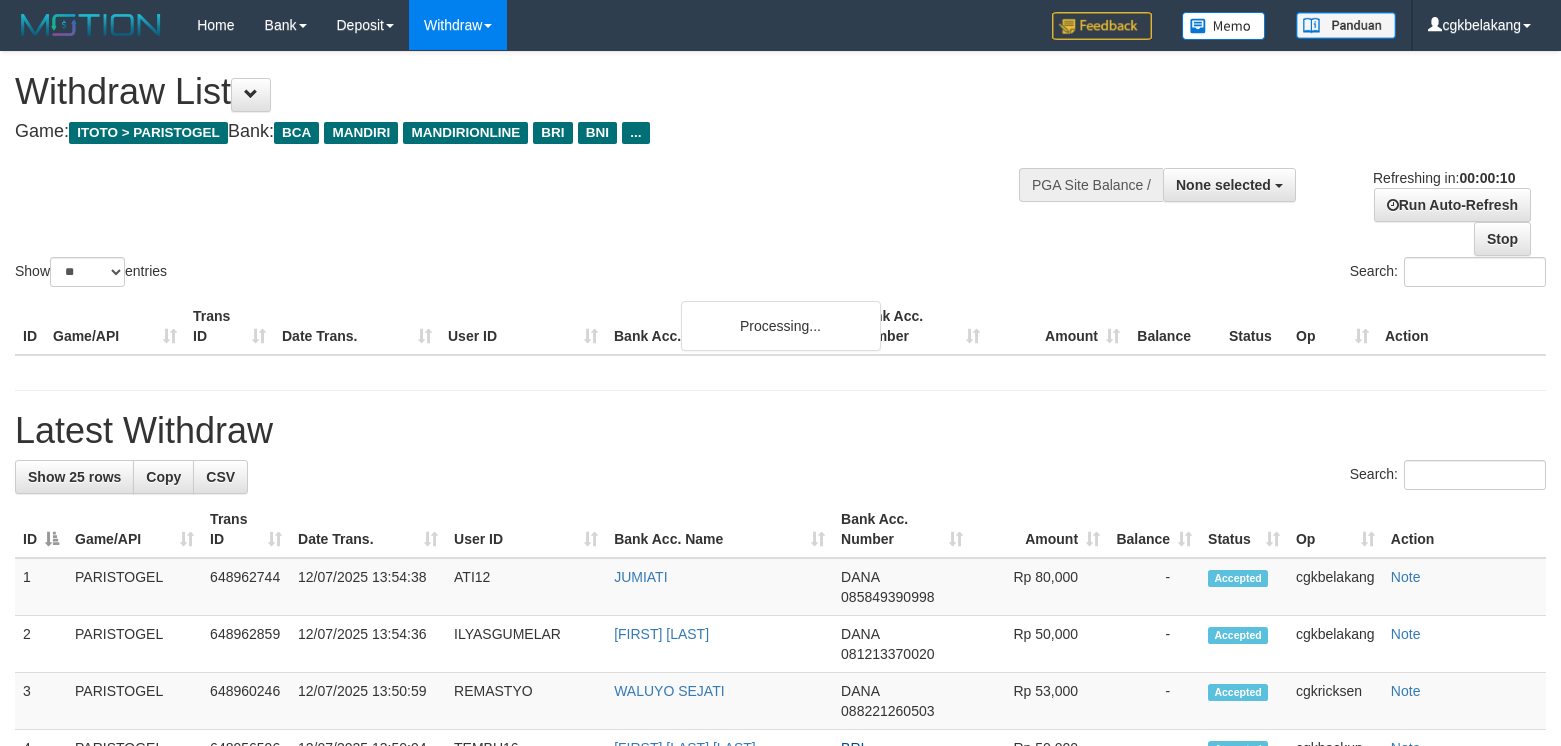 select 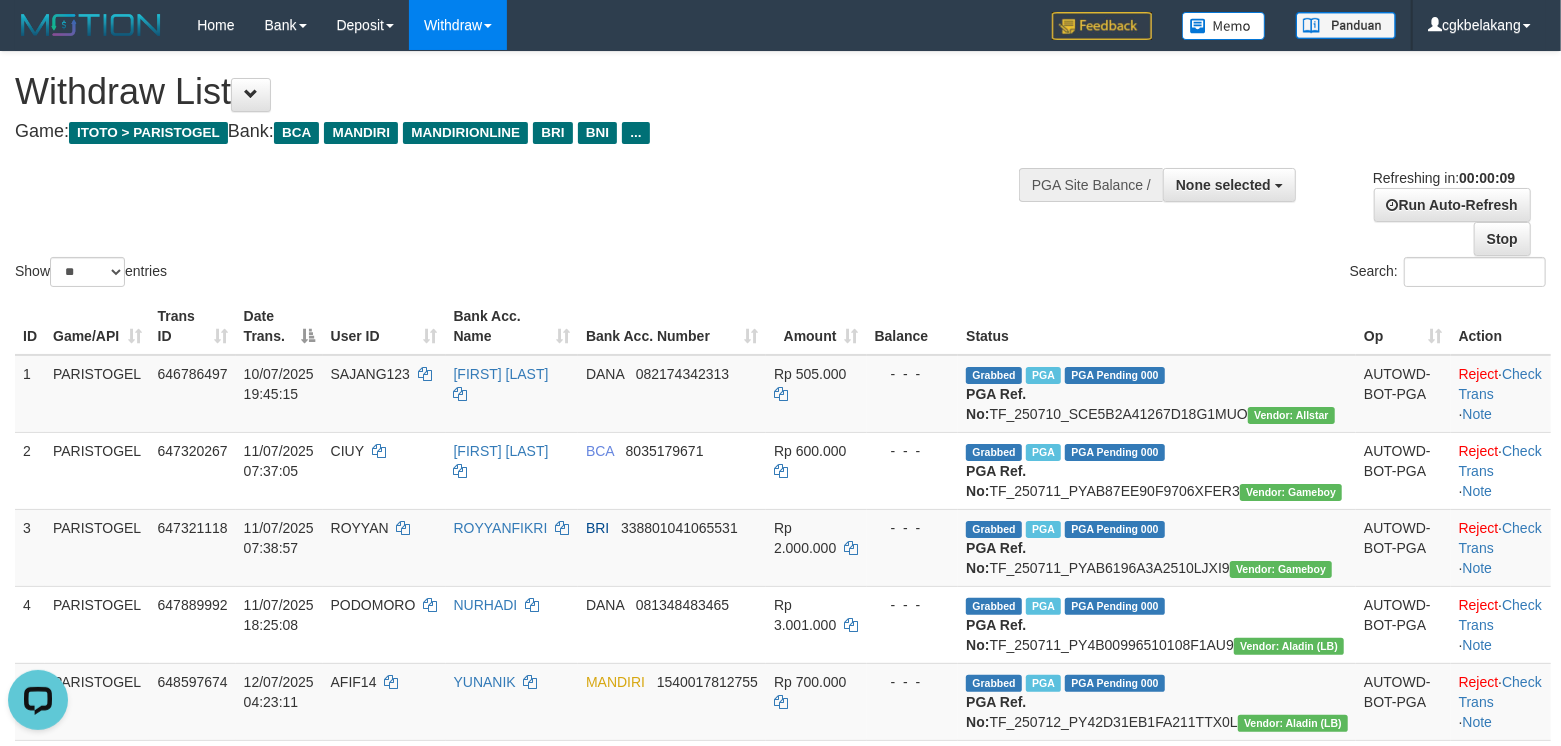 scroll, scrollTop: 0, scrollLeft: 0, axis: both 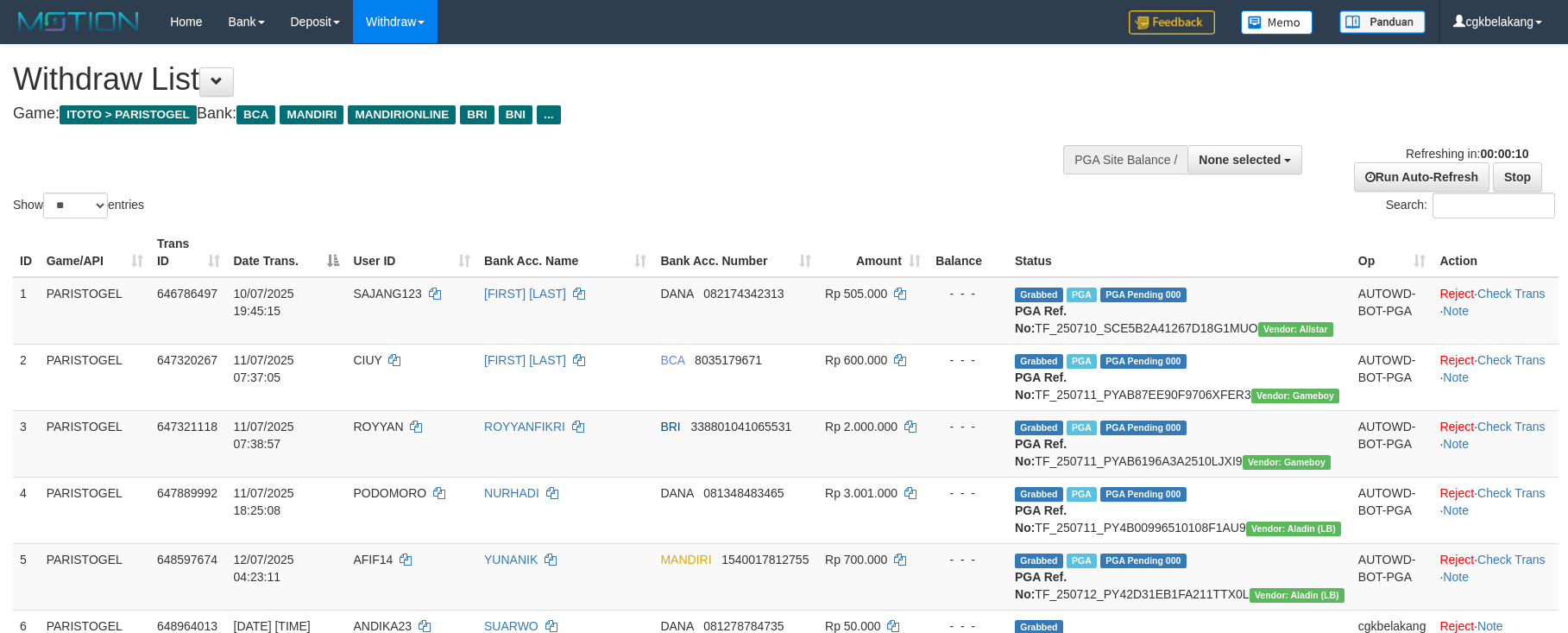 select 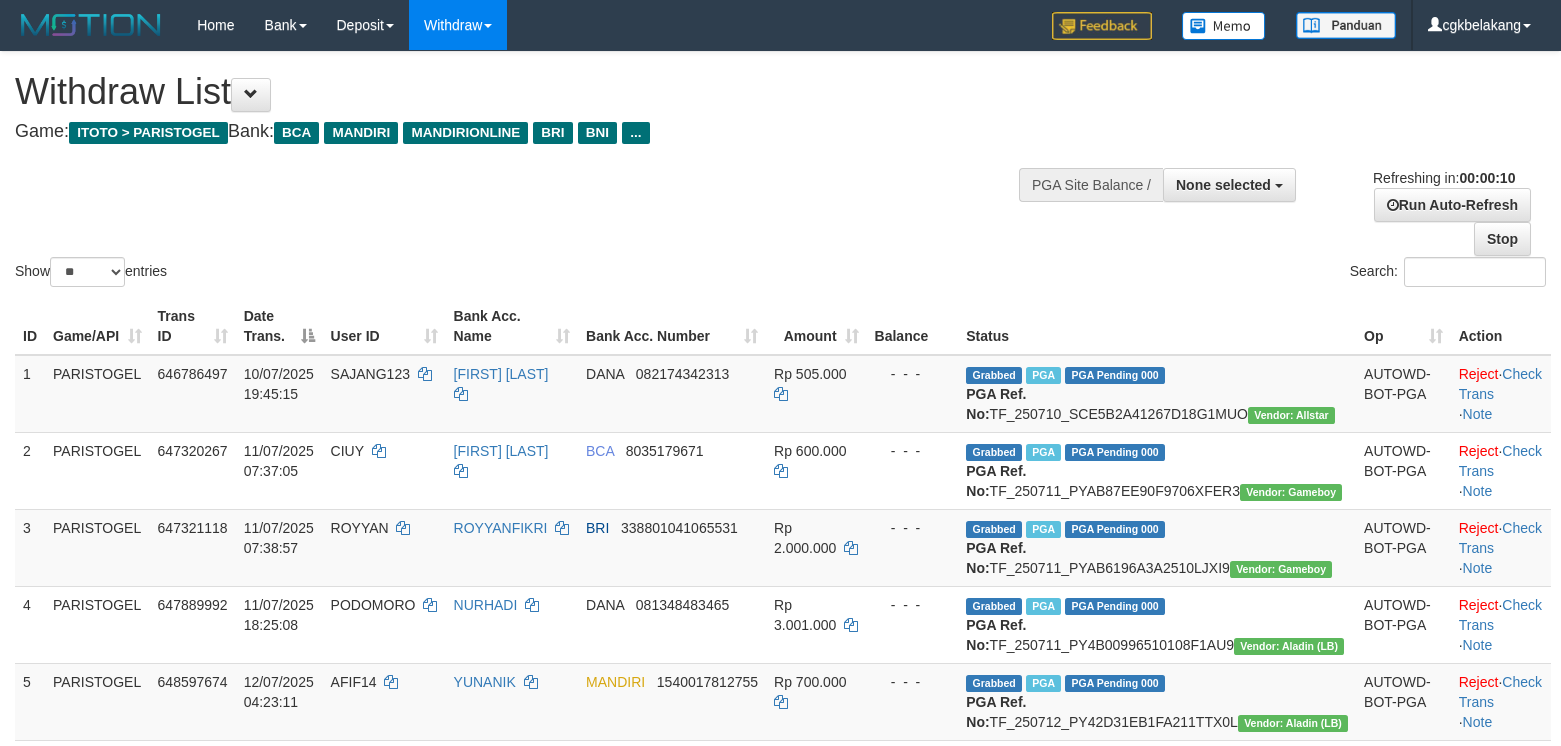 select 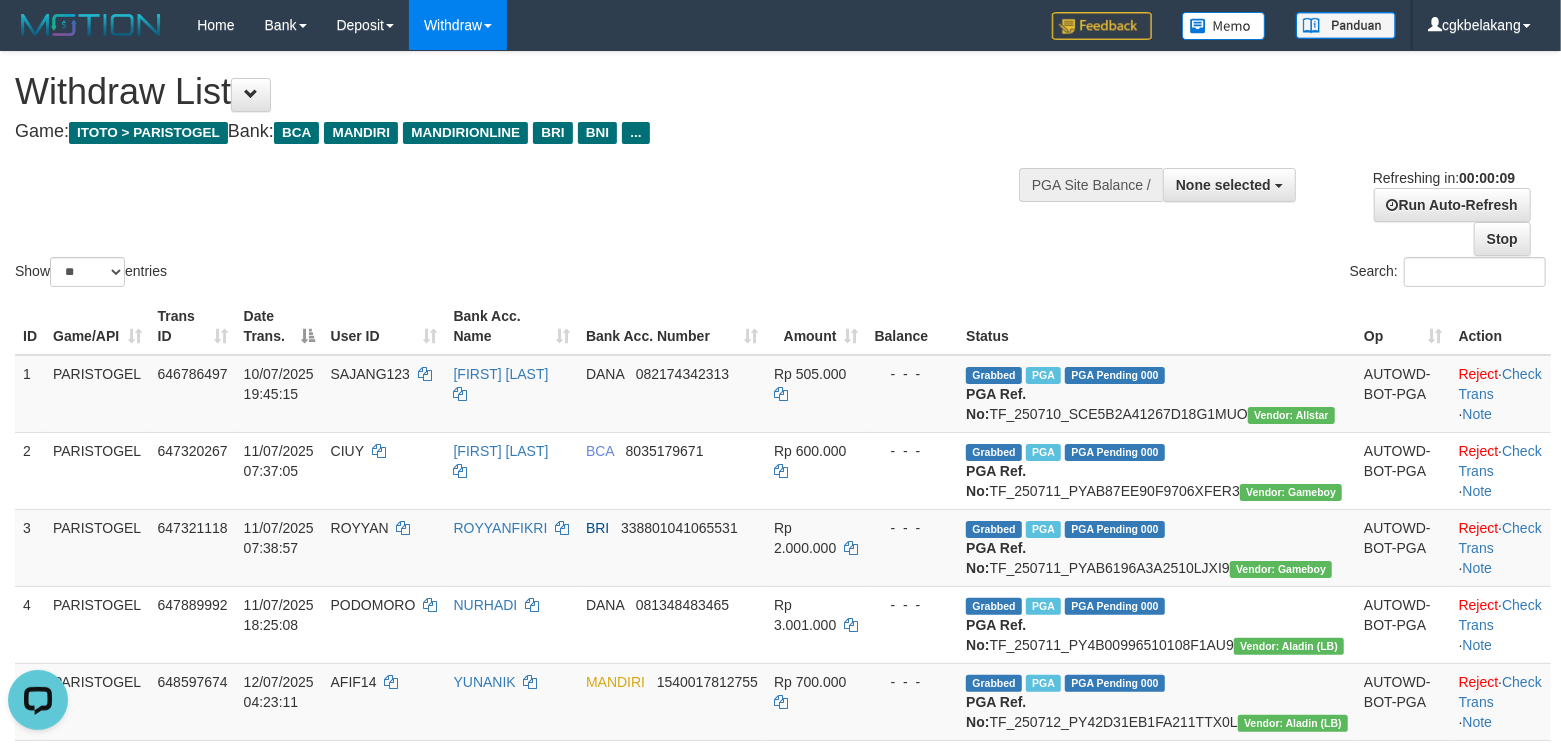scroll, scrollTop: 0, scrollLeft: 0, axis: both 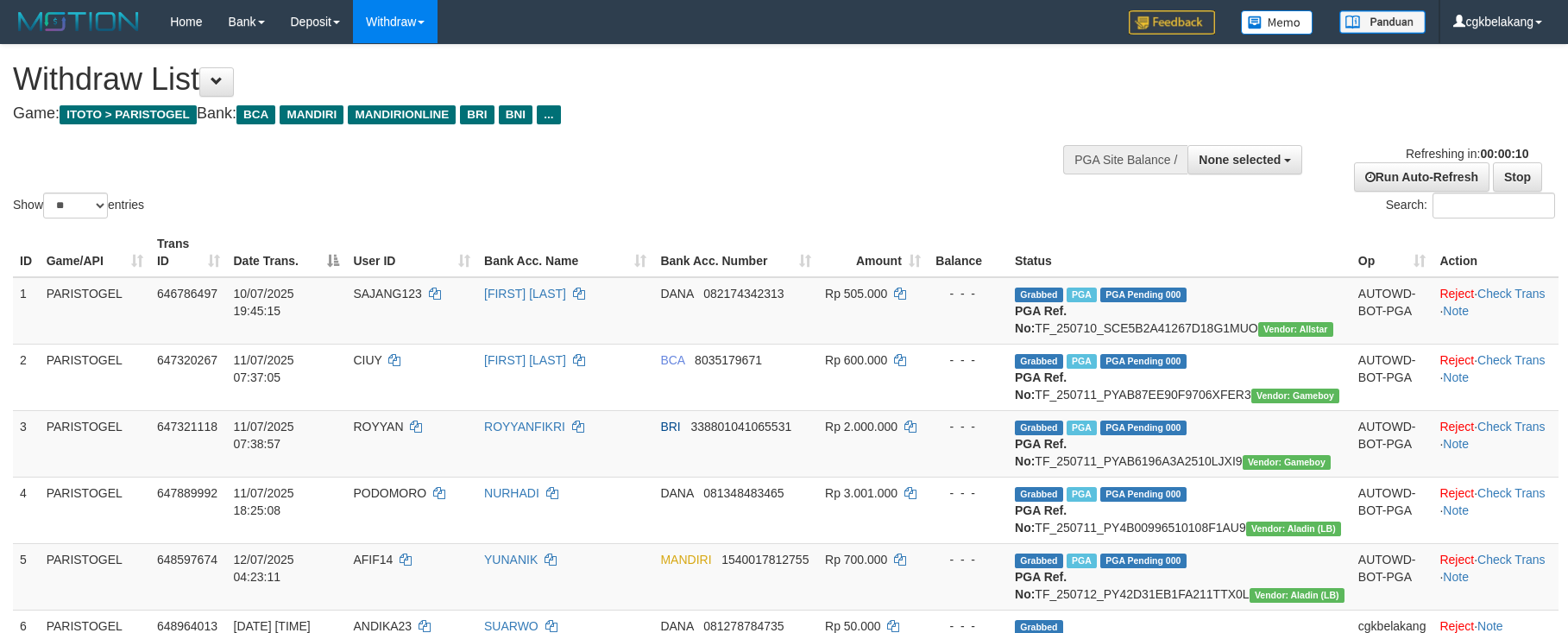 select 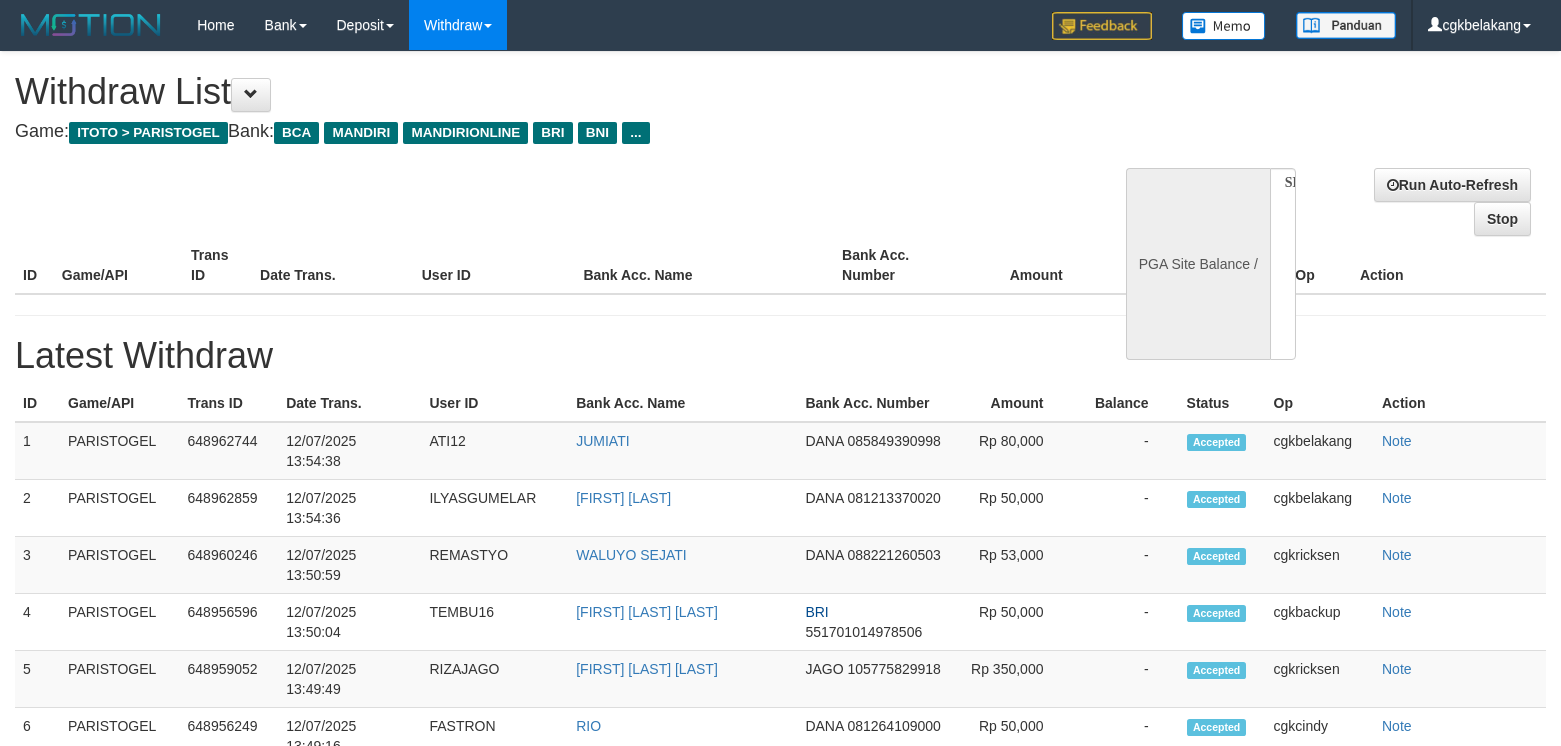 select 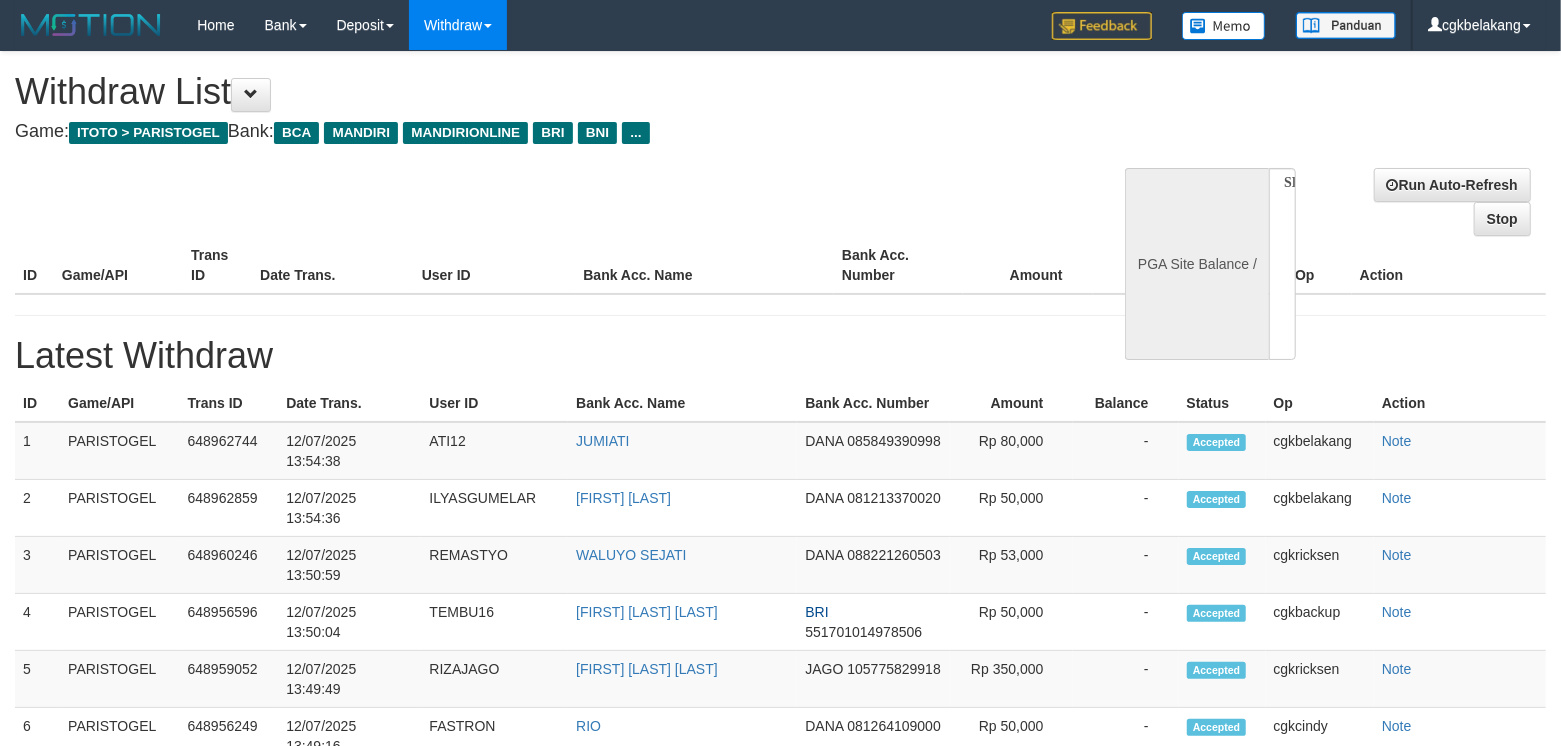 select on "**" 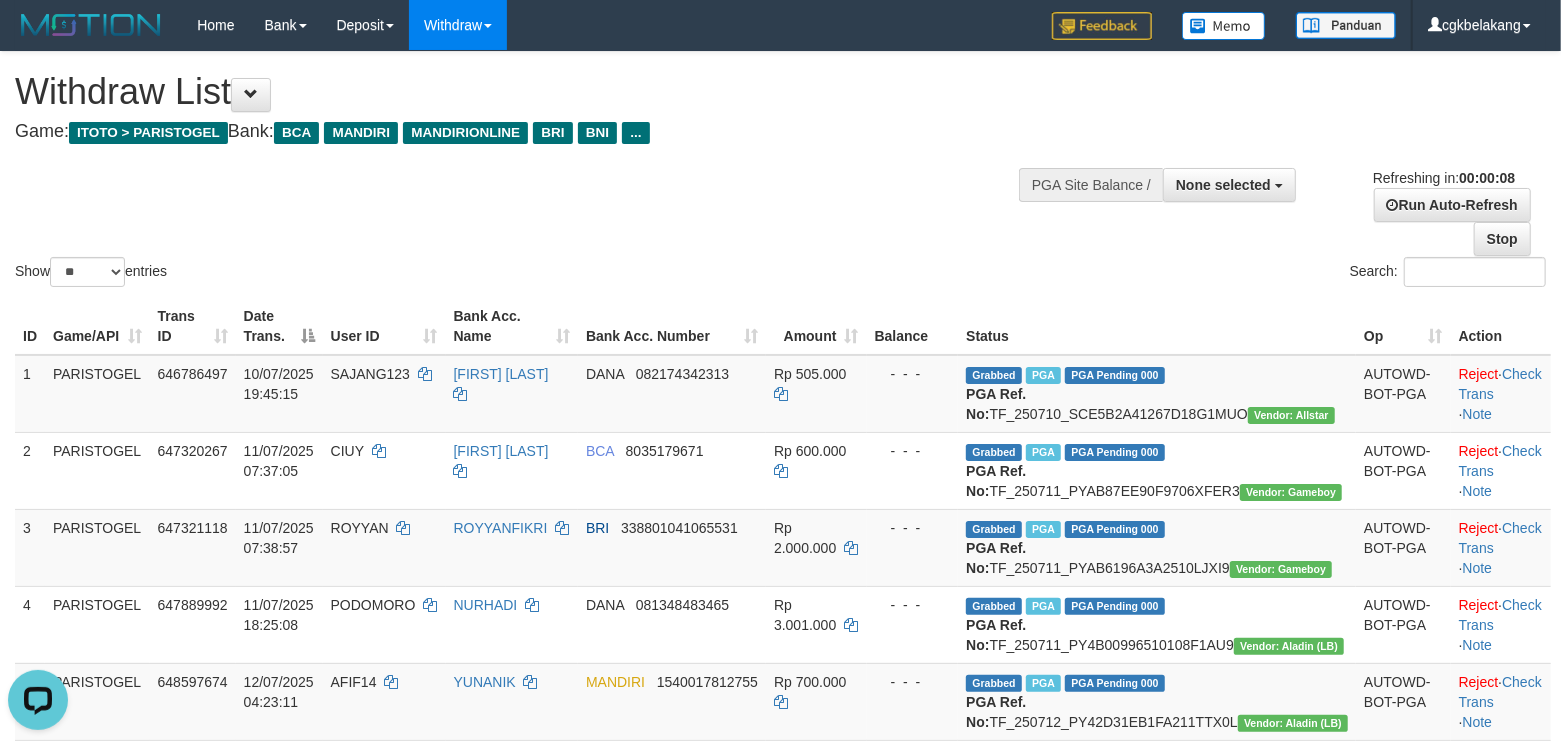 scroll, scrollTop: 0, scrollLeft: 0, axis: both 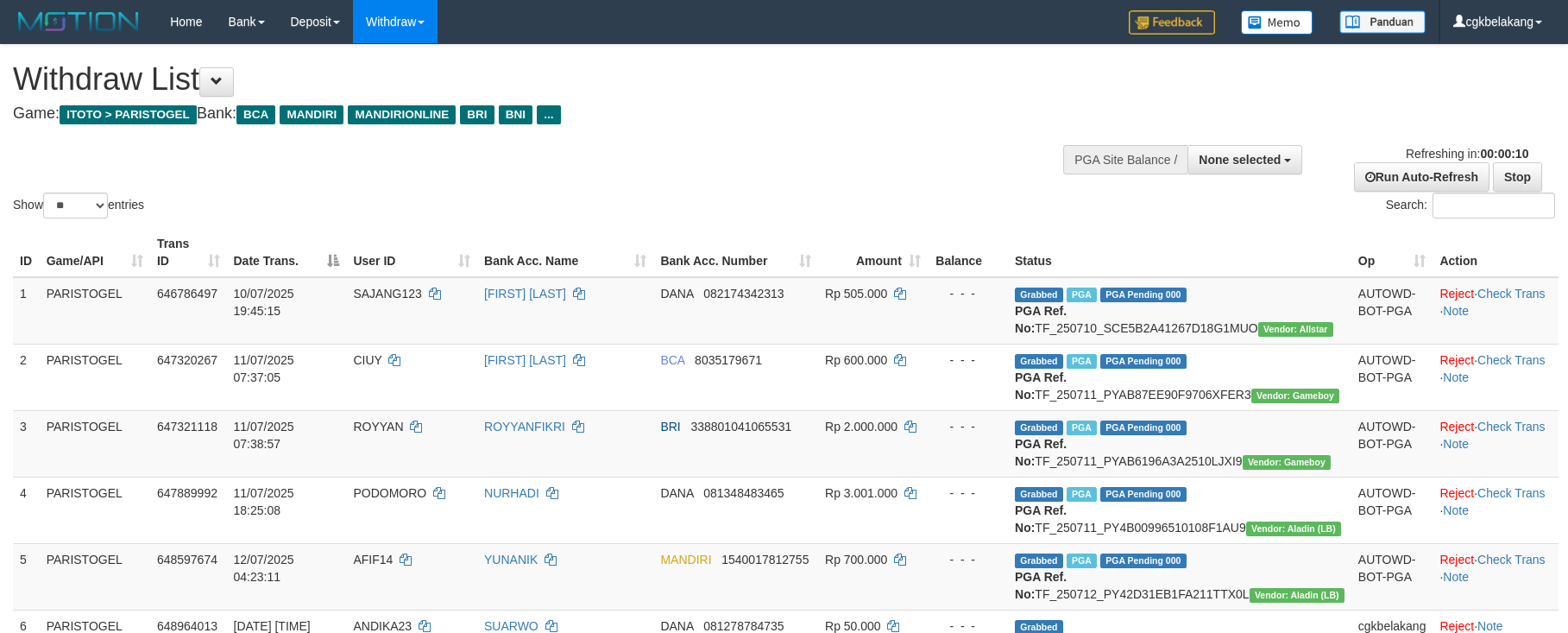 select 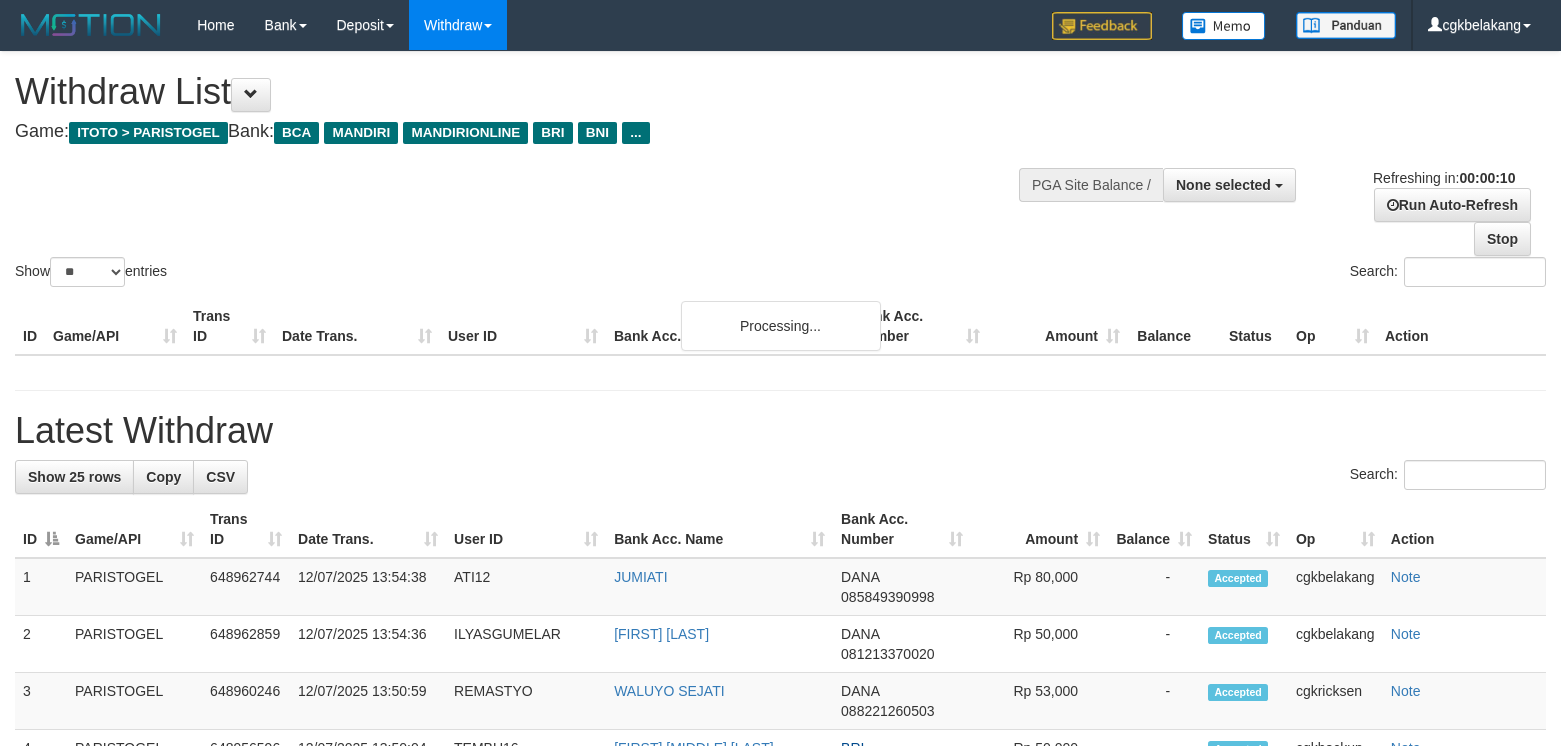 select 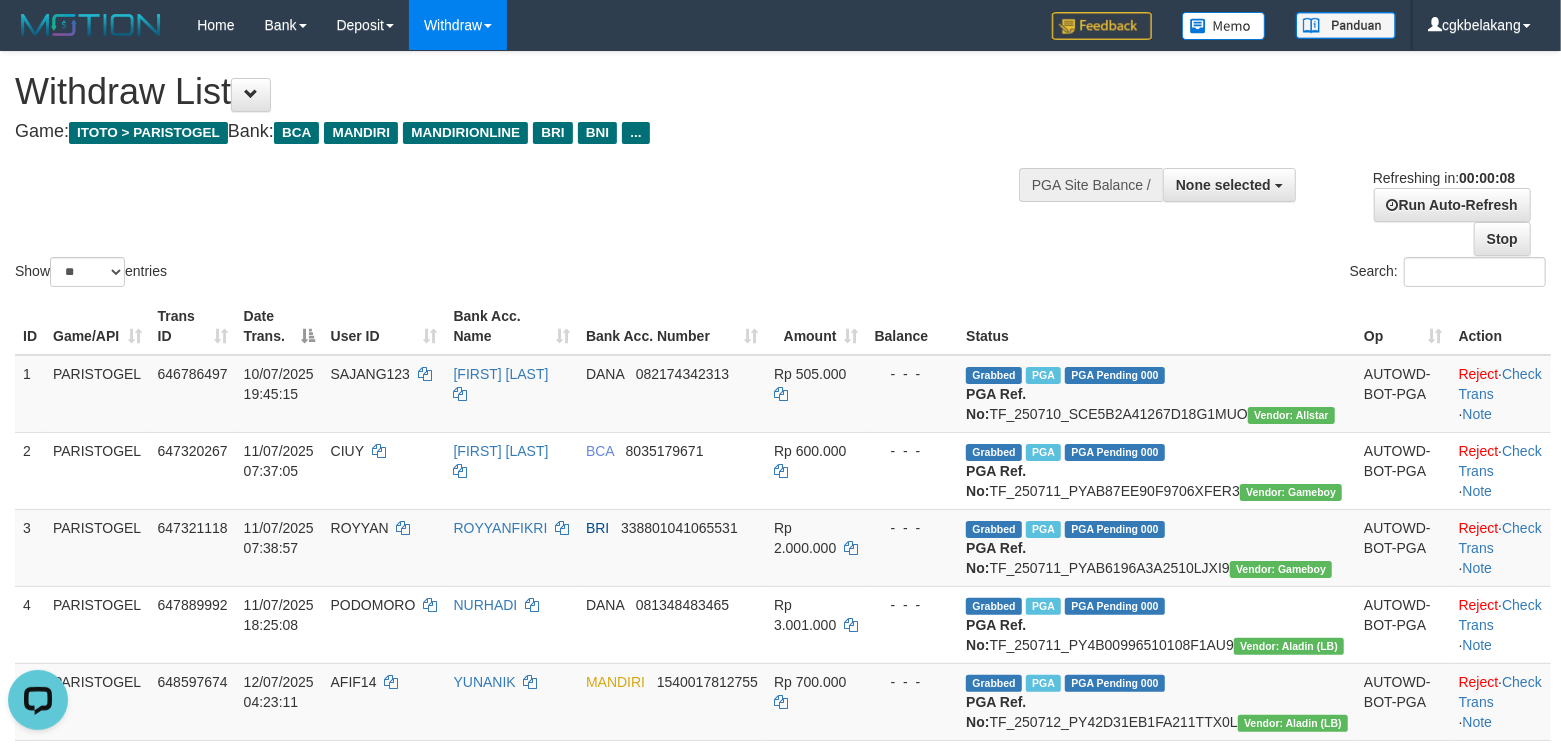 scroll, scrollTop: 0, scrollLeft: 0, axis: both 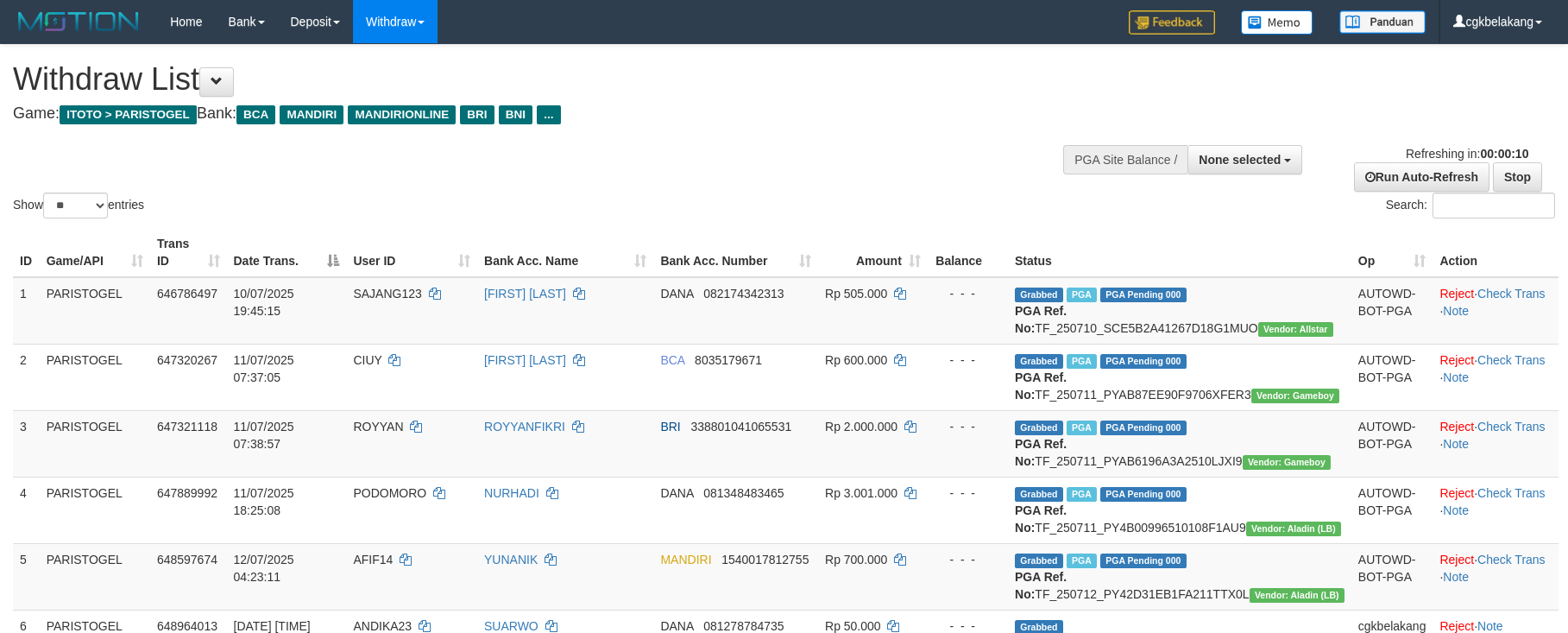 select 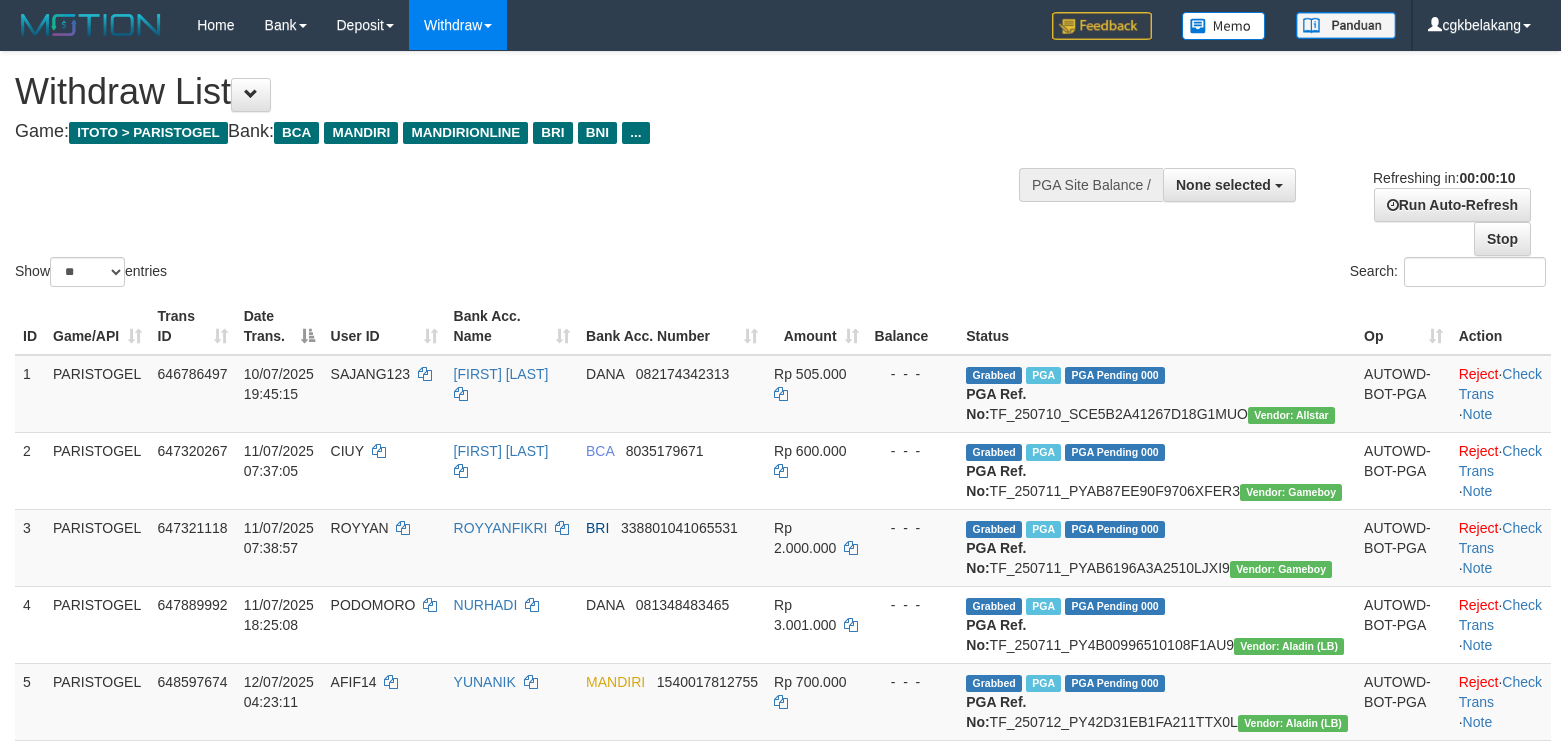 select 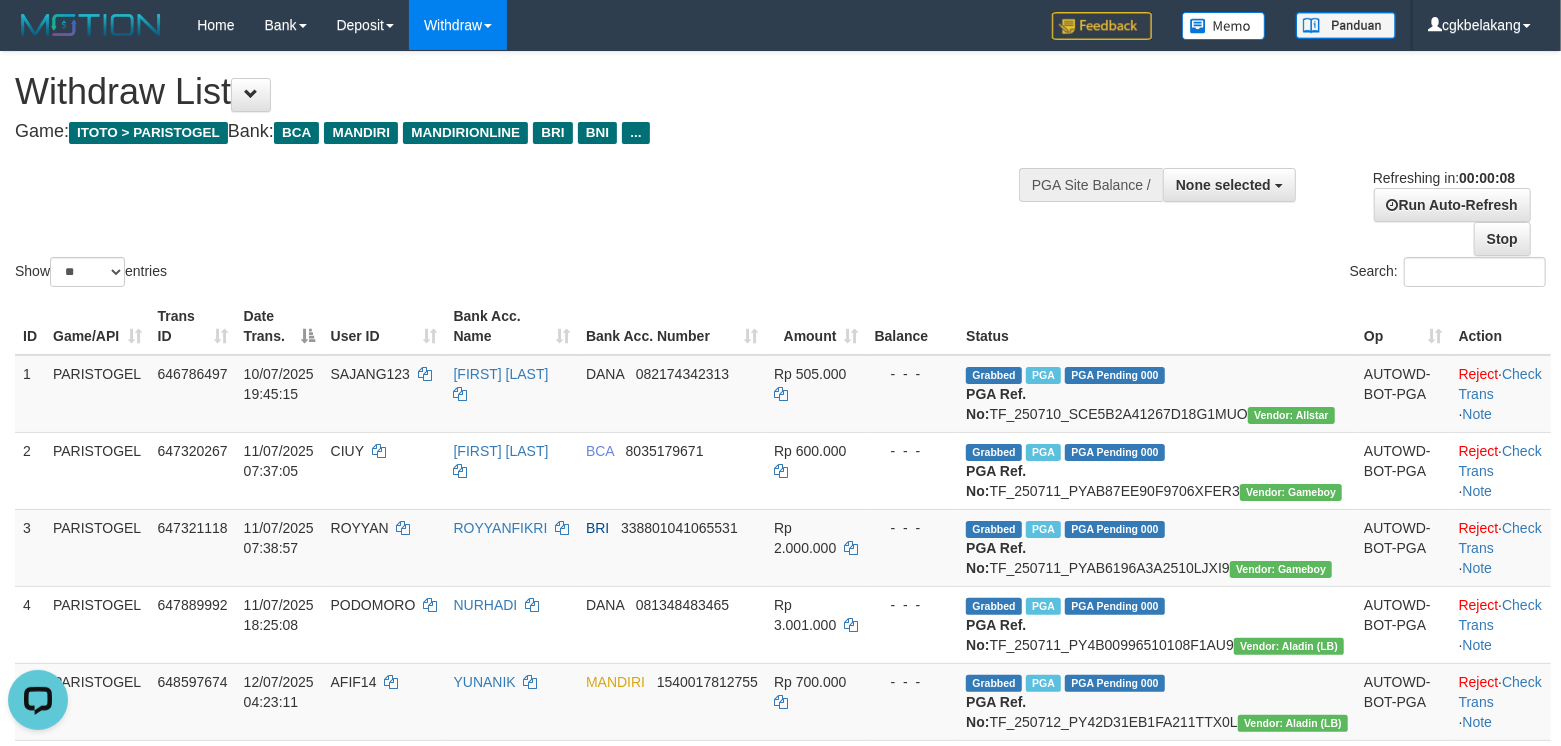 scroll, scrollTop: 0, scrollLeft: 0, axis: both 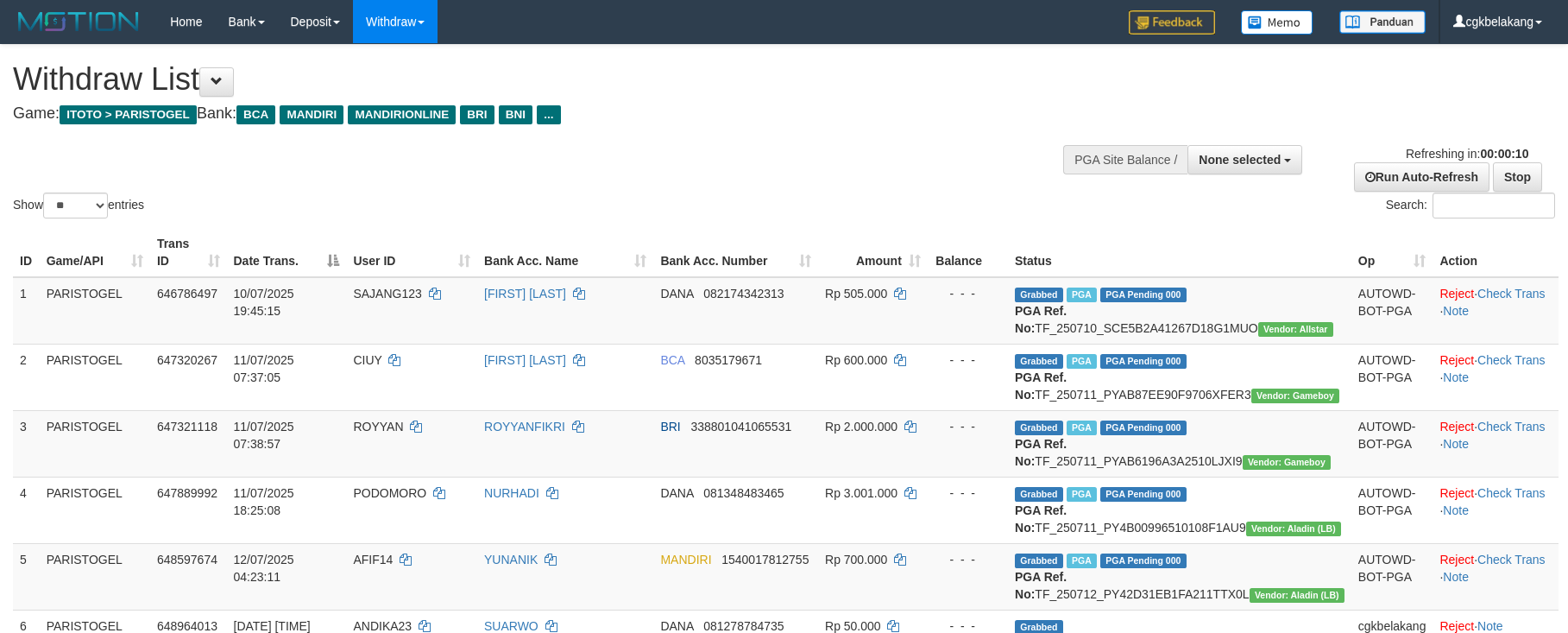 select 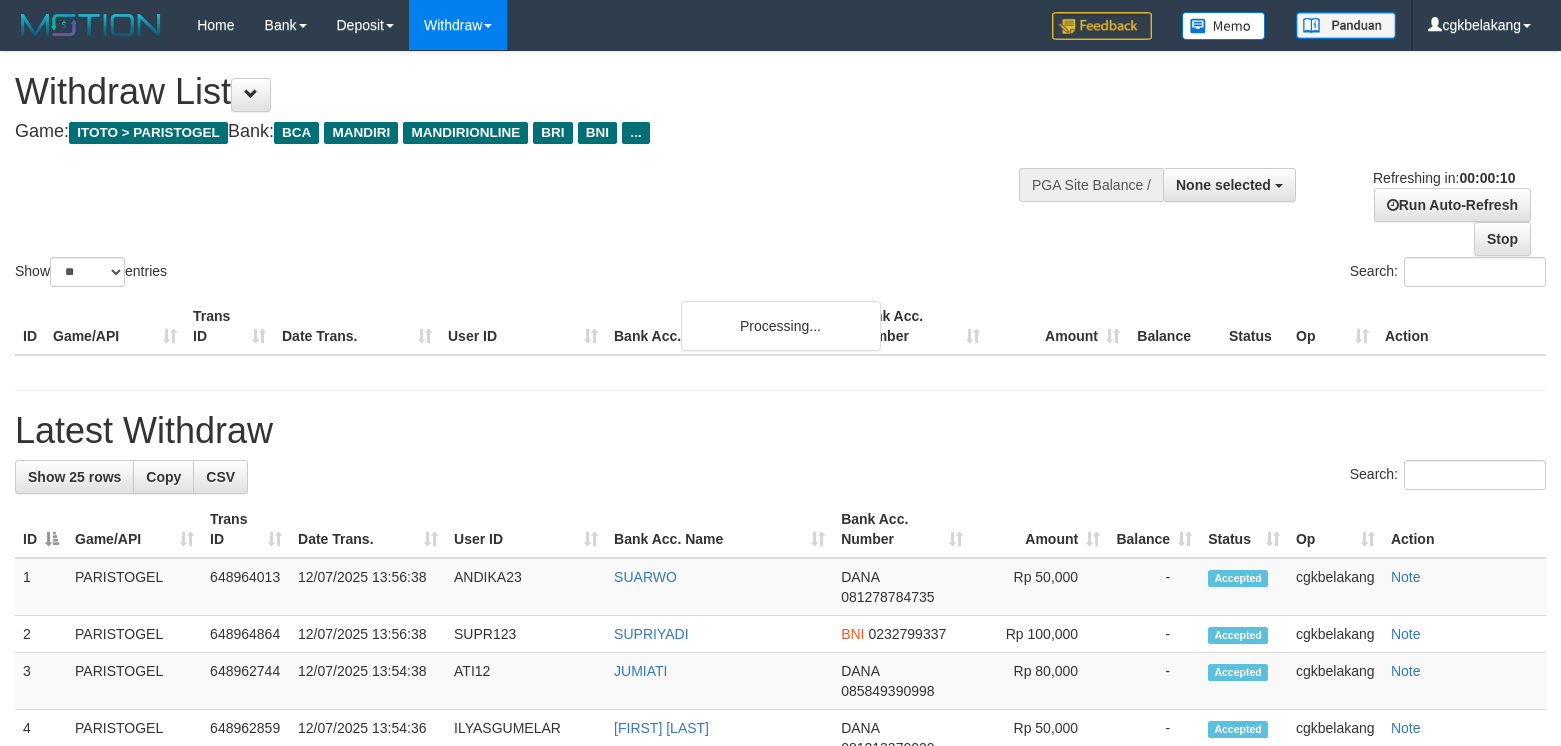 select 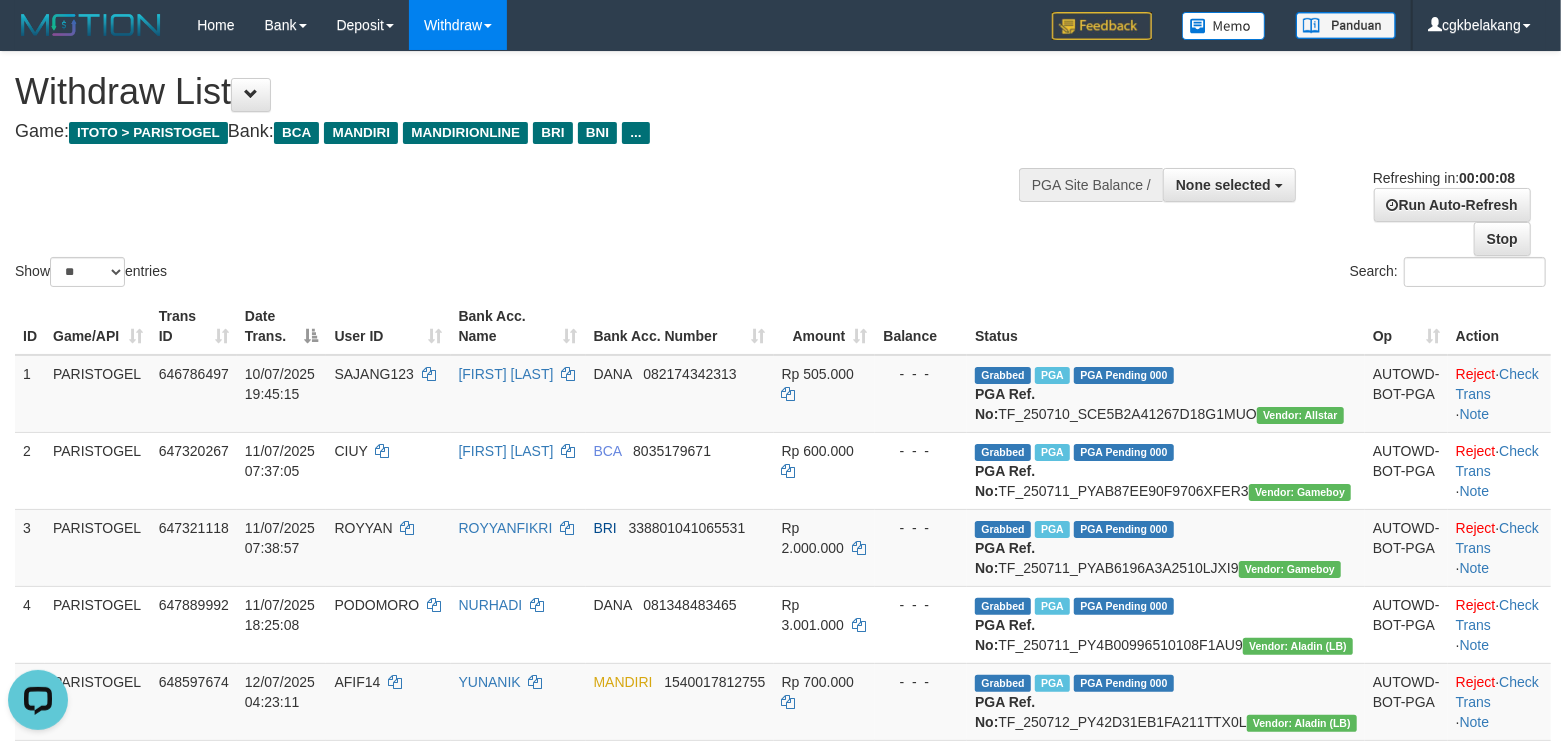 scroll, scrollTop: 0, scrollLeft: 0, axis: both 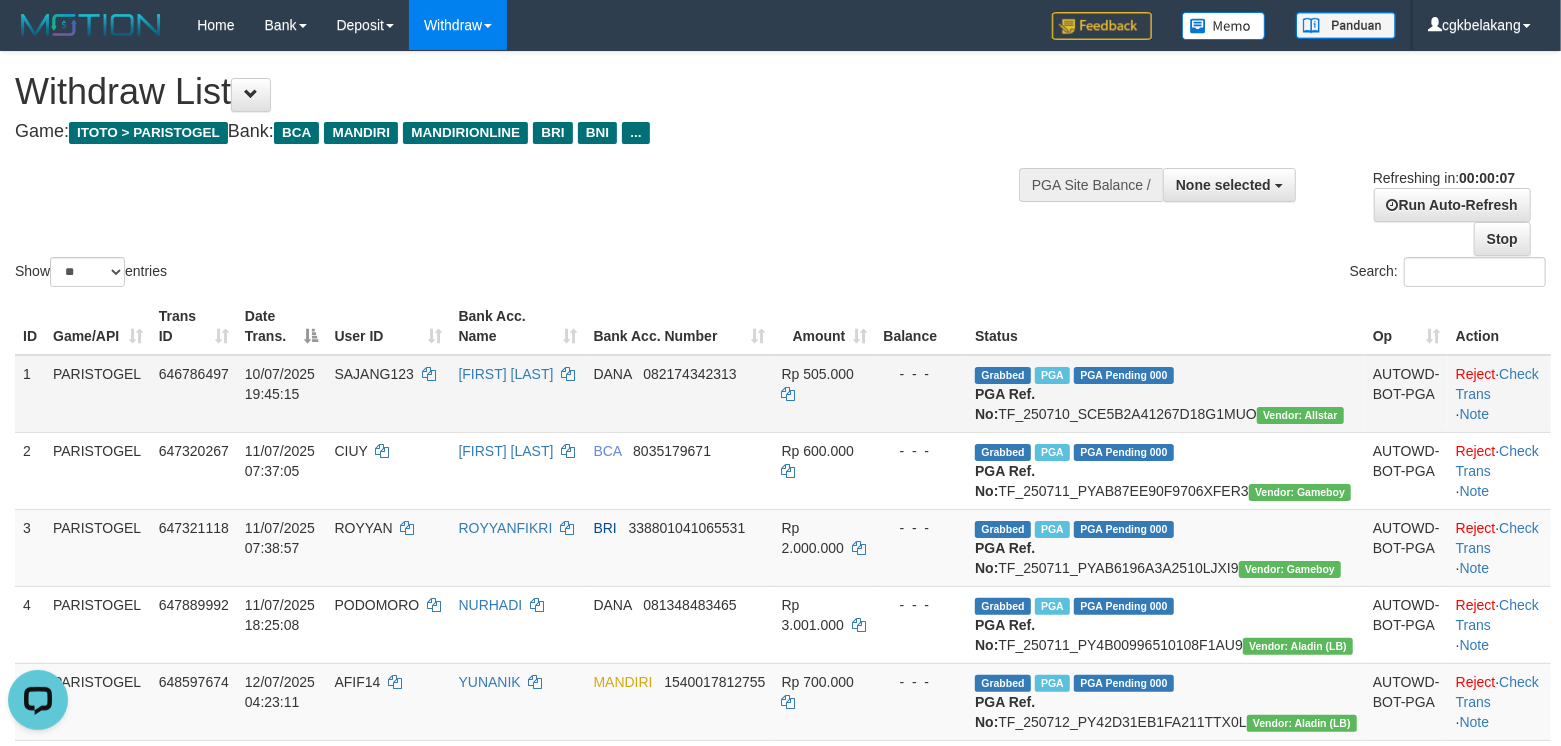 click on "Rp 505.000" at bounding box center (825, 394) 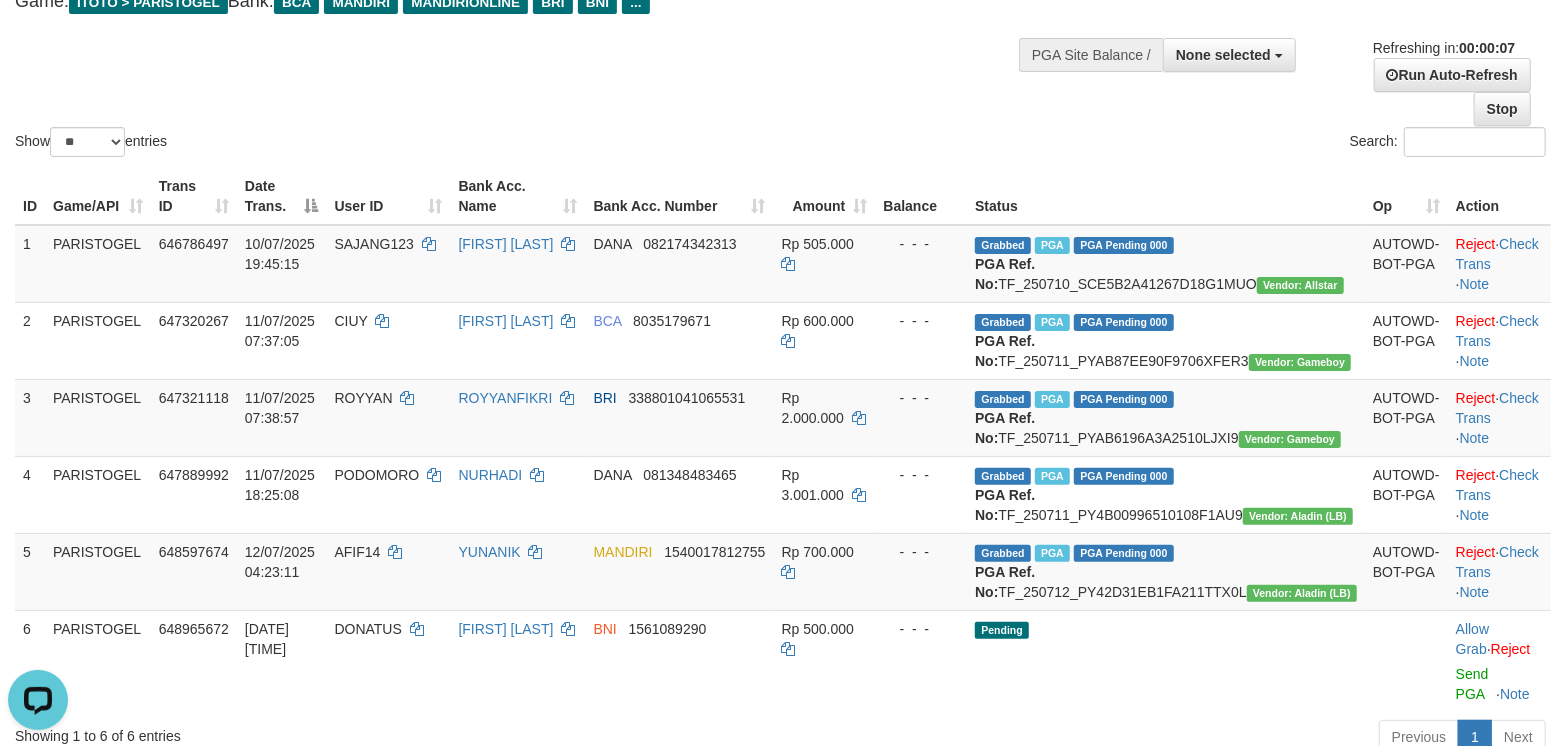 scroll, scrollTop: 533, scrollLeft: 0, axis: vertical 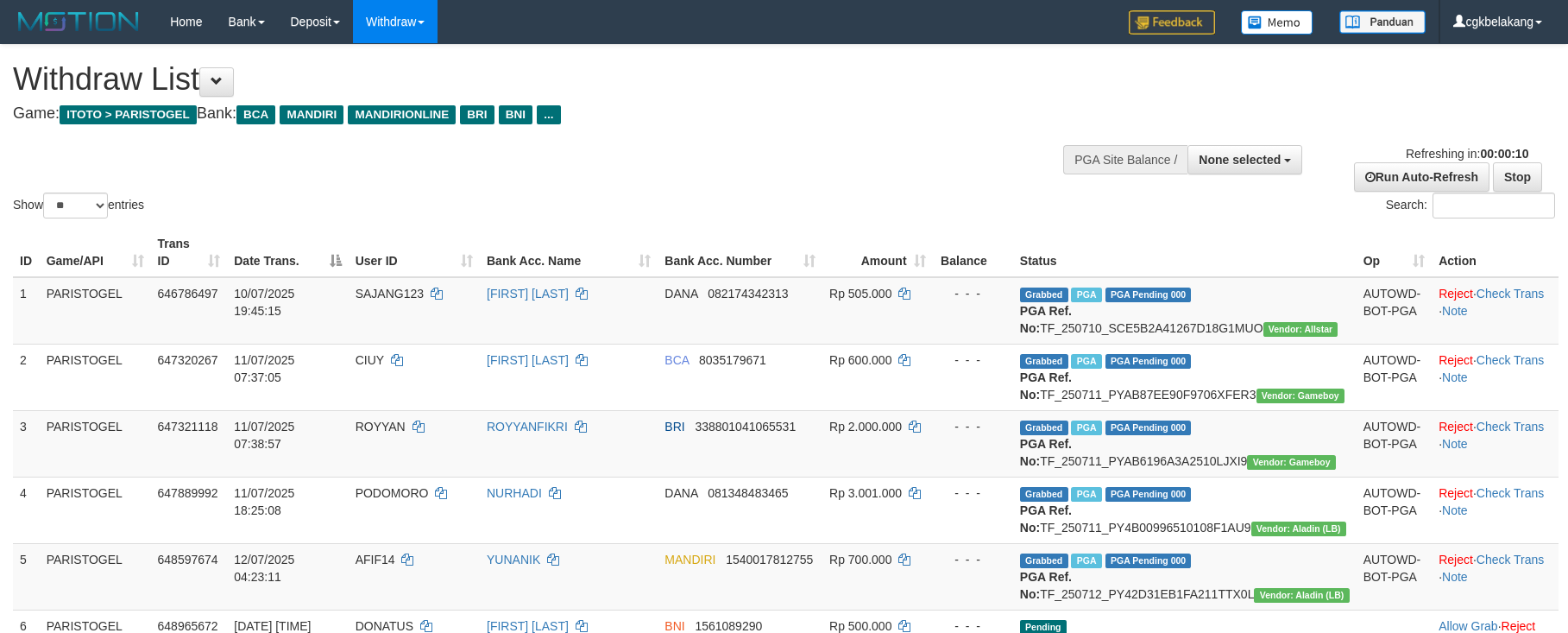 select 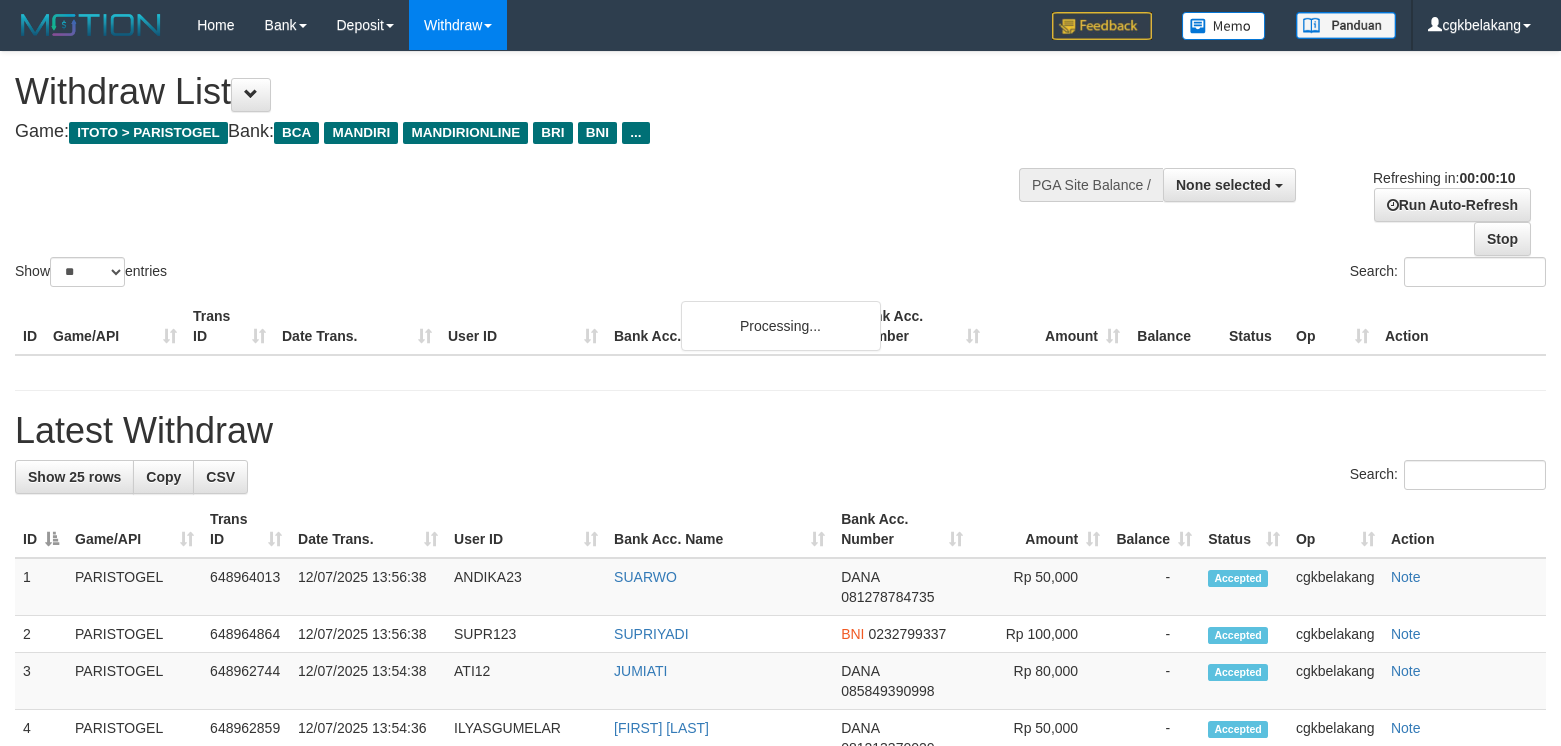select 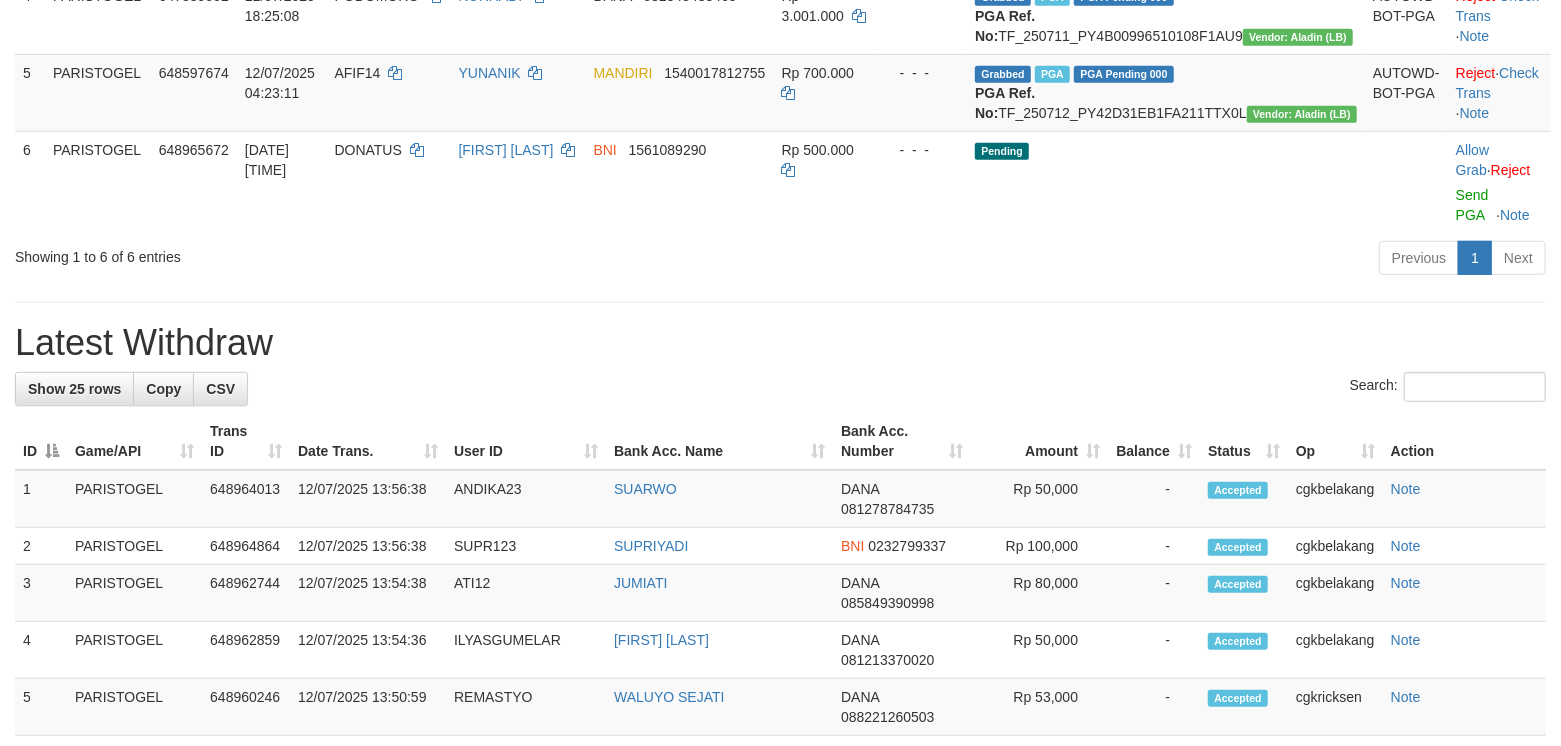 scroll, scrollTop: 533, scrollLeft: 0, axis: vertical 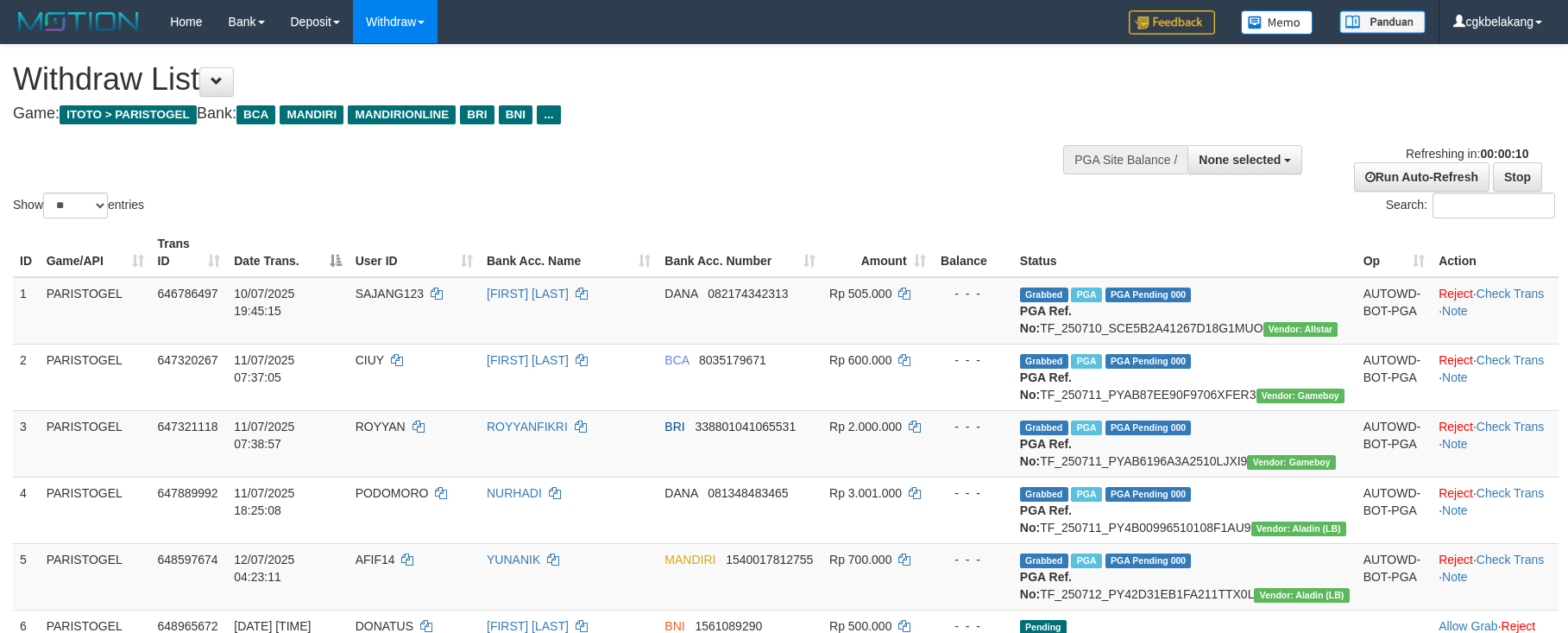 select 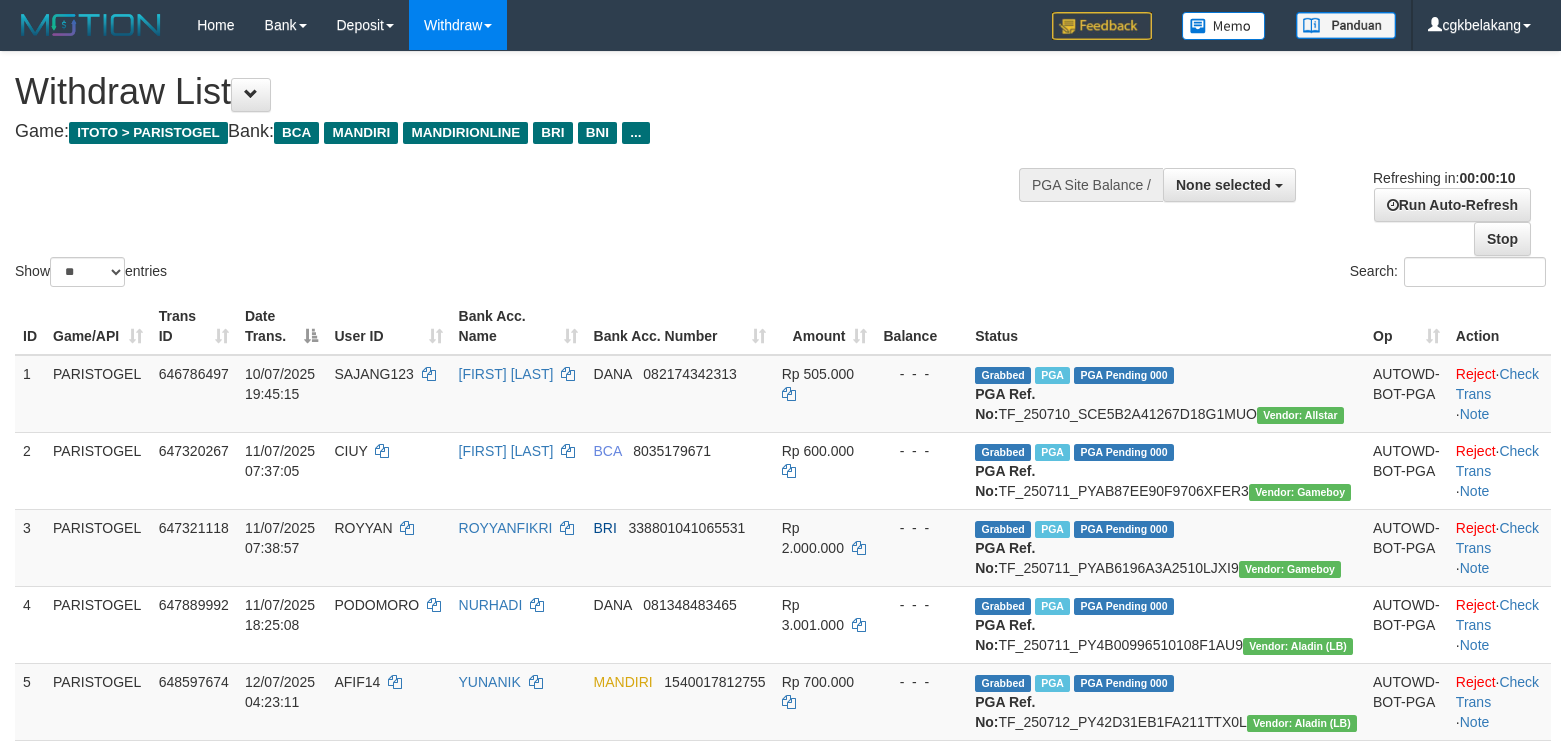 select 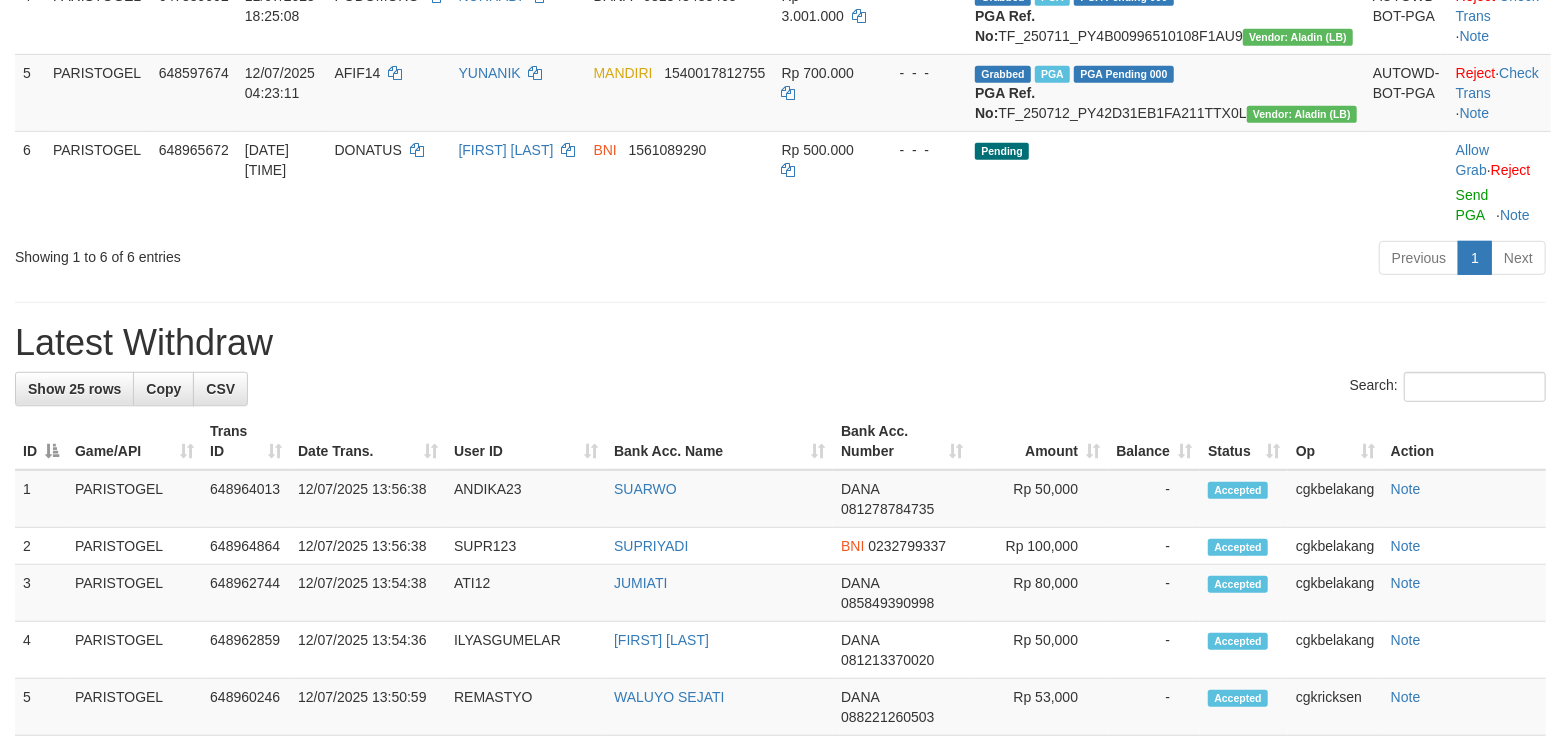 scroll, scrollTop: 533, scrollLeft: 0, axis: vertical 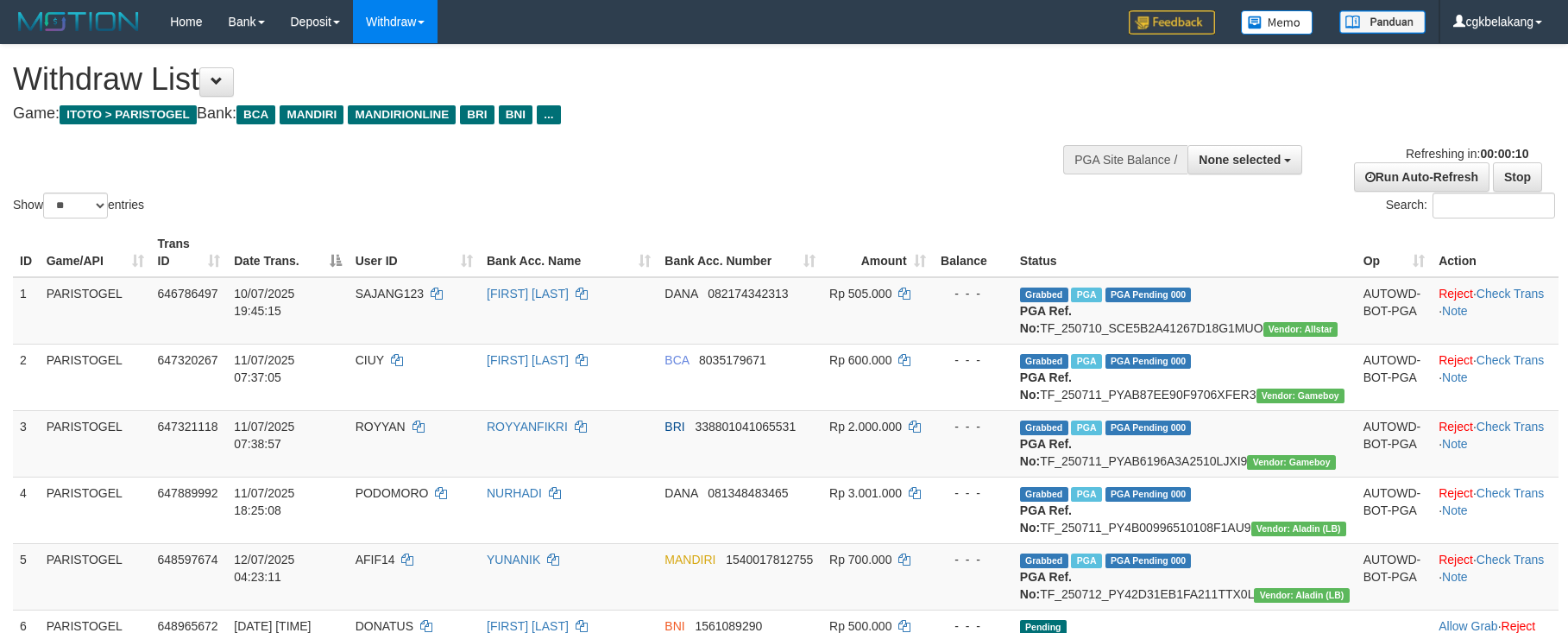 select 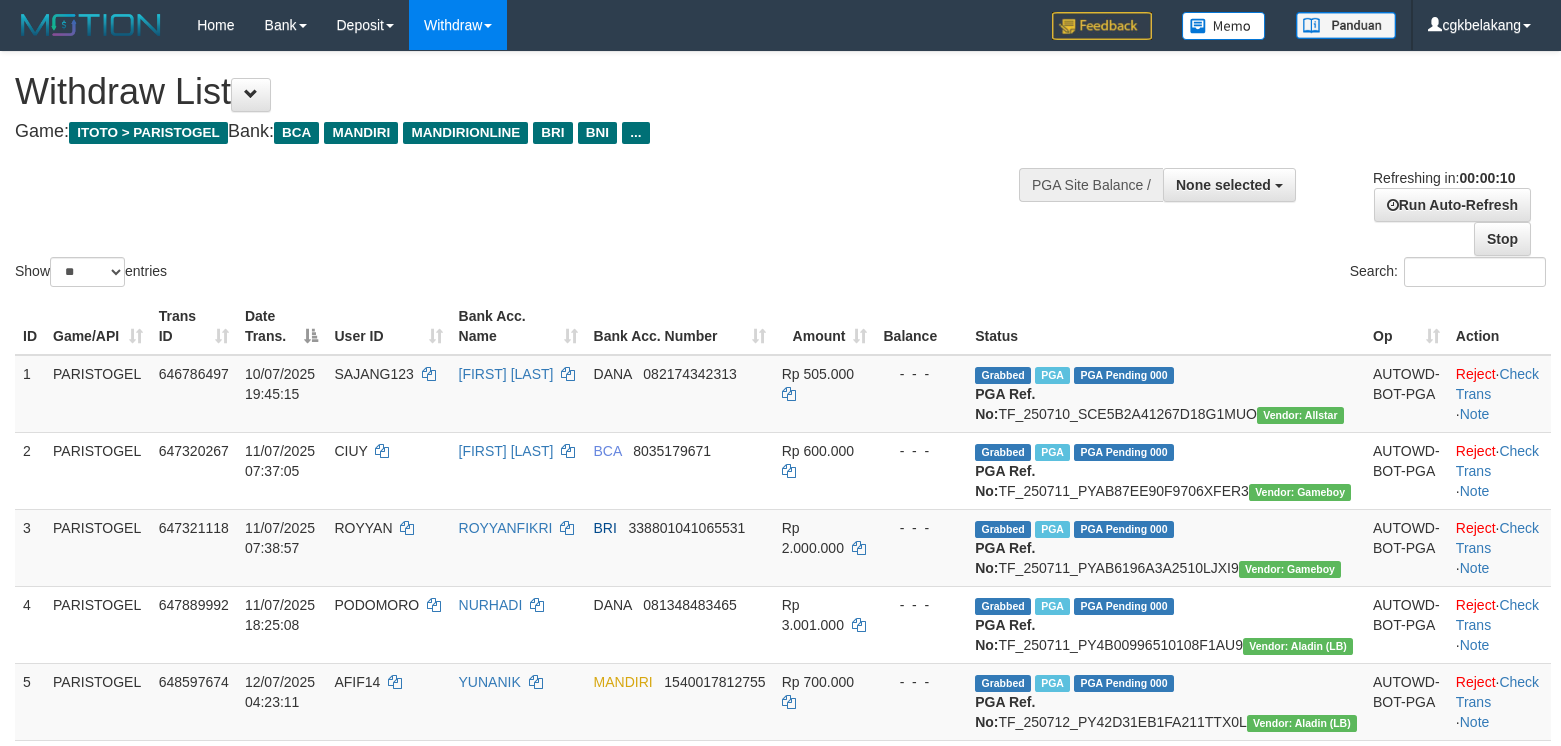 select 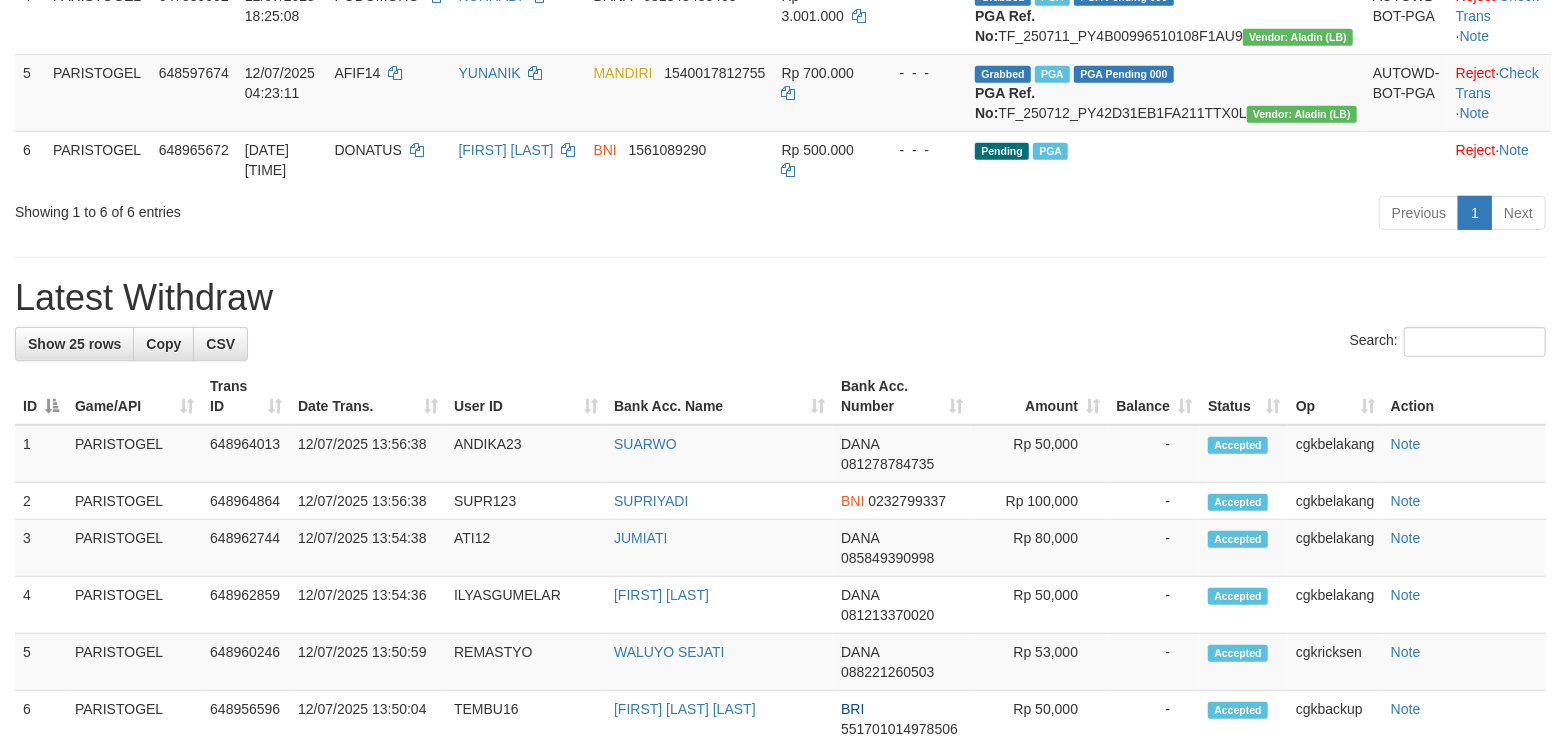 scroll, scrollTop: 533, scrollLeft: 0, axis: vertical 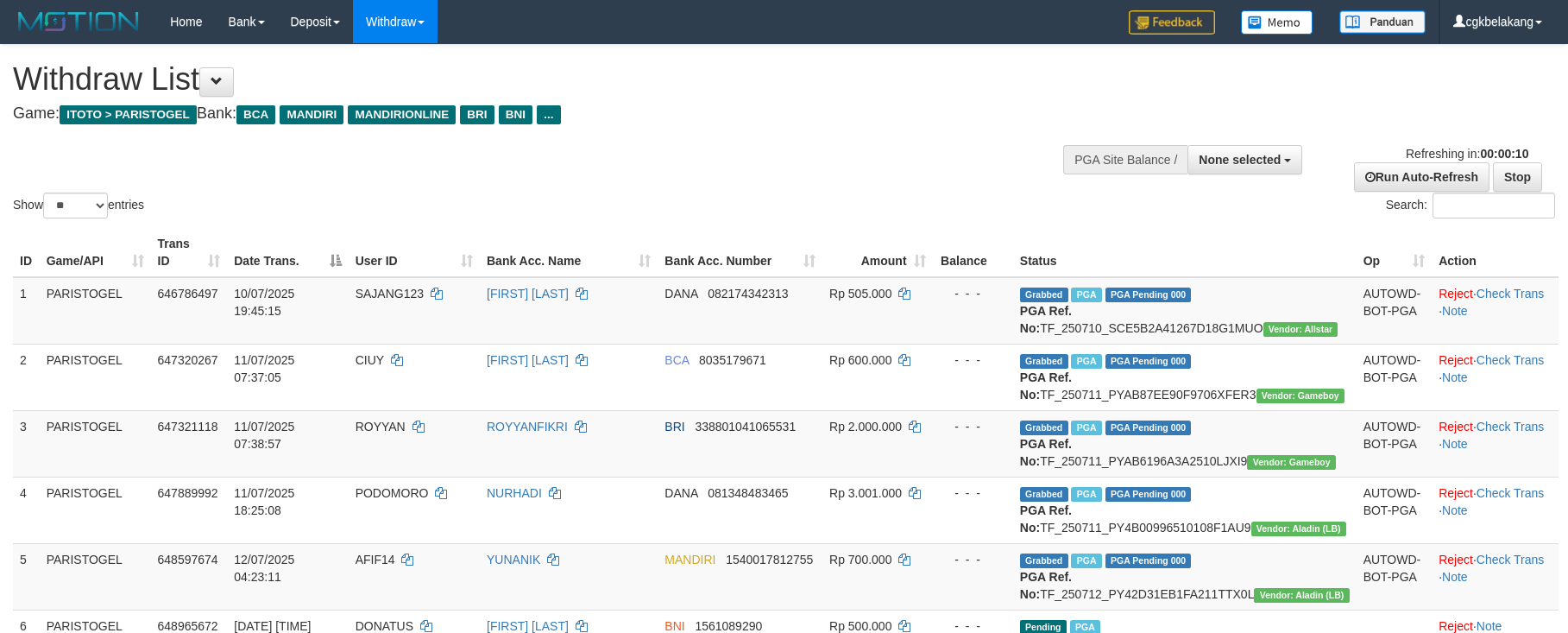 select 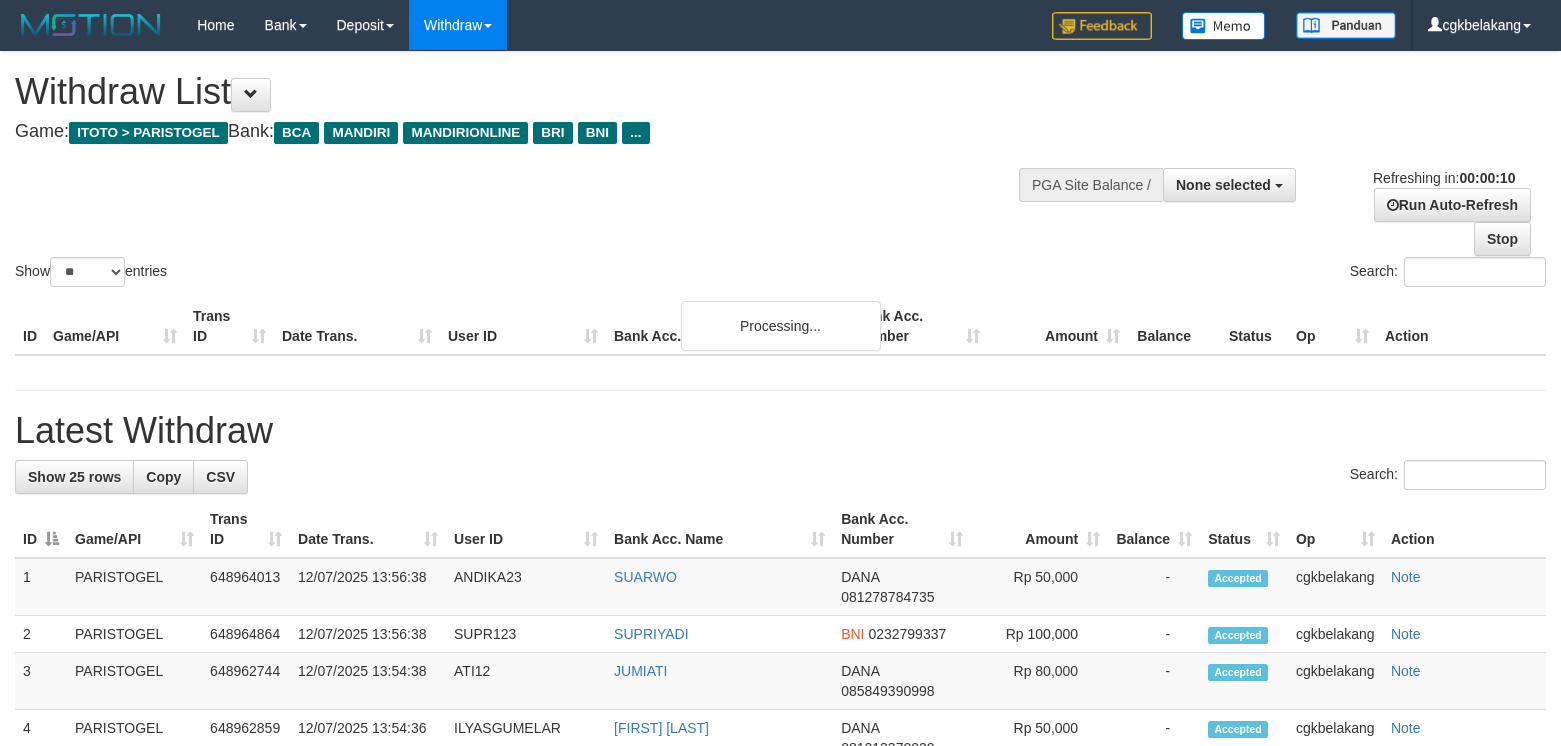 select 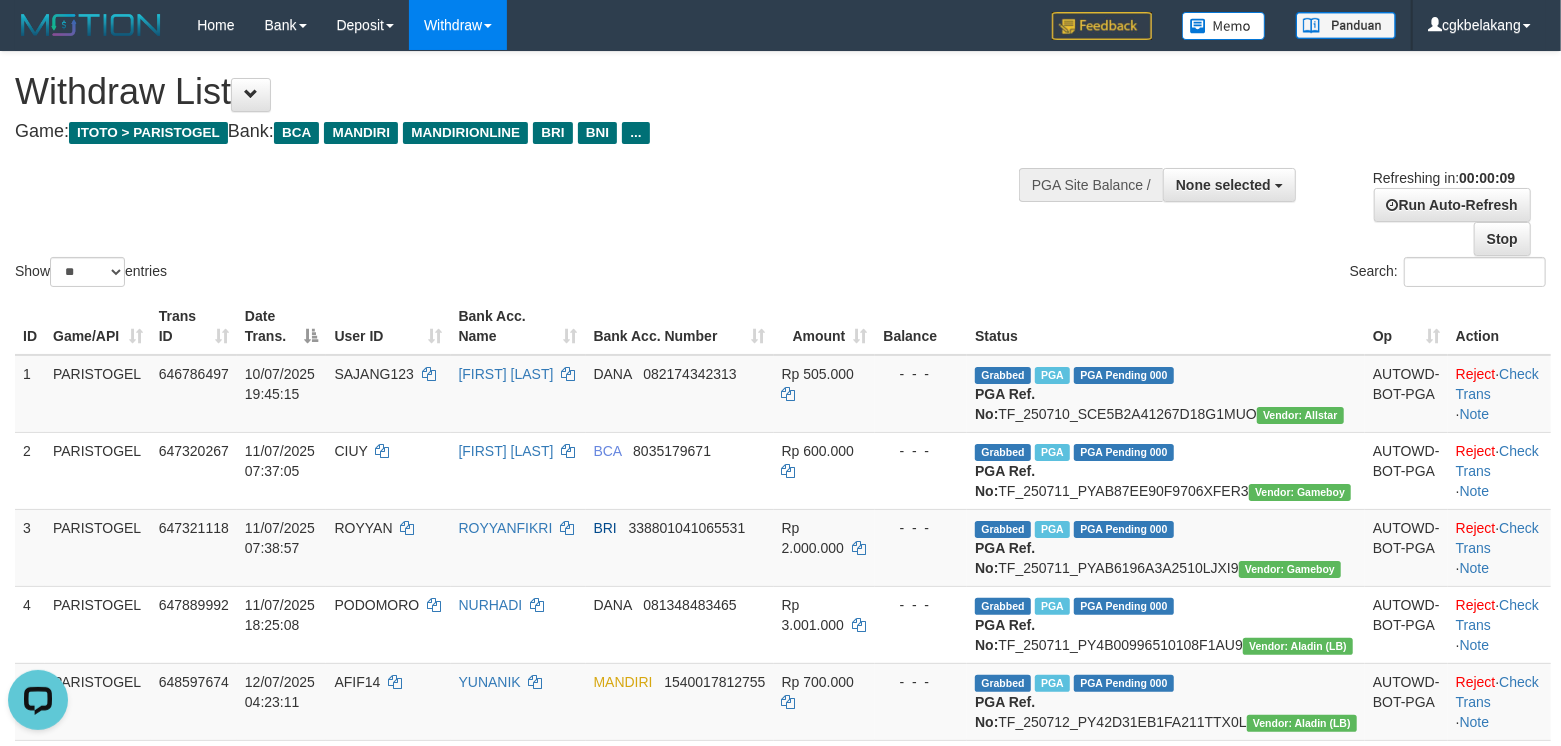scroll, scrollTop: 0, scrollLeft: 0, axis: both 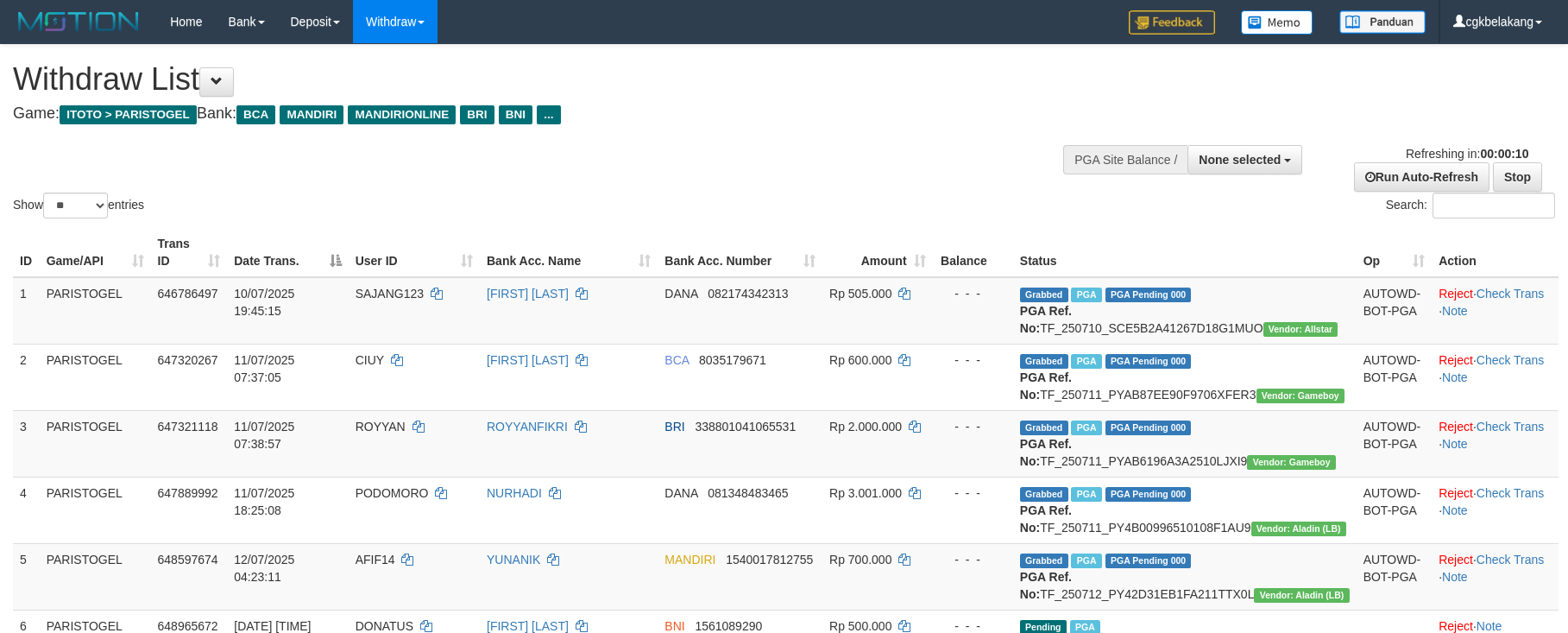 select 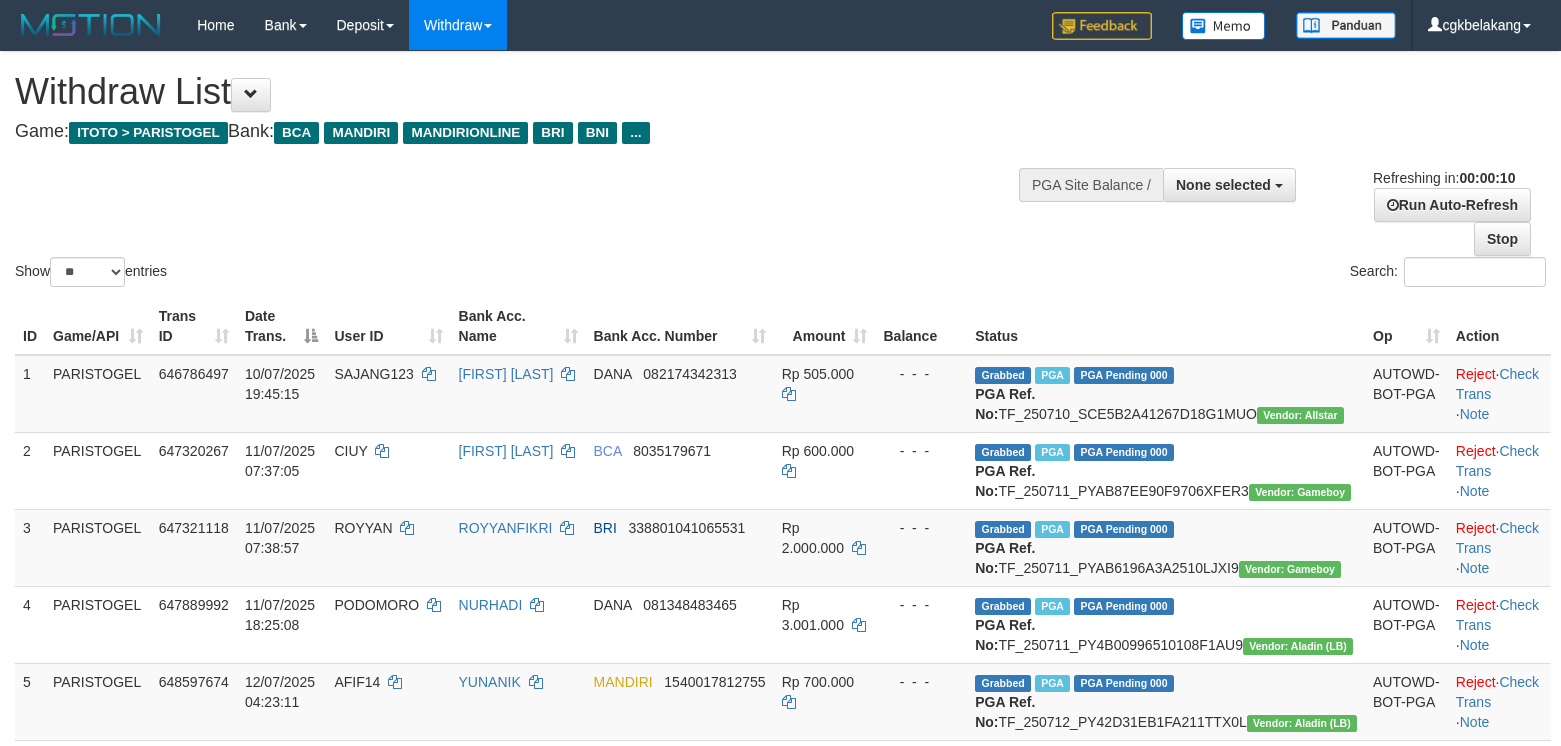 select 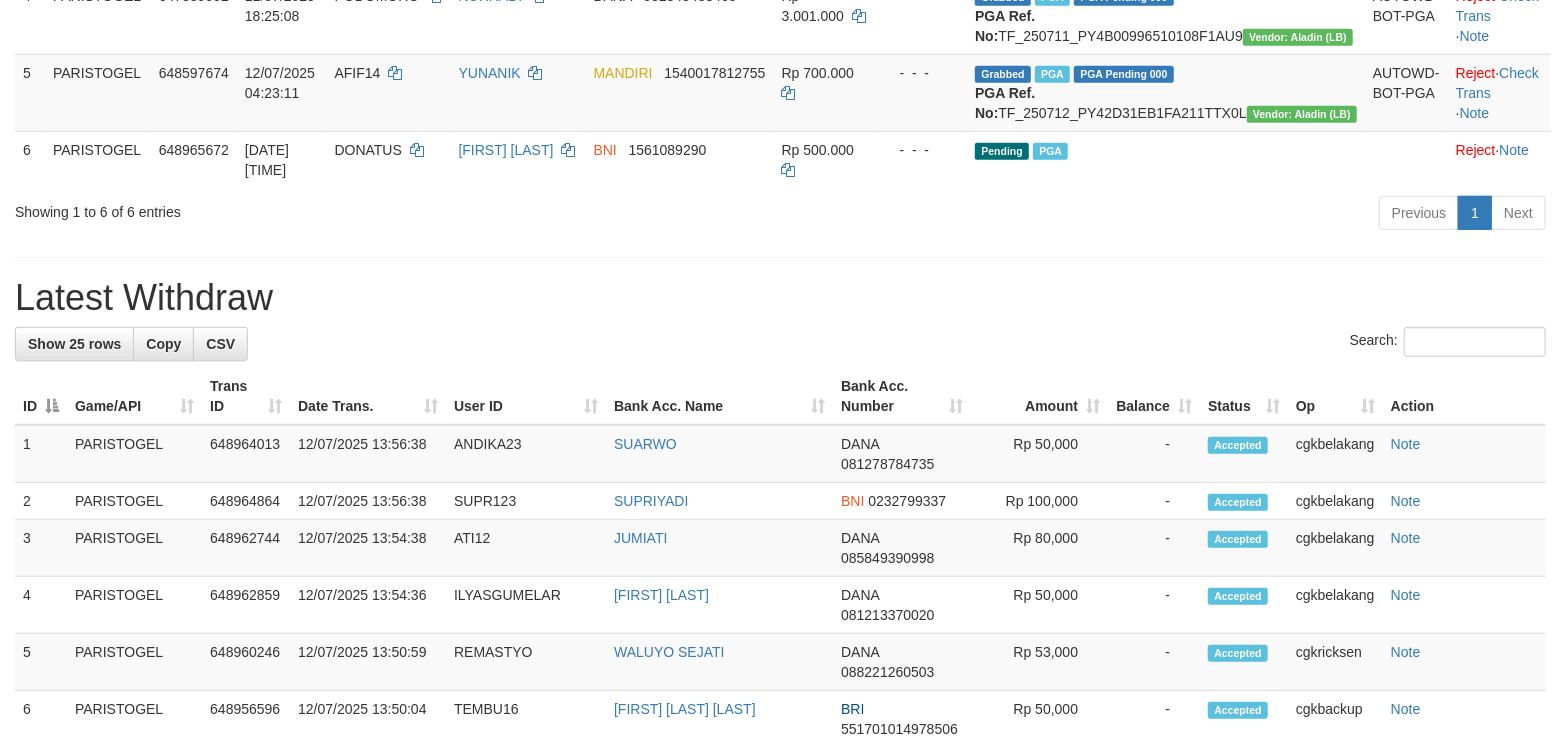 scroll, scrollTop: 533, scrollLeft: 0, axis: vertical 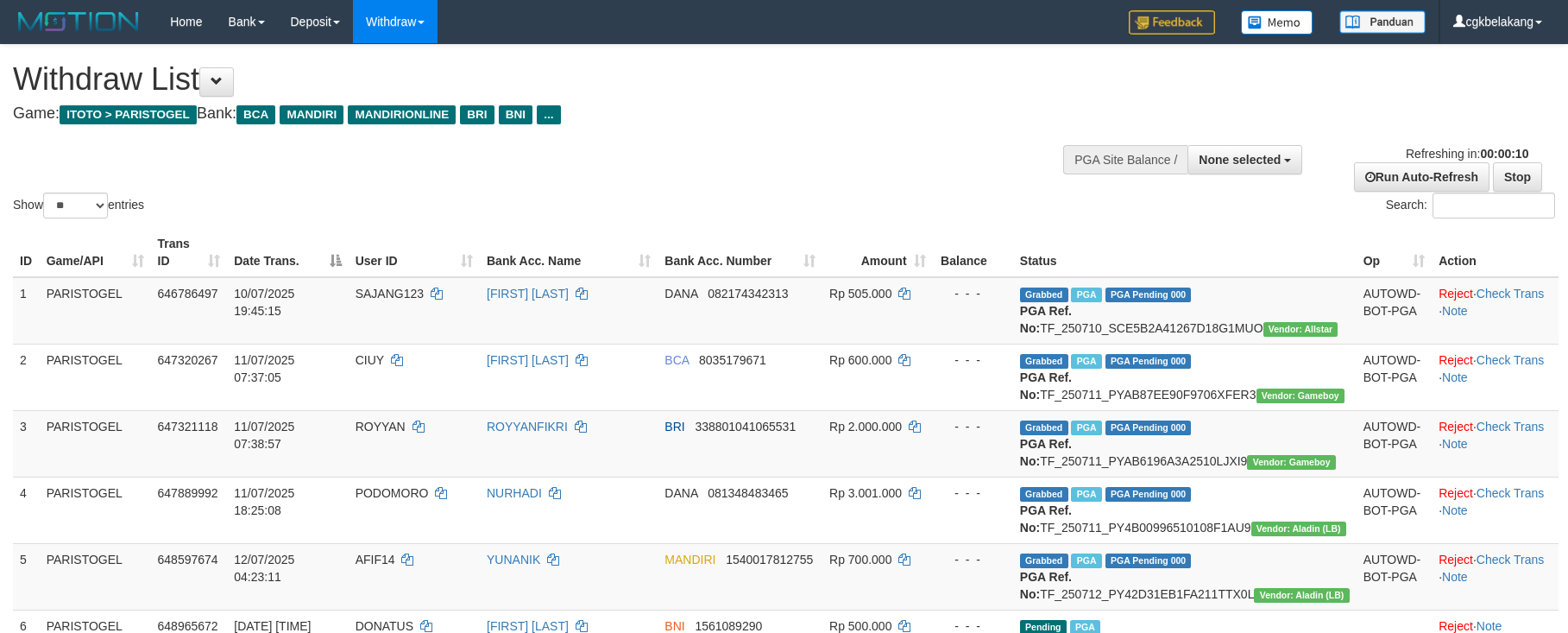 select 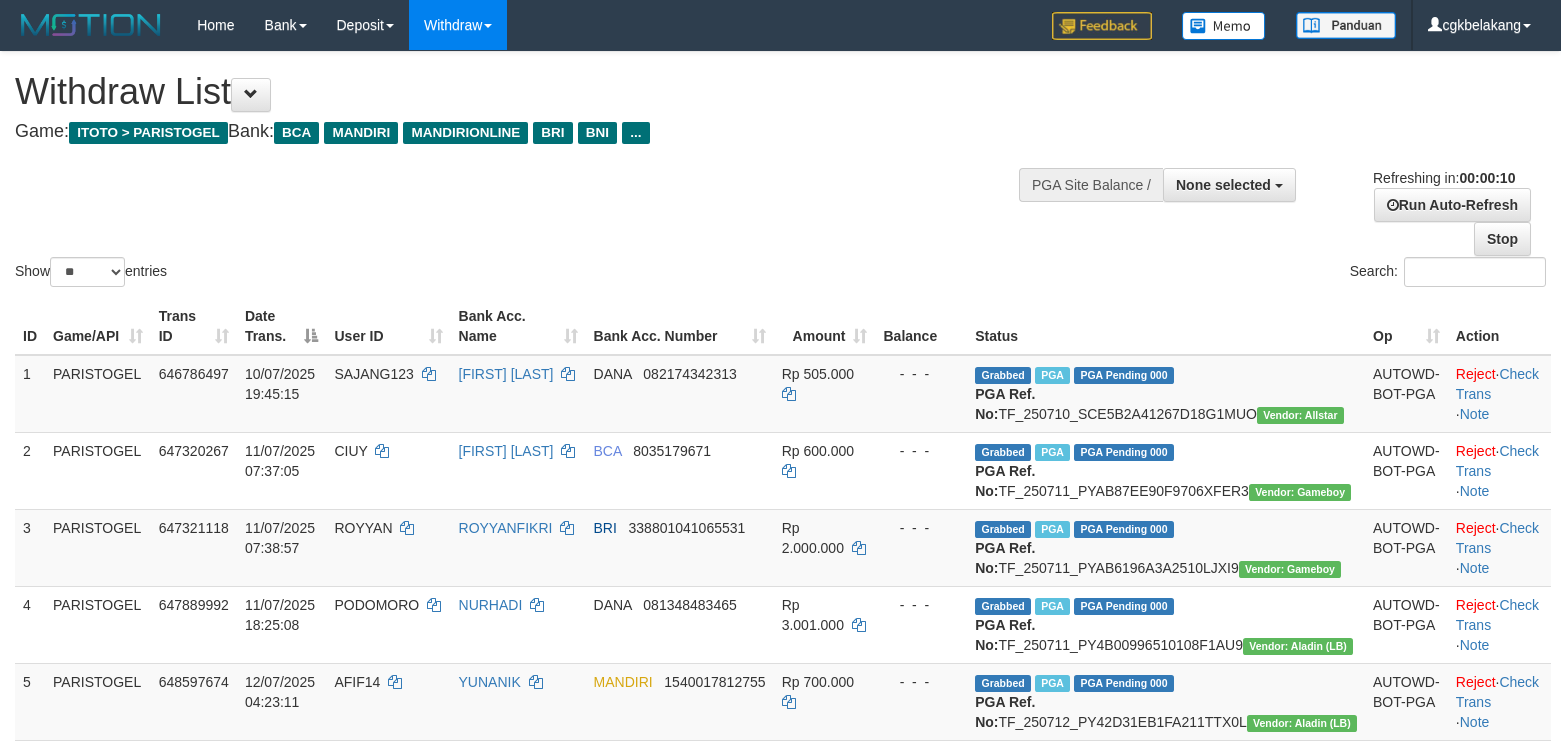 select 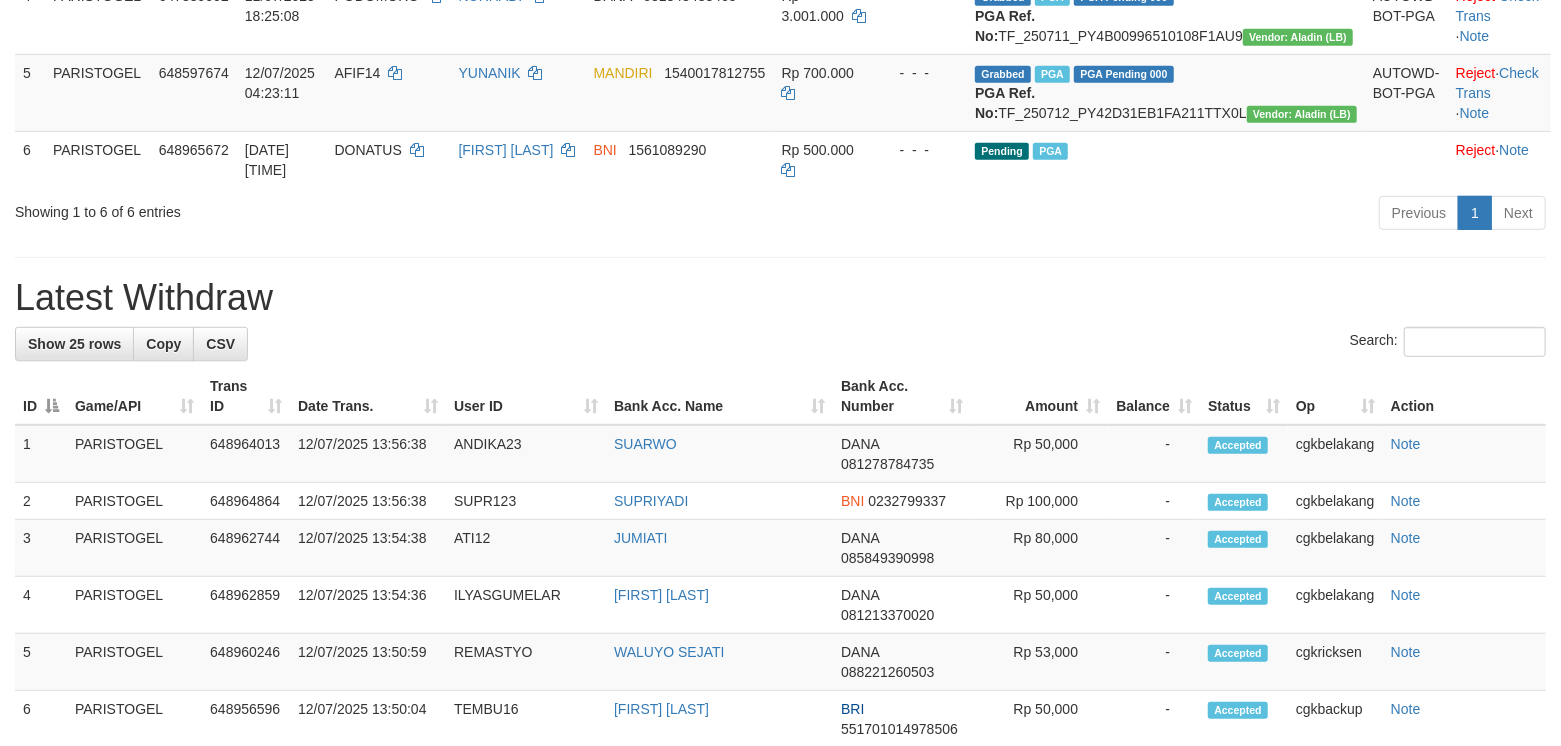 scroll, scrollTop: 533, scrollLeft: 0, axis: vertical 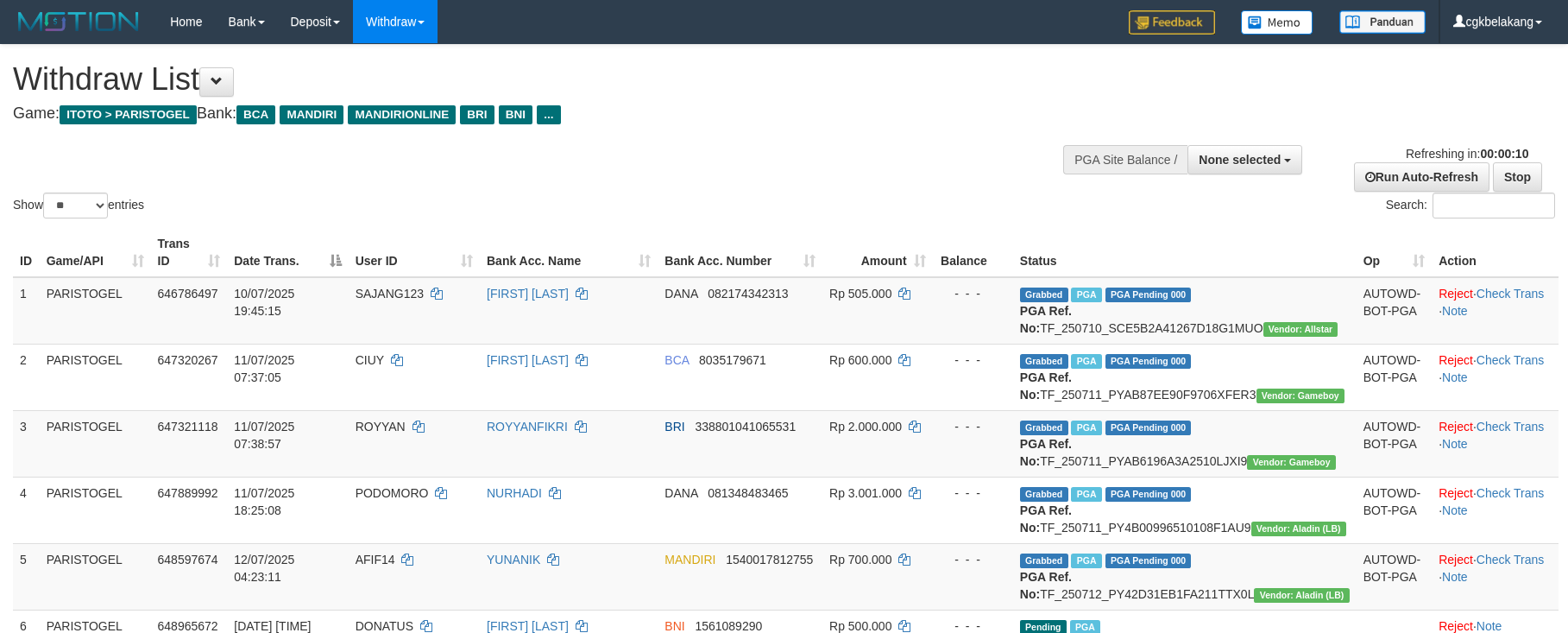 select 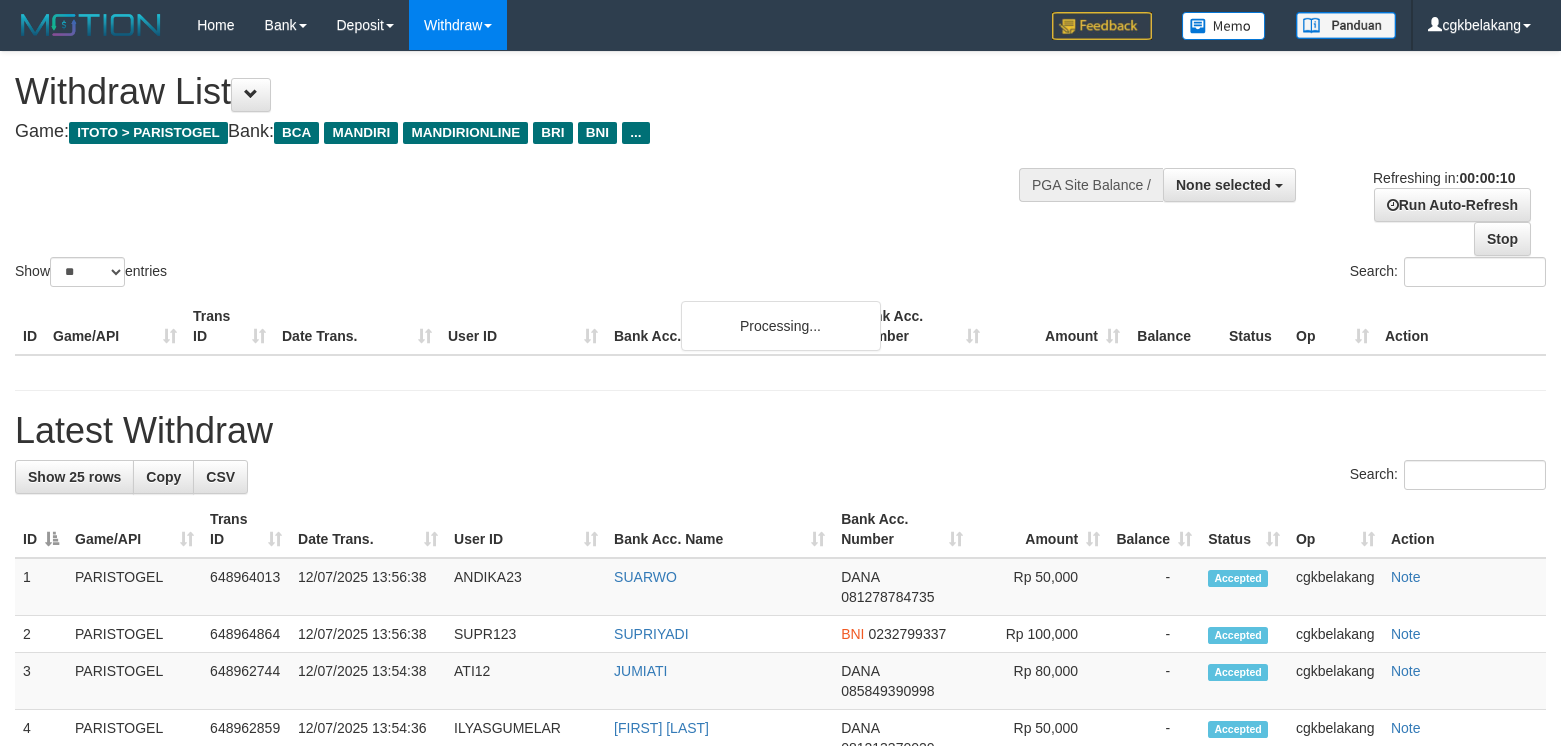 select 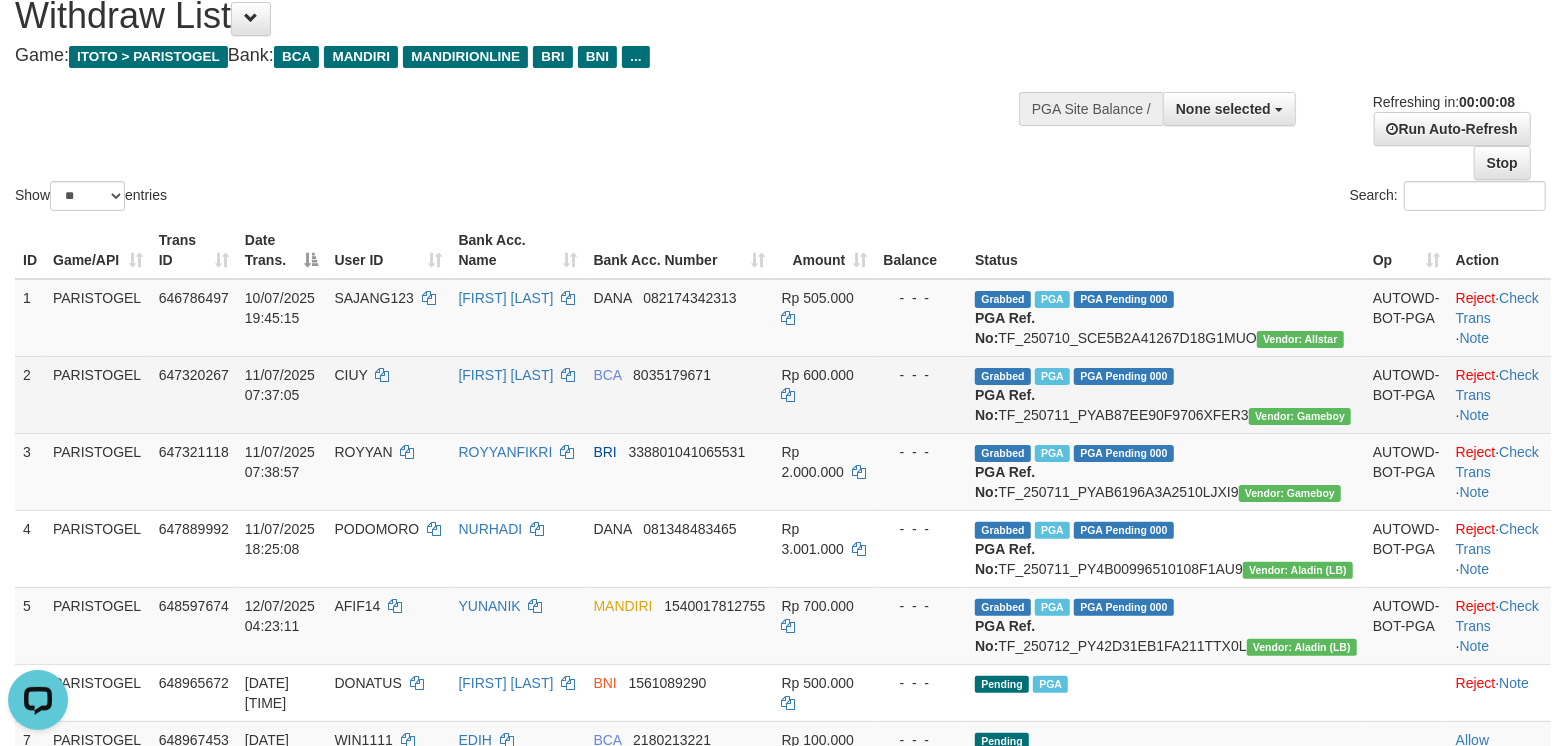 scroll, scrollTop: 0, scrollLeft: 0, axis: both 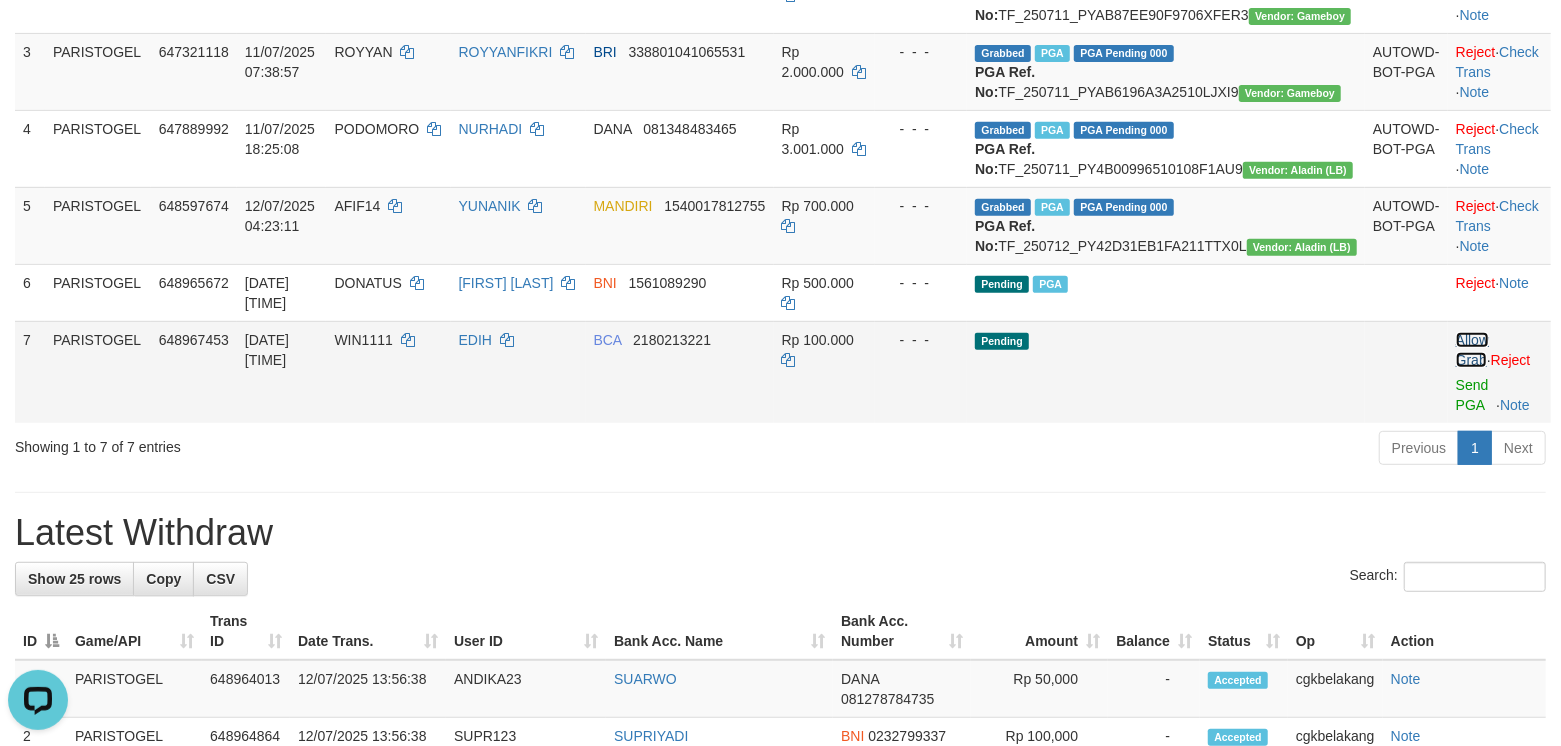 click on "Allow Grab" at bounding box center [1472, 350] 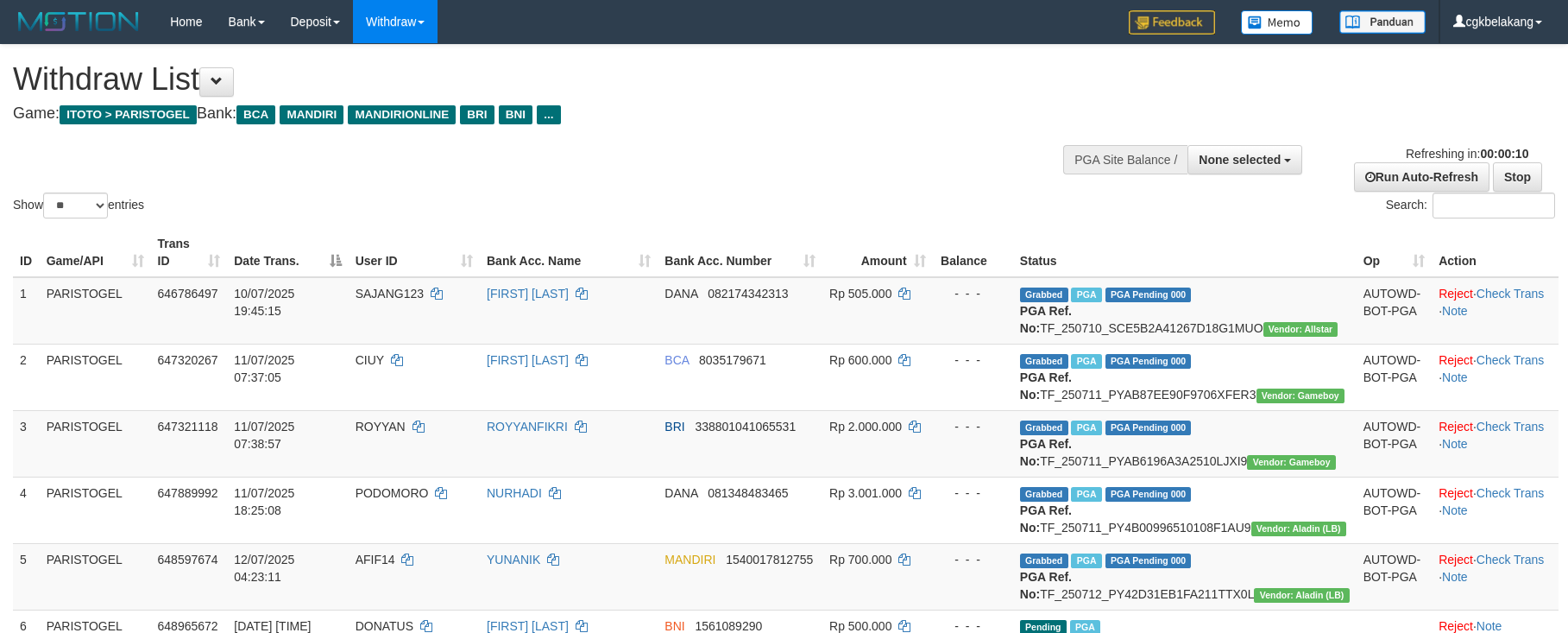 select 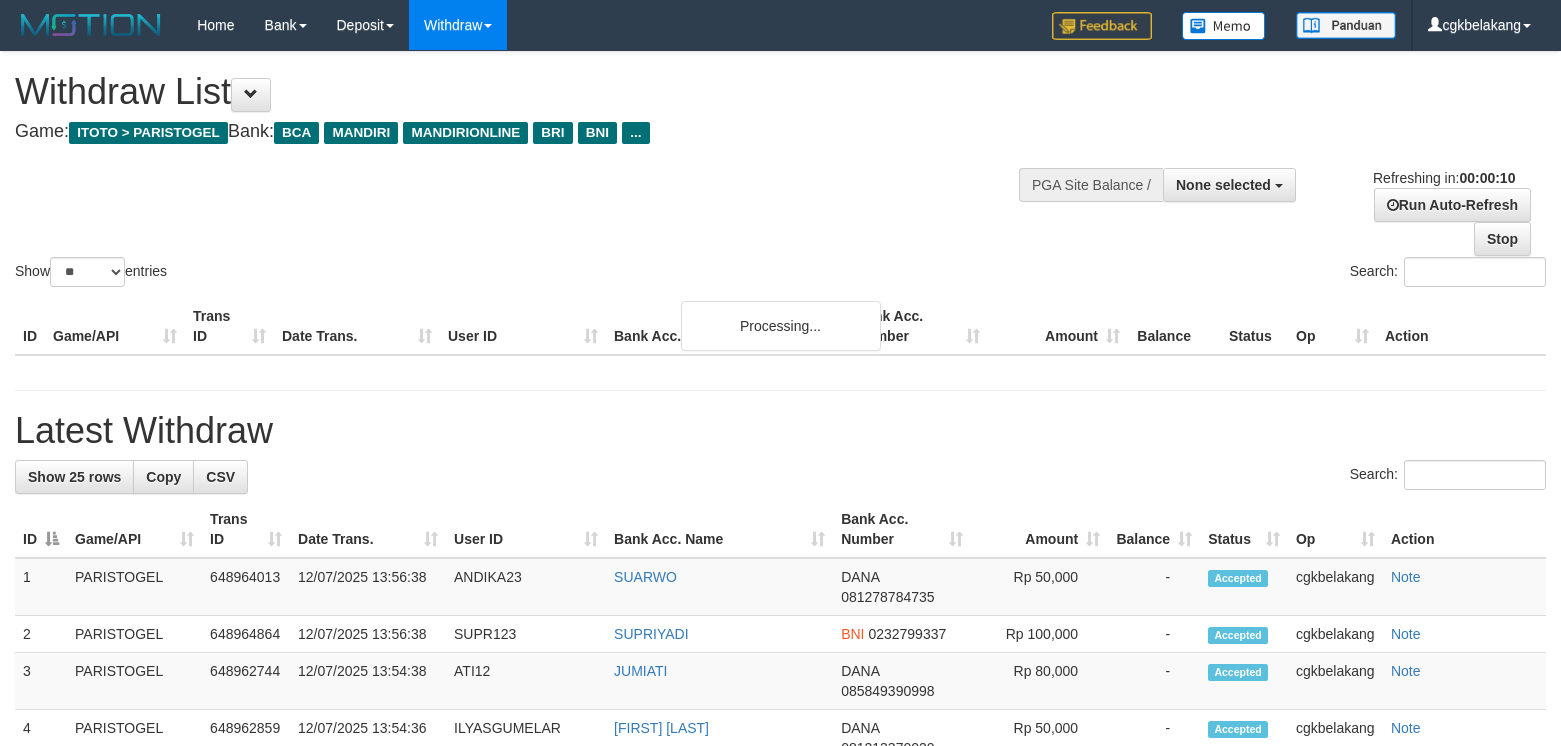 select 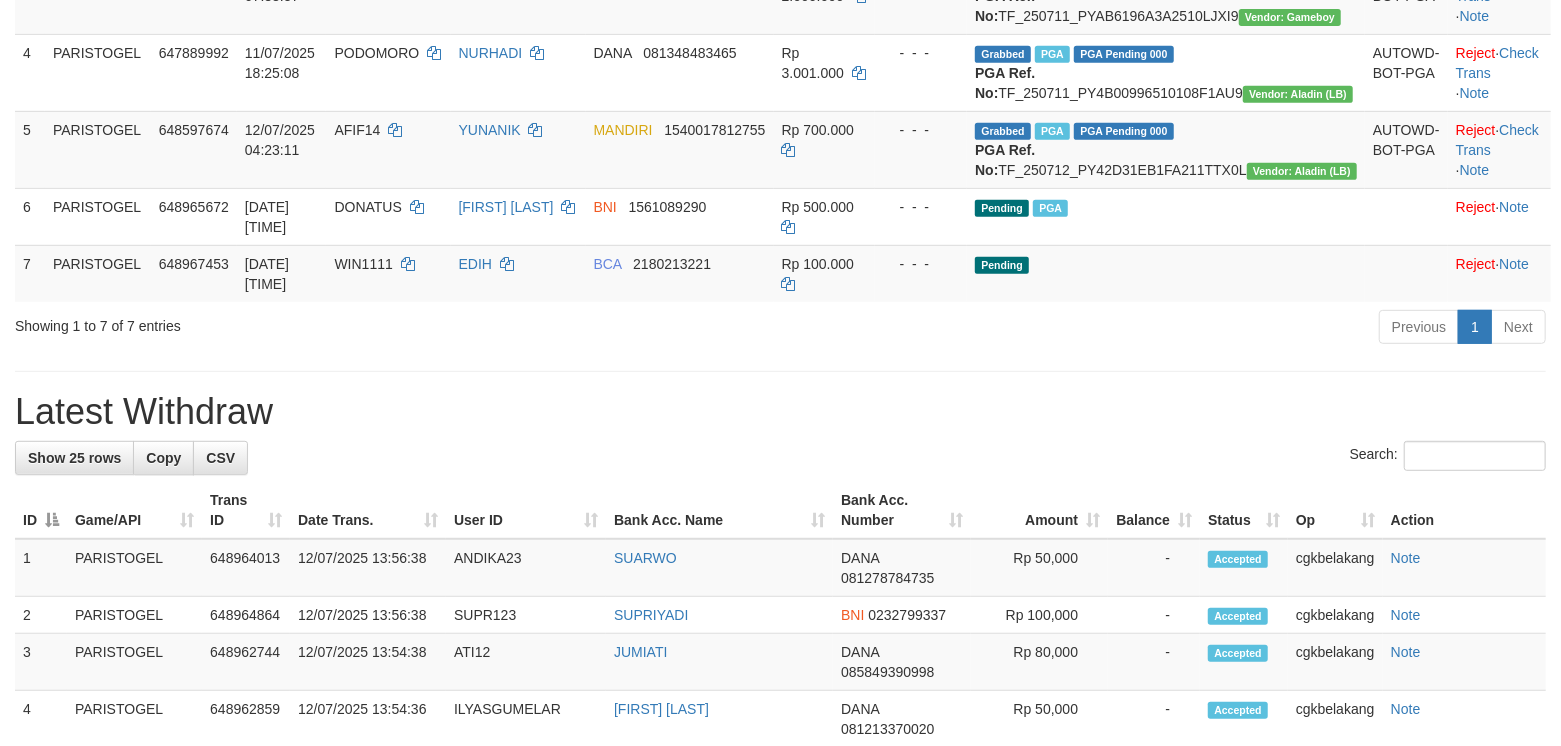 scroll, scrollTop: 476, scrollLeft: 0, axis: vertical 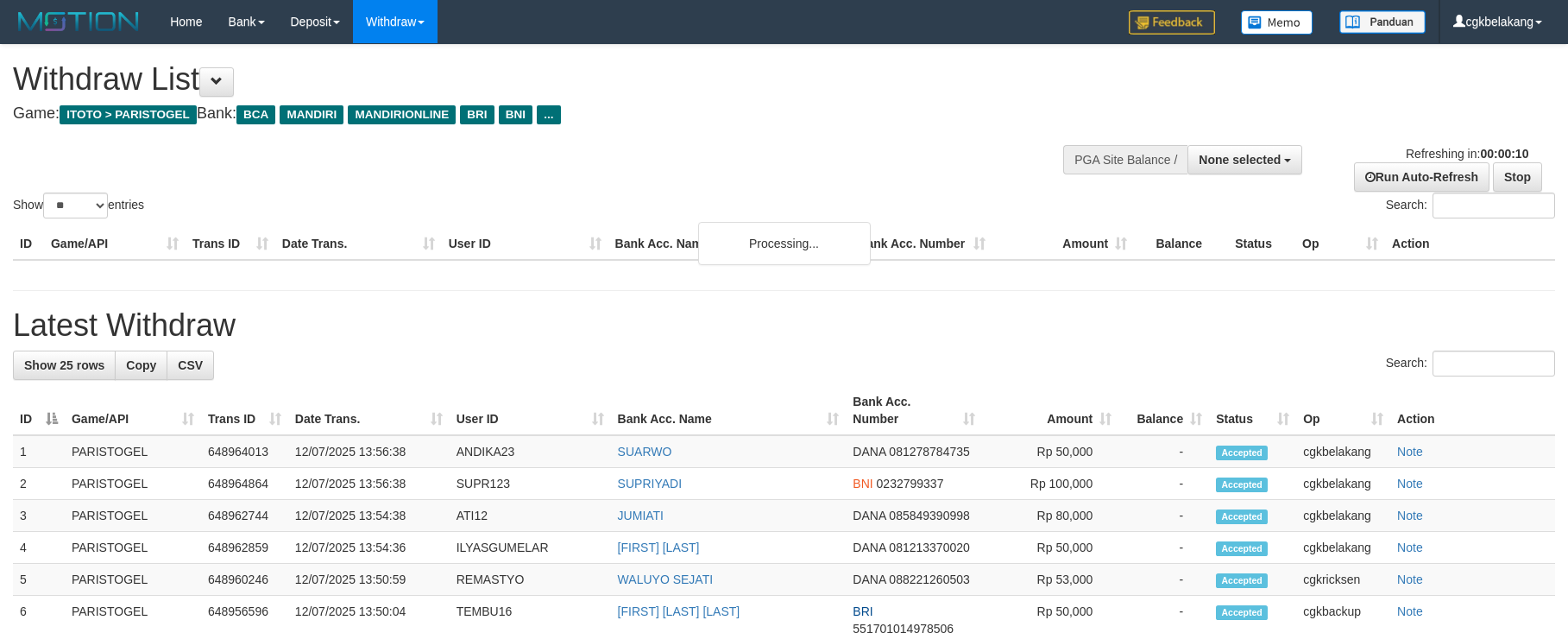 select 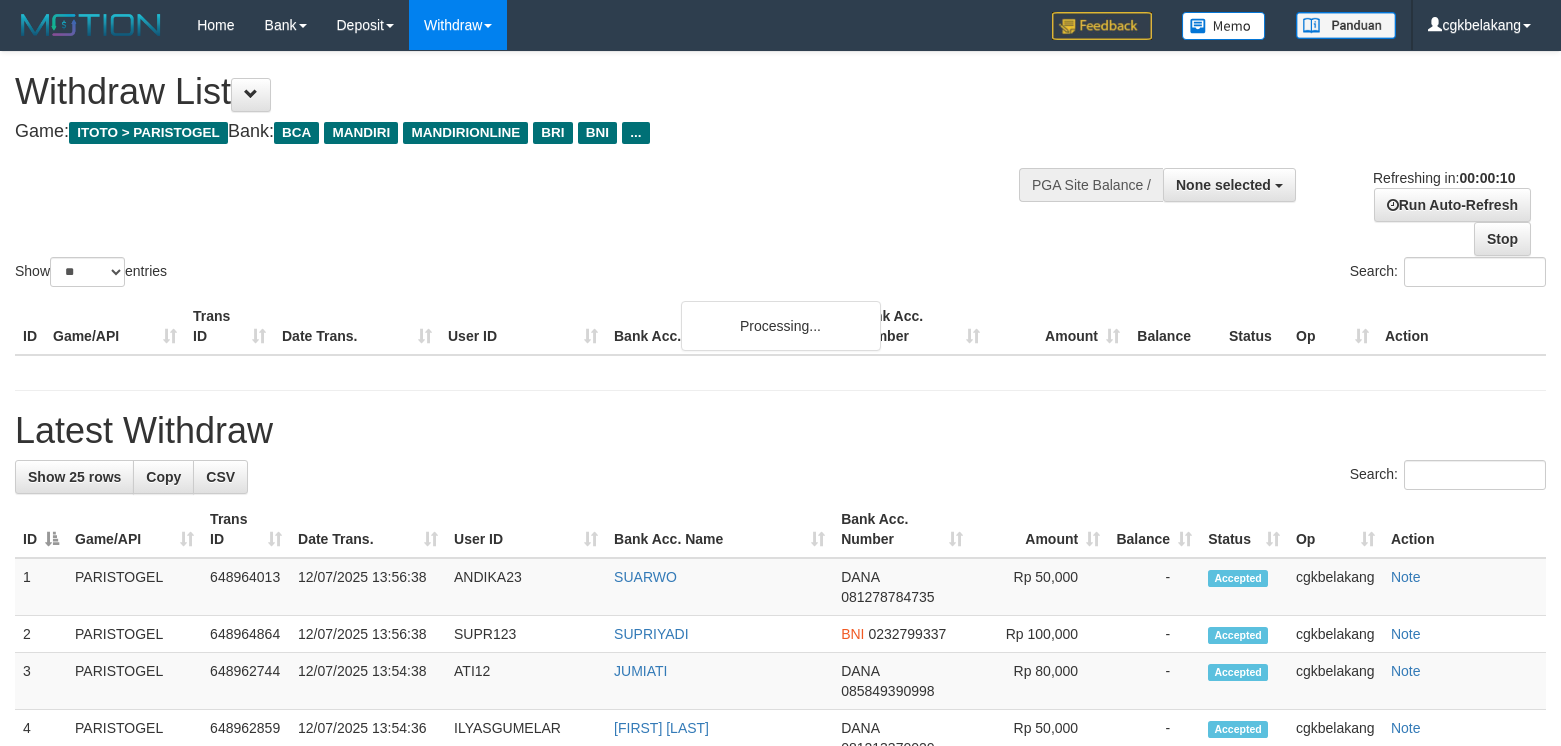 select 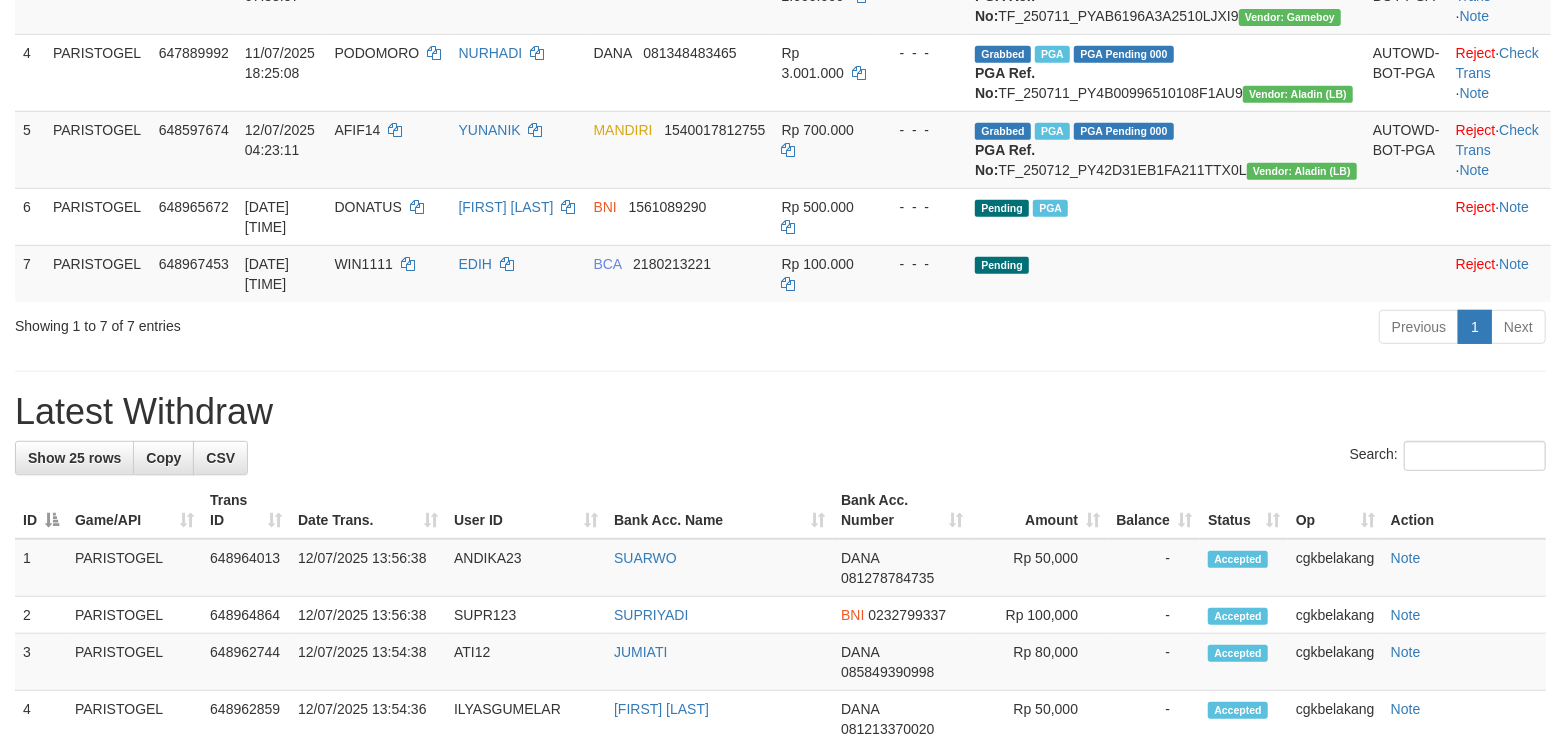 scroll, scrollTop: 476, scrollLeft: 0, axis: vertical 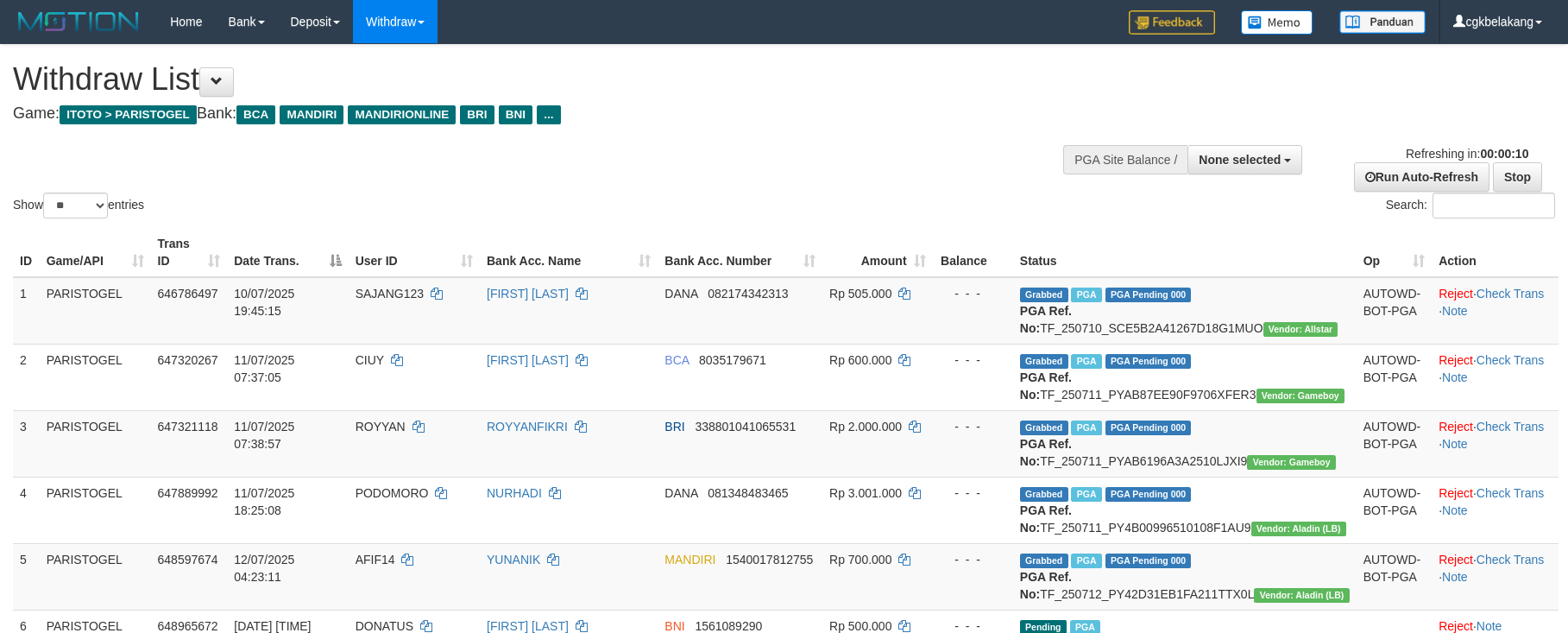 select 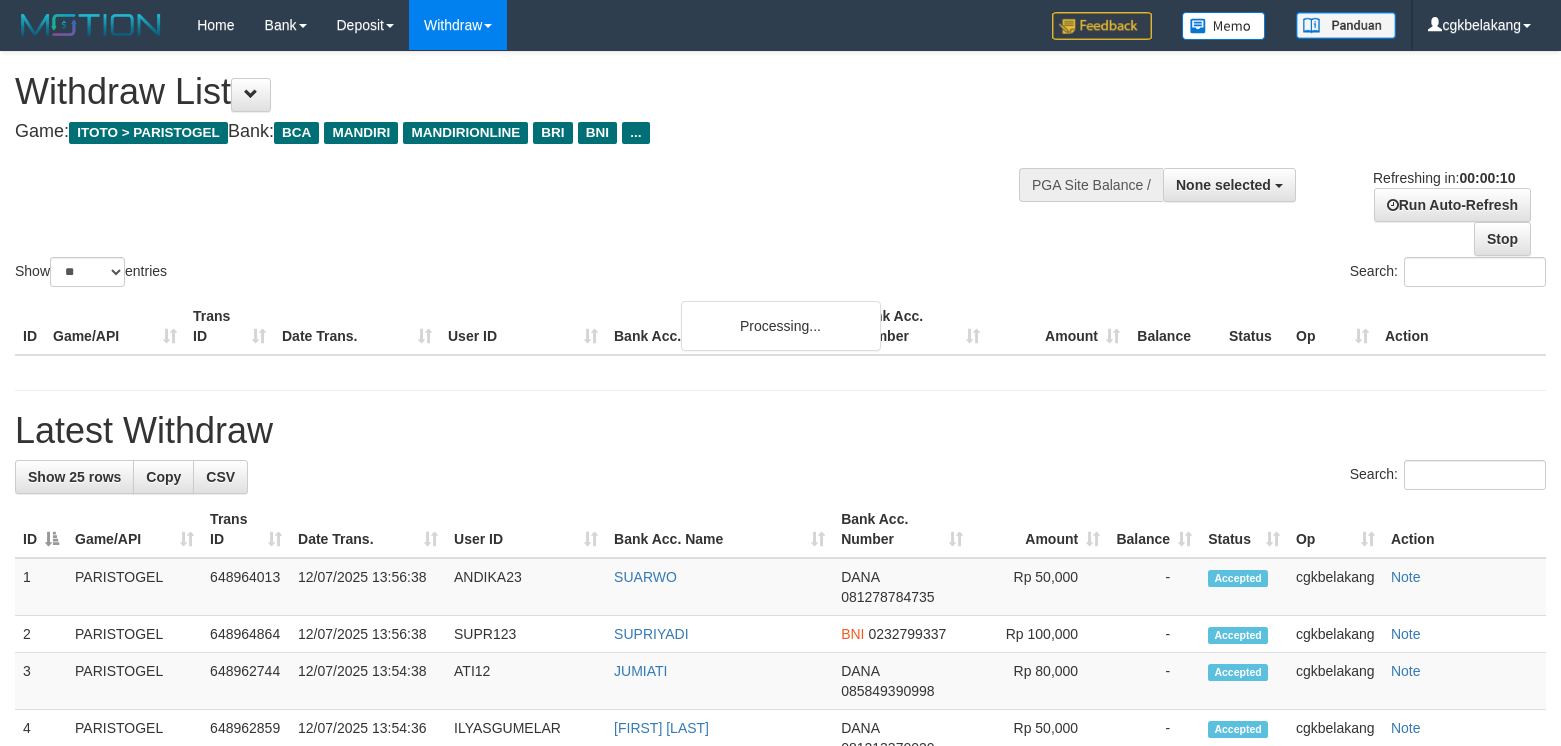 select 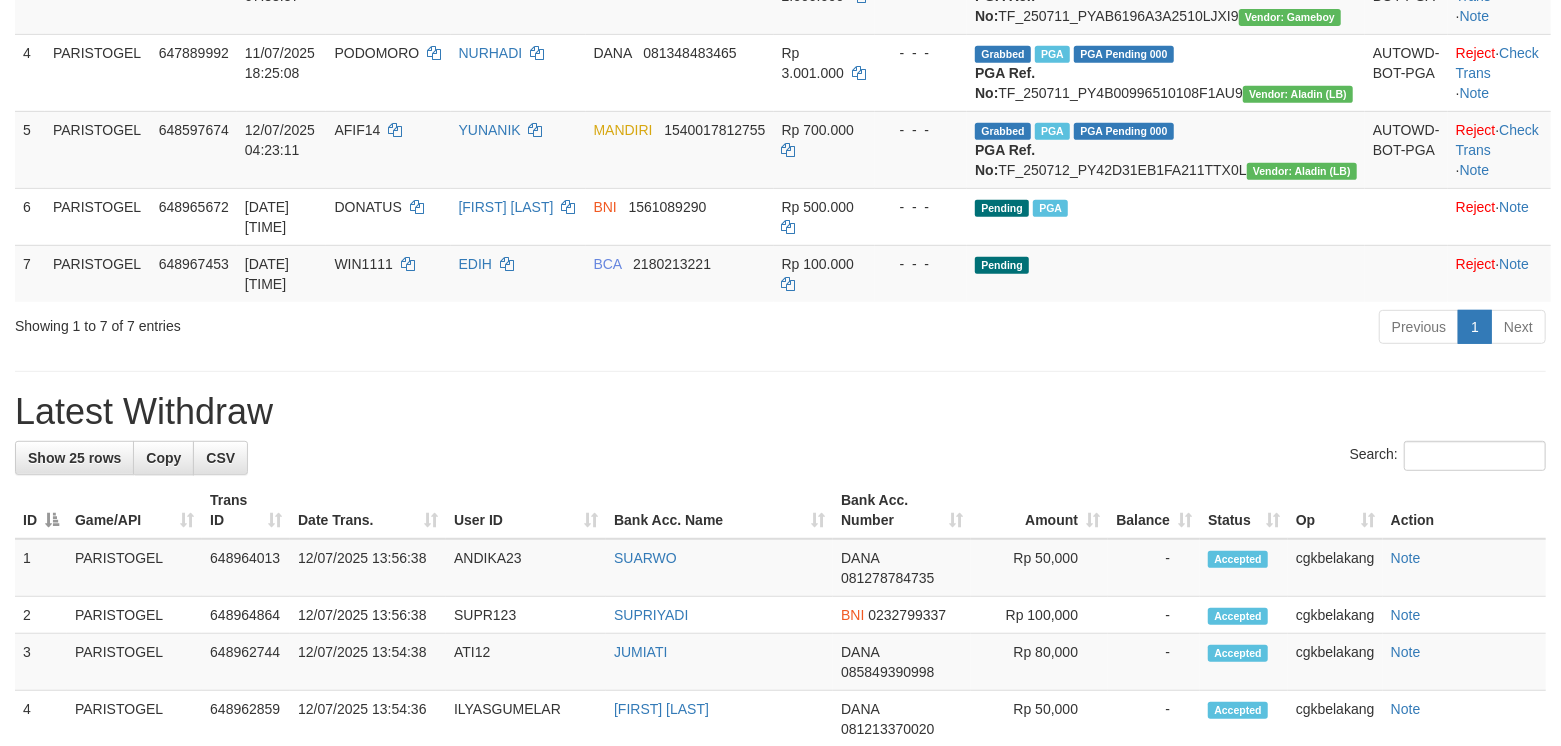 scroll, scrollTop: 476, scrollLeft: 0, axis: vertical 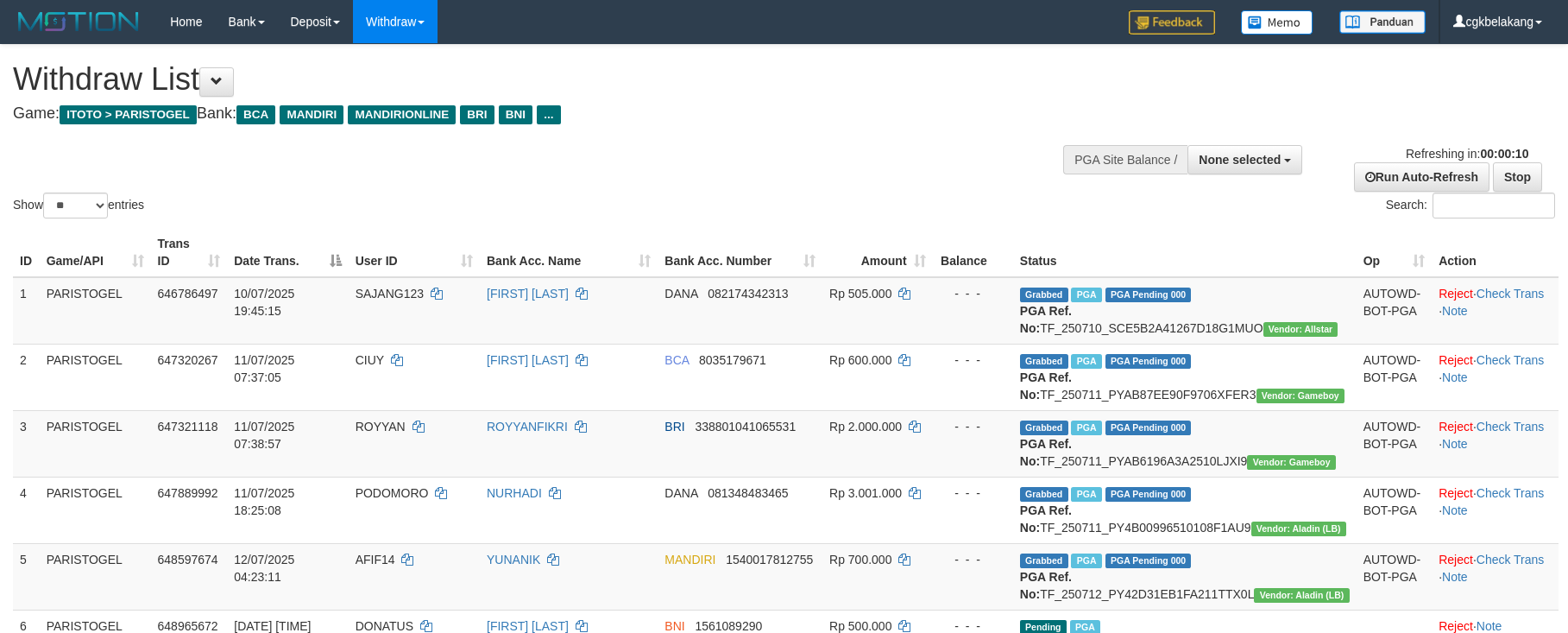 select 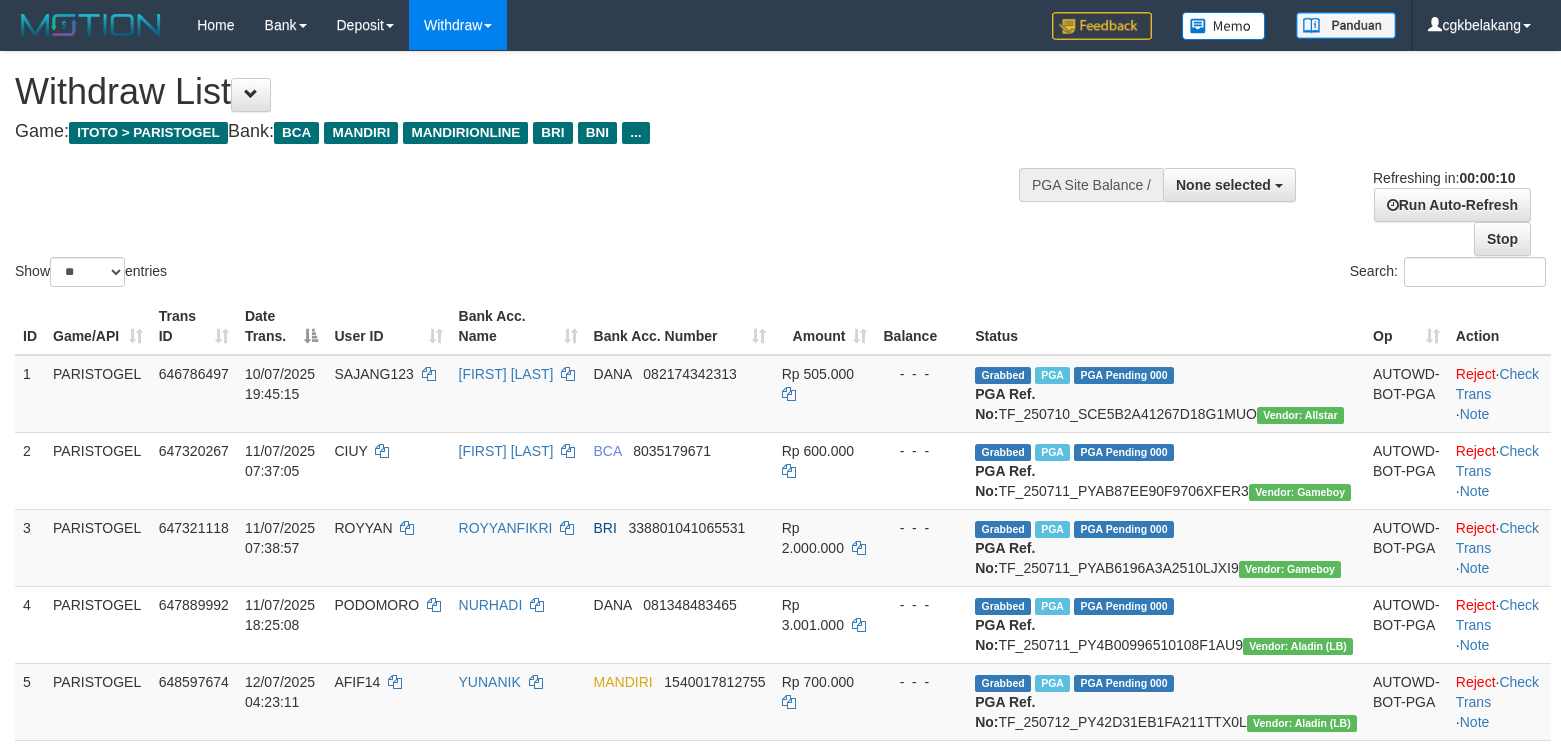 select 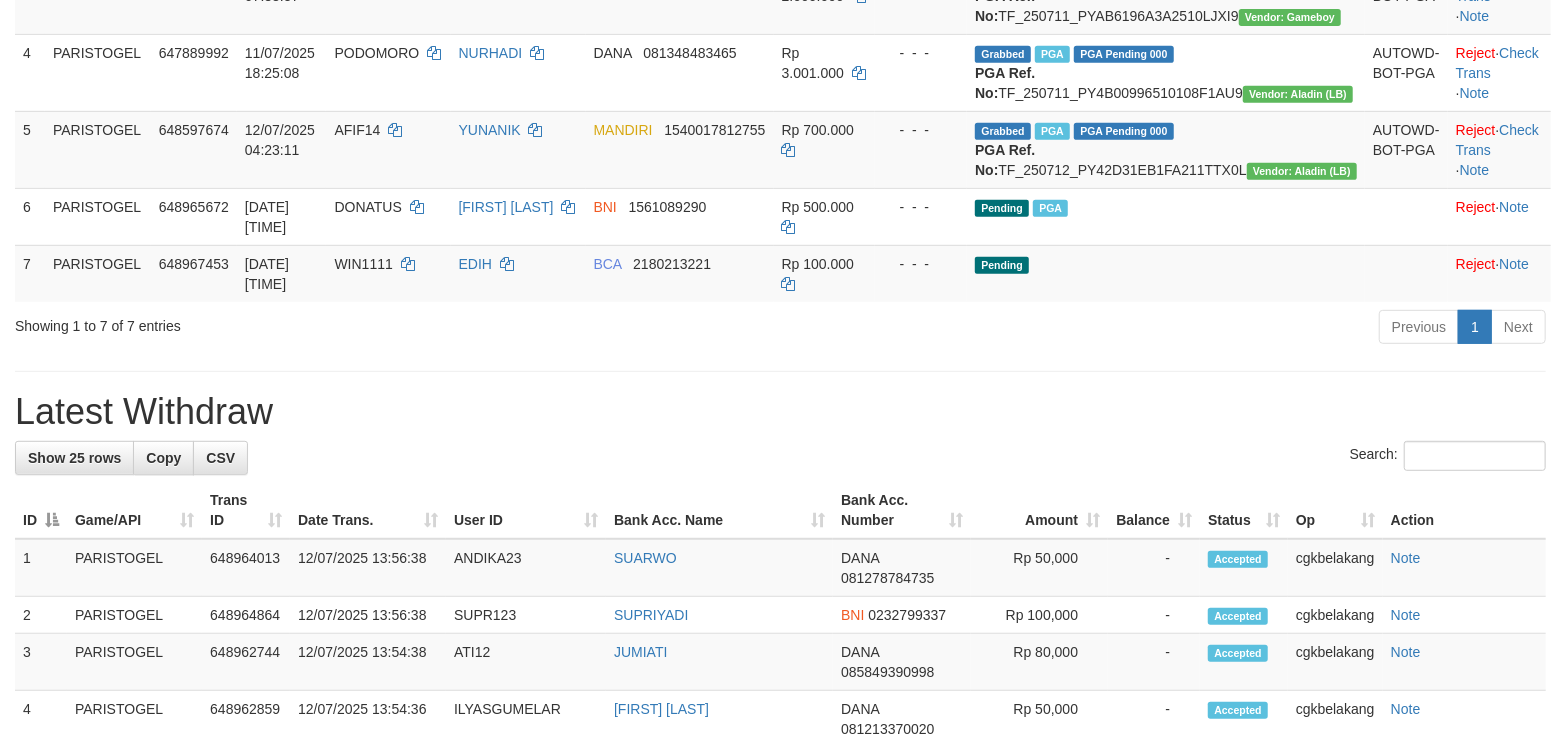 scroll, scrollTop: 476, scrollLeft: 0, axis: vertical 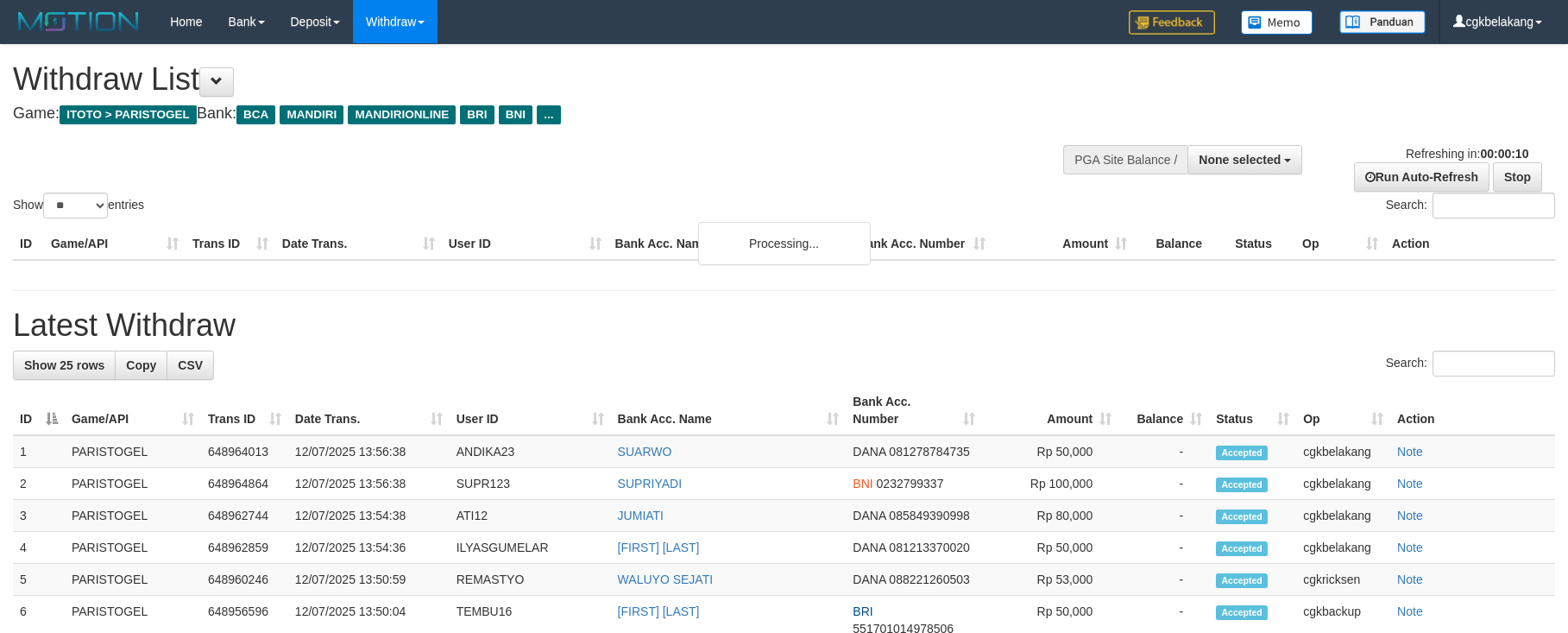 select 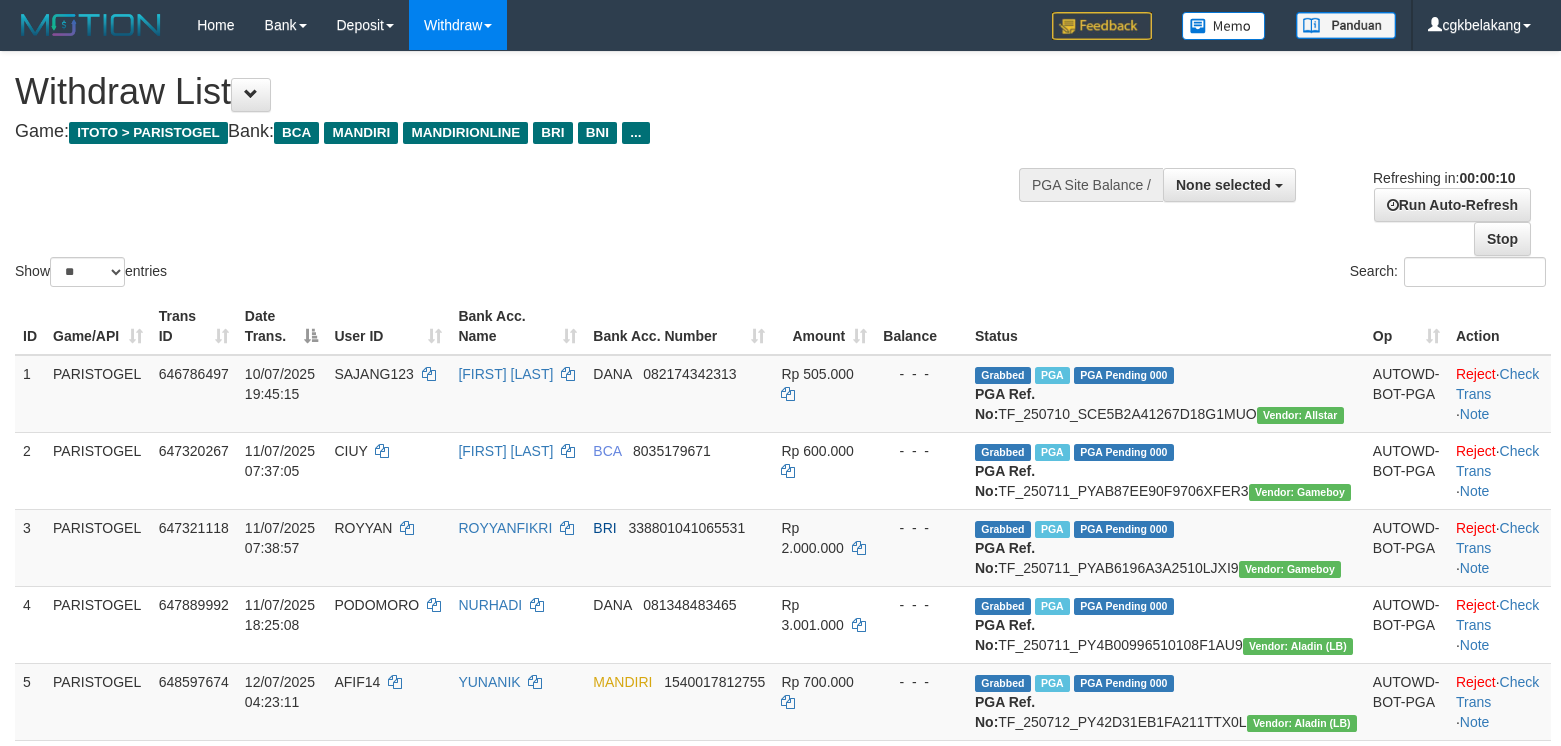 select 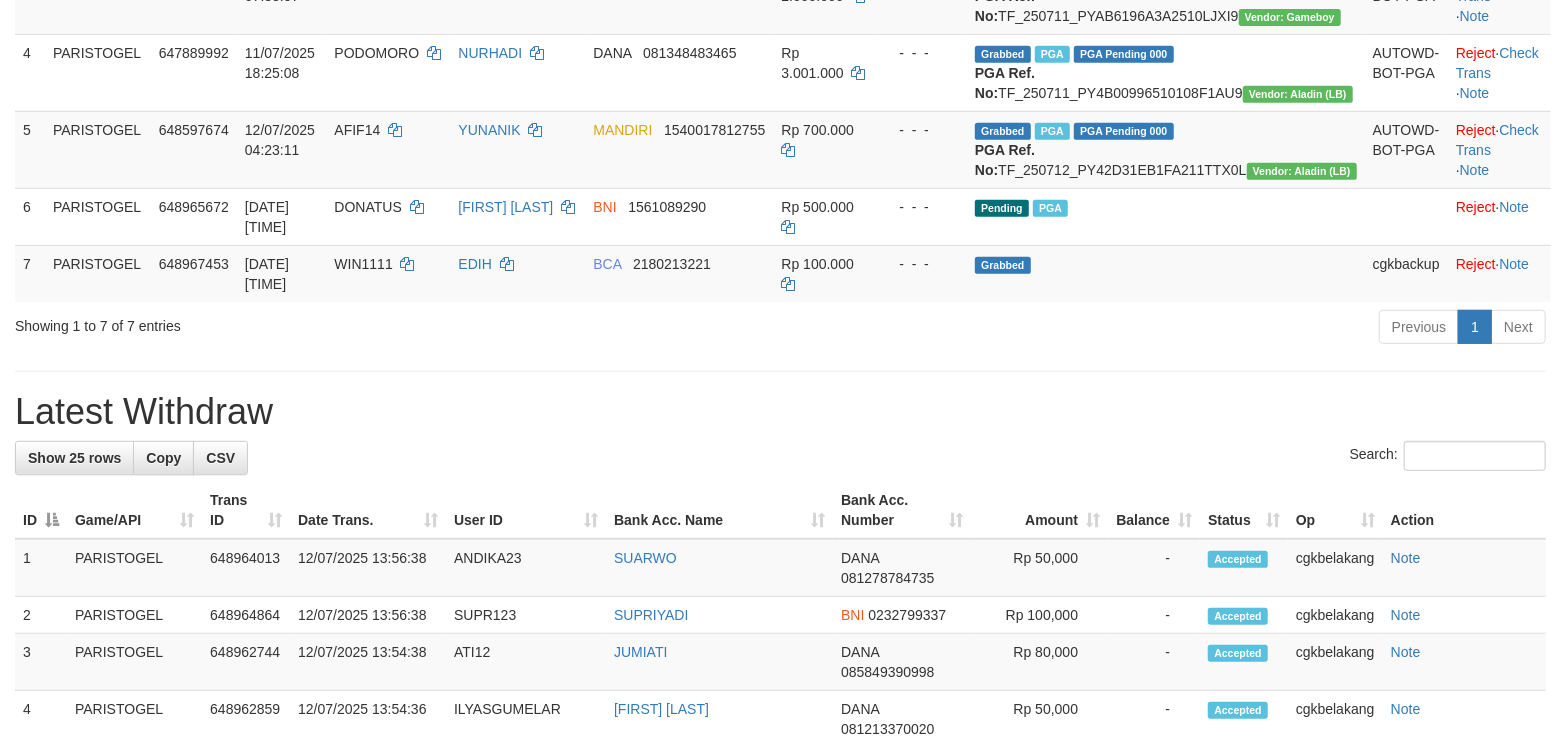 scroll, scrollTop: 476, scrollLeft: 0, axis: vertical 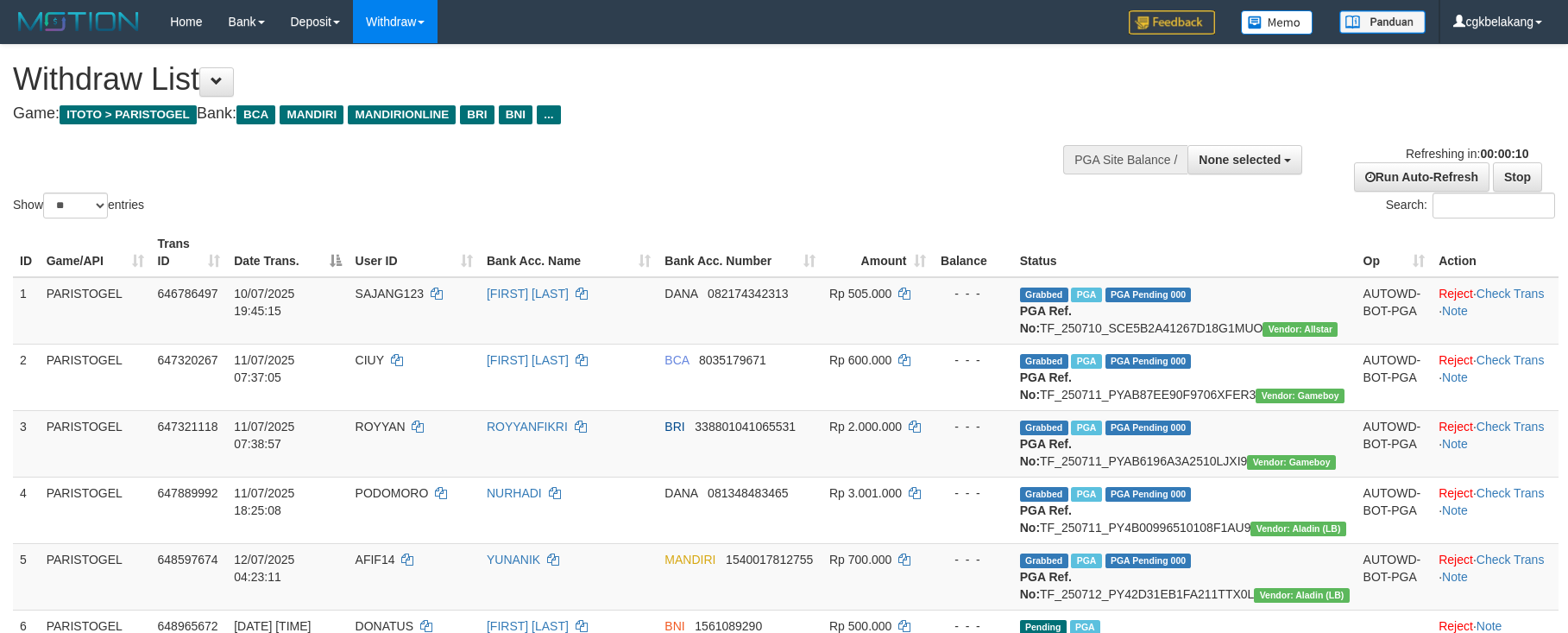 select 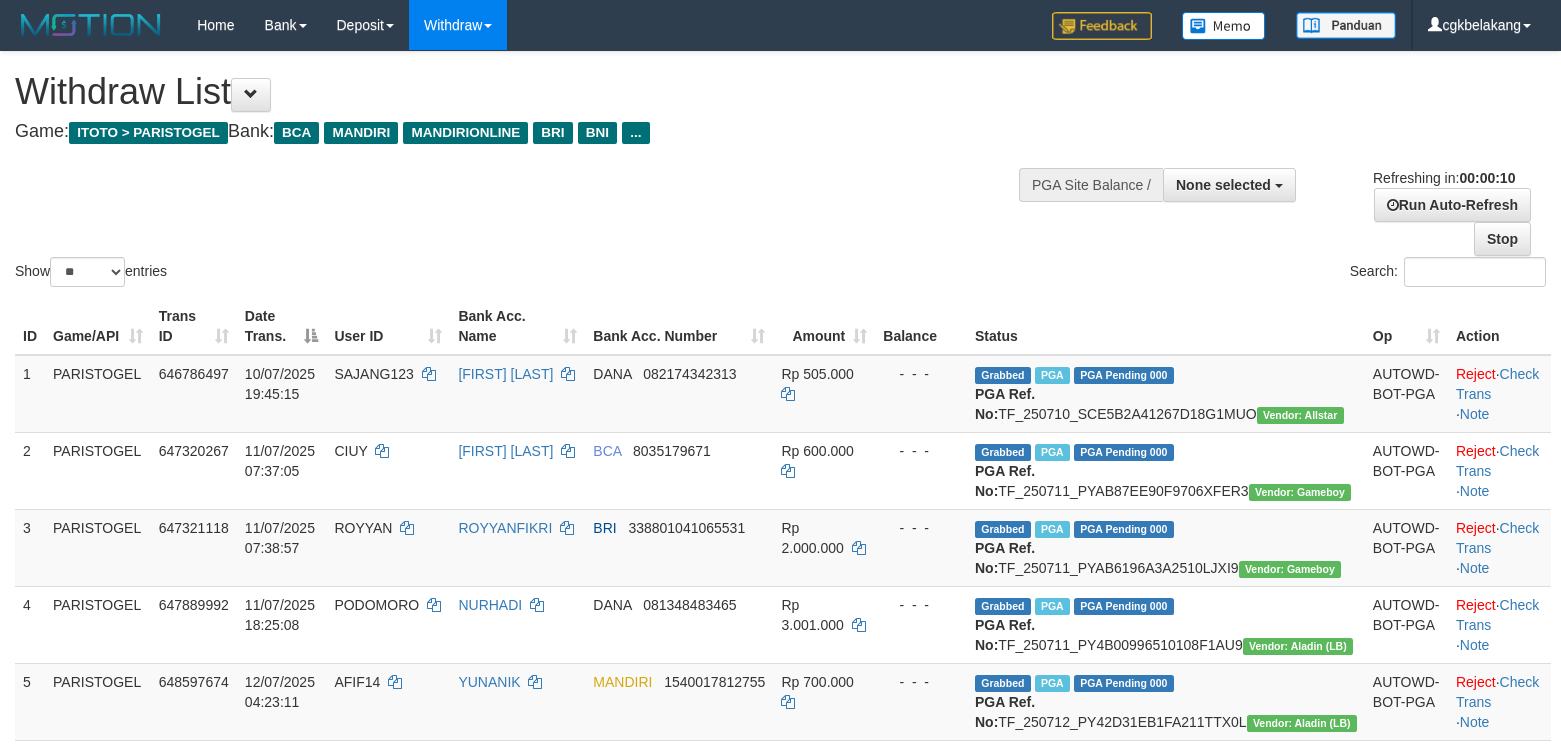 select 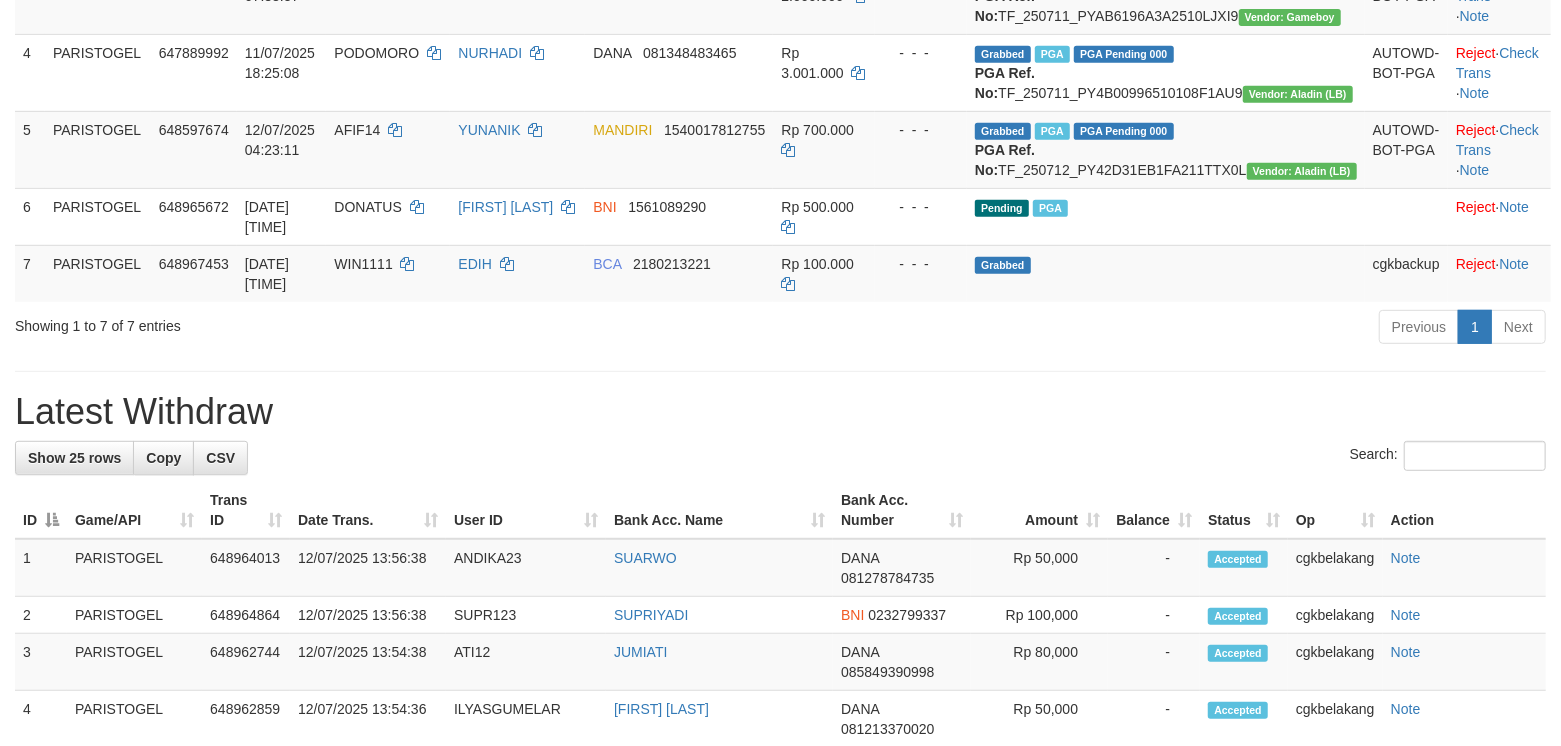 scroll, scrollTop: 476, scrollLeft: 0, axis: vertical 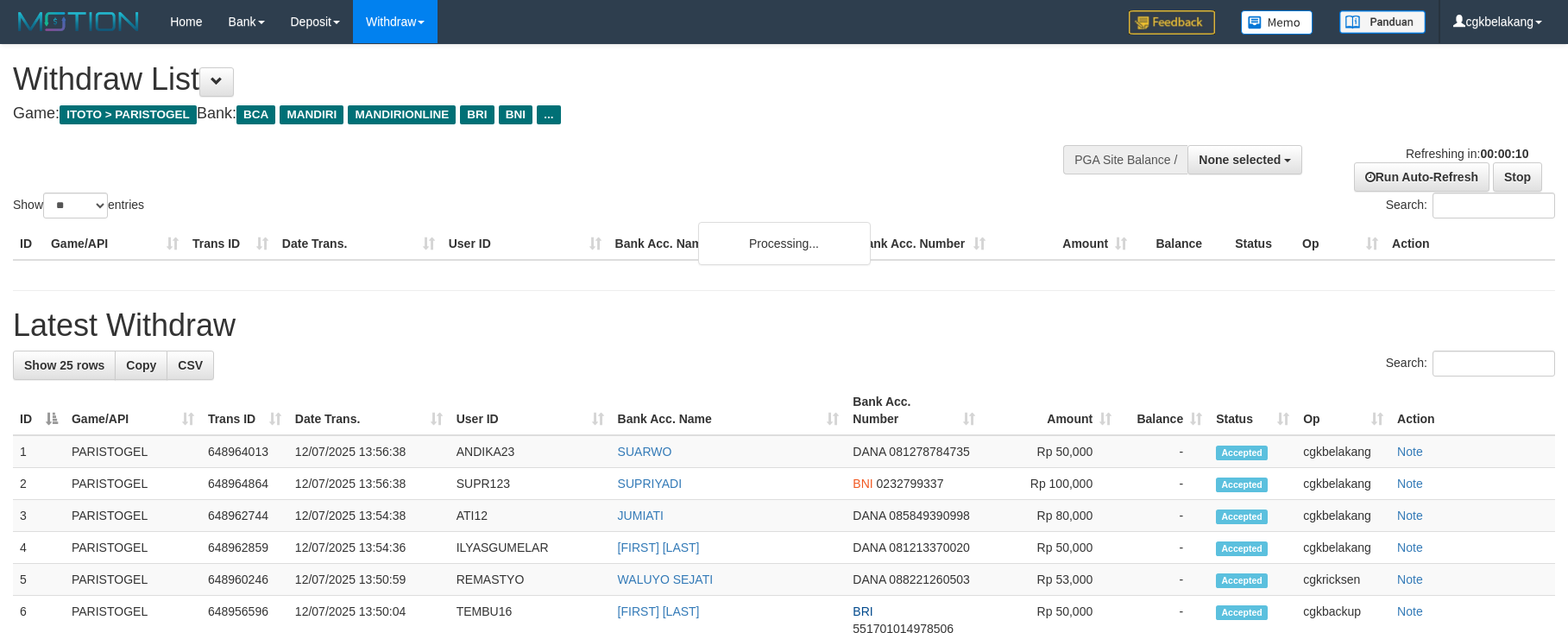 select 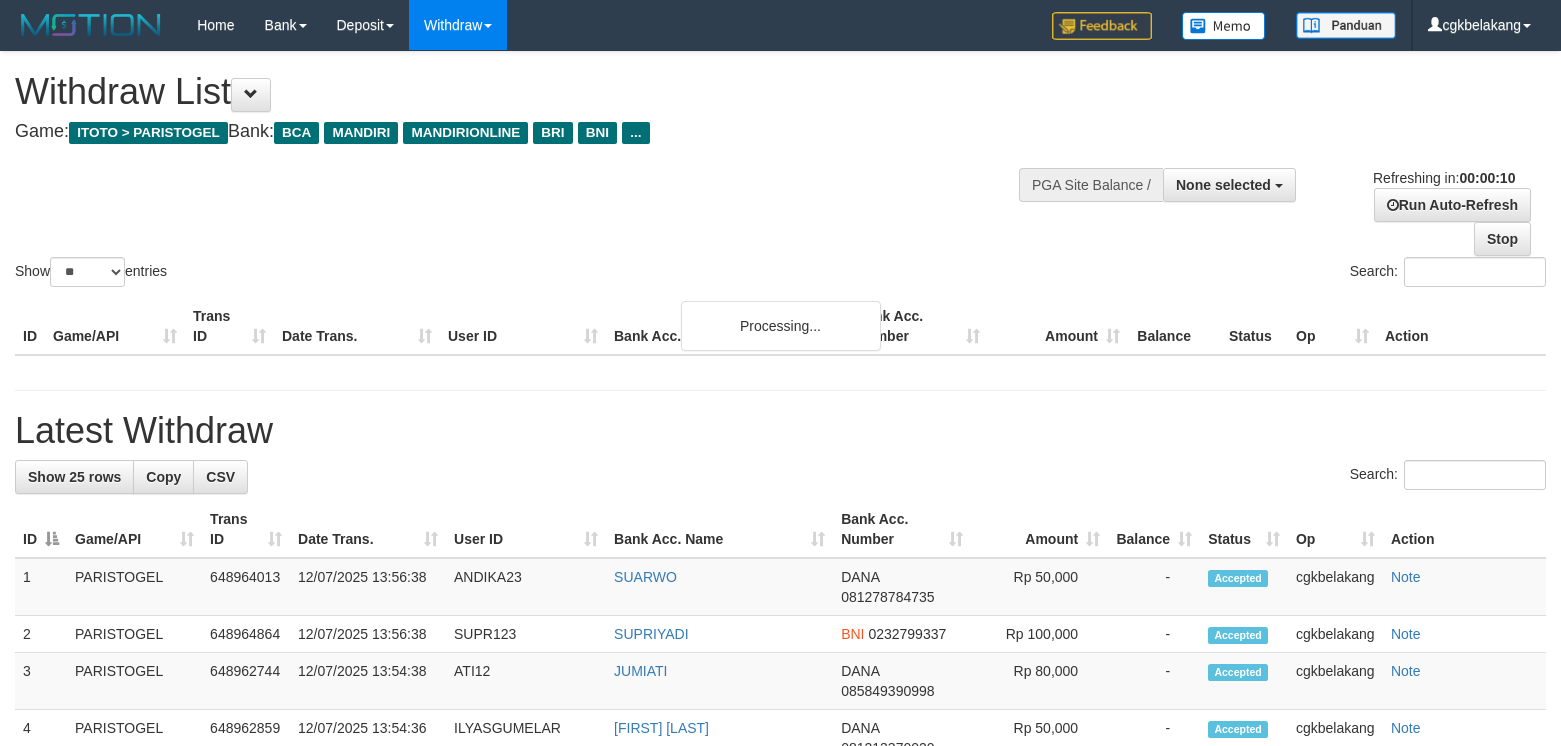select 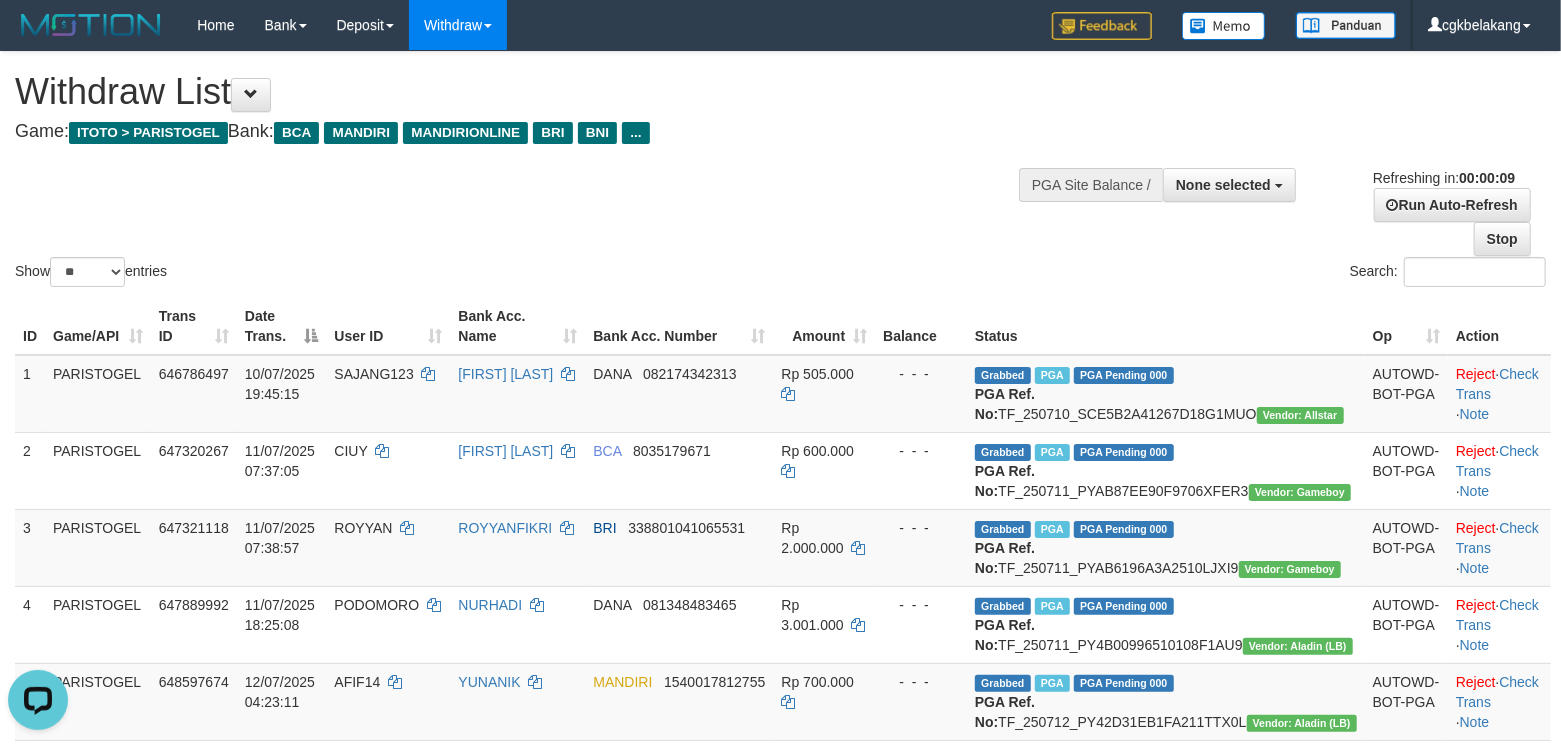 scroll, scrollTop: 0, scrollLeft: 0, axis: both 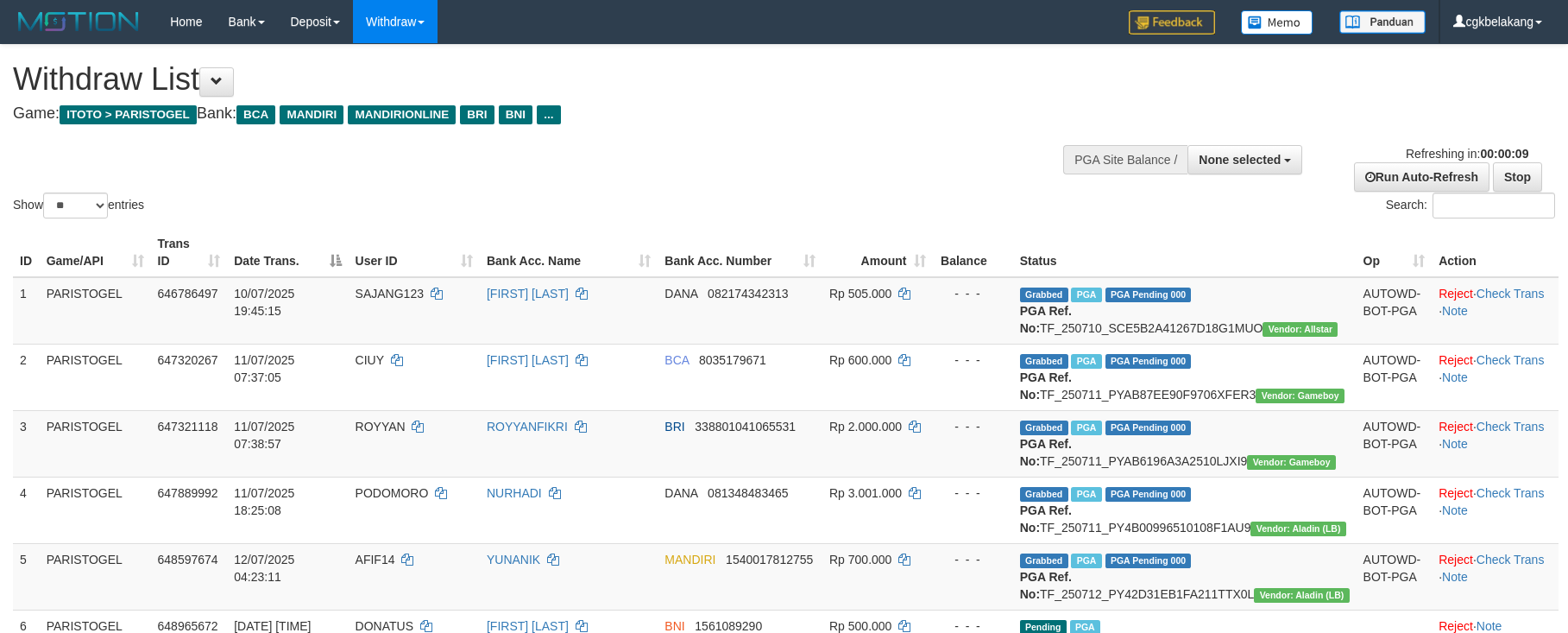 select 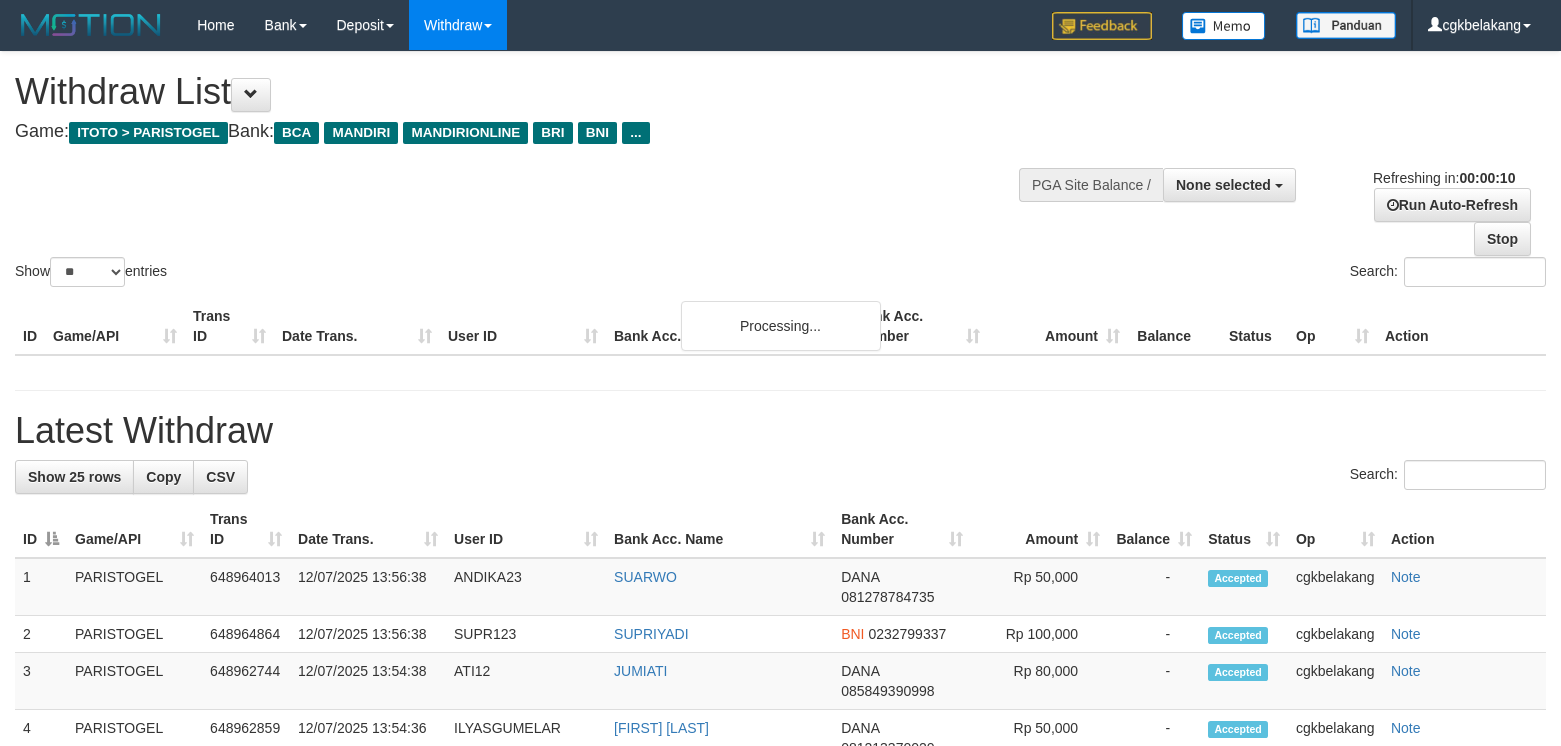 select 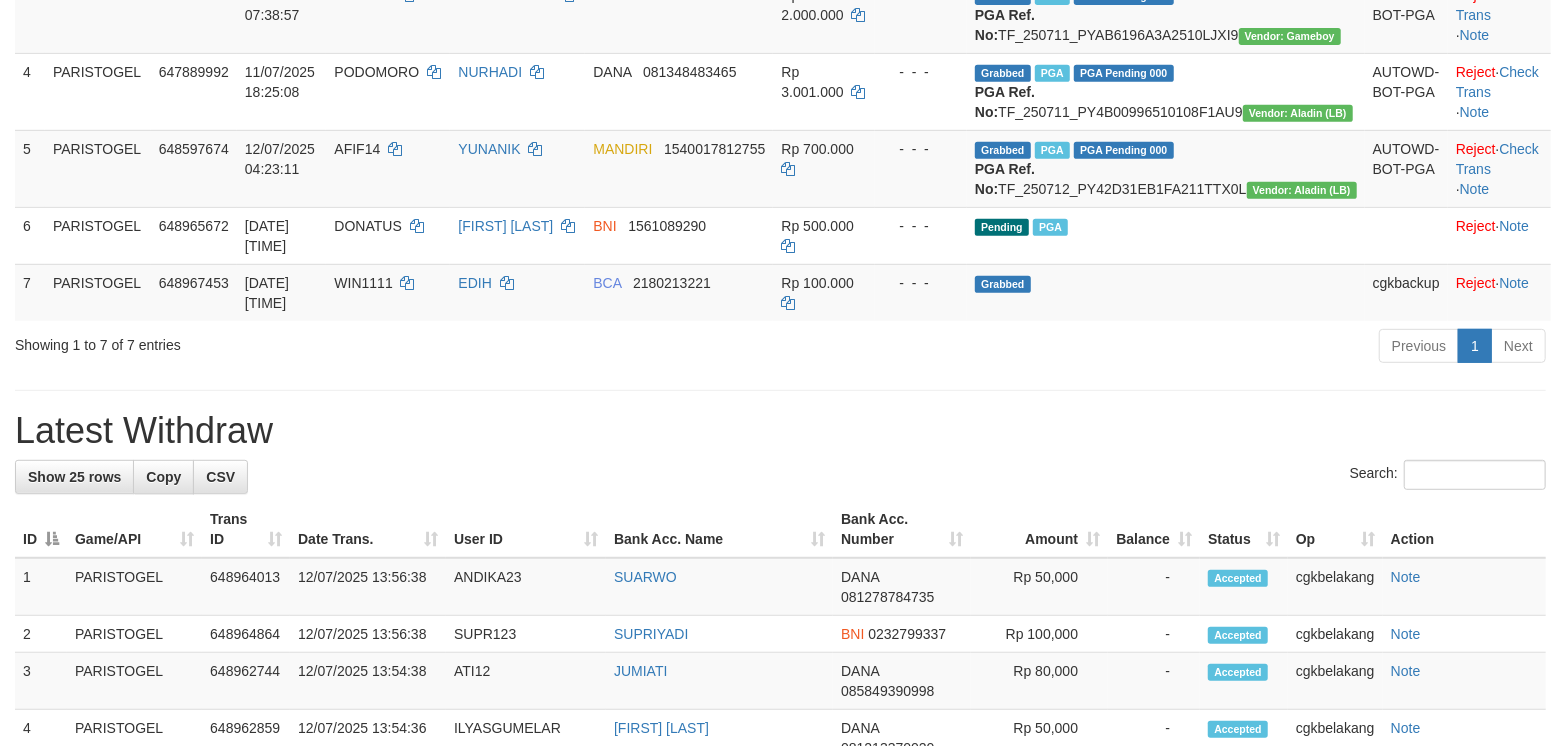 scroll, scrollTop: 200, scrollLeft: 0, axis: vertical 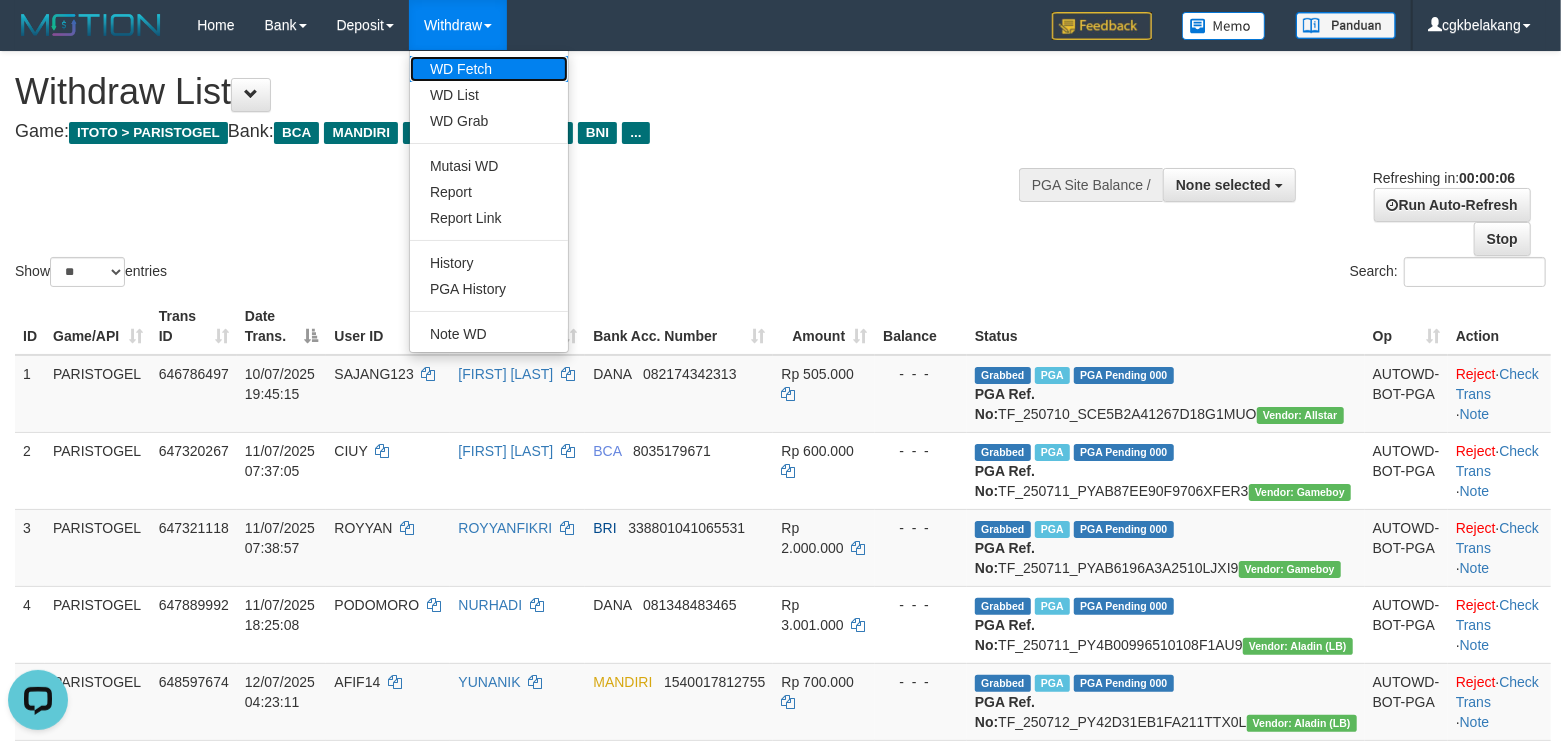 click on "WD Fetch" at bounding box center (489, 69) 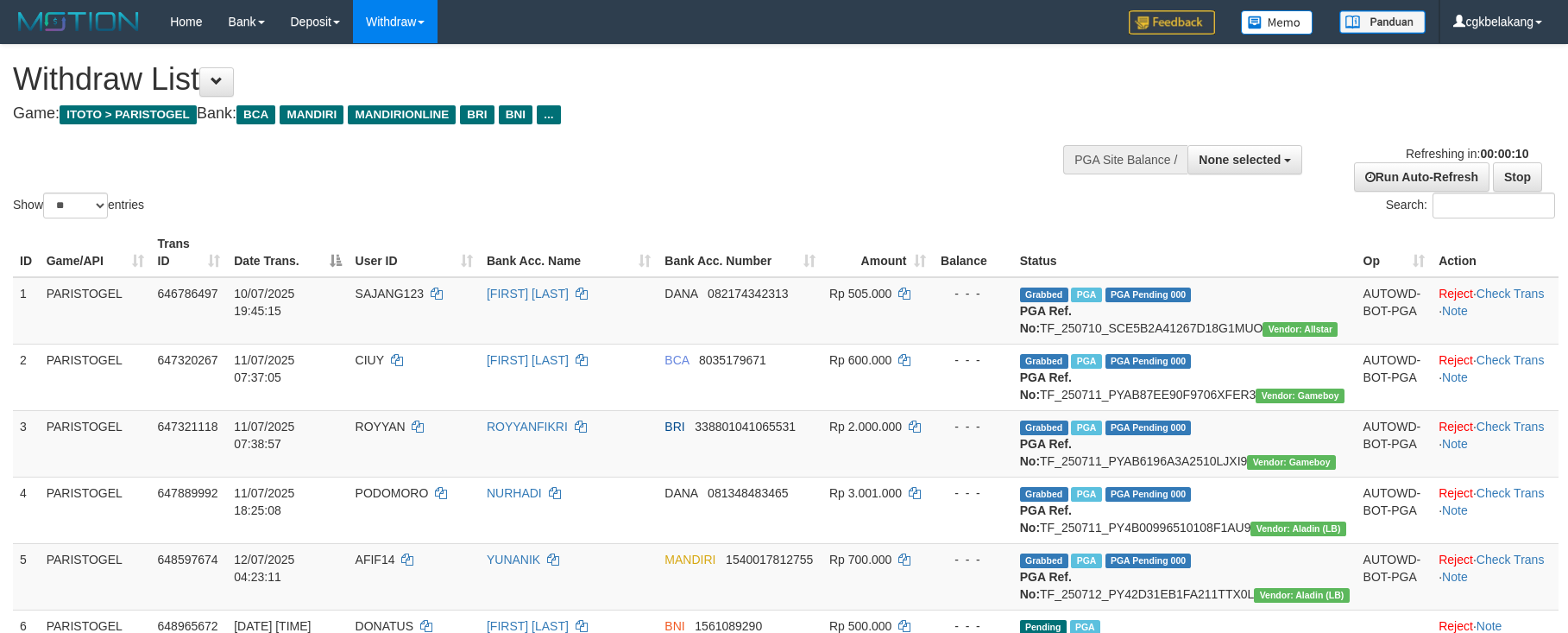 select 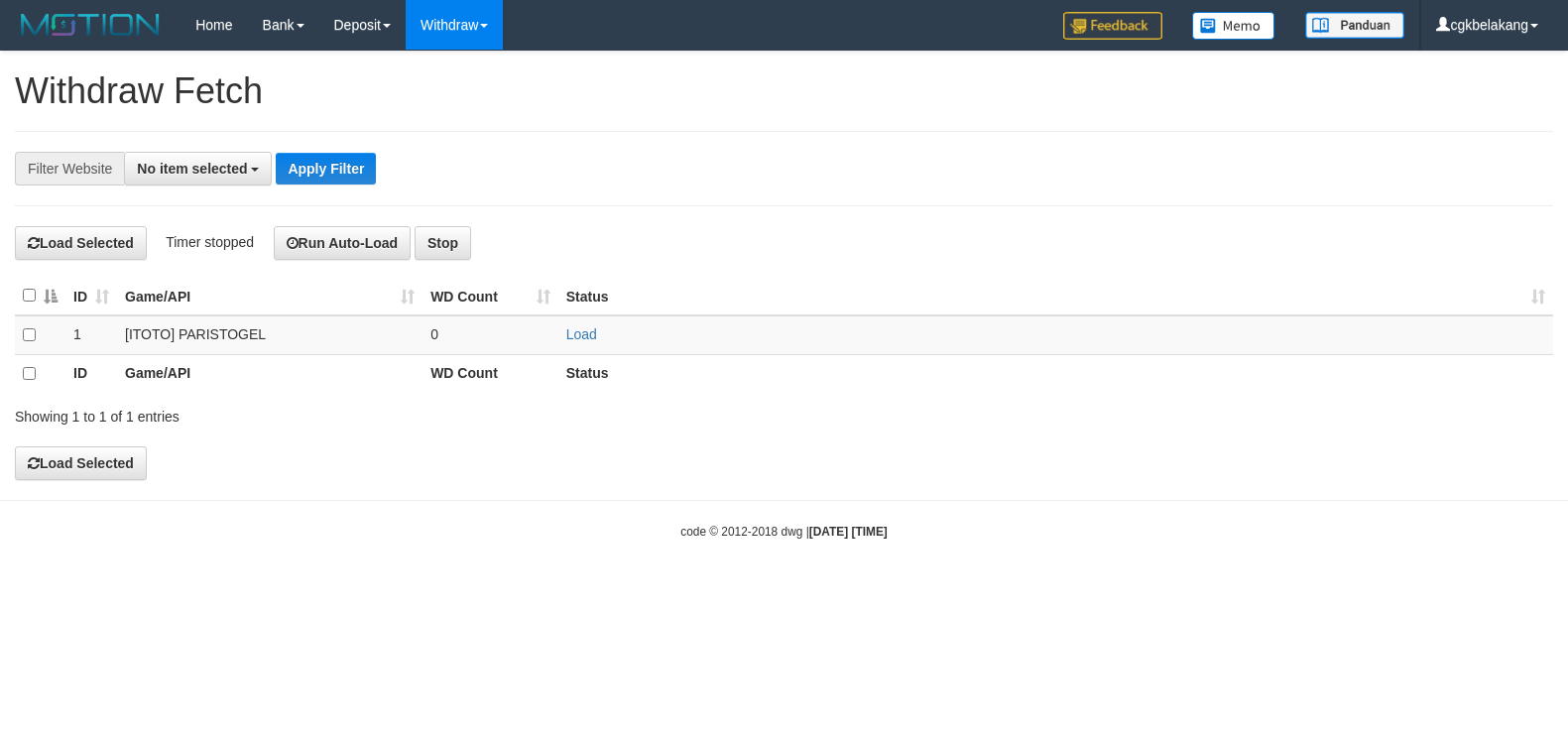select 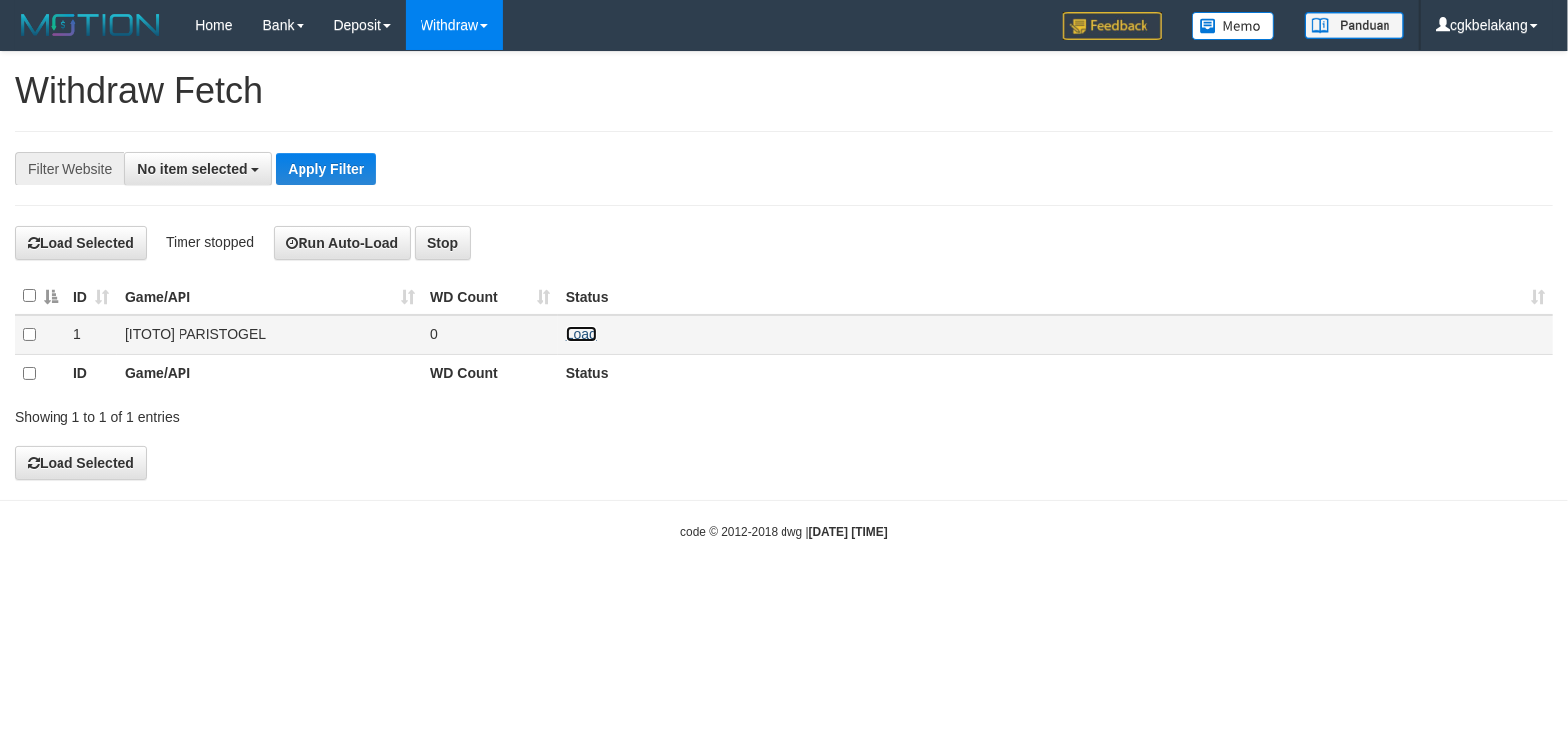 click on "Load" at bounding box center (581, 334) 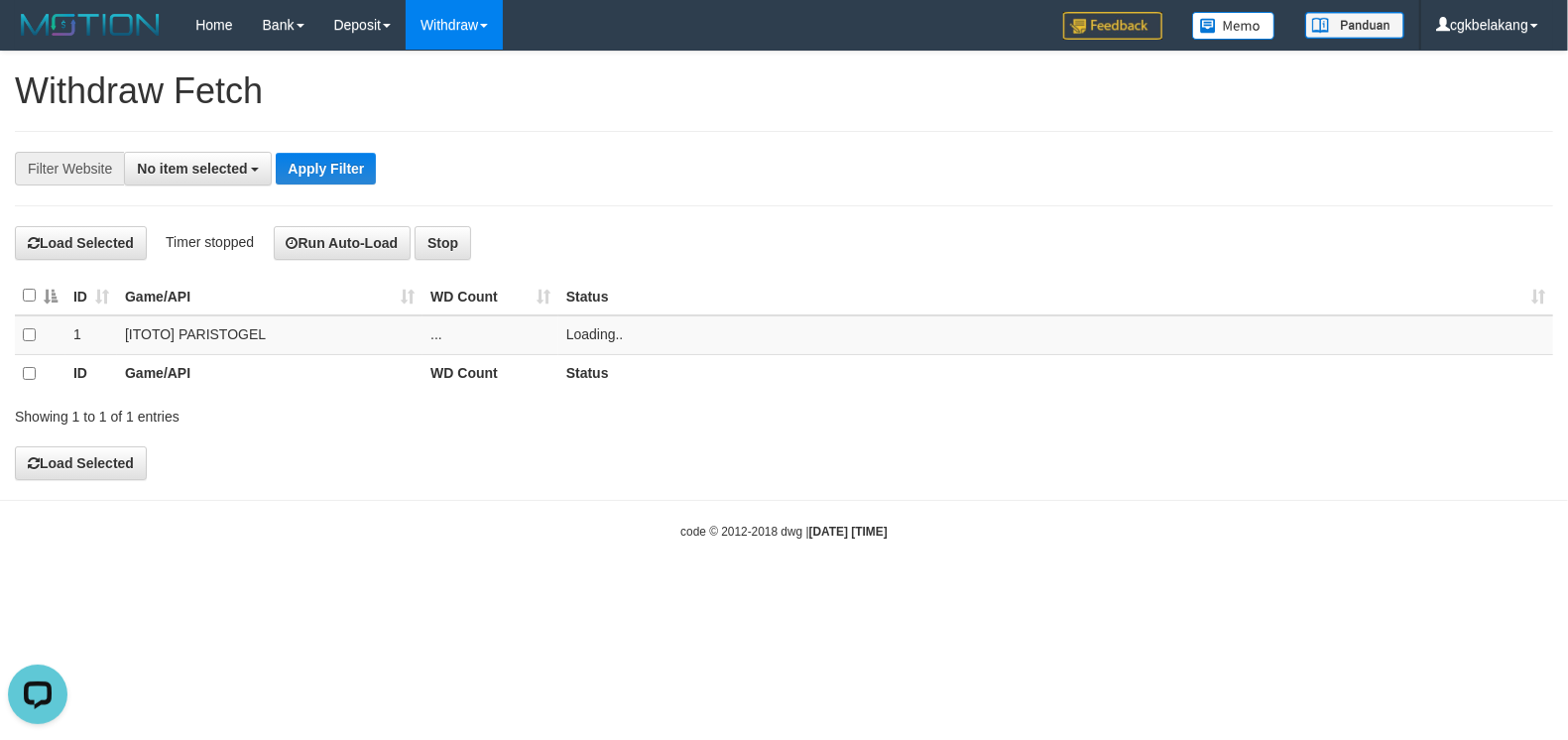 scroll, scrollTop: 0, scrollLeft: 0, axis: both 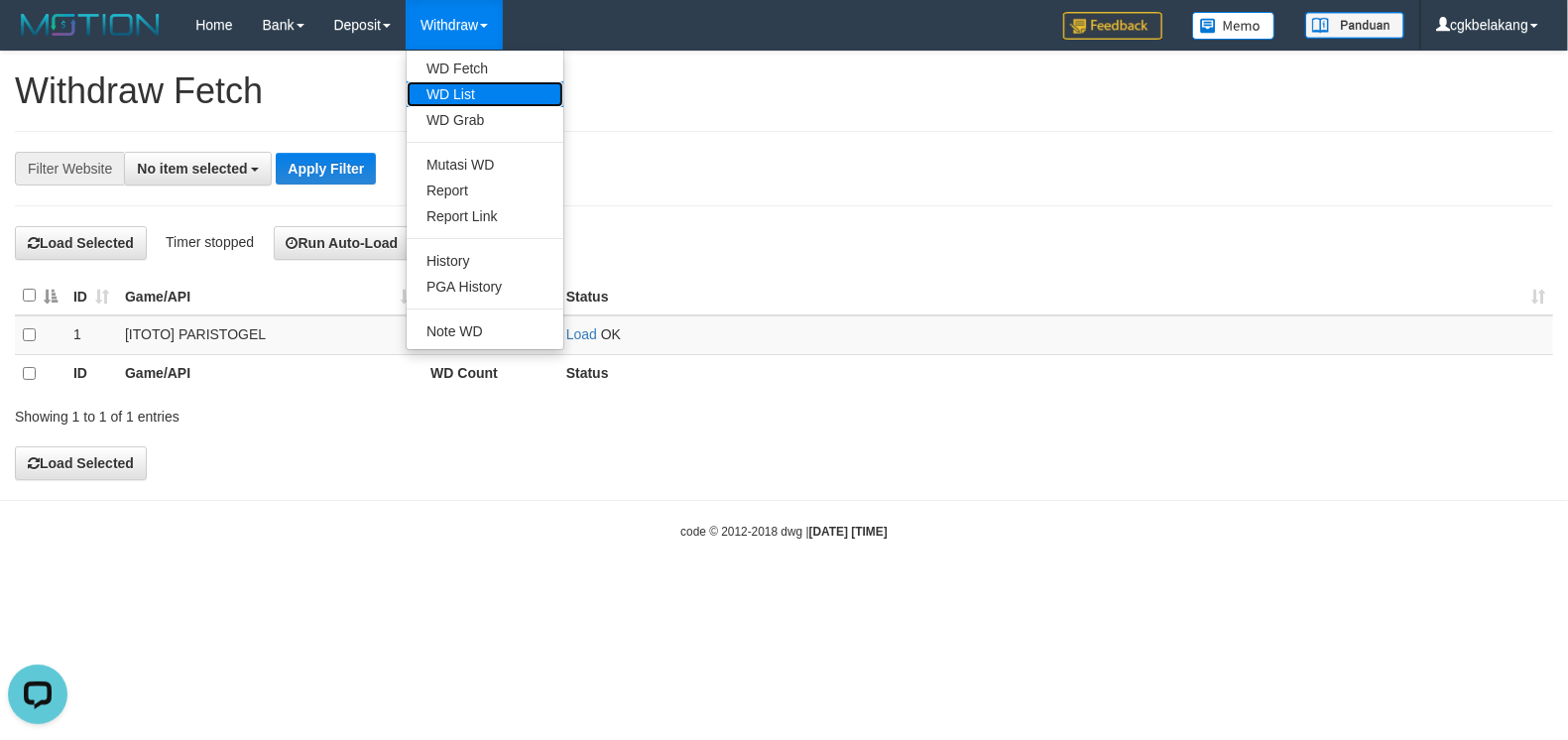 click on "WD List" at bounding box center (485, 94) 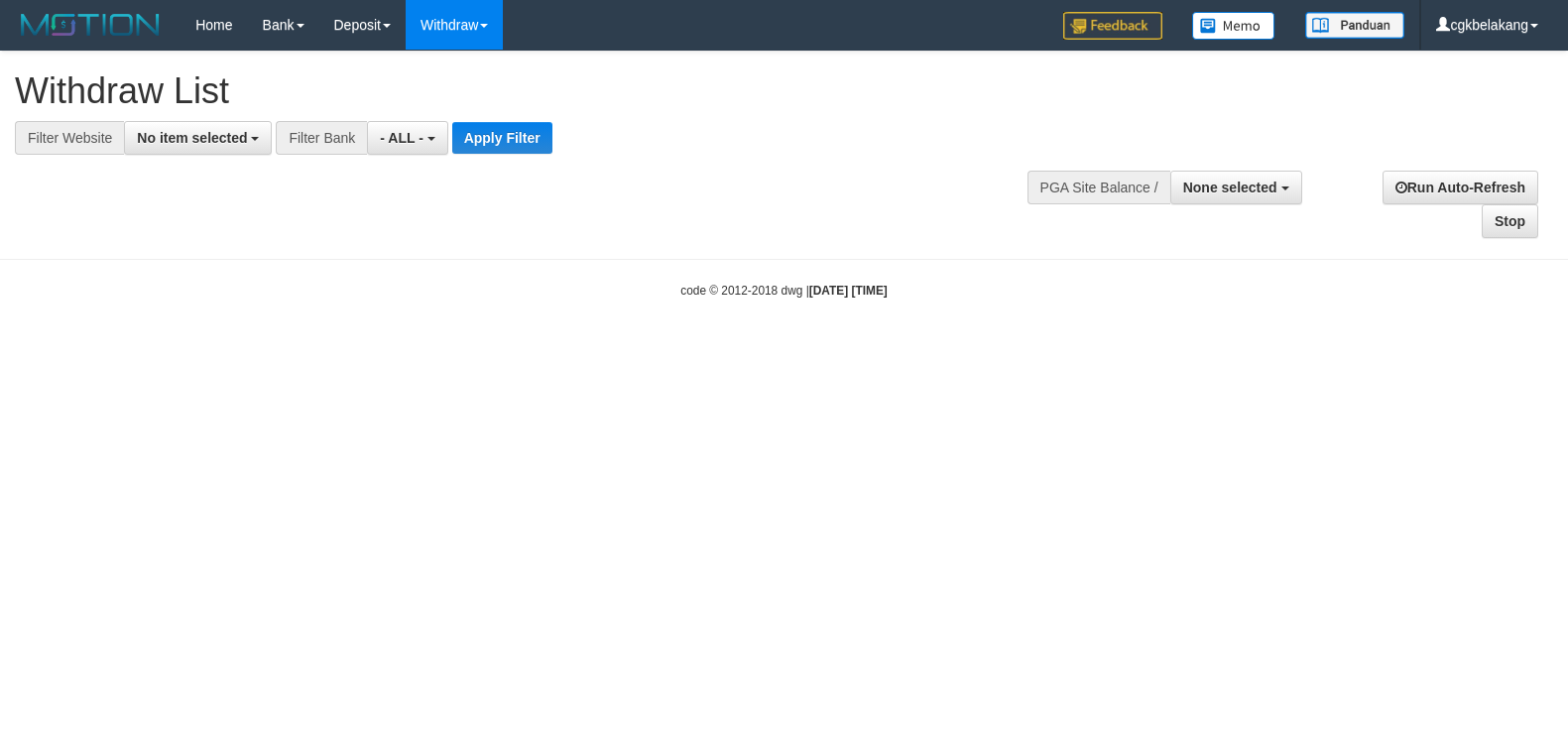 select 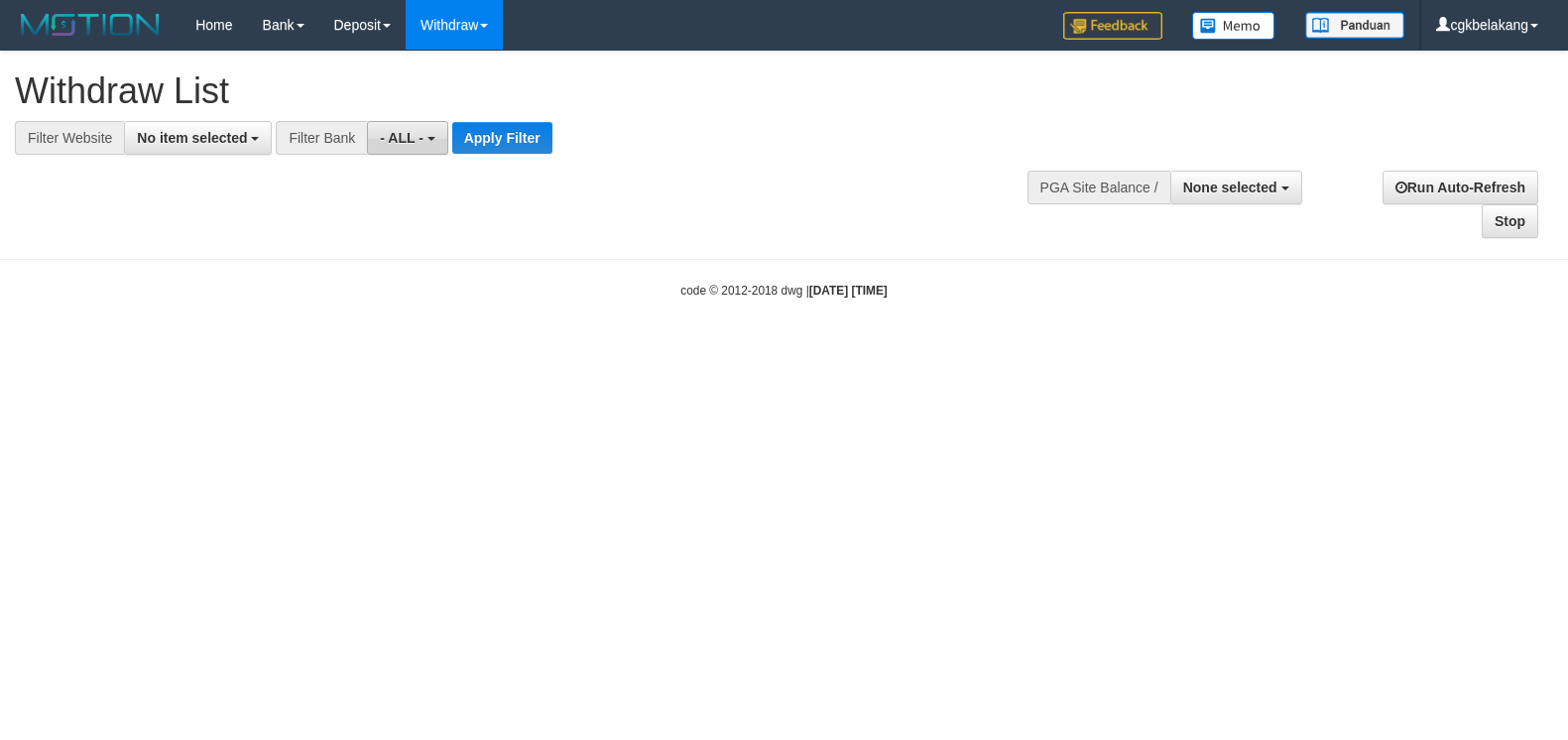 scroll, scrollTop: 0, scrollLeft: 0, axis: both 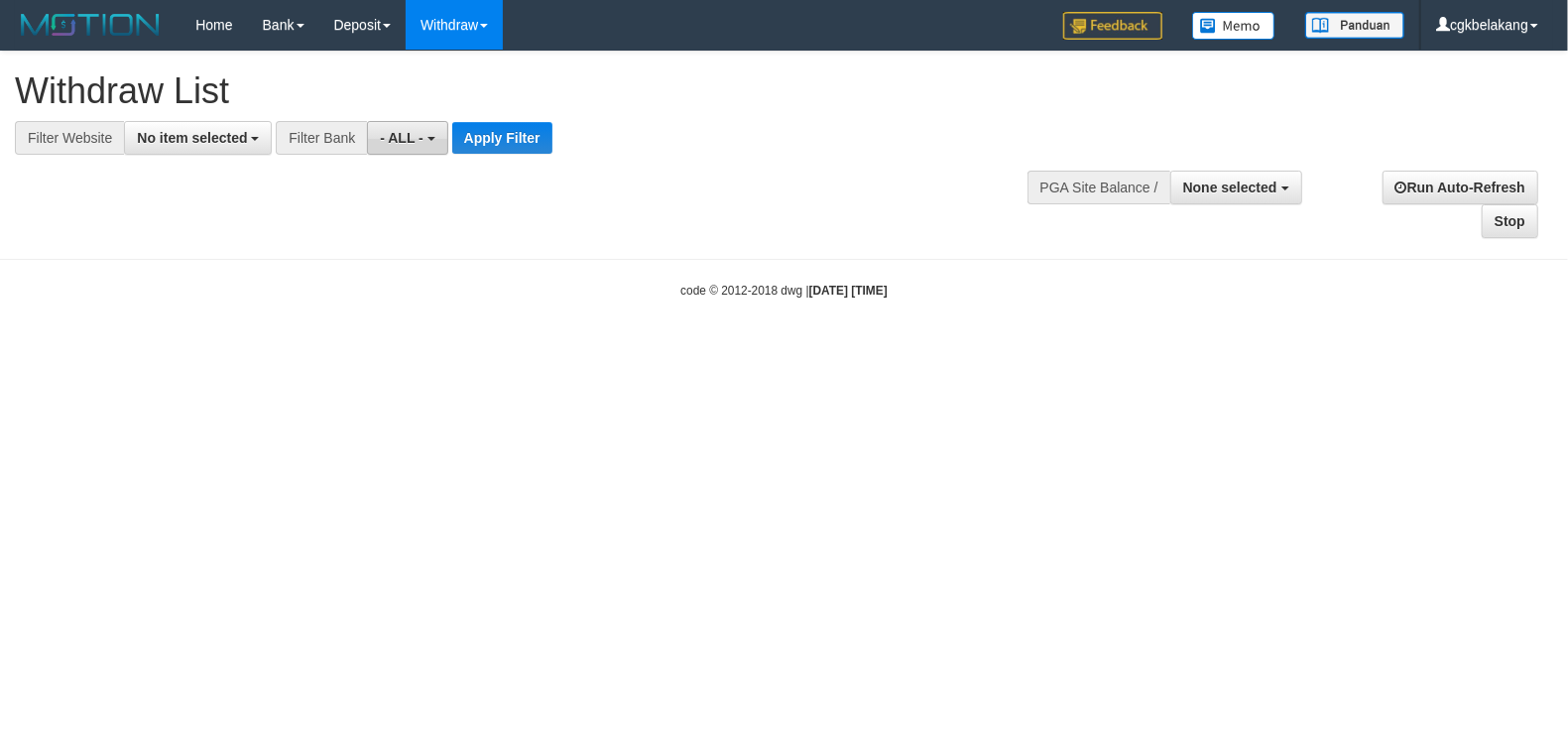 click on "- ALL -" at bounding box center [402, 138] 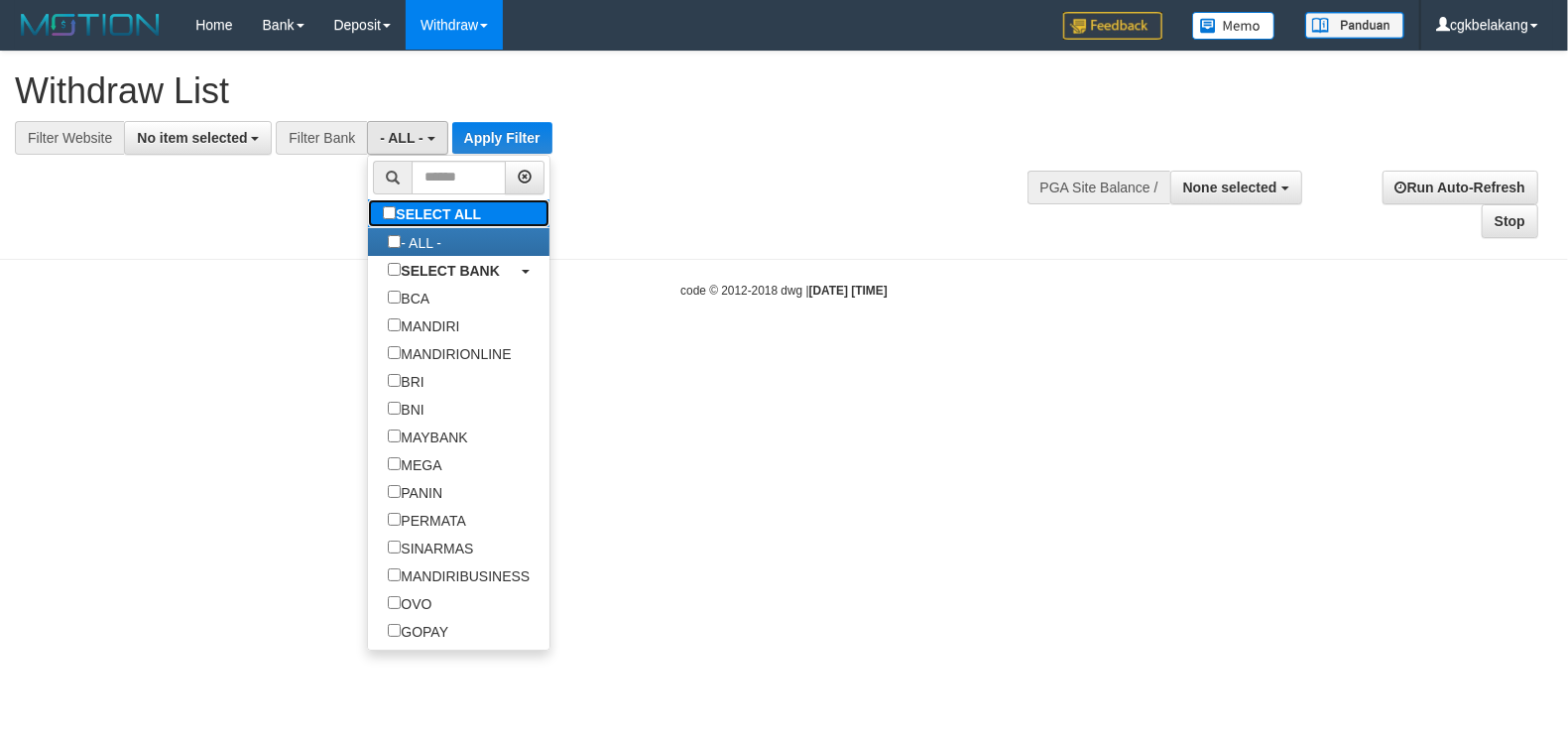 click on "SELECT ALL" at bounding box center [434, 213] 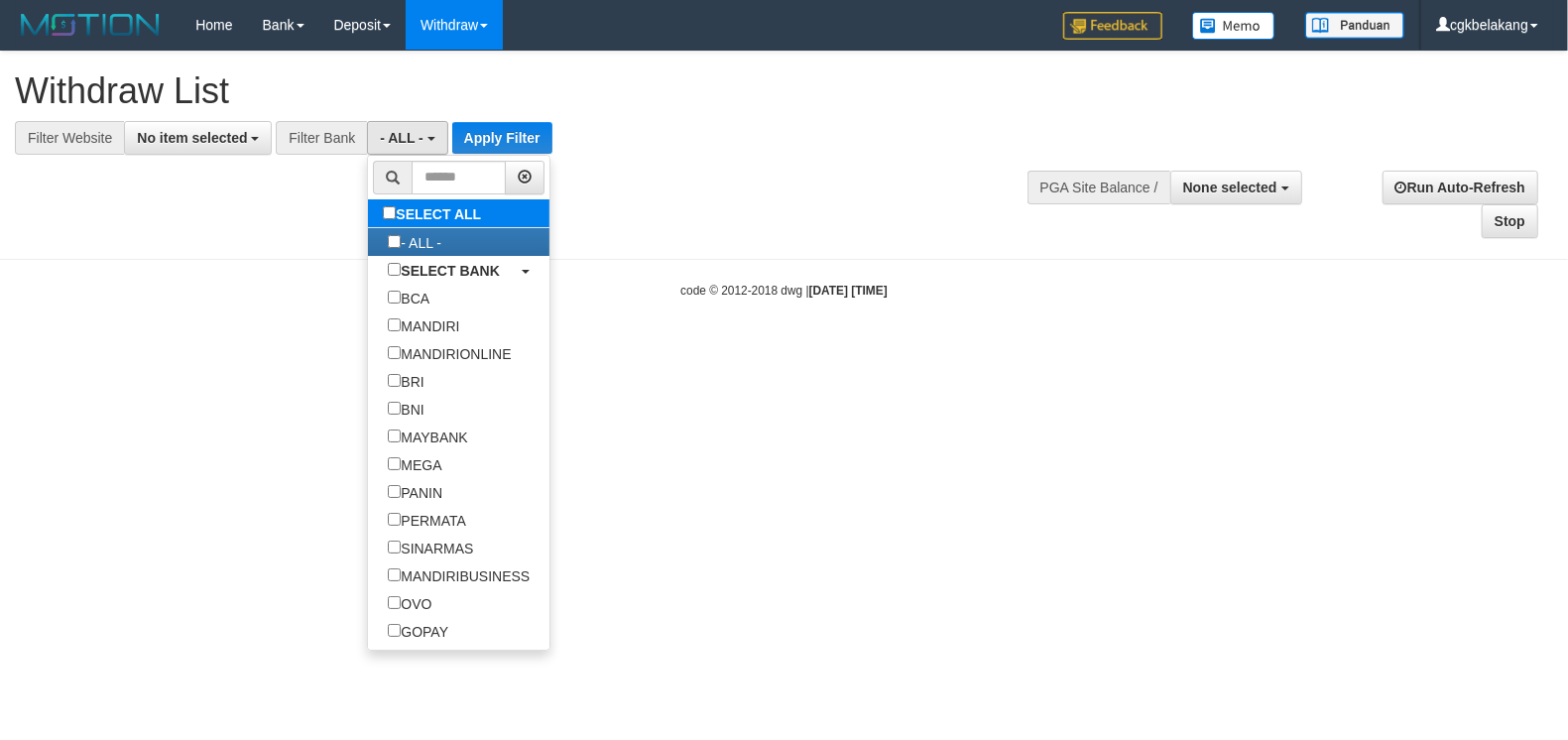type 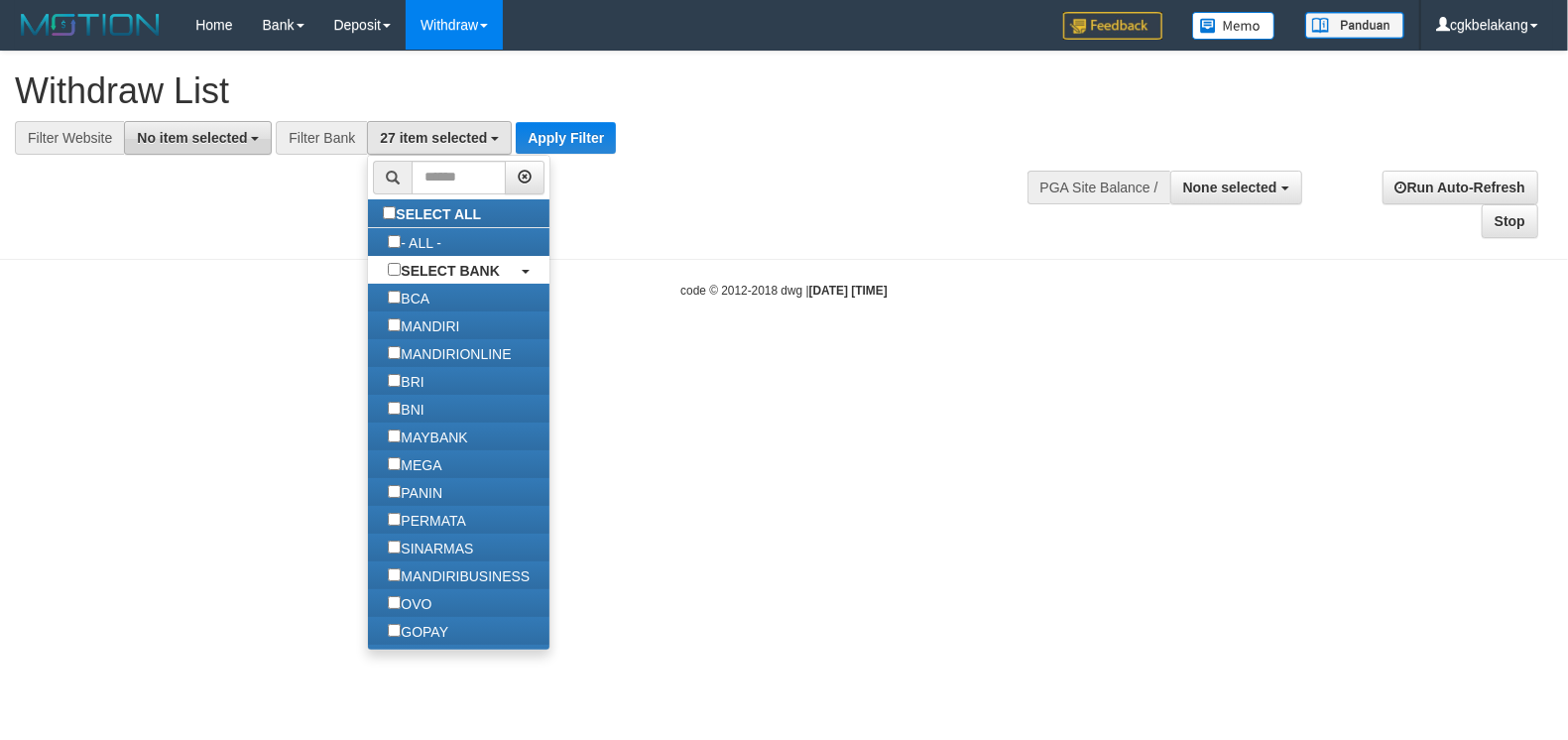 click on "No item selected" at bounding box center (191, 138) 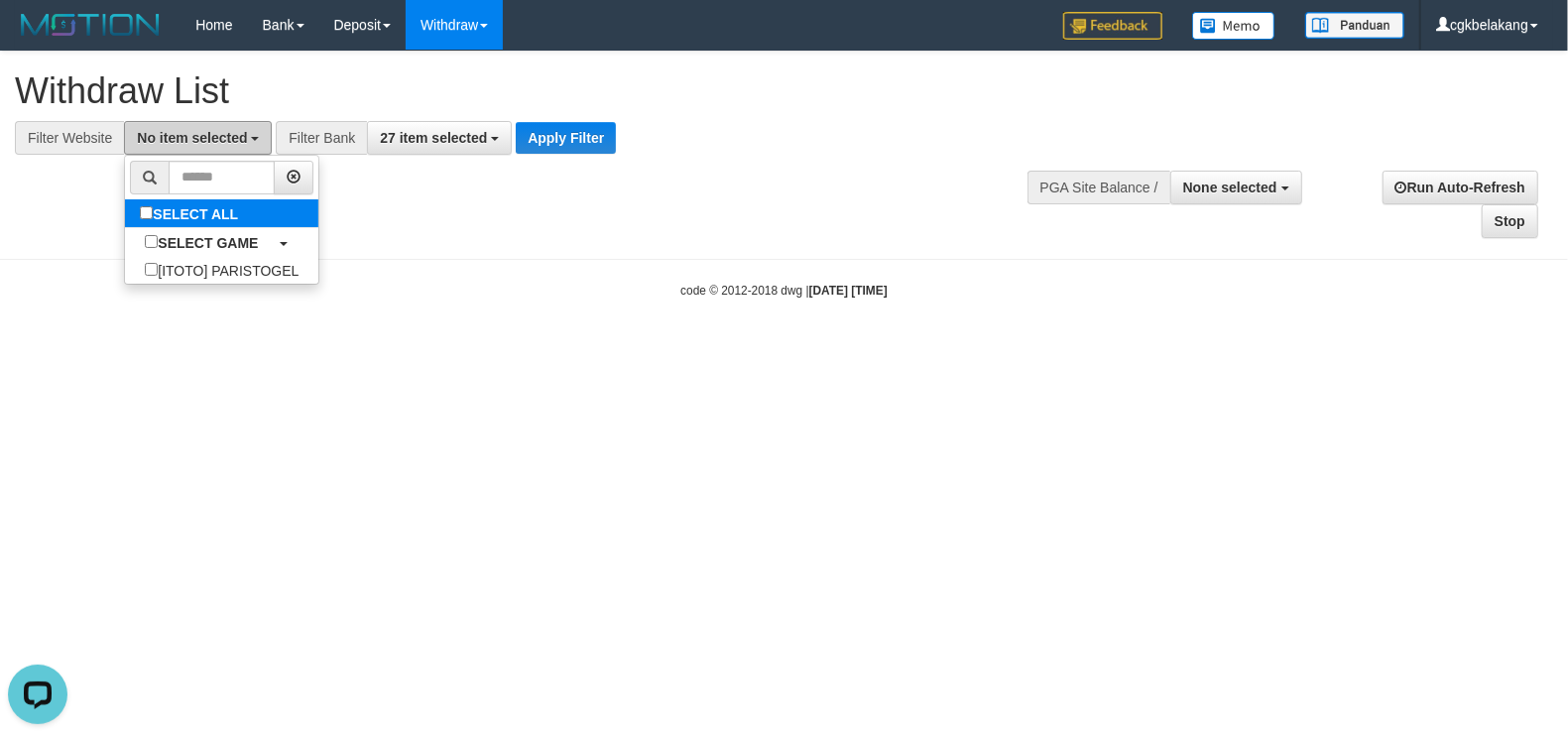 scroll, scrollTop: 0, scrollLeft: 0, axis: both 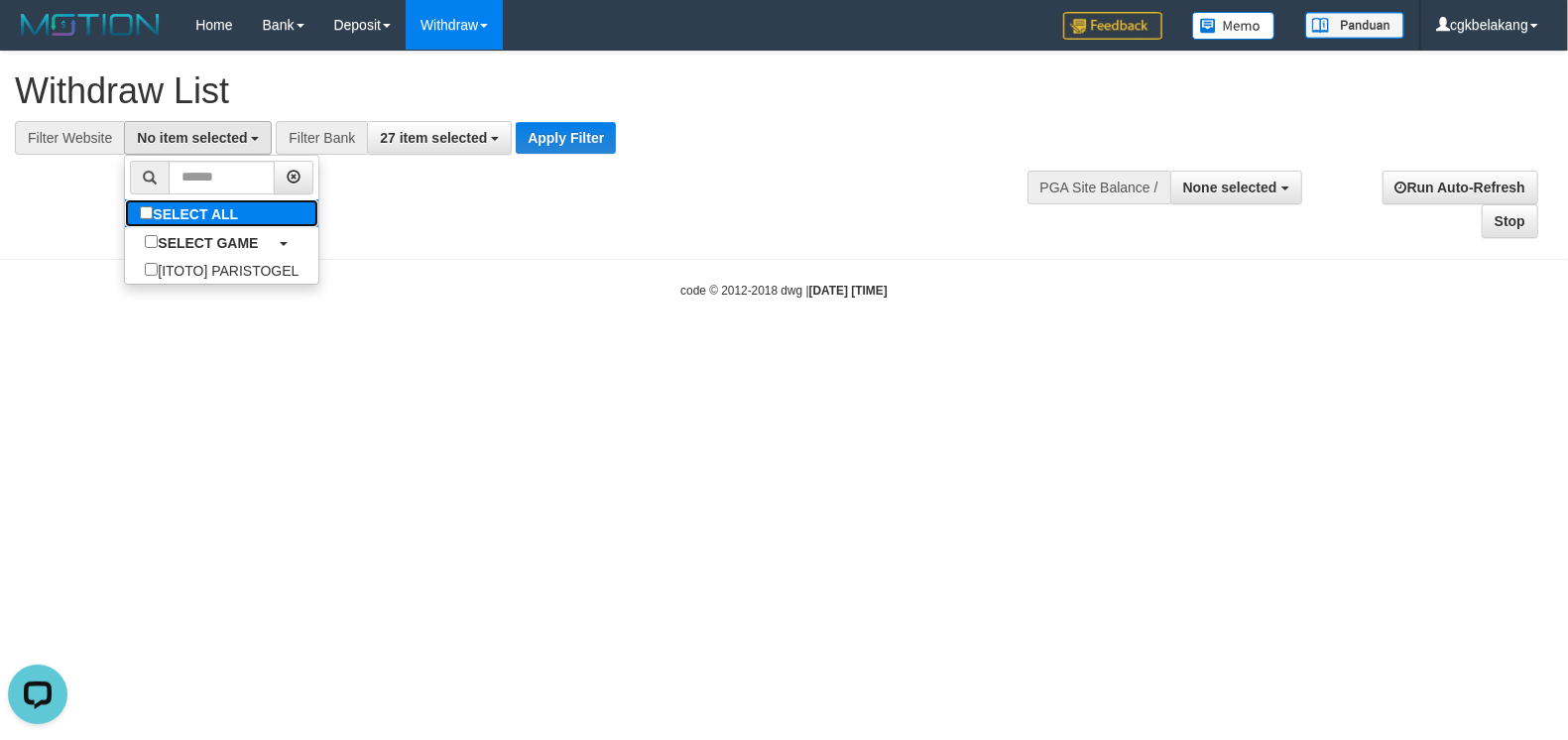 click on "SELECT ALL" at bounding box center [191, 213] 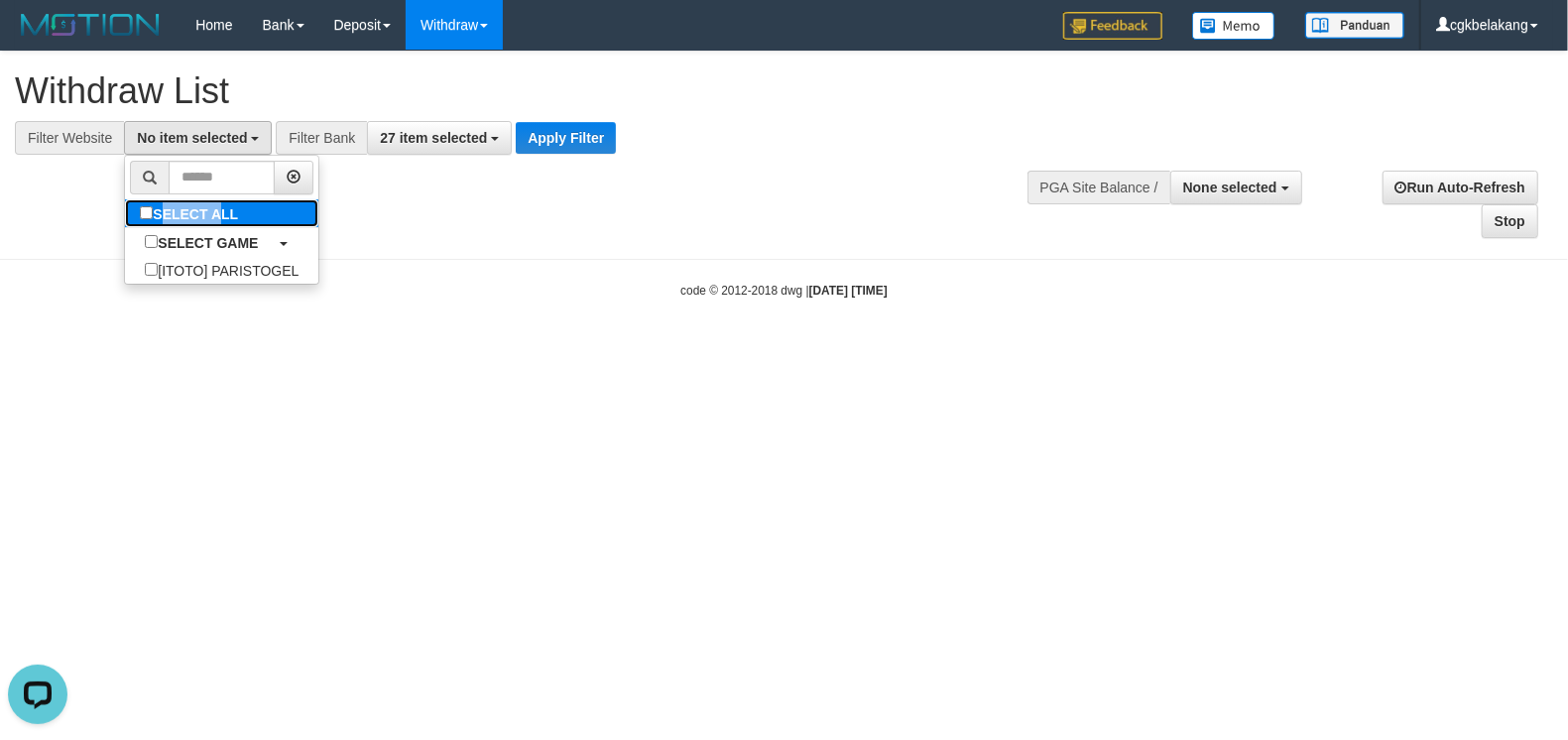 click on "SELECT ALL" at bounding box center (191, 213) 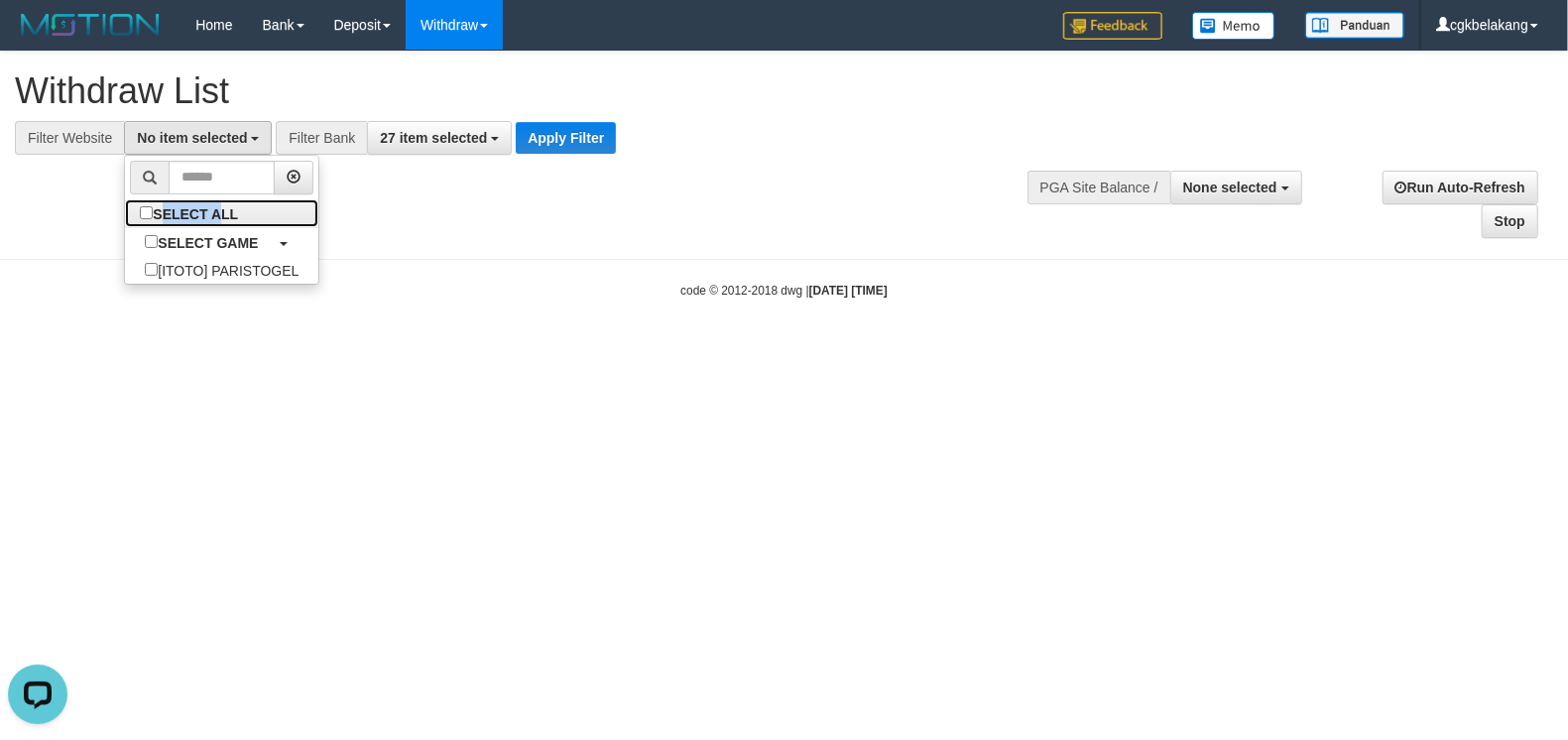 scroll, scrollTop: 17, scrollLeft: 0, axis: vertical 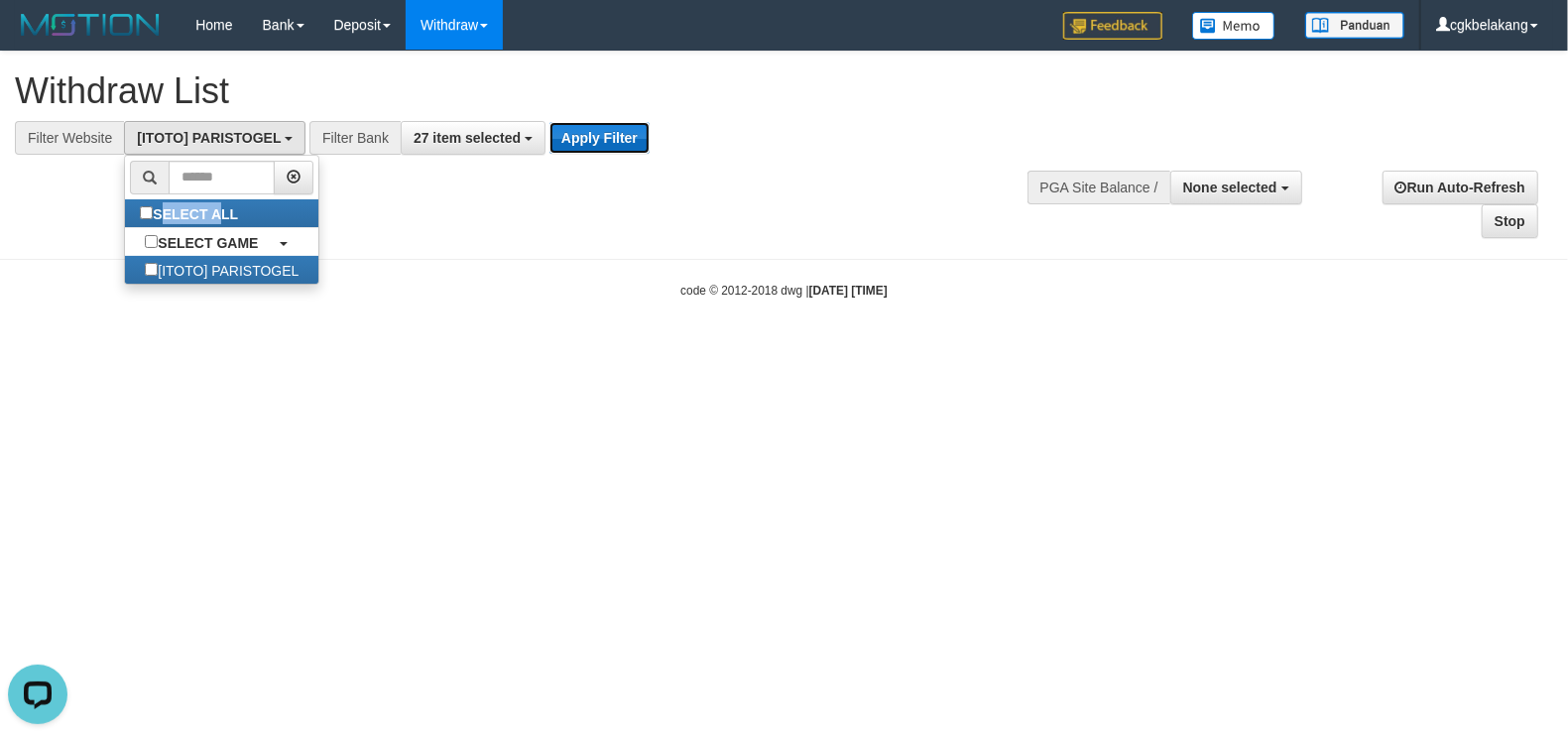 click on "Apply Filter" at bounding box center [599, 138] 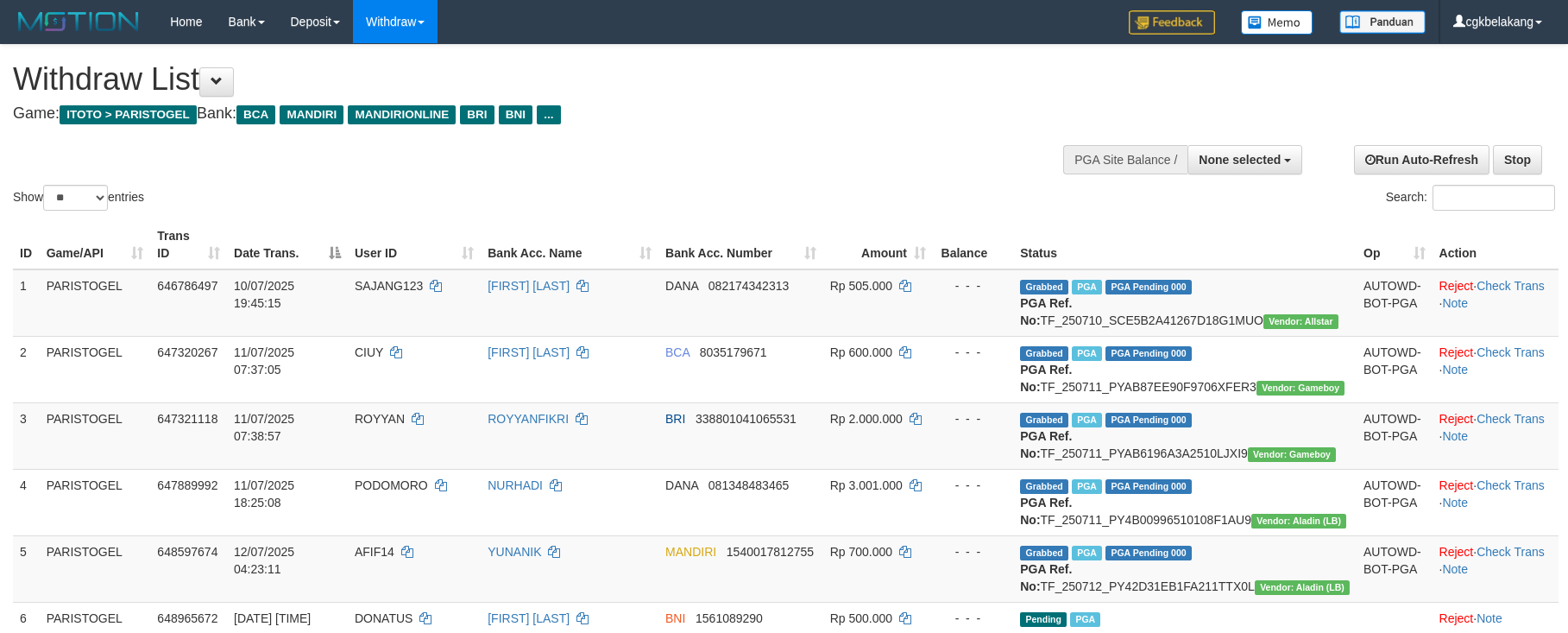 select 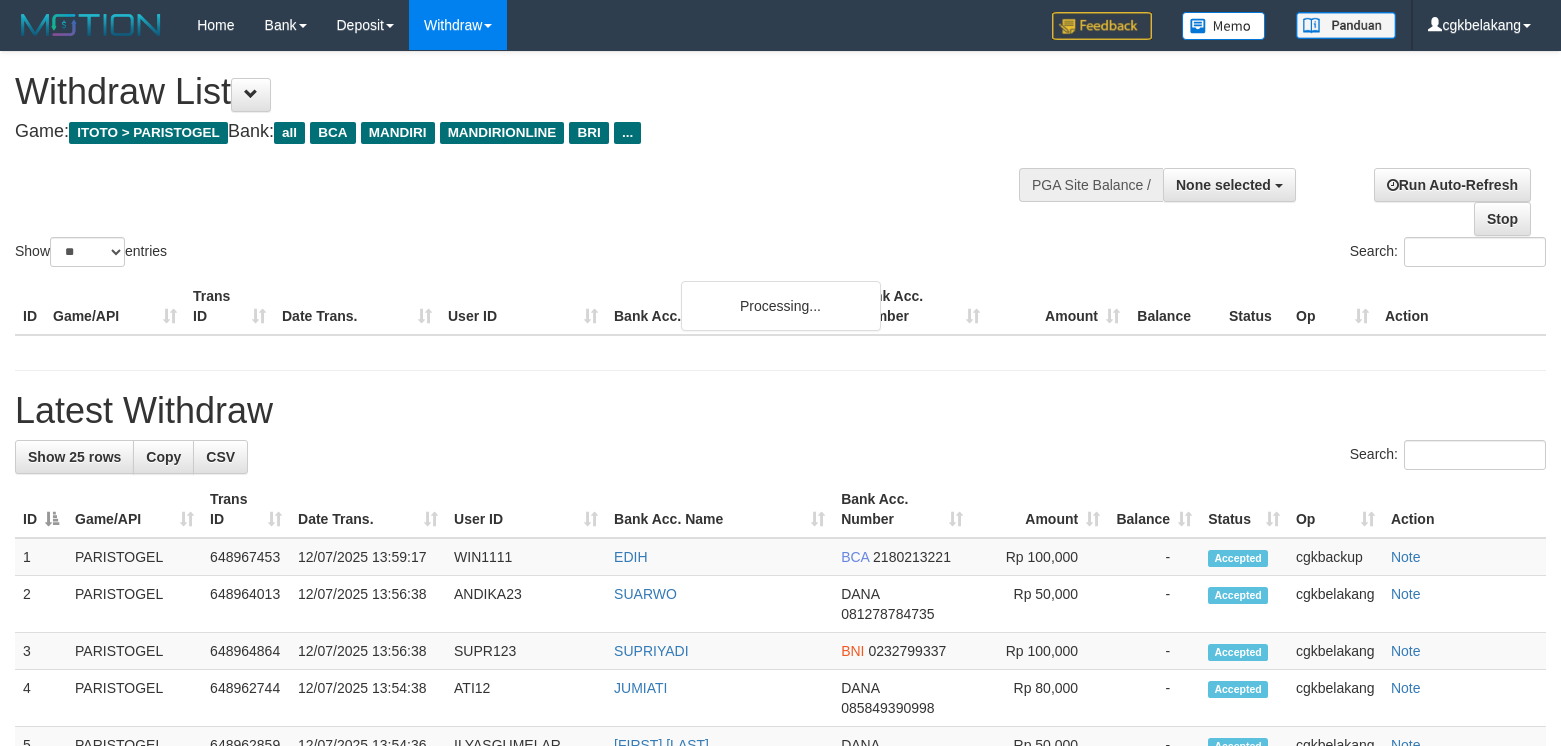 select 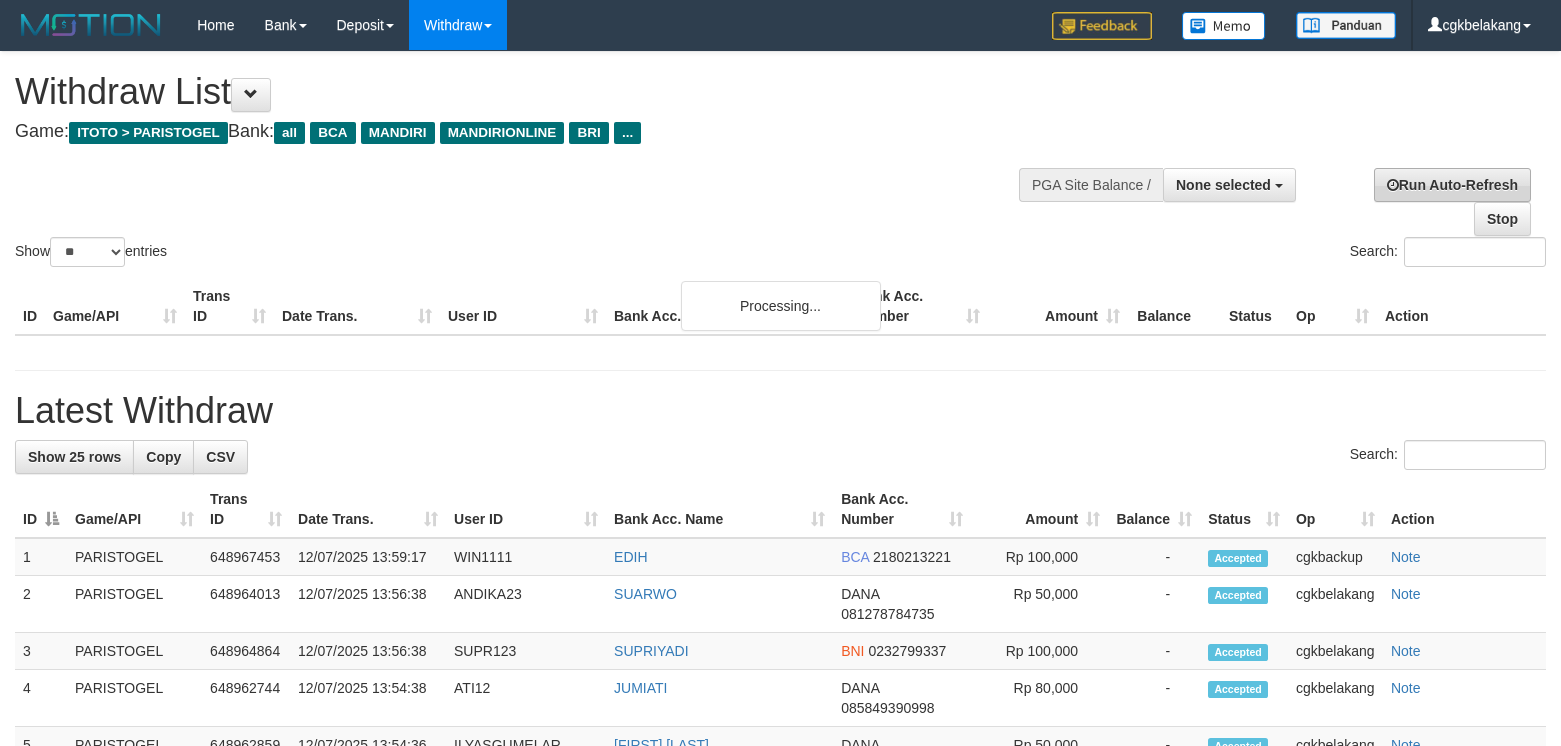 scroll, scrollTop: 0, scrollLeft: 0, axis: both 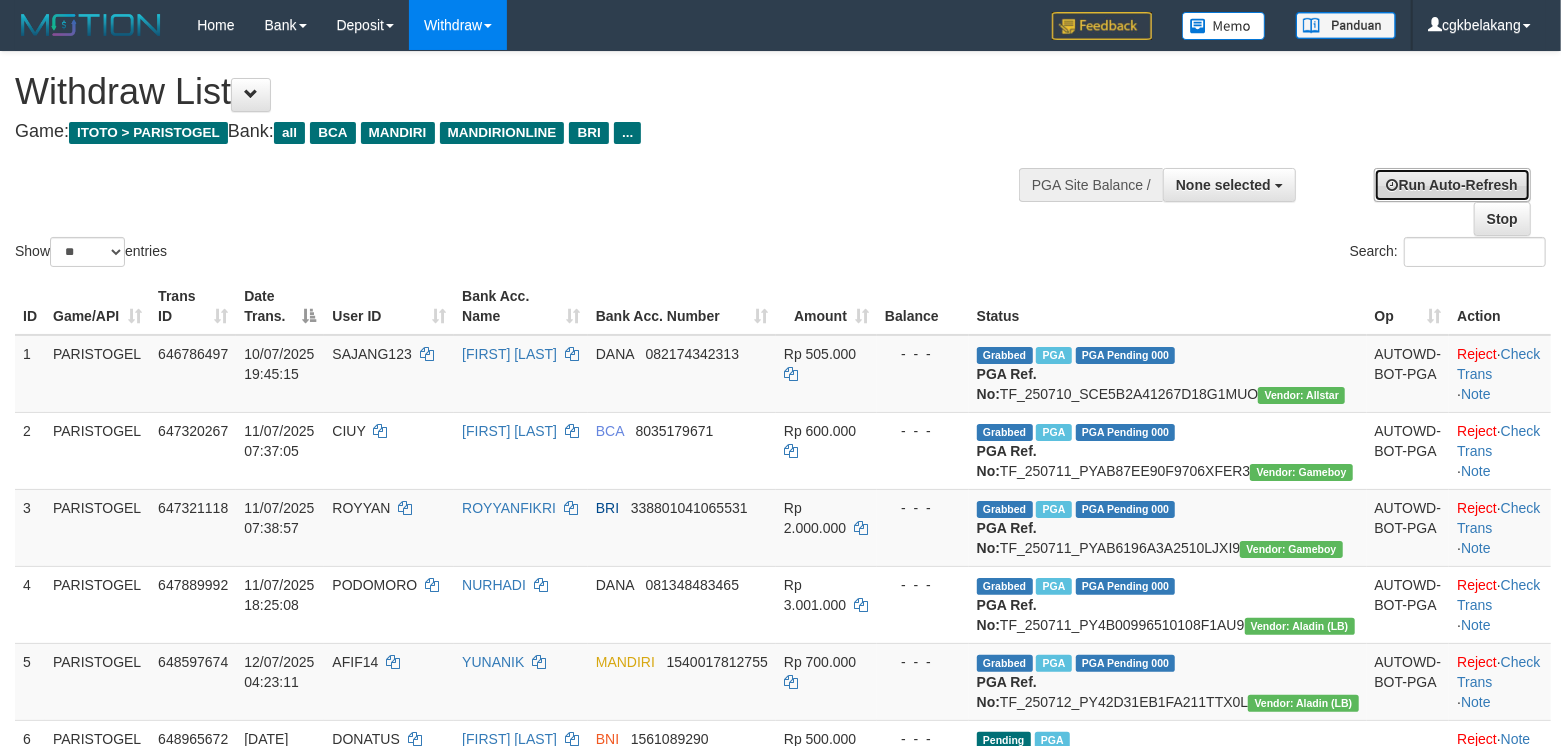 click on "Run Auto-Refresh" at bounding box center (1452, 185) 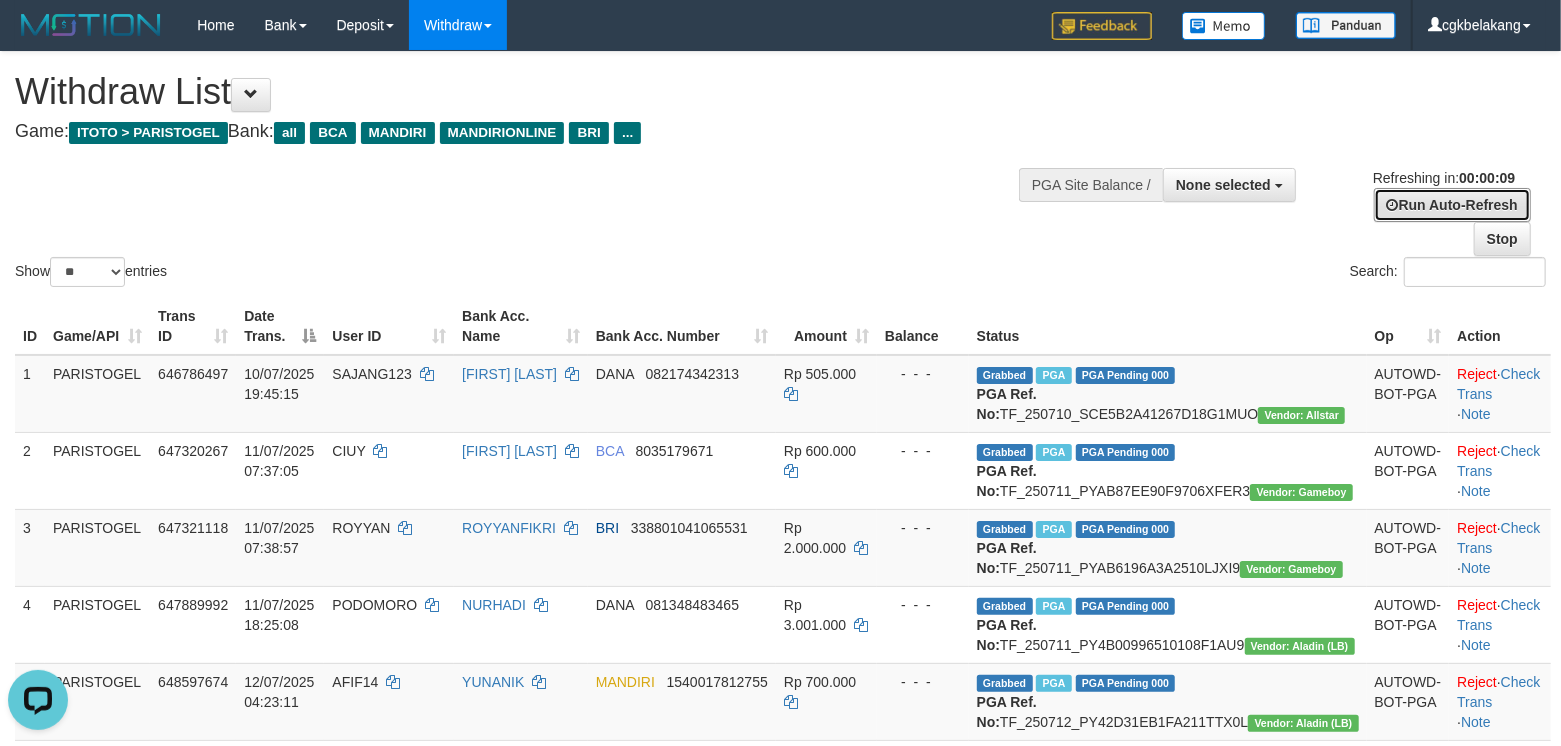 scroll, scrollTop: 0, scrollLeft: 0, axis: both 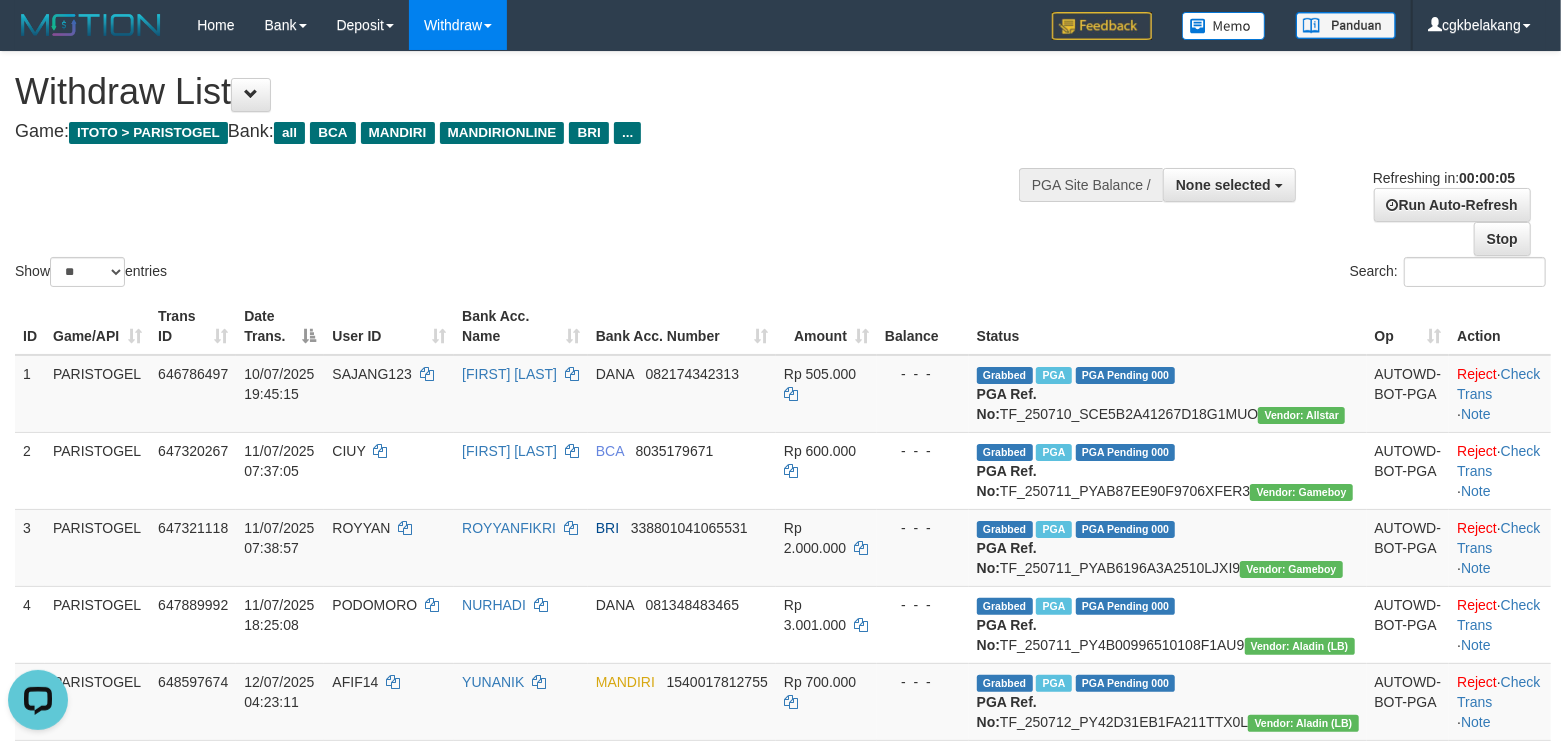 click on "**********" at bounding box center (1306, 204) 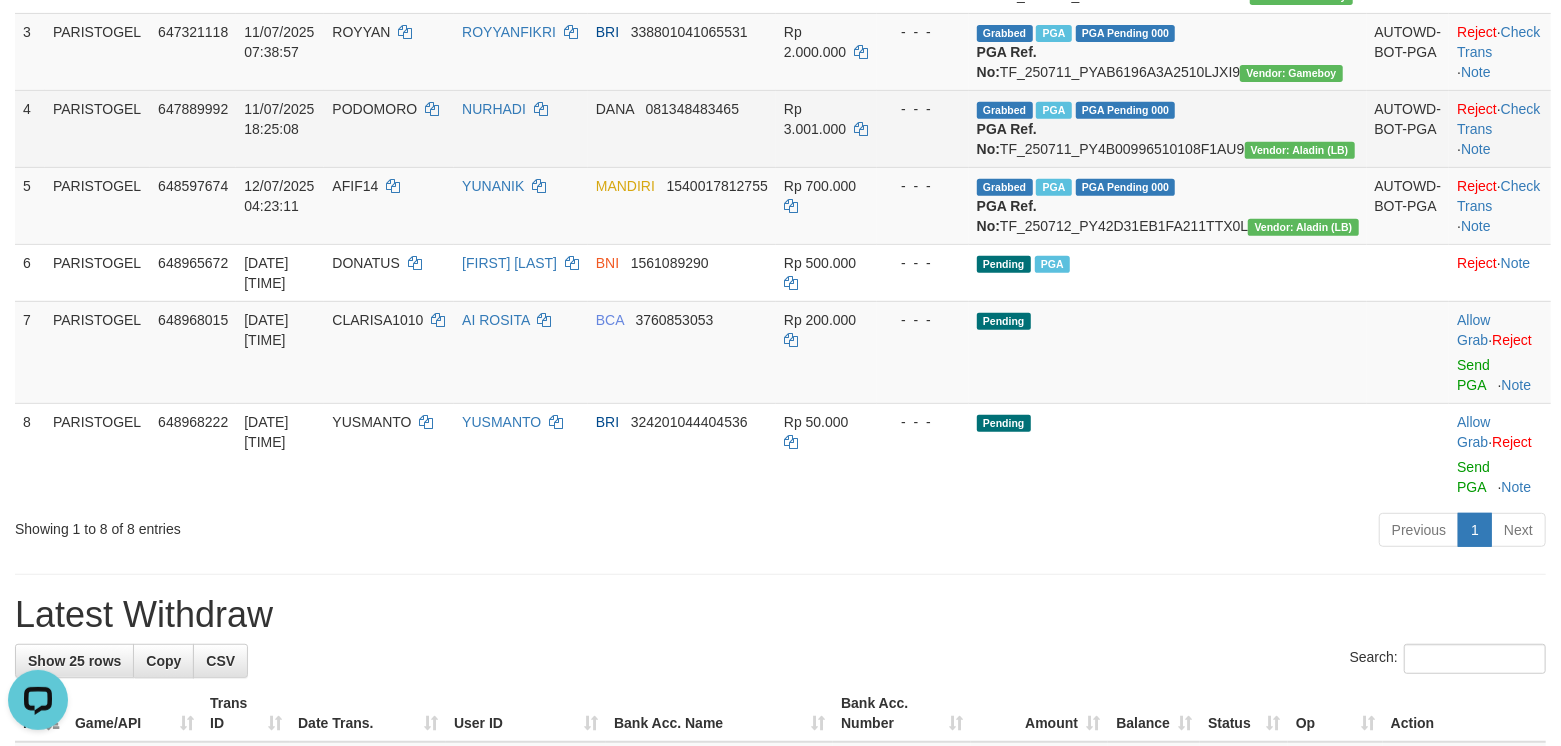 scroll, scrollTop: 666, scrollLeft: 0, axis: vertical 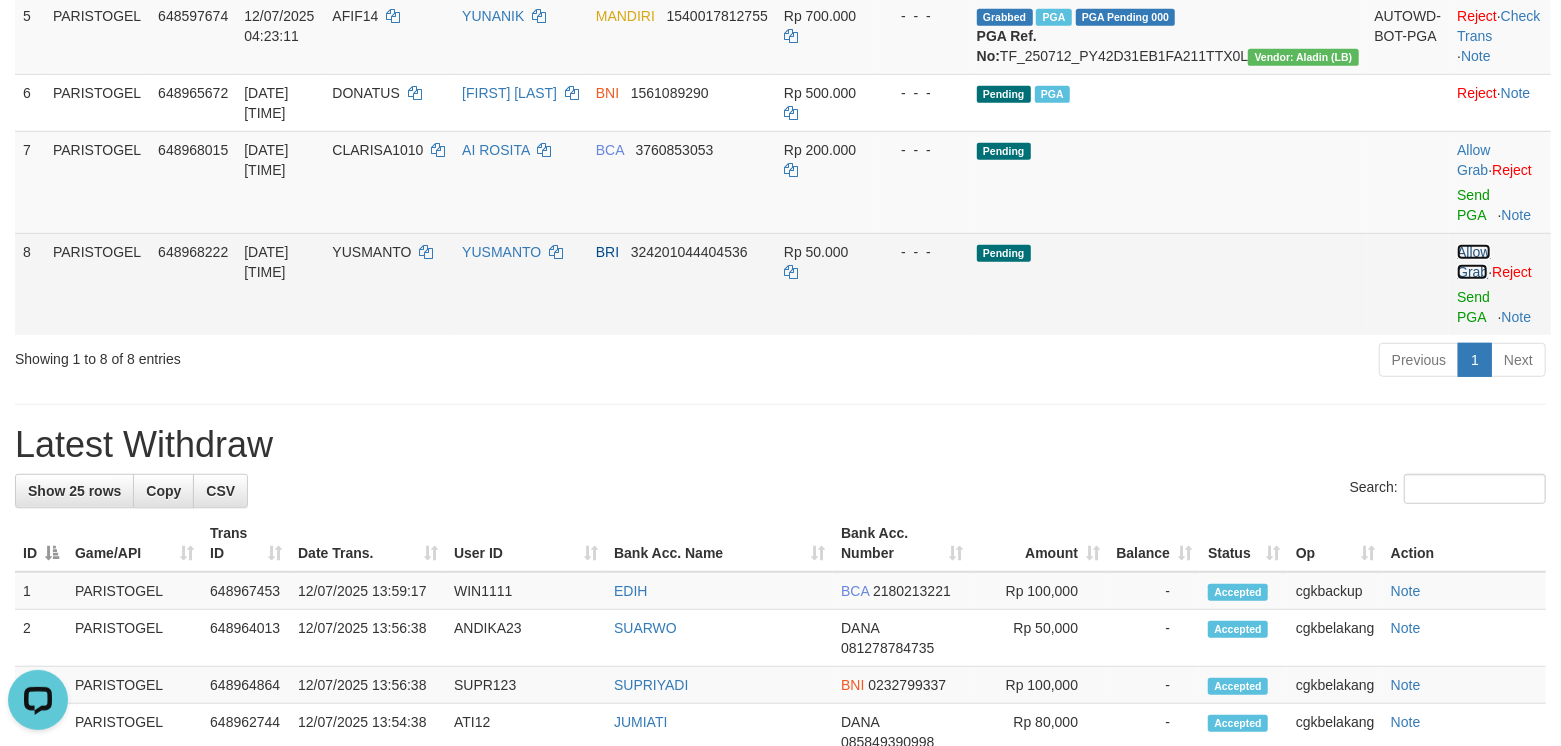 click on "Allow Grab" at bounding box center [1473, 262] 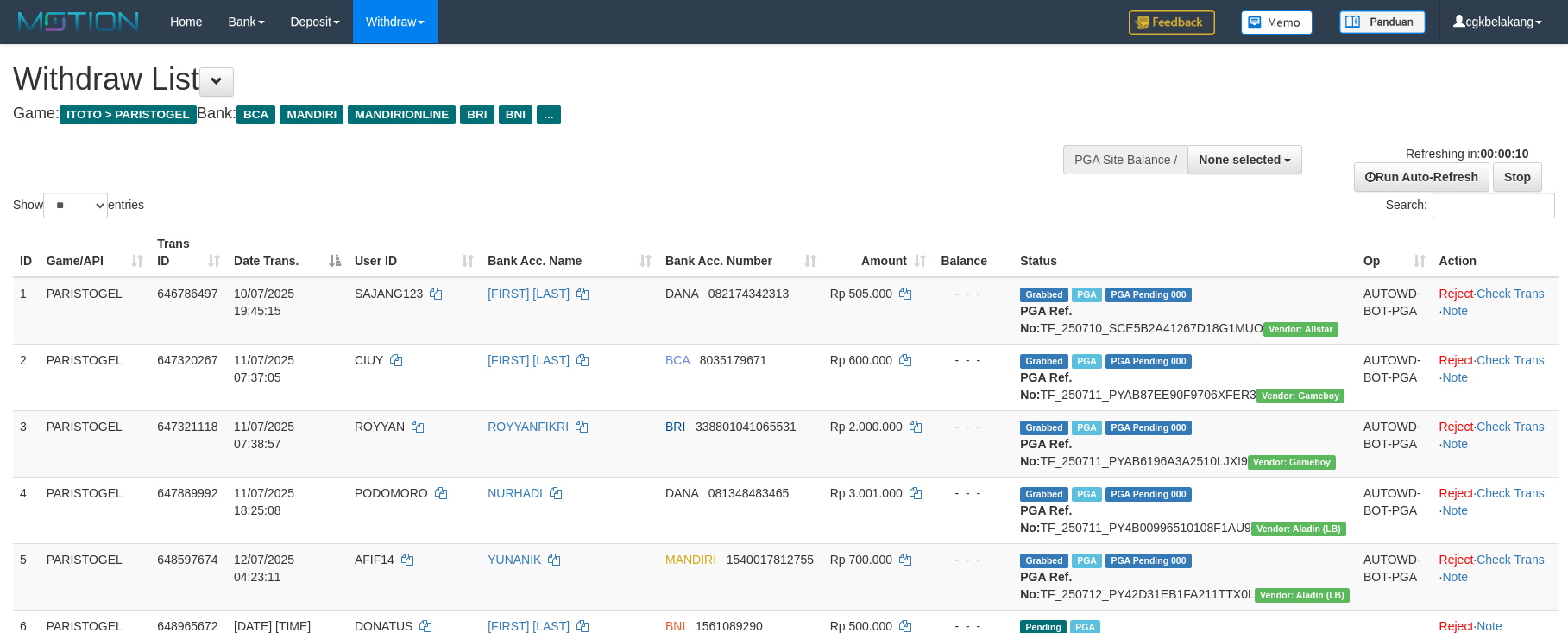 select 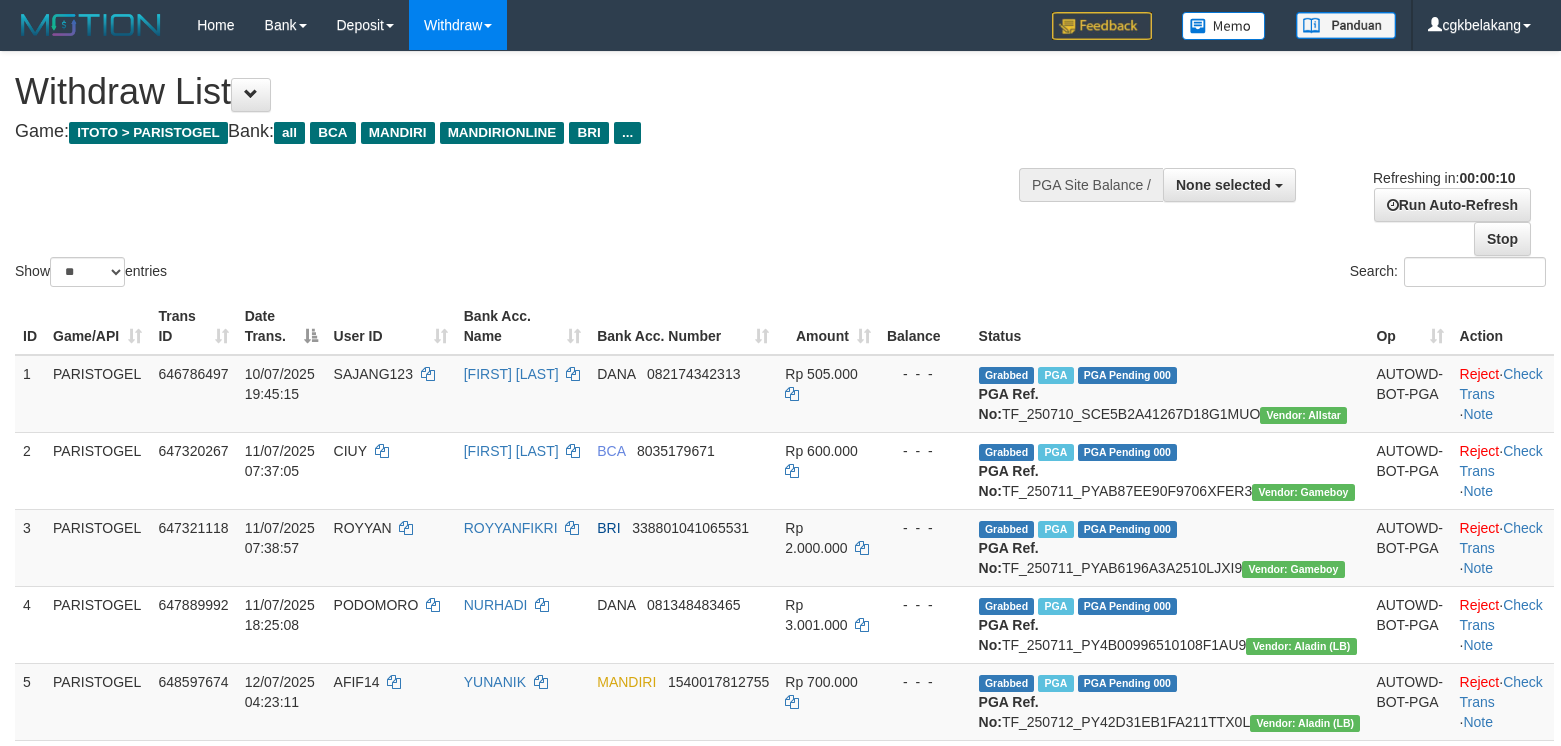 select 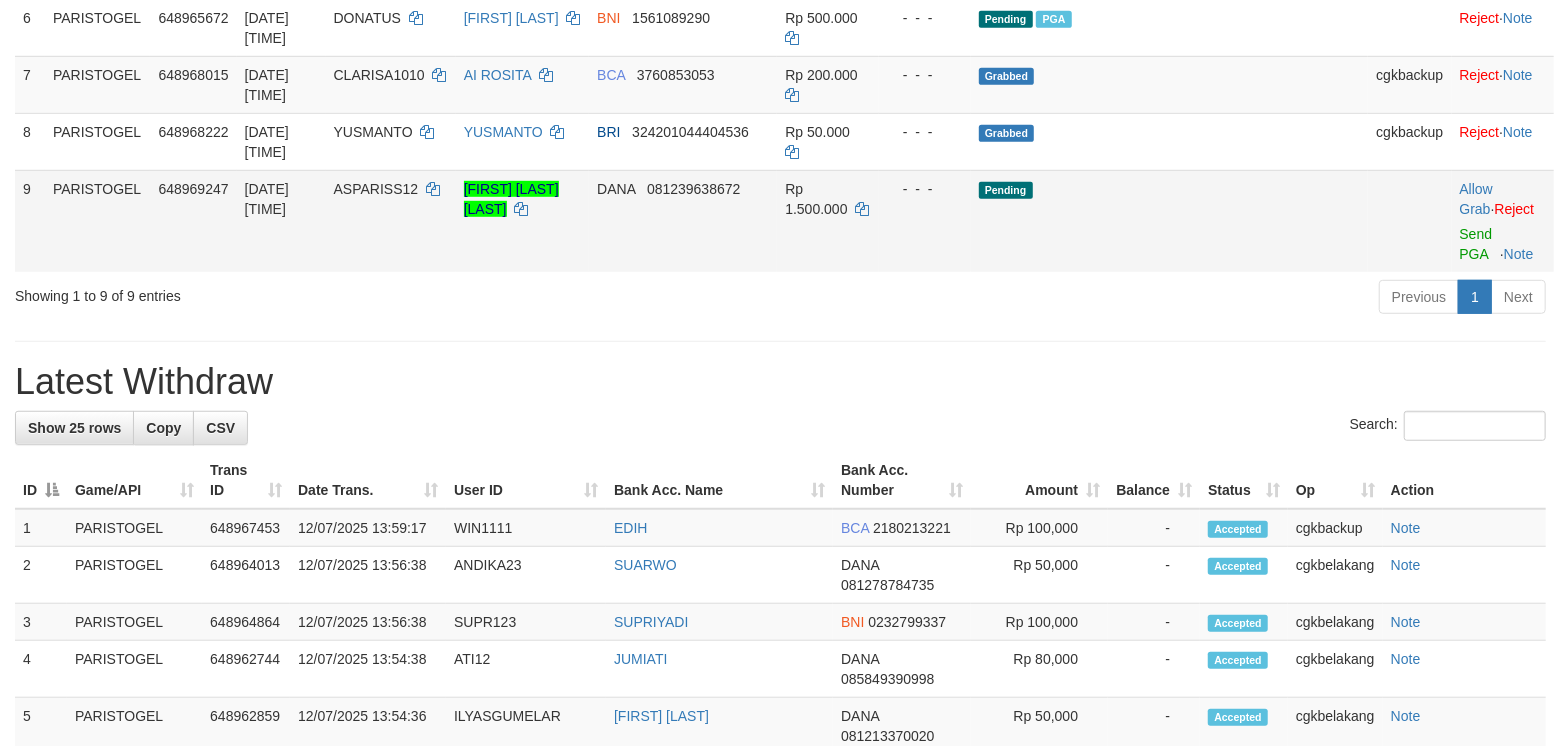 scroll, scrollTop: 666, scrollLeft: 0, axis: vertical 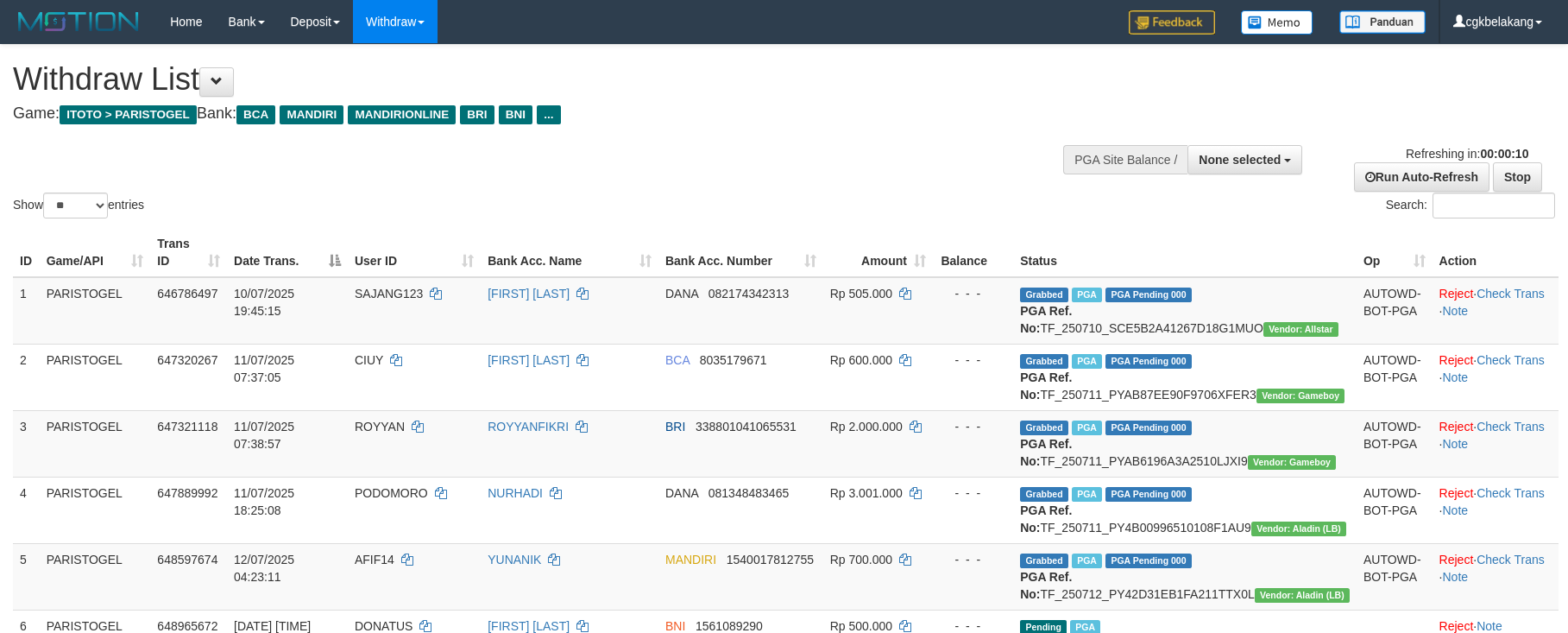 select 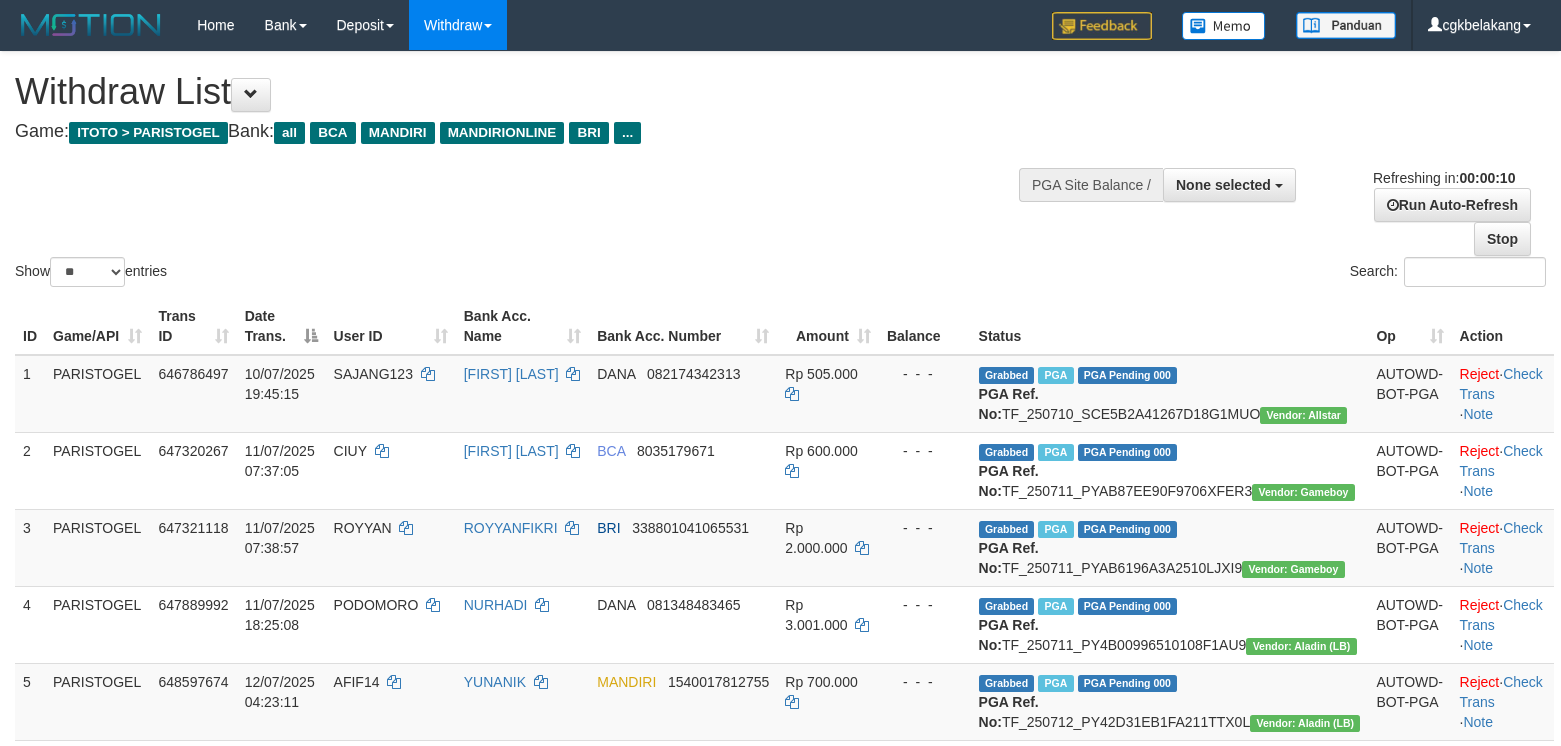 select 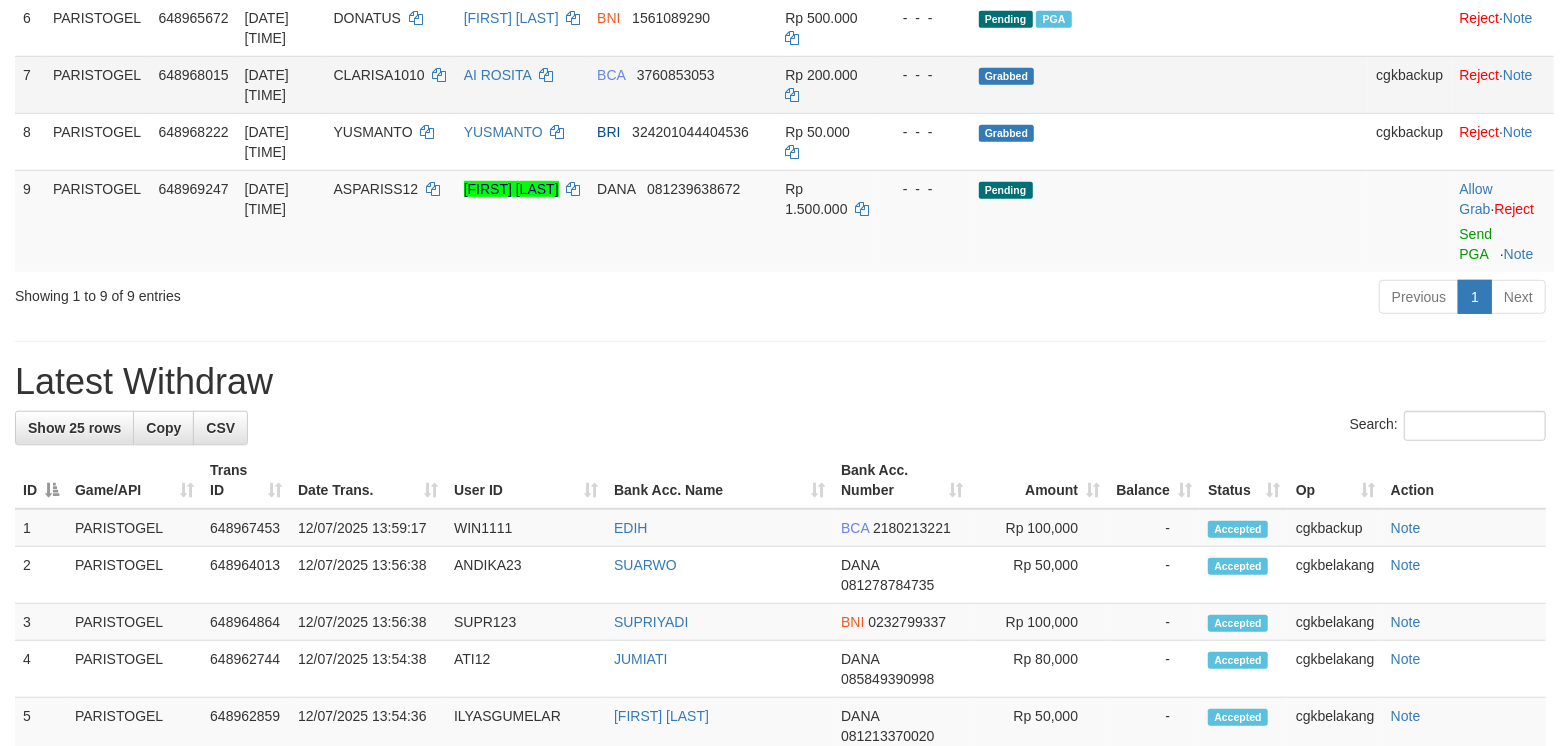 scroll, scrollTop: 666, scrollLeft: 0, axis: vertical 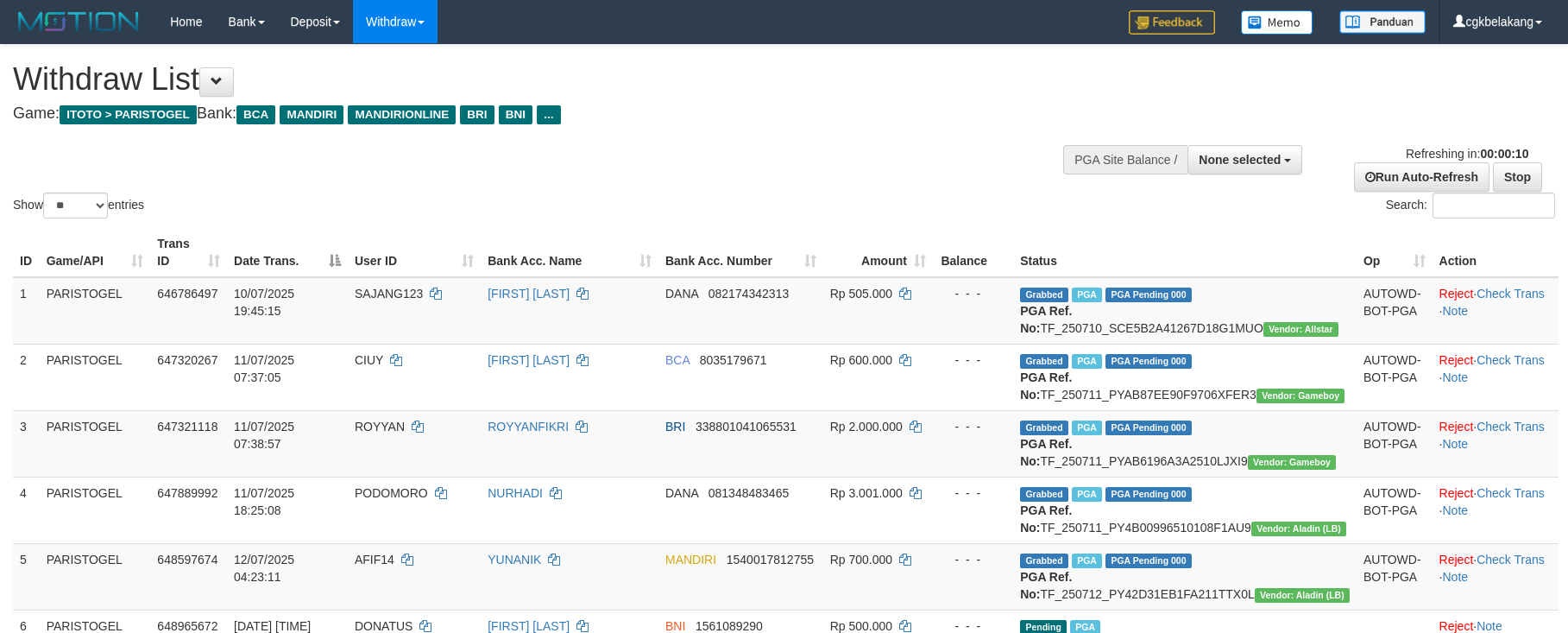 select 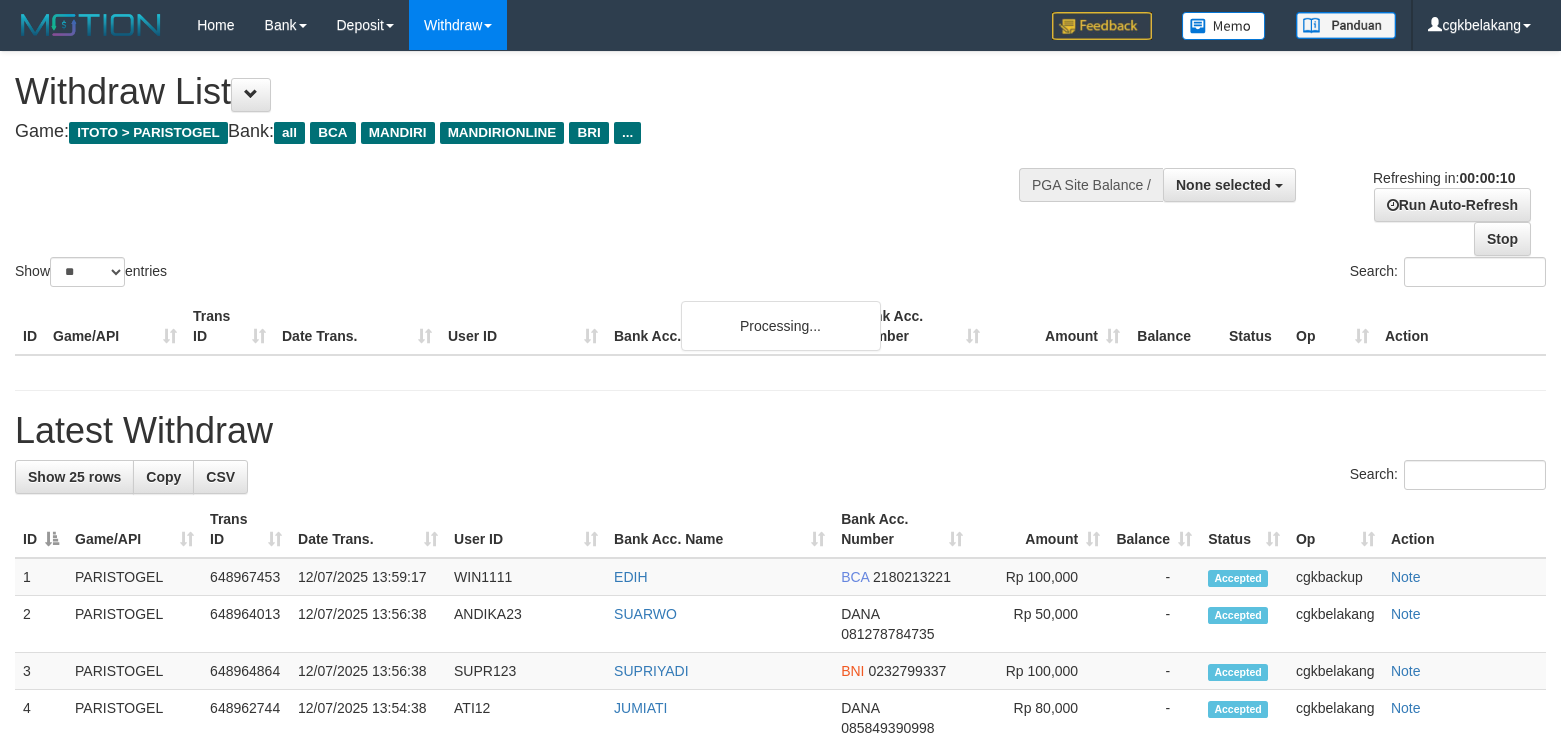select 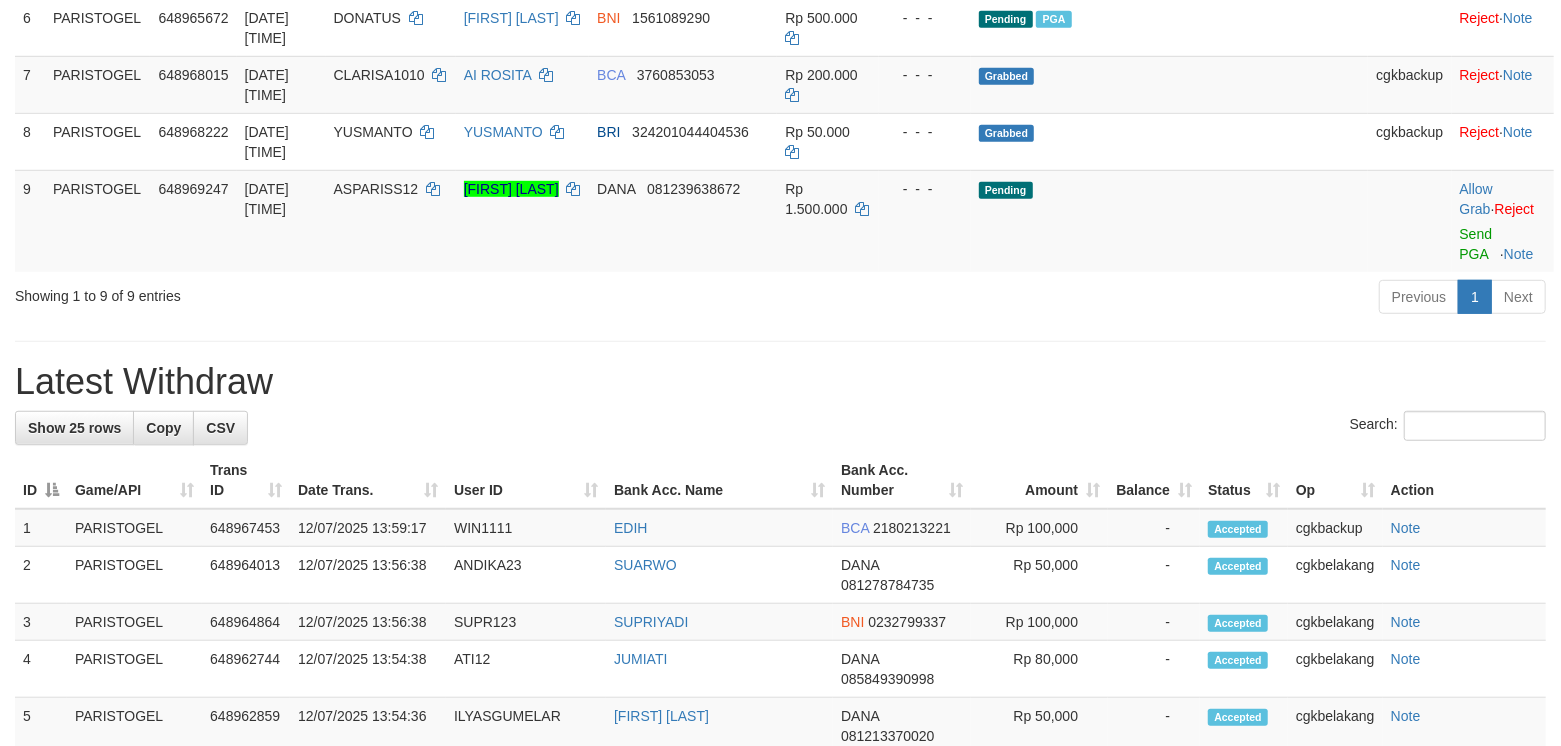 scroll, scrollTop: 666, scrollLeft: 0, axis: vertical 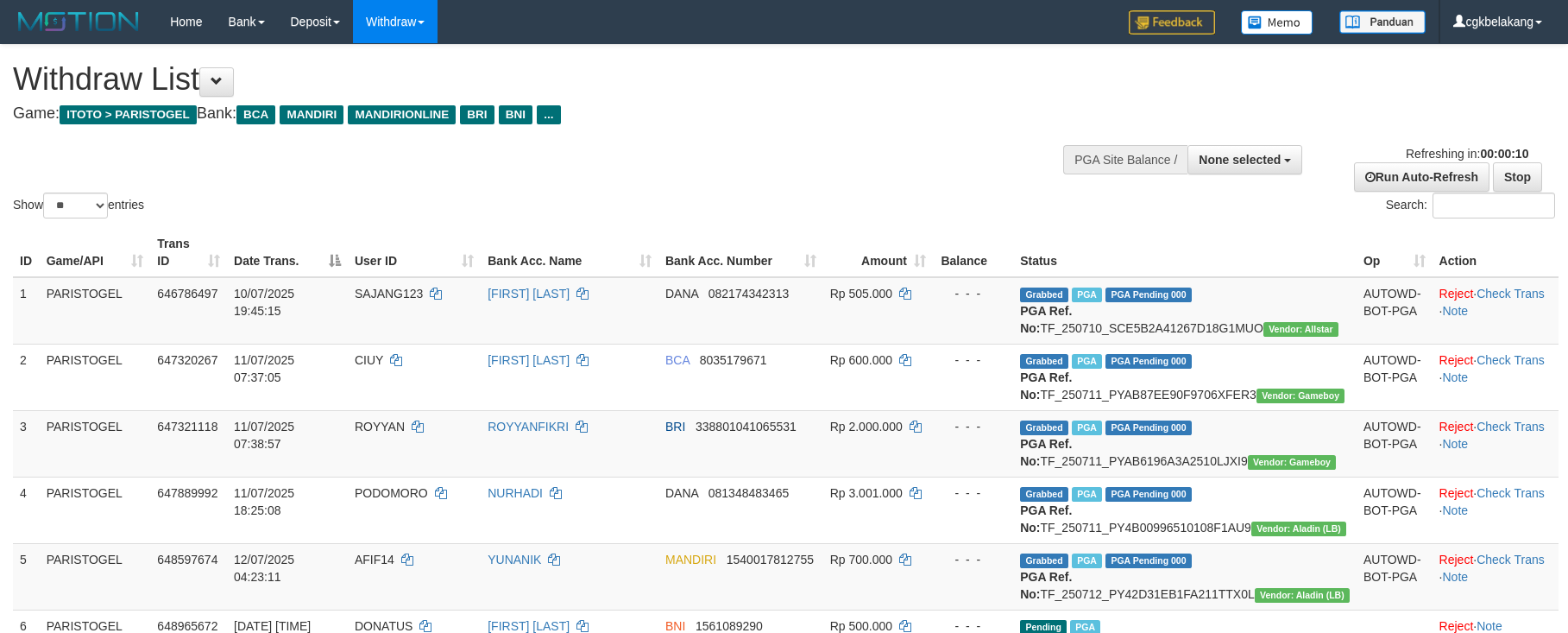 select 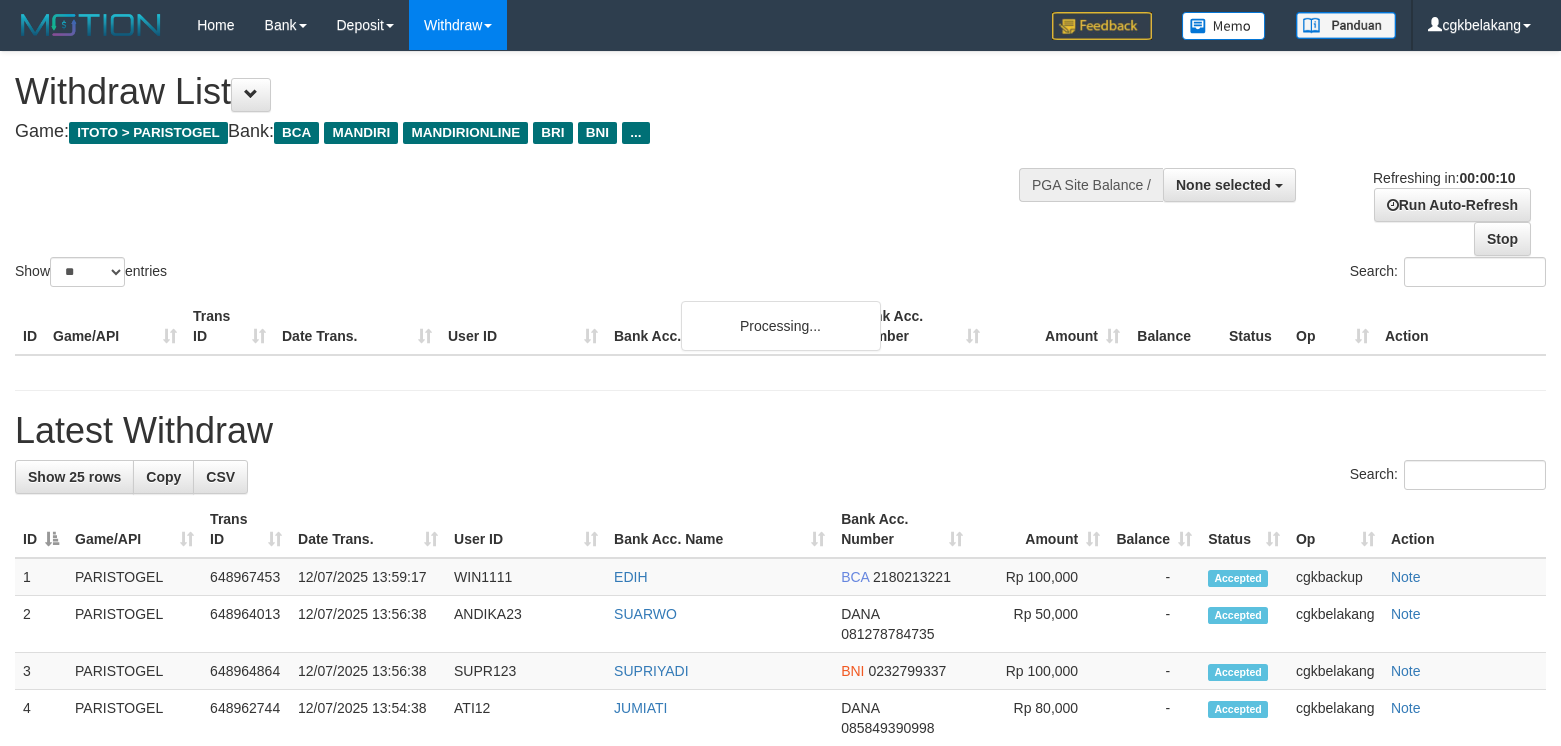 select 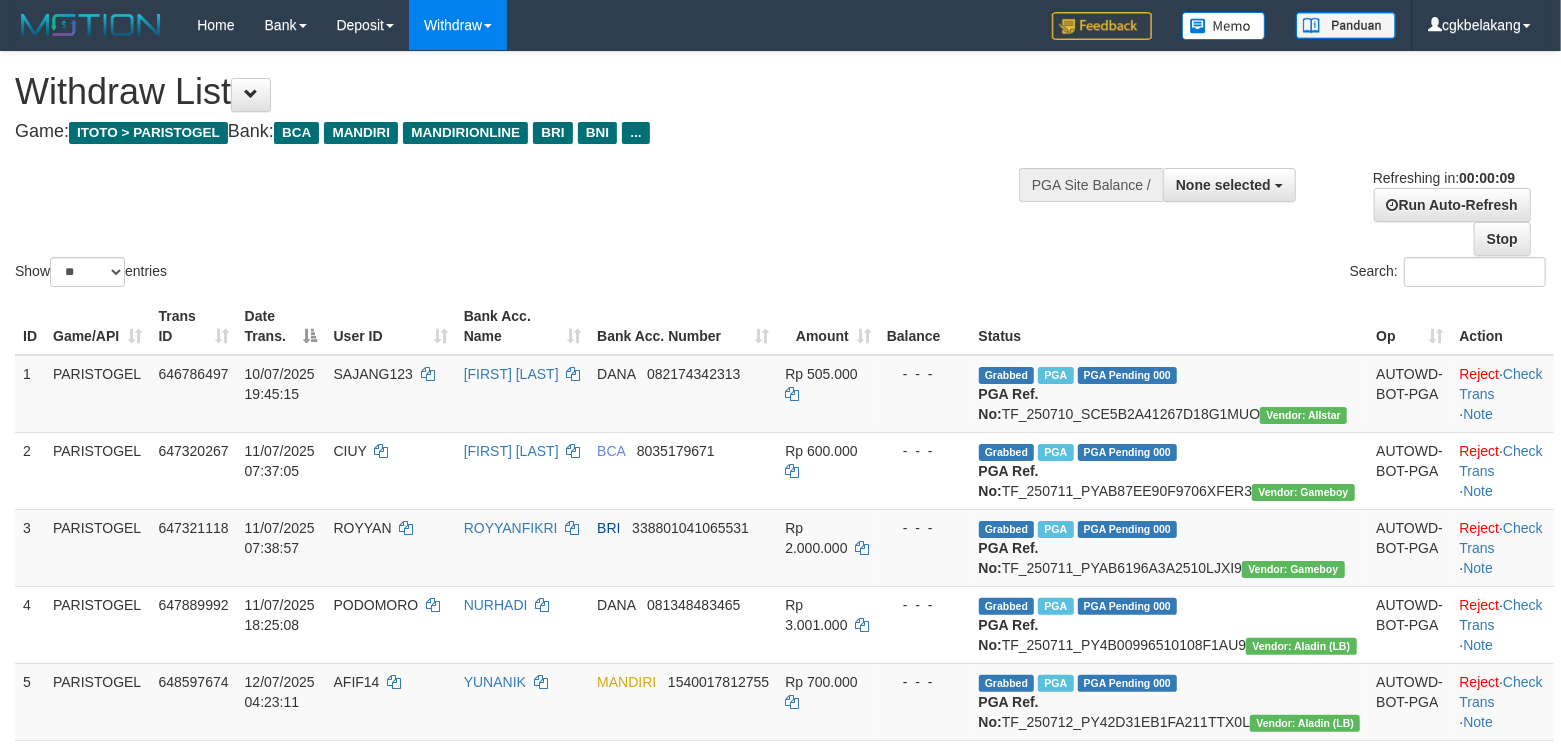 click on "Status" at bounding box center (1170, 326) 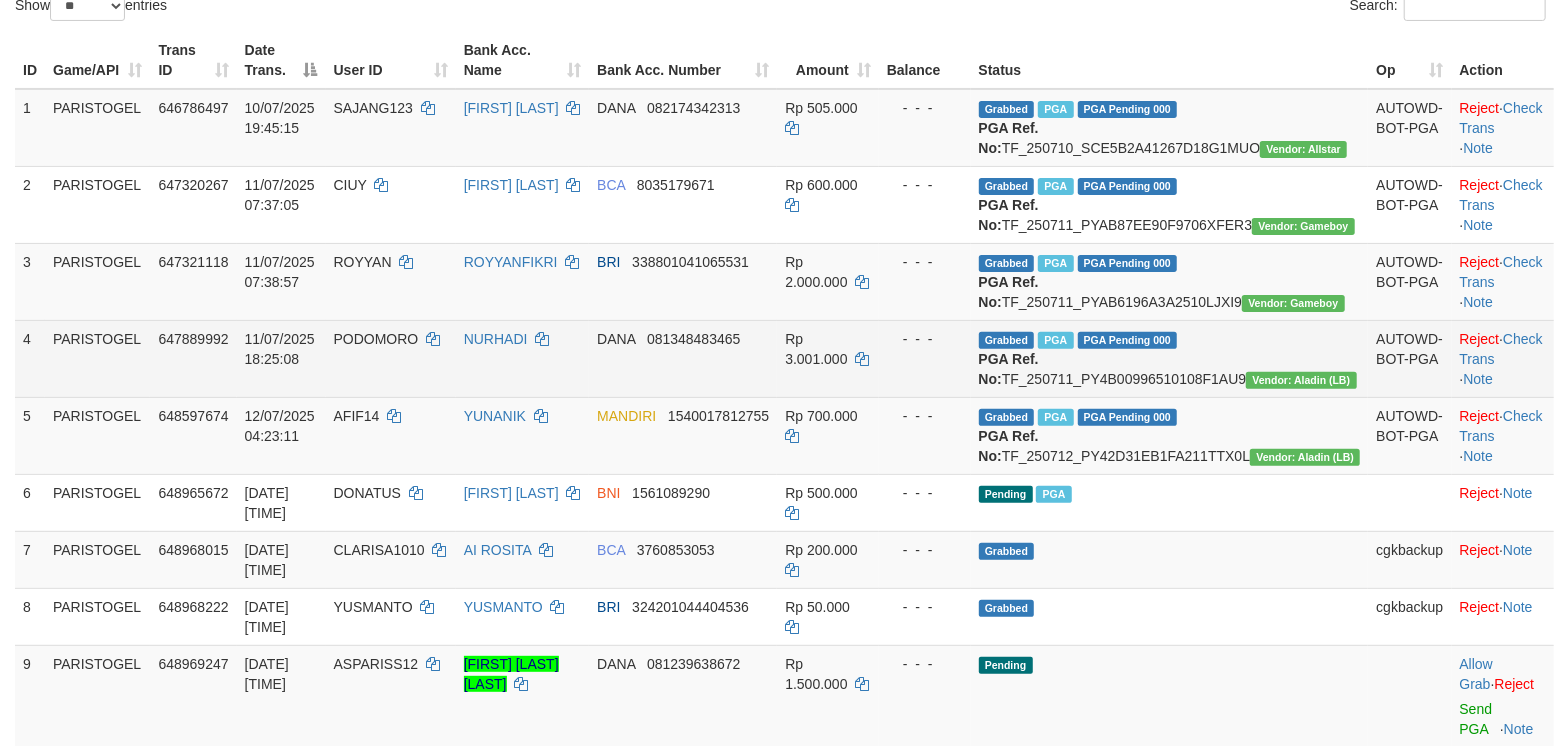 scroll, scrollTop: 641, scrollLeft: 0, axis: vertical 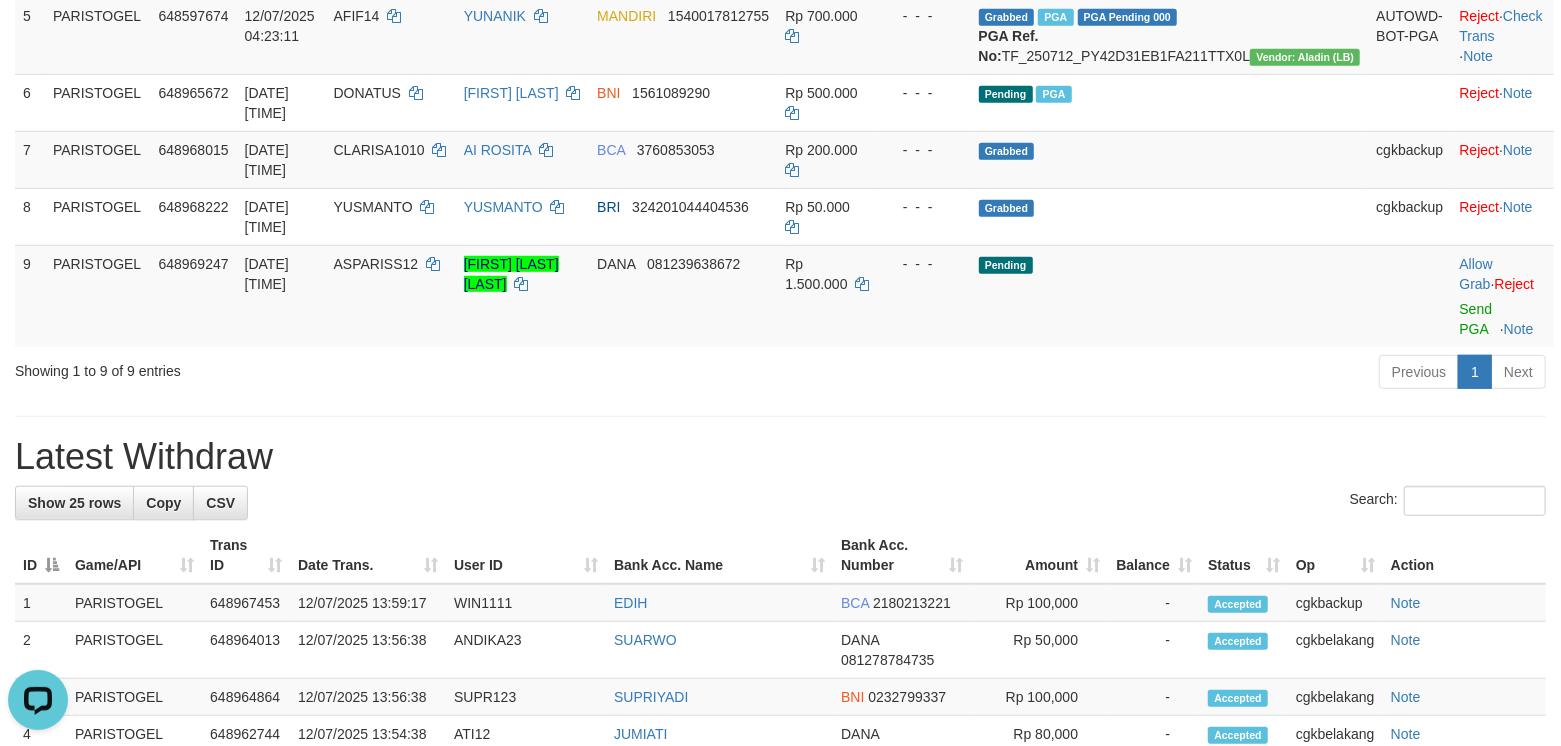click on "**********" at bounding box center (780, 744) 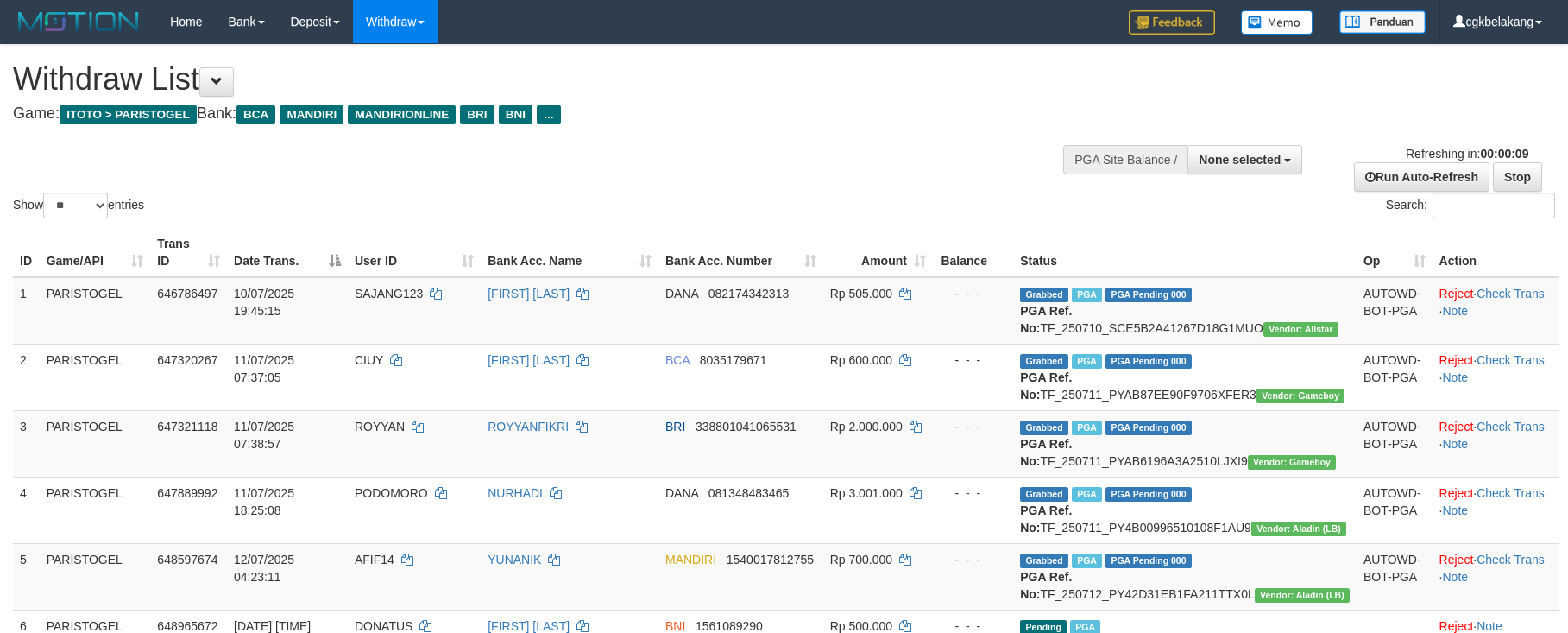 select 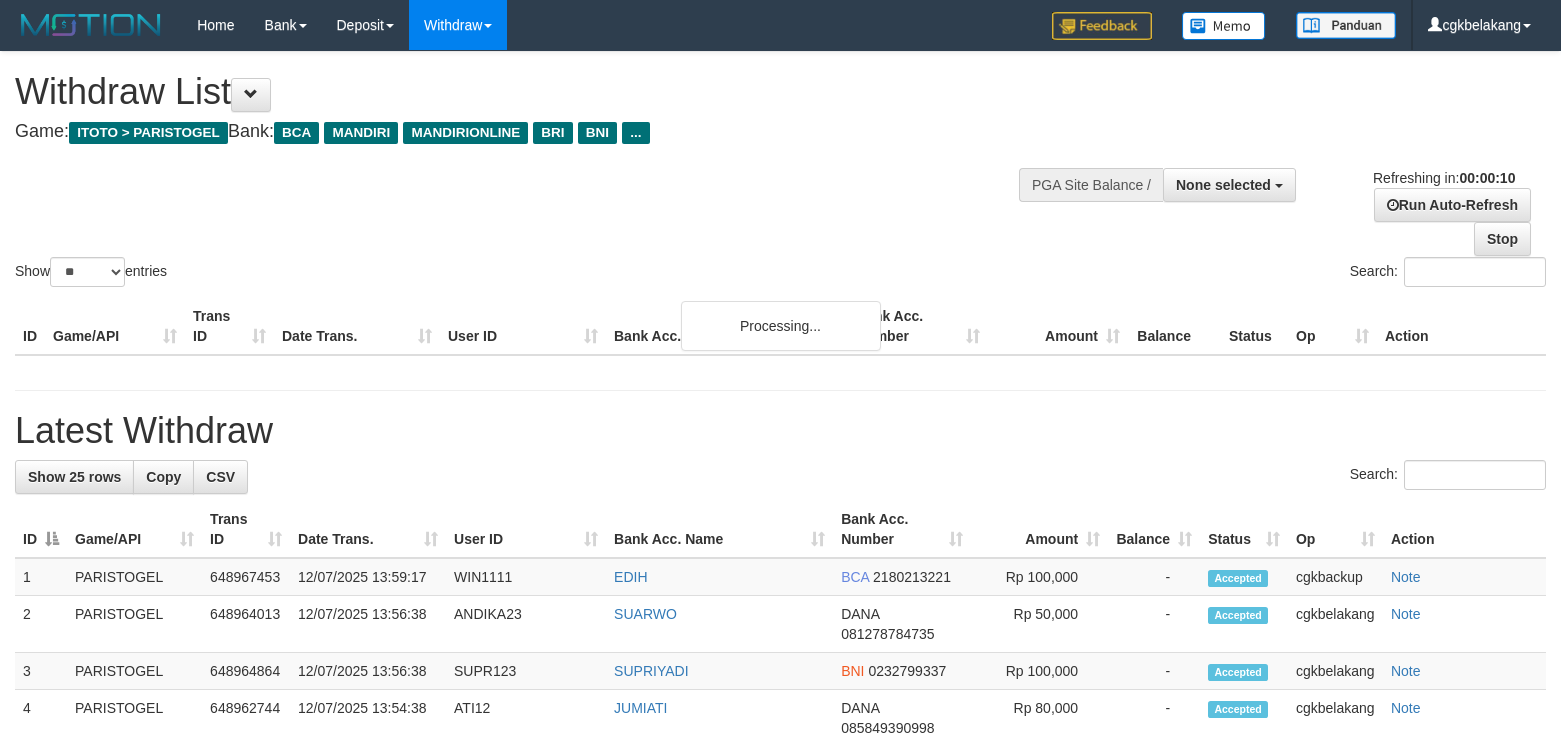 select 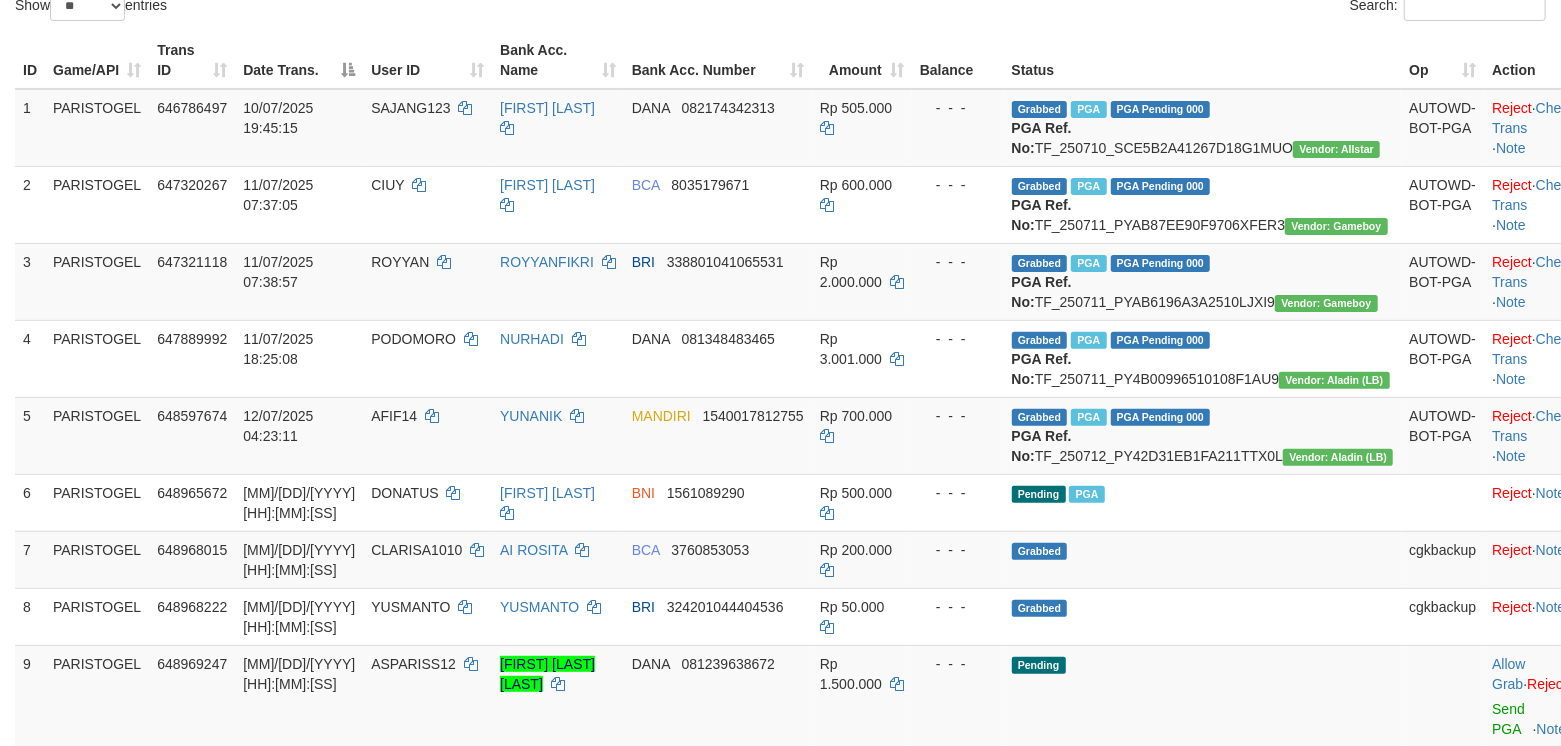 scroll, scrollTop: 533, scrollLeft: 0, axis: vertical 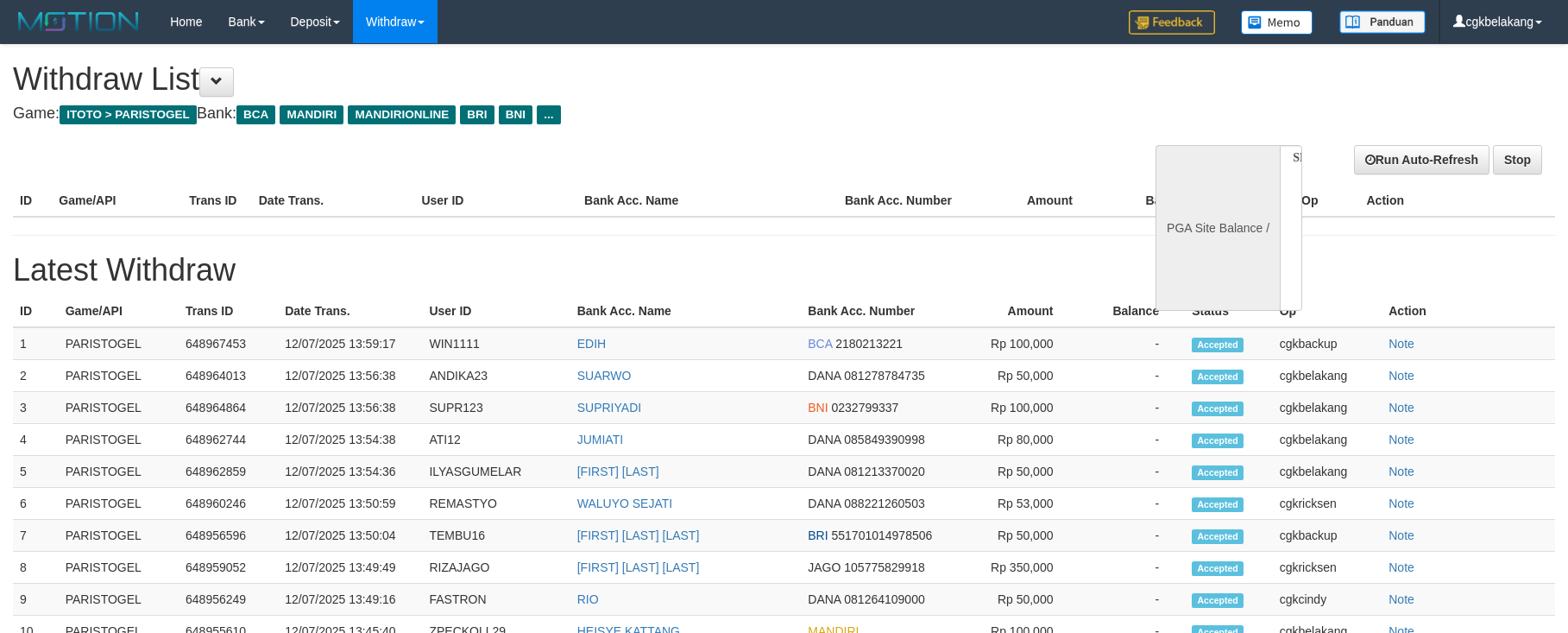 select 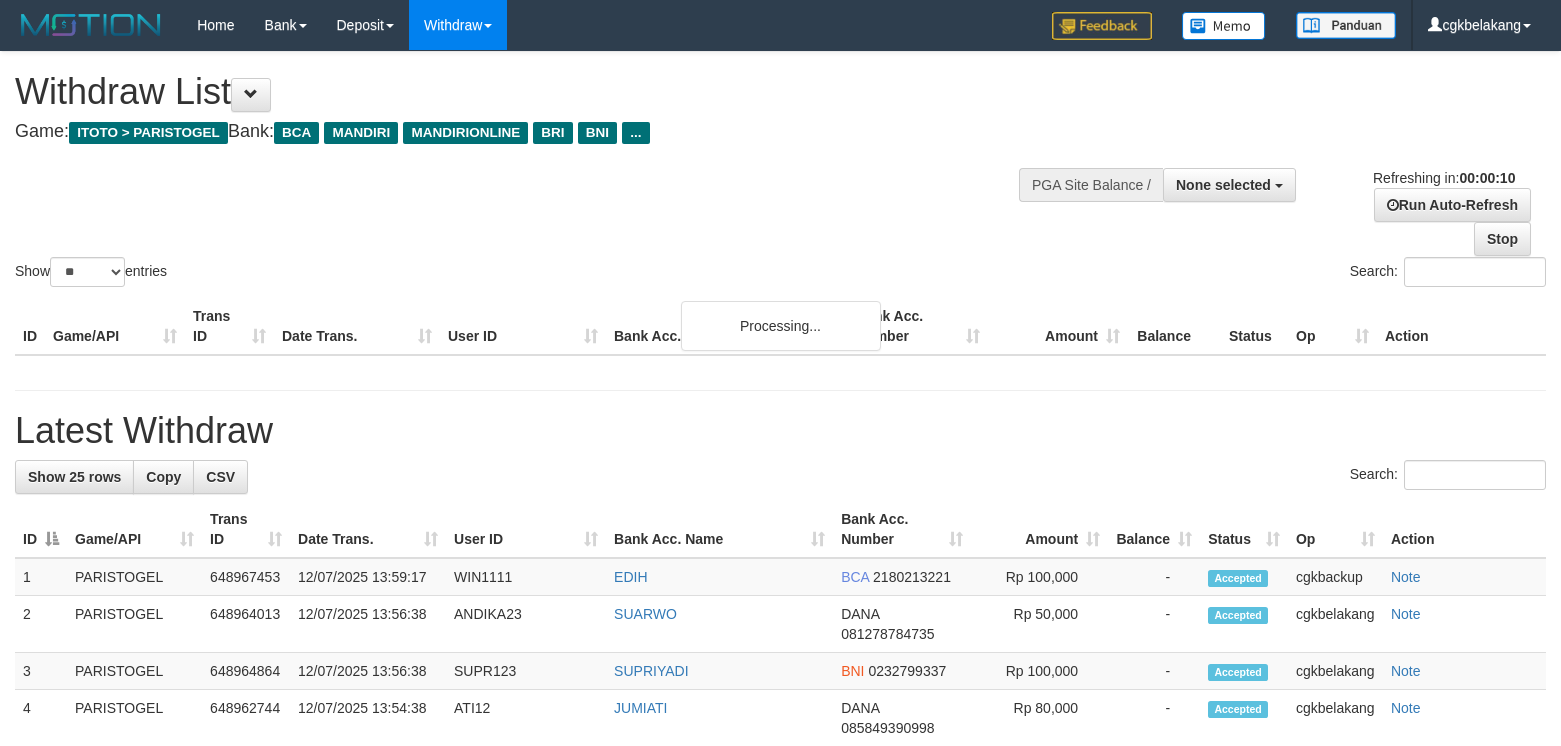 select 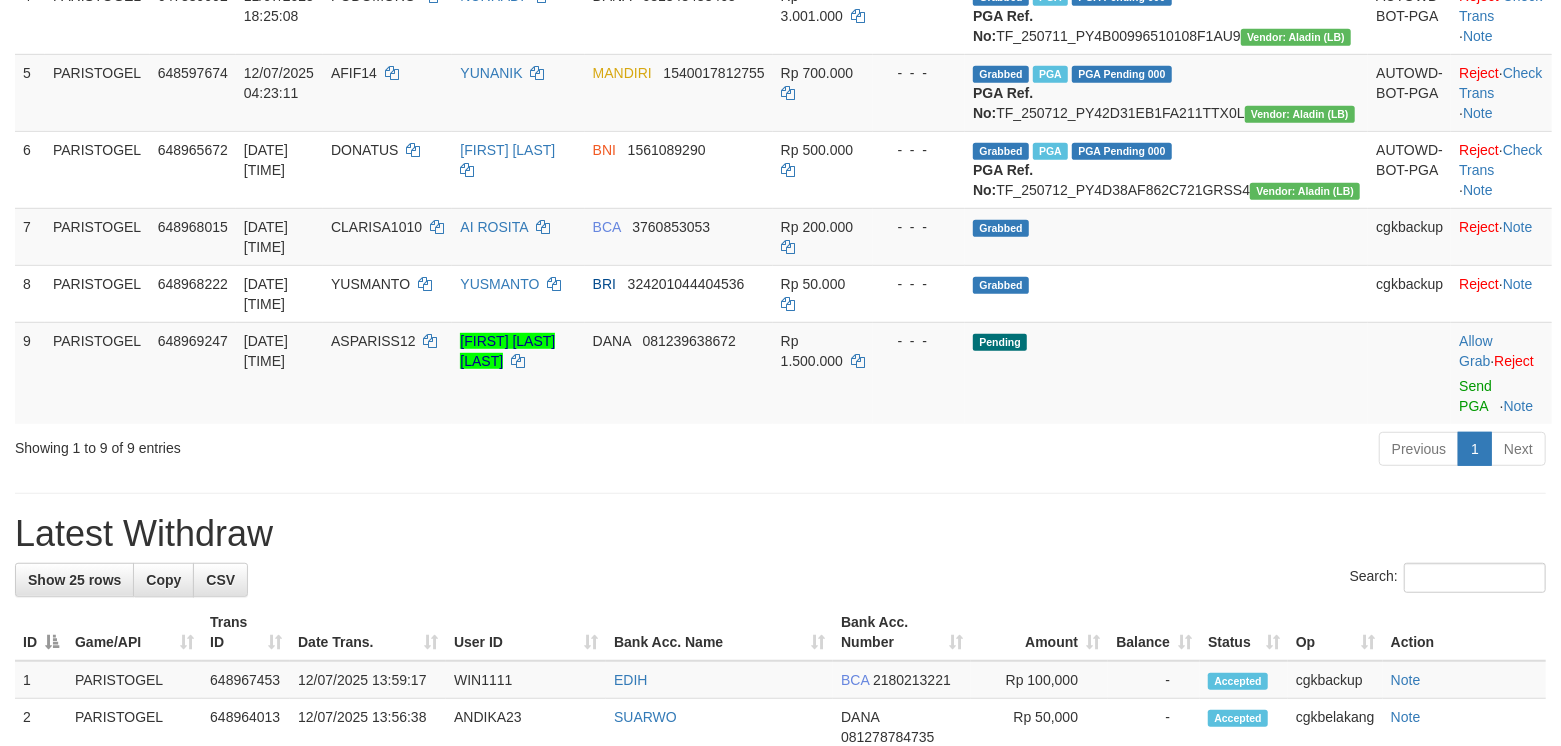 scroll, scrollTop: 533, scrollLeft: 0, axis: vertical 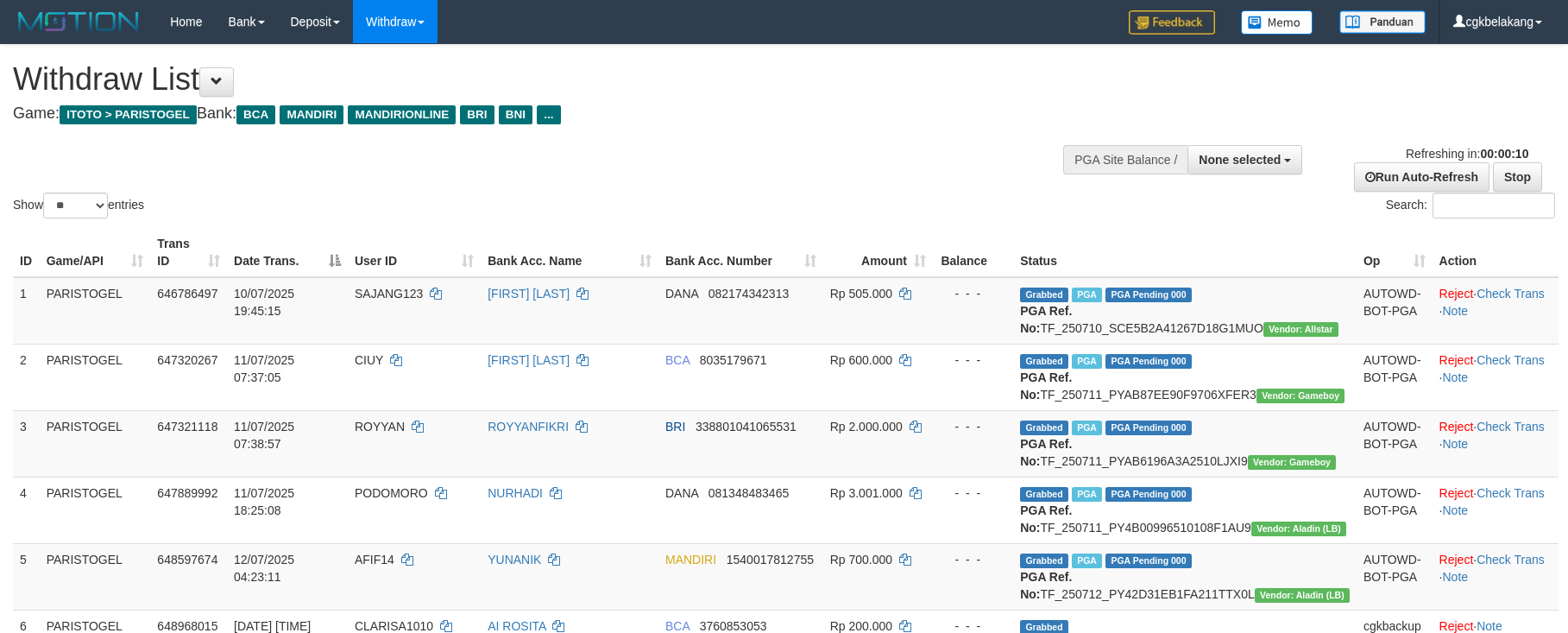 select 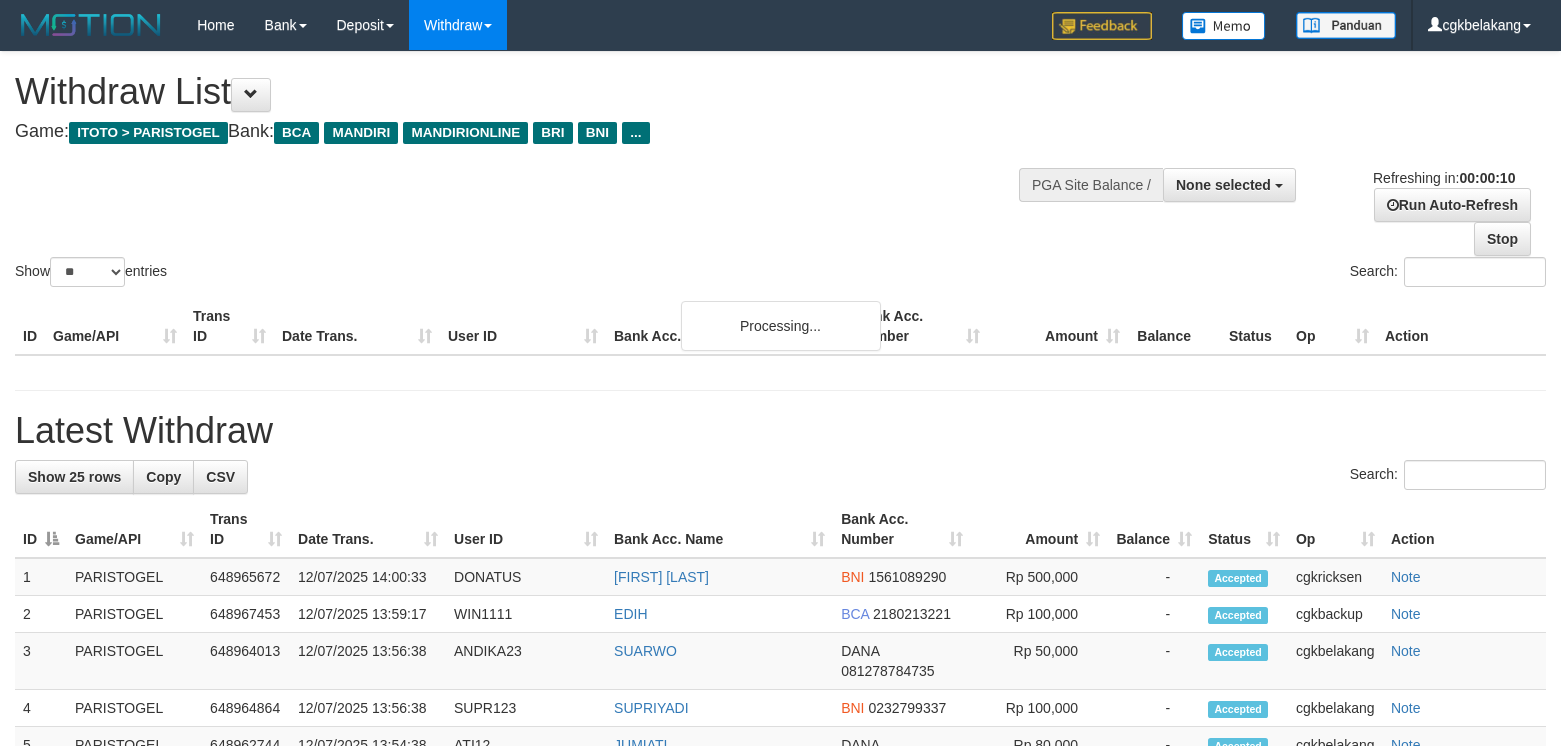 select 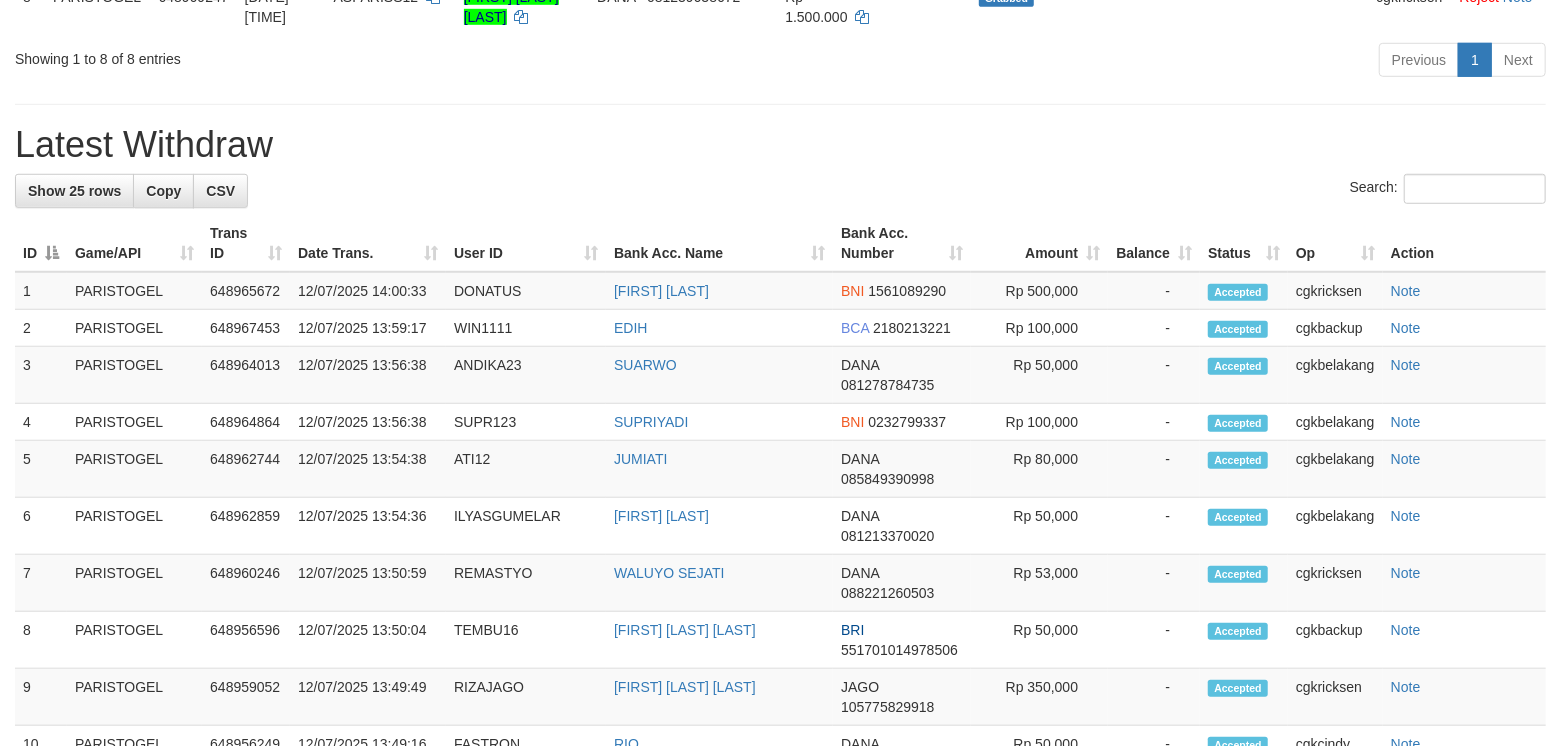 scroll, scrollTop: 800, scrollLeft: 0, axis: vertical 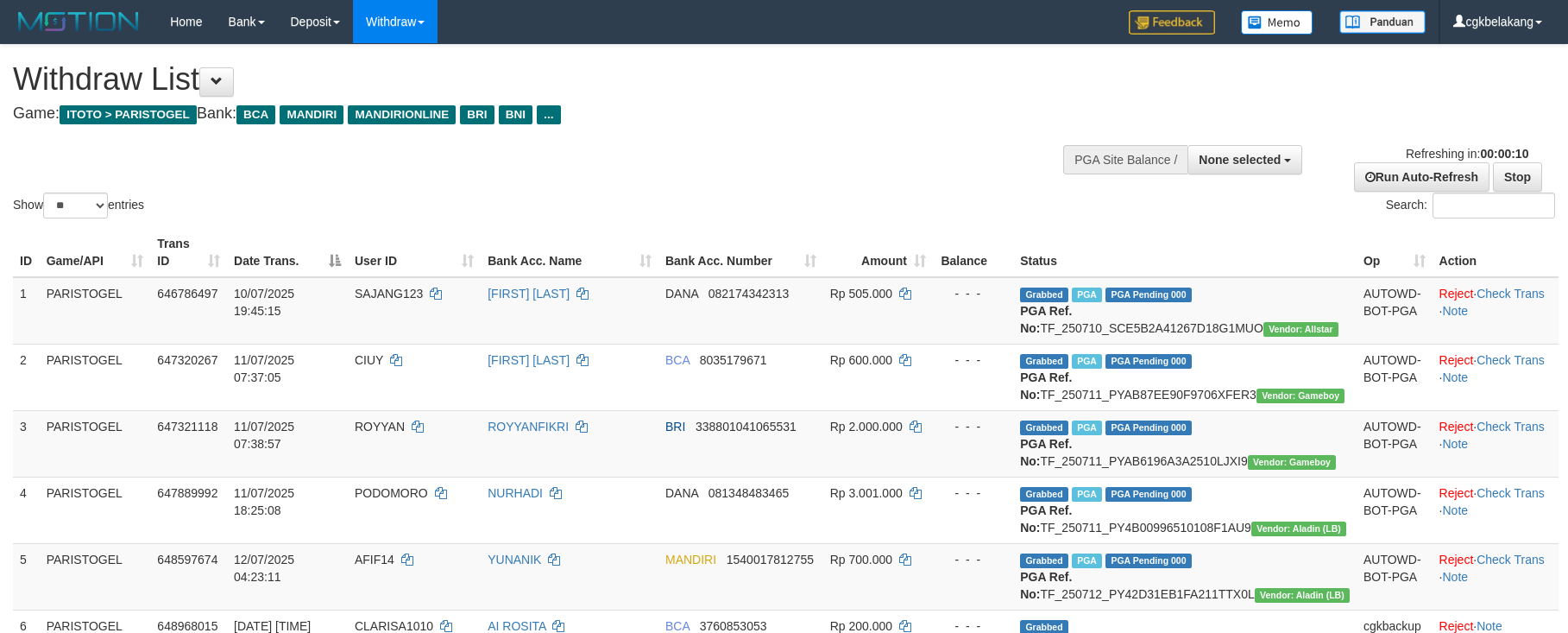 select 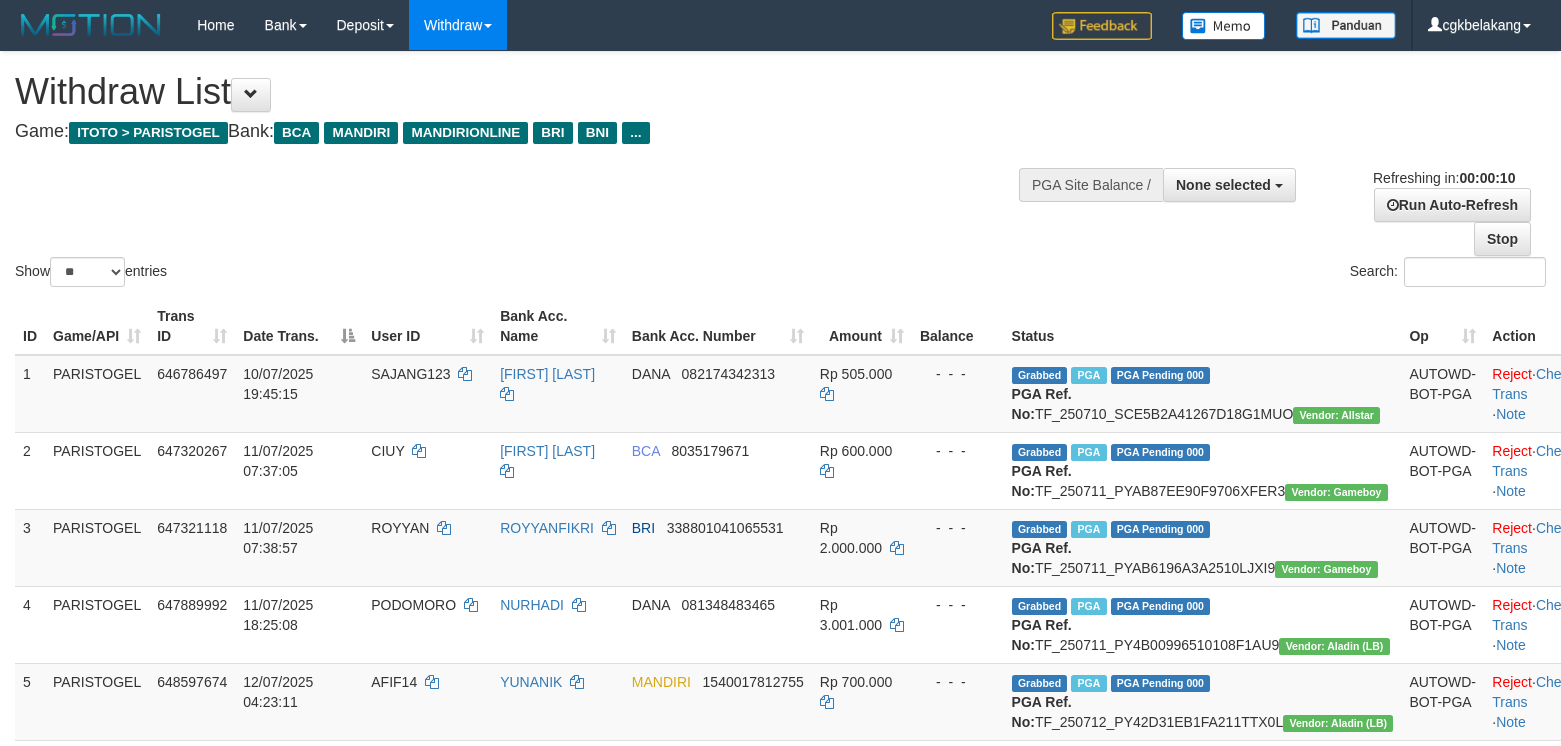 select 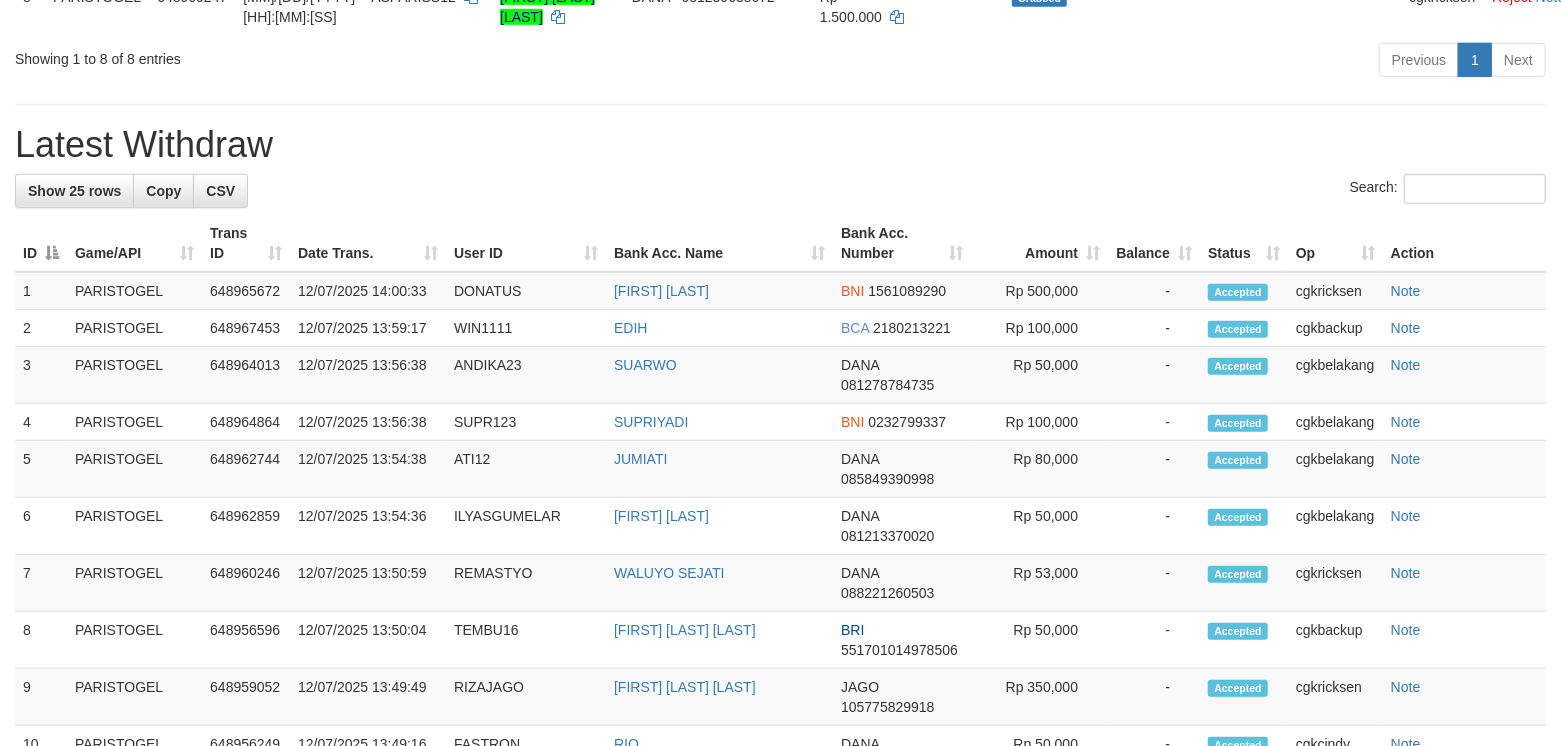 scroll, scrollTop: 800, scrollLeft: 0, axis: vertical 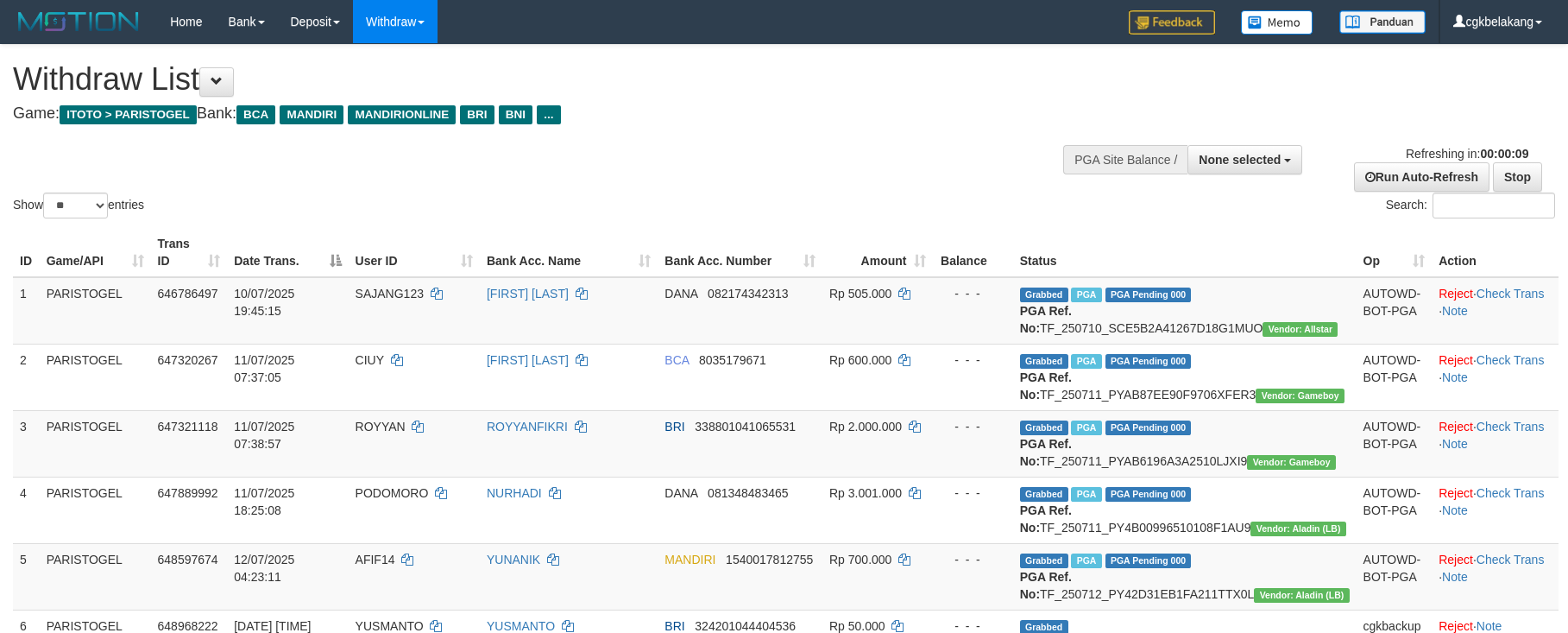 select 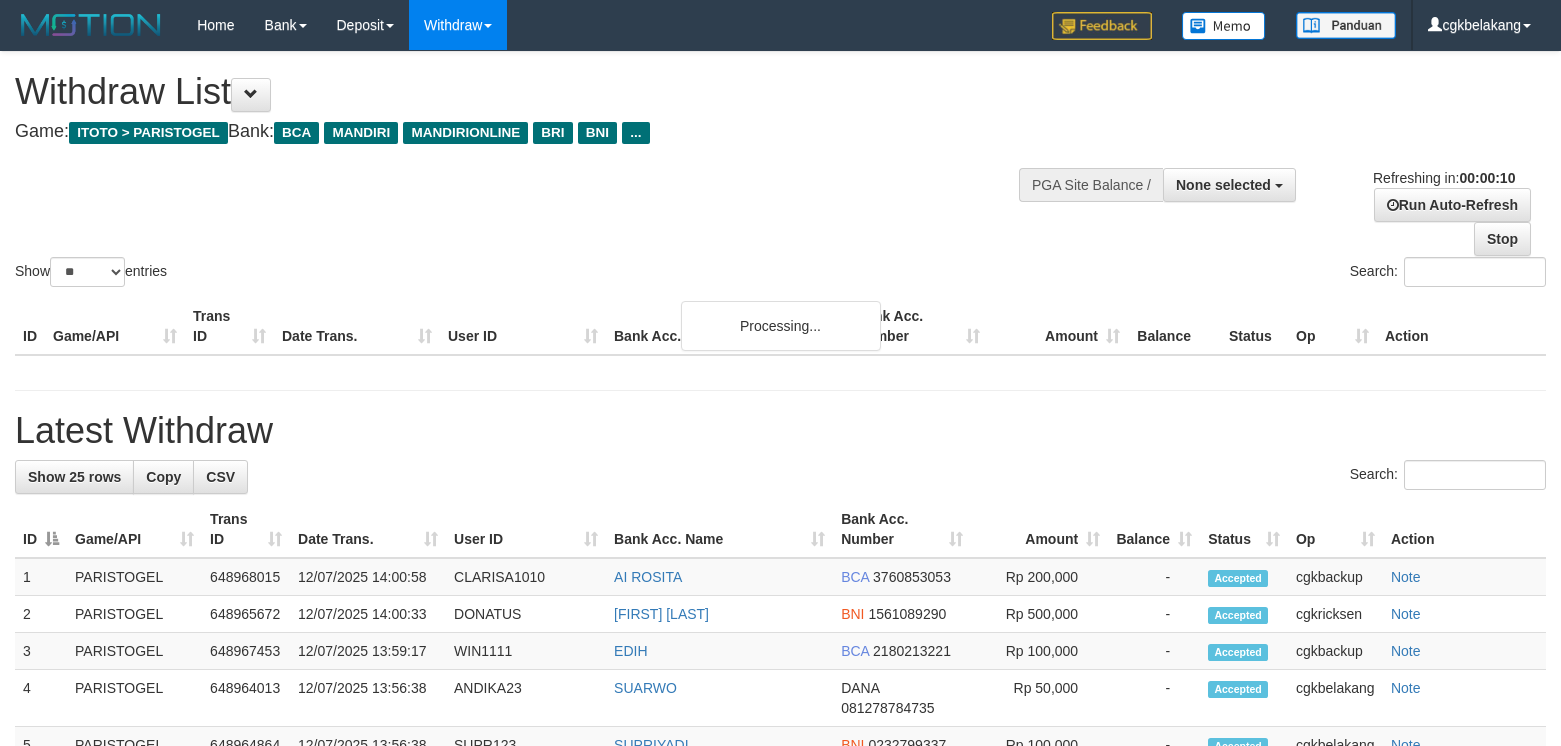 select 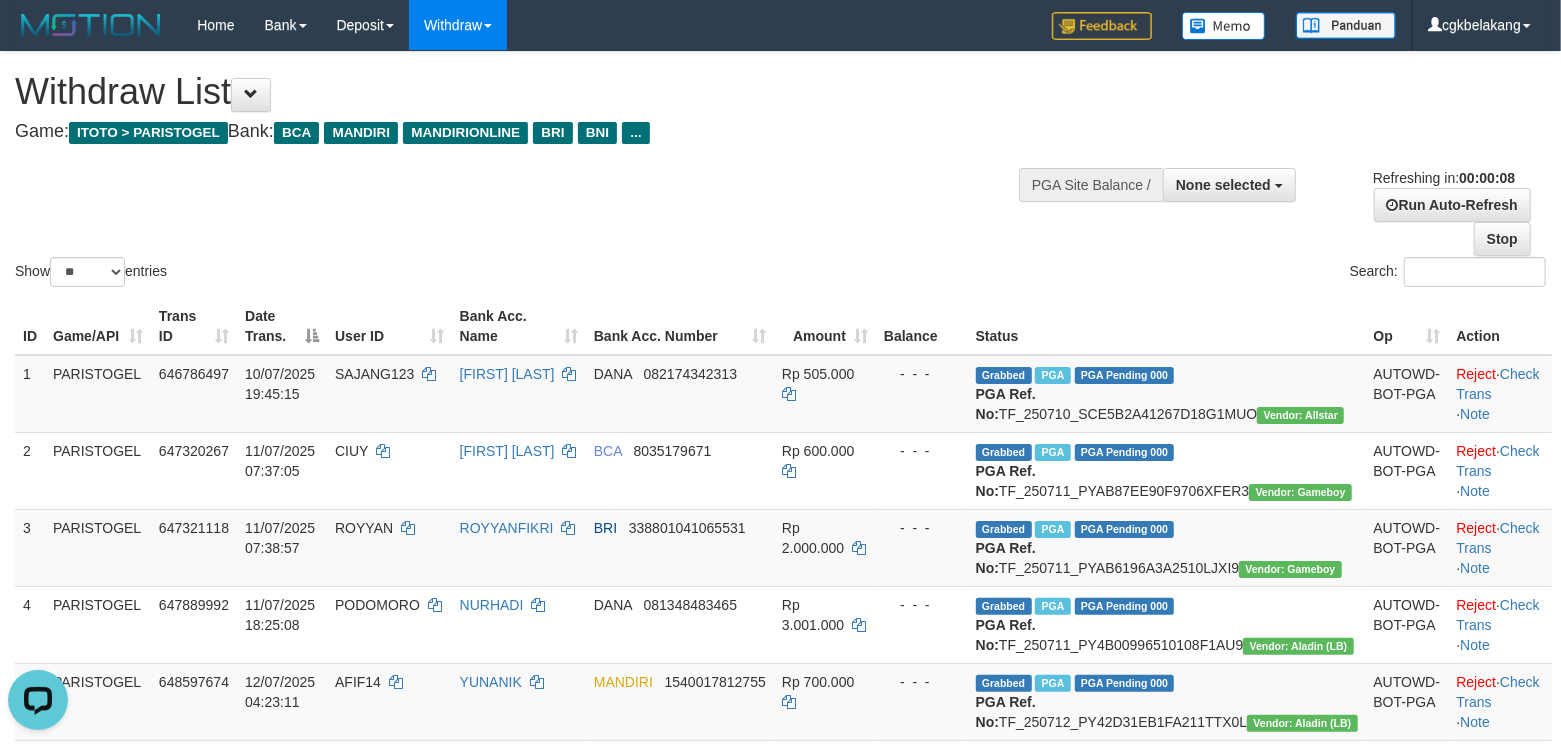 scroll, scrollTop: 0, scrollLeft: 0, axis: both 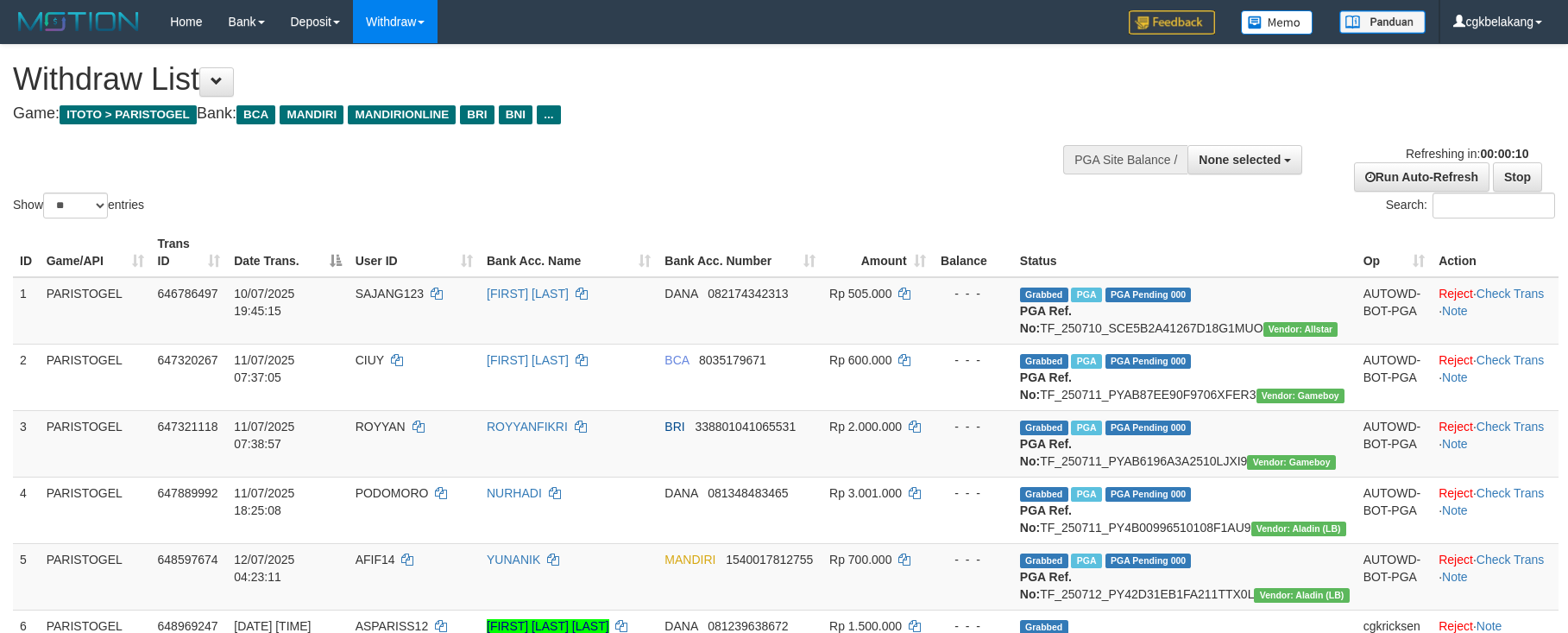 select 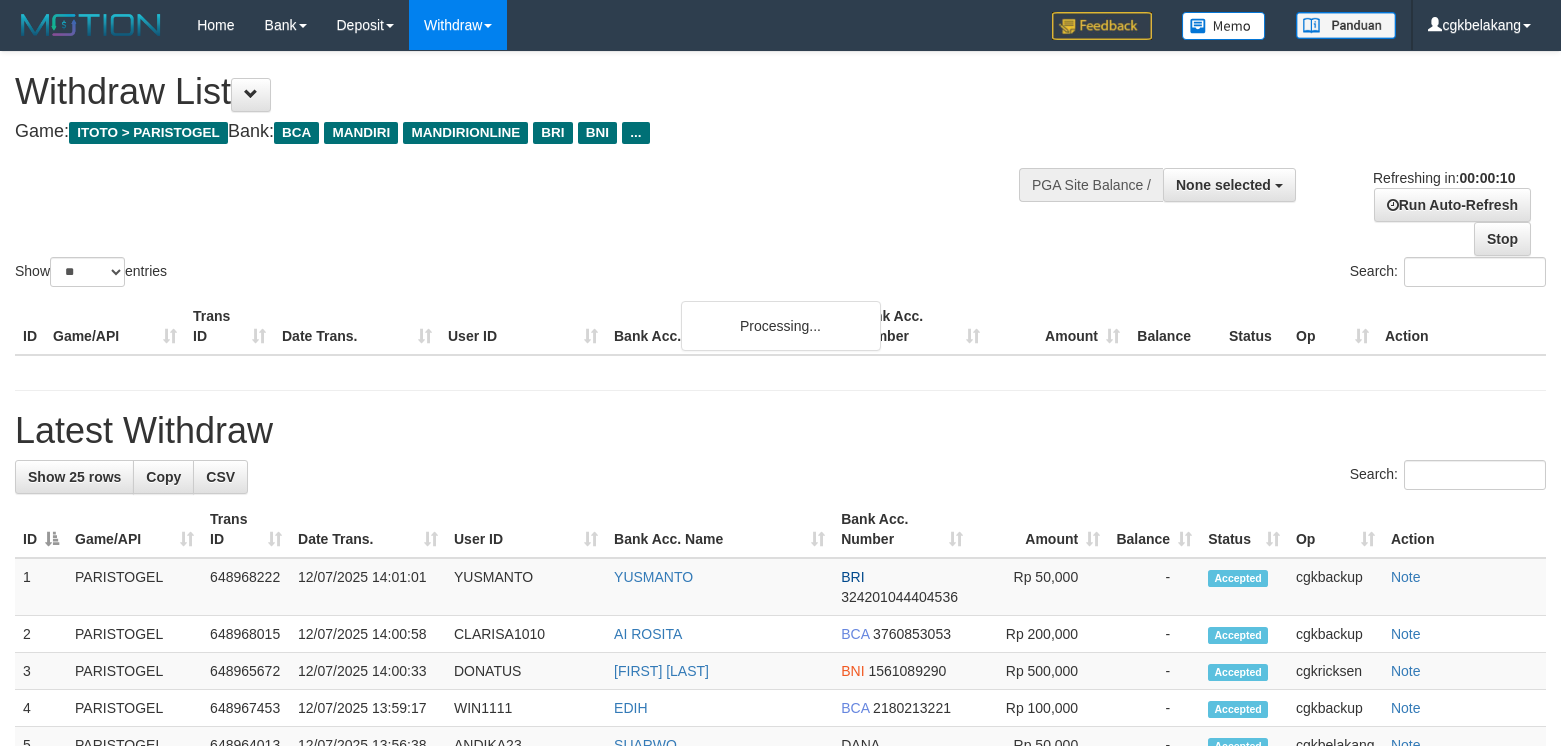 select 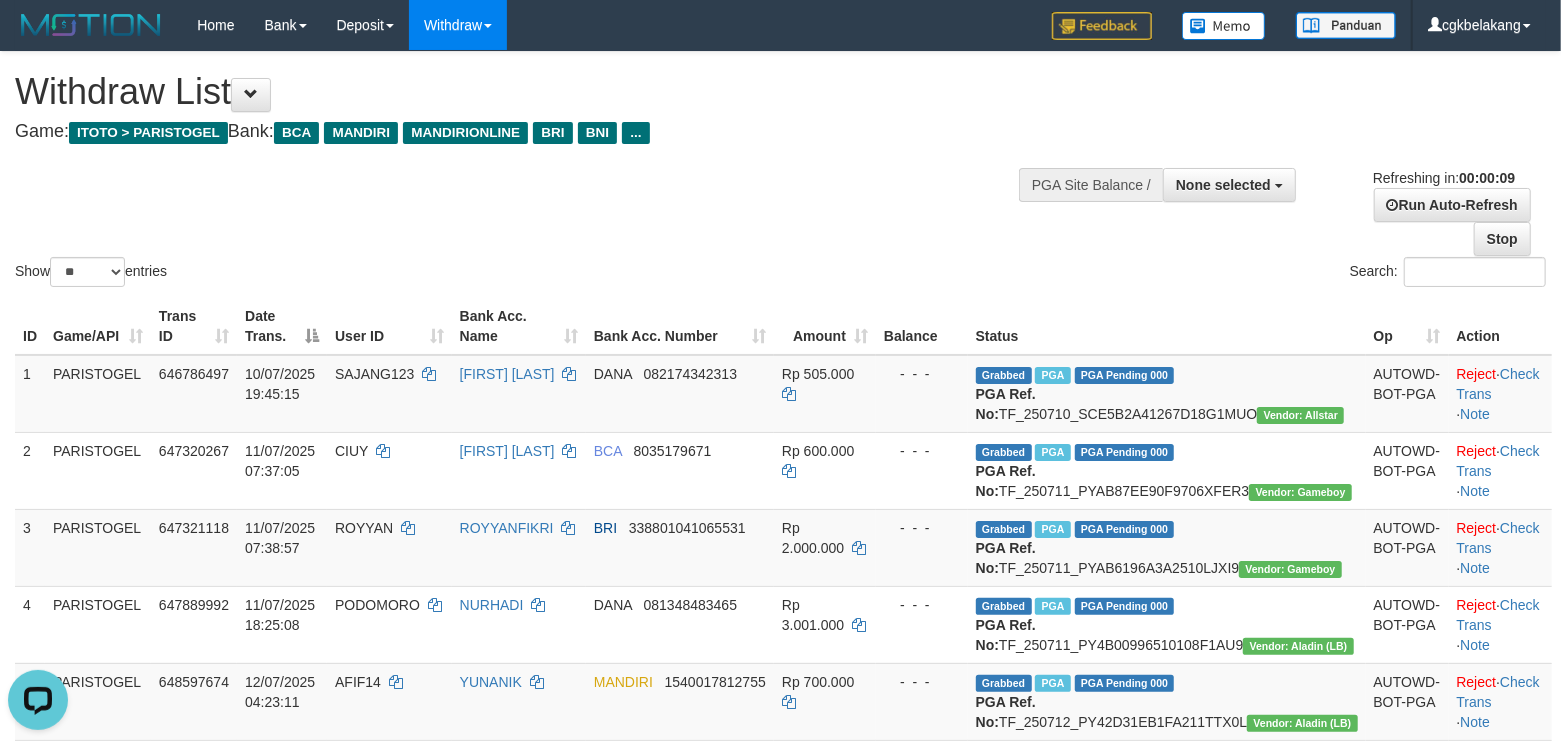 scroll, scrollTop: 0, scrollLeft: 0, axis: both 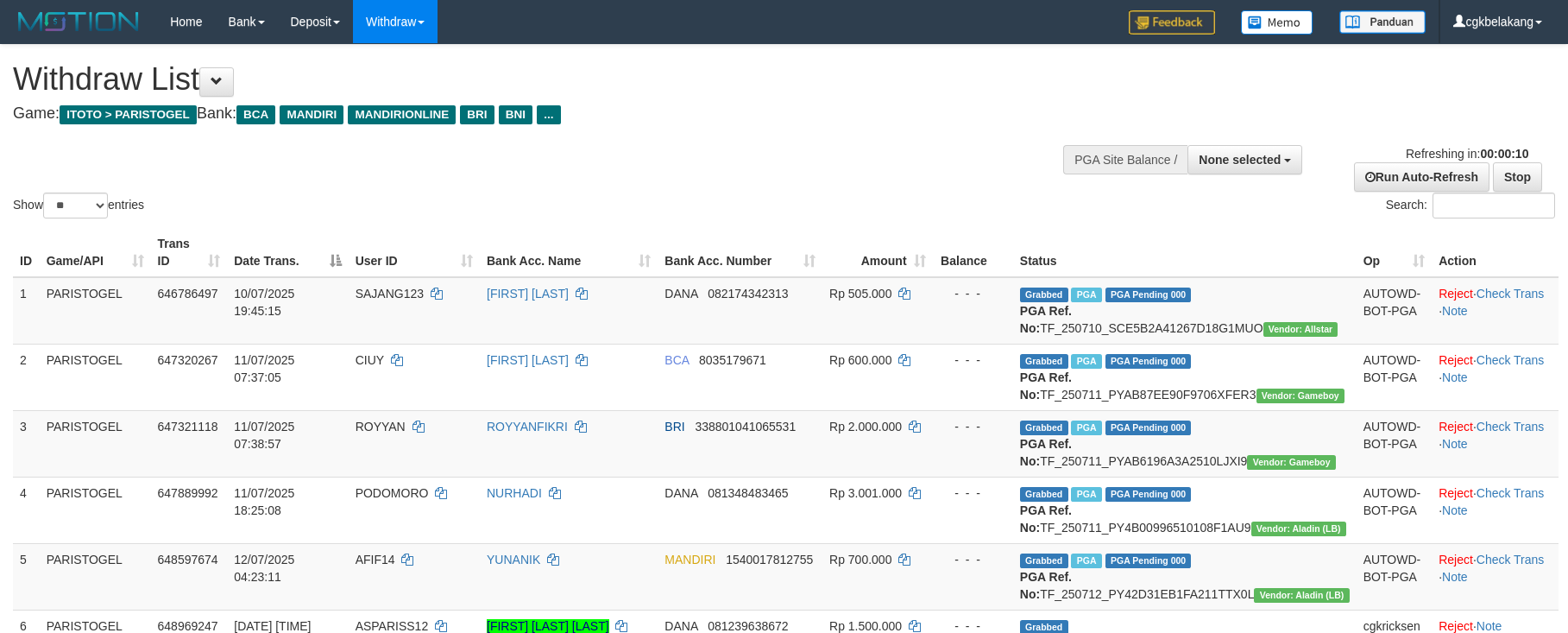 select 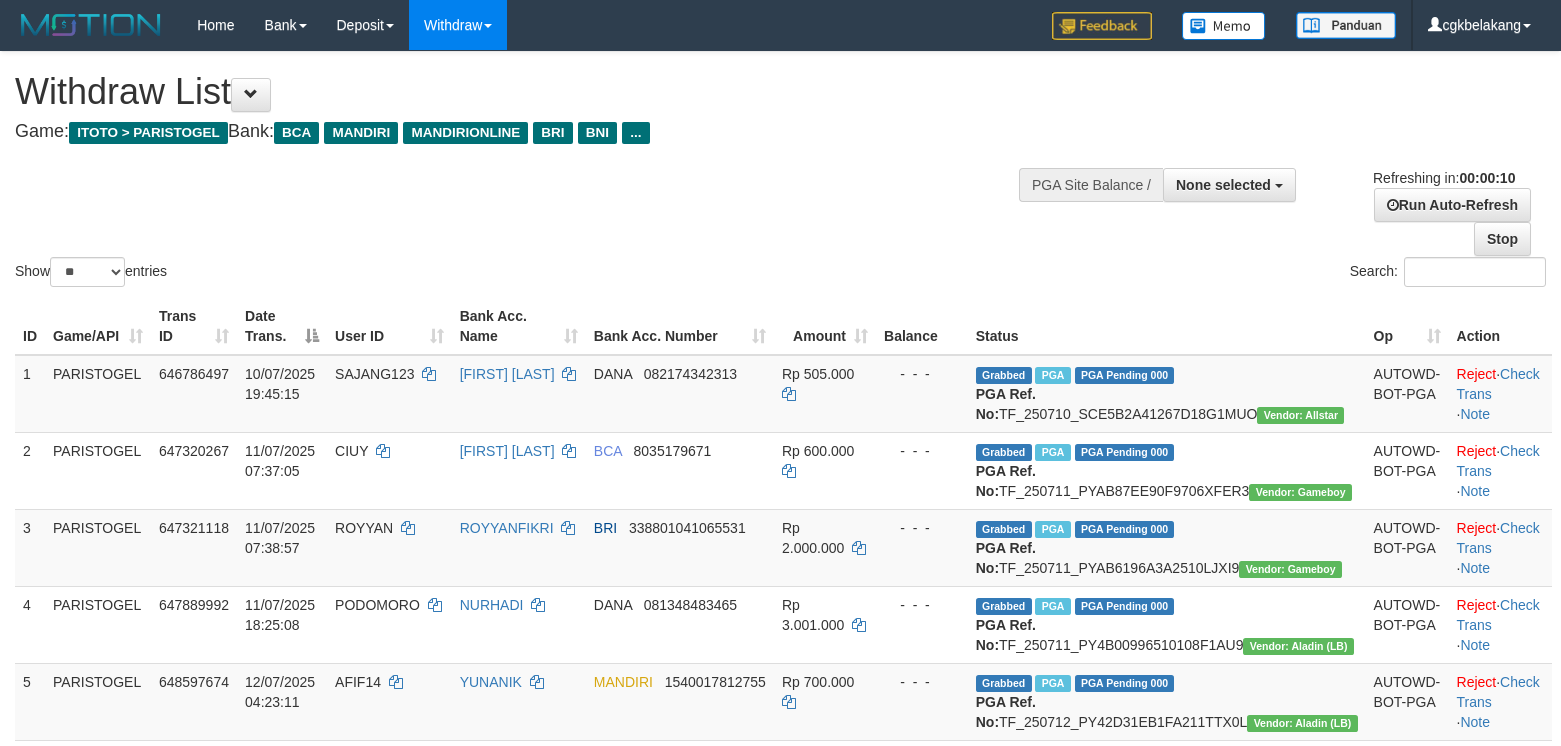 select 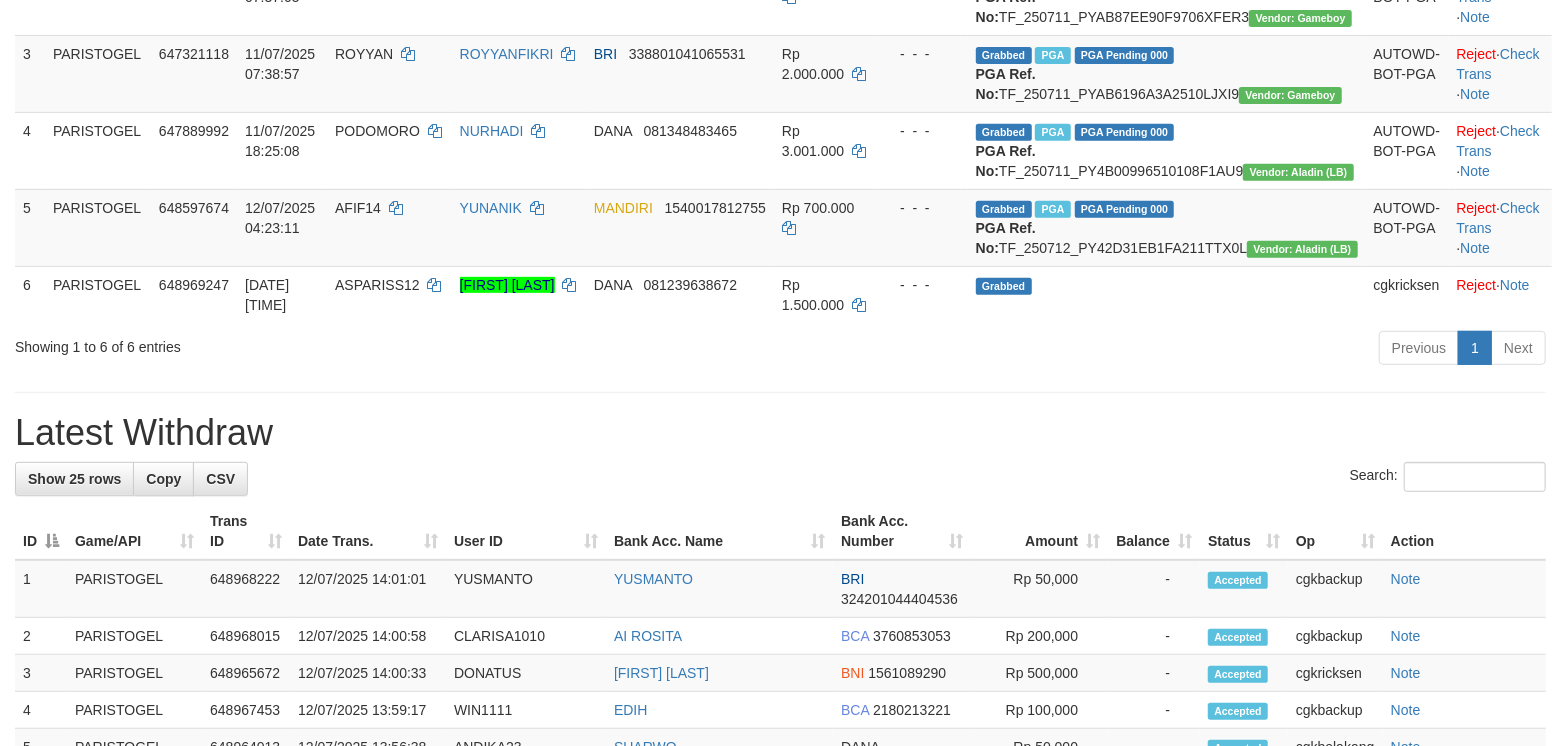 scroll, scrollTop: 400, scrollLeft: 0, axis: vertical 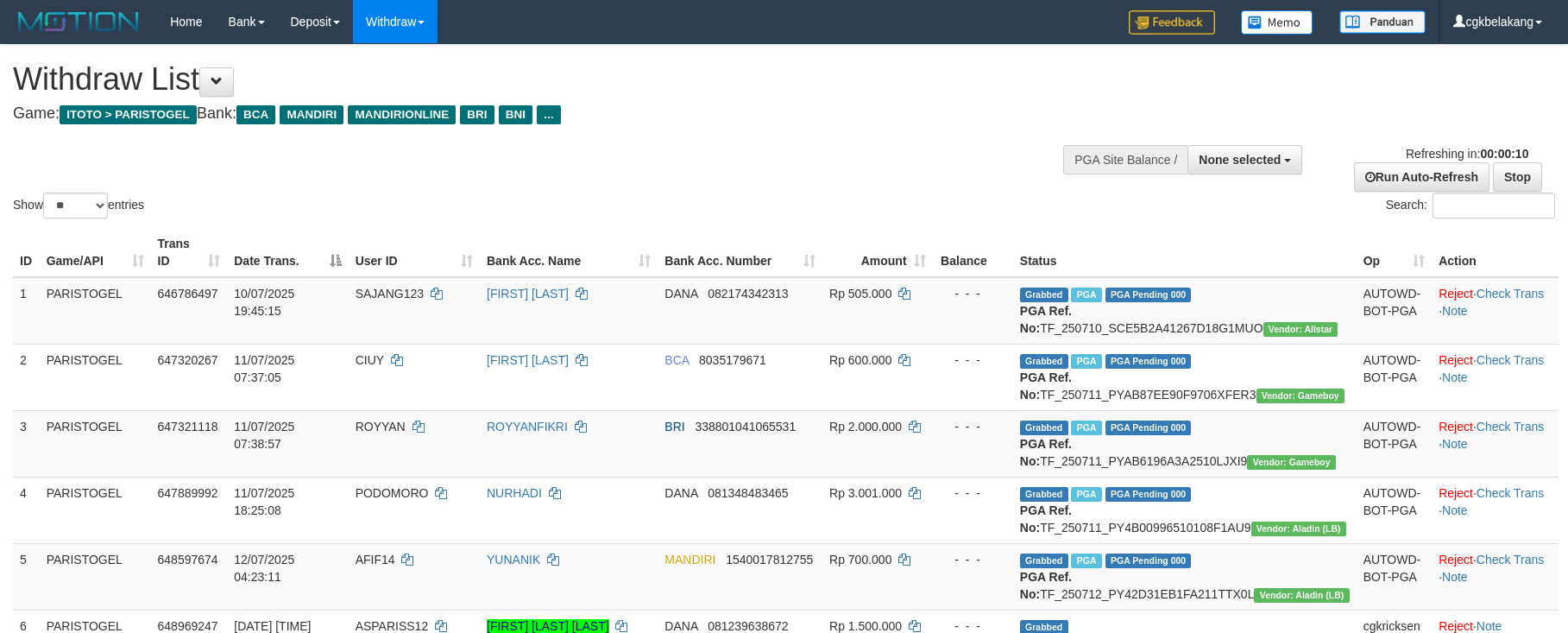 select 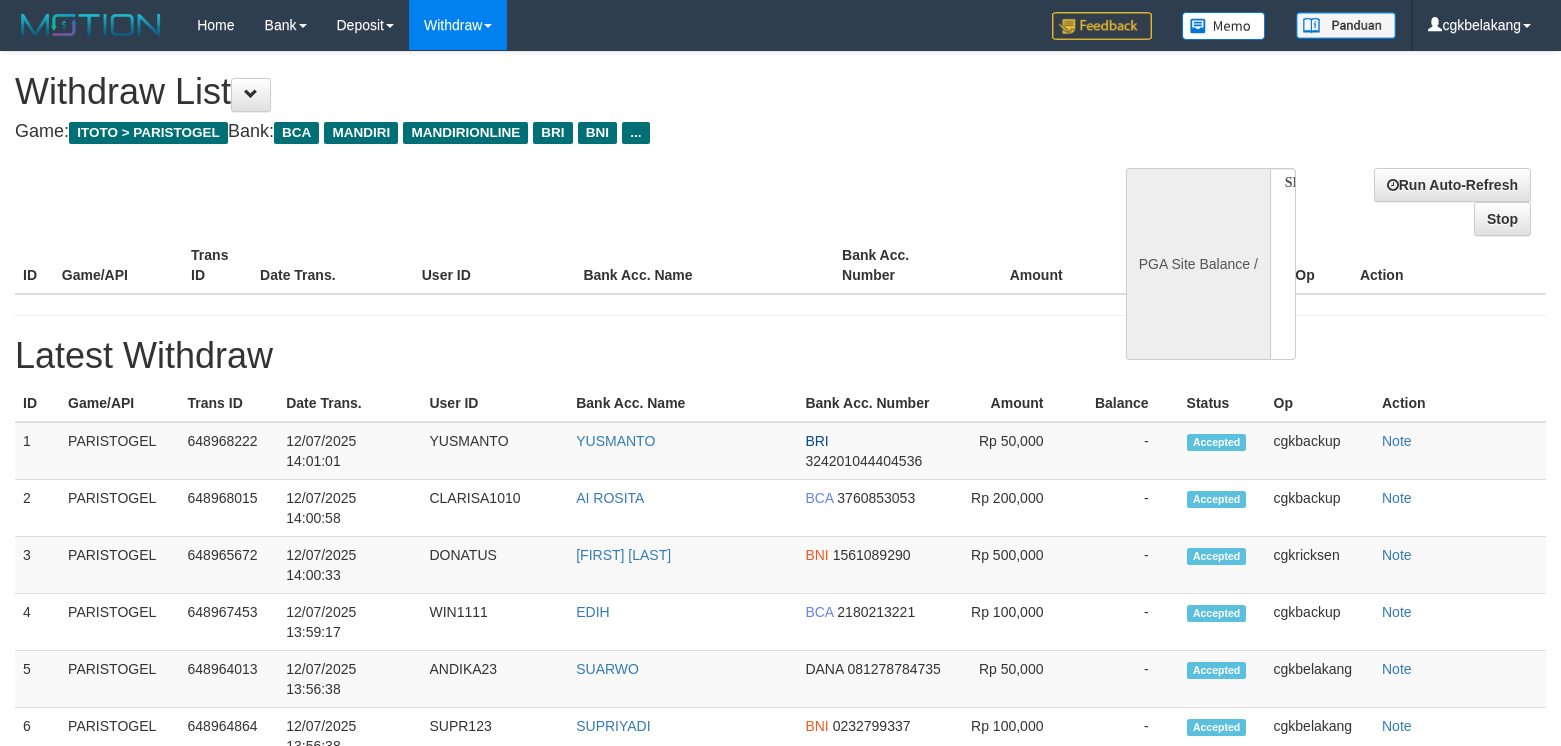 select 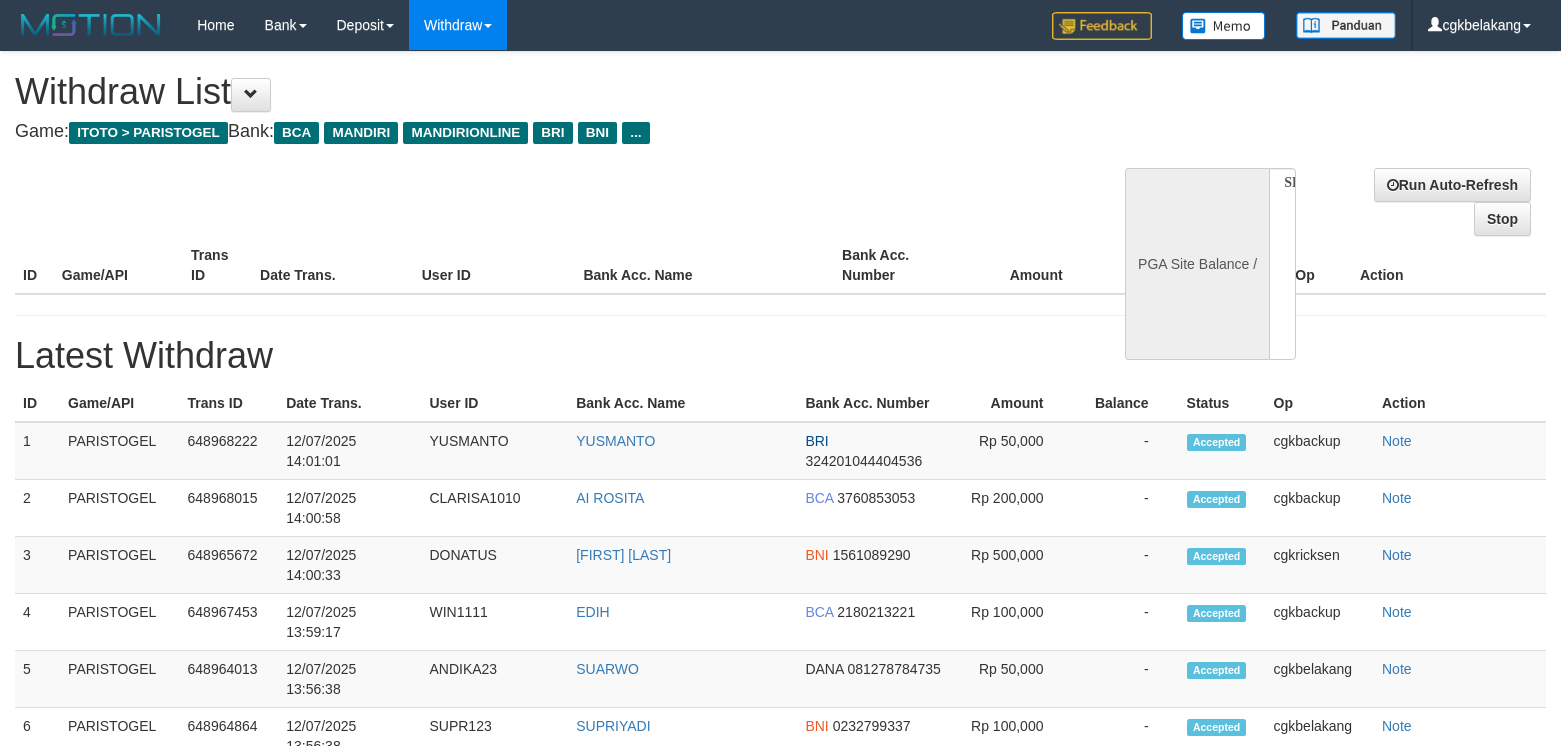 scroll, scrollTop: 0, scrollLeft: 0, axis: both 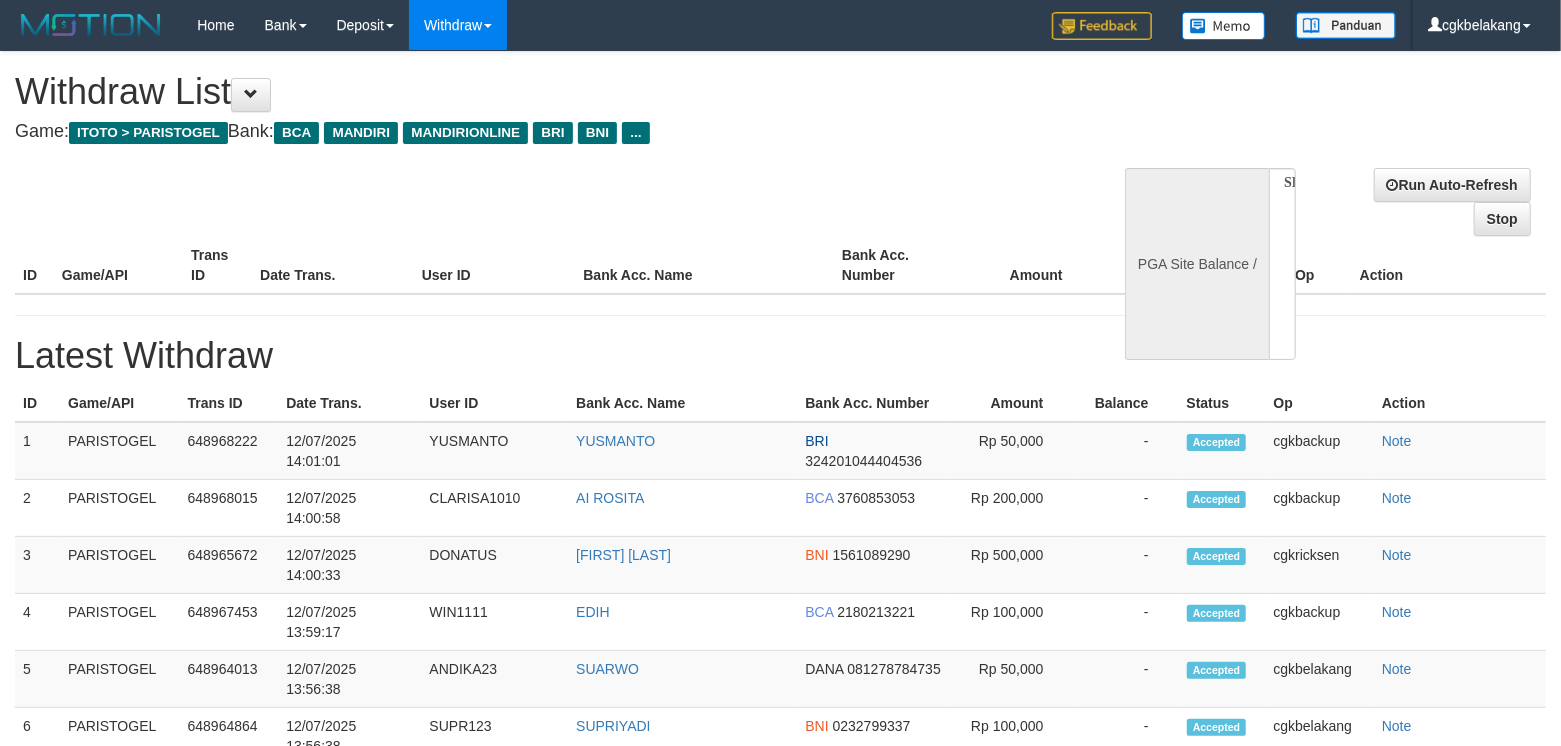 select on "**" 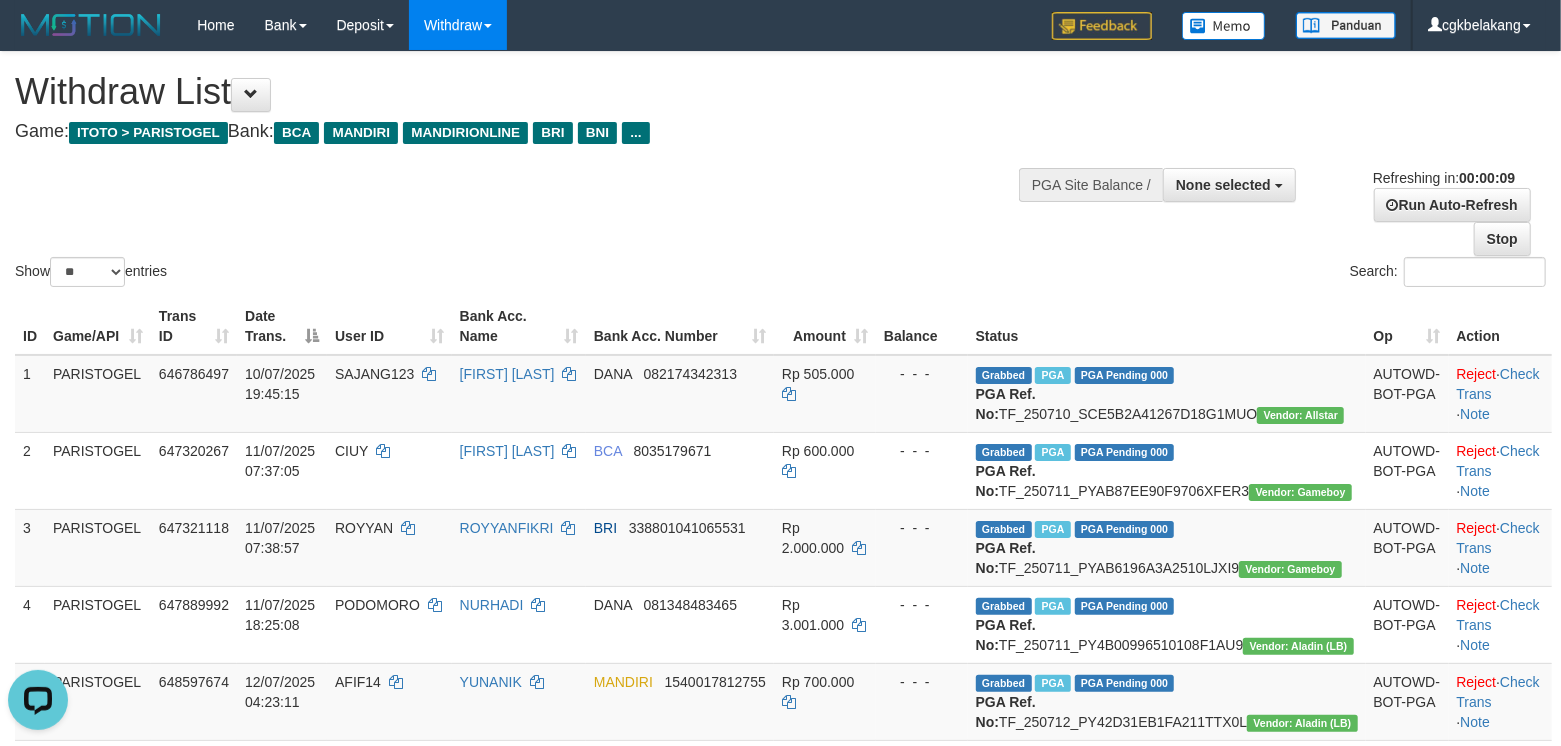 scroll, scrollTop: 0, scrollLeft: 0, axis: both 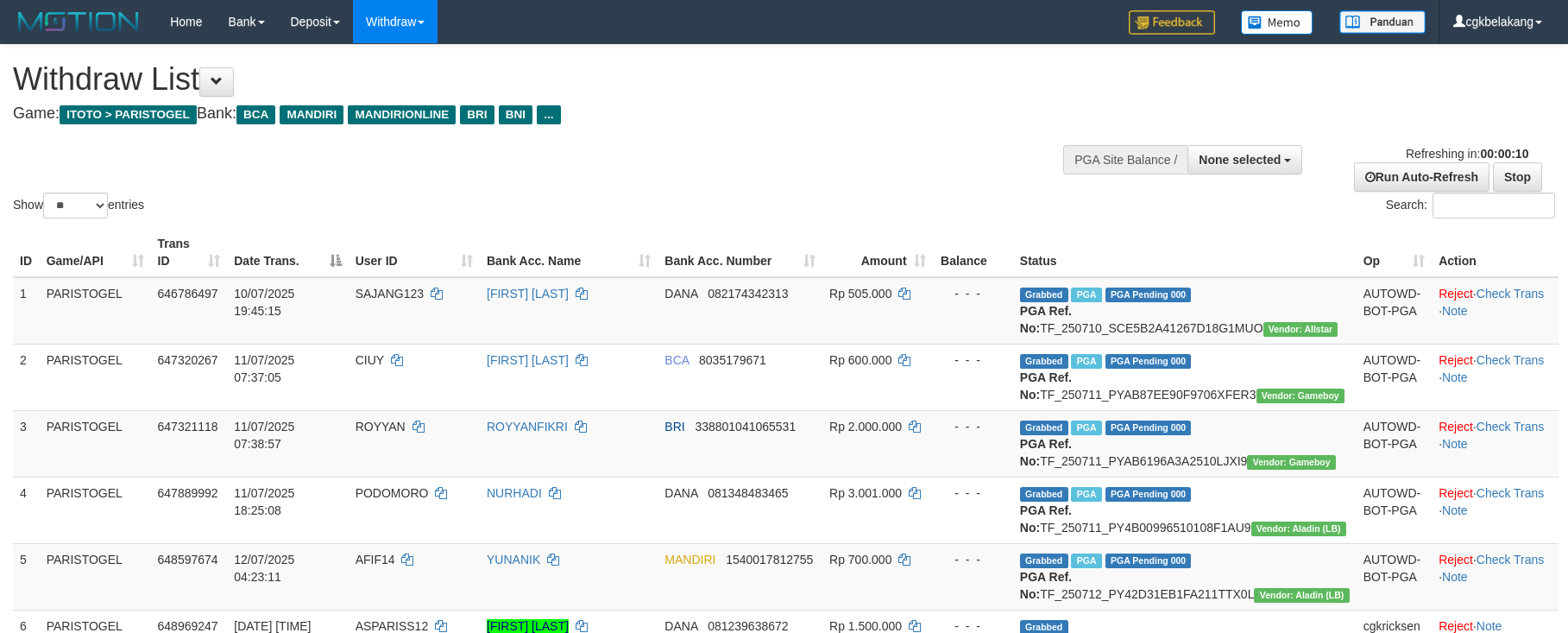 select 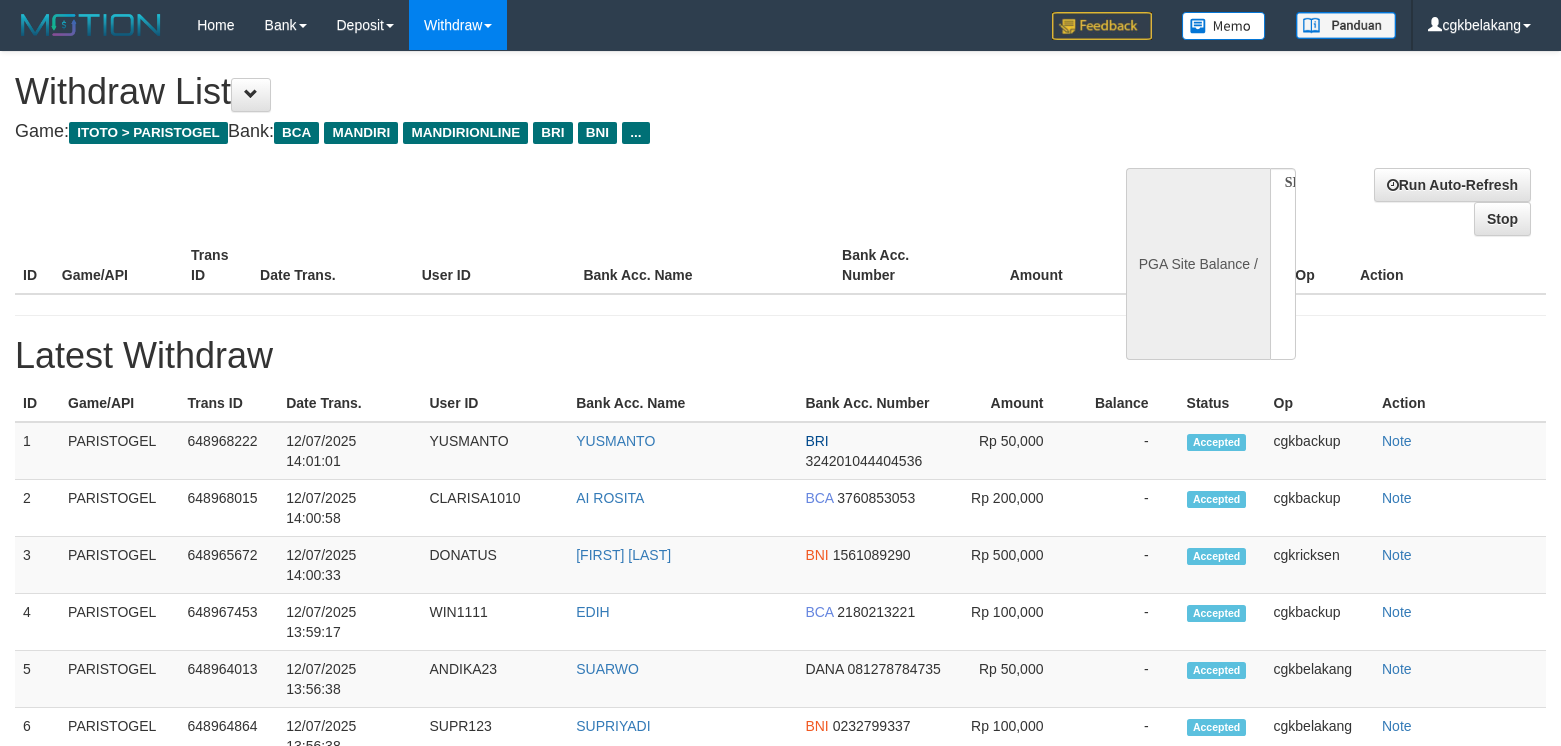 select 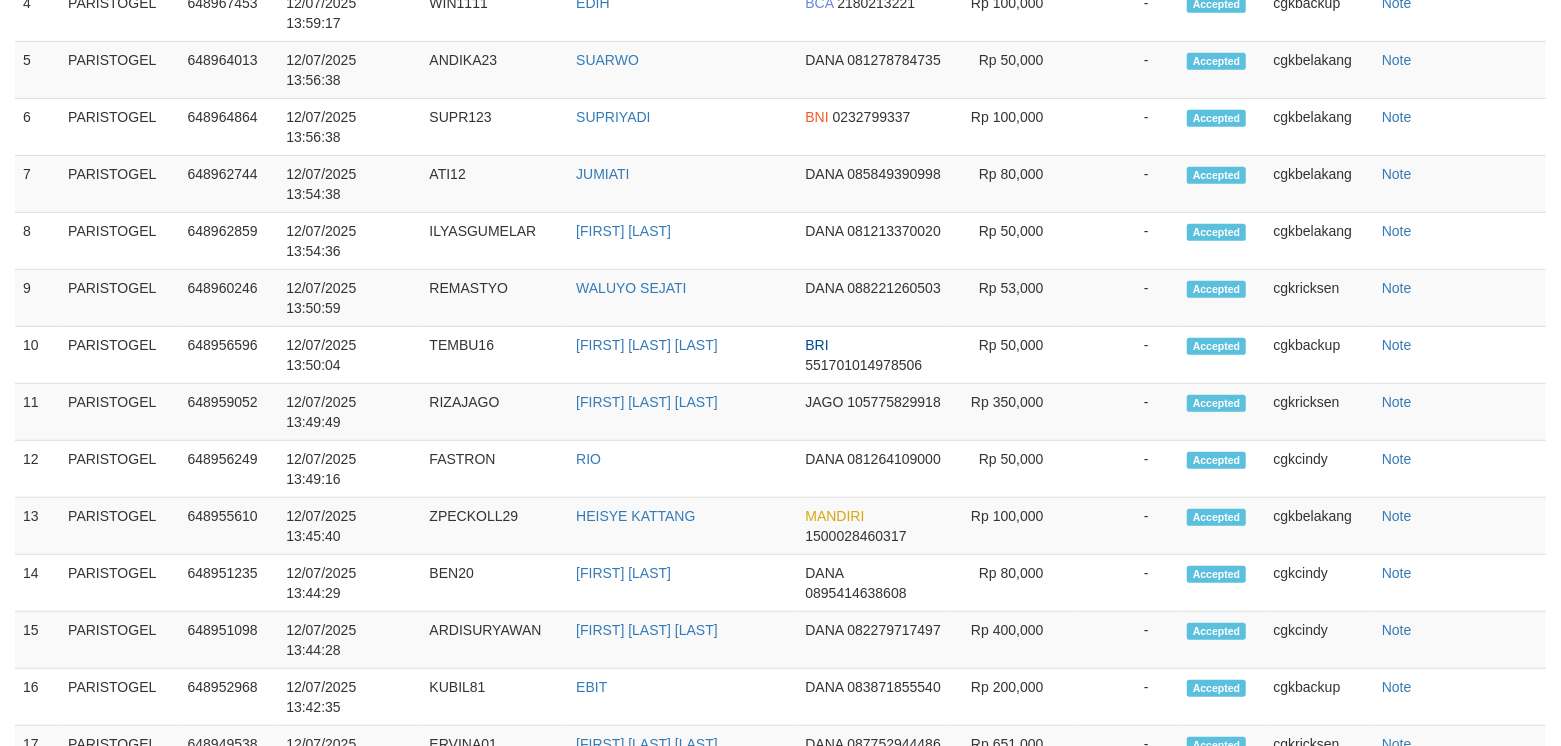 select on "**" 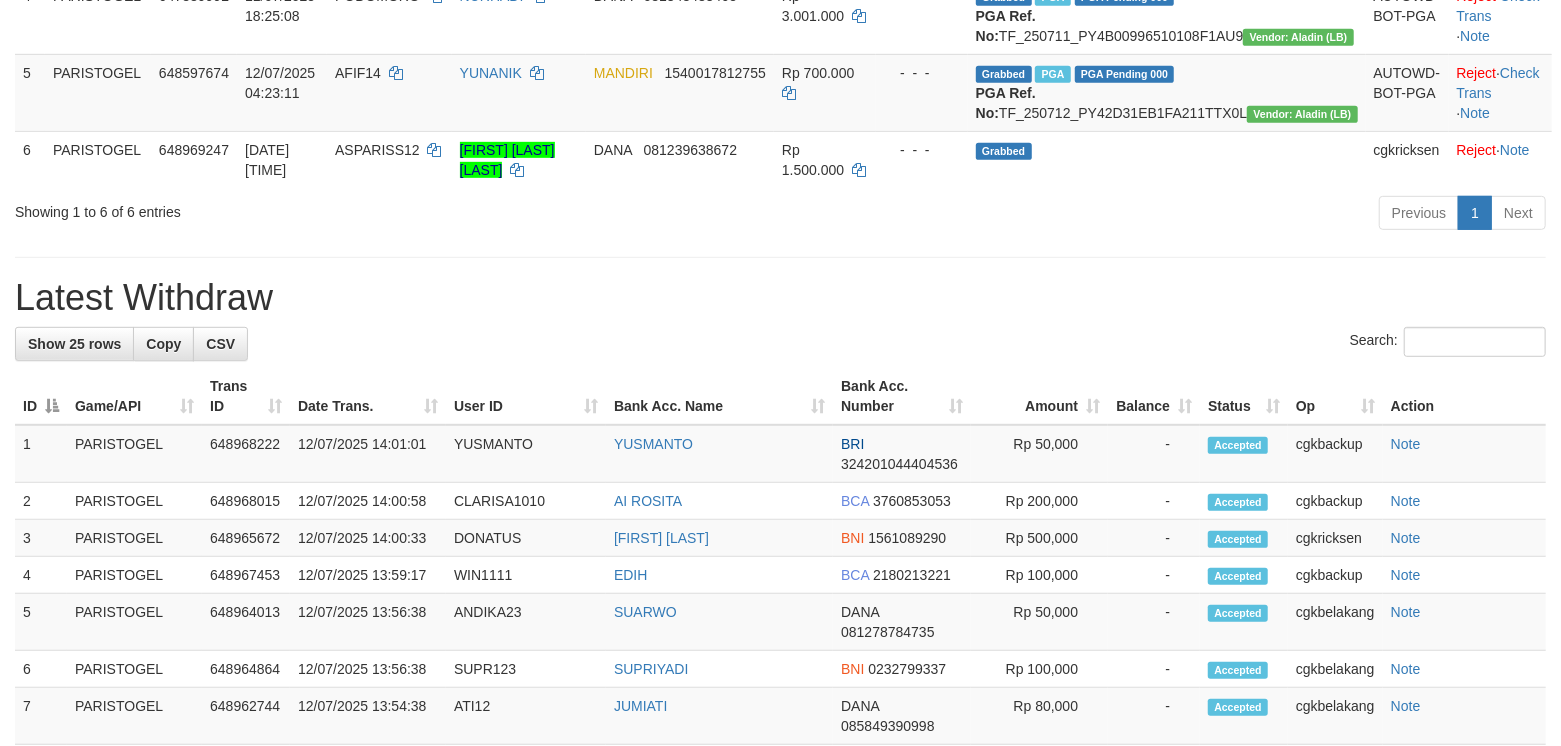 scroll, scrollTop: 533, scrollLeft: 0, axis: vertical 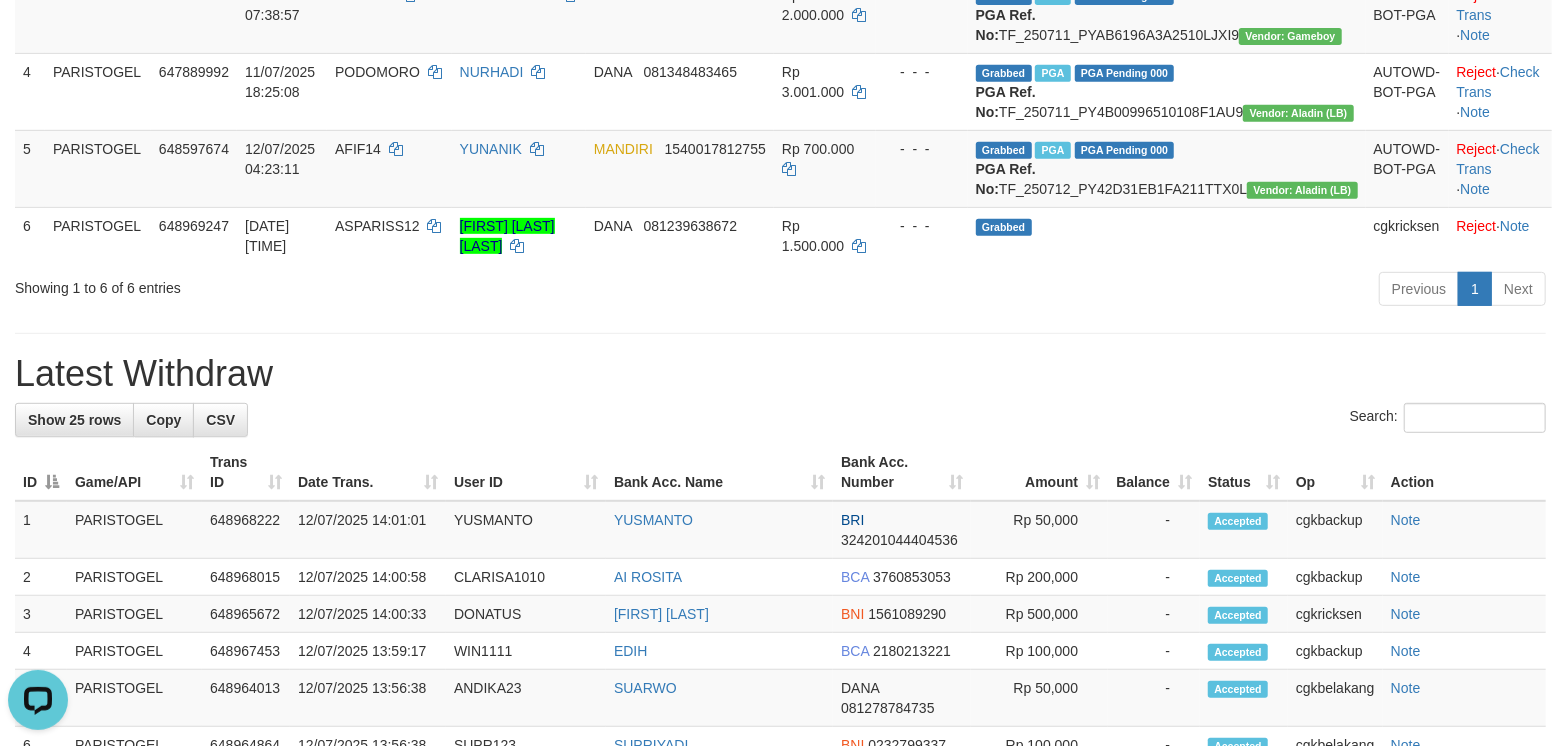 click on "**********" at bounding box center (780, 749) 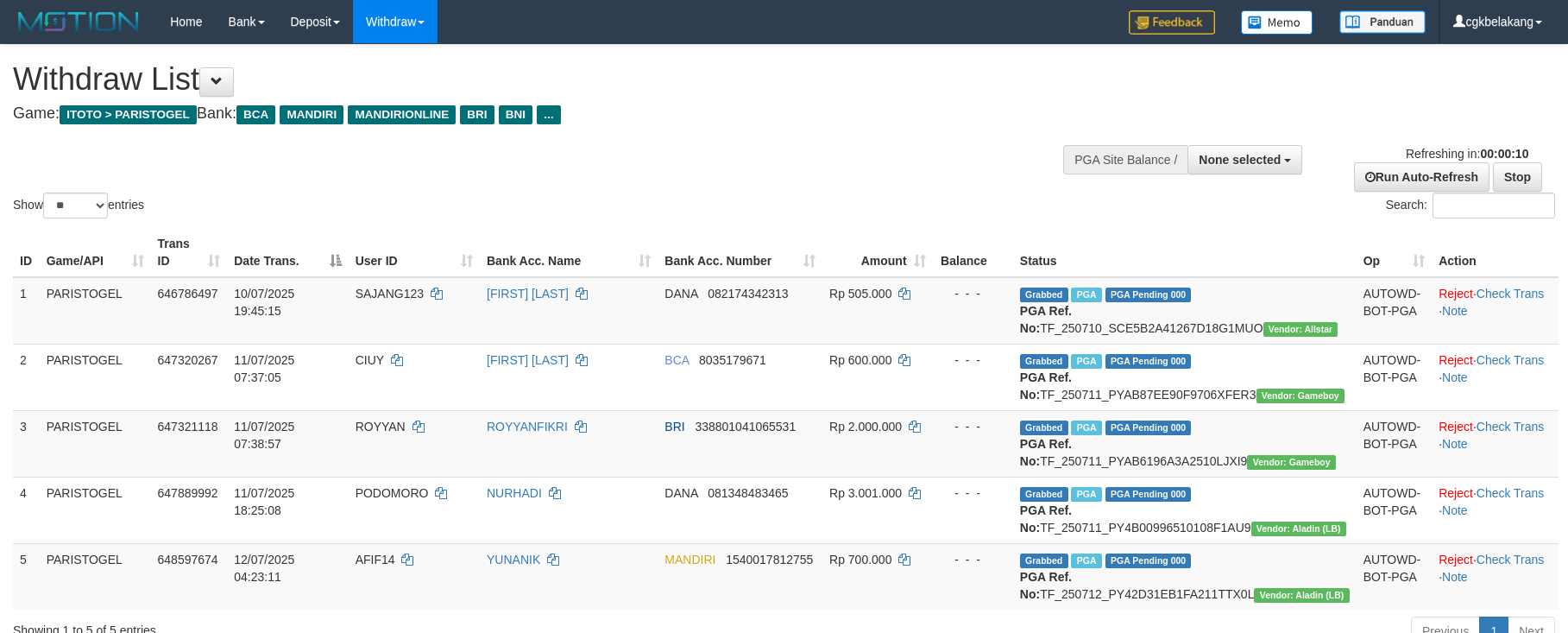 select 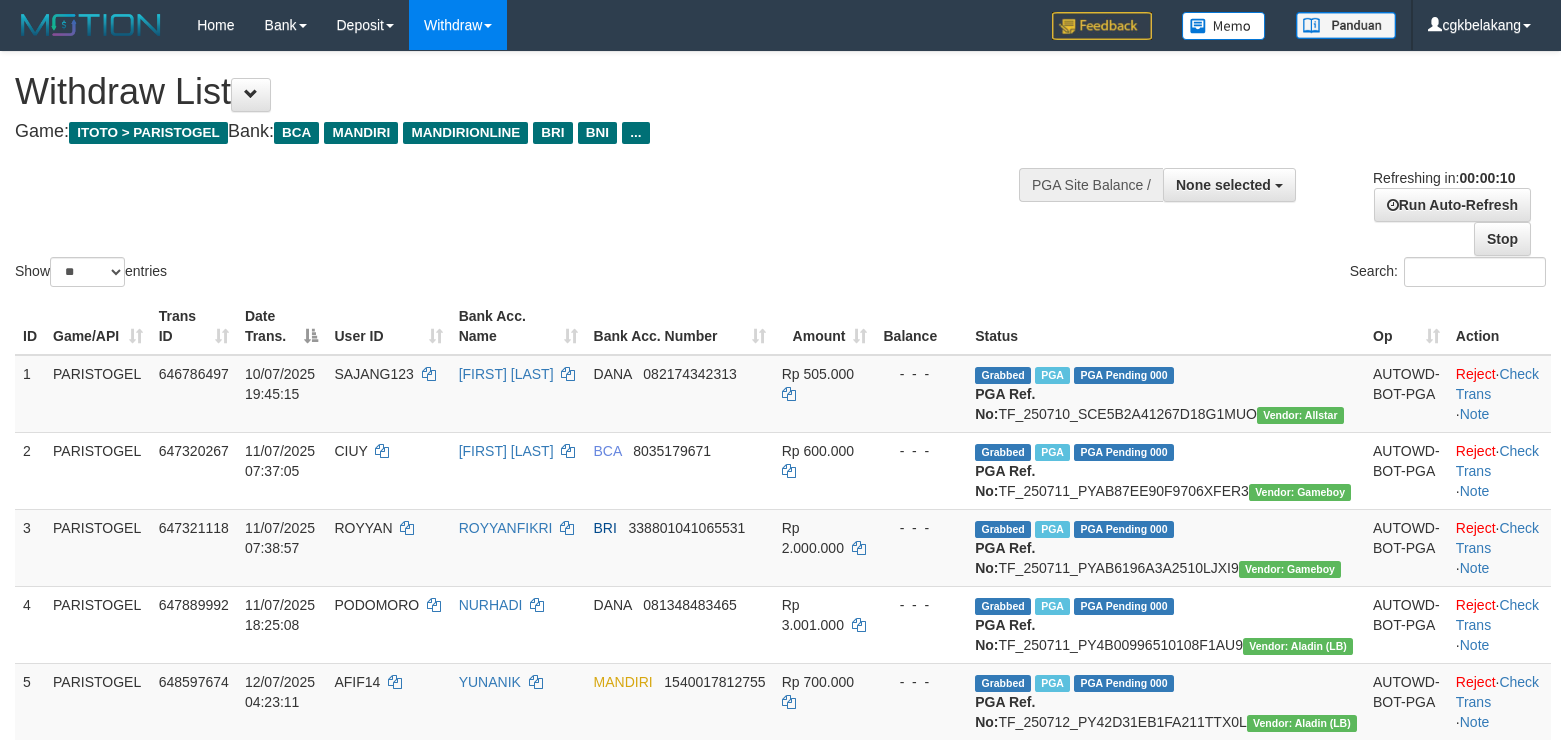 select 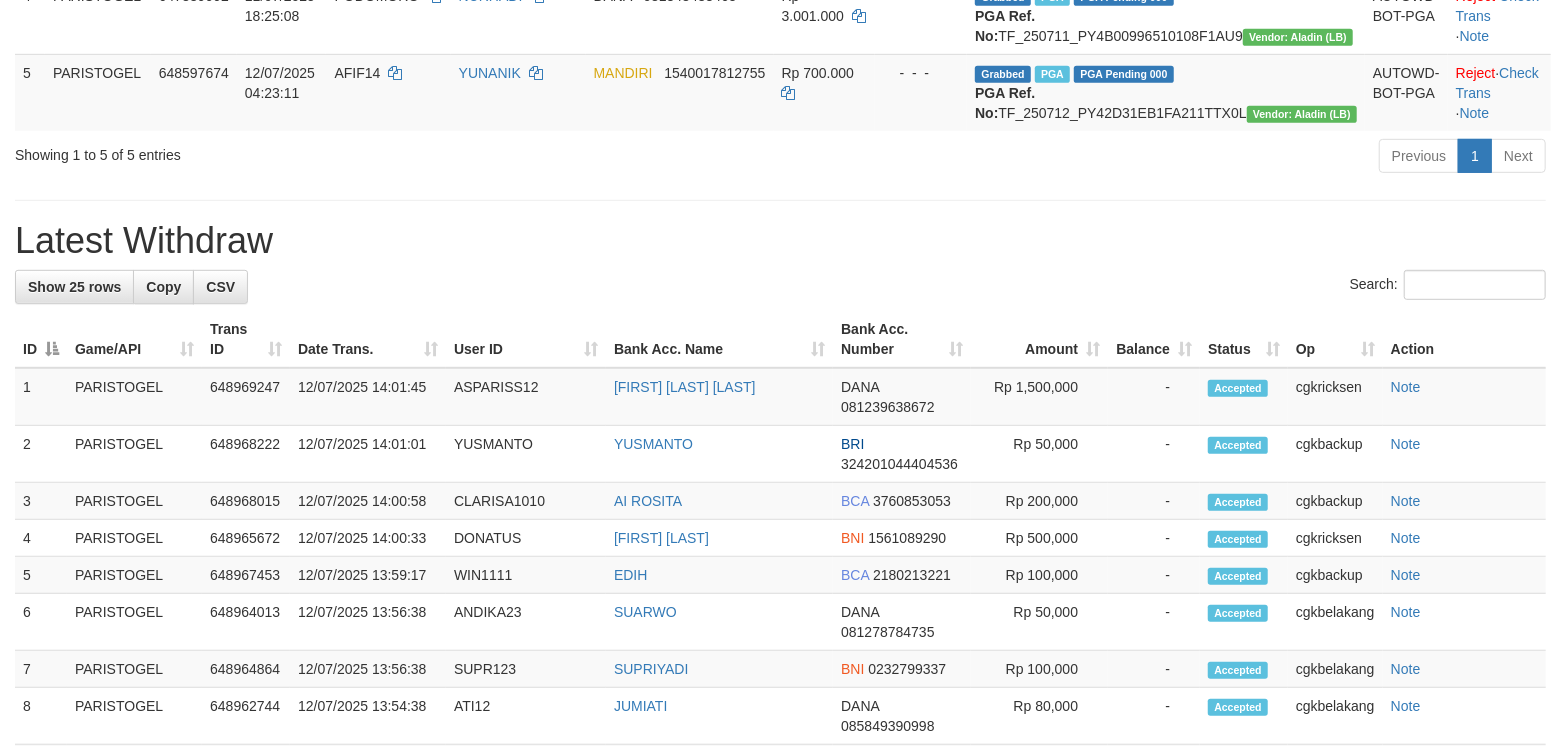 scroll, scrollTop: 533, scrollLeft: 0, axis: vertical 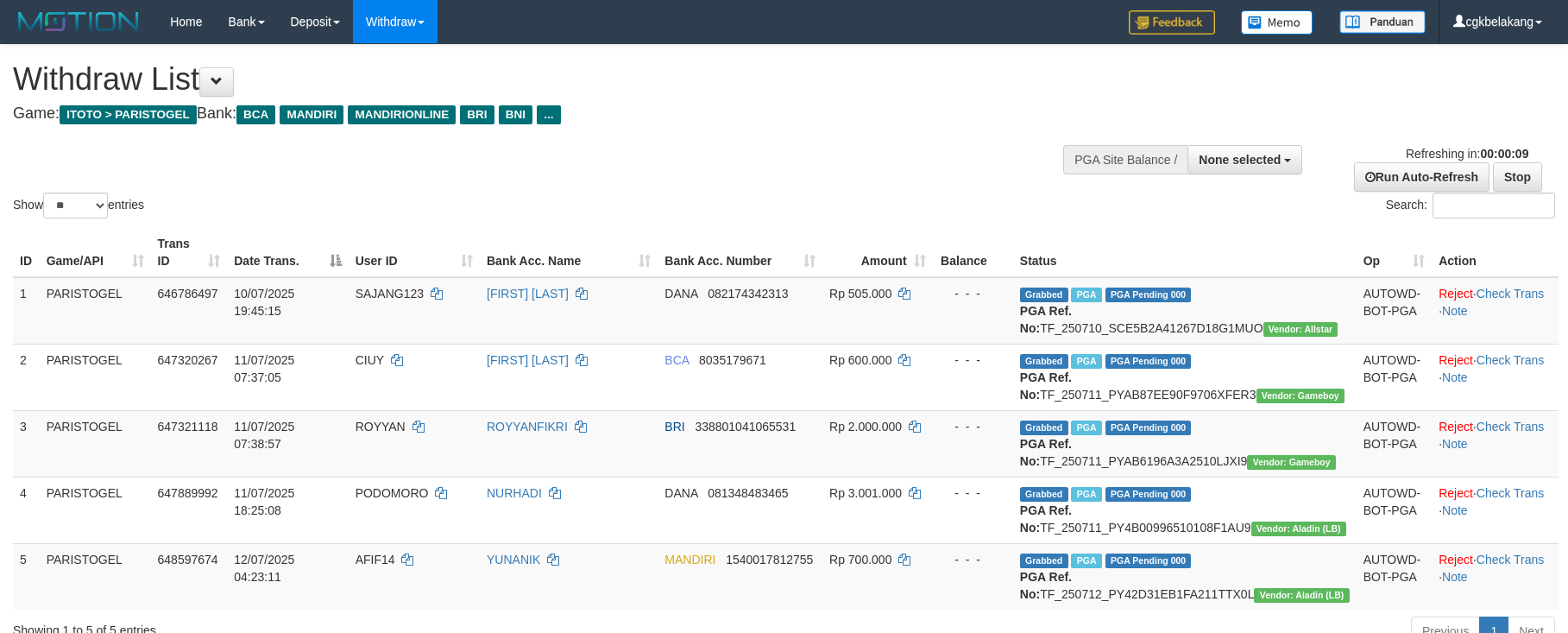 select 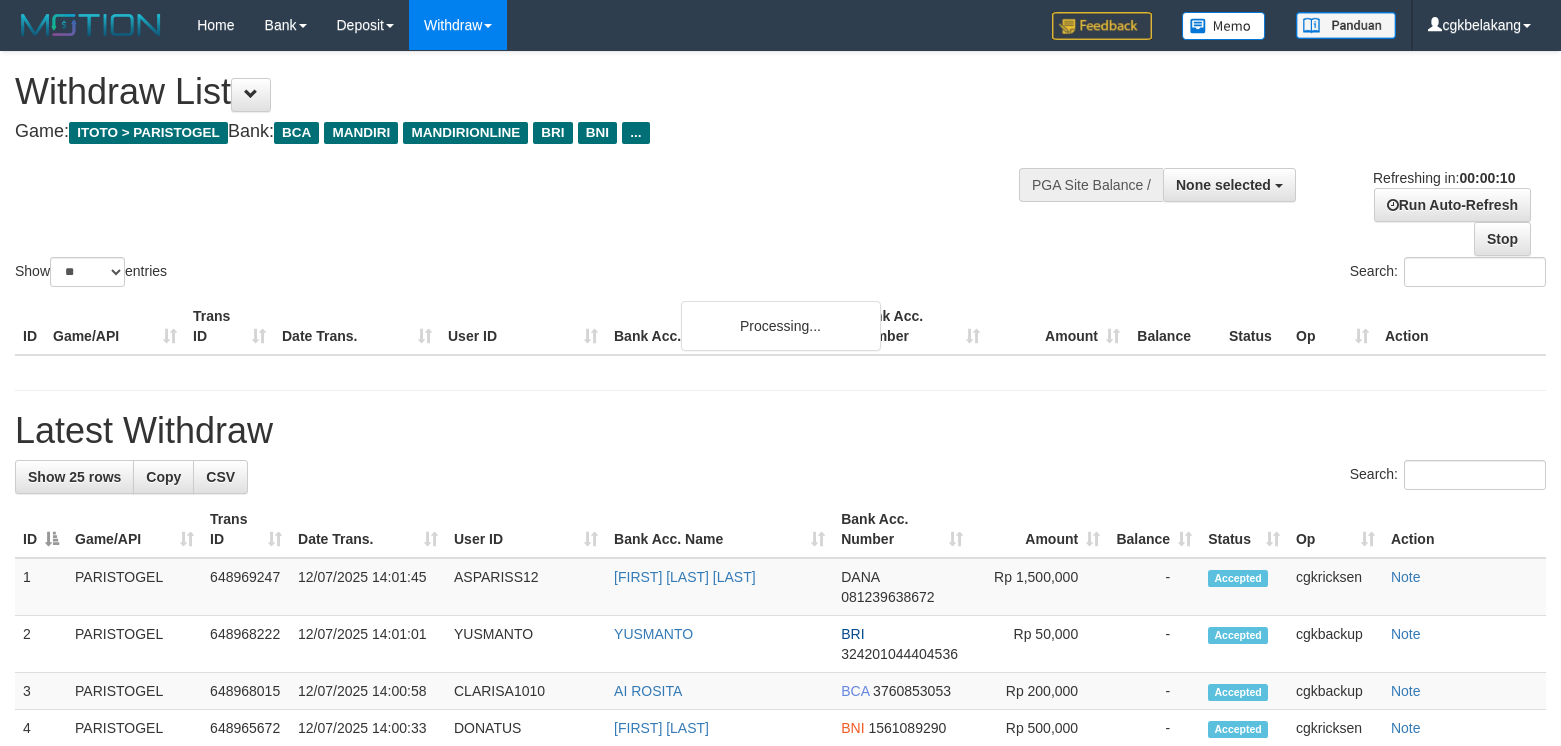 select 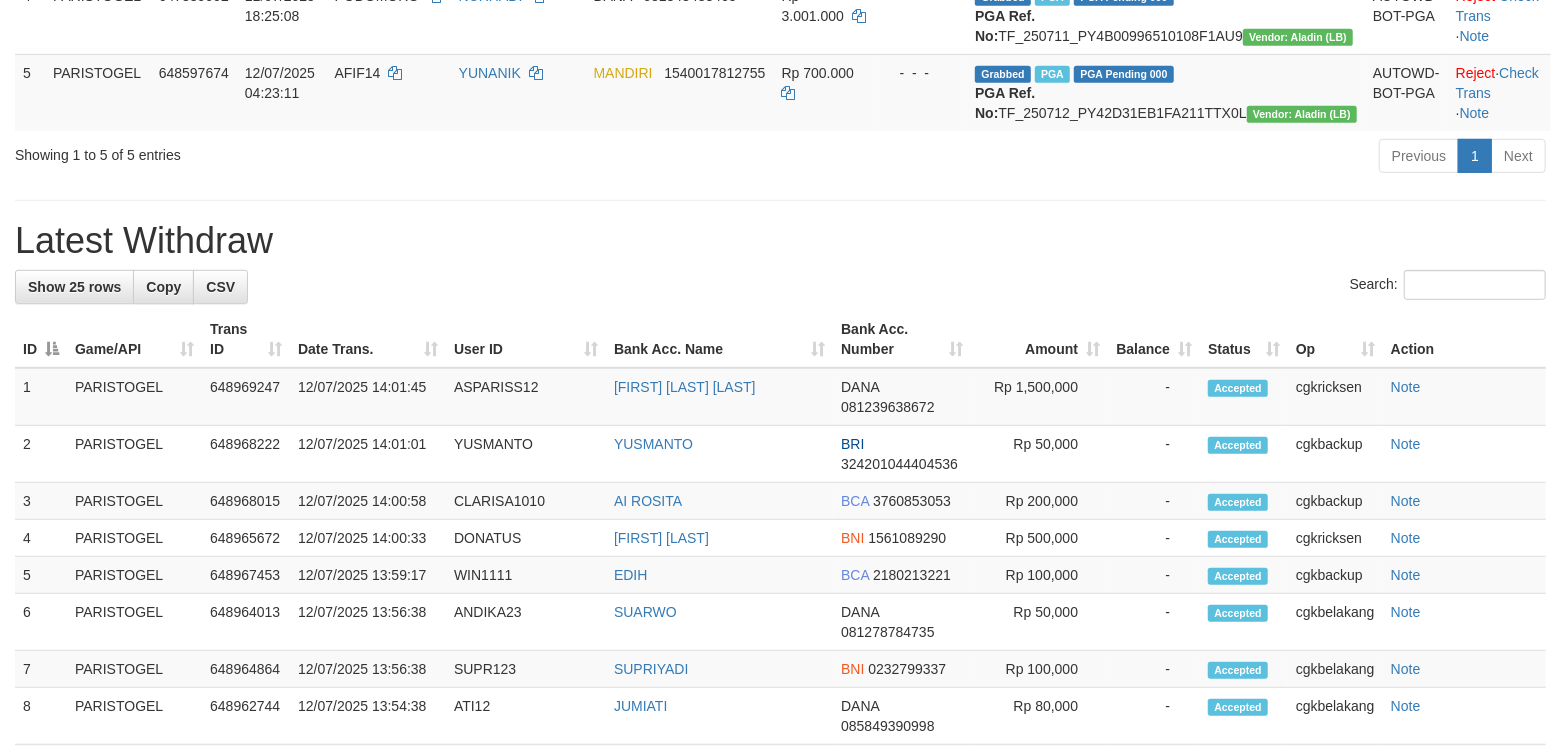 scroll, scrollTop: 533, scrollLeft: 0, axis: vertical 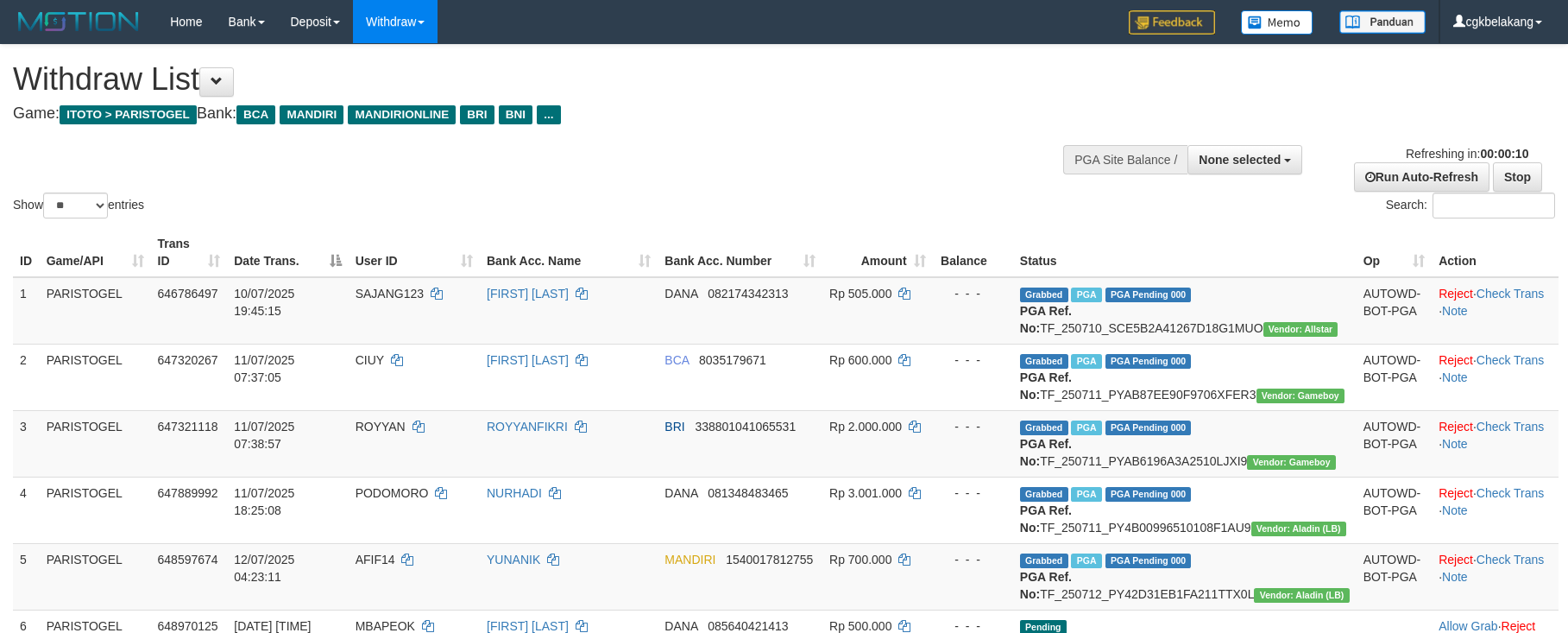 select 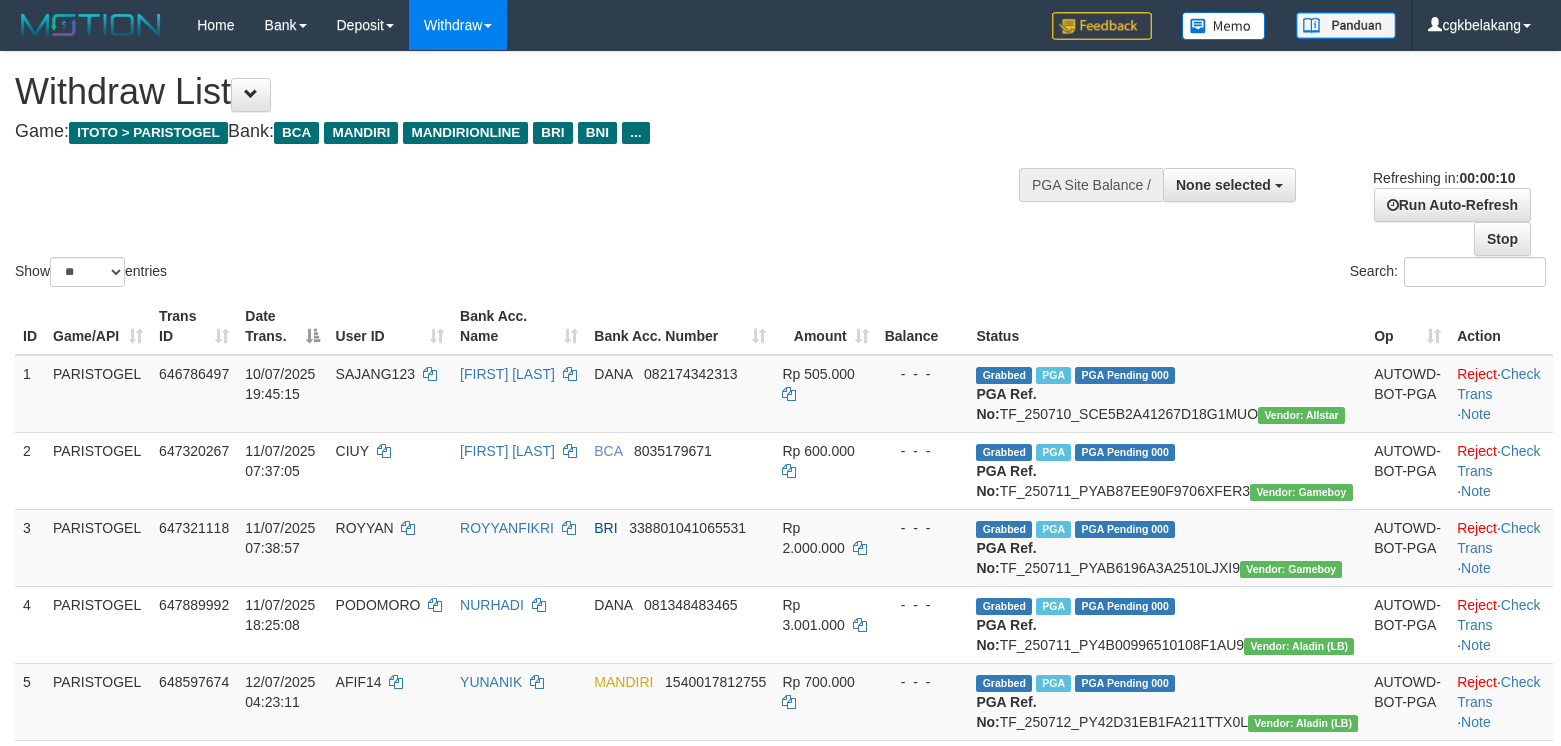 select 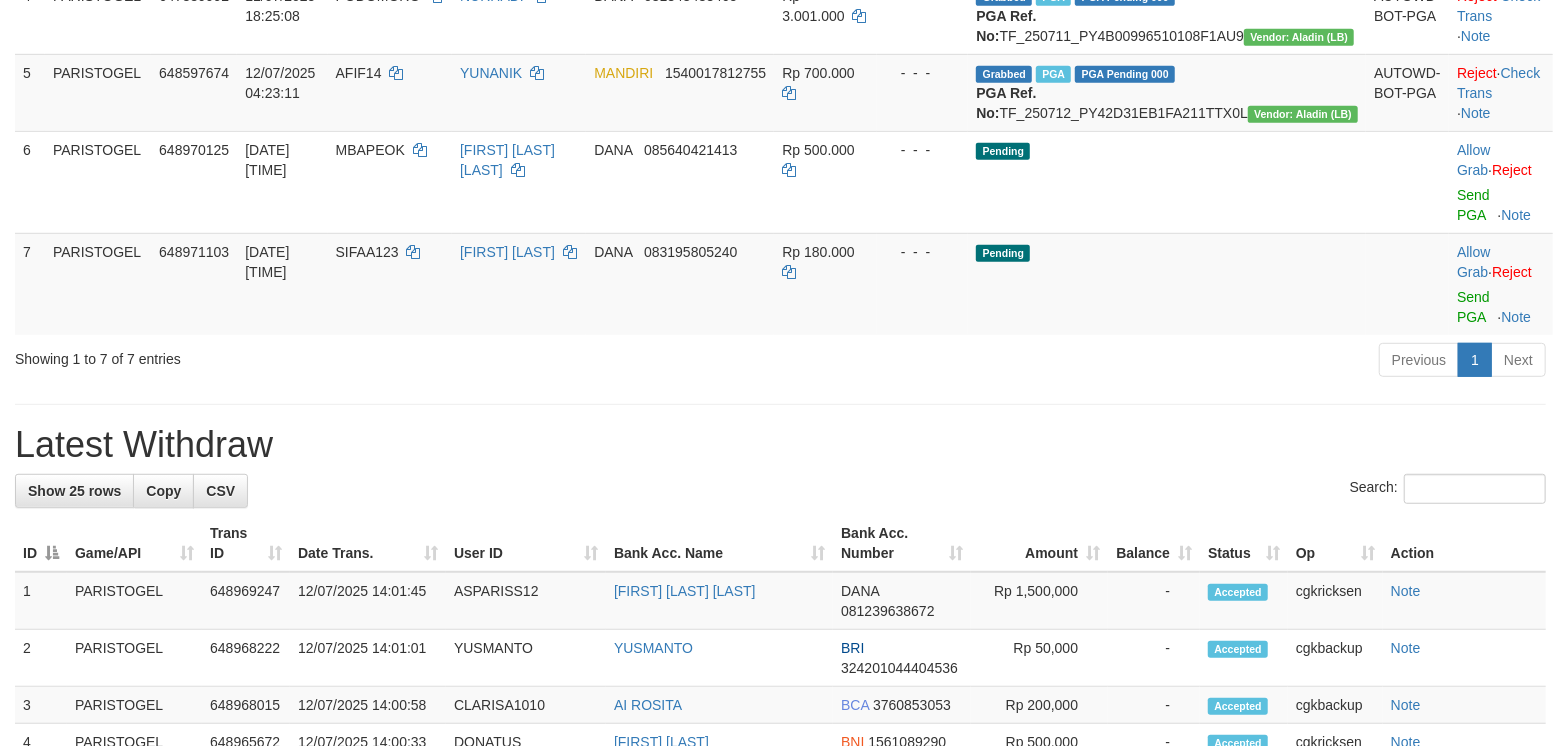 scroll, scrollTop: 533, scrollLeft: 0, axis: vertical 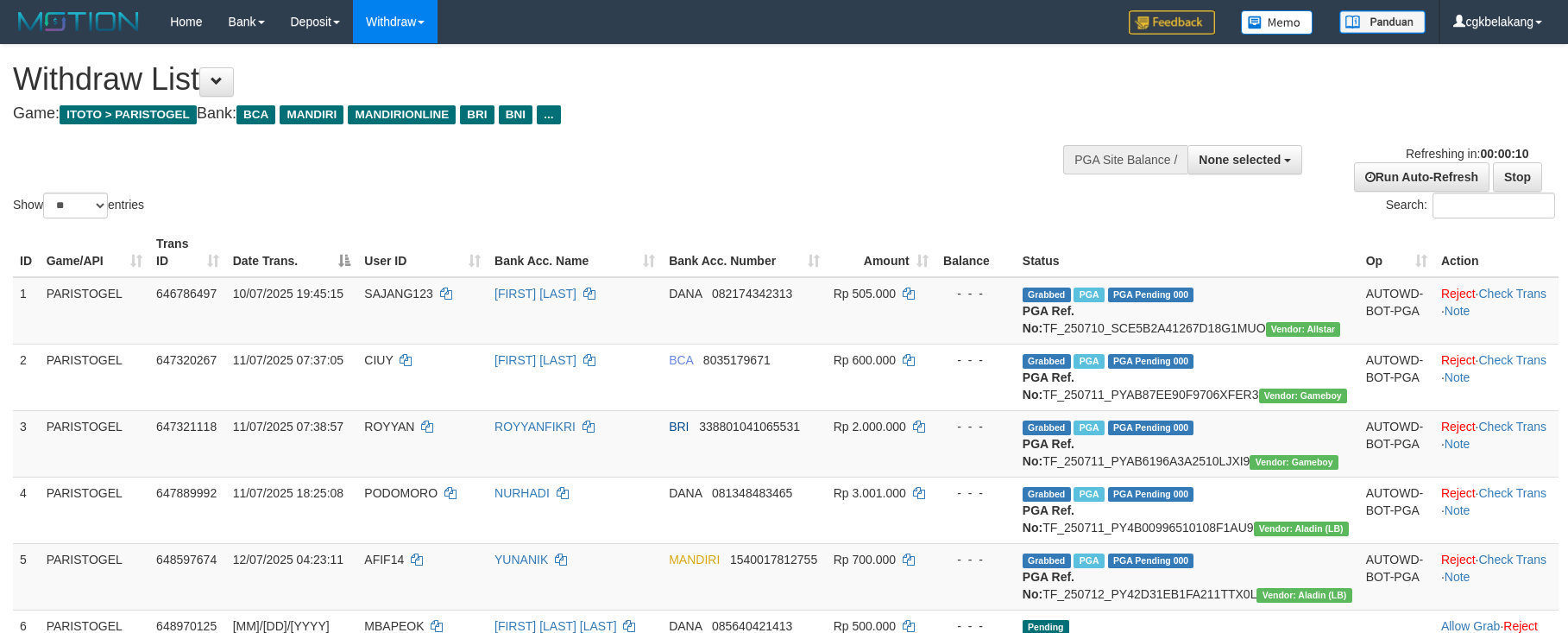 select 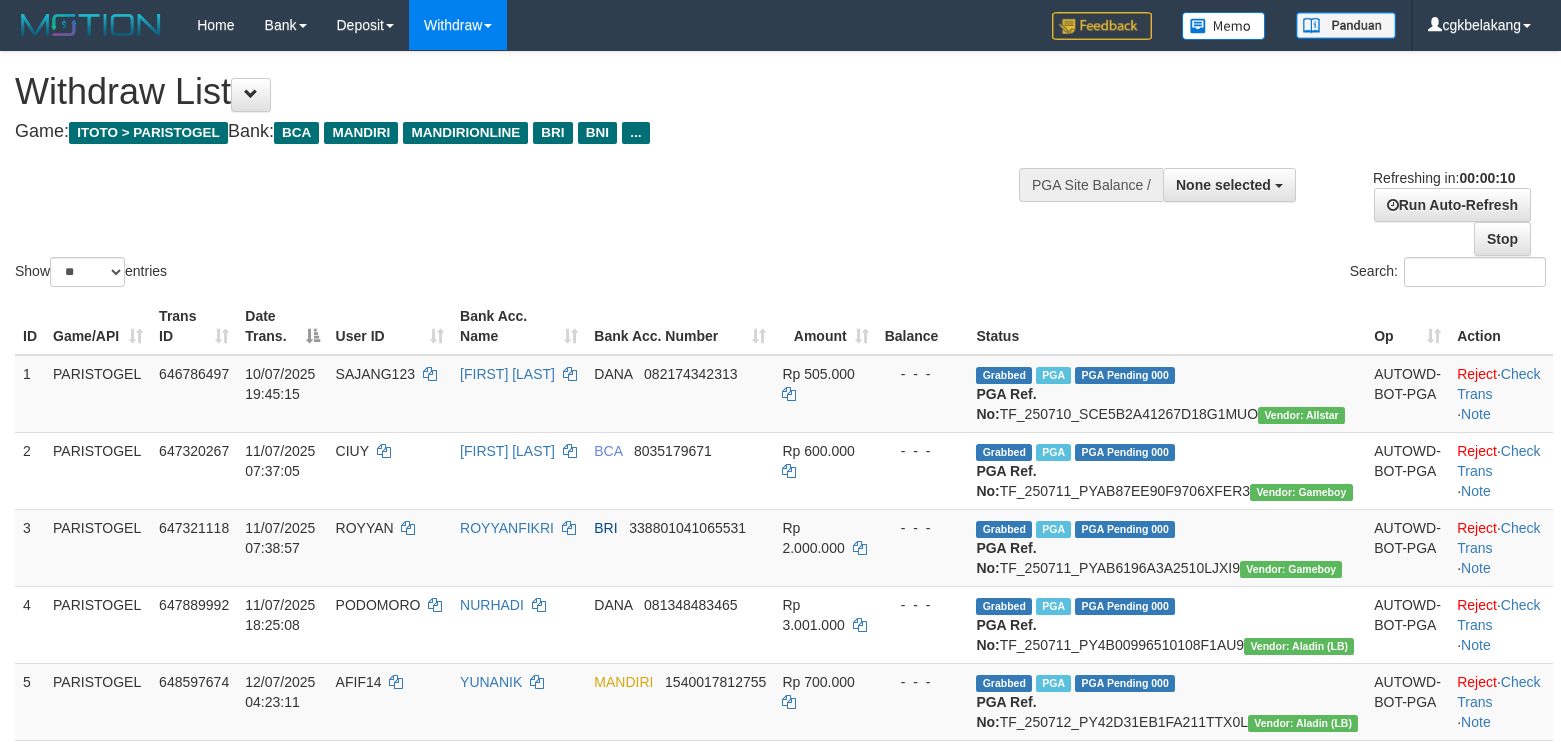 select 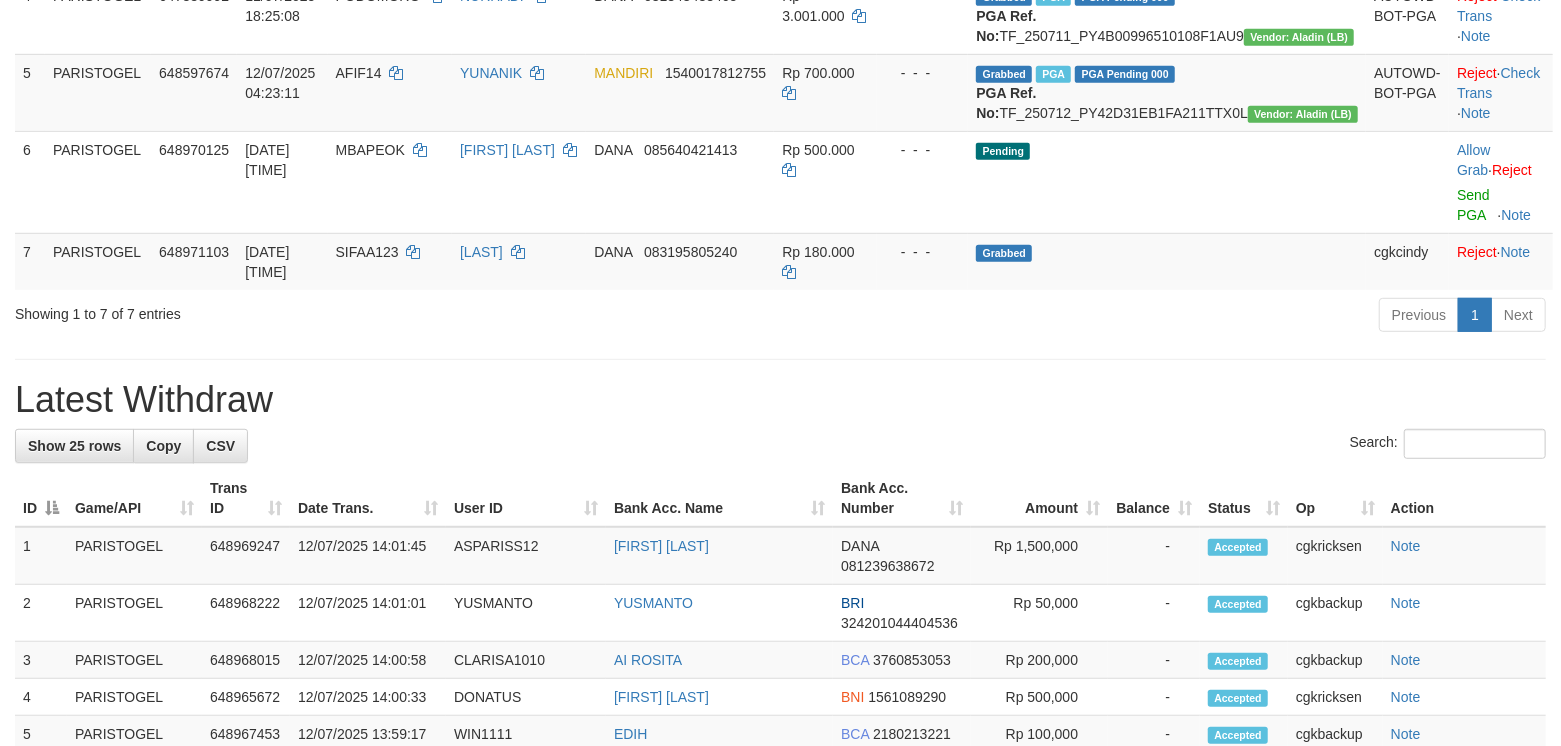 scroll, scrollTop: 533, scrollLeft: 0, axis: vertical 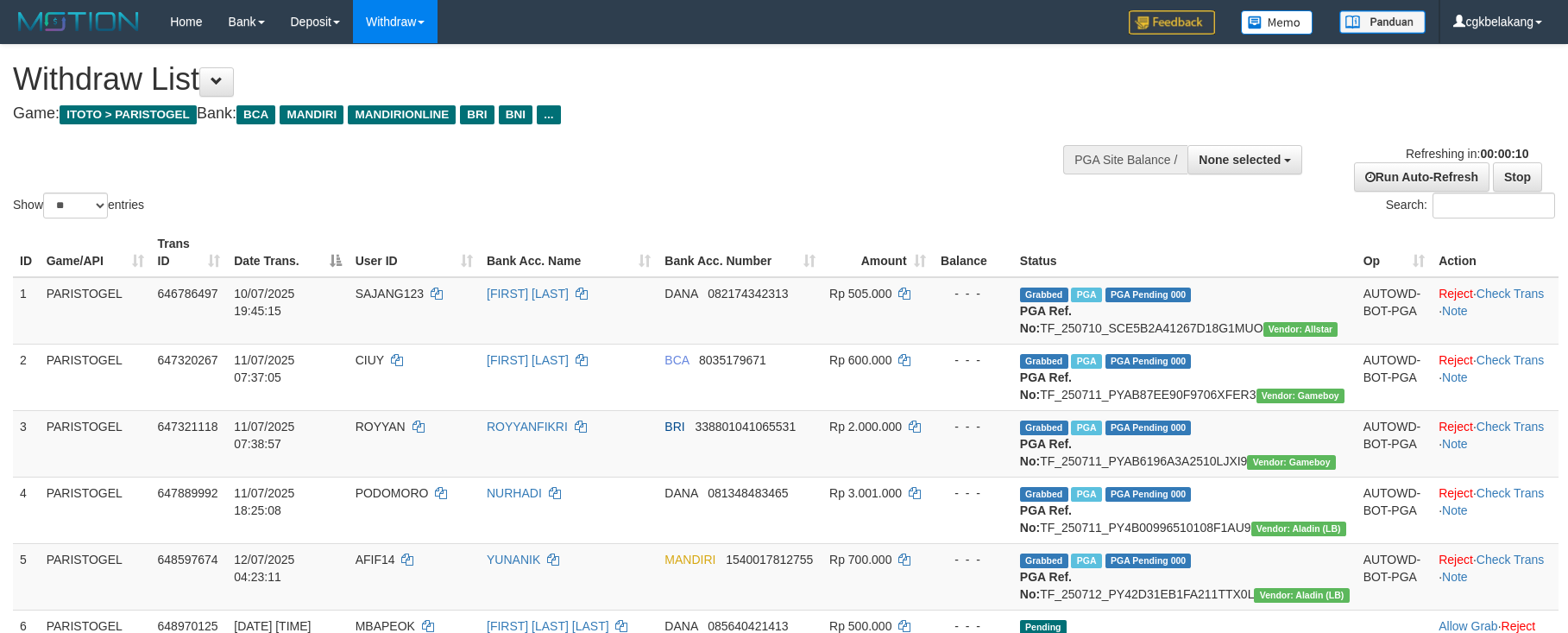 select 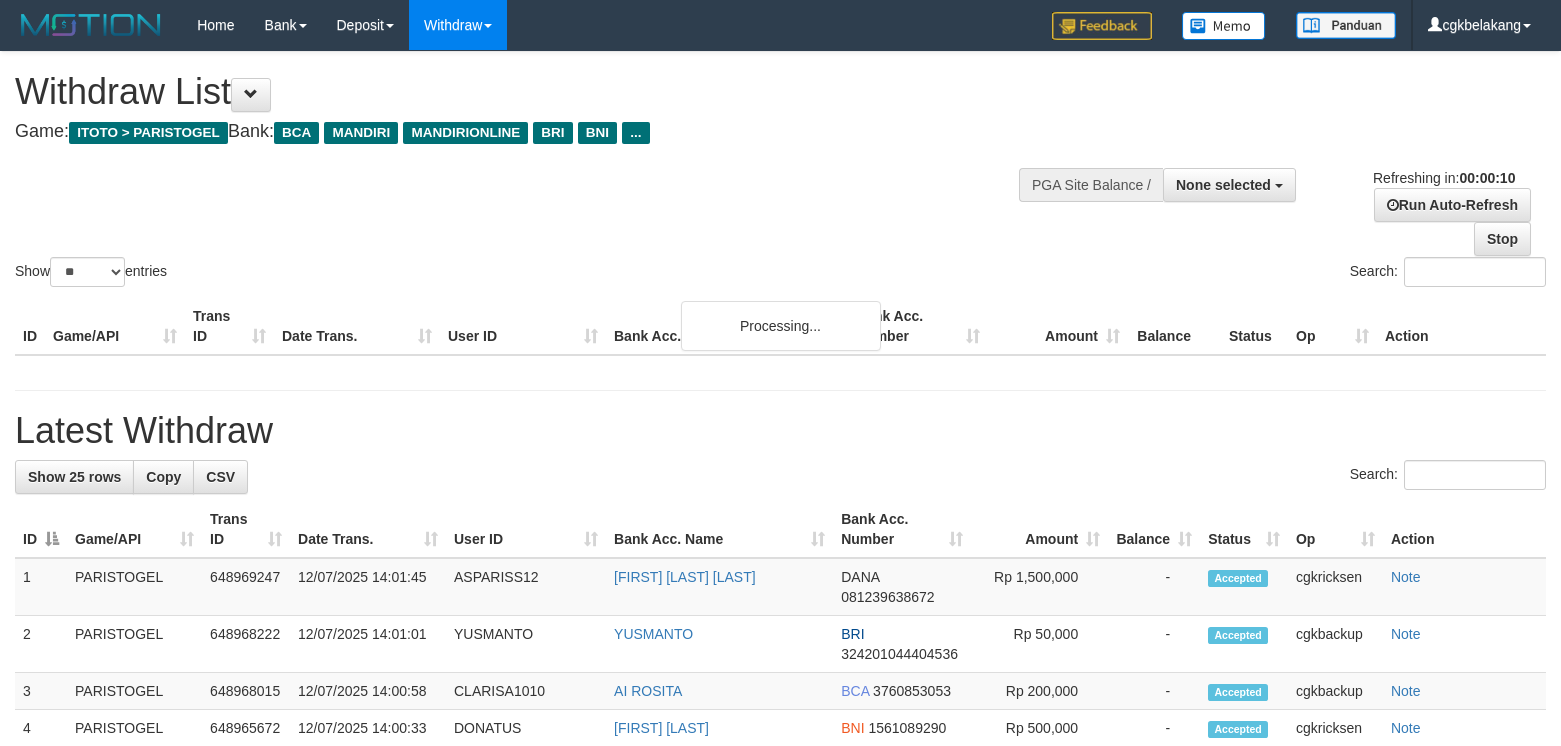select 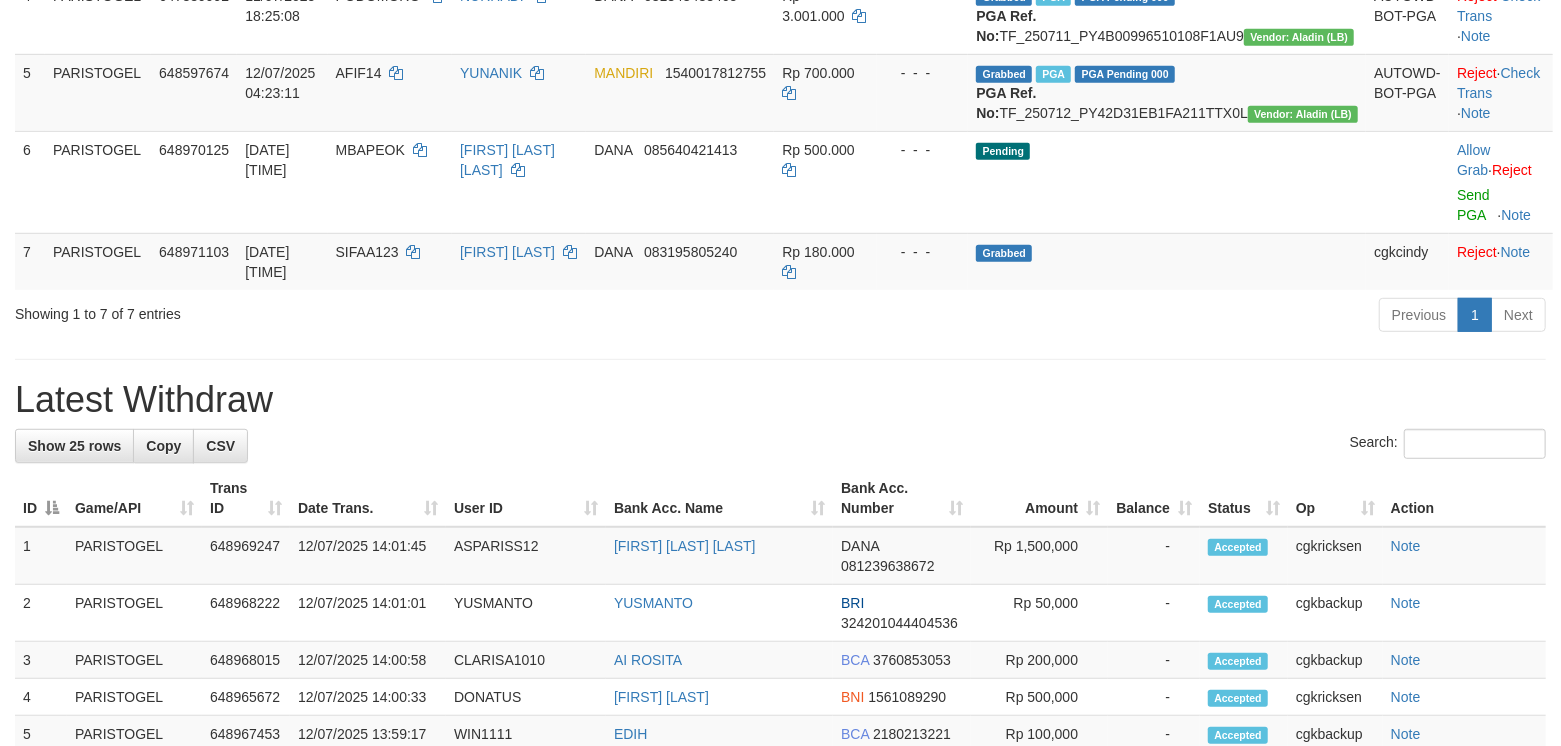 scroll, scrollTop: 533, scrollLeft: 0, axis: vertical 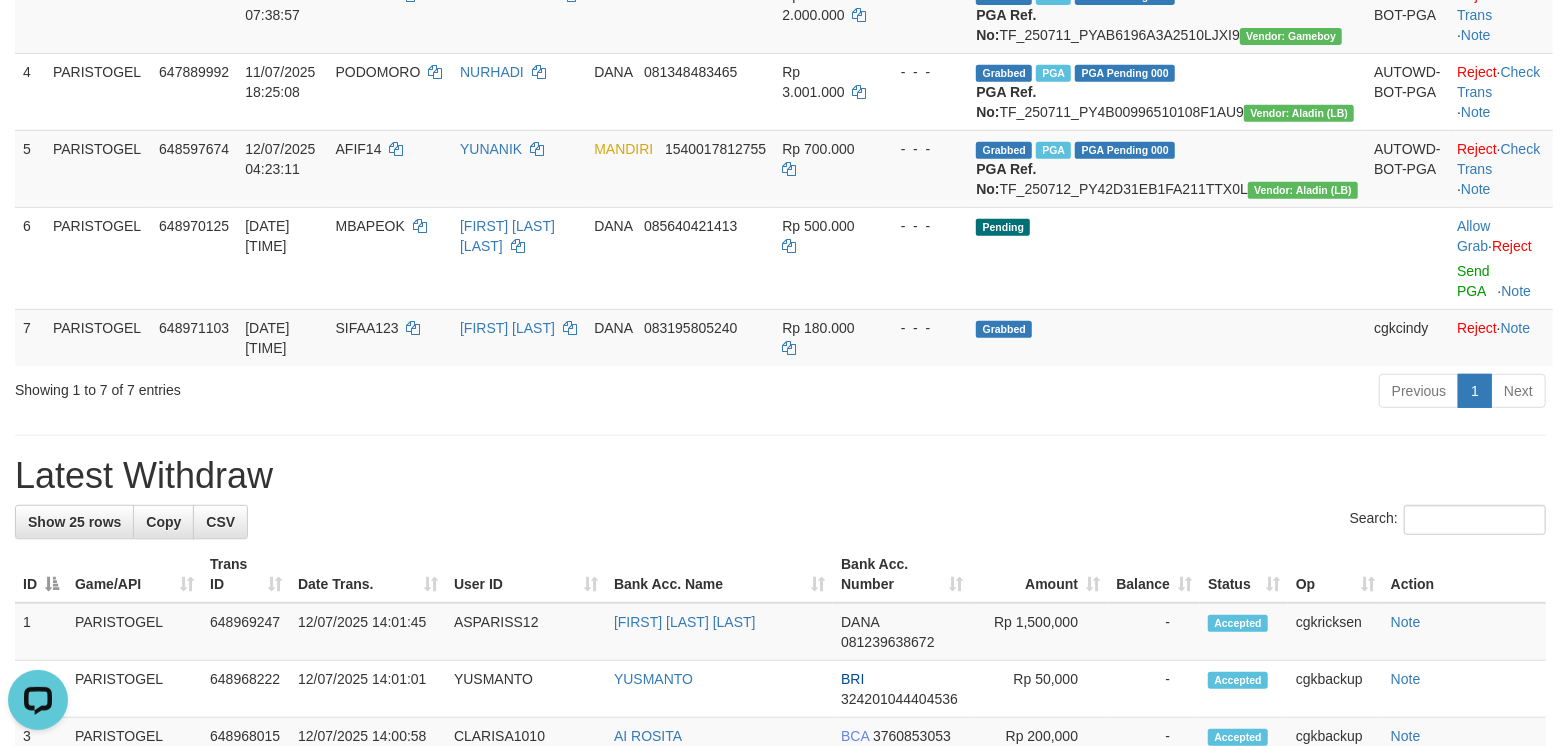 click on "Latest Withdraw" at bounding box center (780, 476) 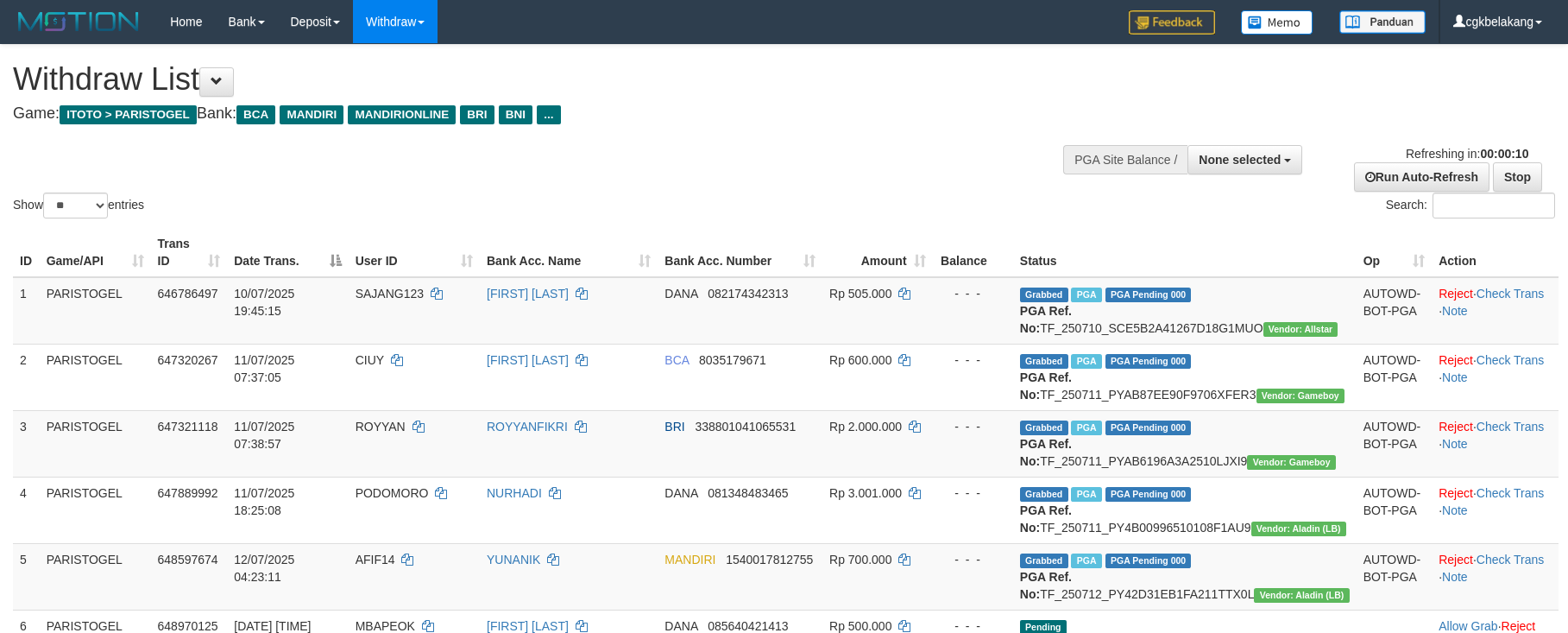select 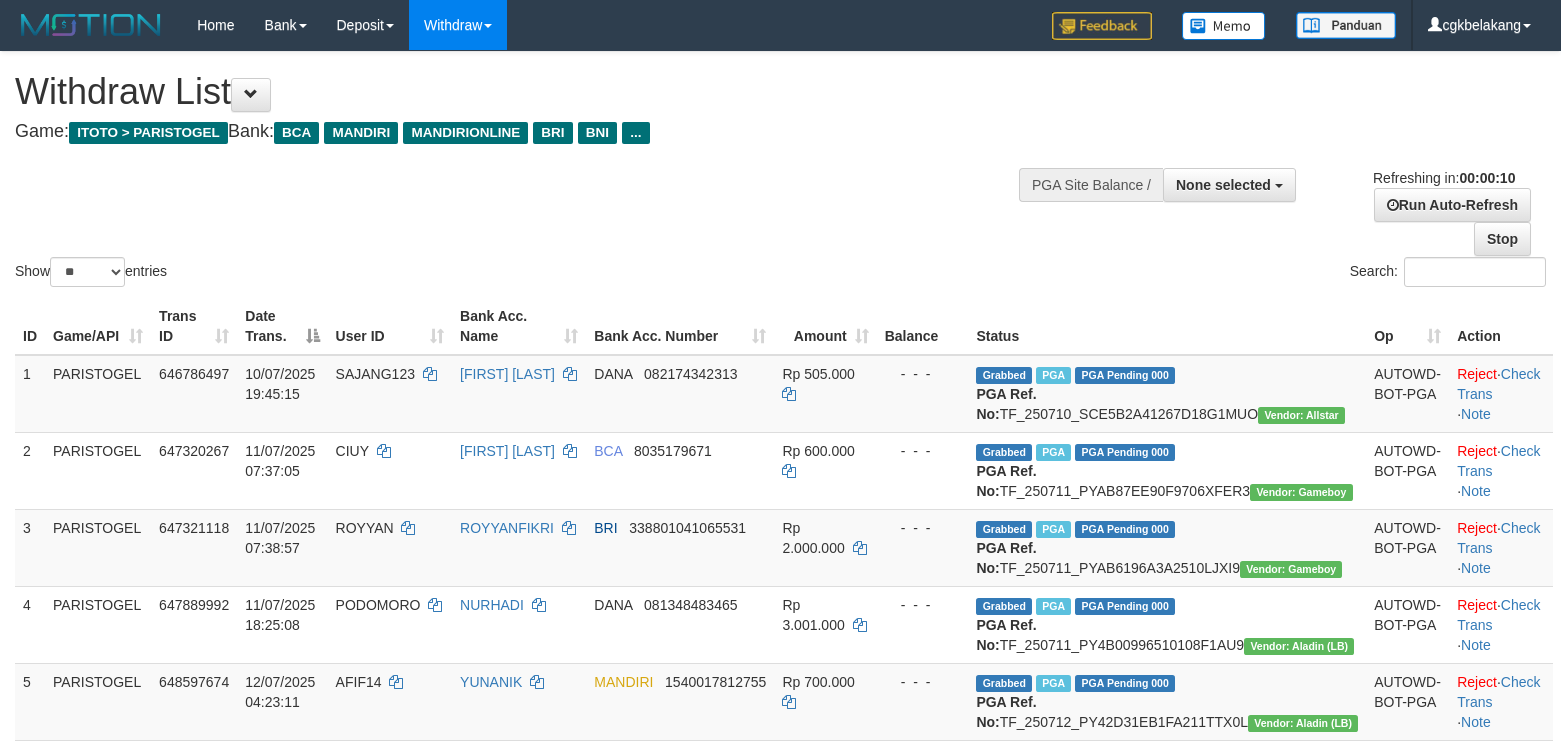 select 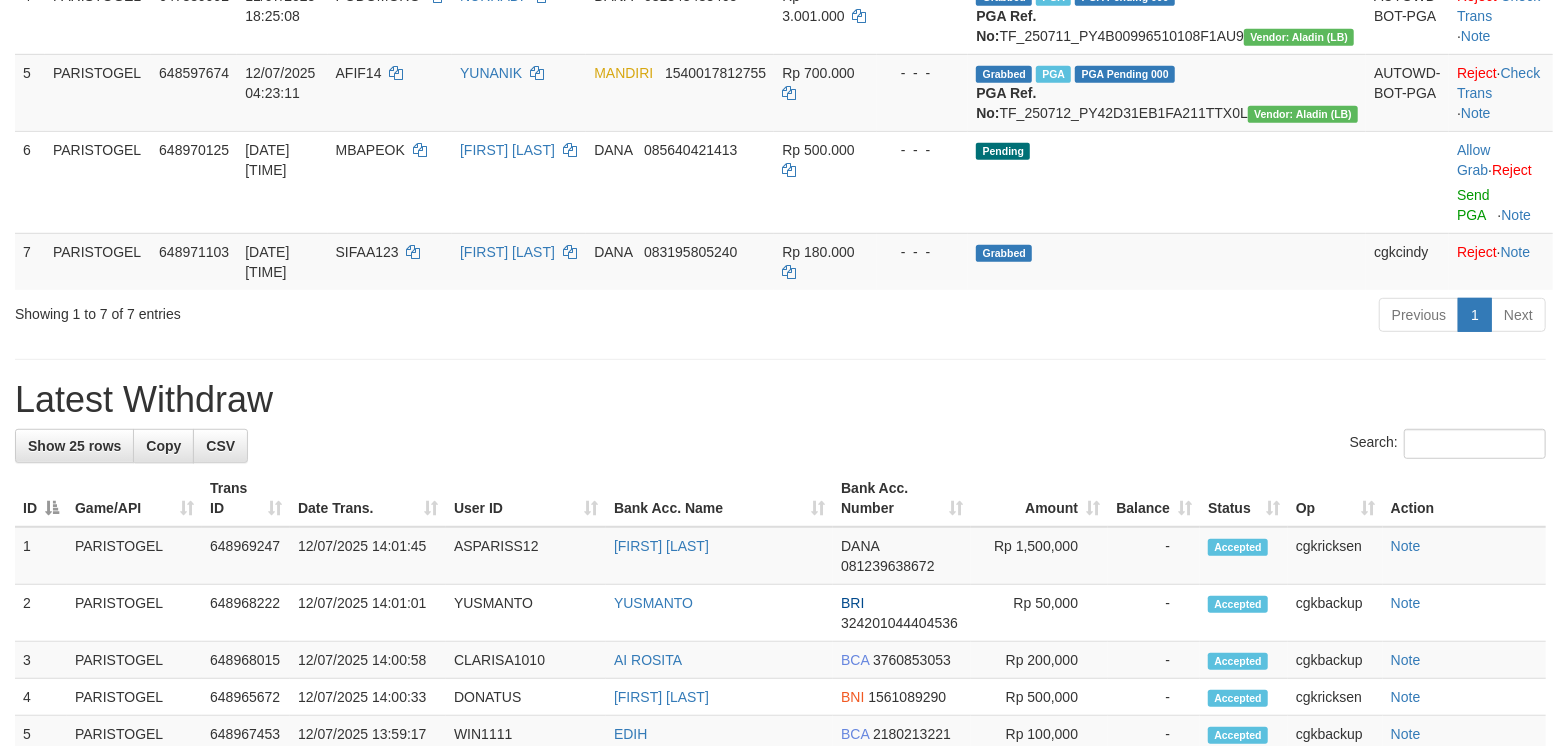 scroll, scrollTop: 533, scrollLeft: 0, axis: vertical 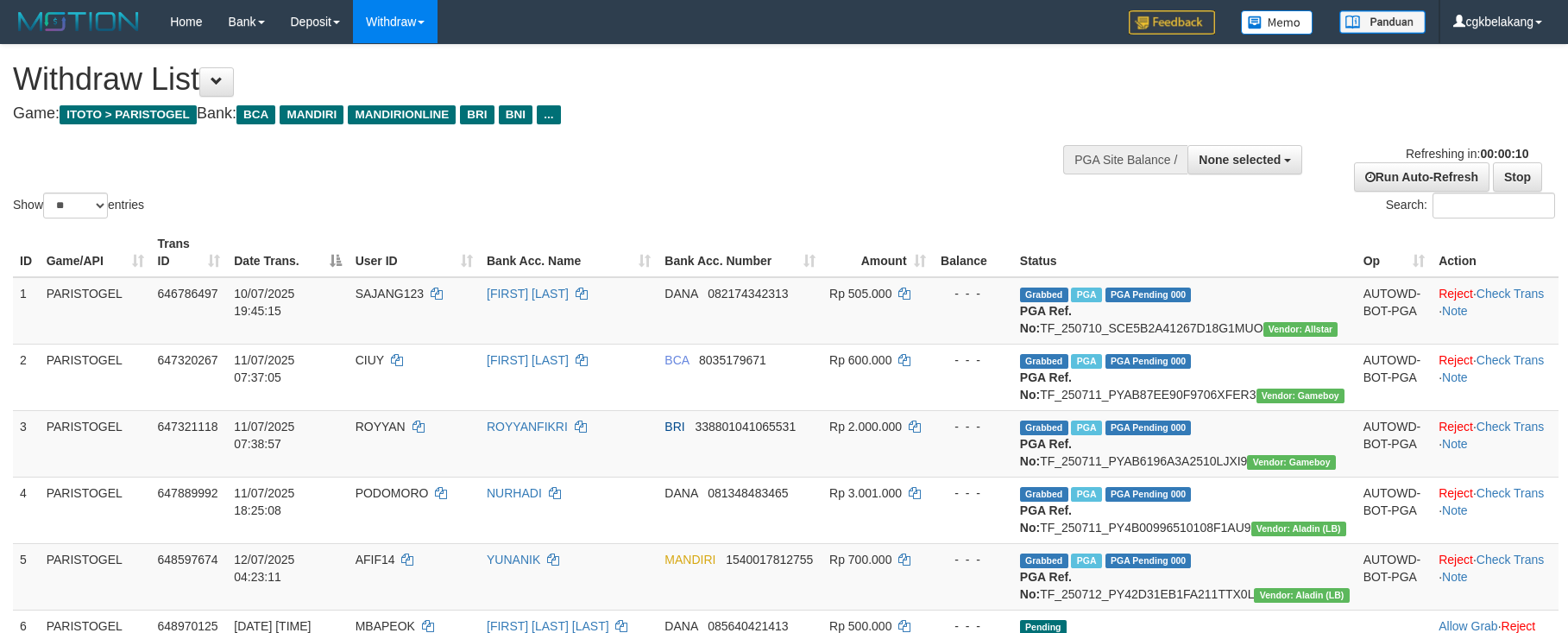 select 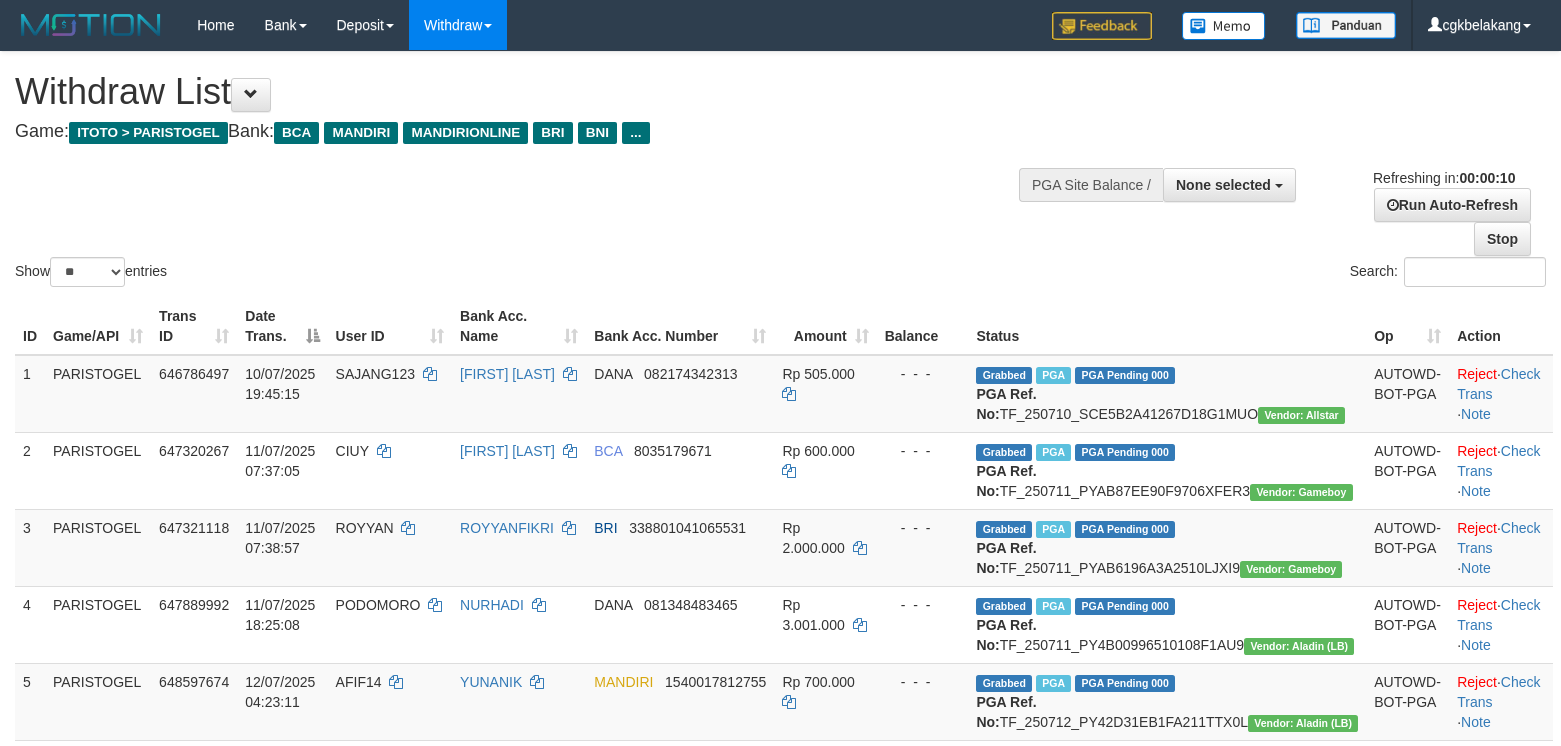 select 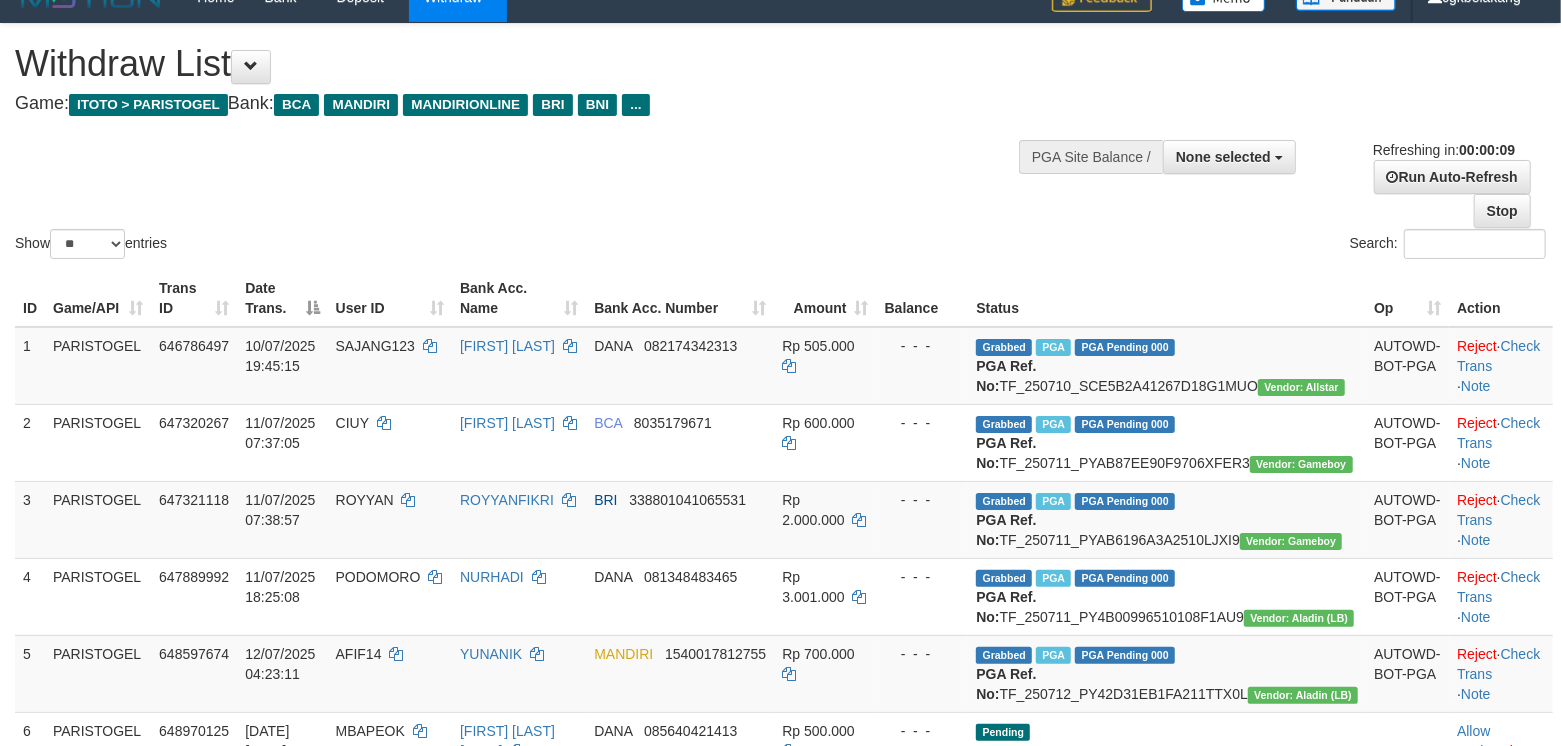 scroll, scrollTop: 1, scrollLeft: 0, axis: vertical 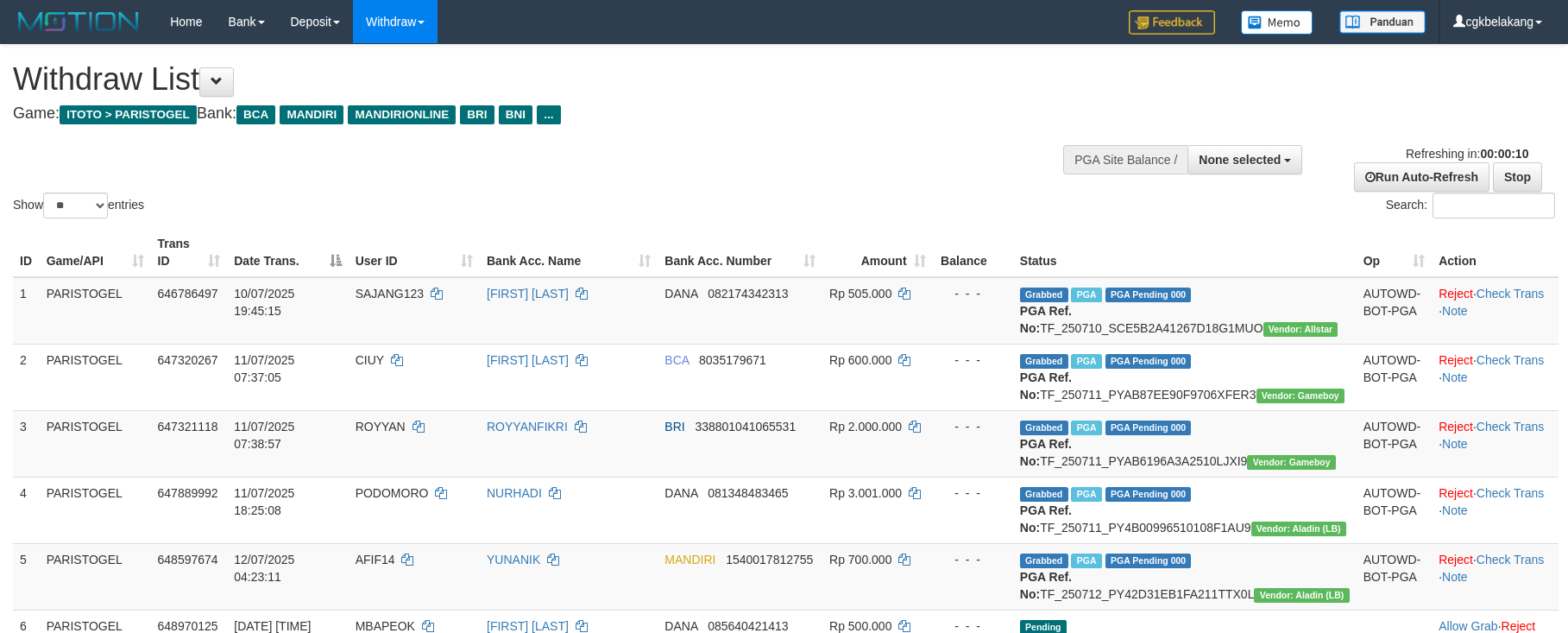 select 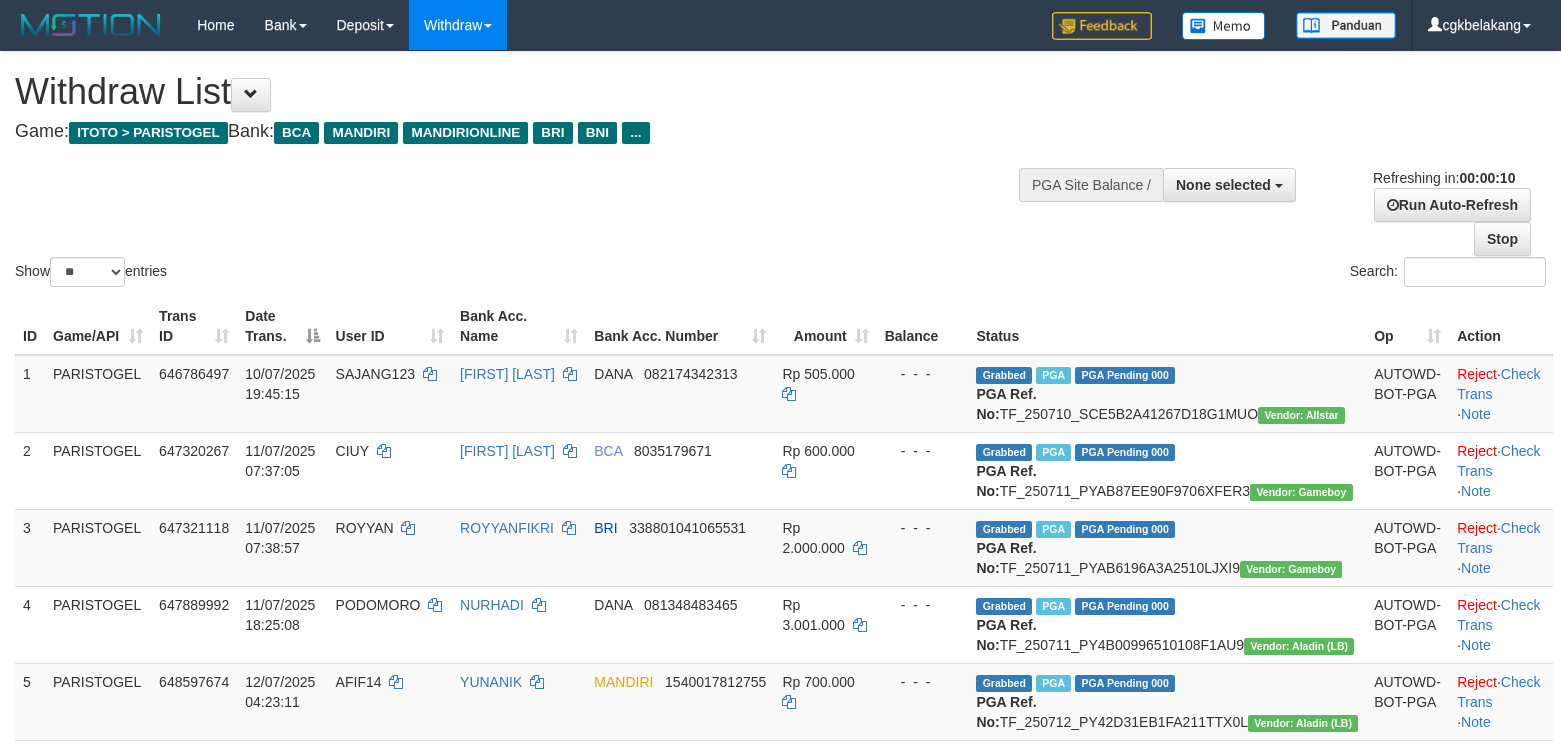select 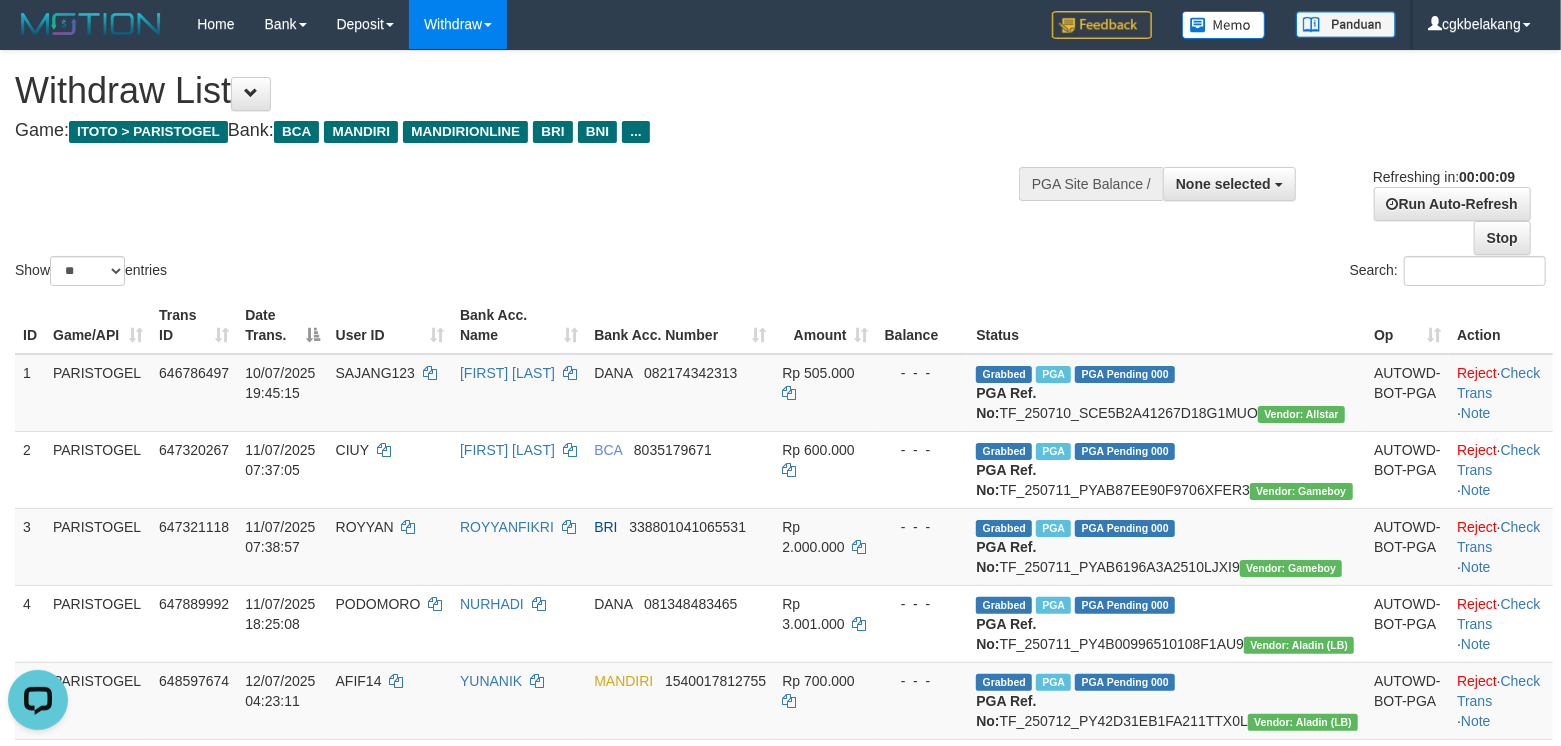 scroll, scrollTop: 0, scrollLeft: 0, axis: both 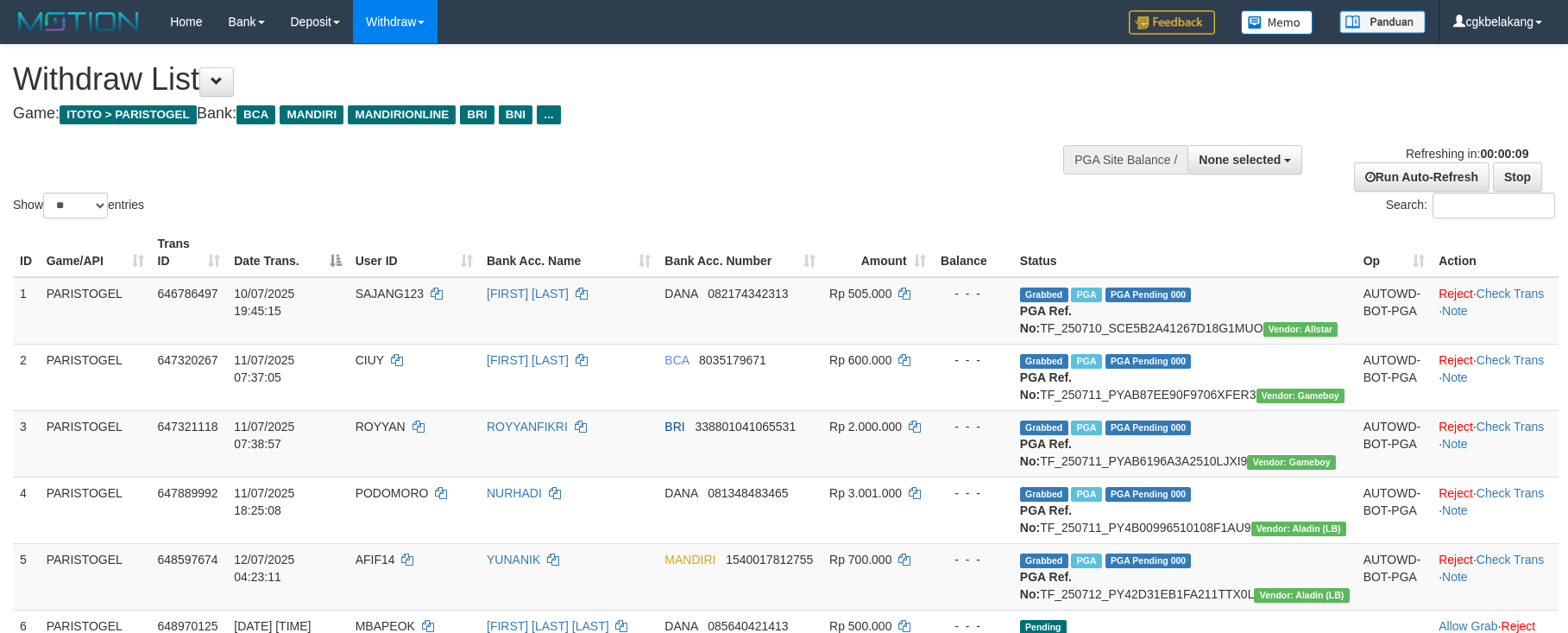 select 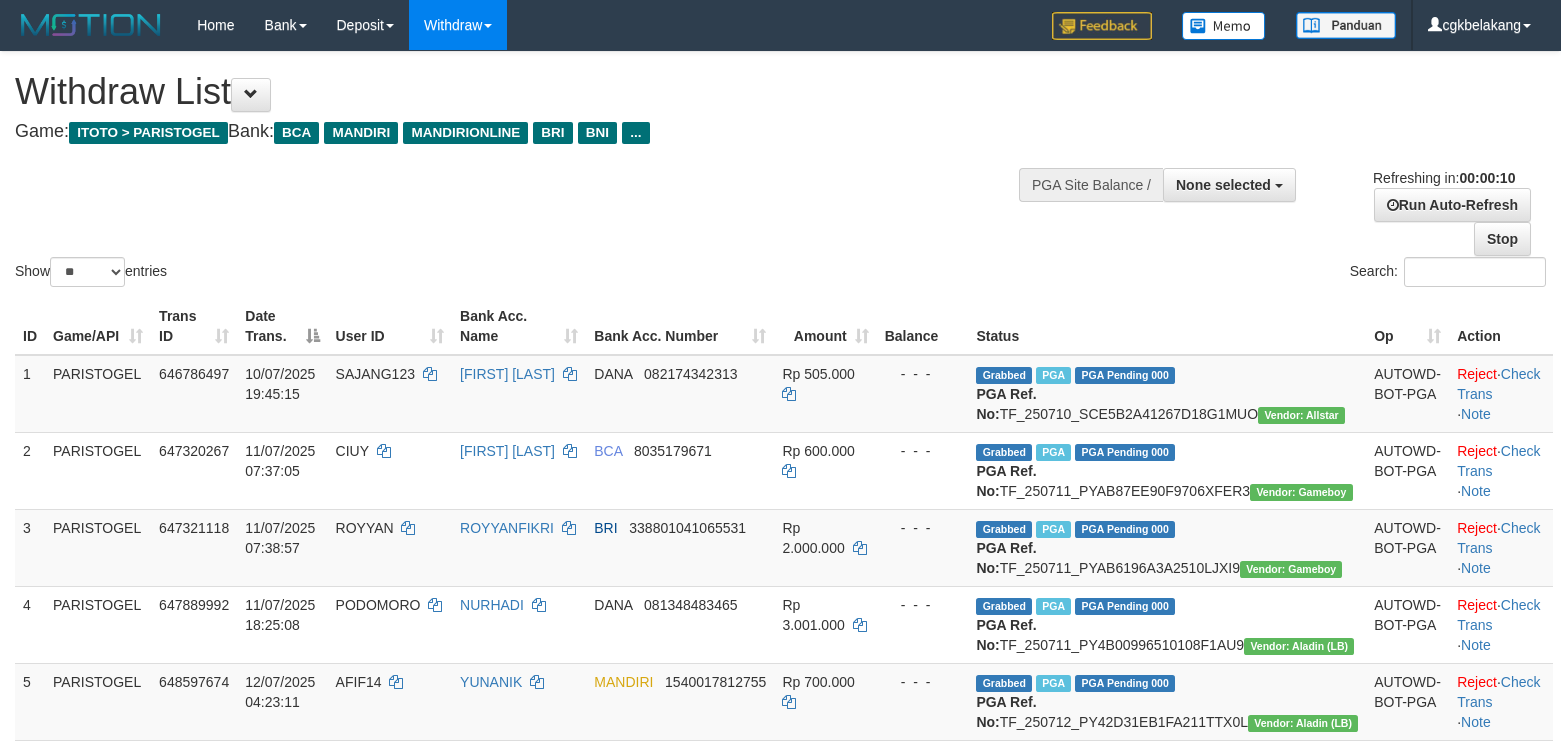 select 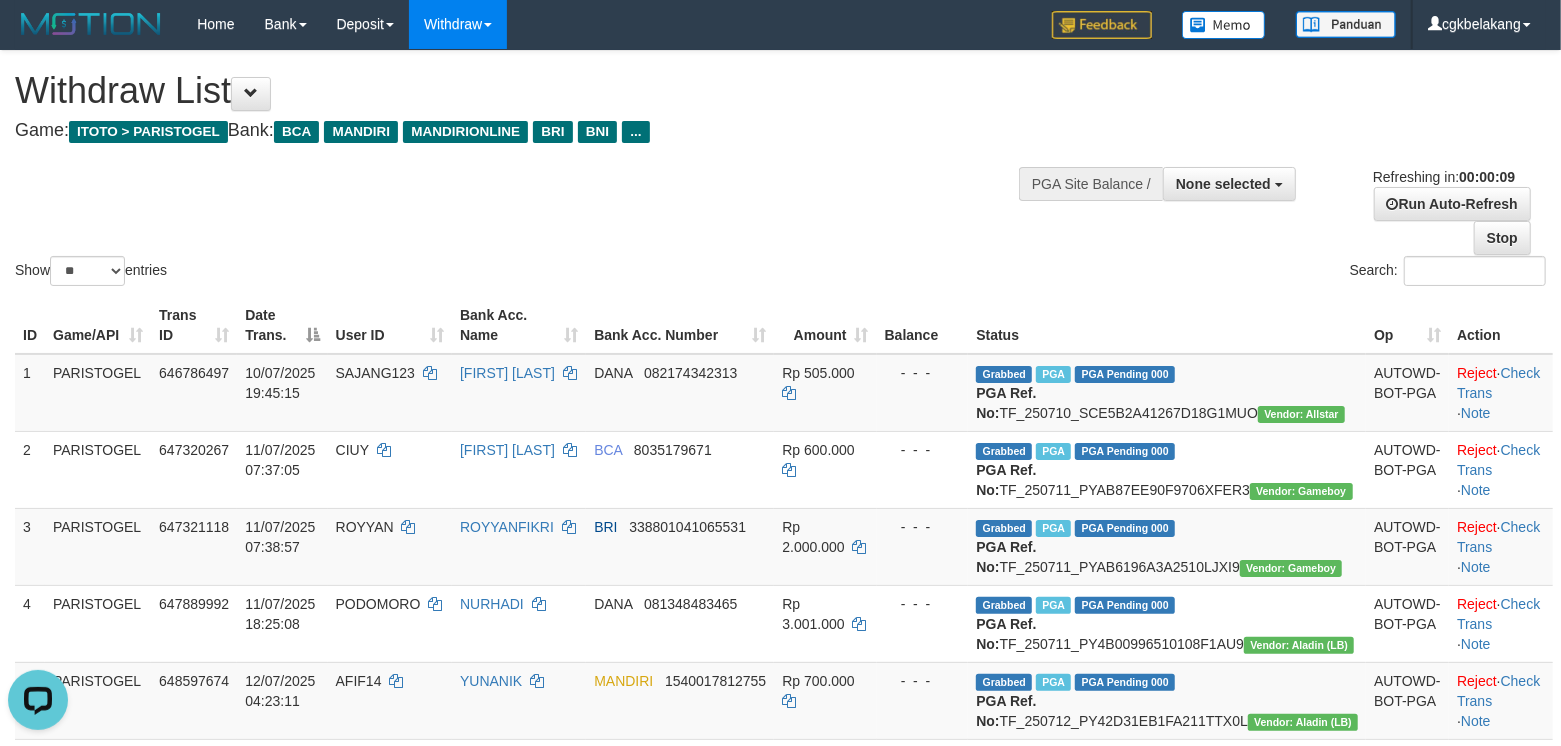scroll, scrollTop: 0, scrollLeft: 0, axis: both 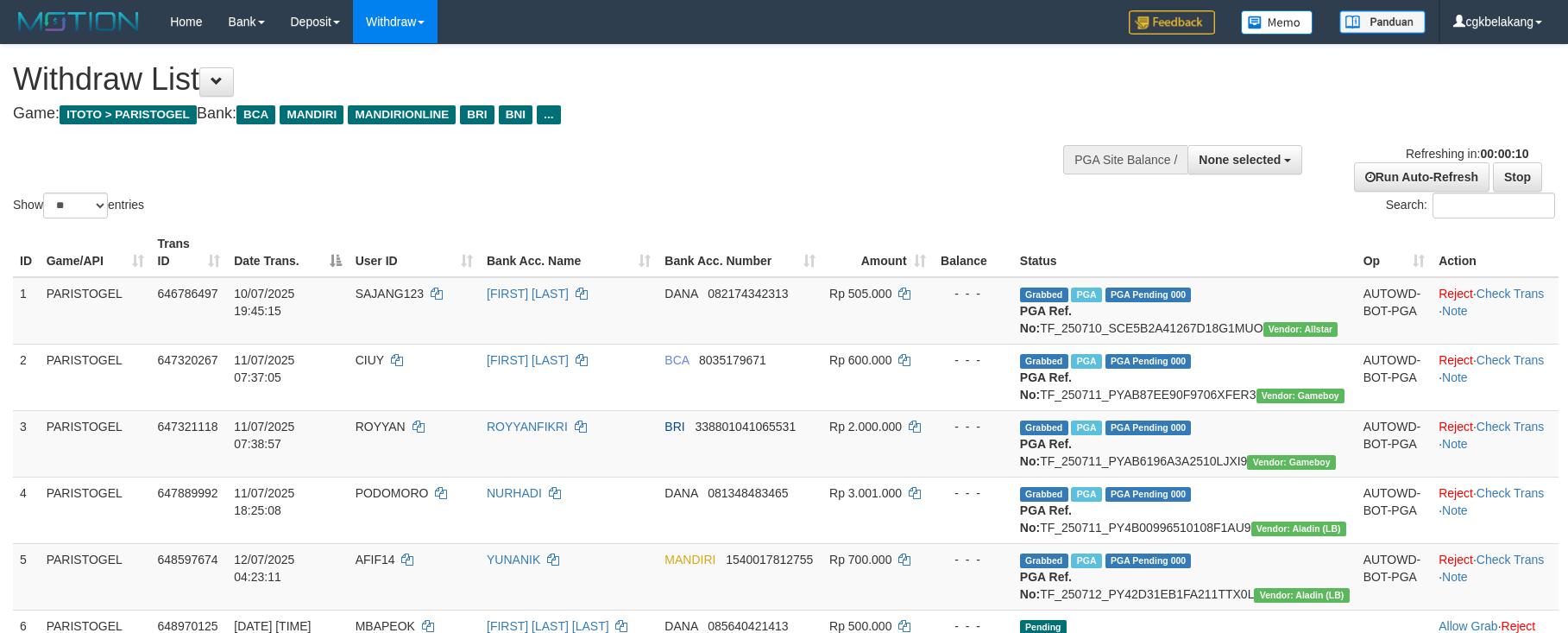 select 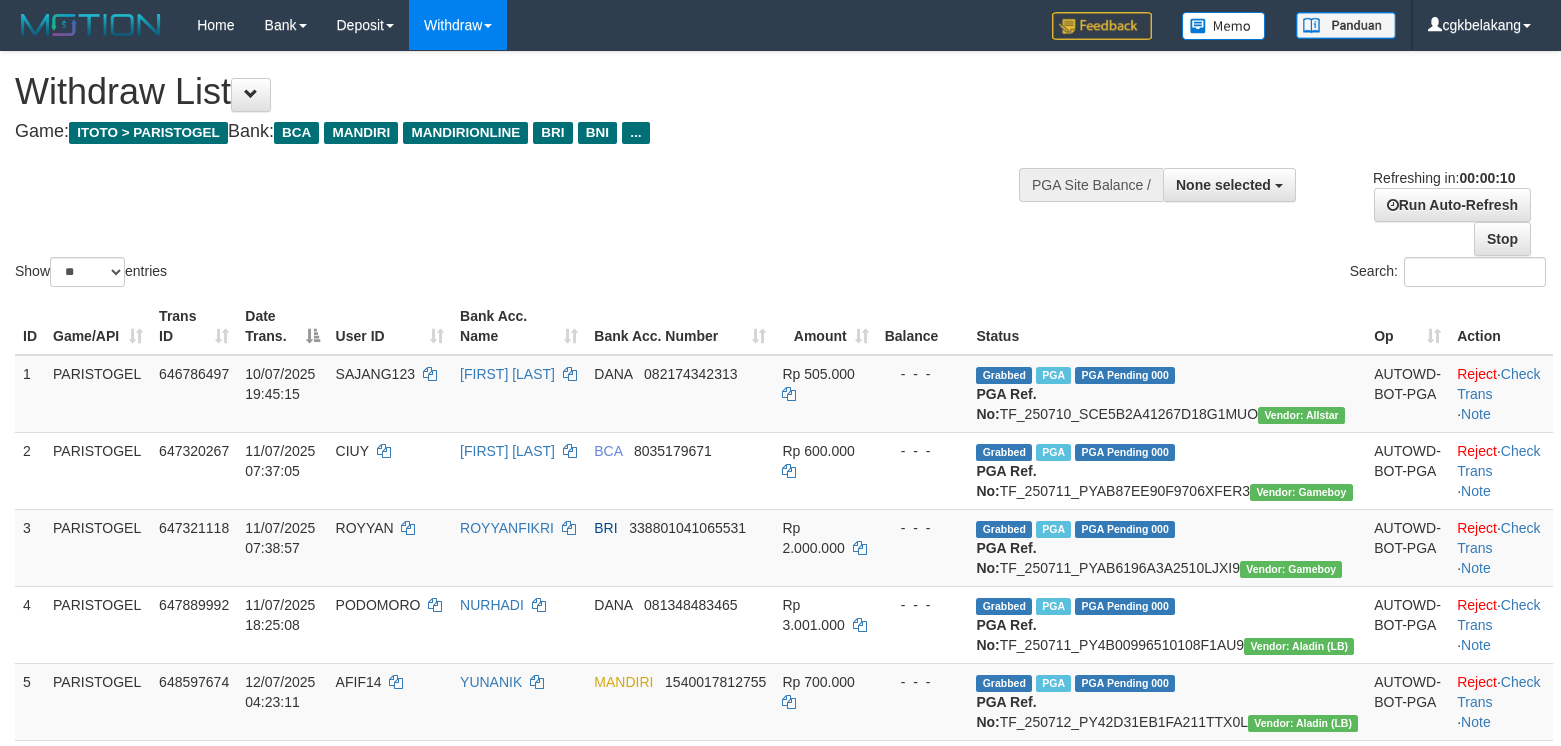 select 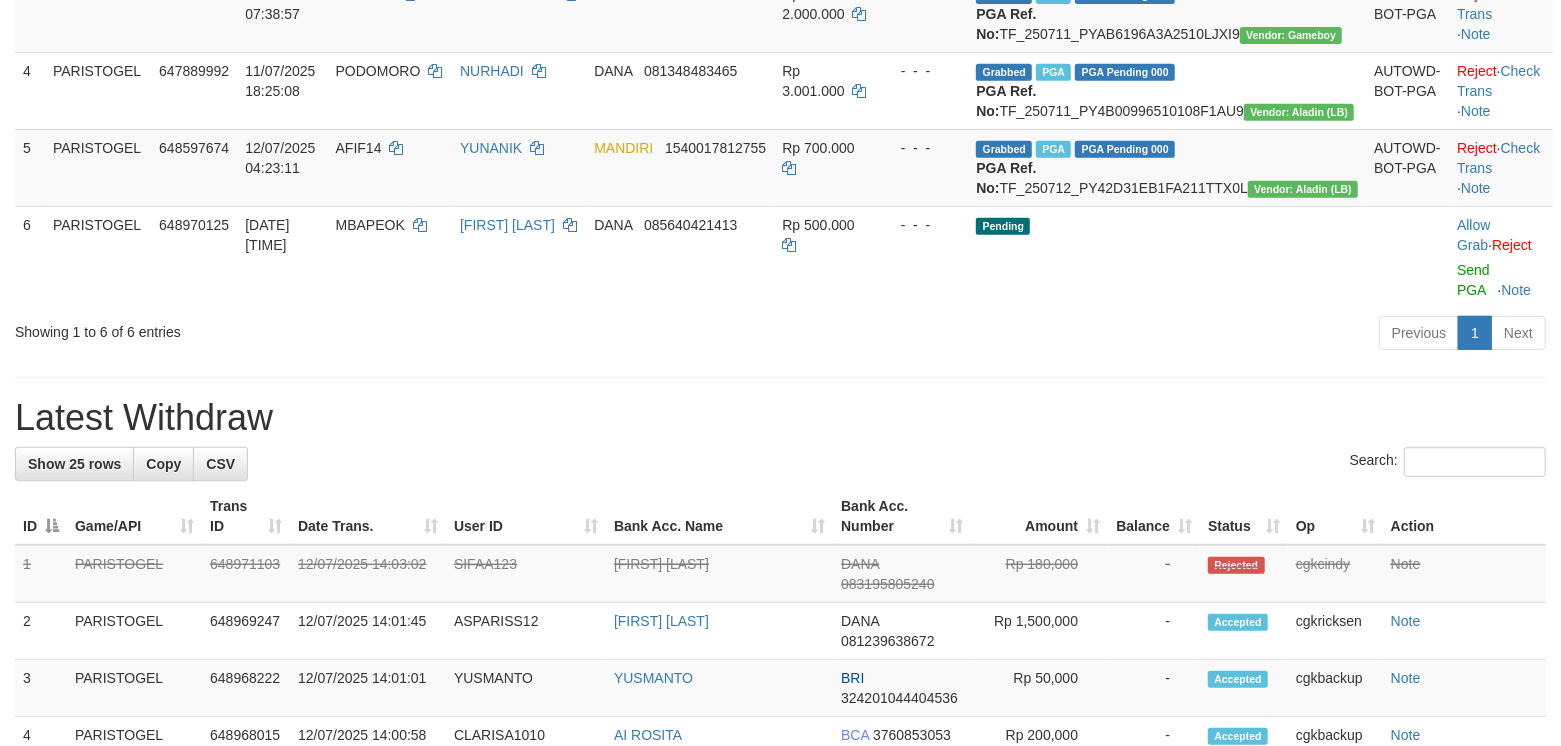 scroll, scrollTop: 134, scrollLeft: 0, axis: vertical 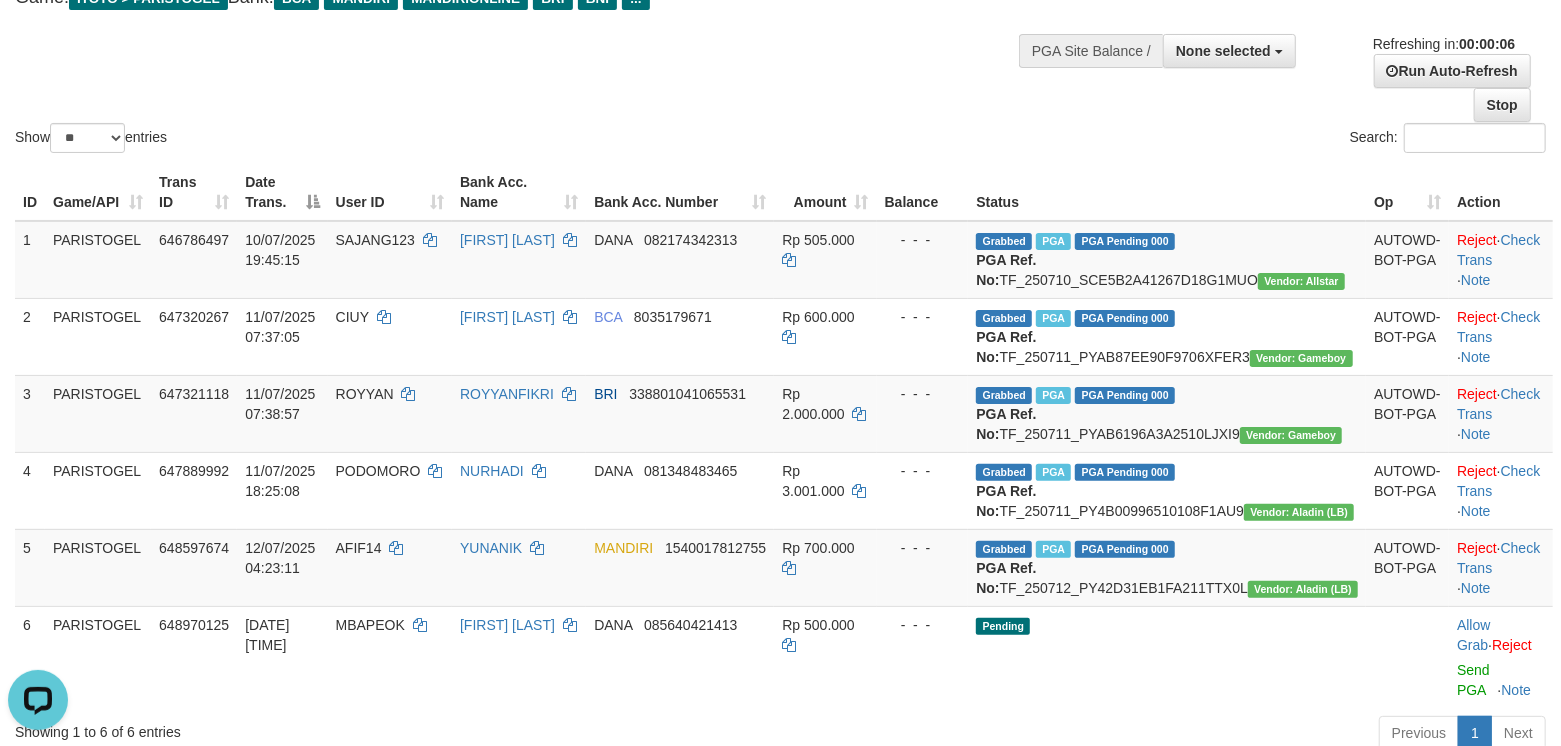 click on "Show  ** ** ** ***  entries Search:" at bounding box center (780, 37) 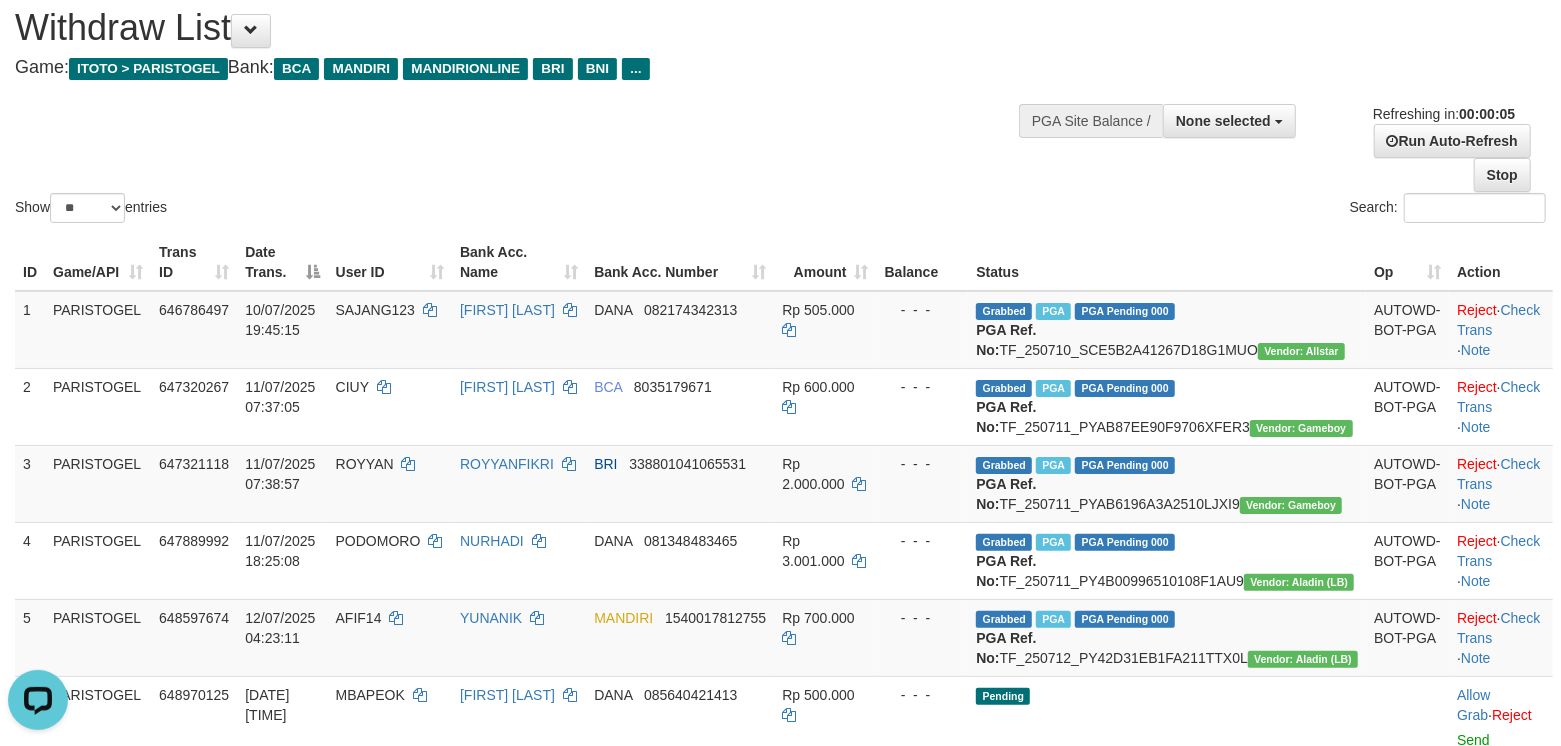 scroll, scrollTop: 0, scrollLeft: 0, axis: both 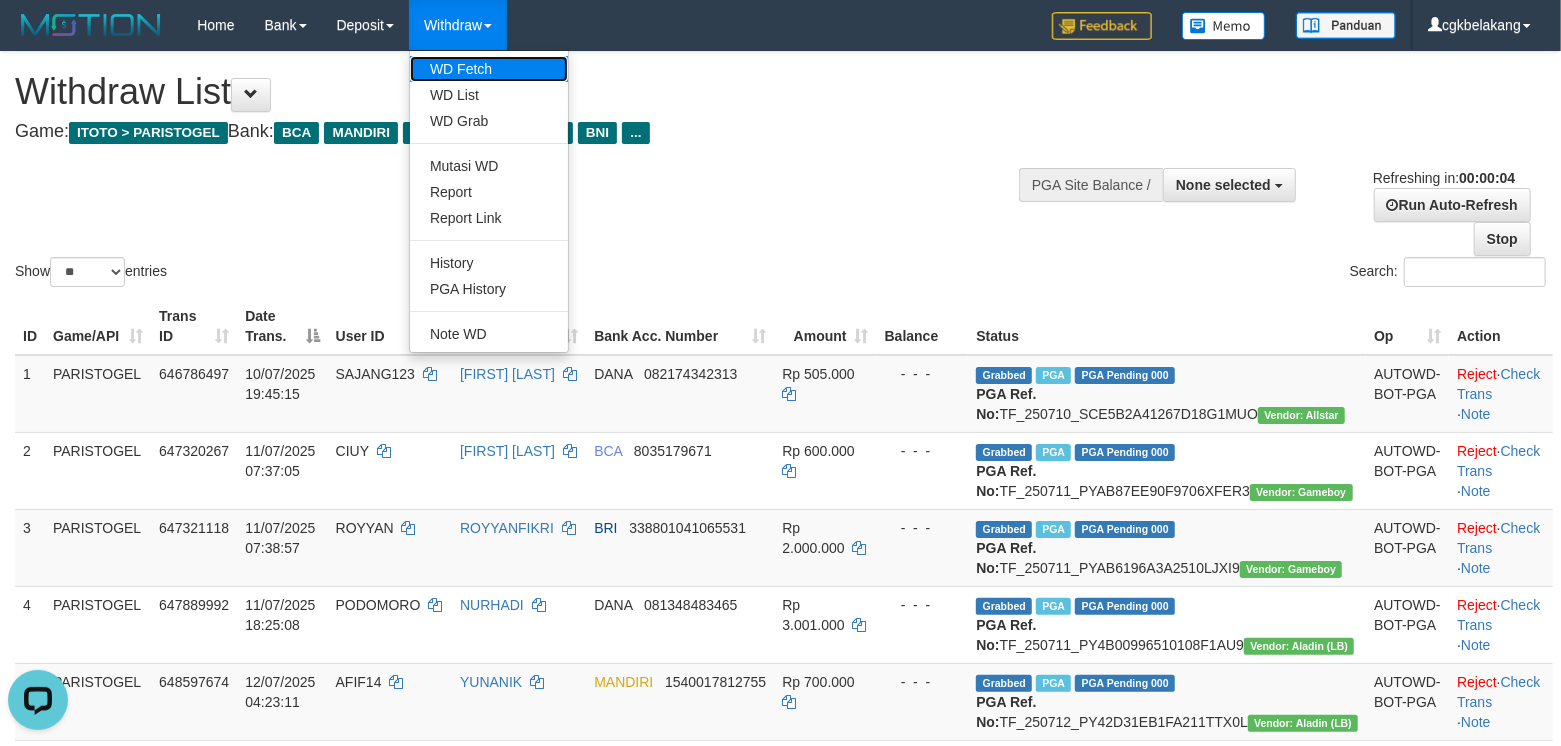 click on "WD Fetch" at bounding box center [489, 69] 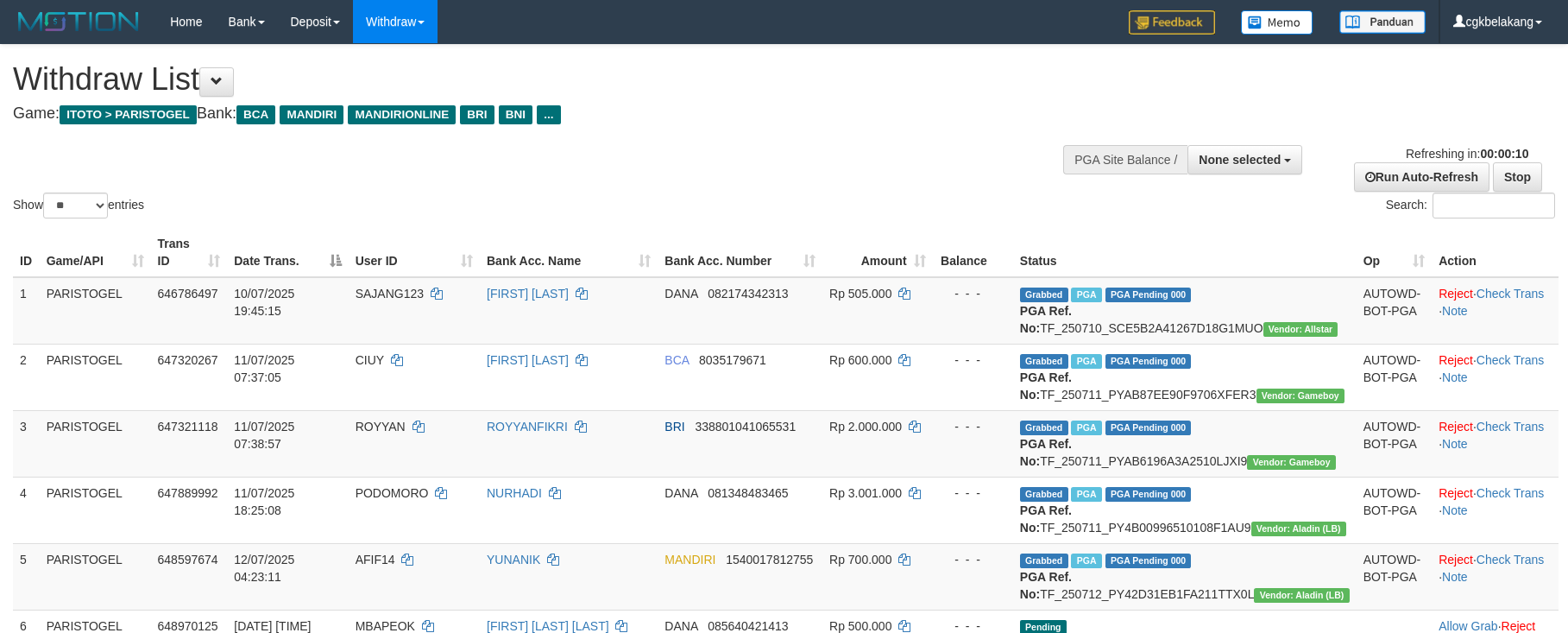 select 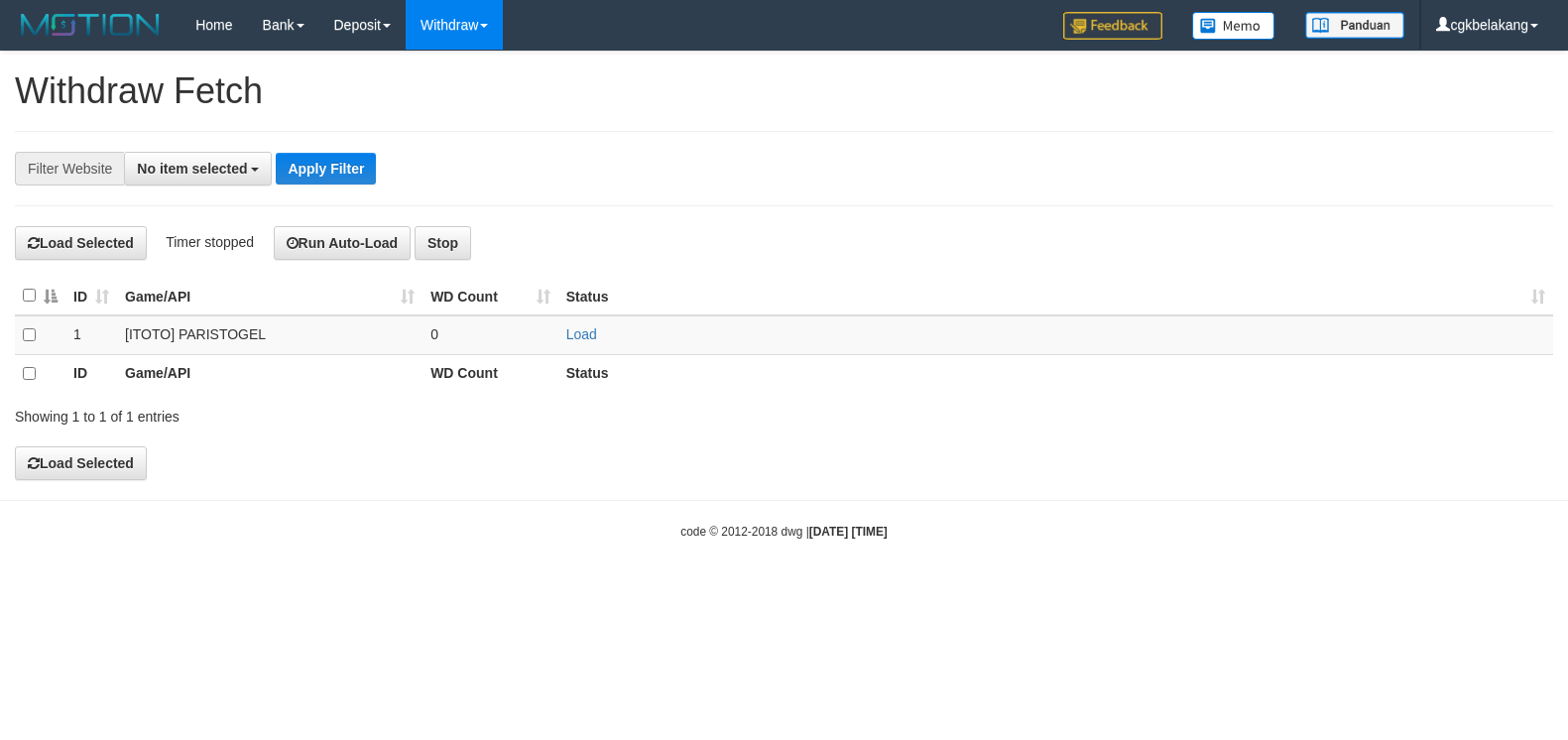 select 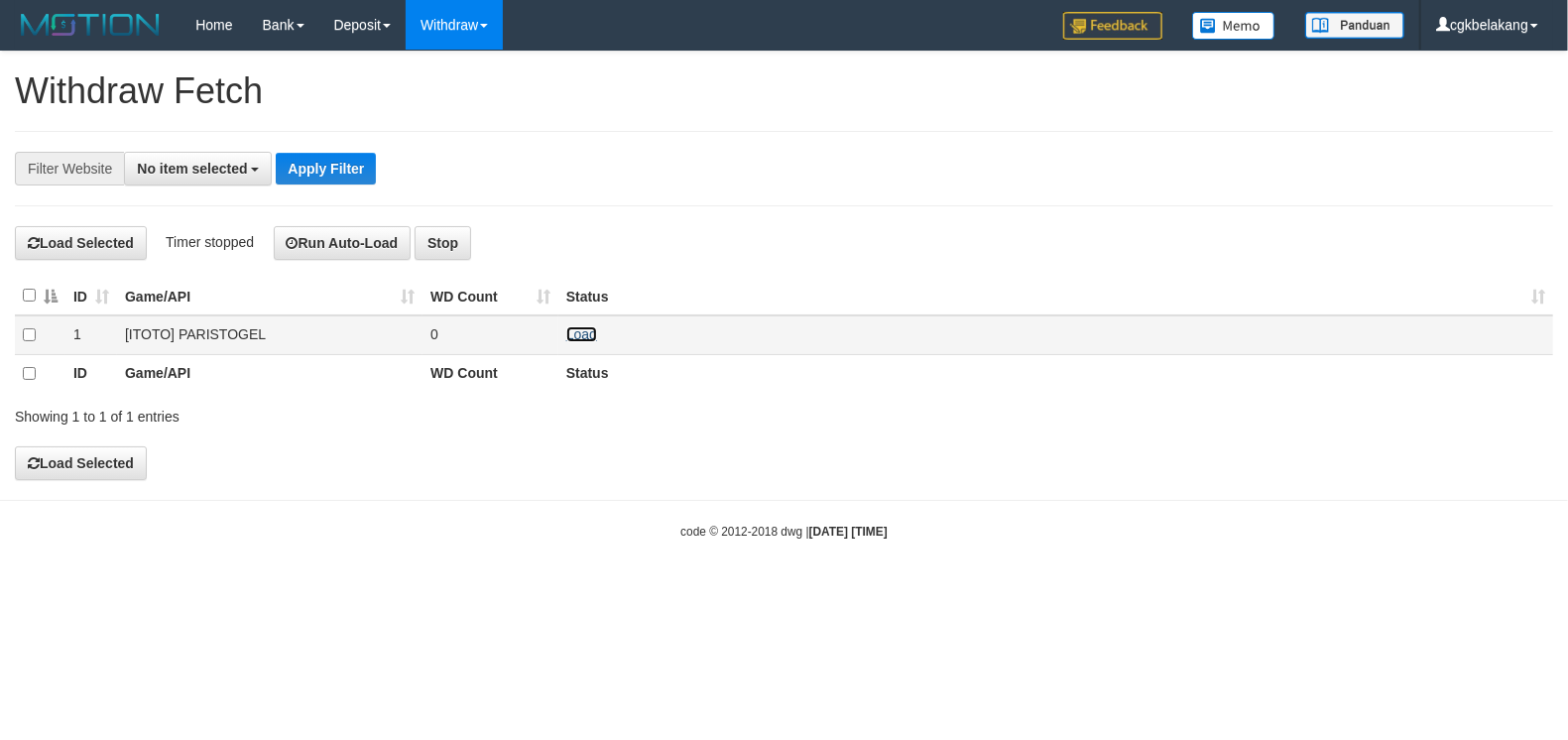 click on "Load" at bounding box center (581, 334) 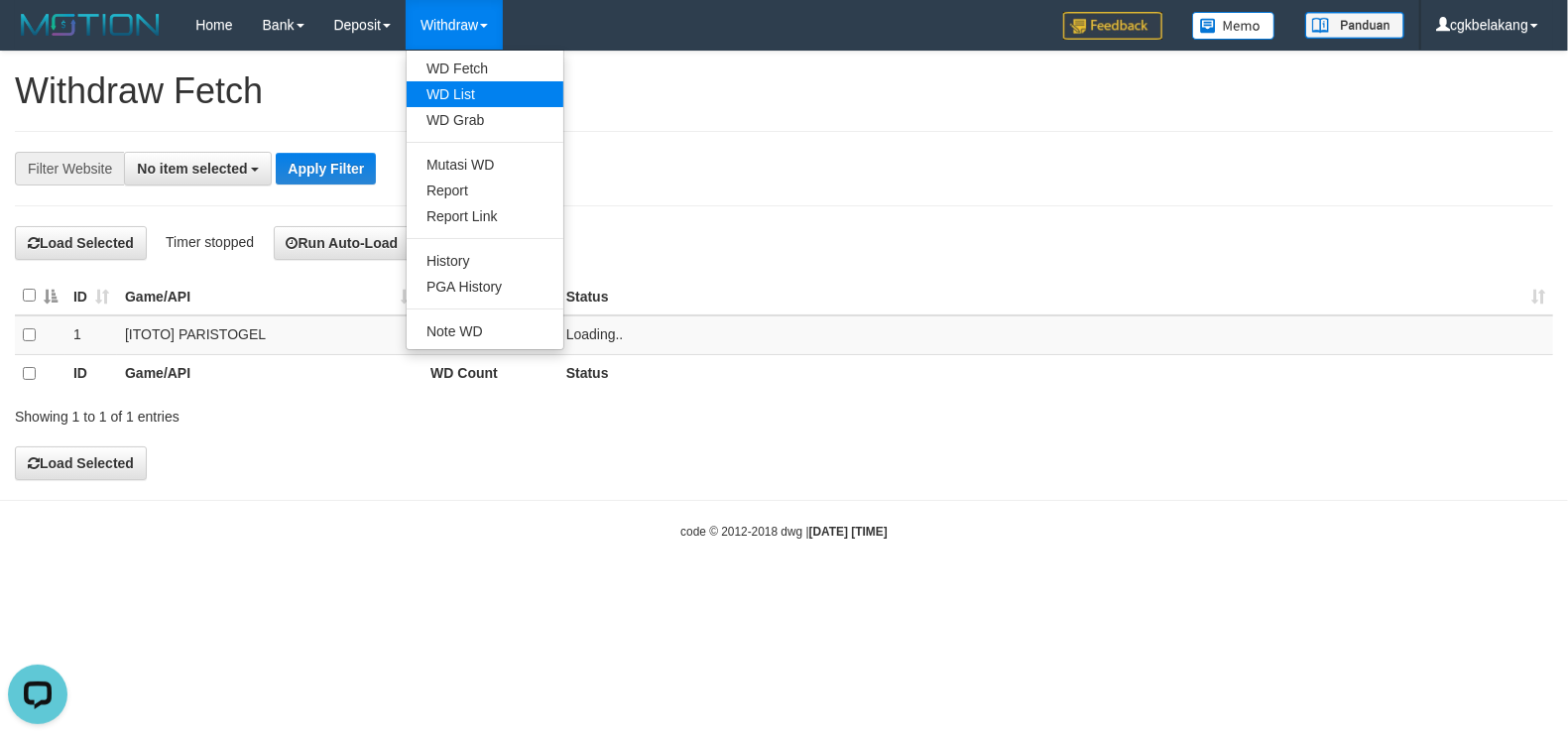 scroll, scrollTop: 0, scrollLeft: 0, axis: both 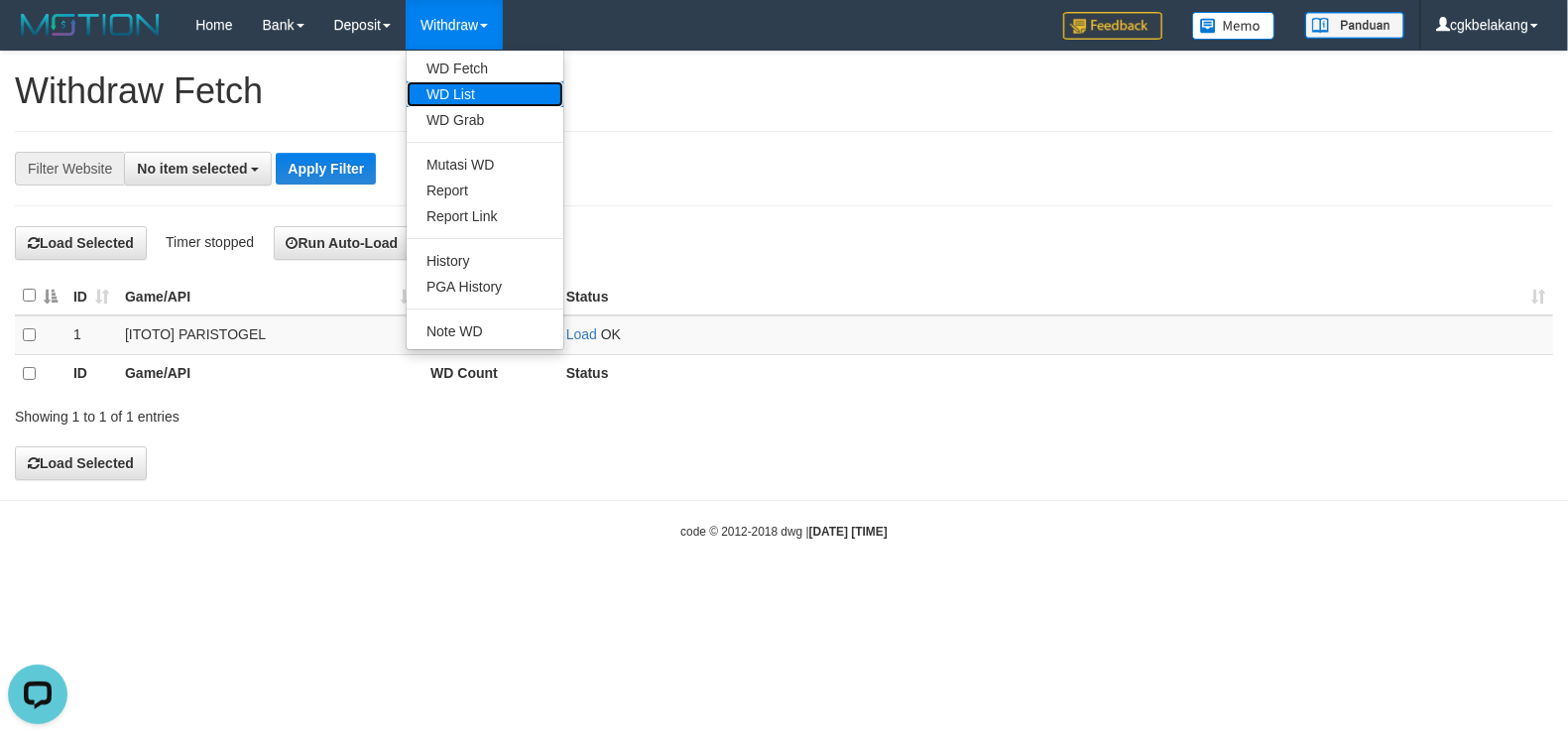 click on "WD List" at bounding box center [485, 94] 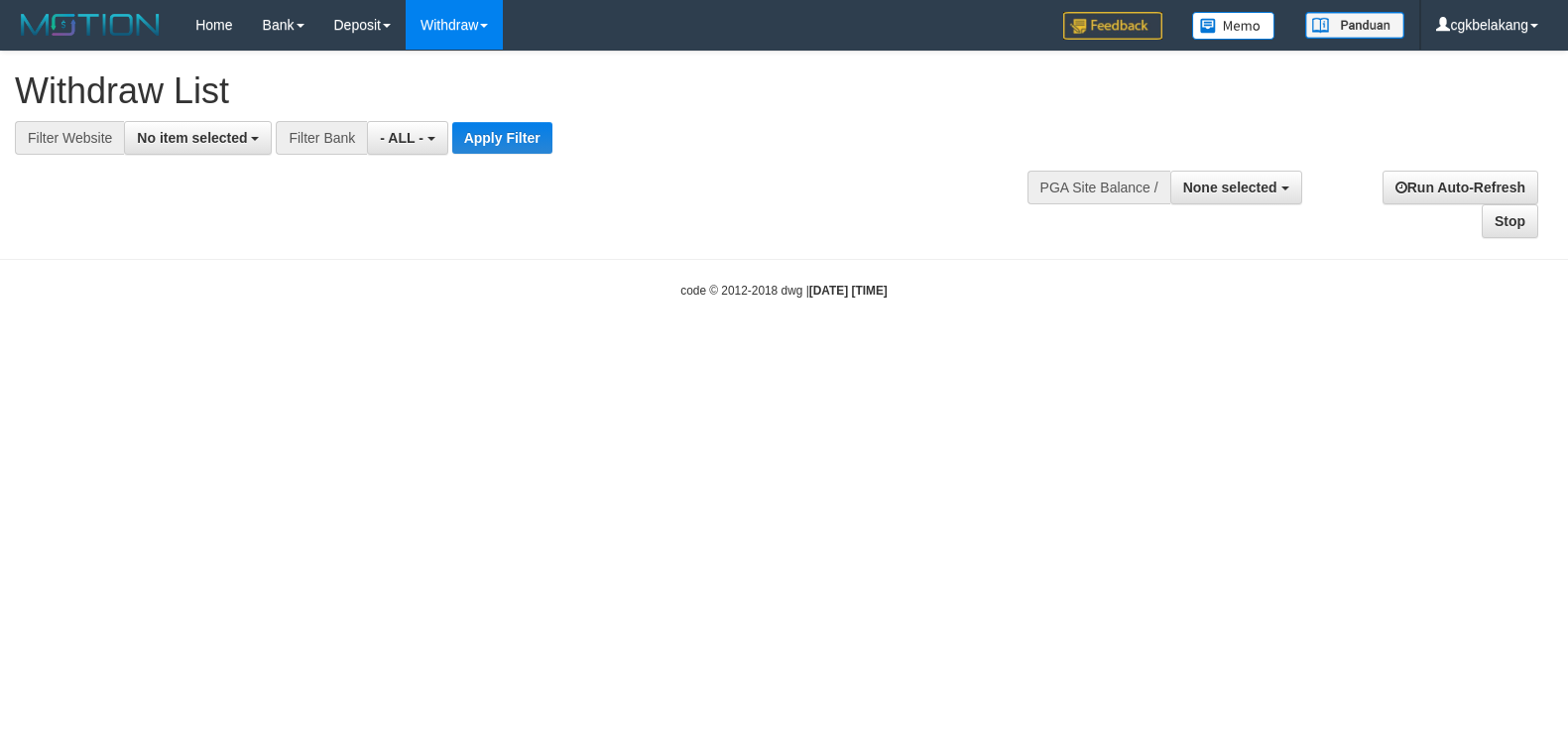 select 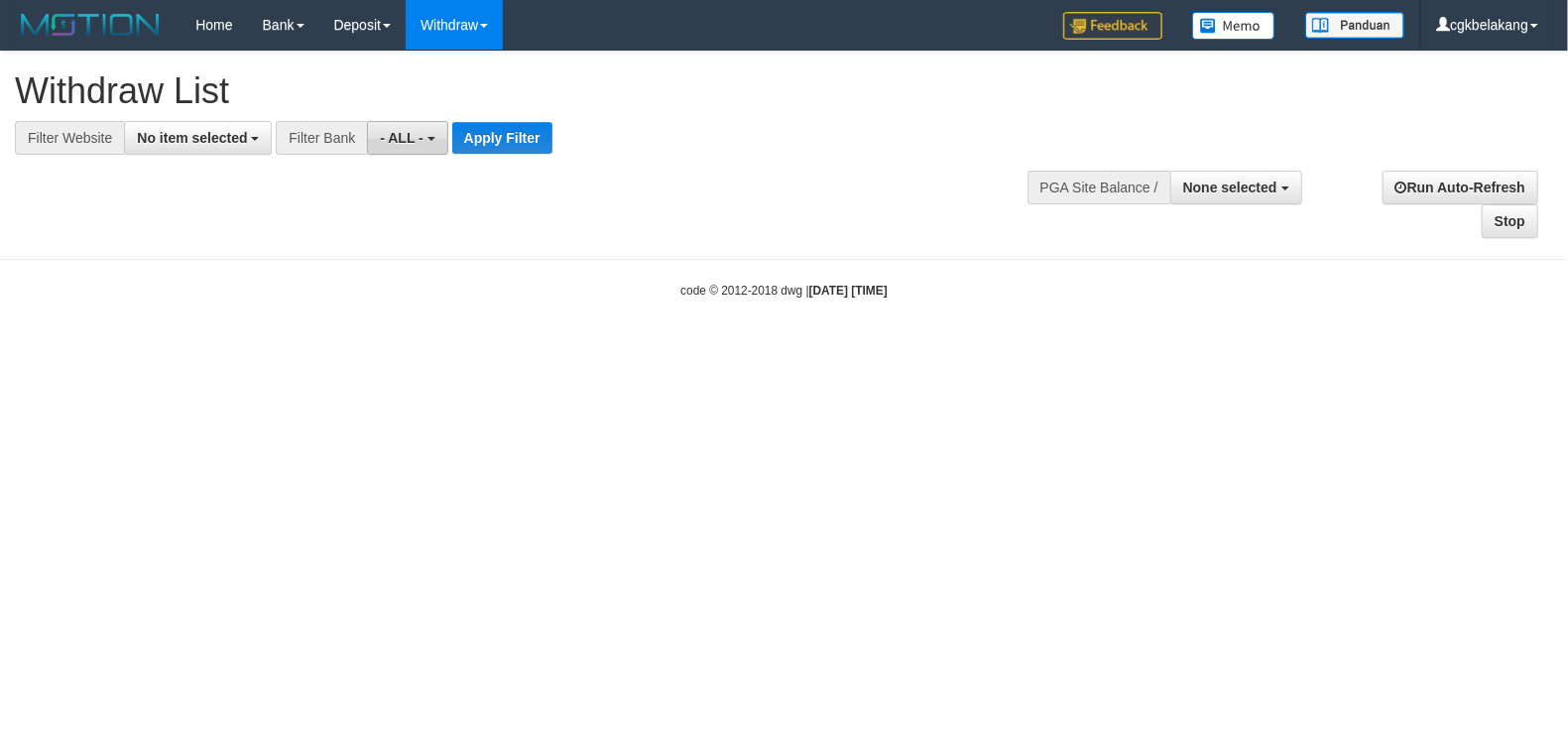 click on "- ALL -" at bounding box center [407, 138] 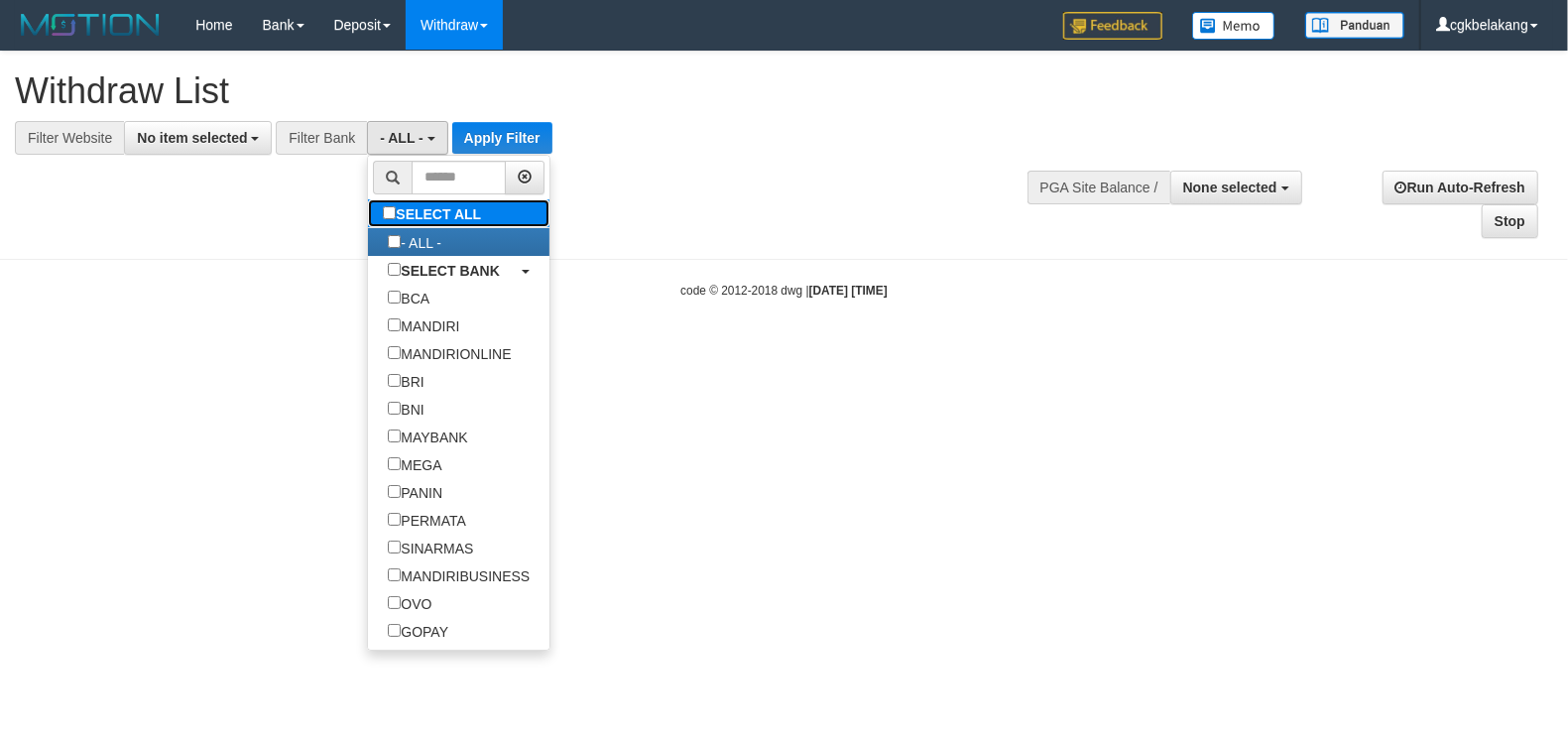click on "SELECT ALL" at bounding box center (434, 213) 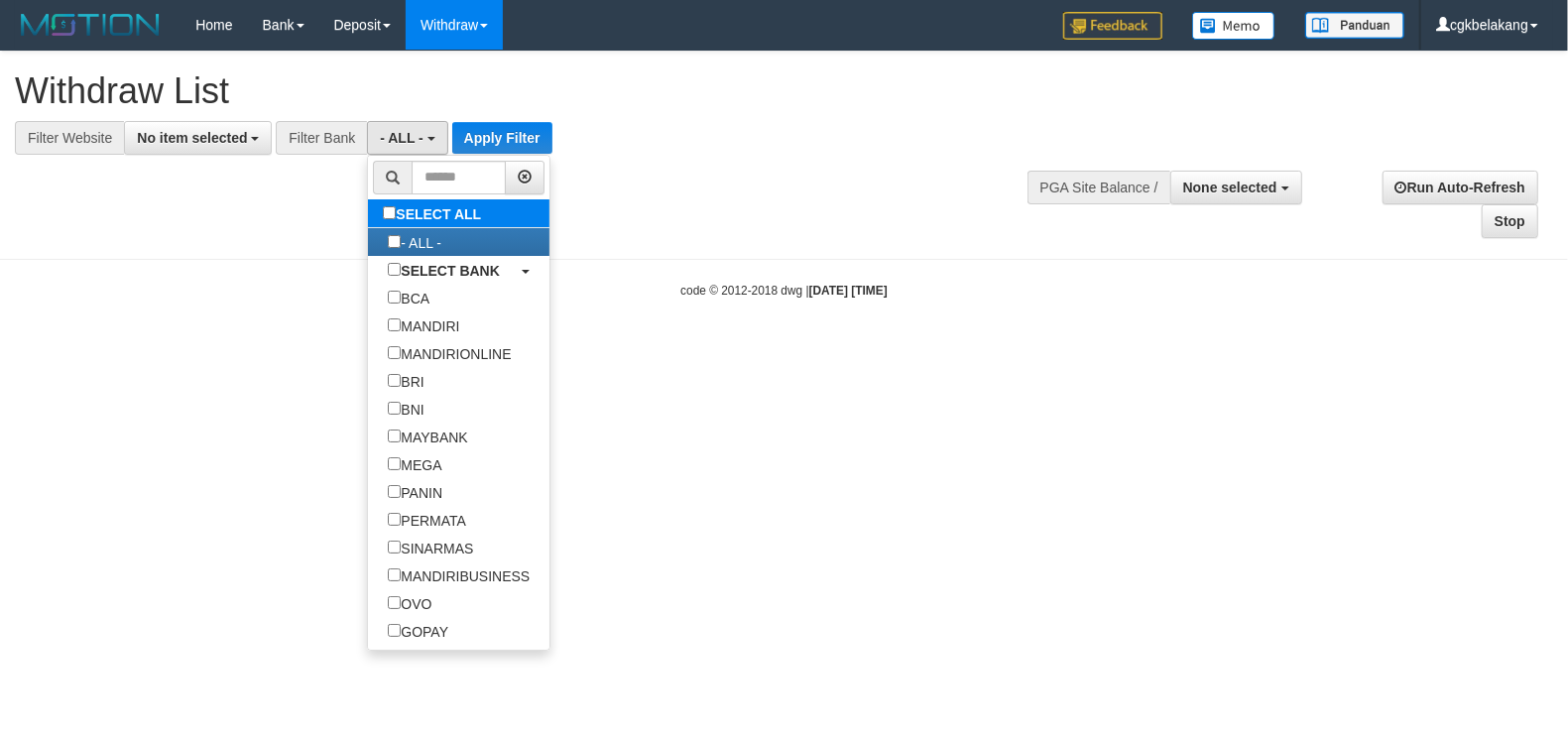 type 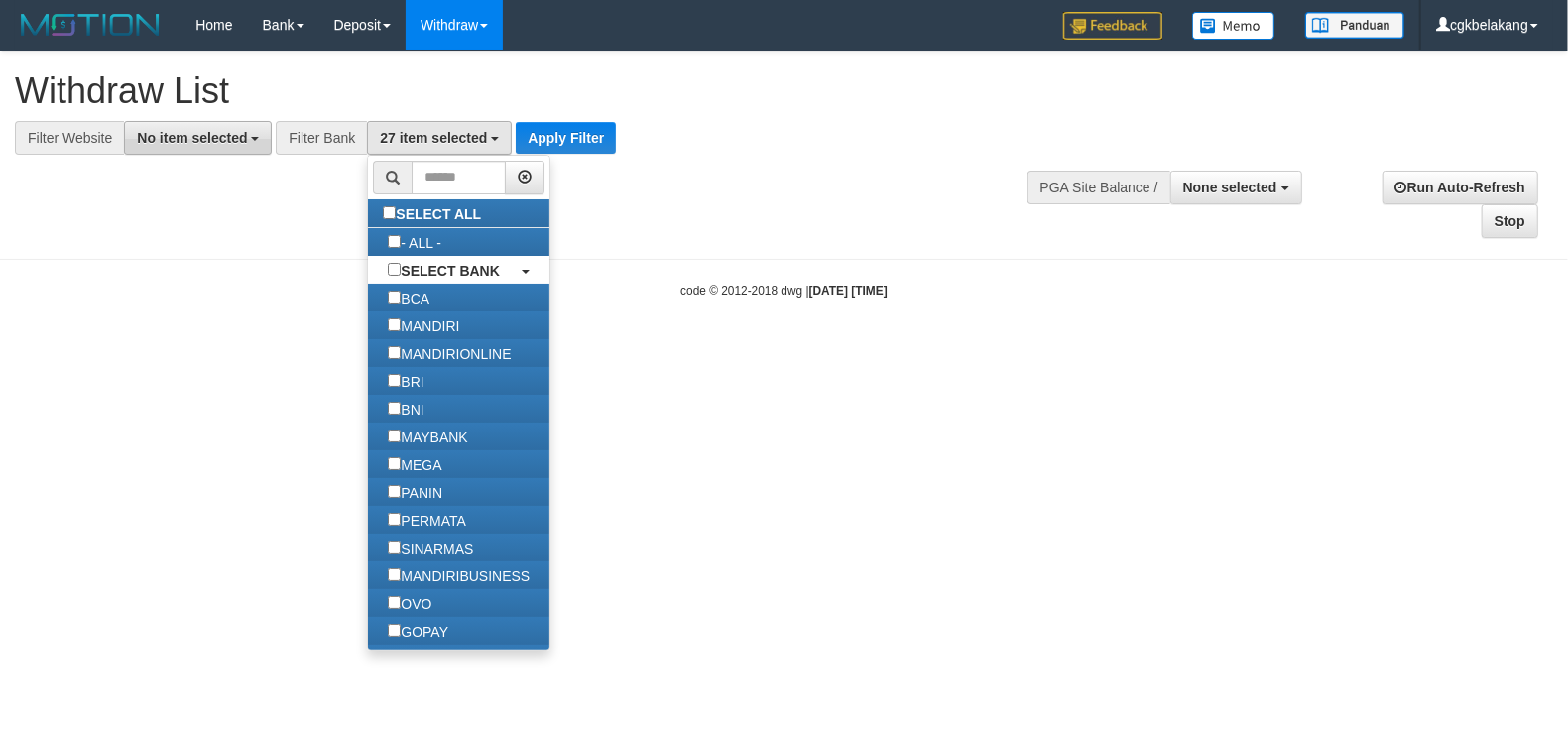 click on "No item selected" at bounding box center (191, 138) 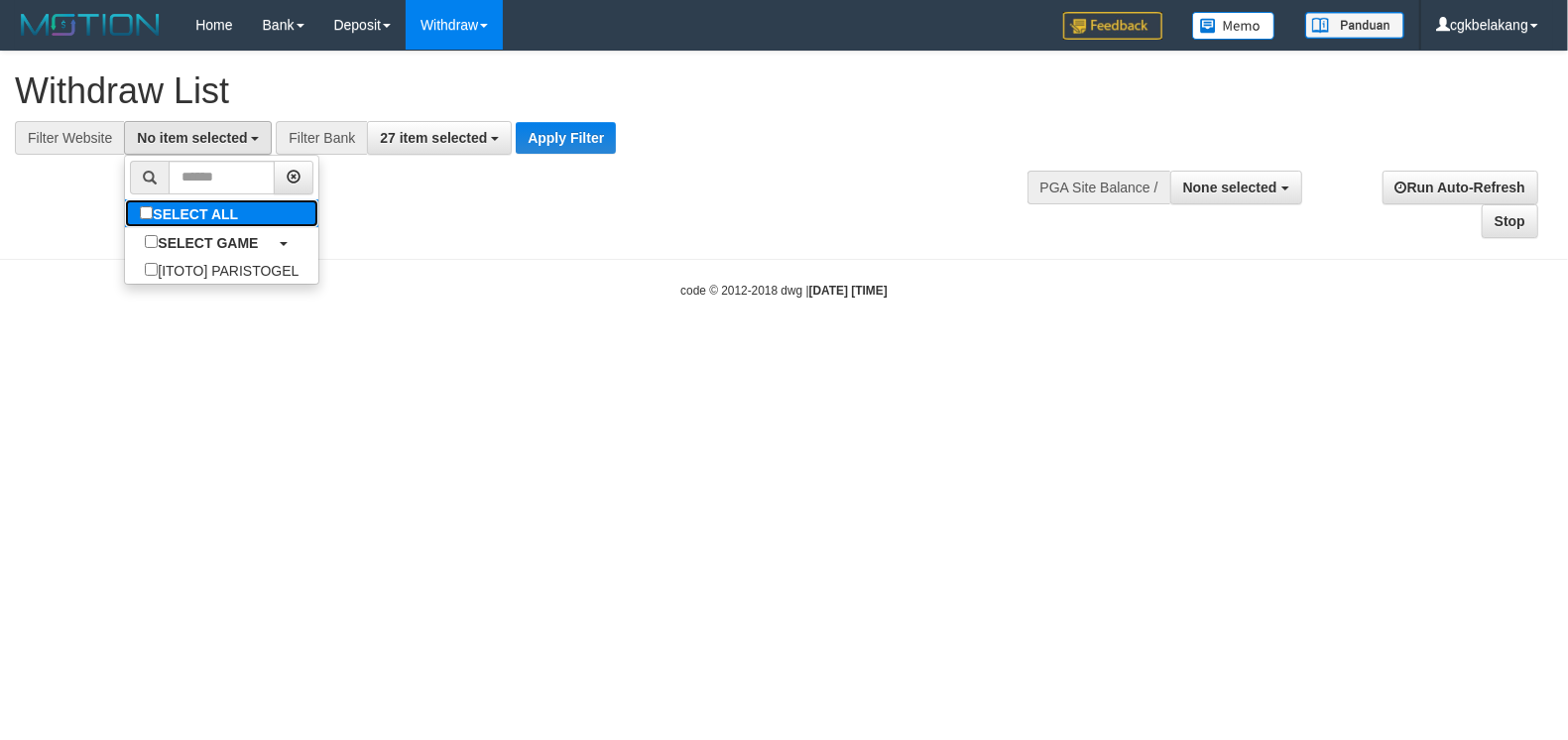 click on "SELECT ALL" at bounding box center (191, 213) 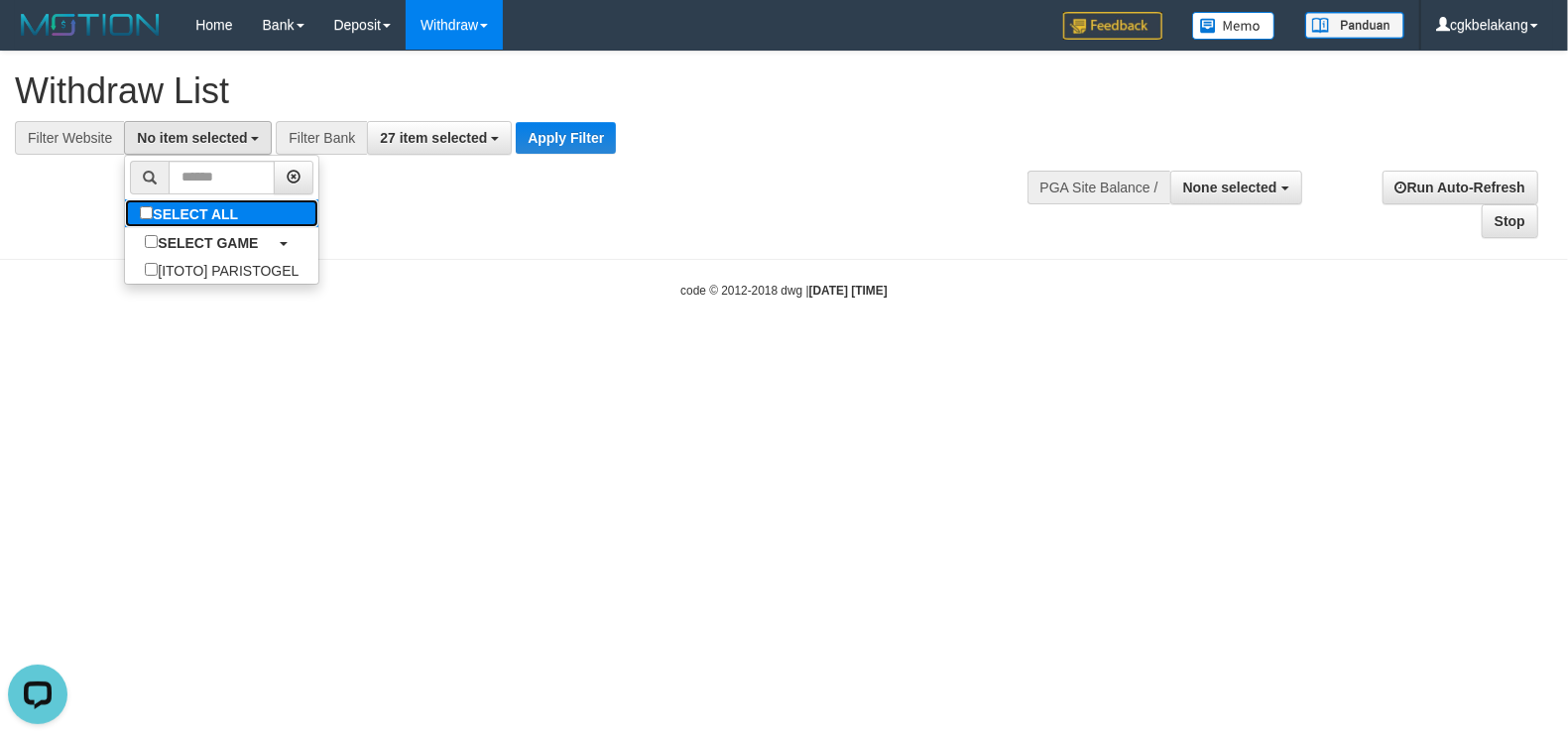 scroll, scrollTop: 0, scrollLeft: 0, axis: both 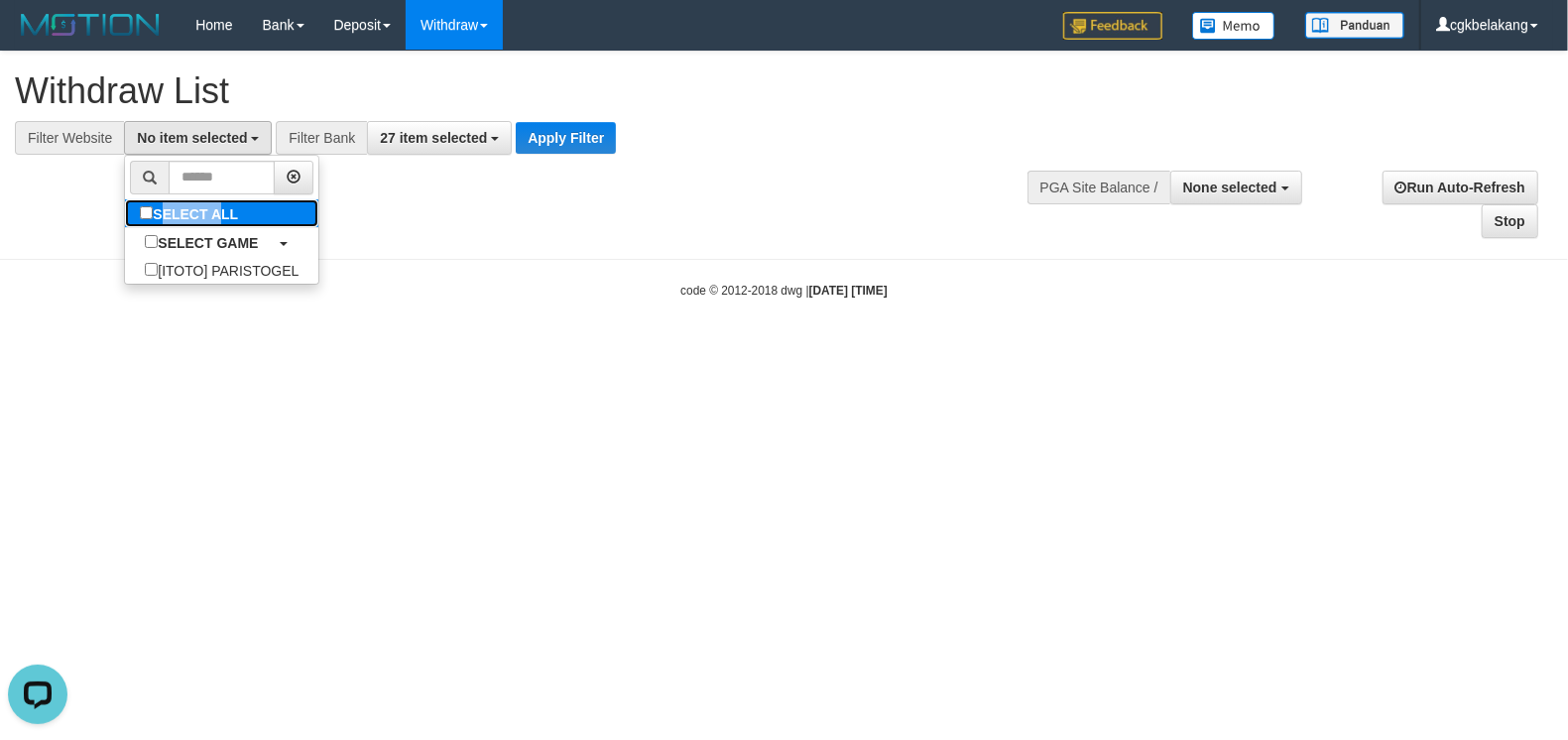 click on "SELECT ALL" at bounding box center (191, 213) 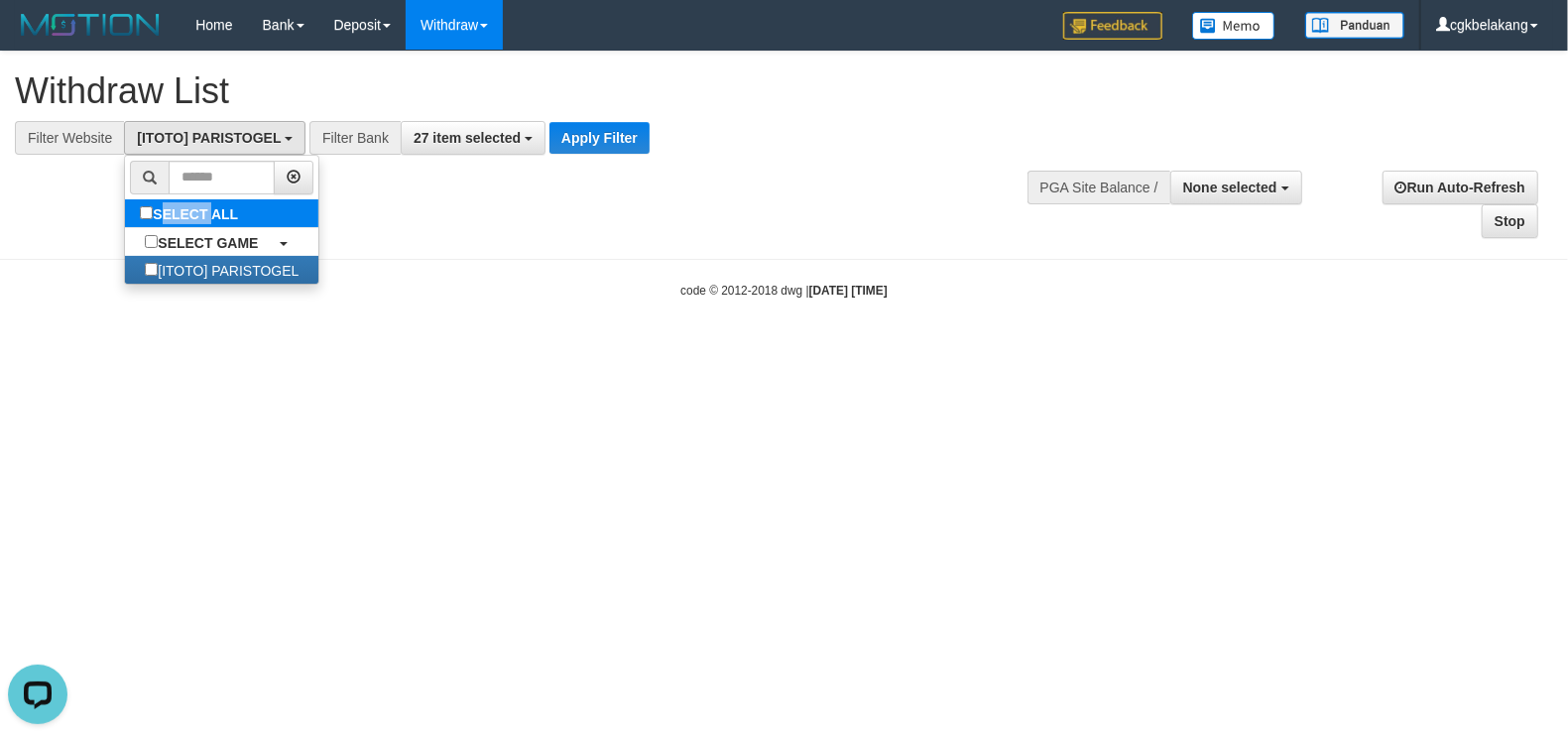 scroll, scrollTop: 17, scrollLeft: 0, axis: vertical 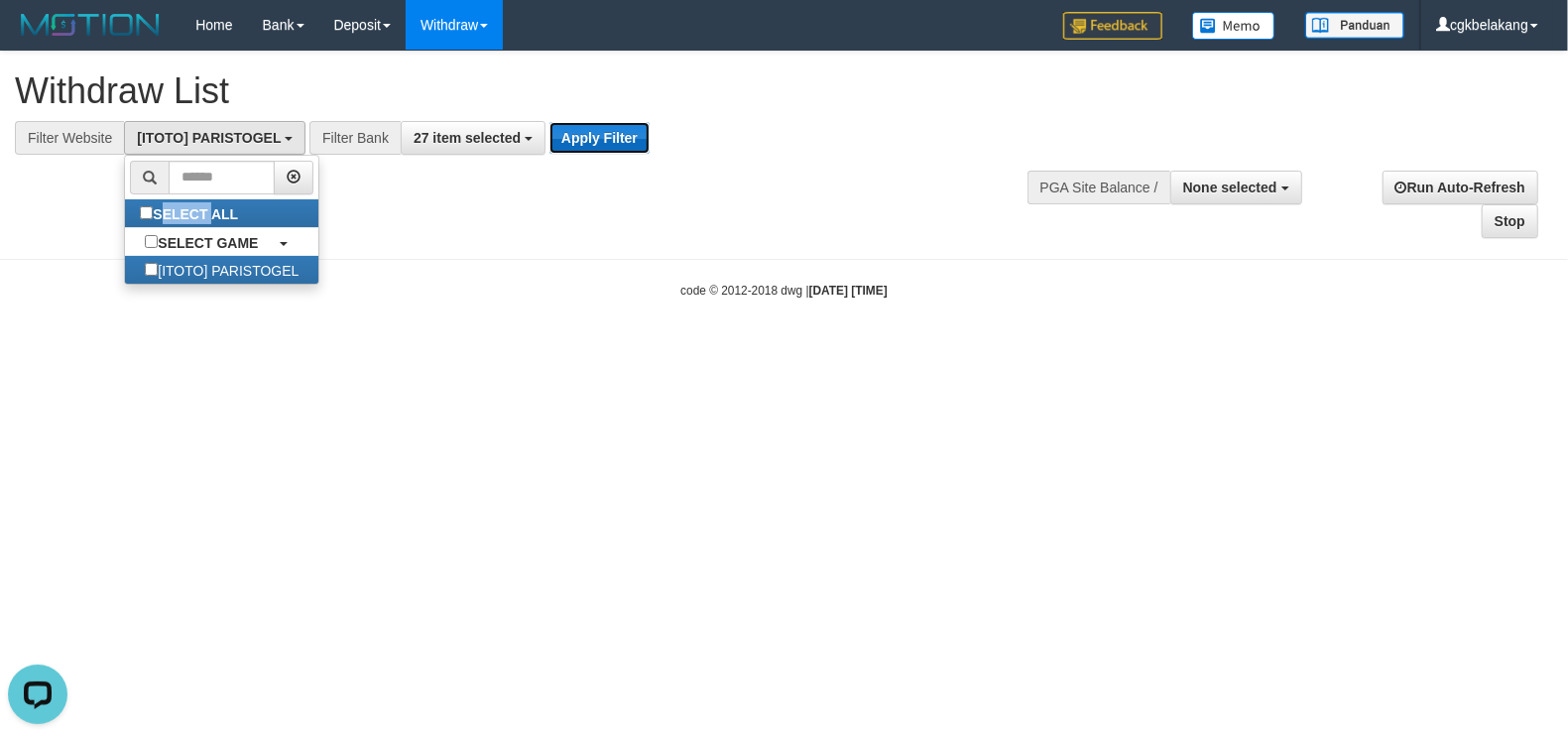 click on "Apply Filter" at bounding box center (599, 138) 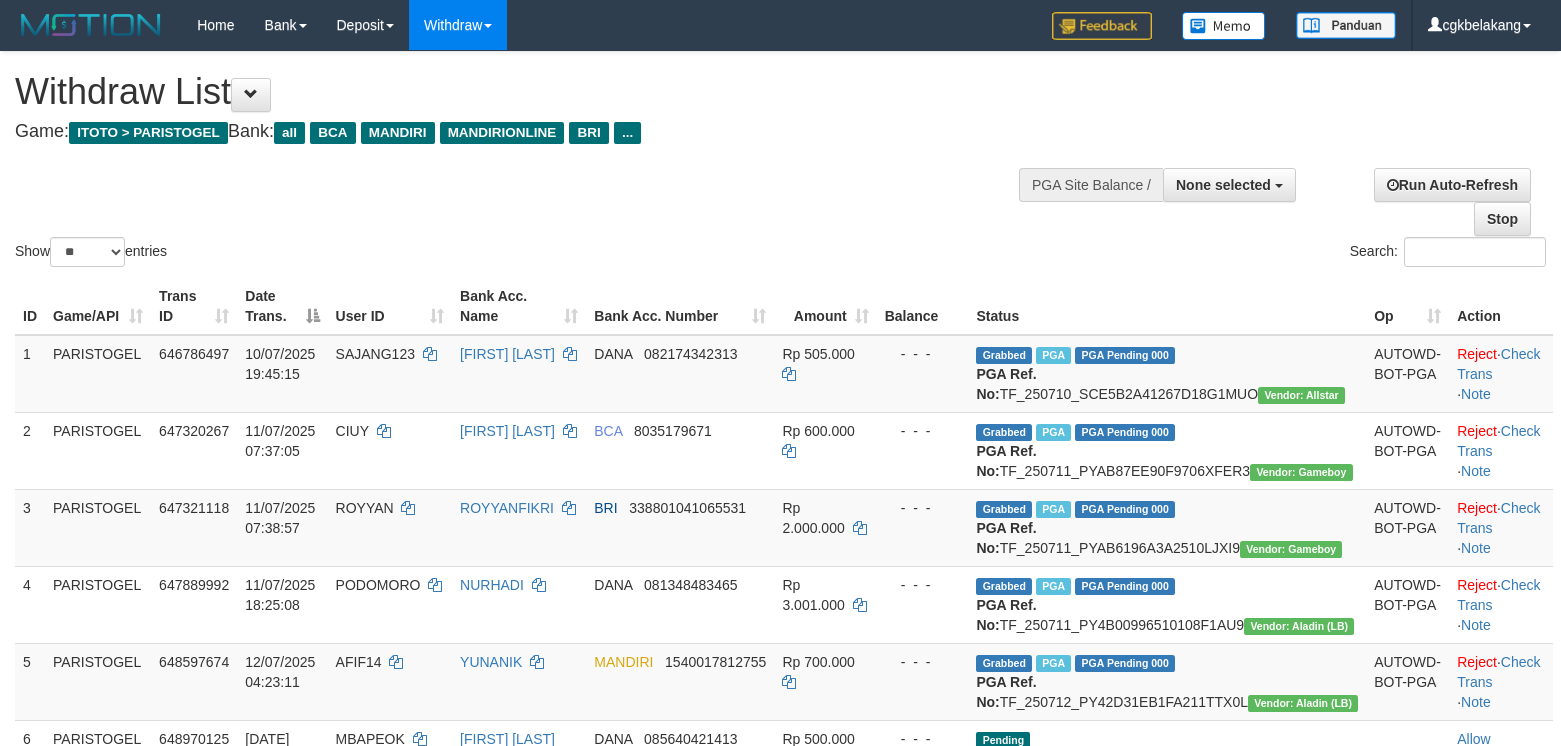 select 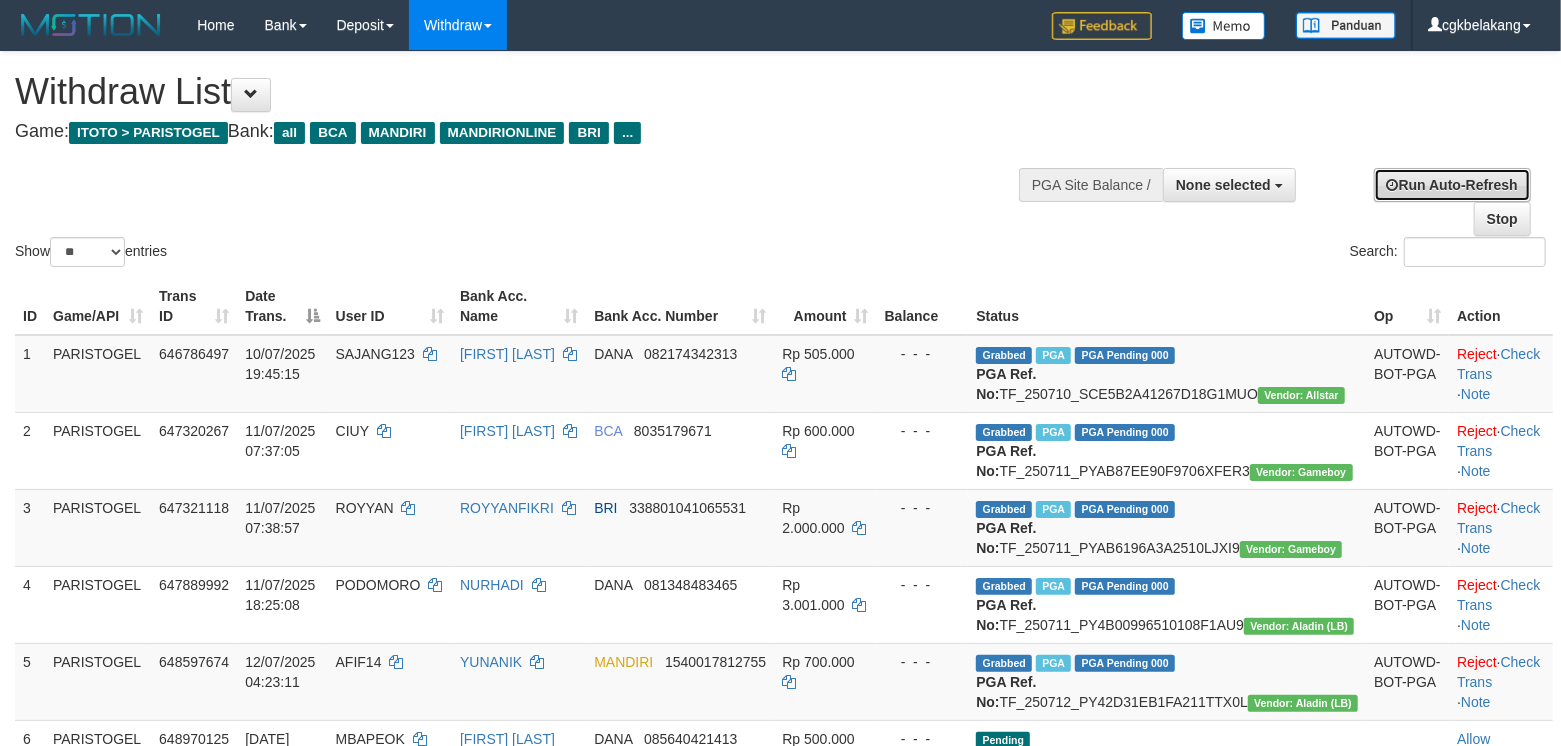click on "Run Auto-Refresh" at bounding box center [1452, 185] 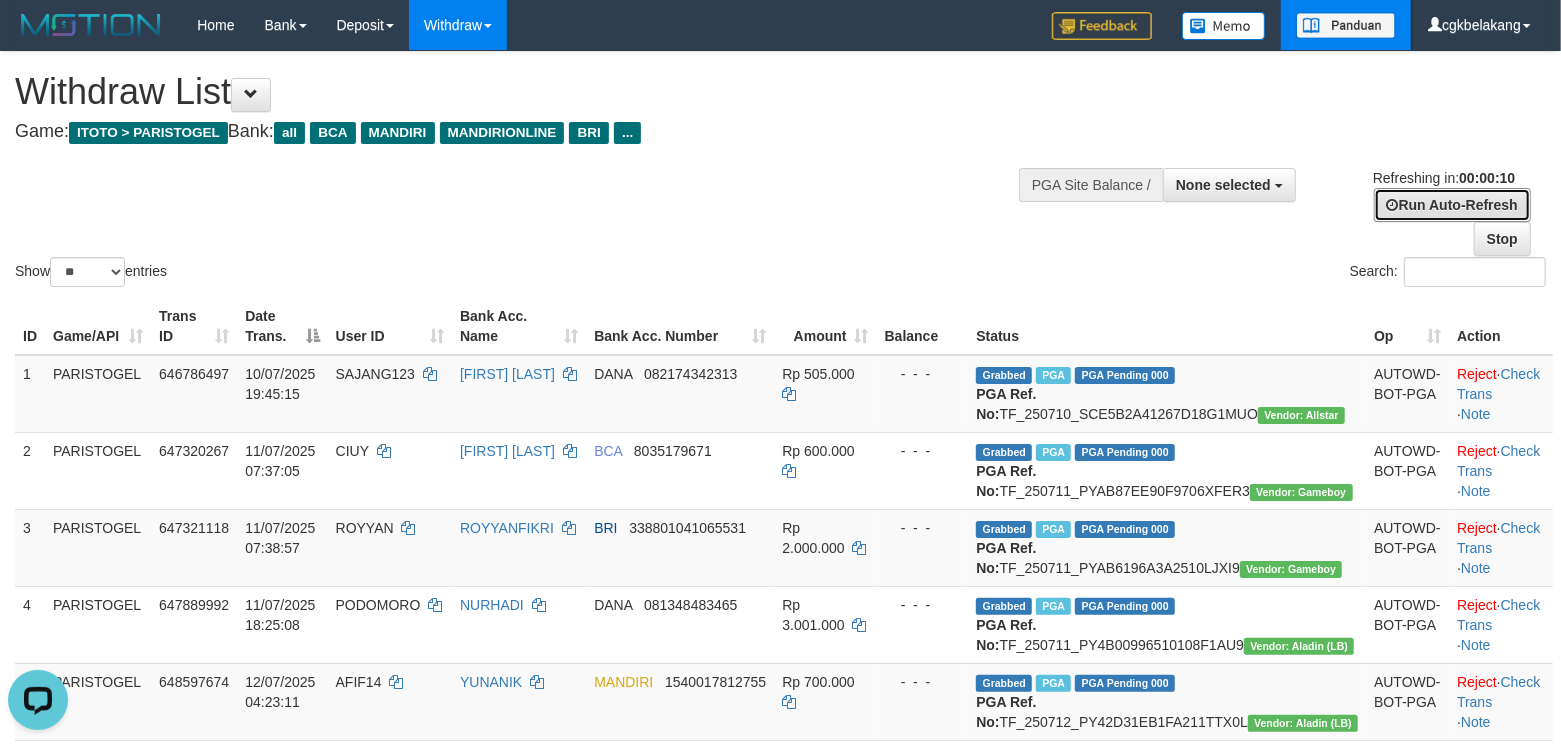 scroll, scrollTop: 0, scrollLeft: 0, axis: both 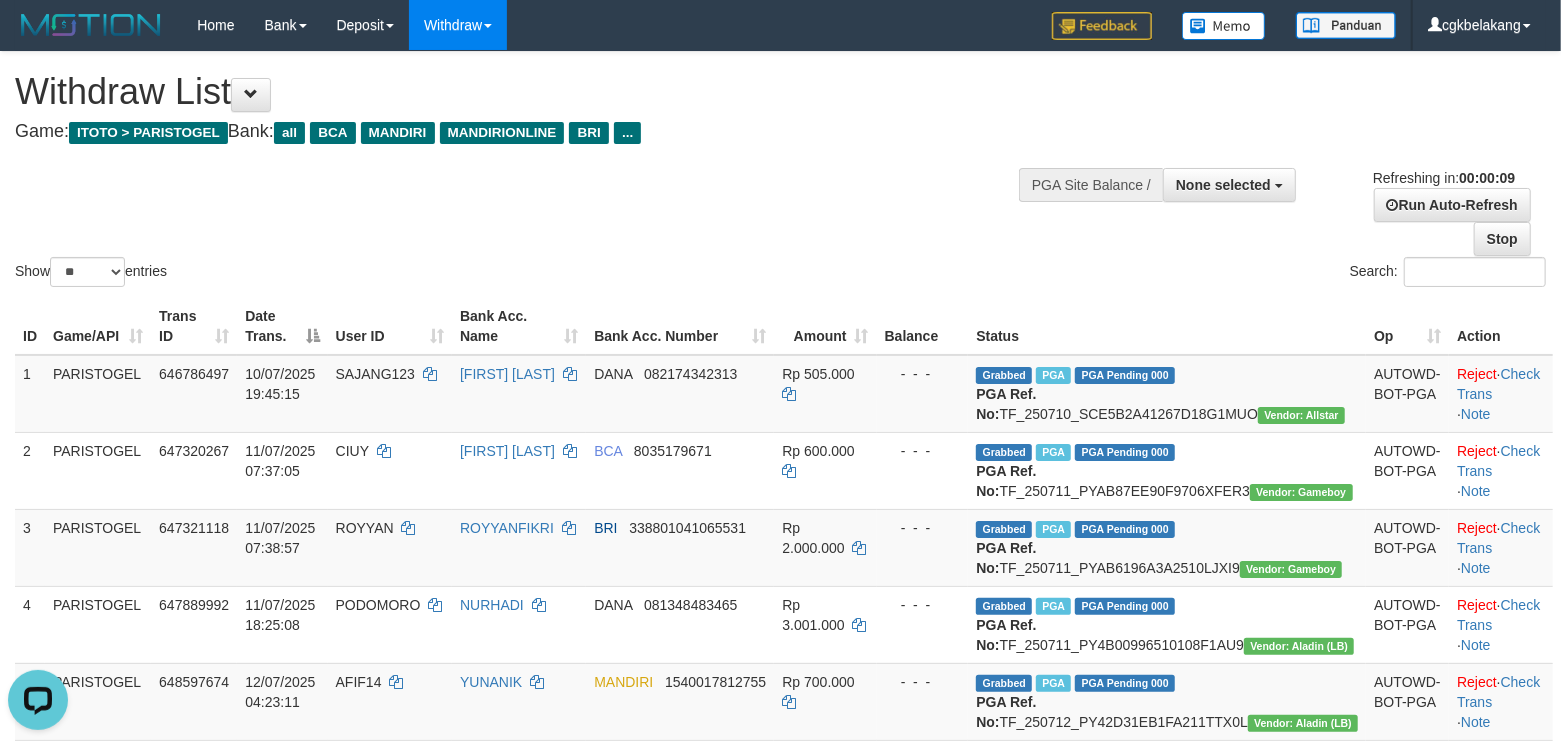 click on "Status" at bounding box center [1167, 326] 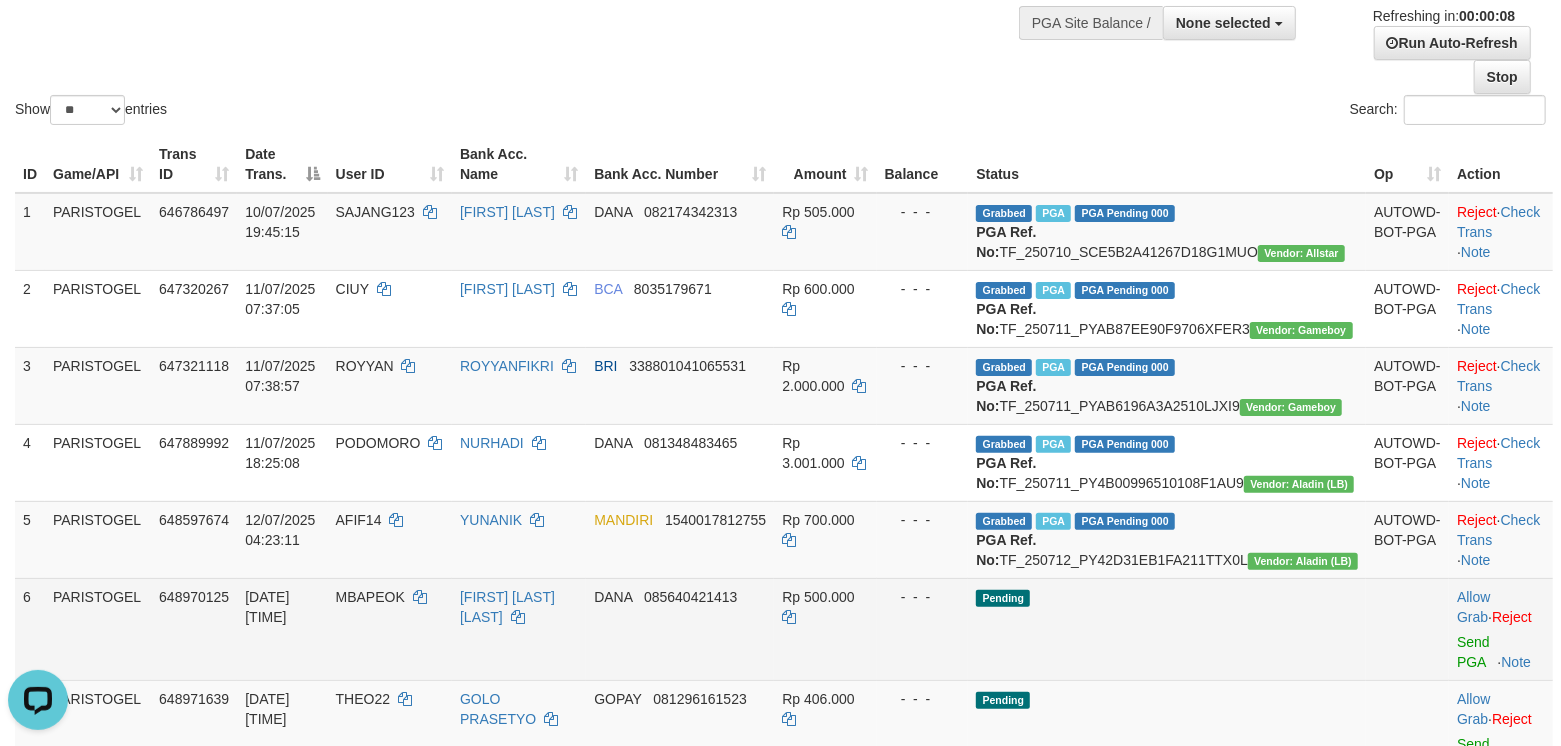 scroll, scrollTop: 533, scrollLeft: 0, axis: vertical 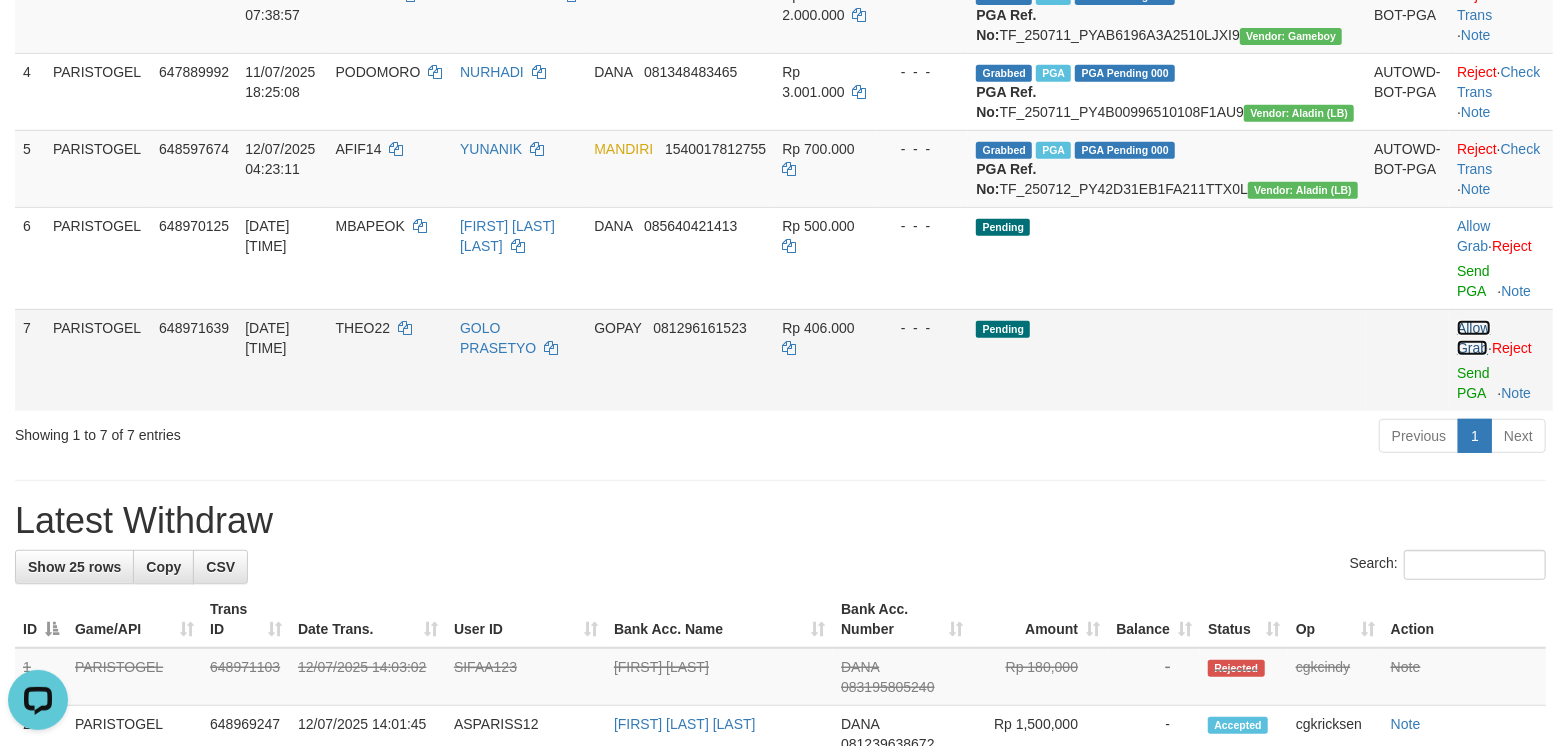 click on "Allow Grab" at bounding box center [1473, 338] 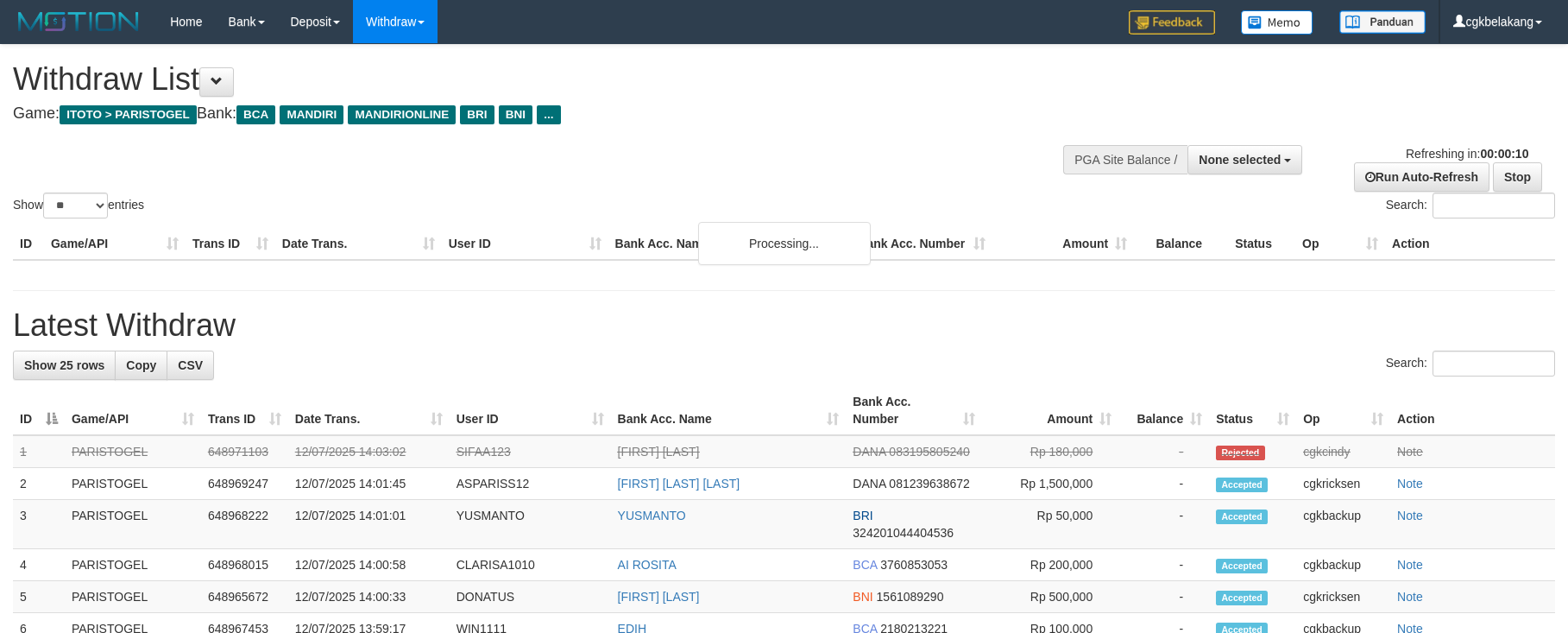 select 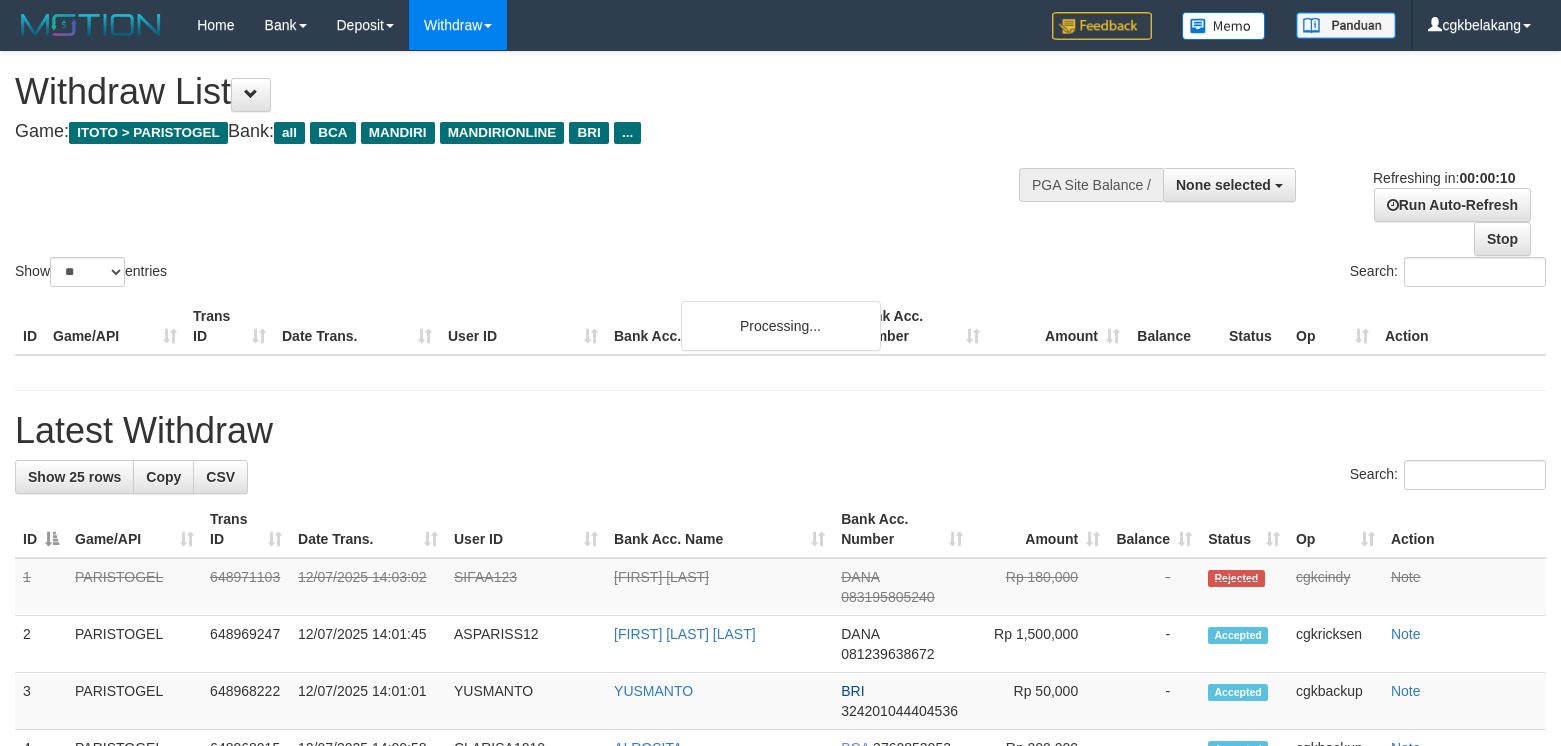 select 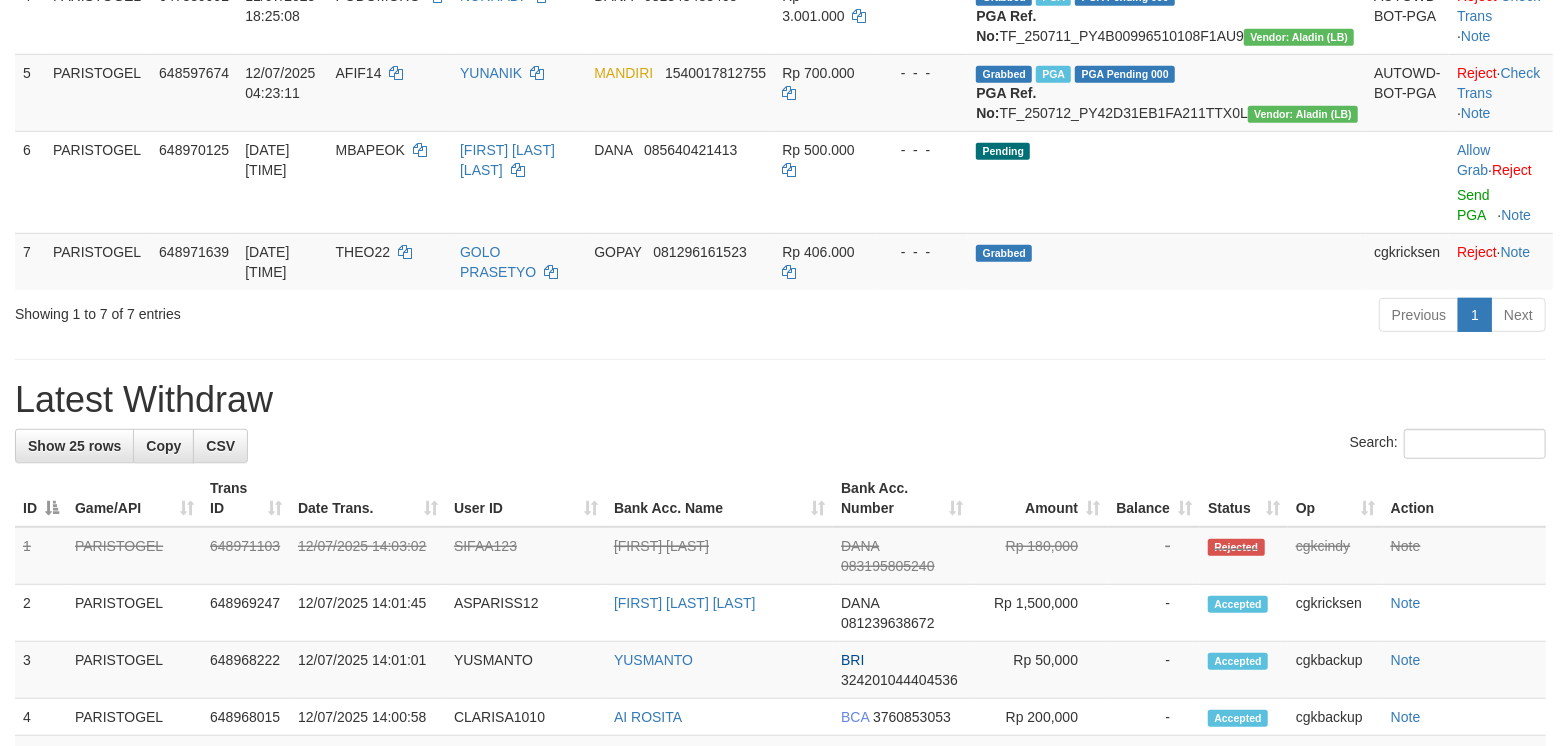 scroll, scrollTop: 533, scrollLeft: 0, axis: vertical 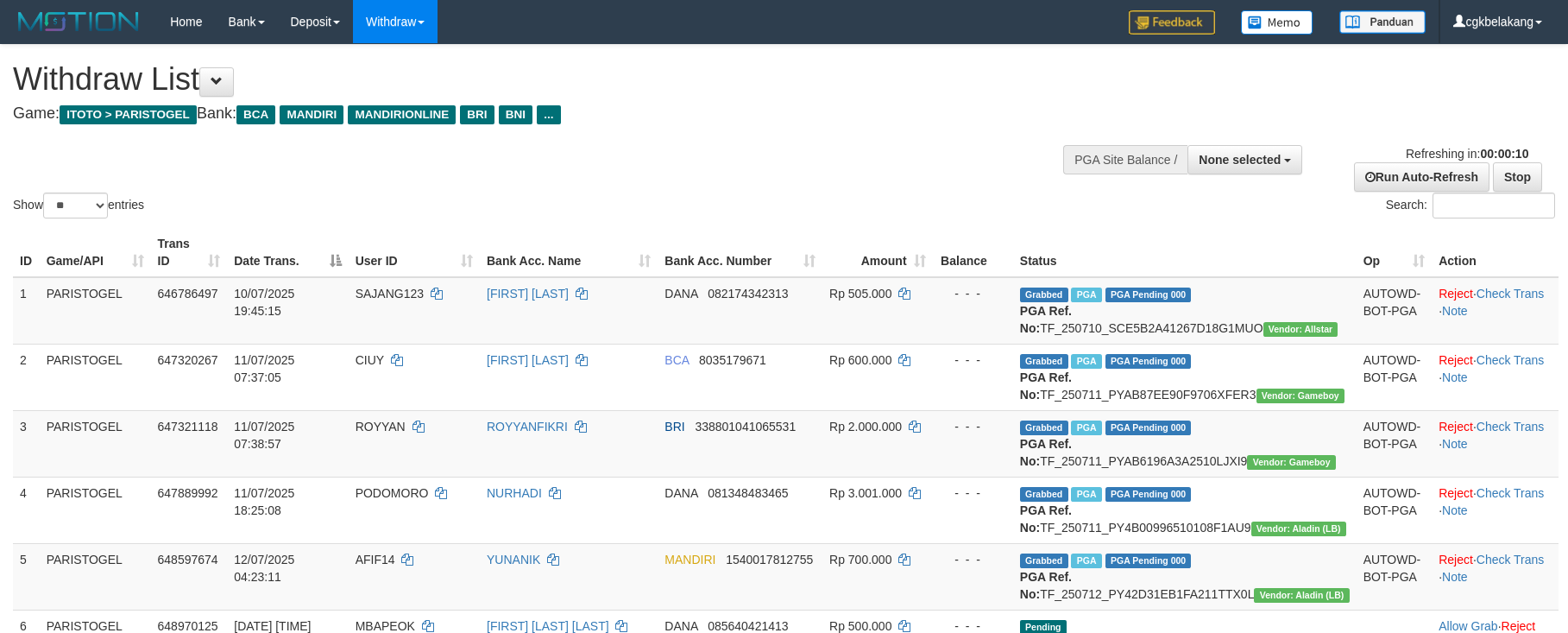 select 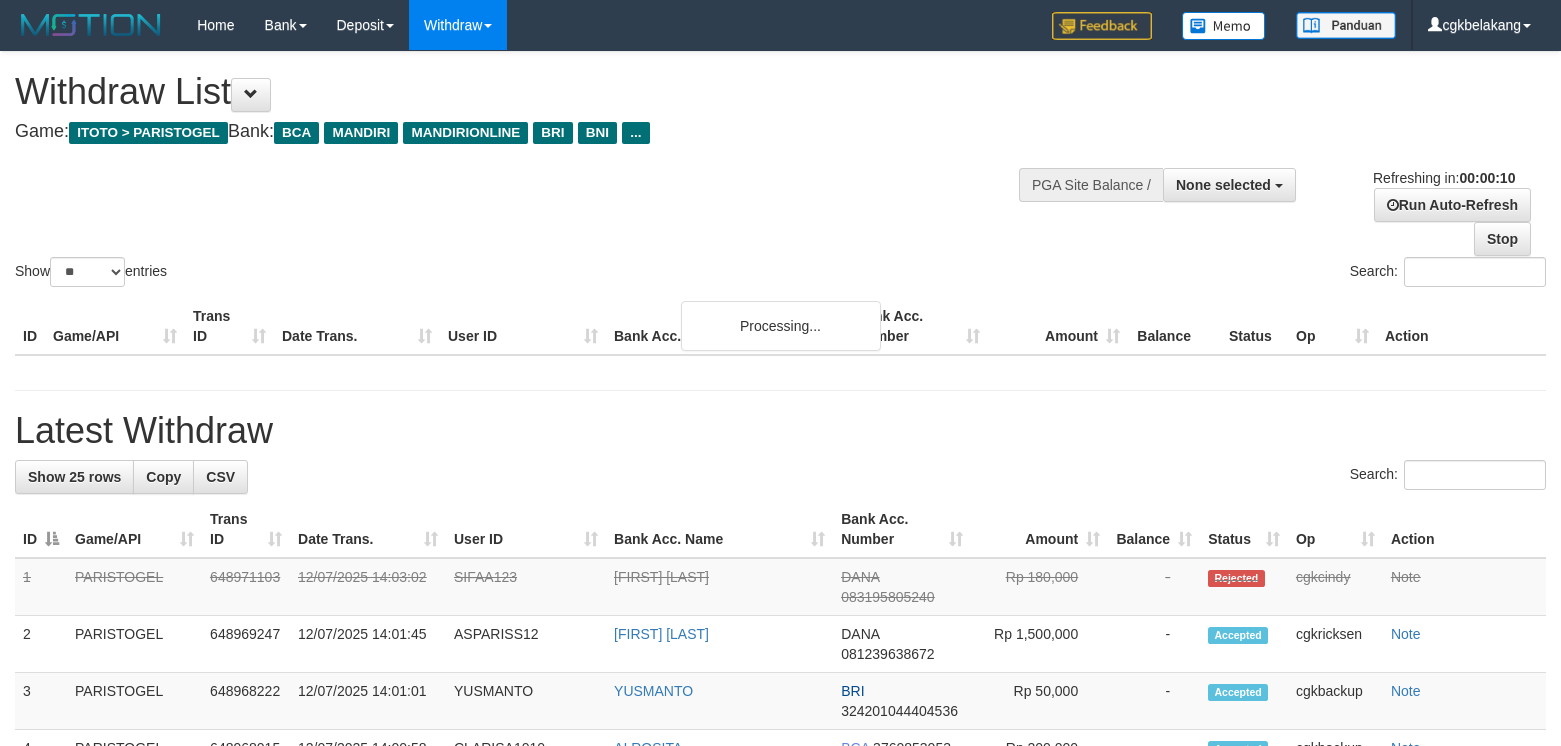 select 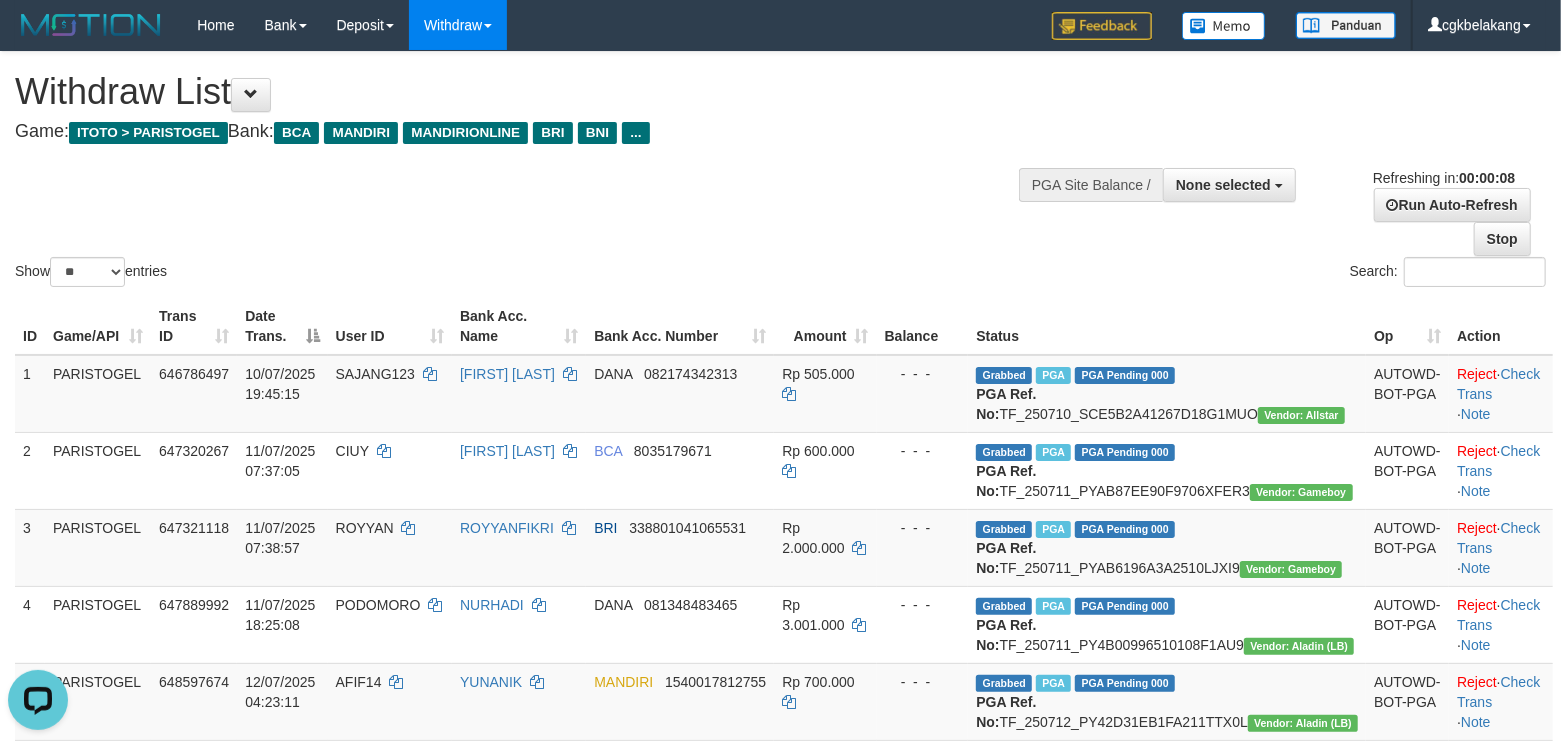 scroll, scrollTop: 0, scrollLeft: 0, axis: both 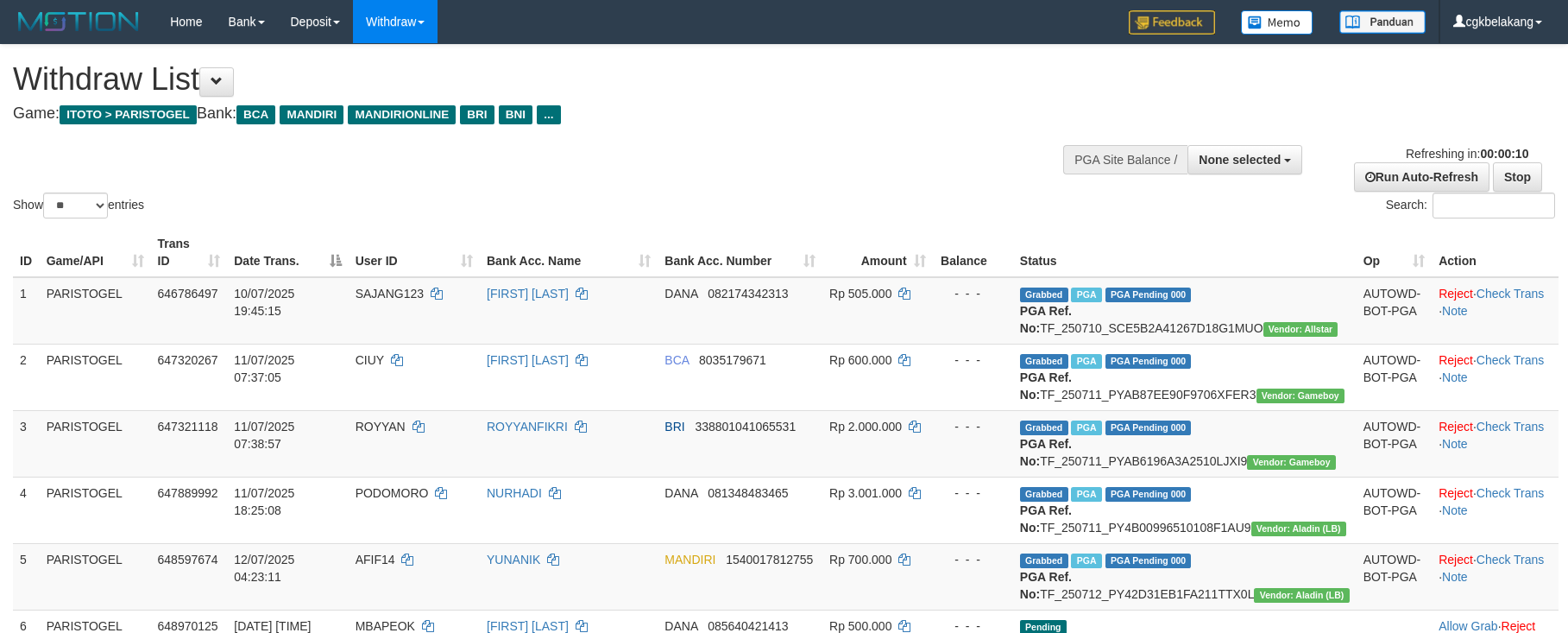select 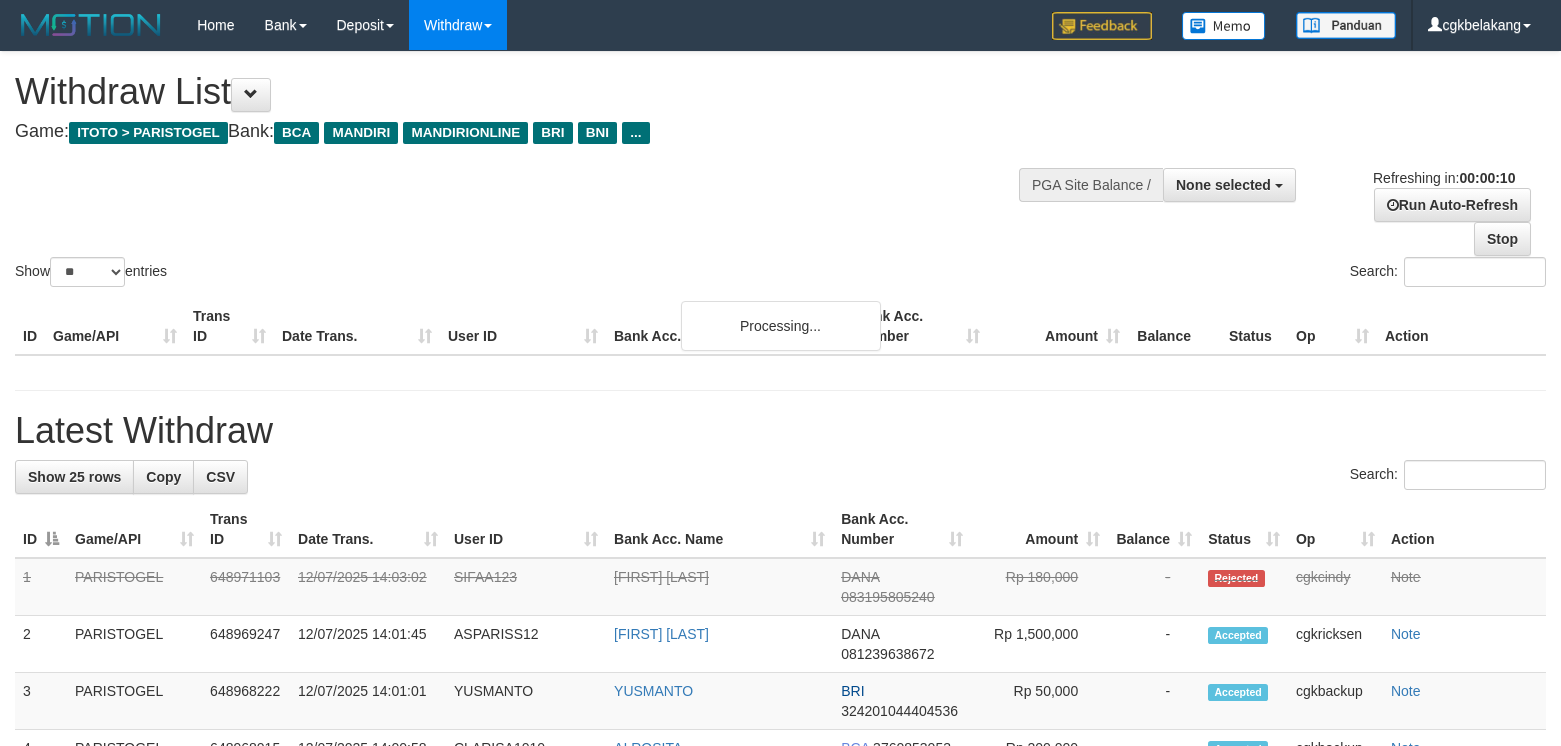 select 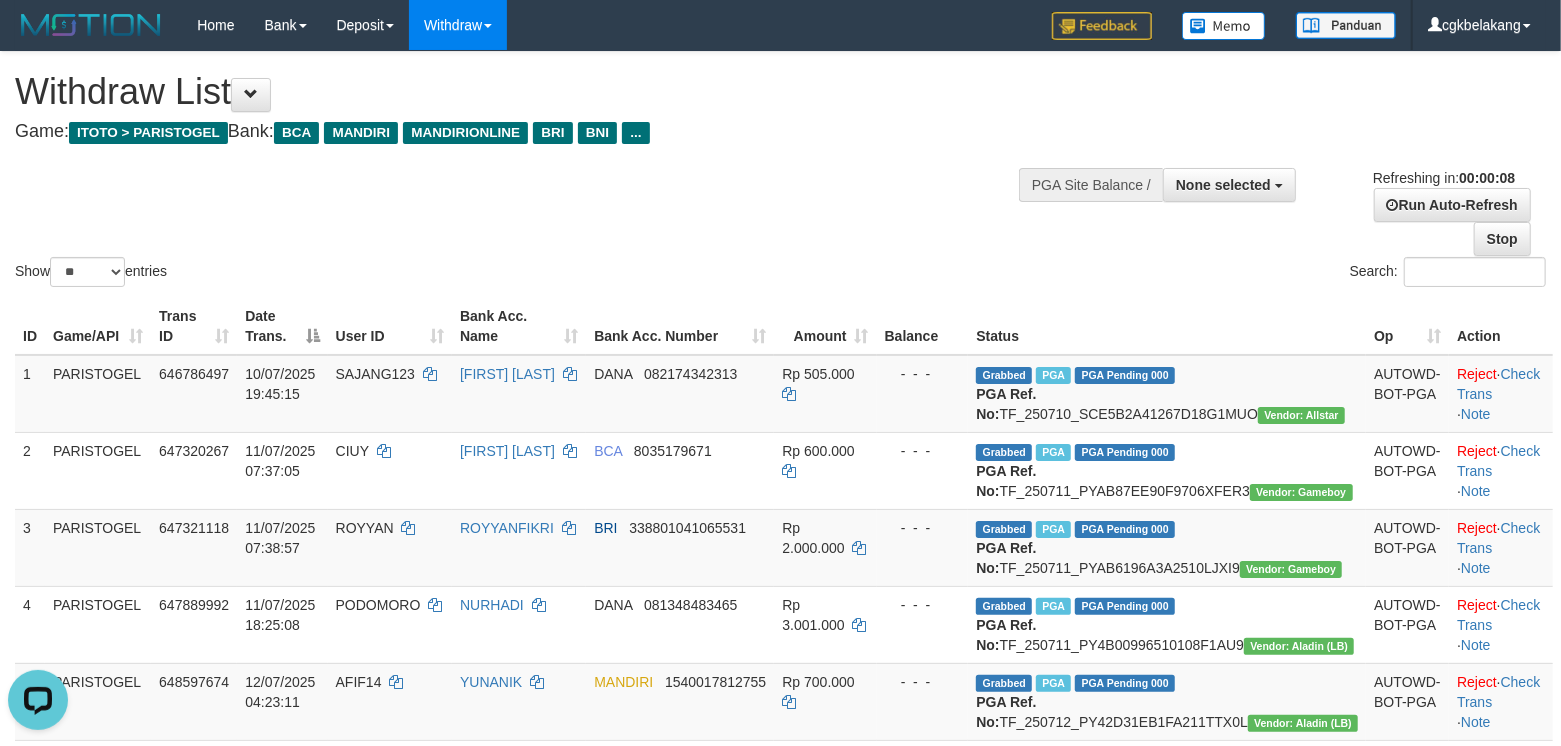 scroll, scrollTop: 0, scrollLeft: 0, axis: both 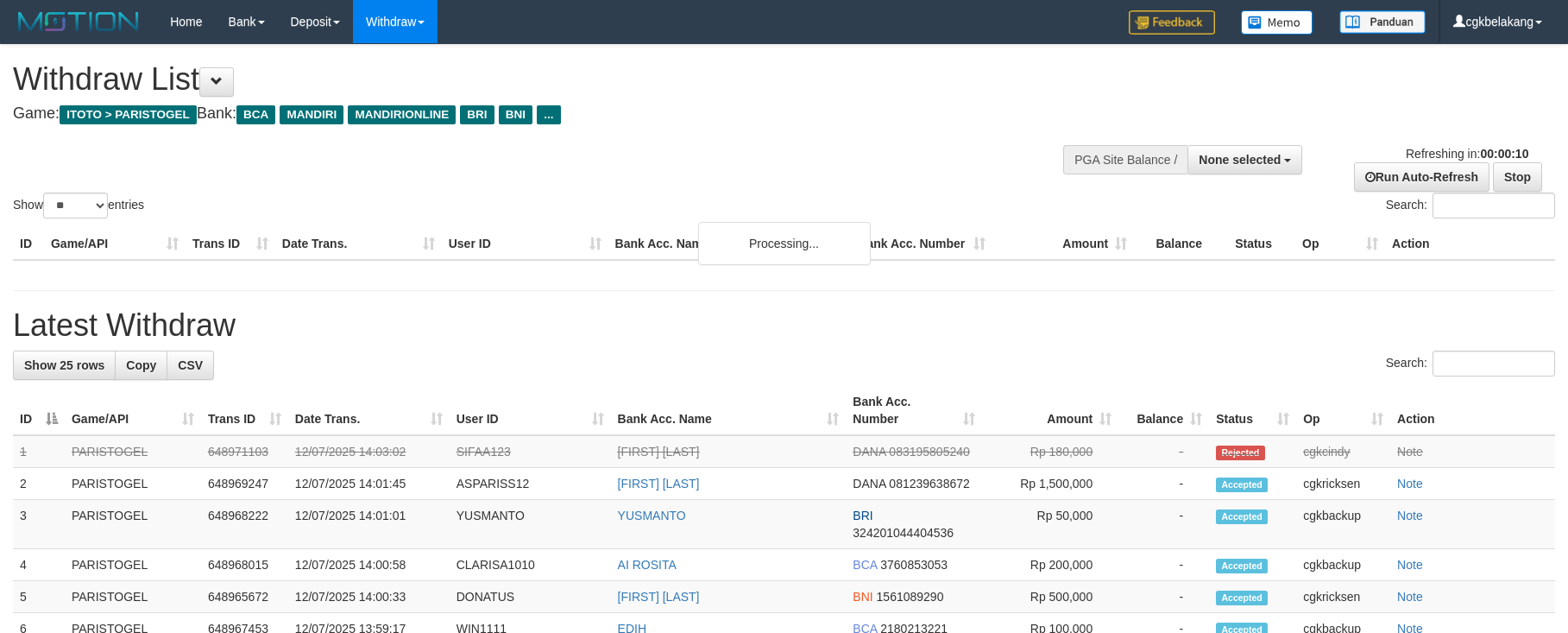 select 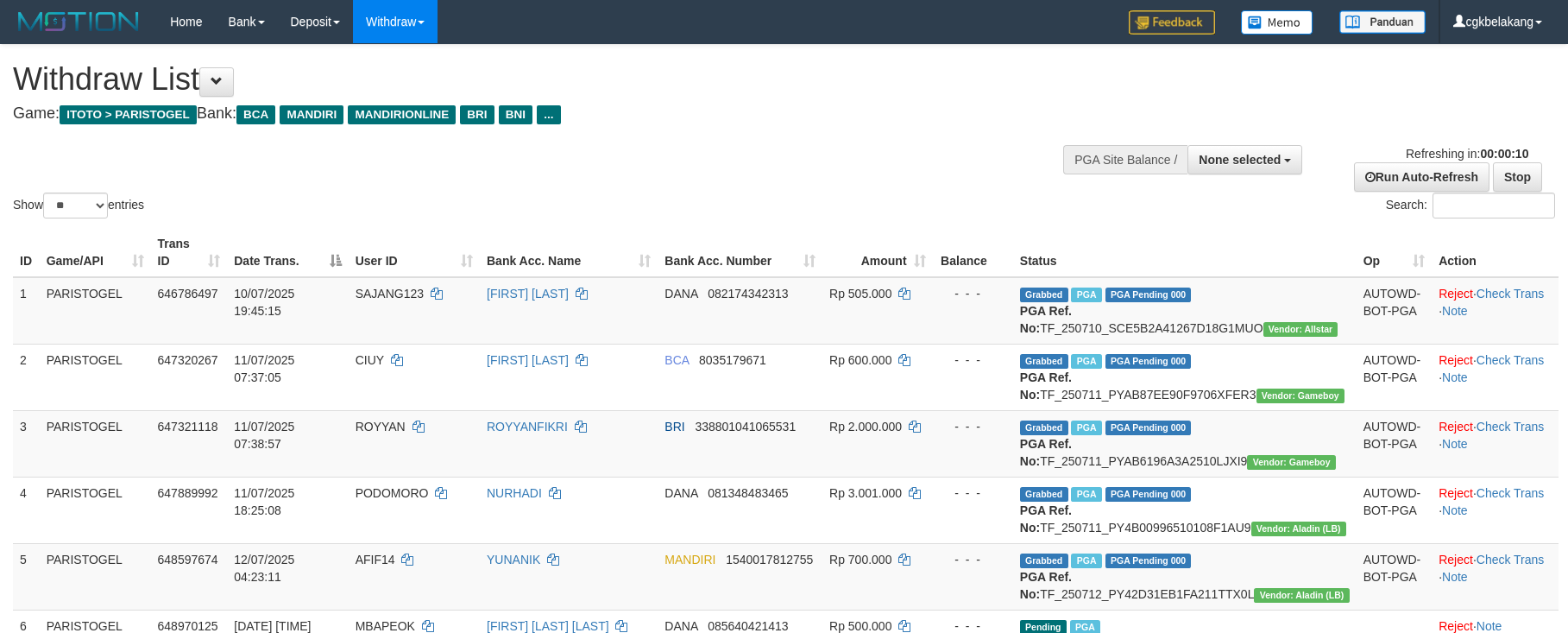 select 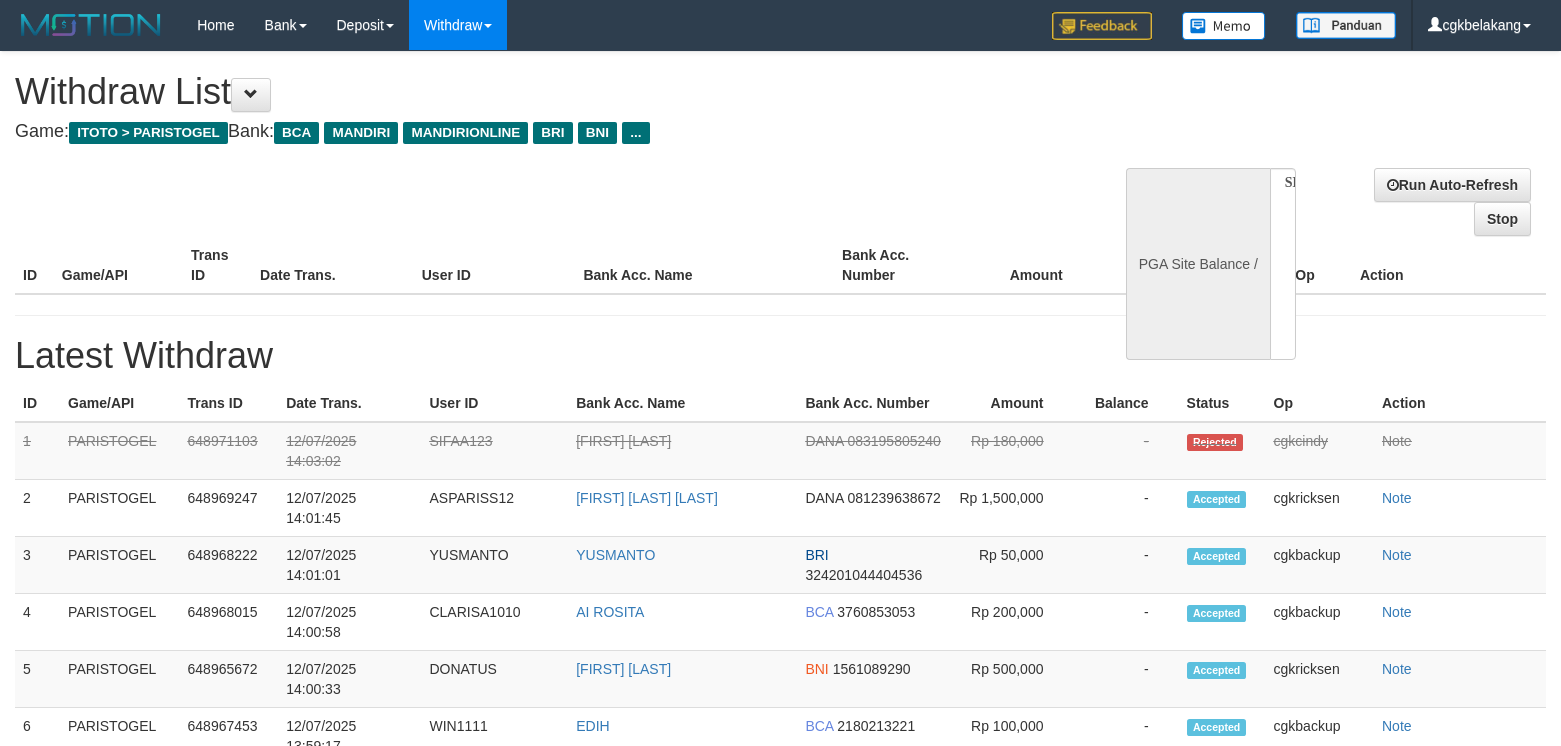 select 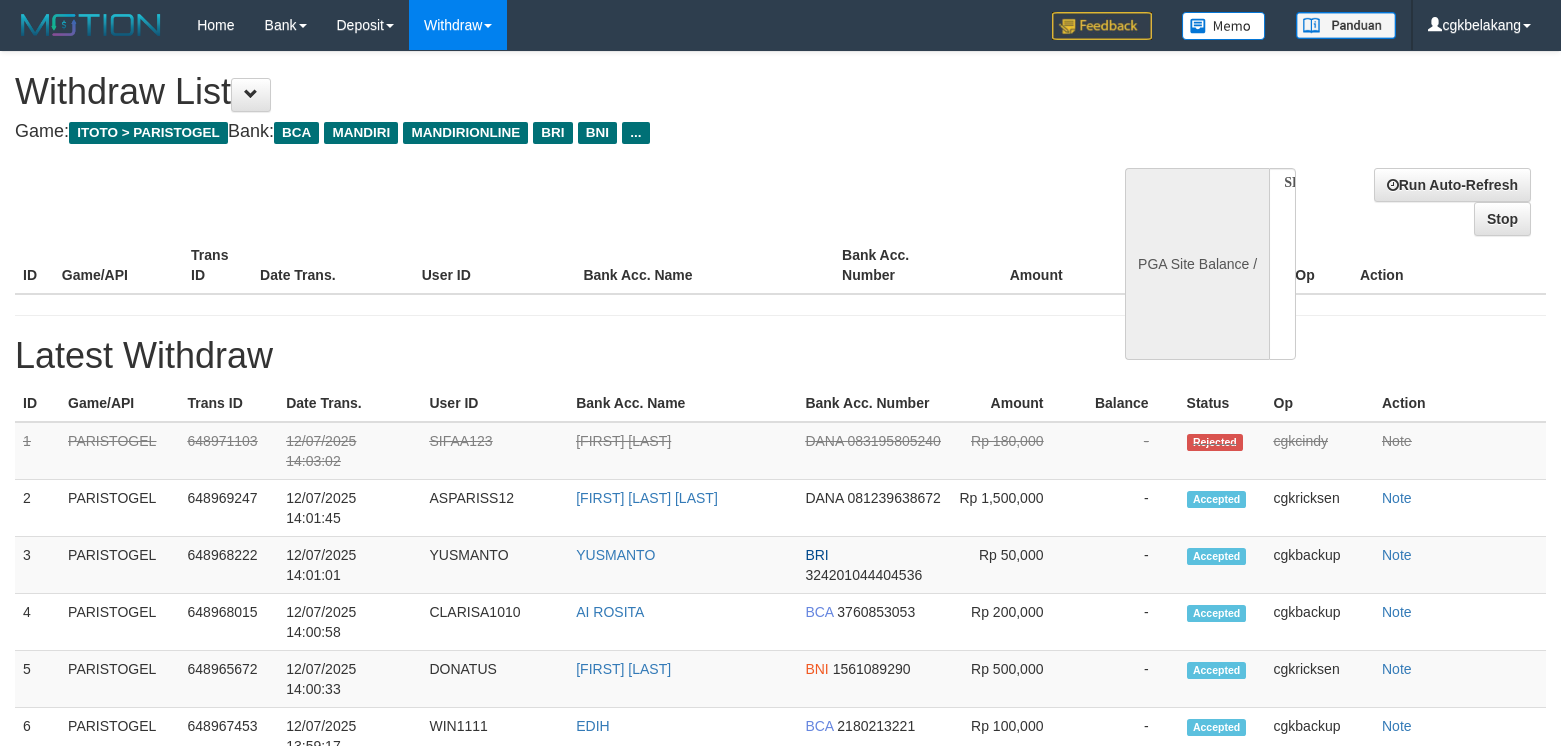 scroll, scrollTop: 0, scrollLeft: 0, axis: both 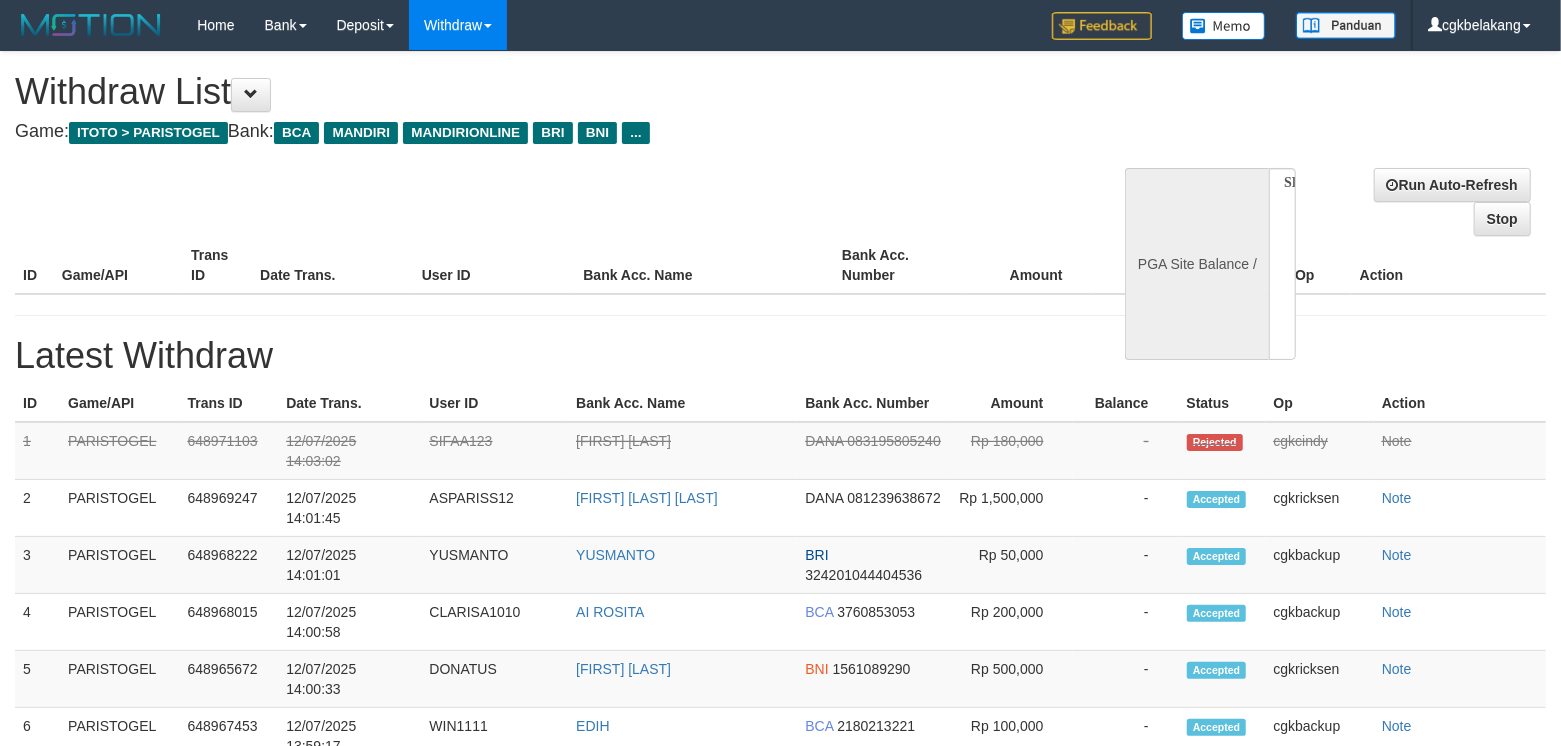 select on "**" 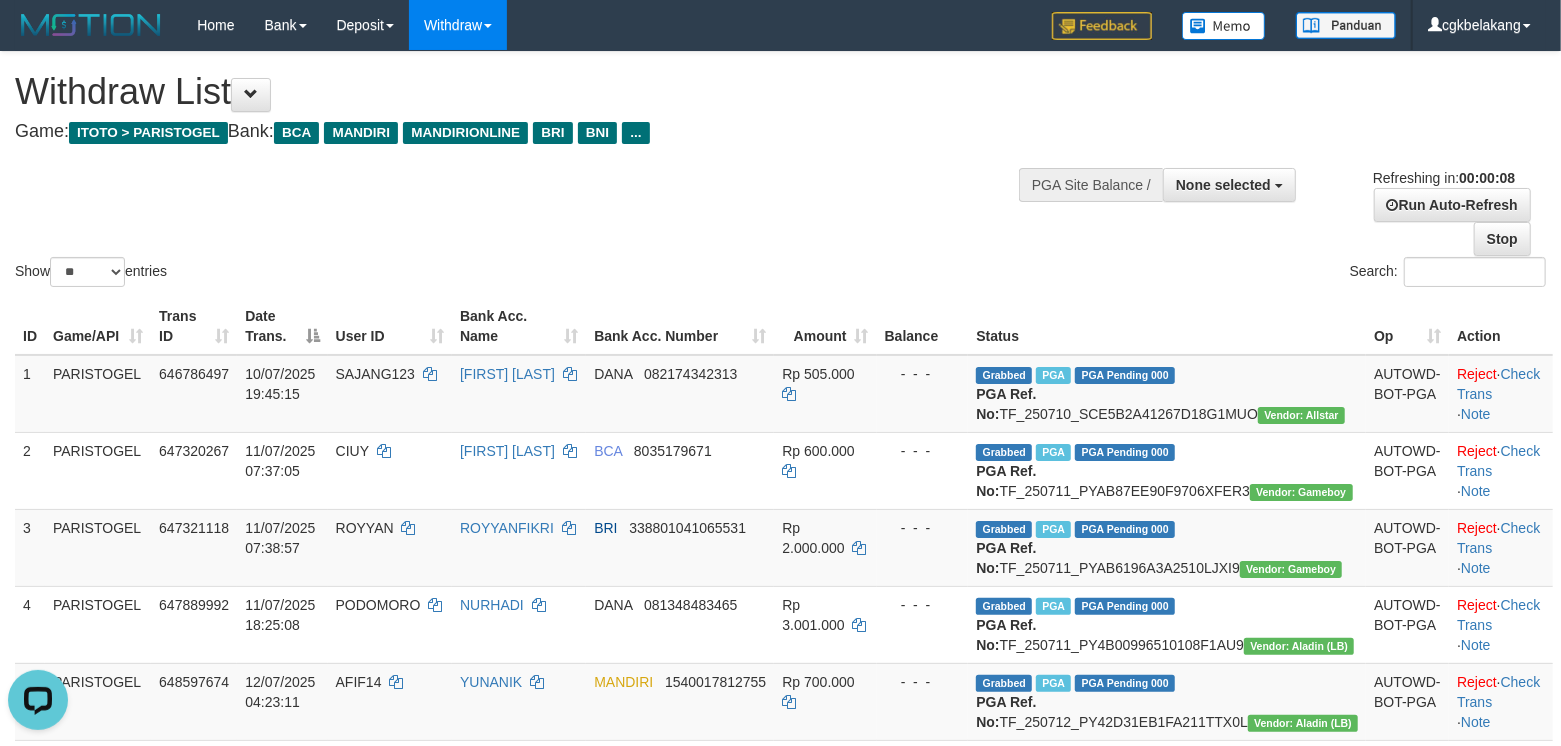 scroll, scrollTop: 0, scrollLeft: 0, axis: both 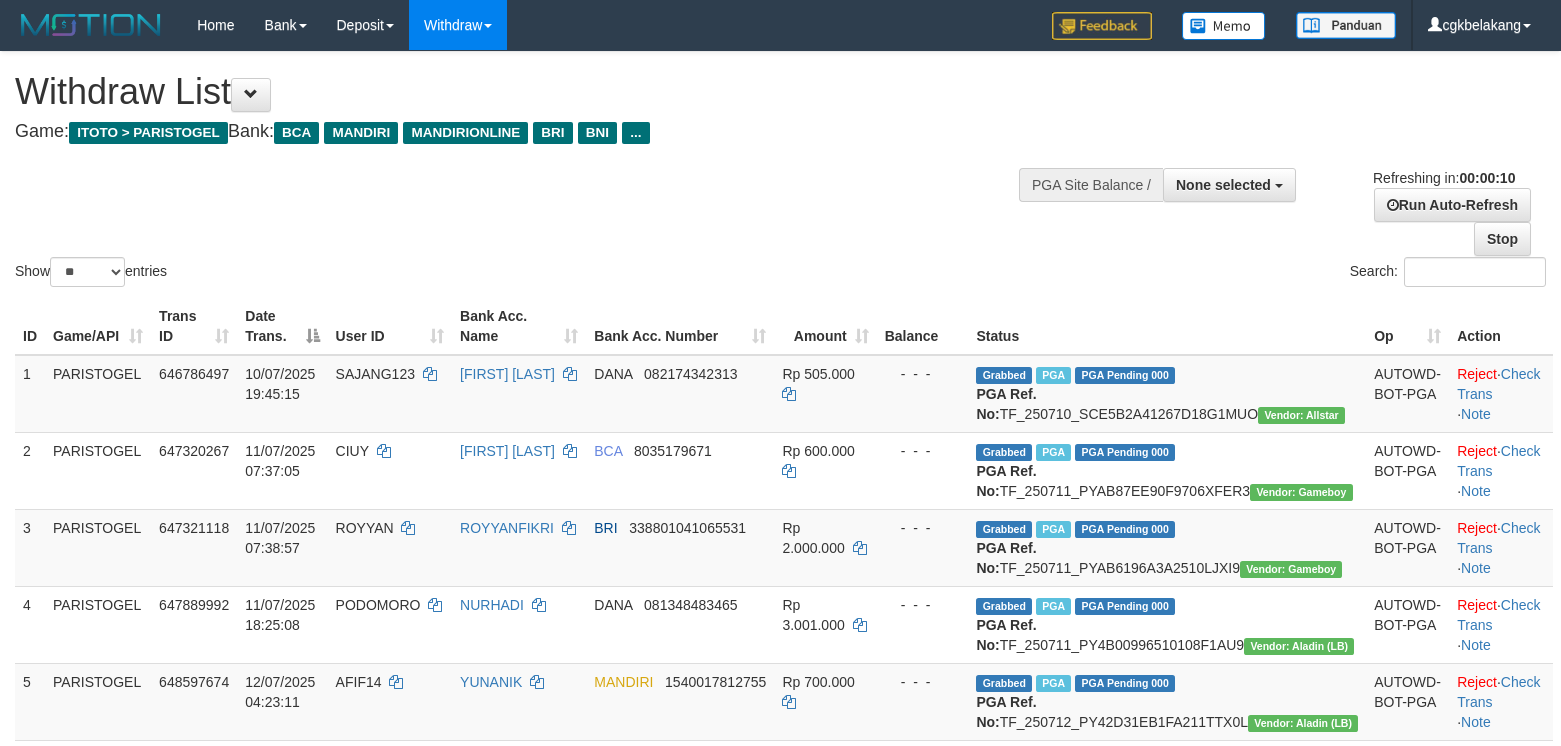 select 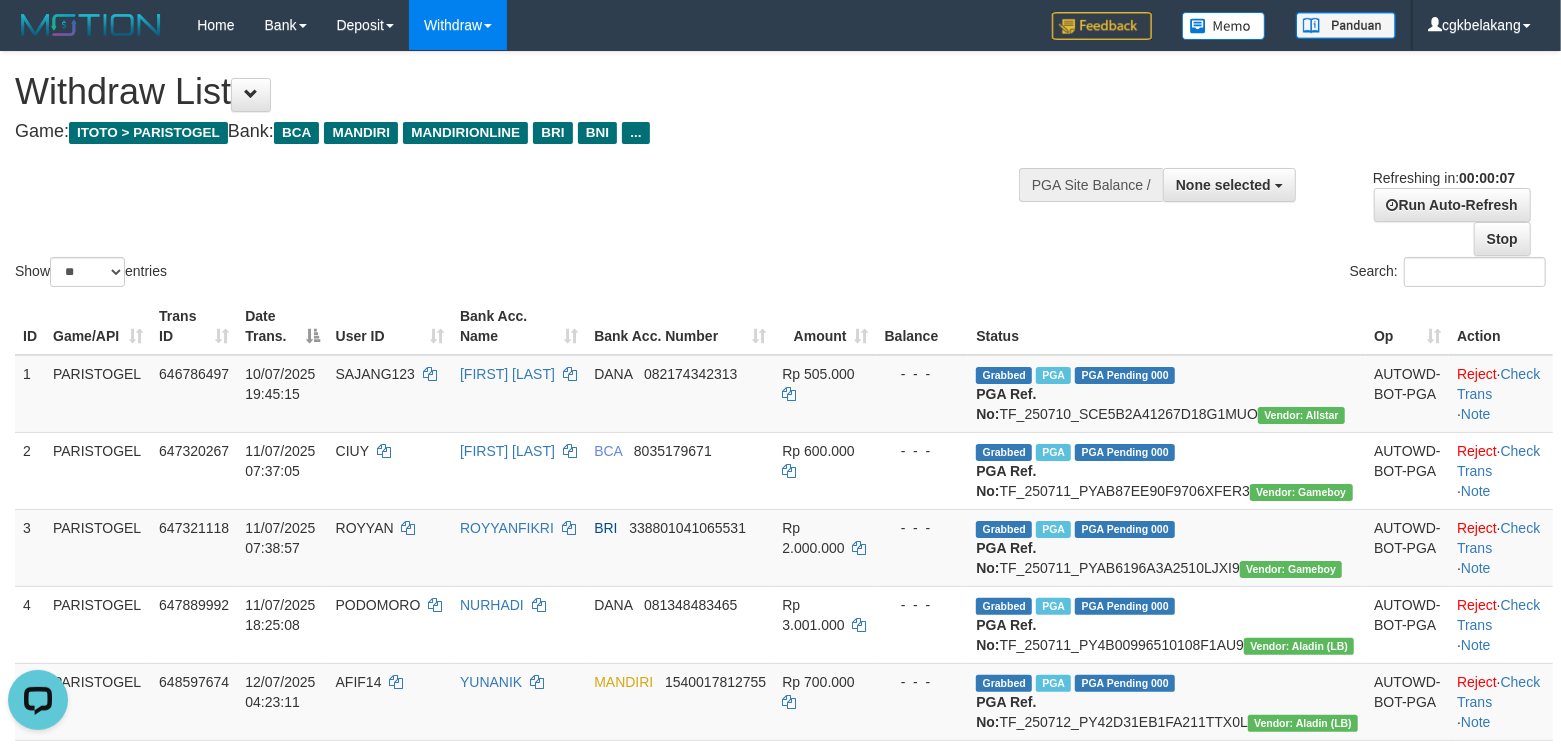 scroll, scrollTop: 0, scrollLeft: 0, axis: both 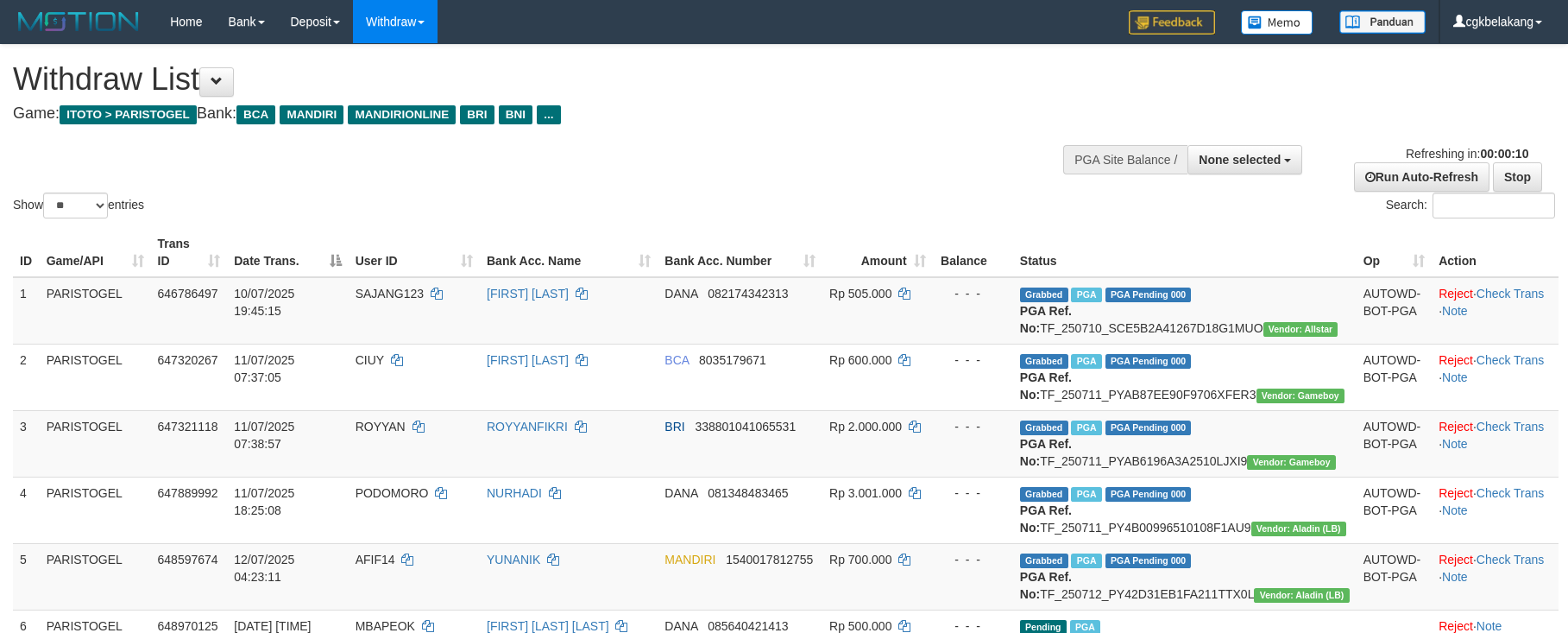 select 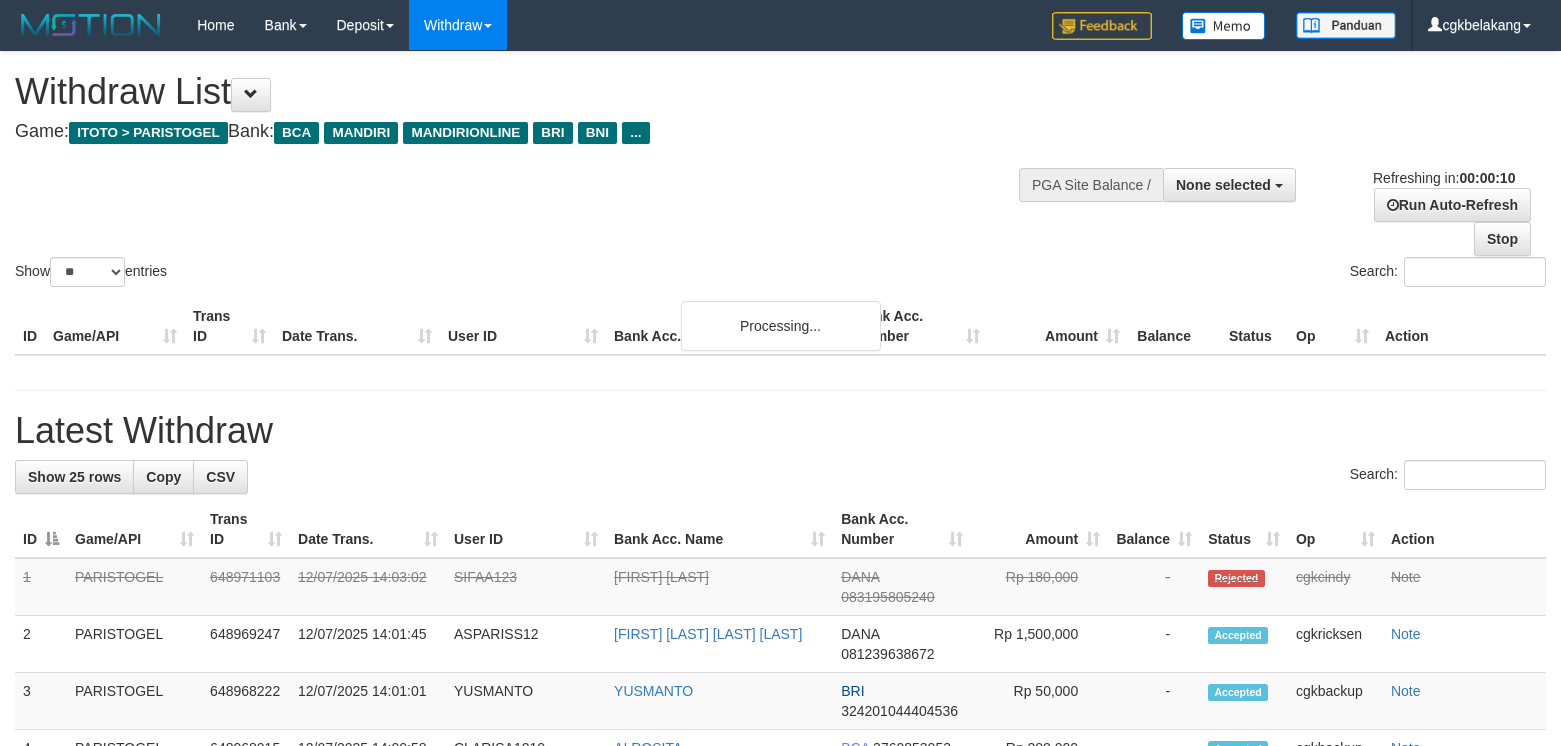 select 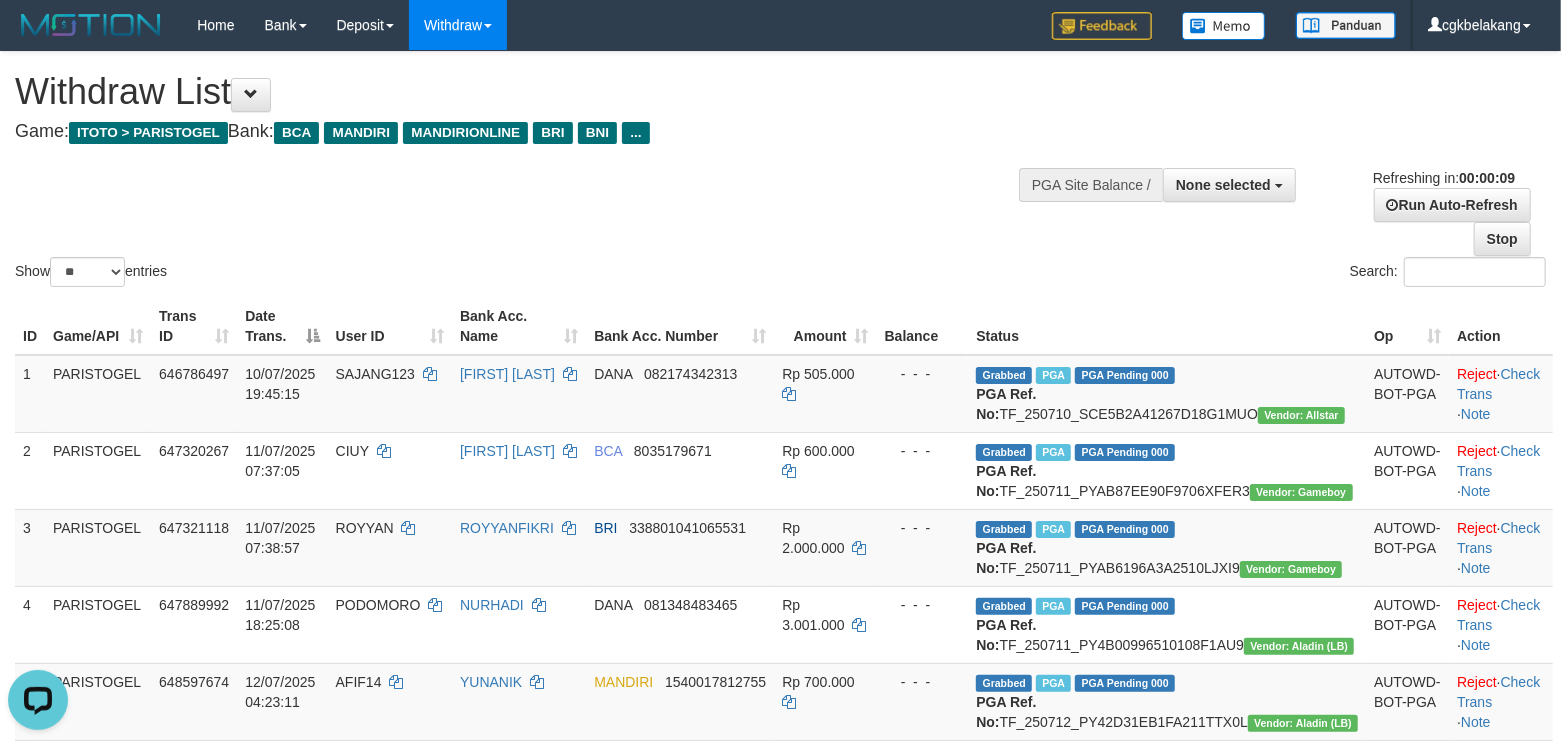 scroll, scrollTop: 0, scrollLeft: 0, axis: both 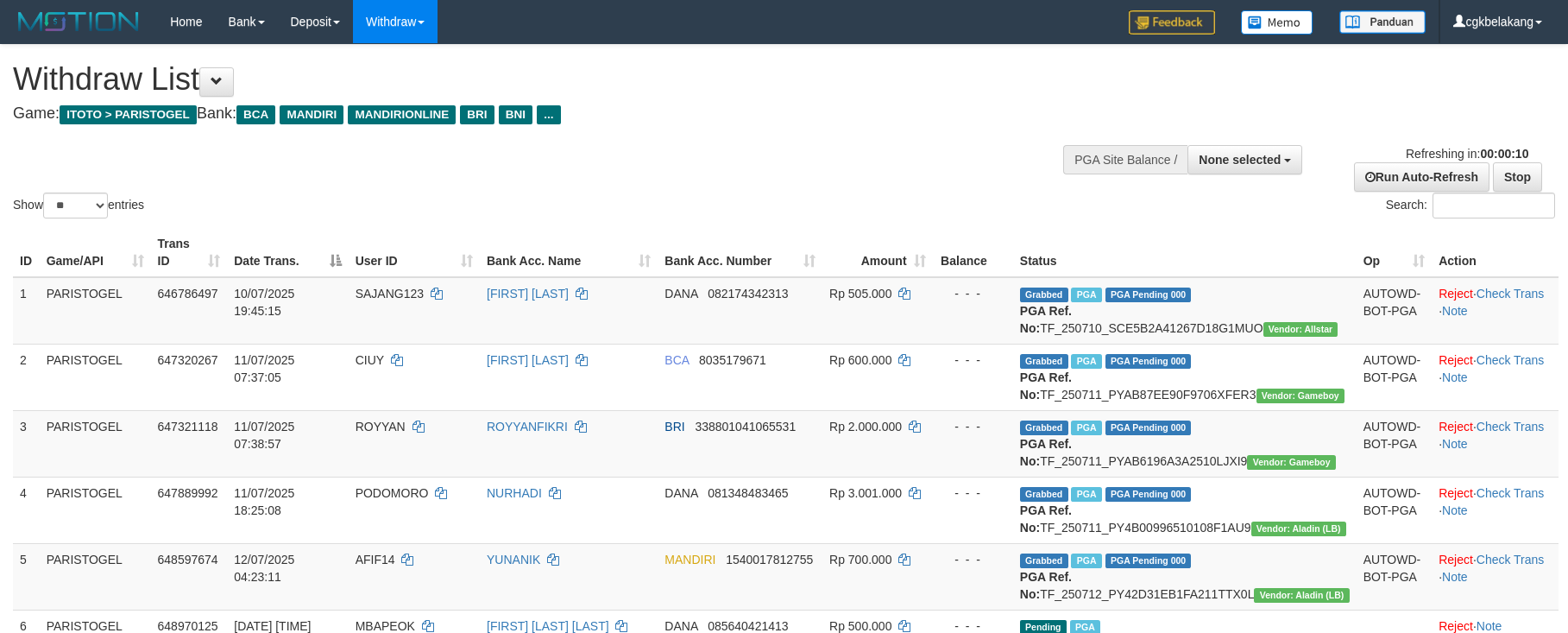 select 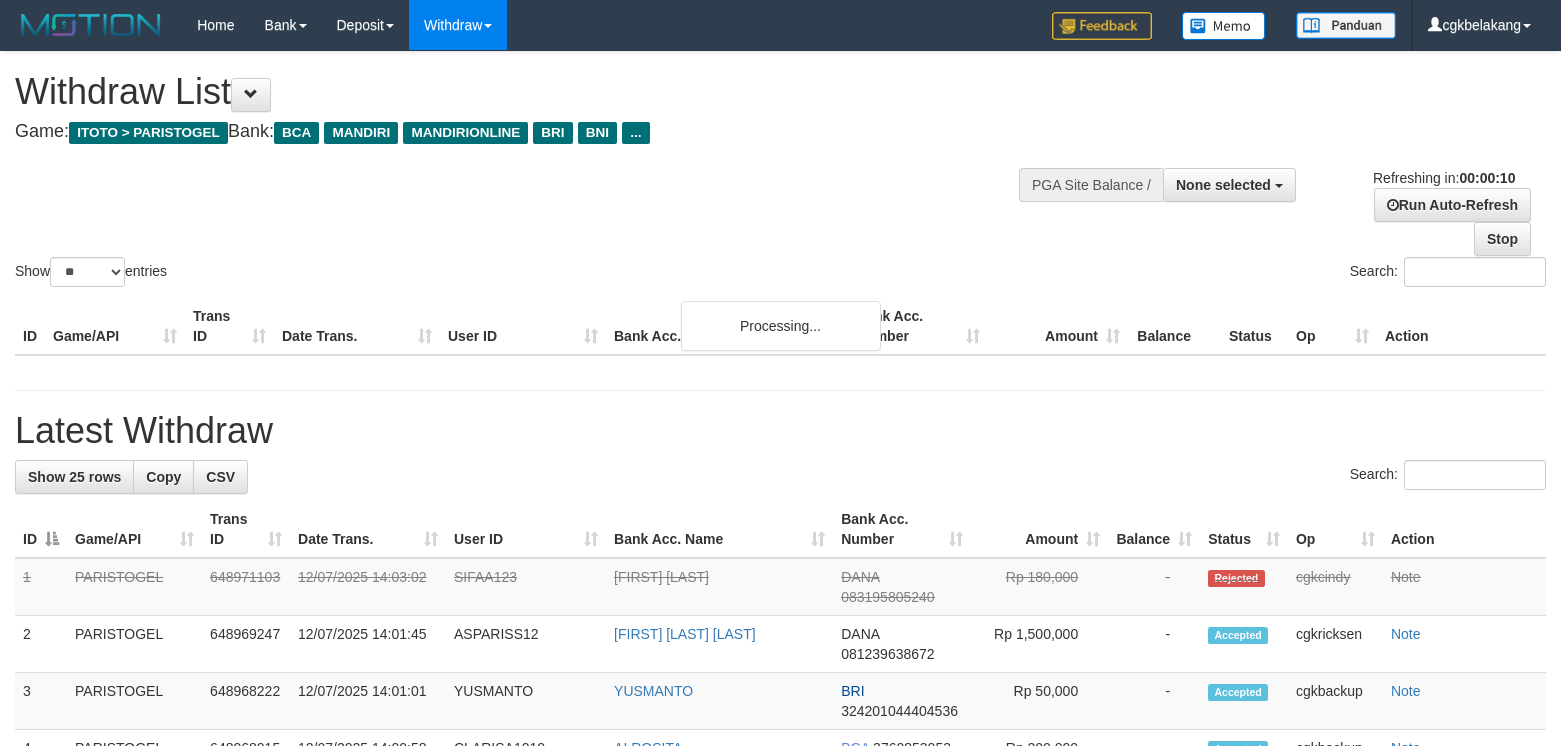 select 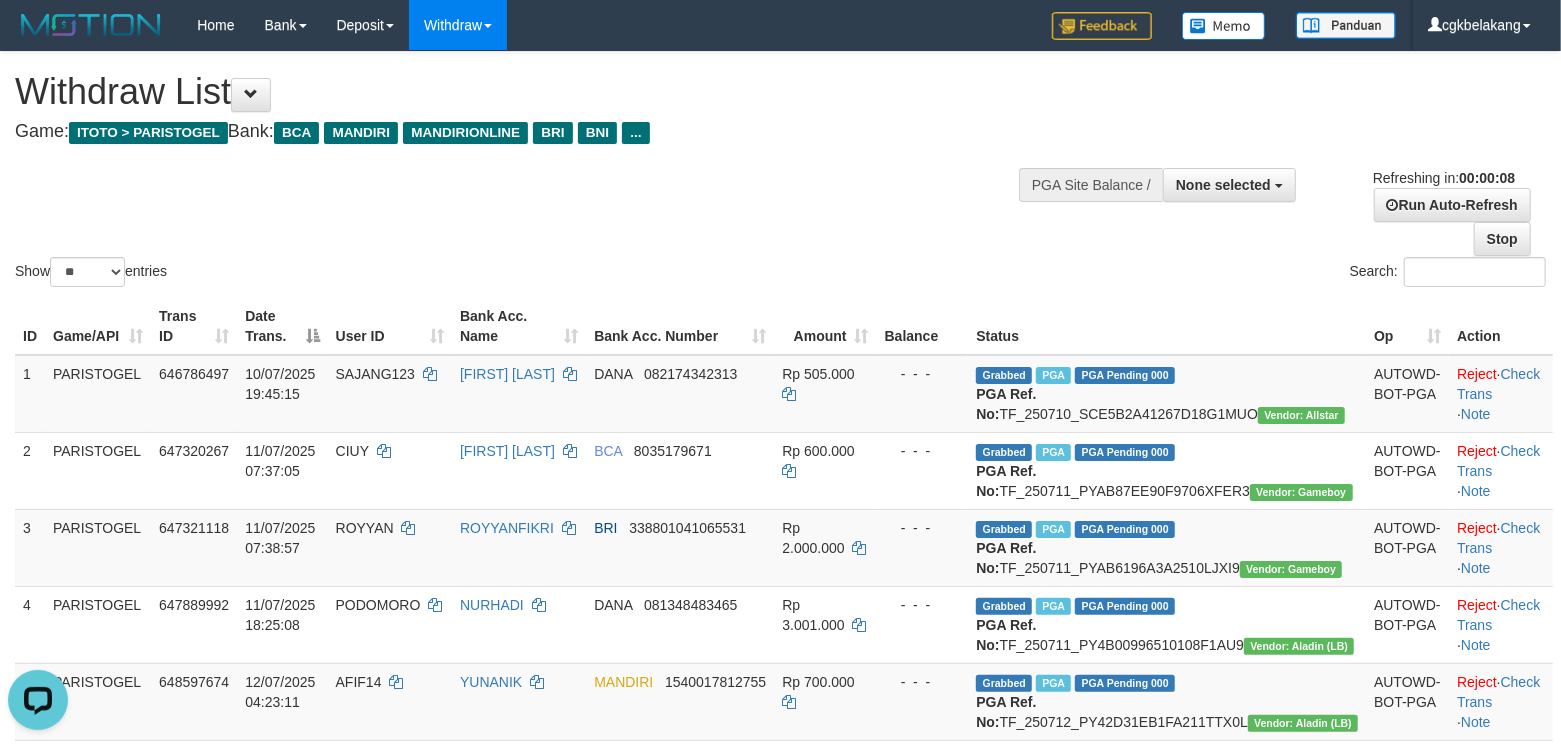 scroll, scrollTop: 0, scrollLeft: 0, axis: both 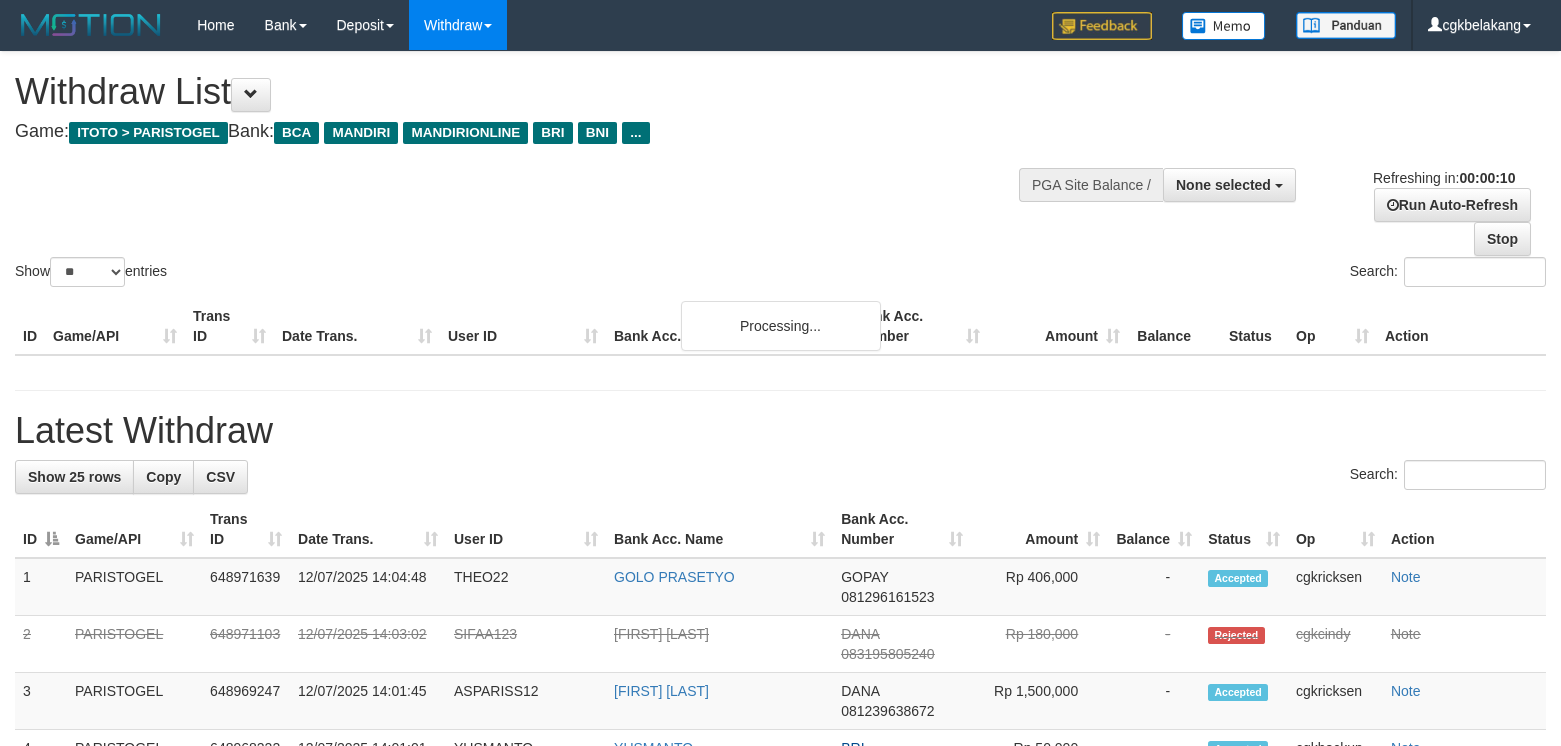 select 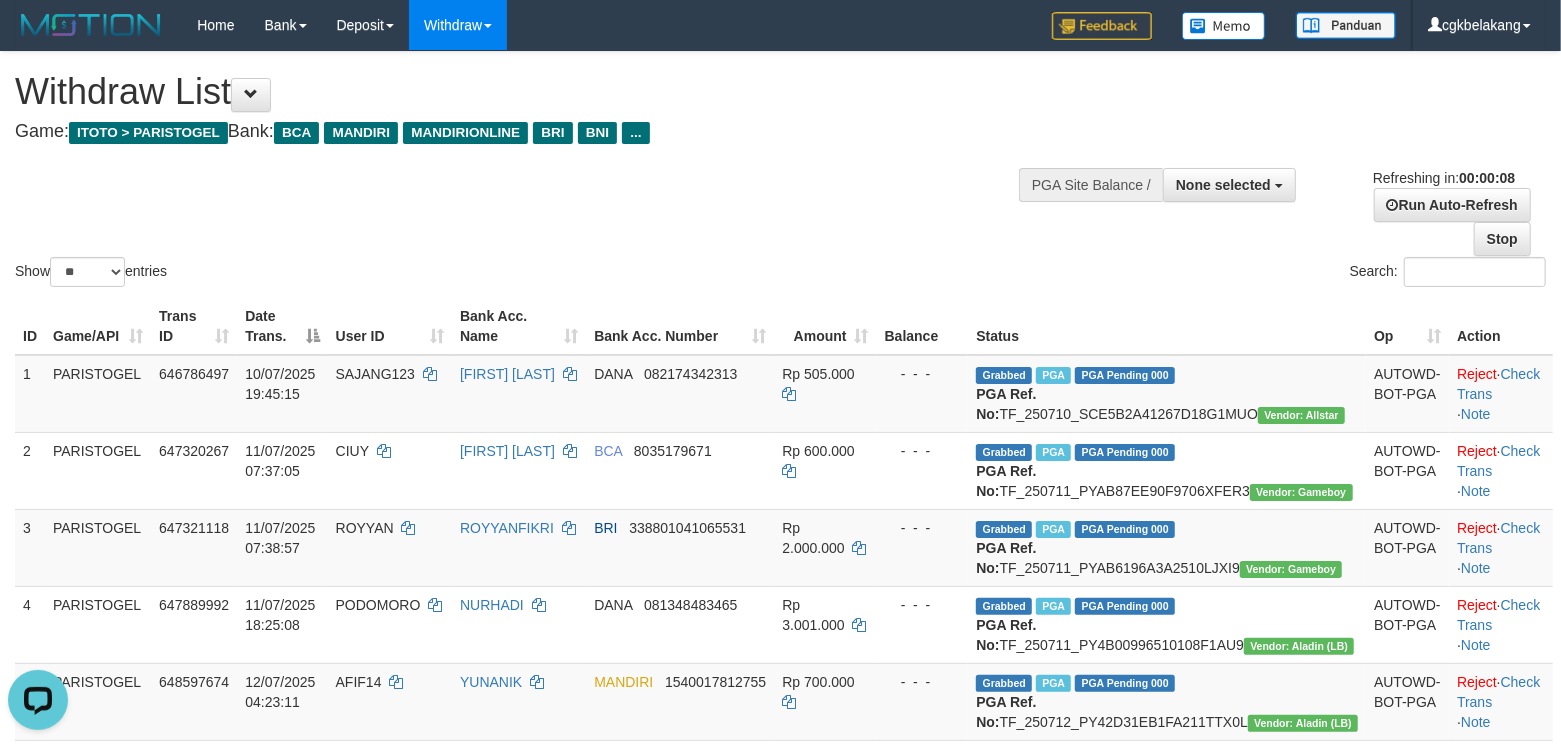 scroll, scrollTop: 0, scrollLeft: 0, axis: both 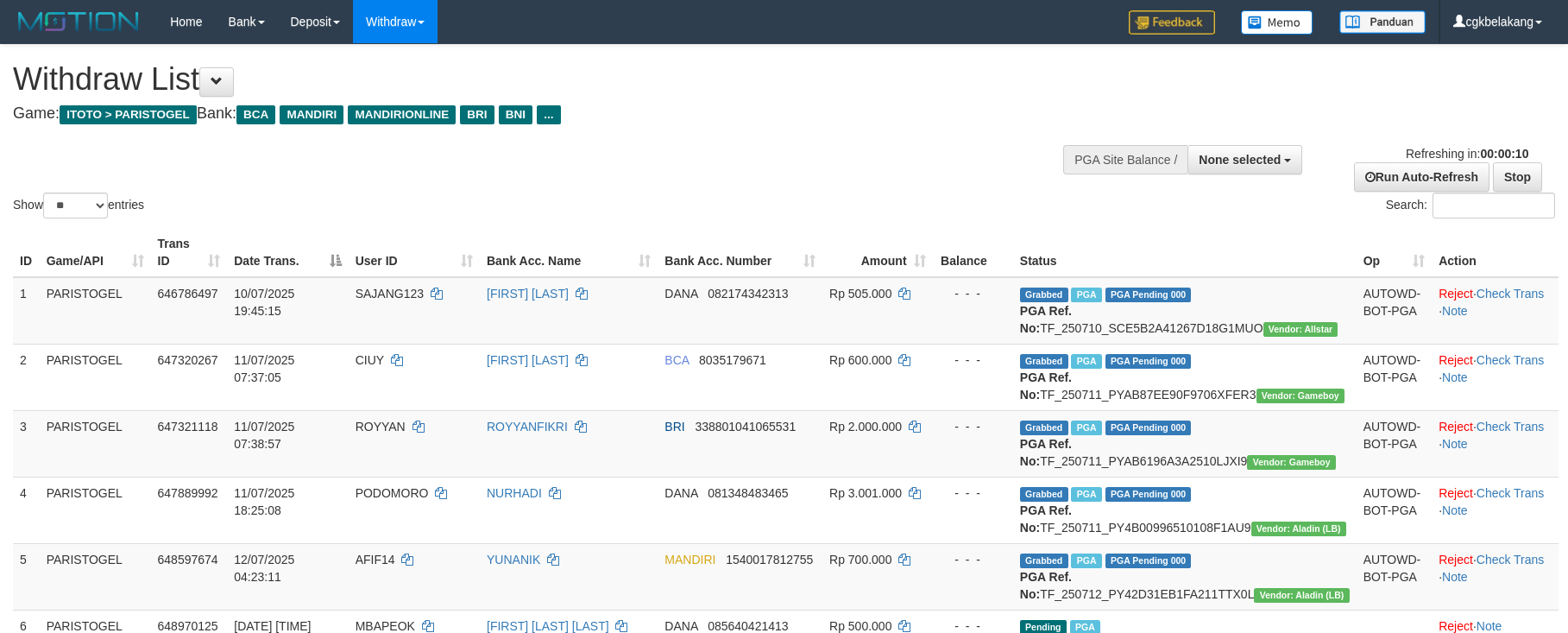 select 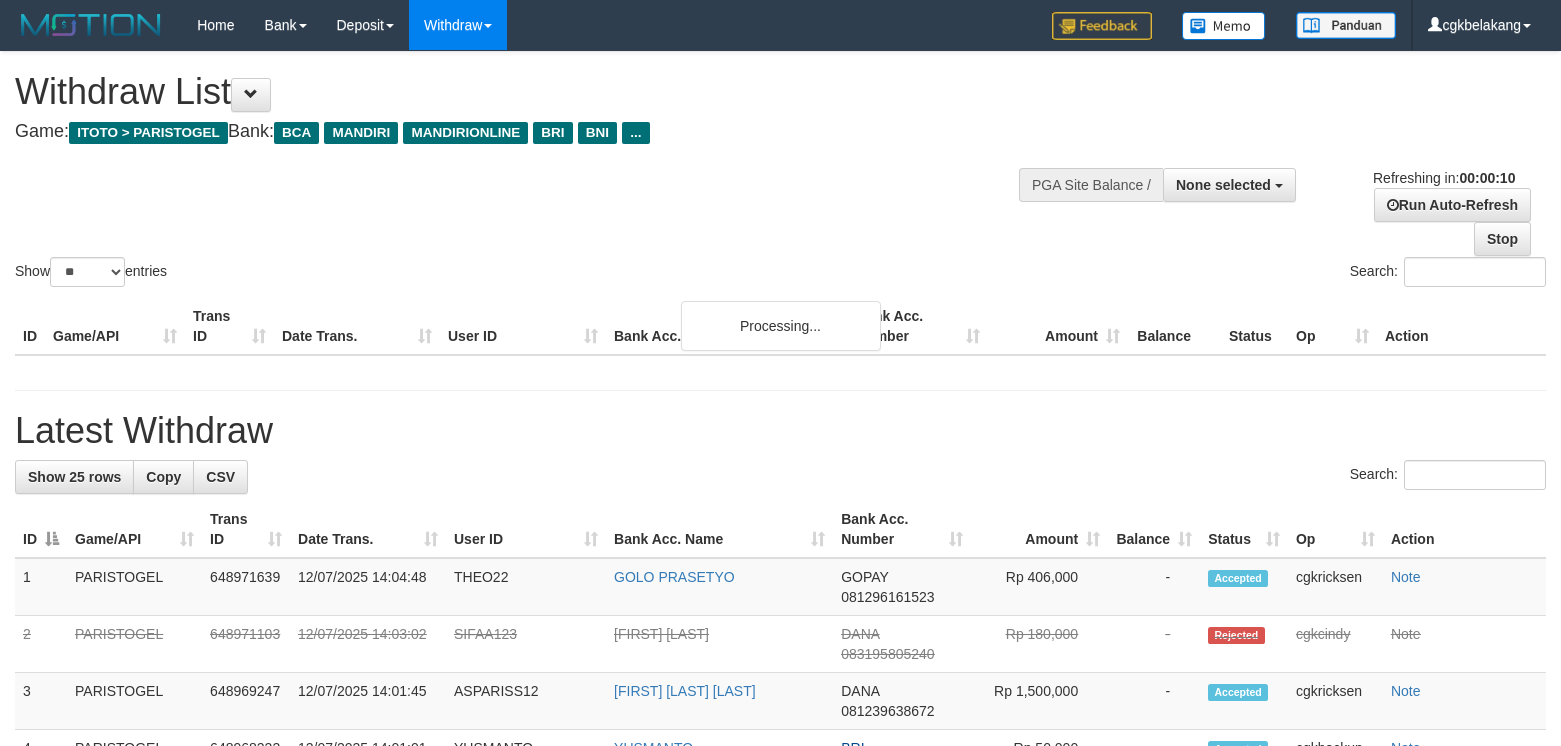 select 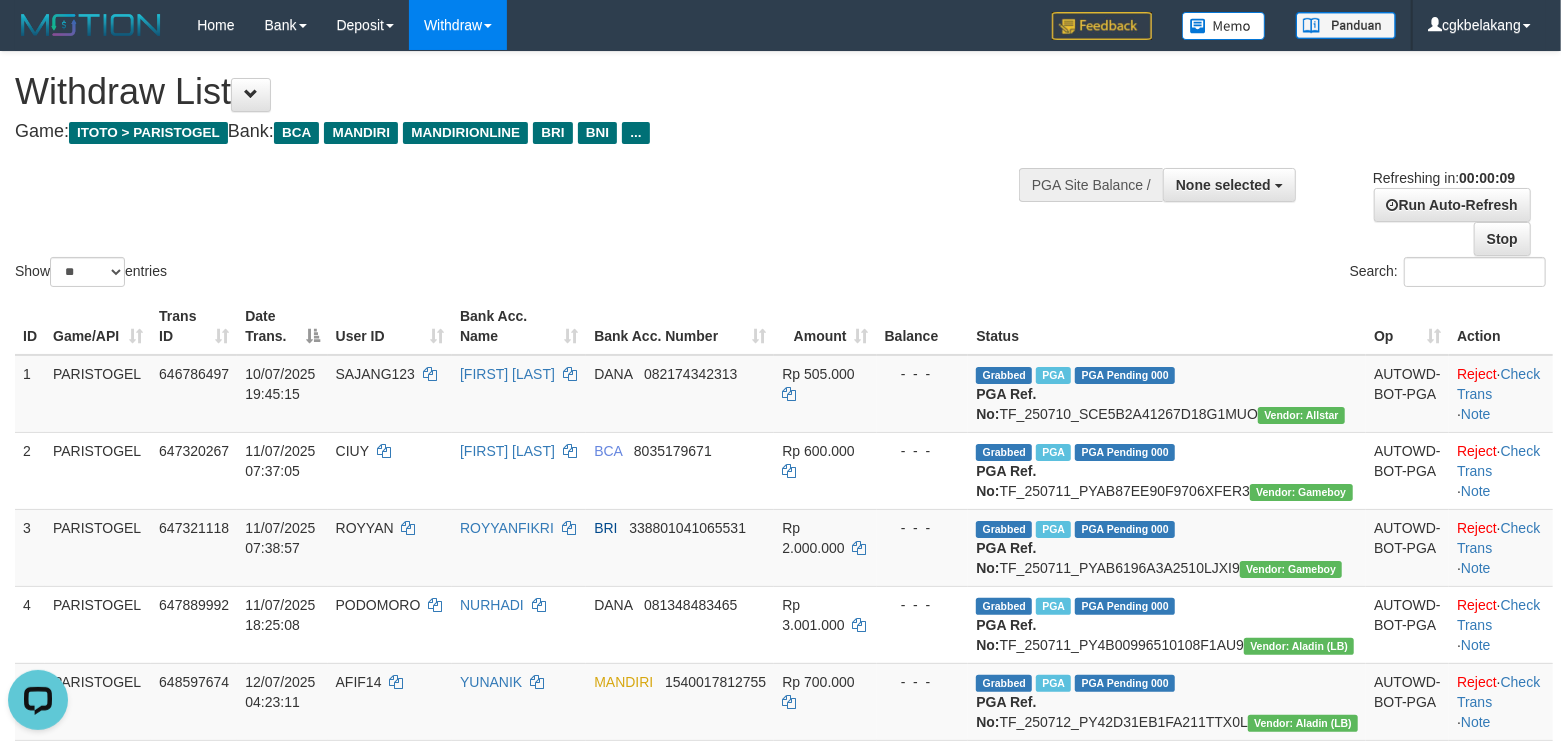 scroll, scrollTop: 0, scrollLeft: 0, axis: both 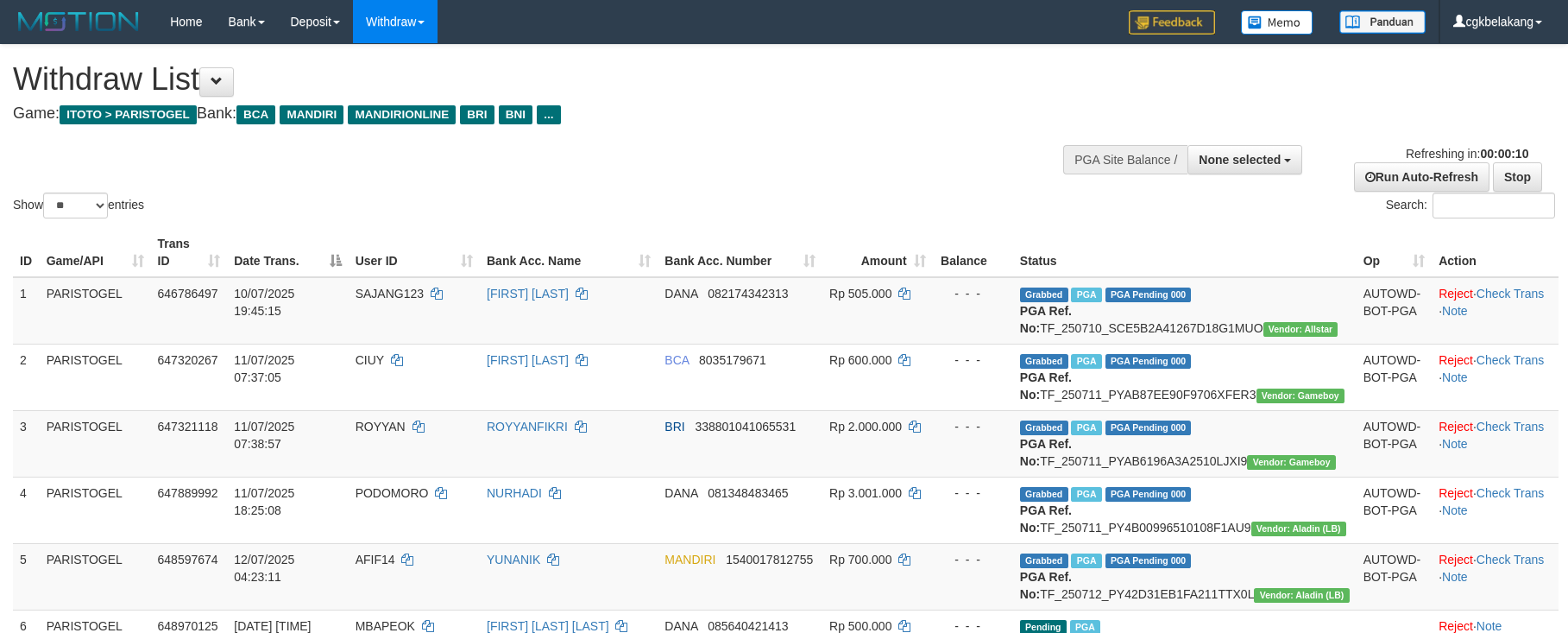 select 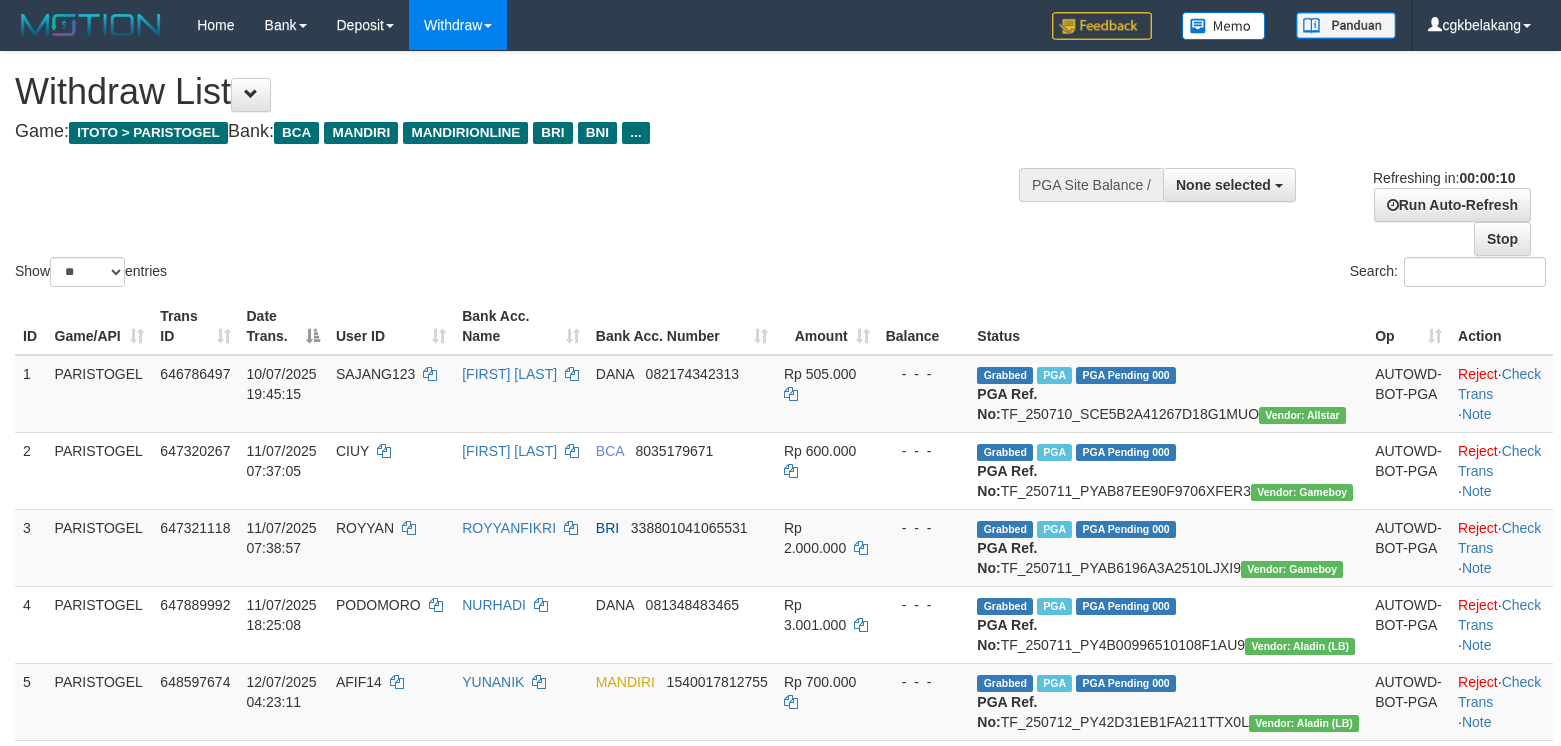 select 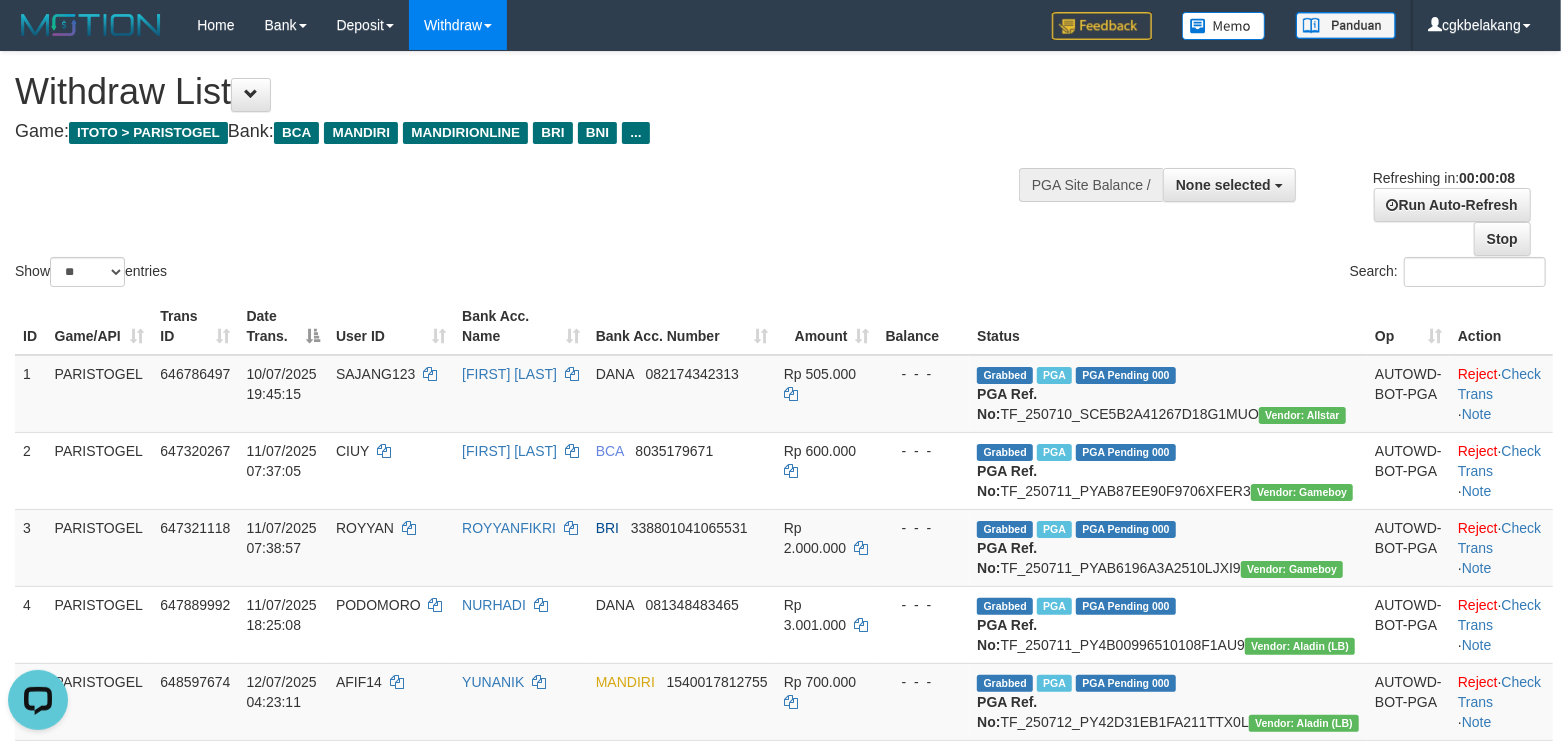 scroll, scrollTop: 0, scrollLeft: 0, axis: both 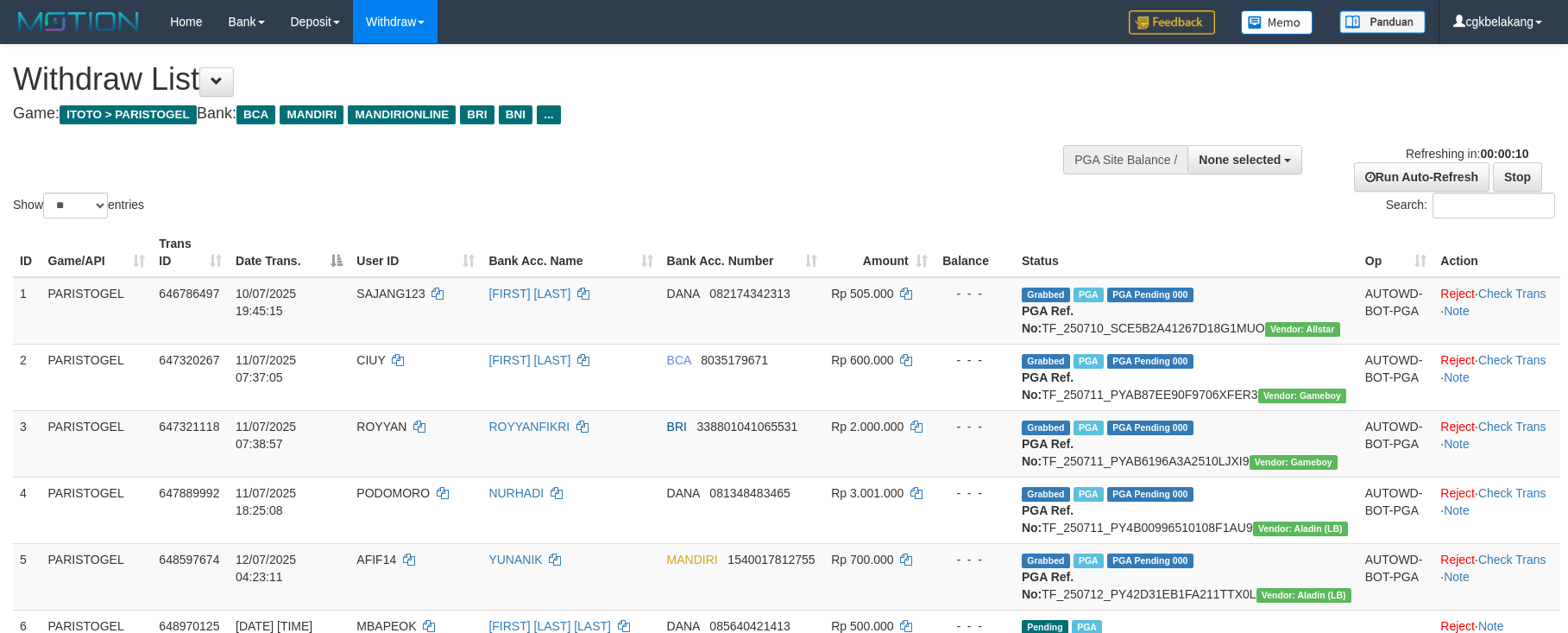 select 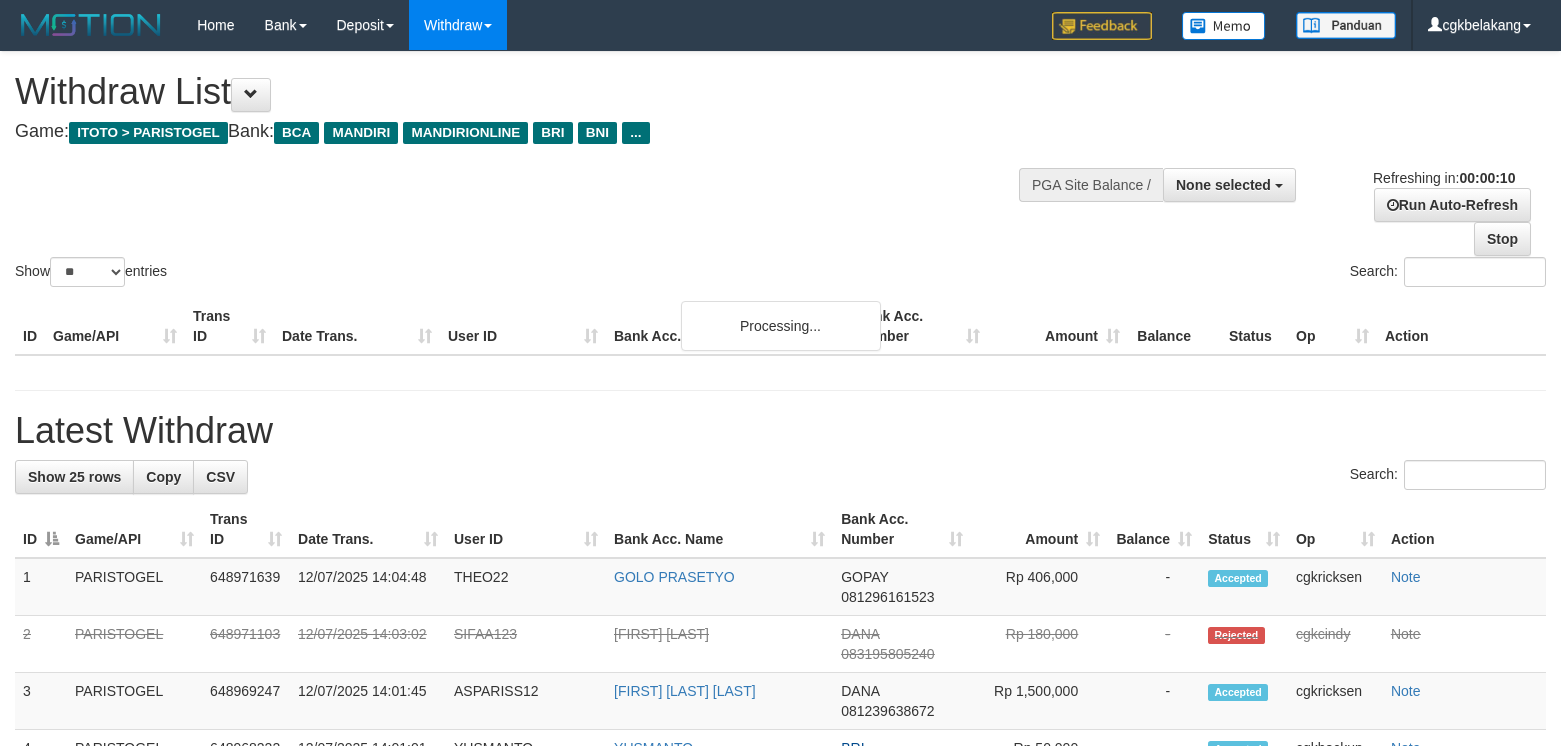 select 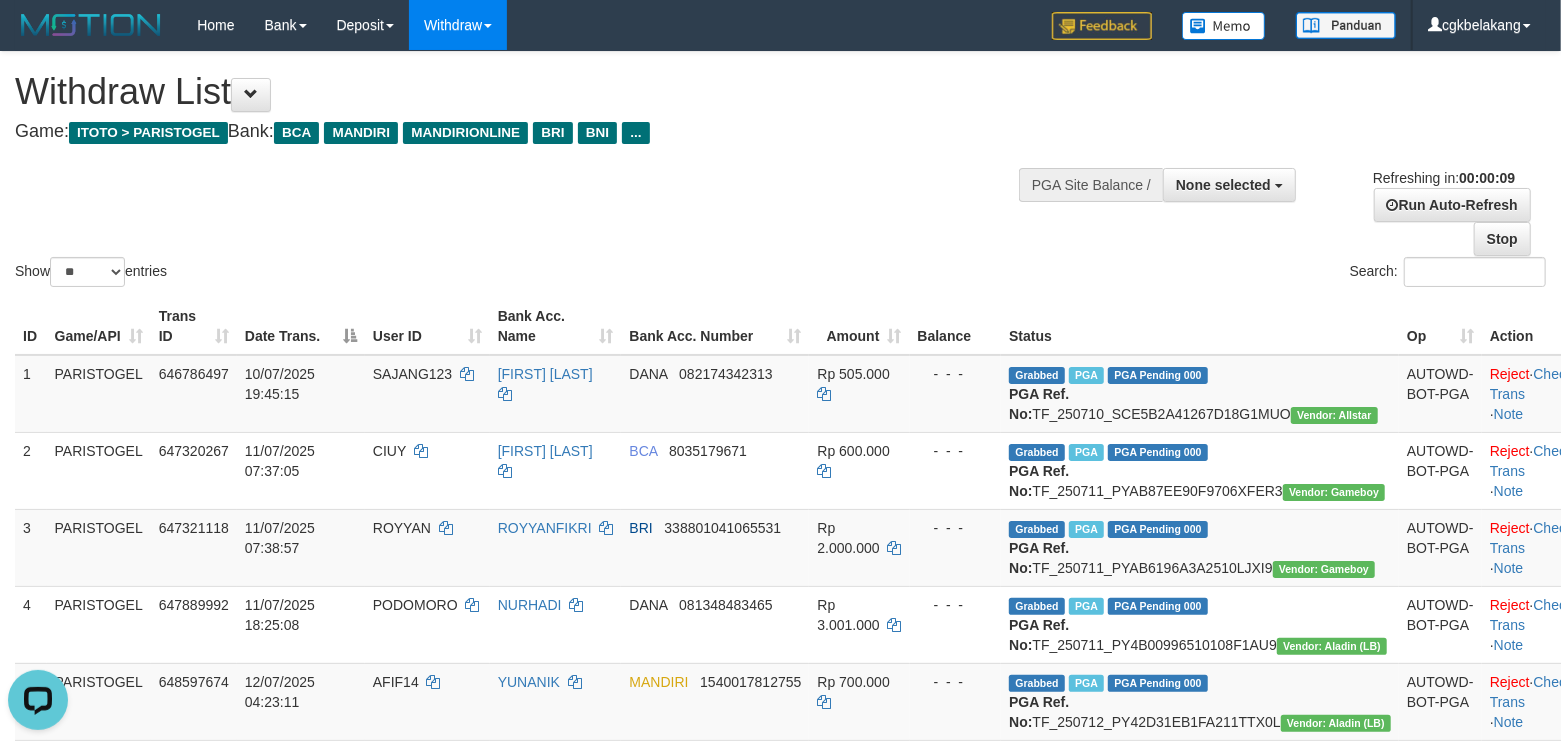 scroll, scrollTop: 0, scrollLeft: 0, axis: both 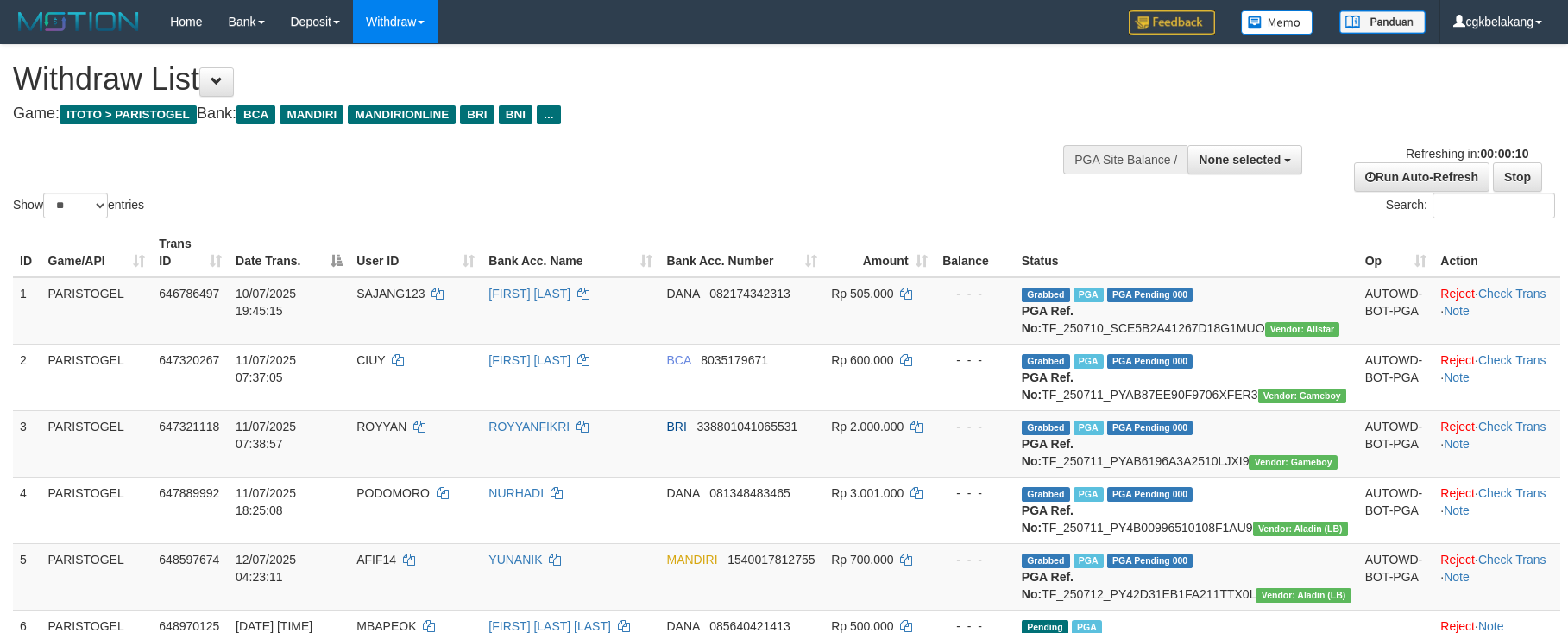 select 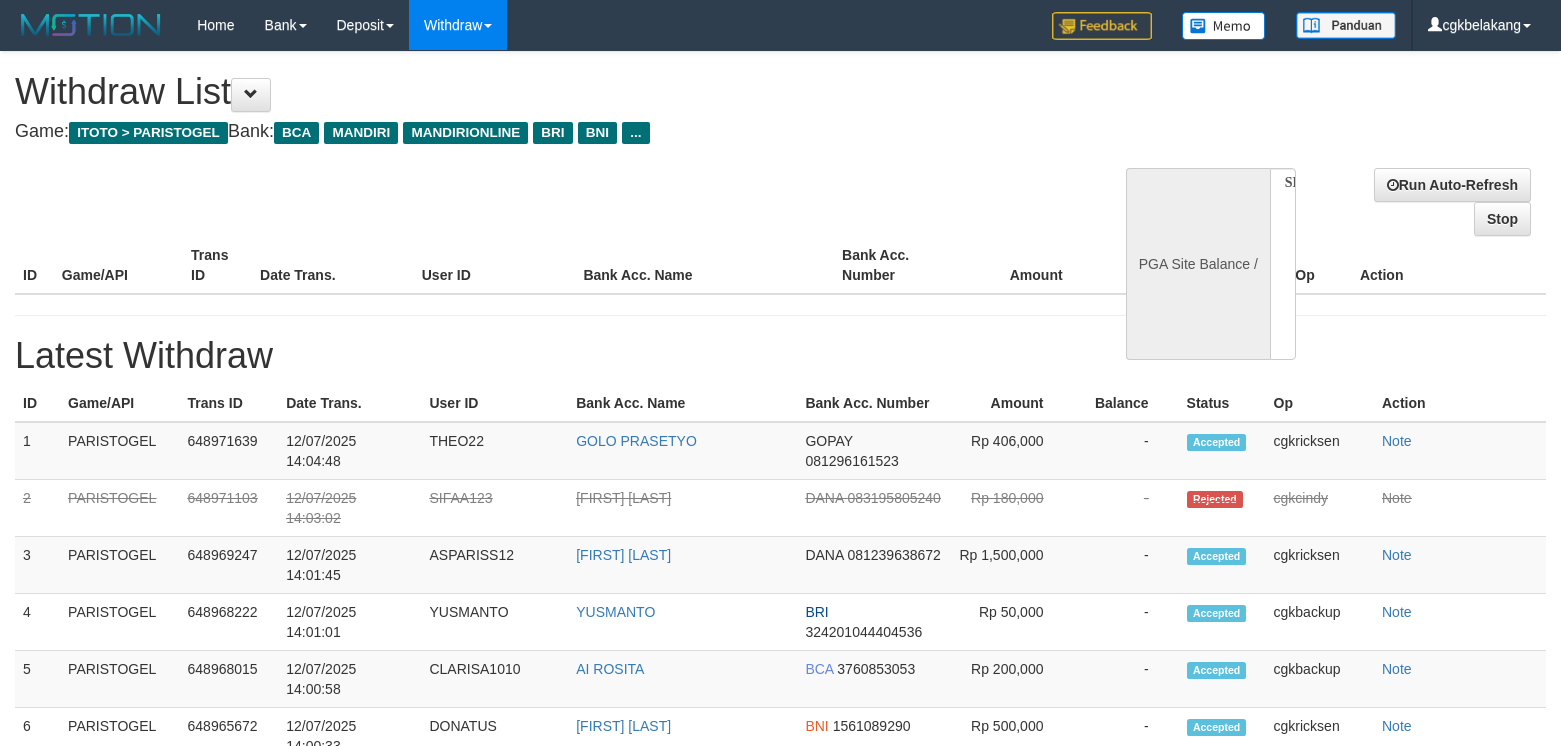select 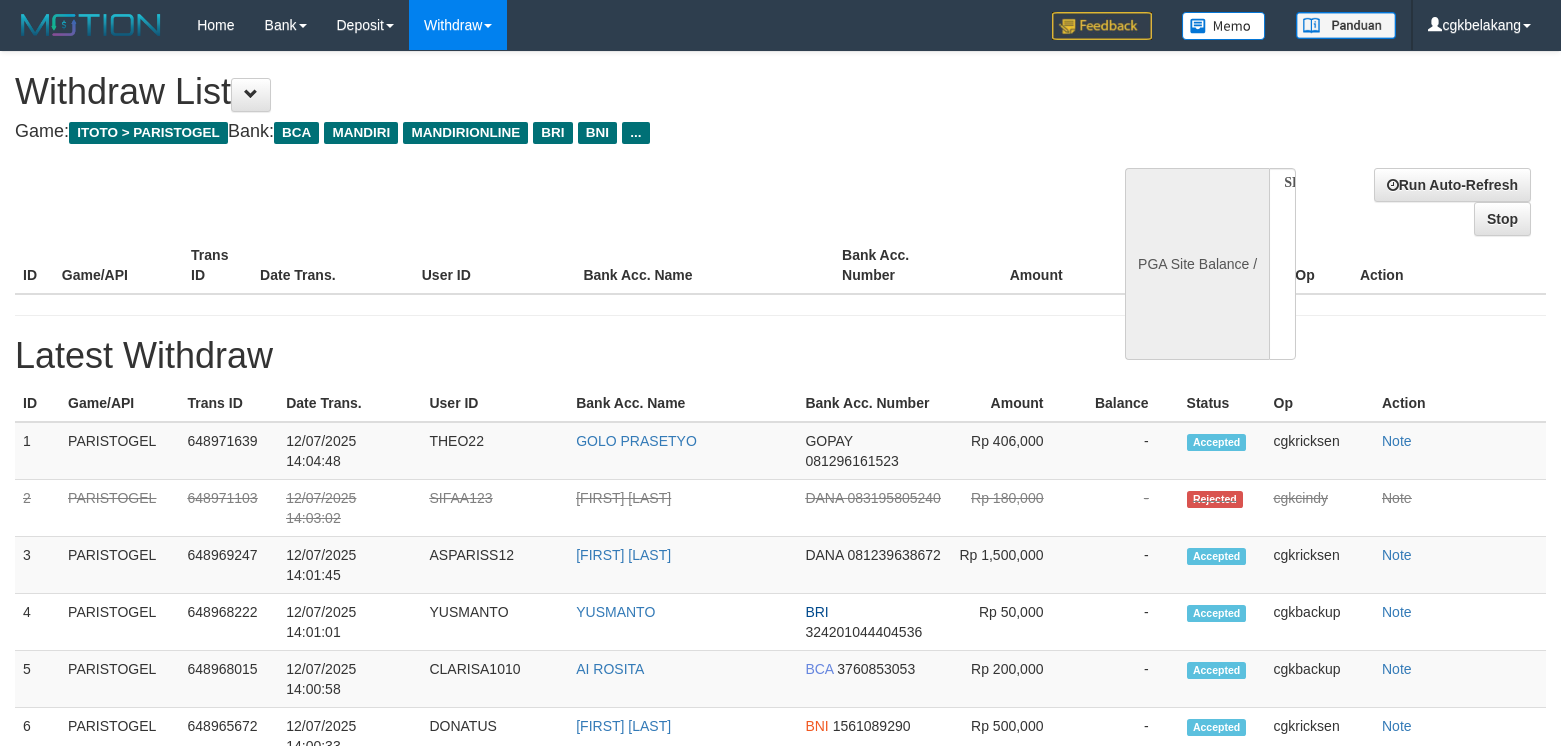 scroll, scrollTop: 0, scrollLeft: 0, axis: both 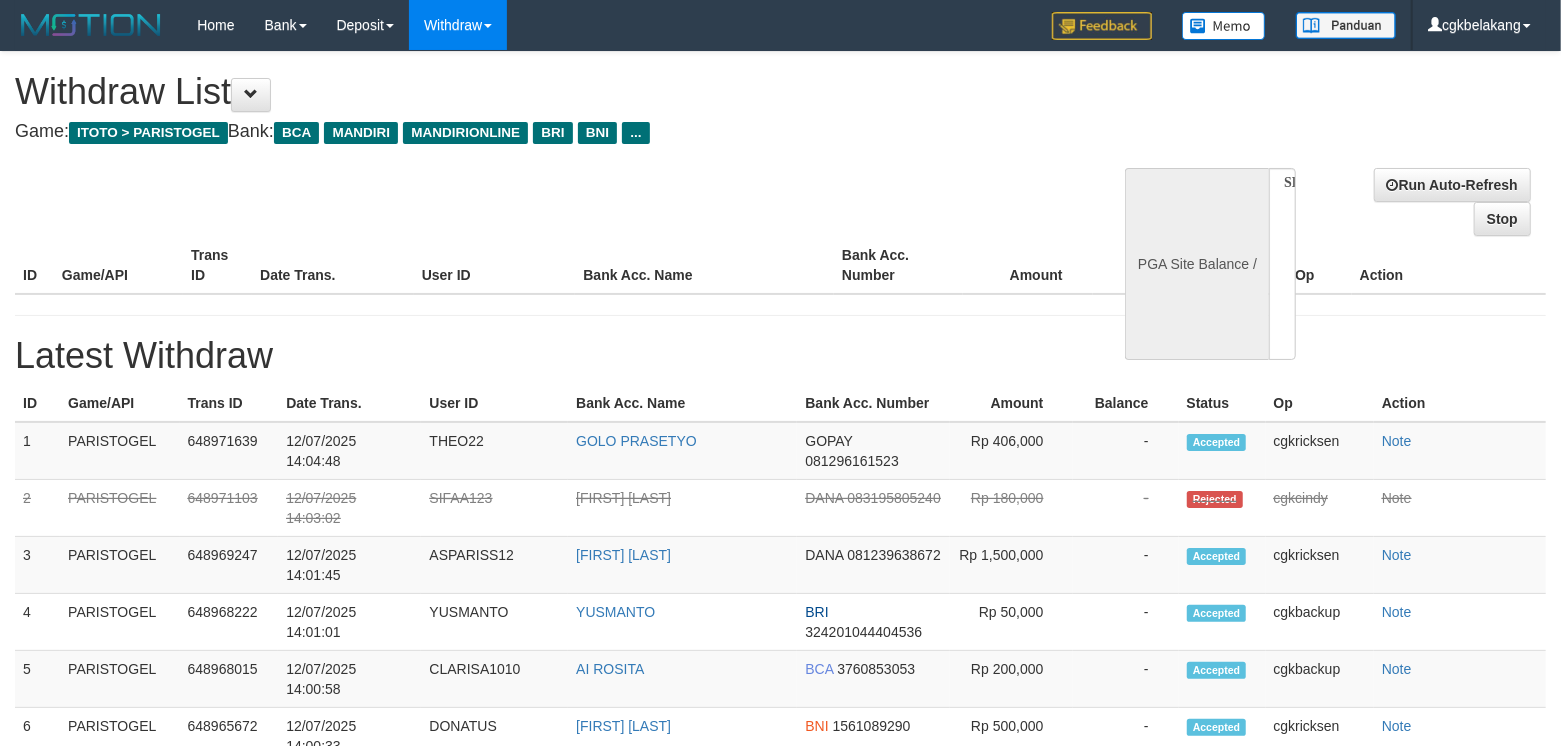 select on "**" 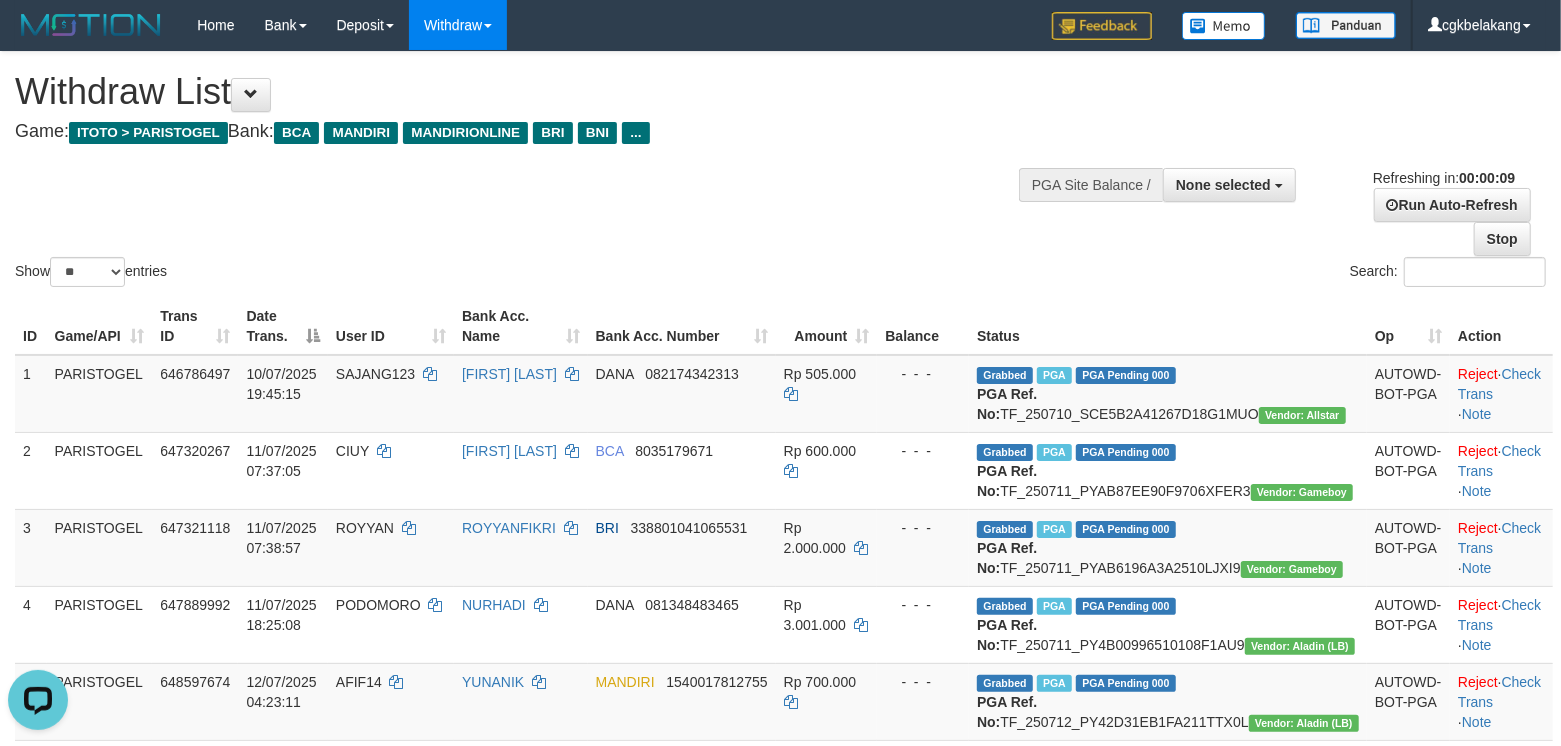scroll, scrollTop: 0, scrollLeft: 0, axis: both 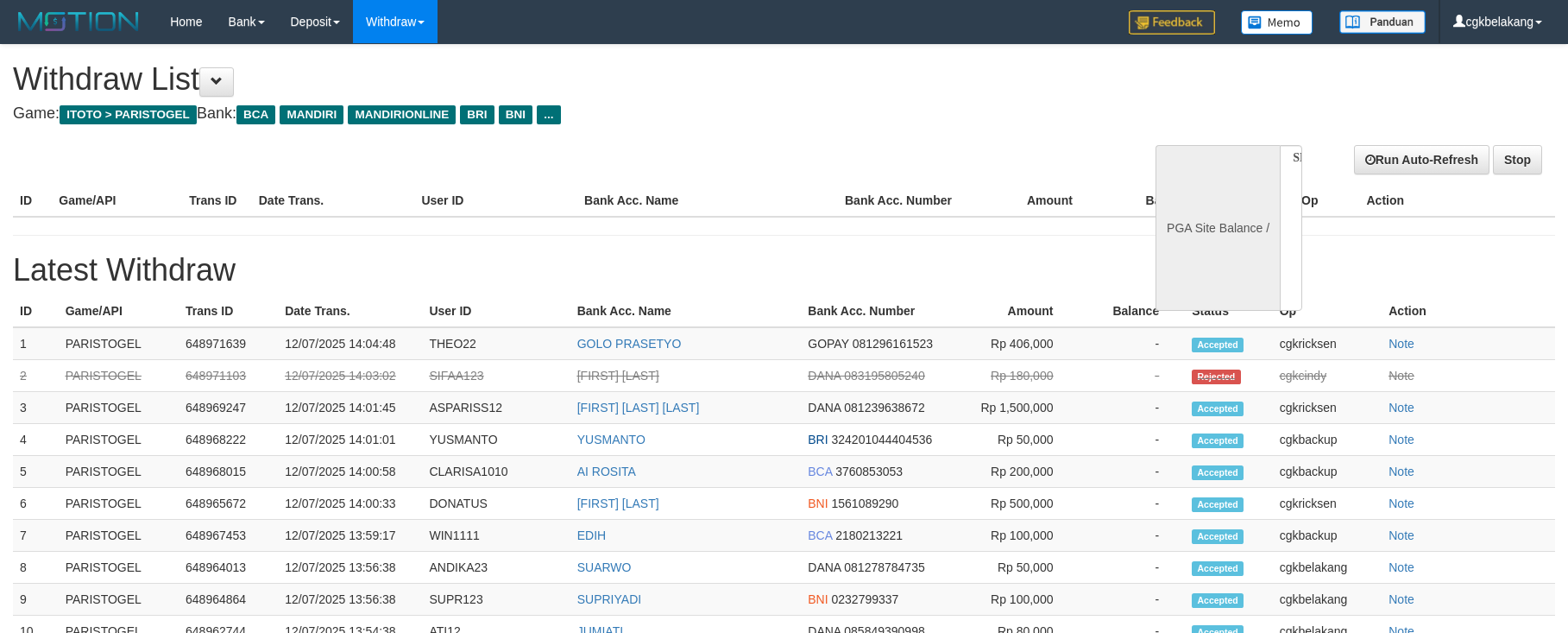 select 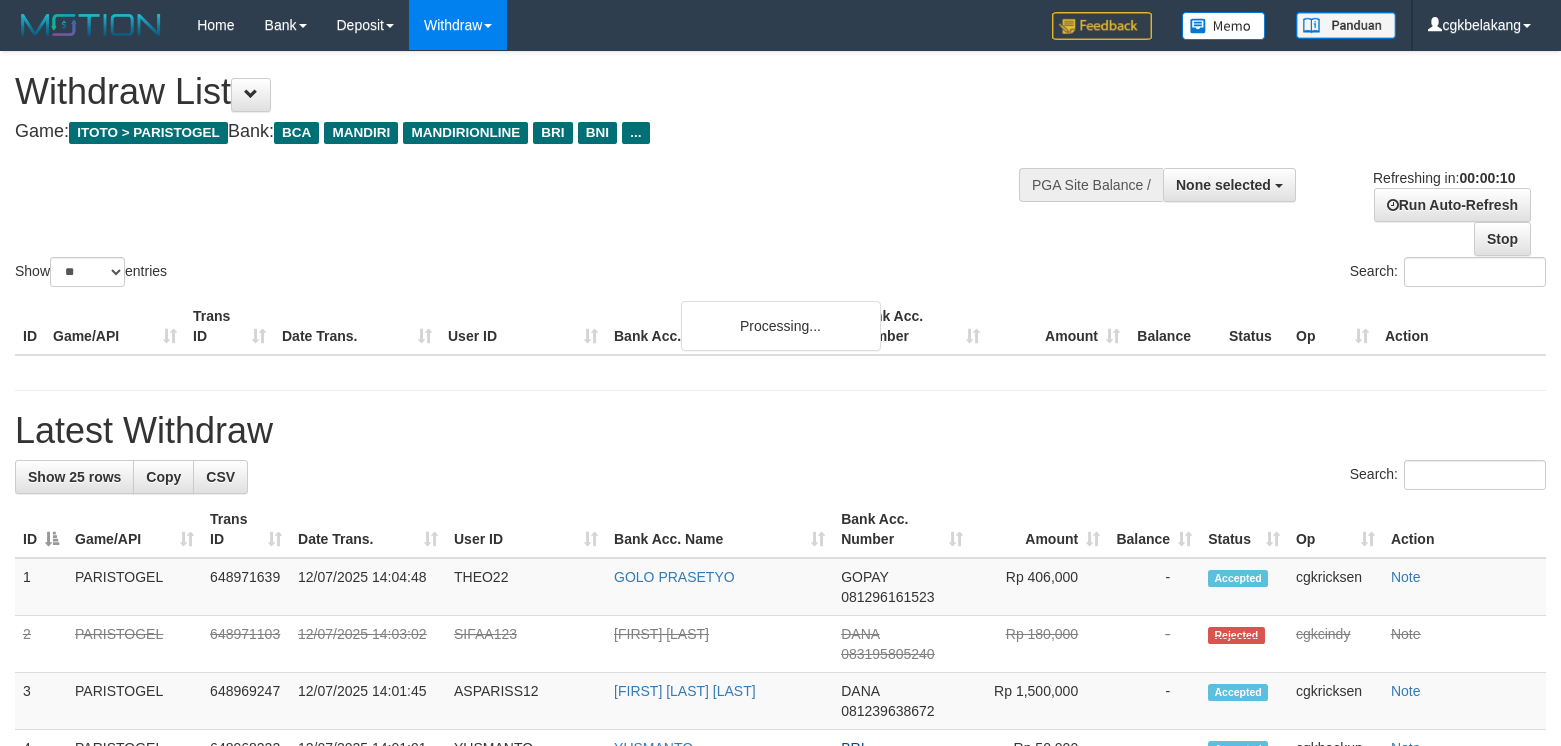select 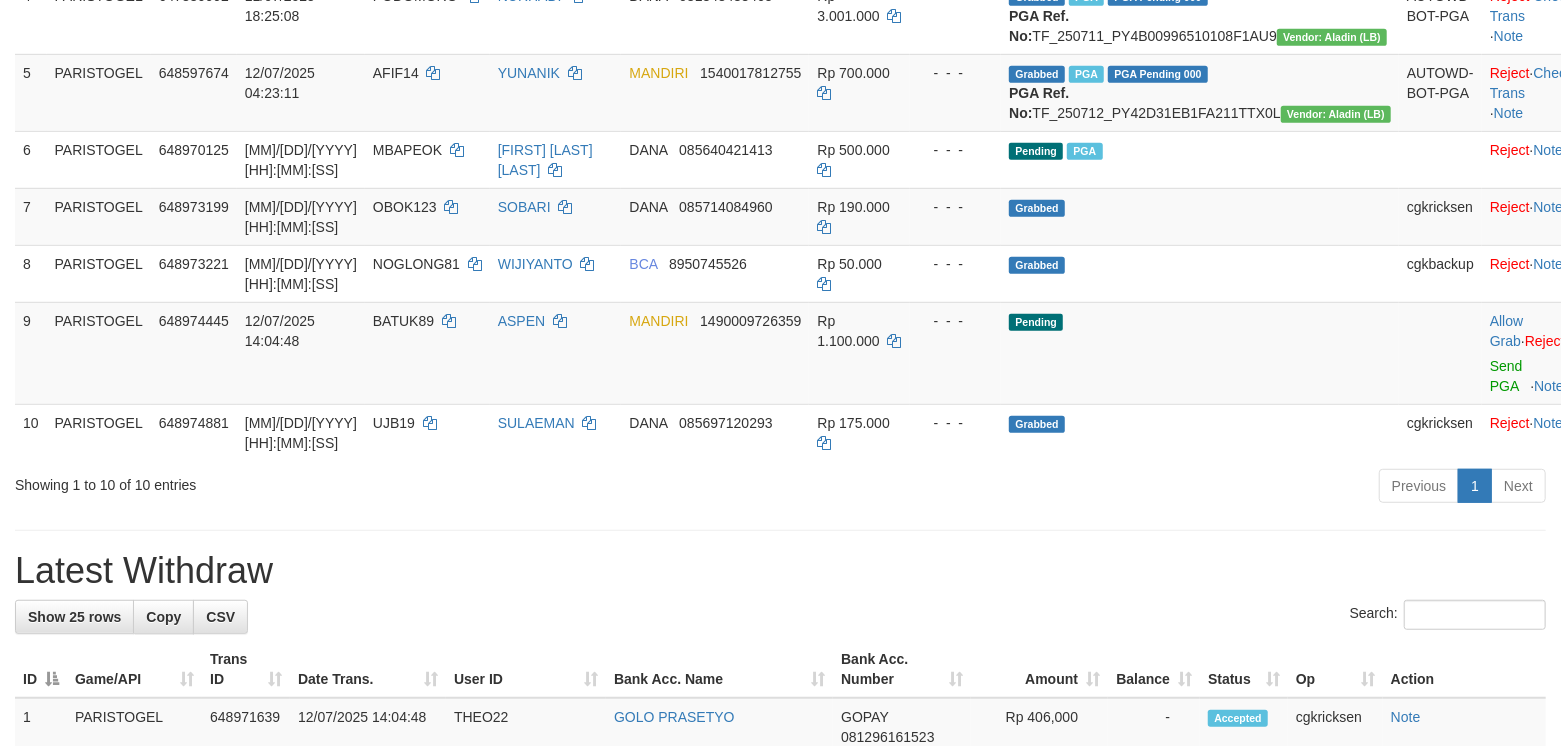 scroll, scrollTop: 533, scrollLeft: 0, axis: vertical 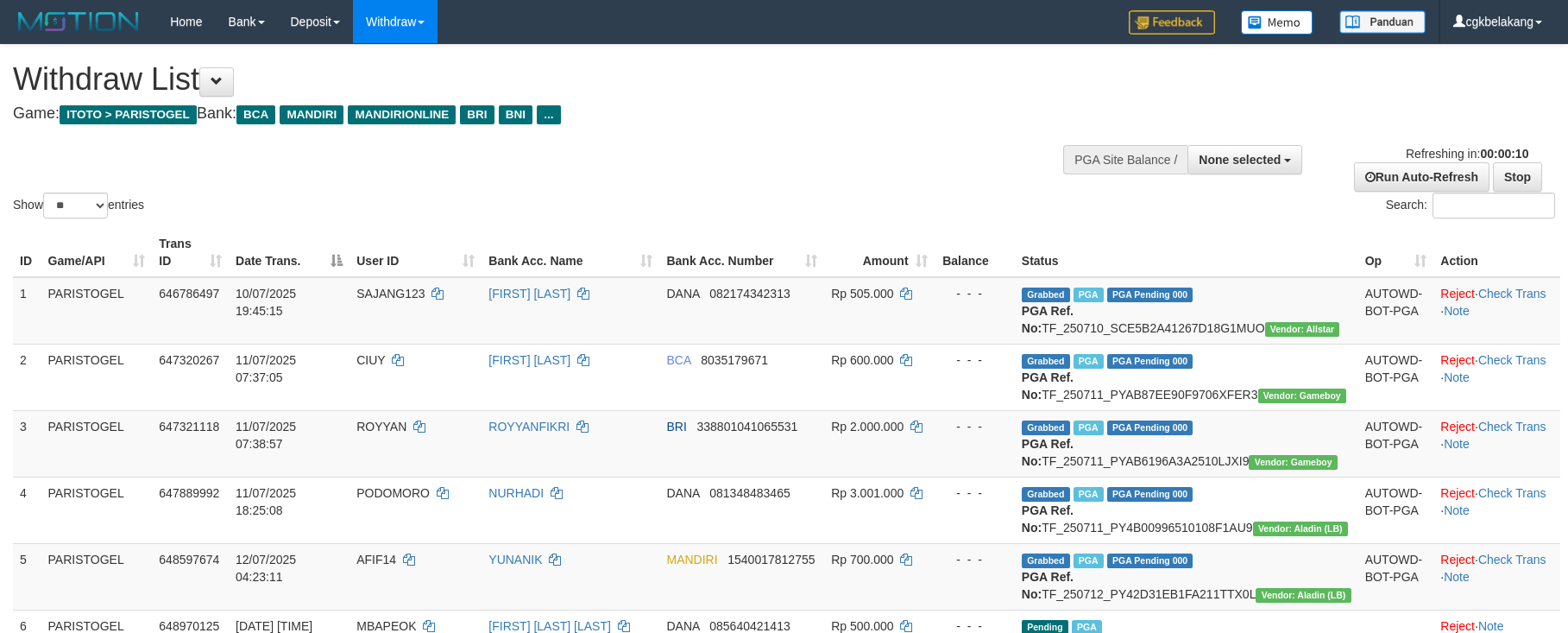 select 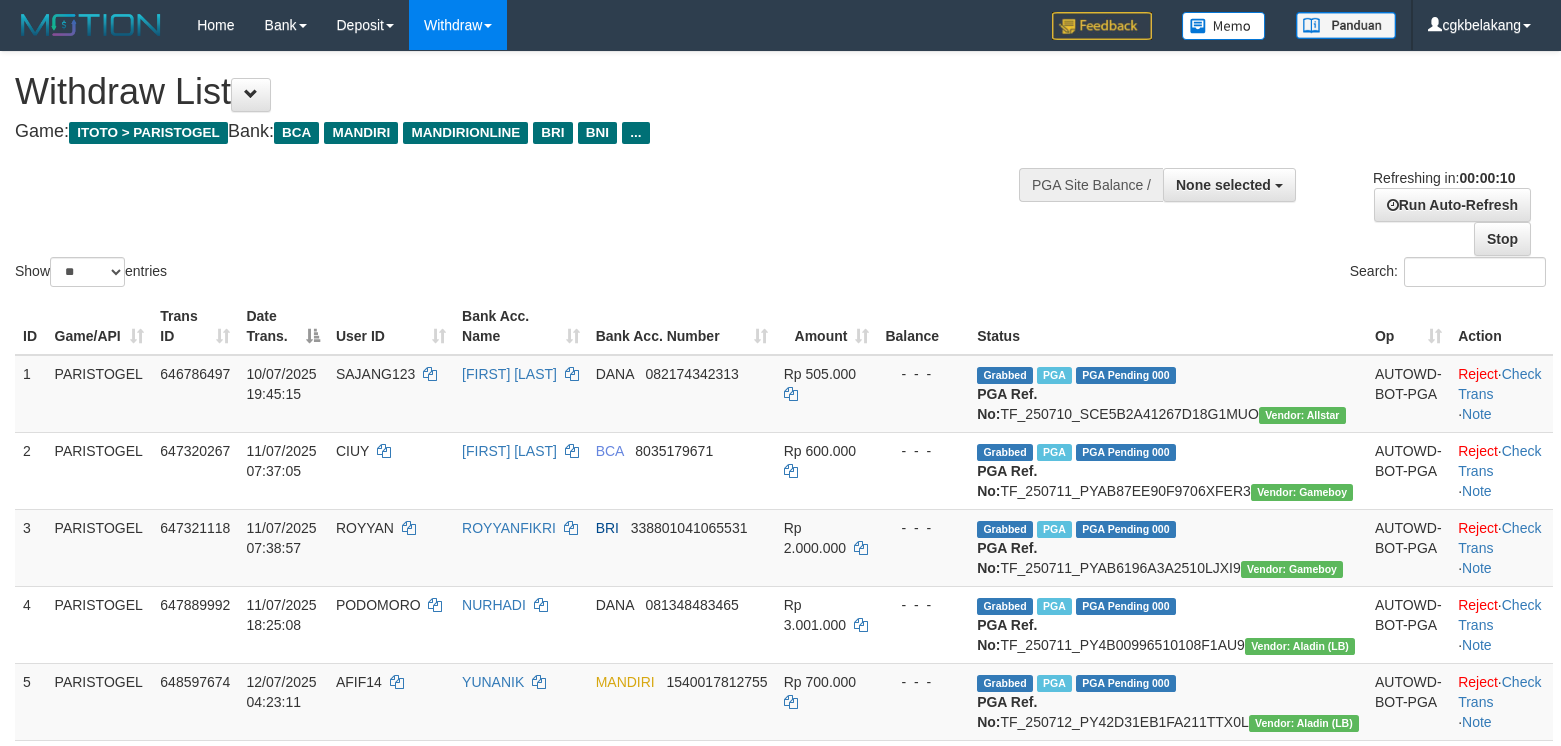select 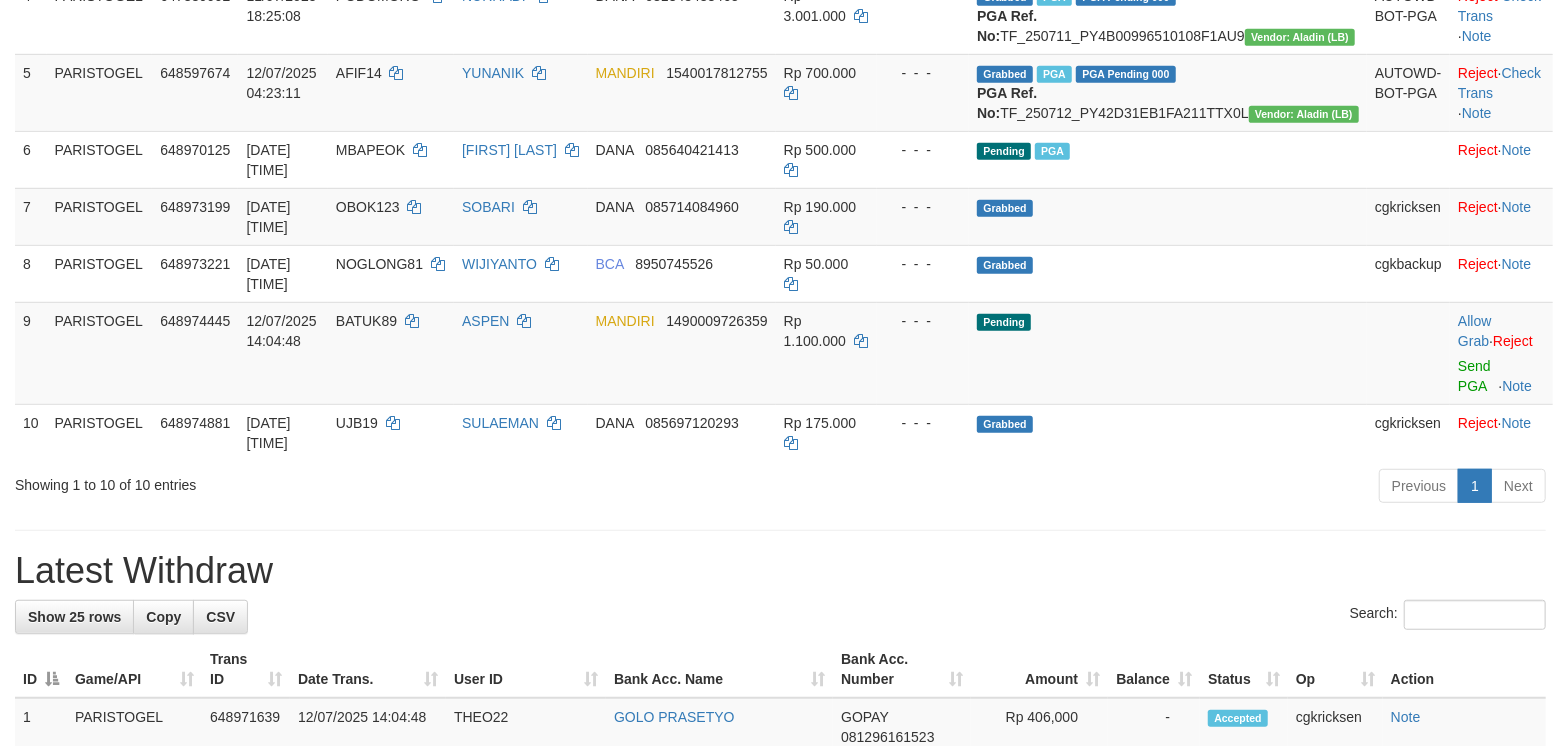 scroll, scrollTop: 533, scrollLeft: 0, axis: vertical 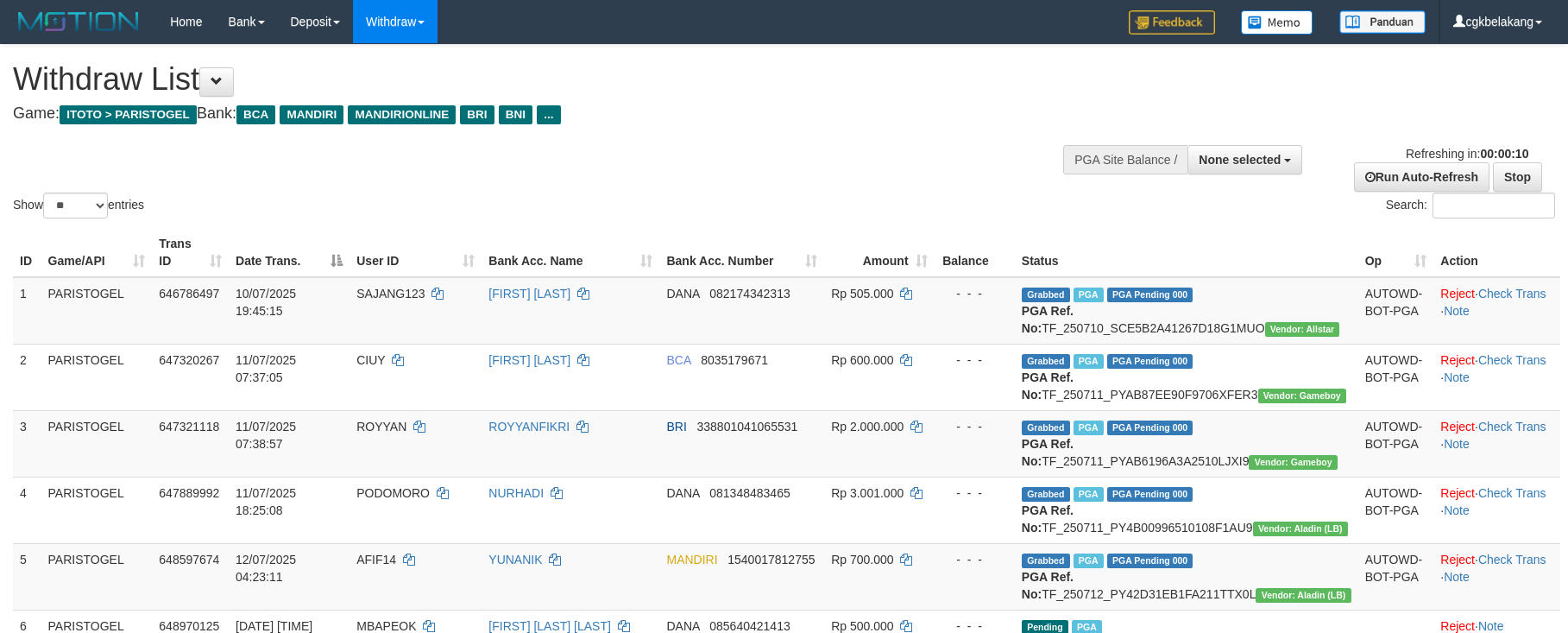 select 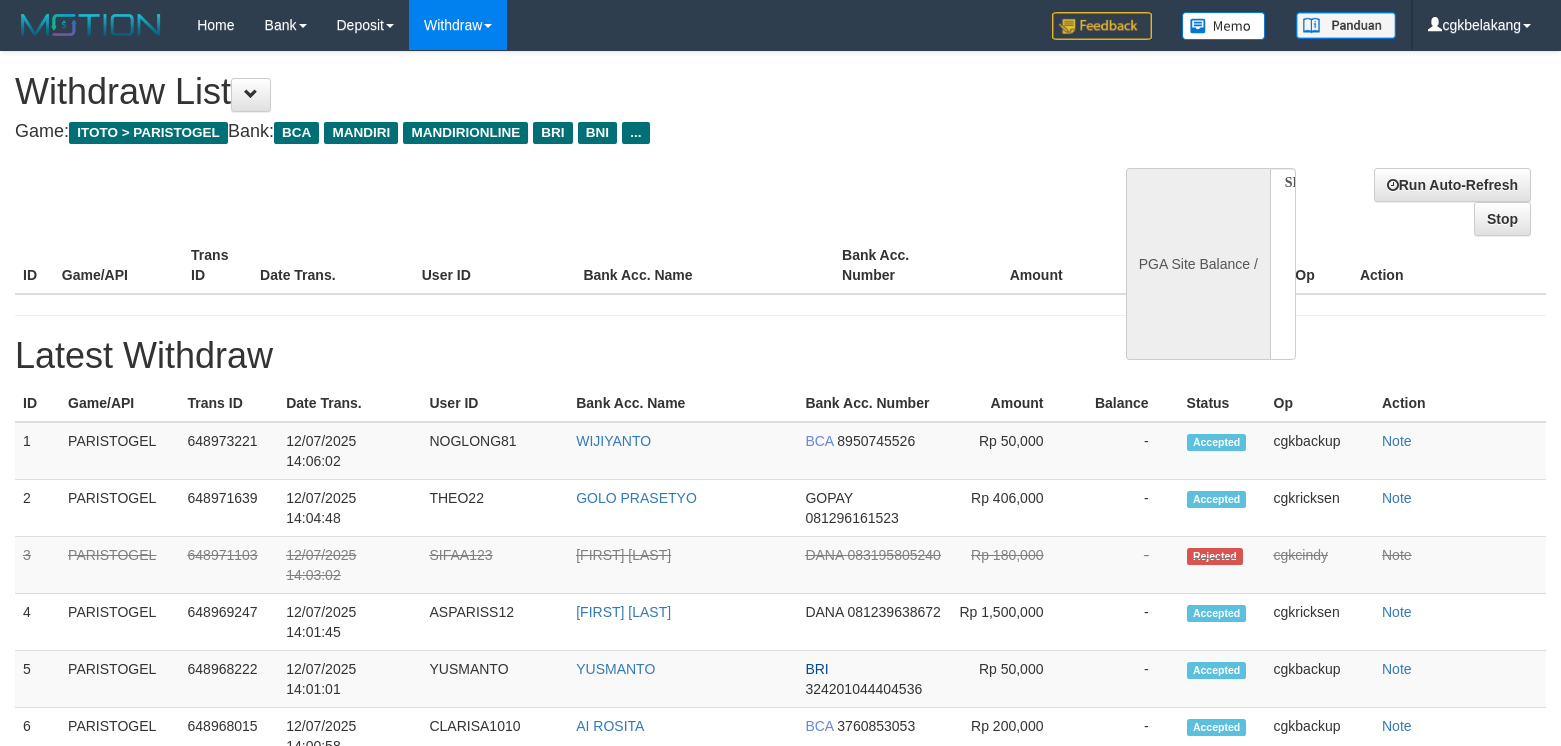 select 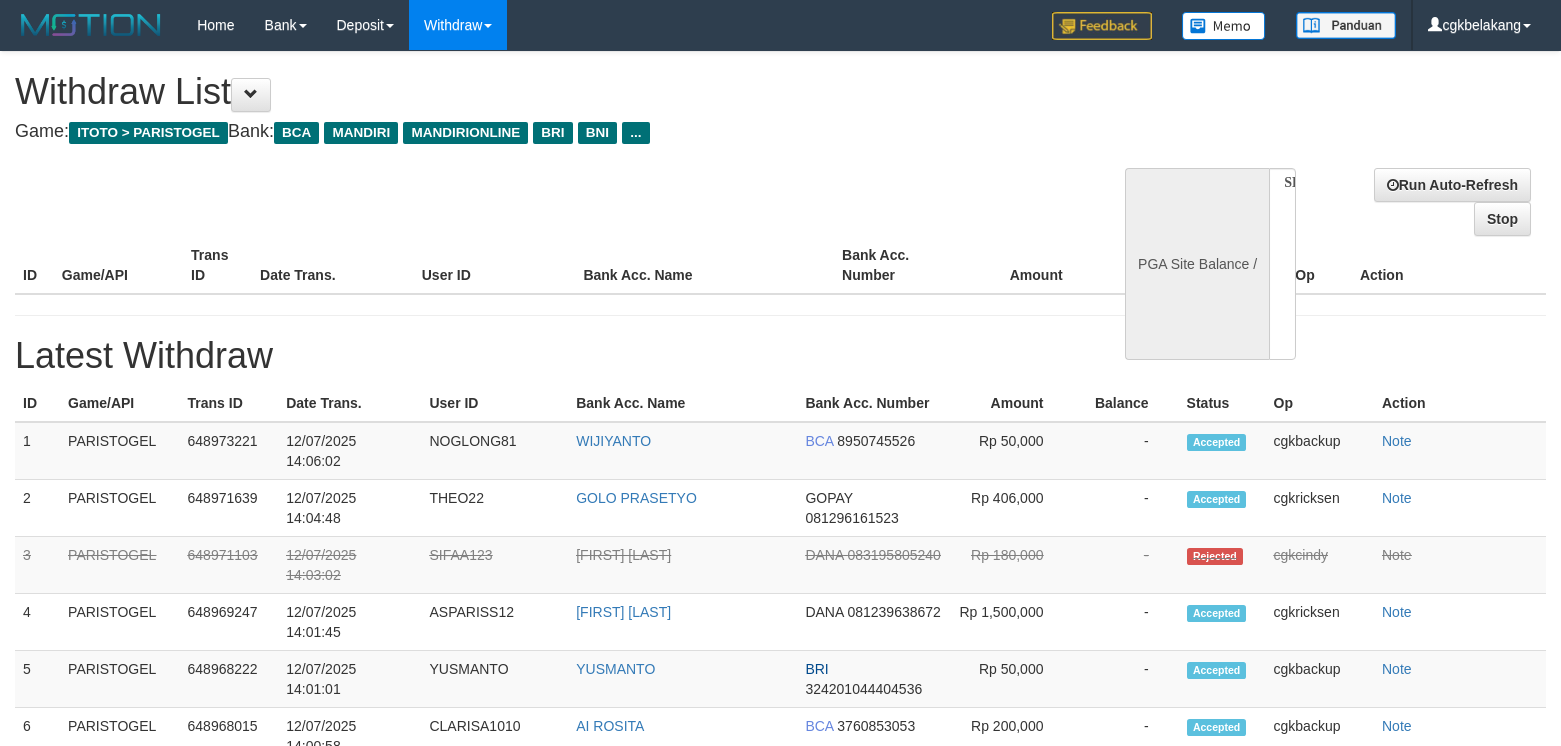 scroll, scrollTop: 0, scrollLeft: 0, axis: both 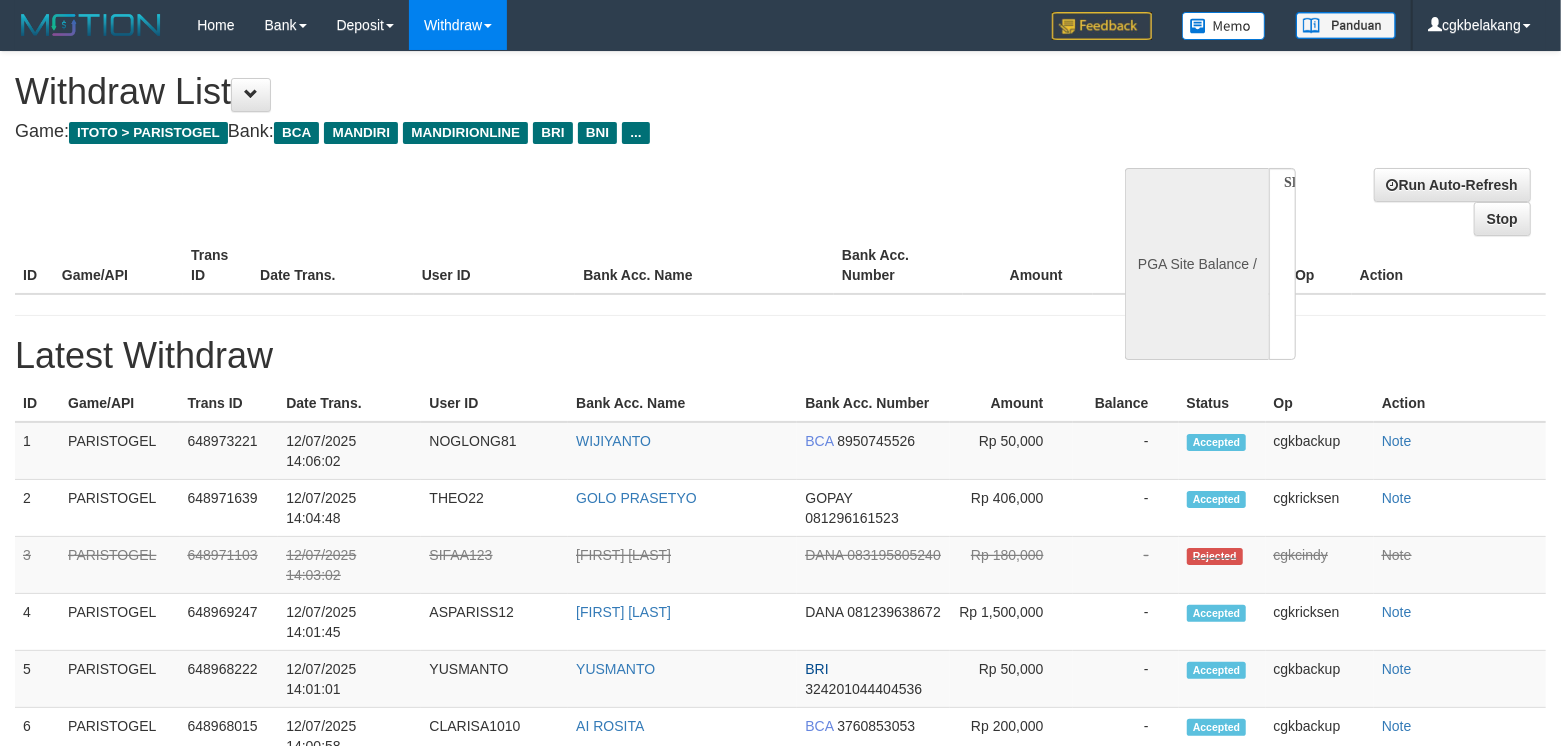 select on "**" 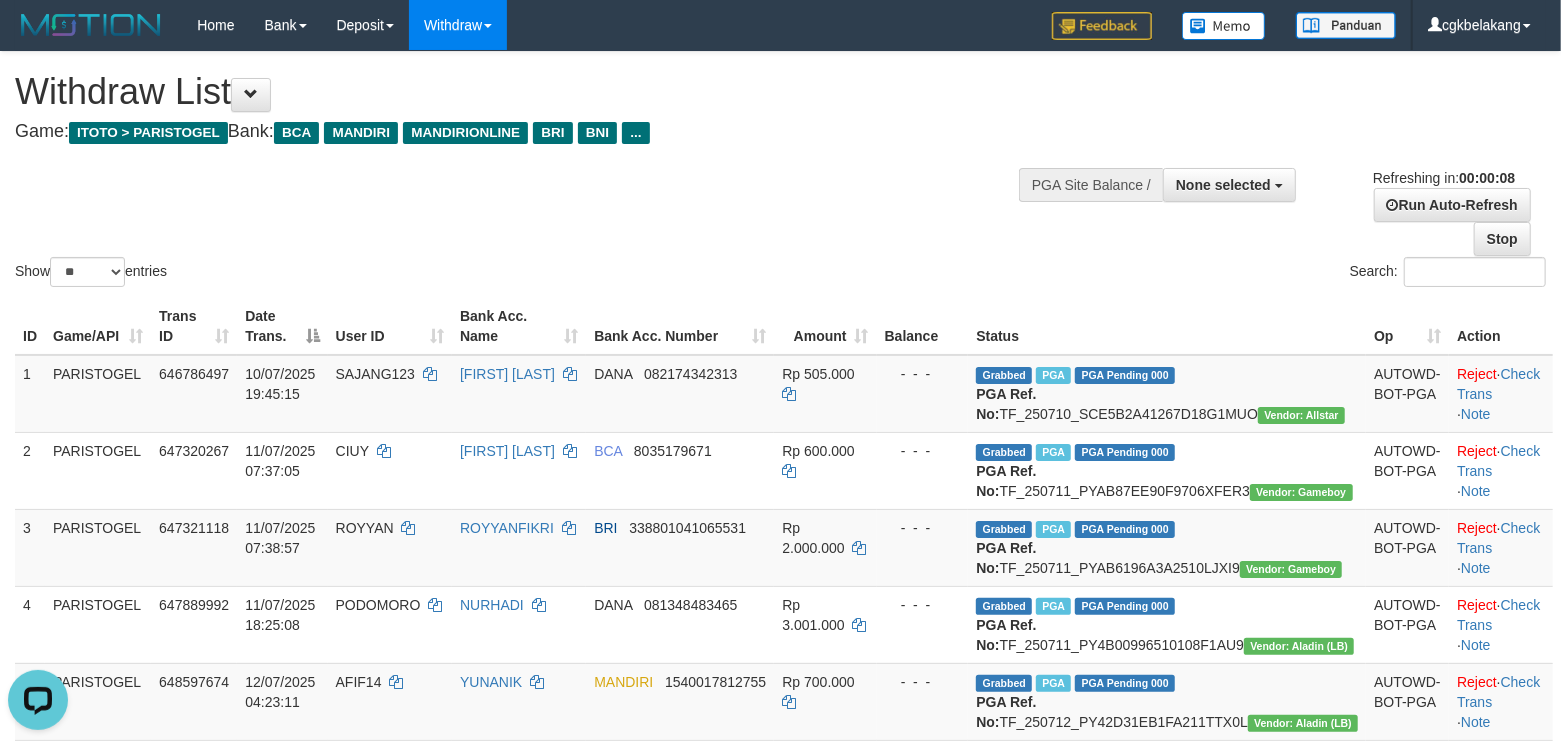 scroll, scrollTop: 0, scrollLeft: 0, axis: both 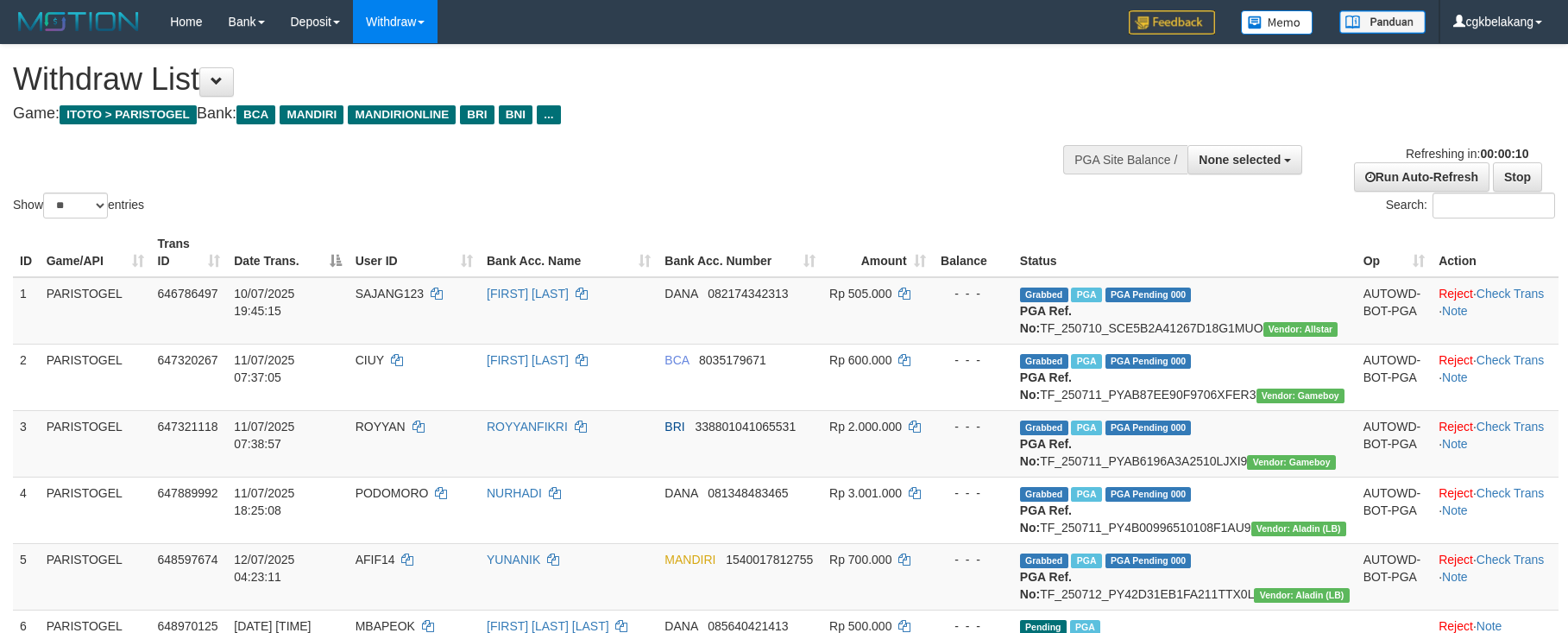 select 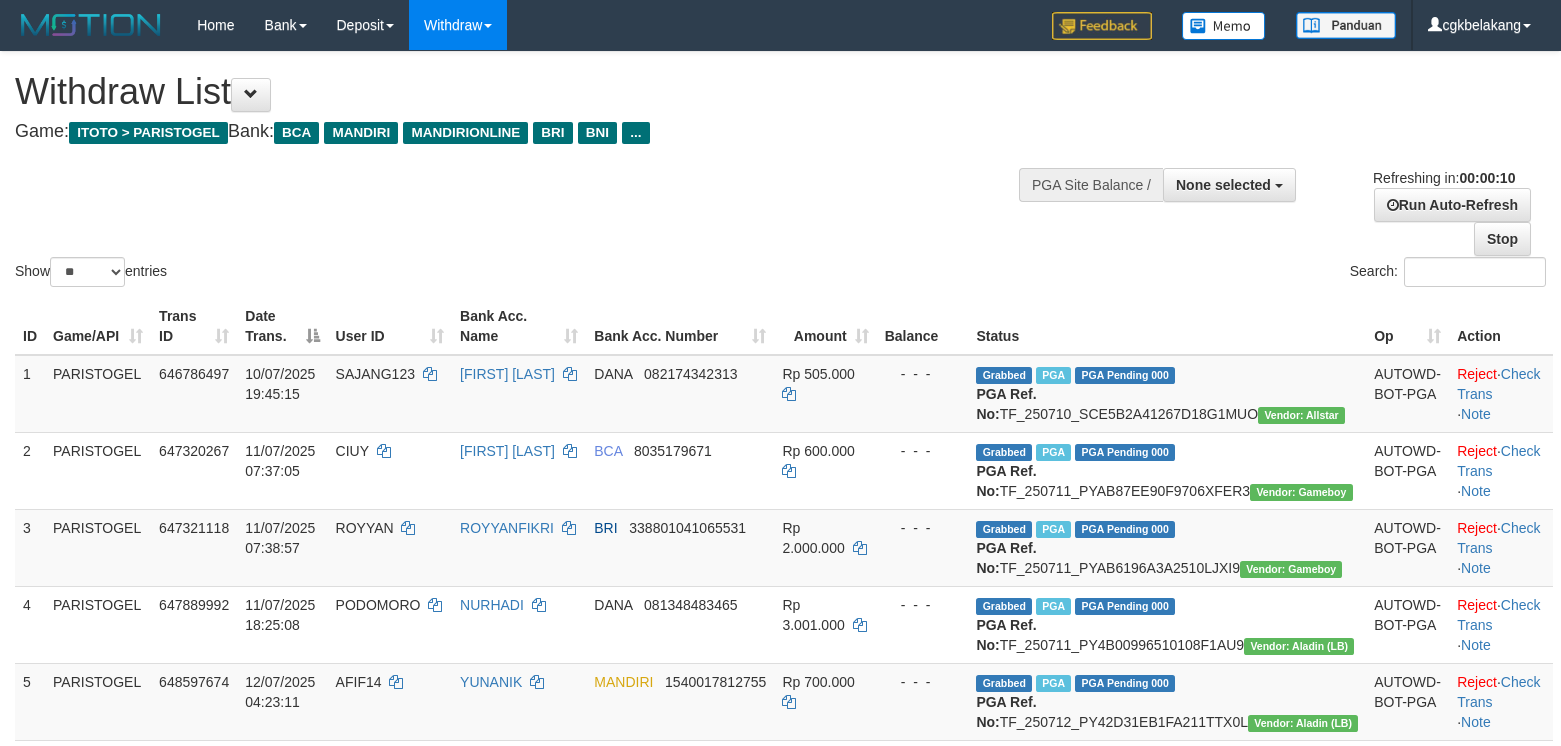 select 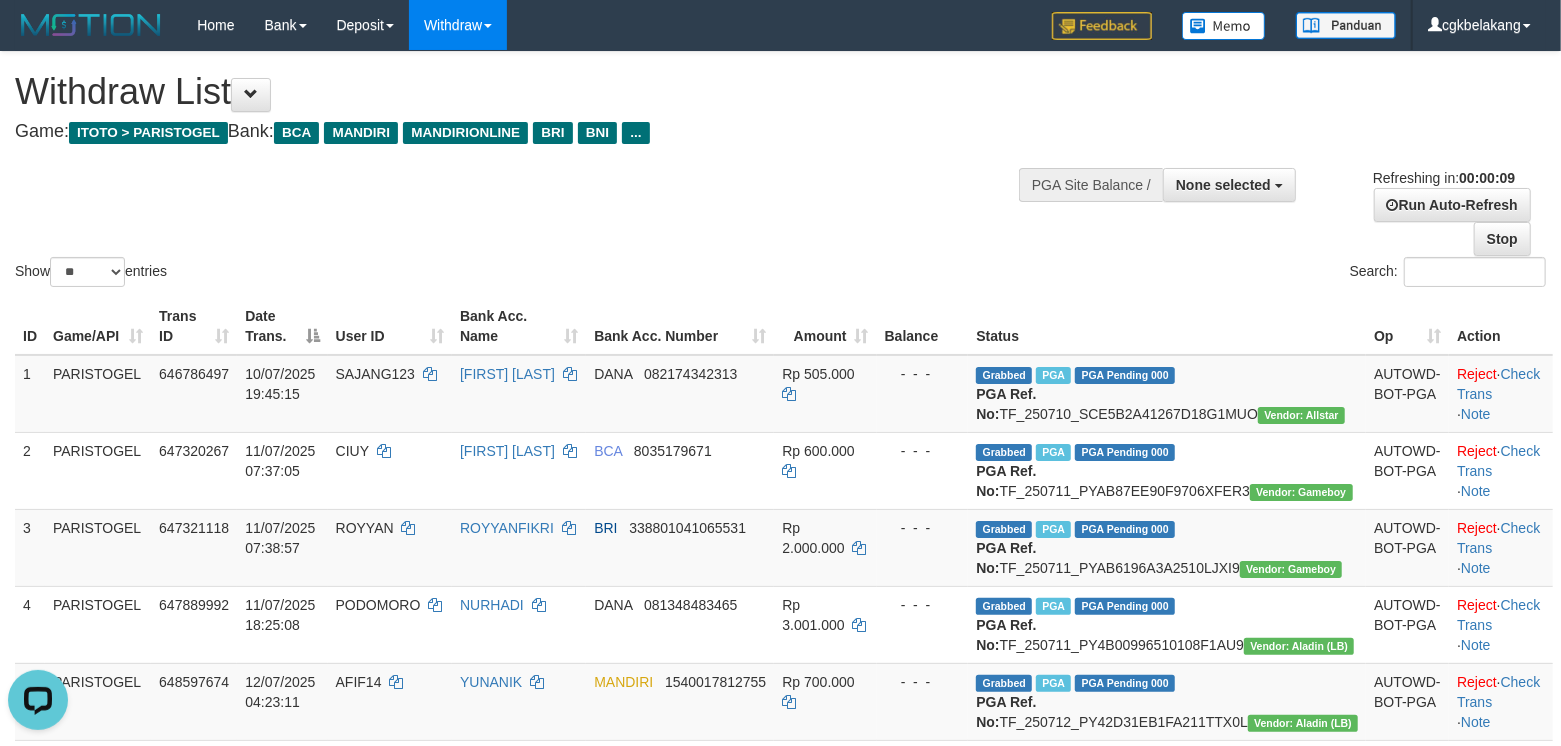scroll, scrollTop: 0, scrollLeft: 0, axis: both 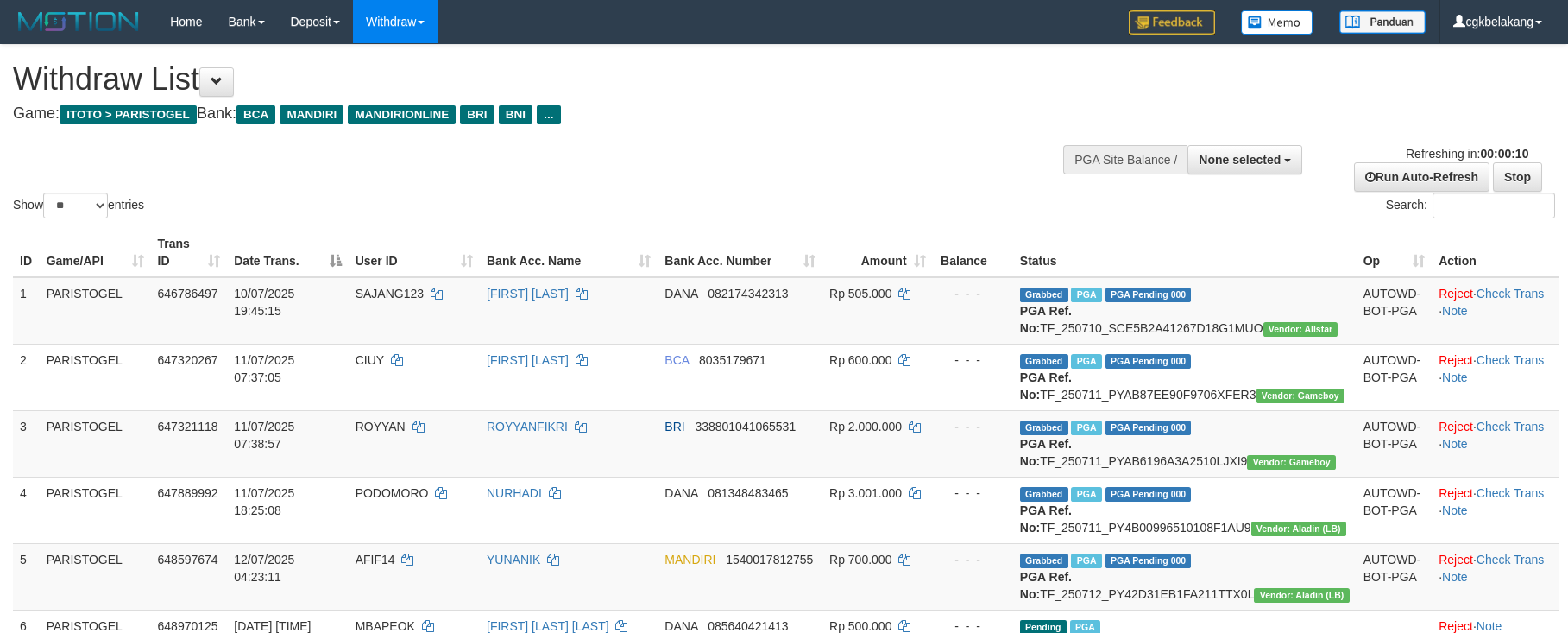 select 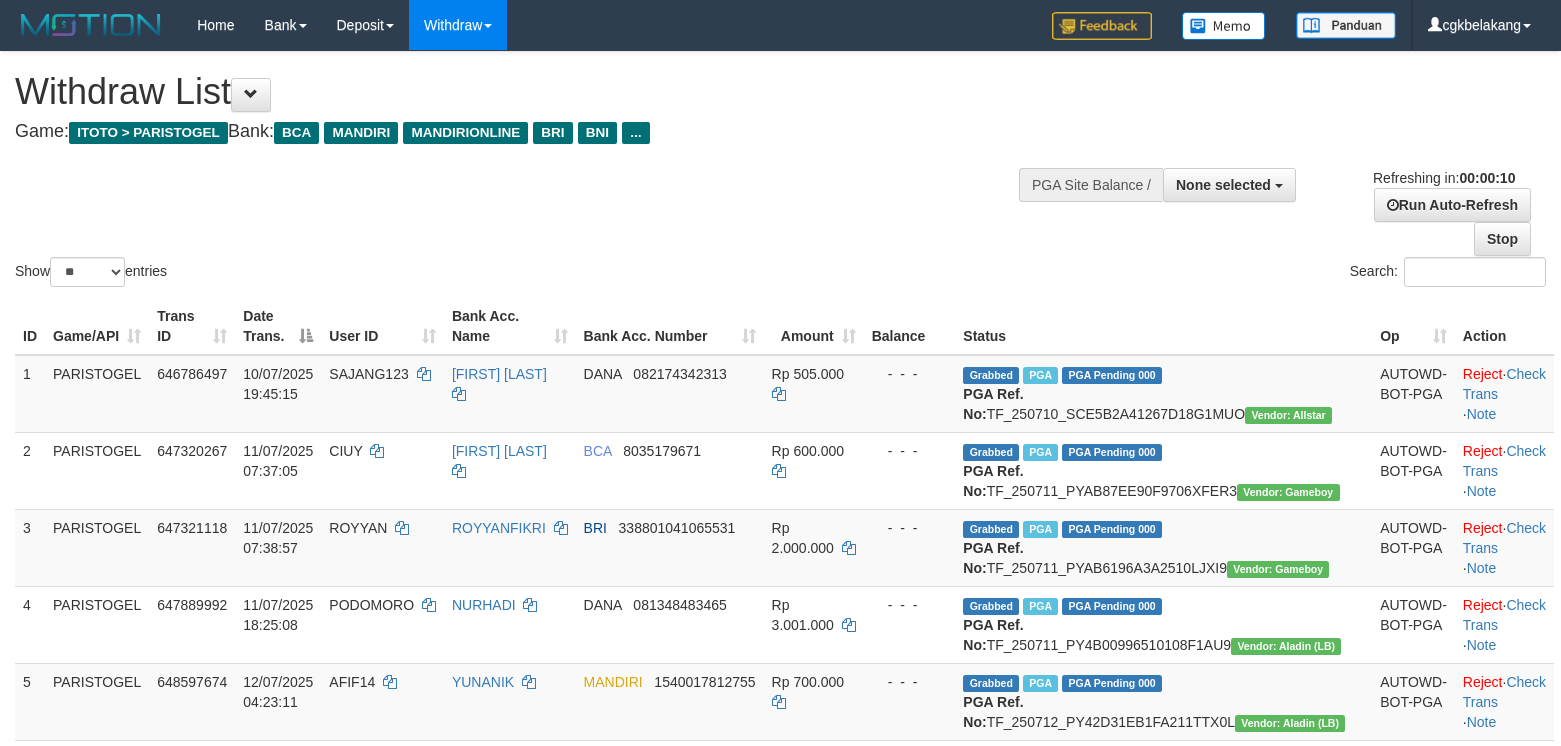 select 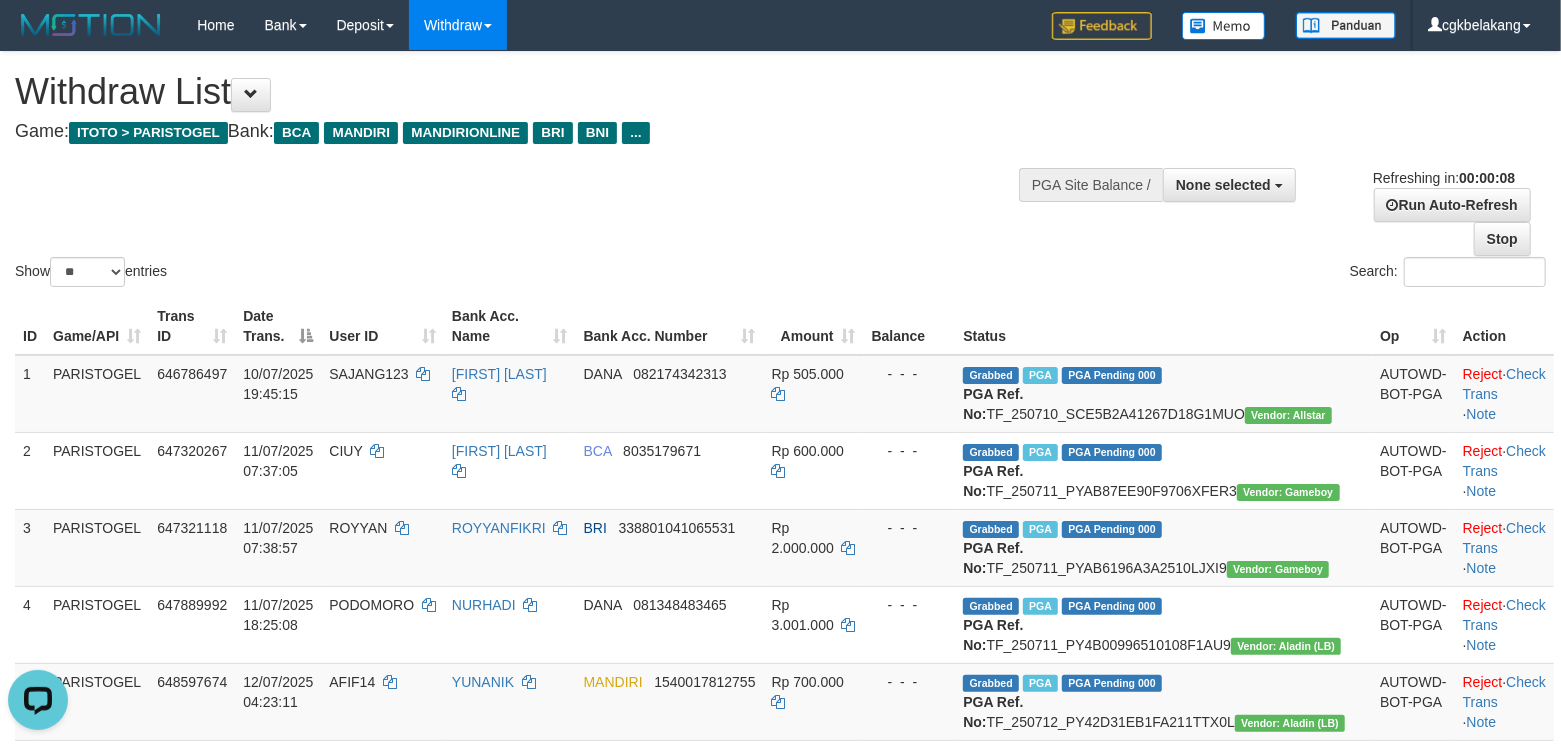 scroll, scrollTop: 0, scrollLeft: 0, axis: both 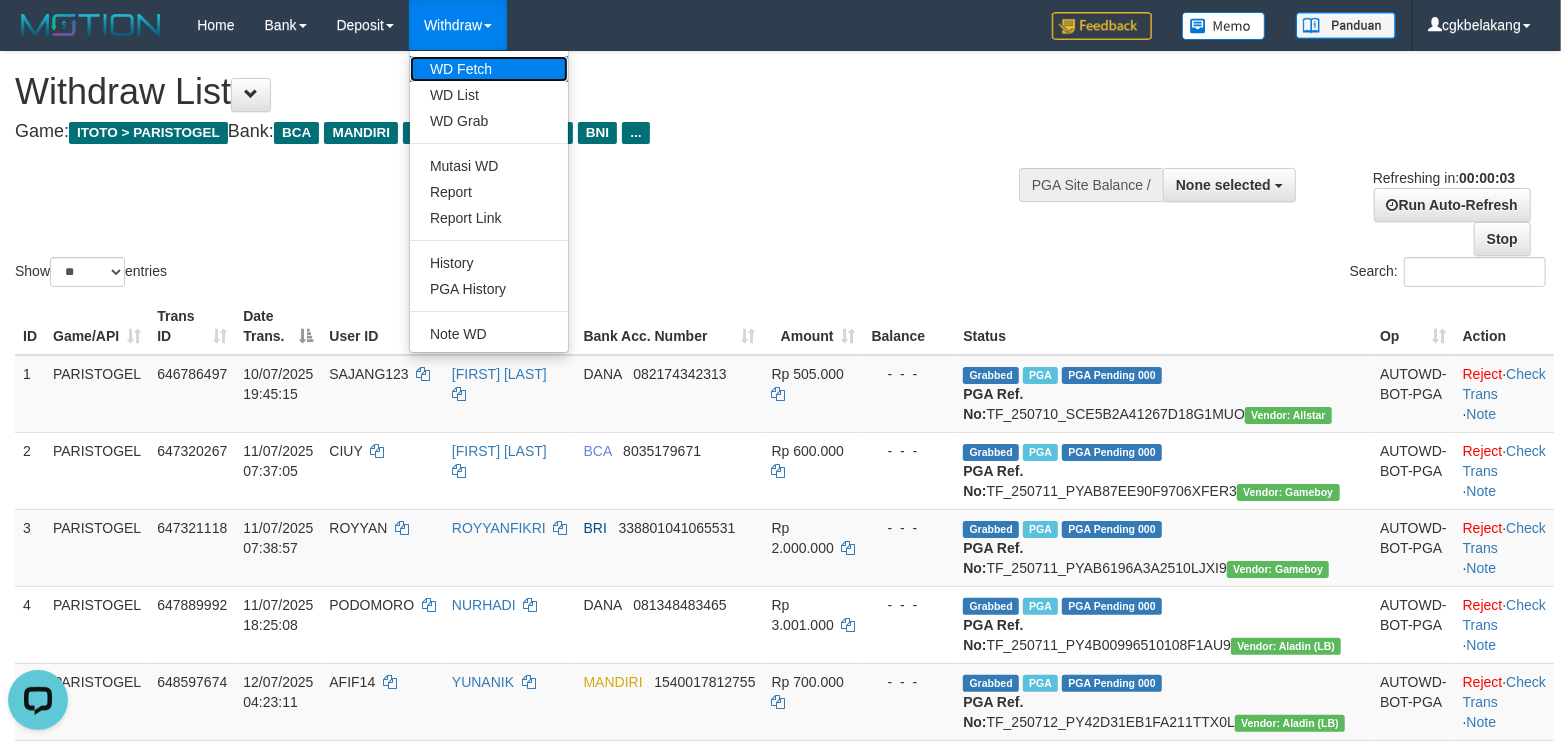 click on "WD Fetch" at bounding box center [489, 69] 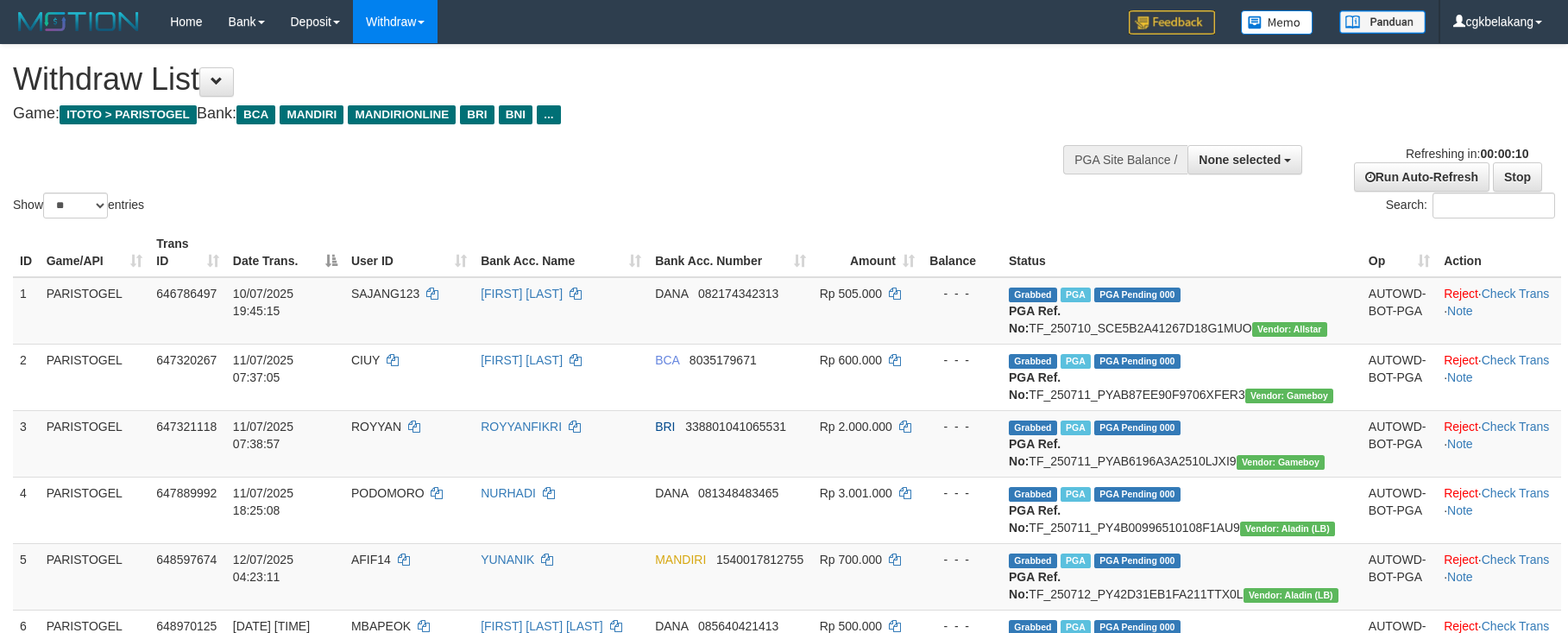 select 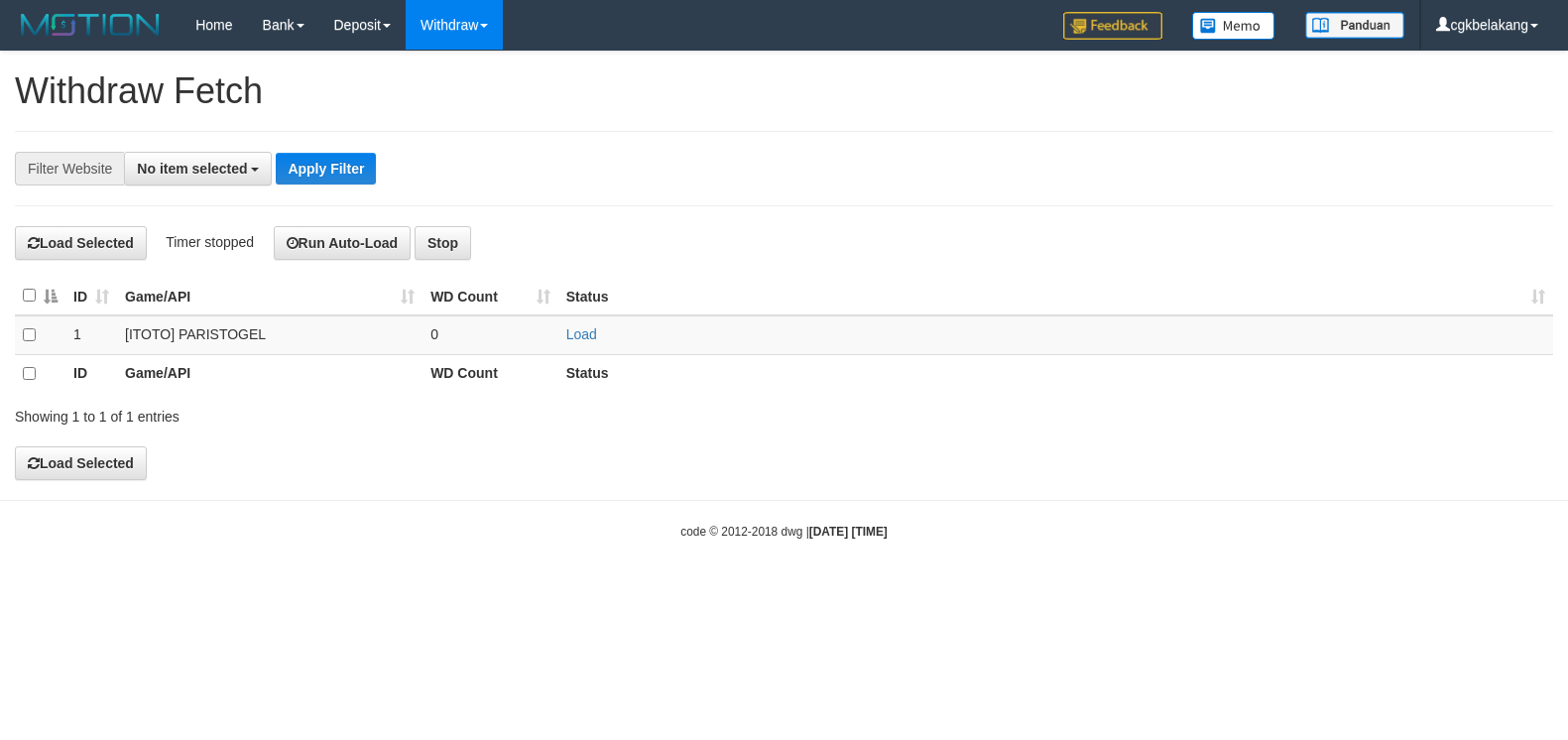 select 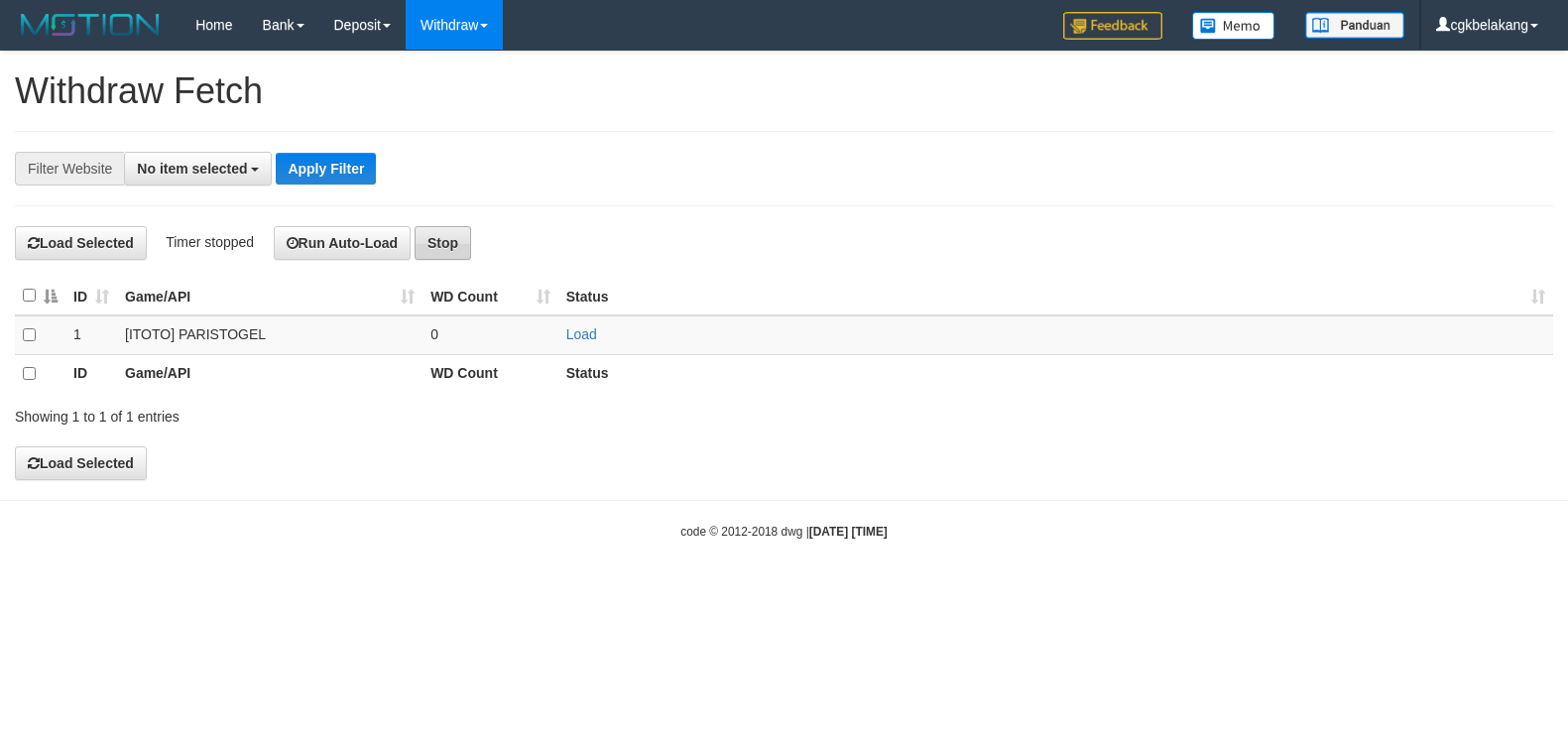 scroll, scrollTop: 0, scrollLeft: 0, axis: both 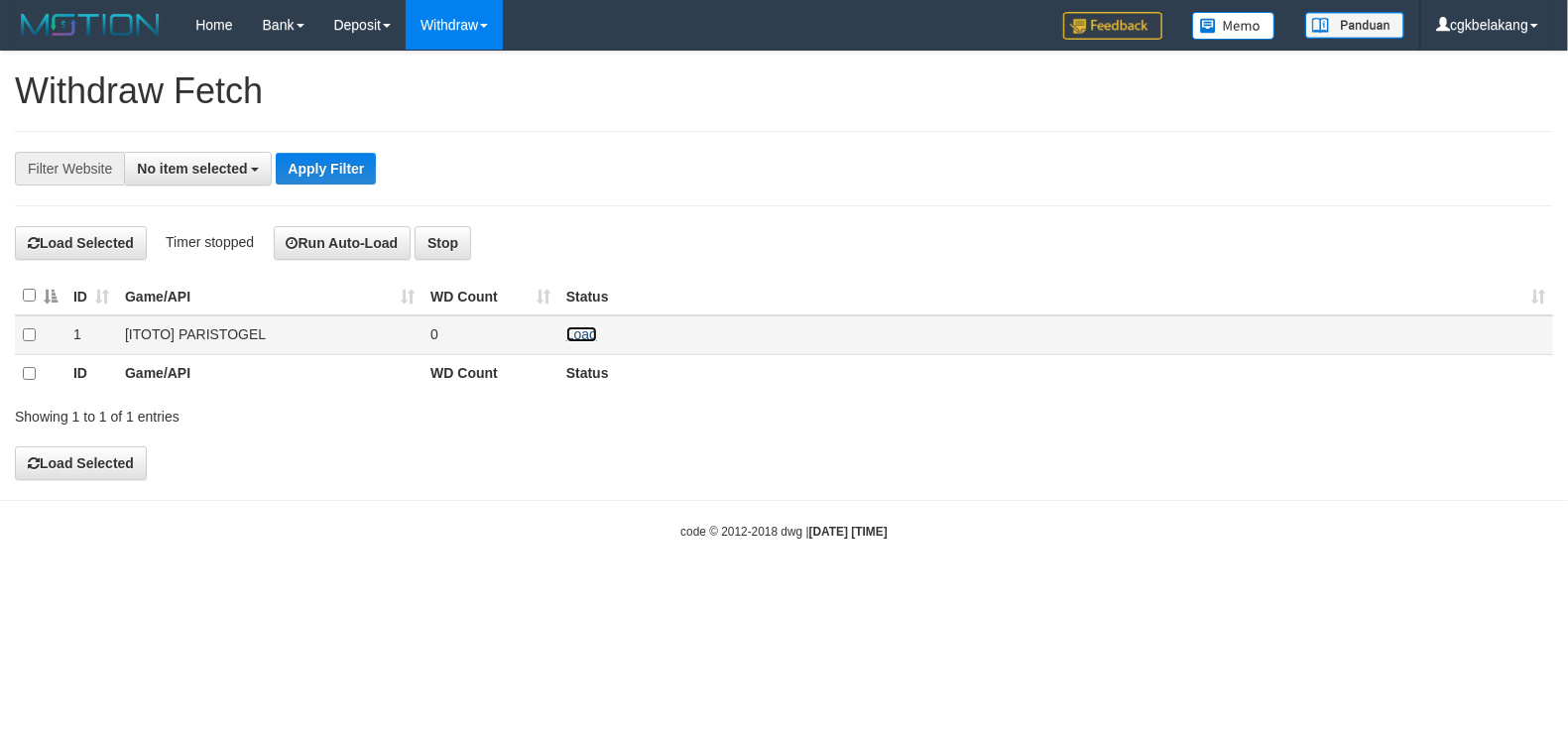 click on "Load" at bounding box center [581, 334] 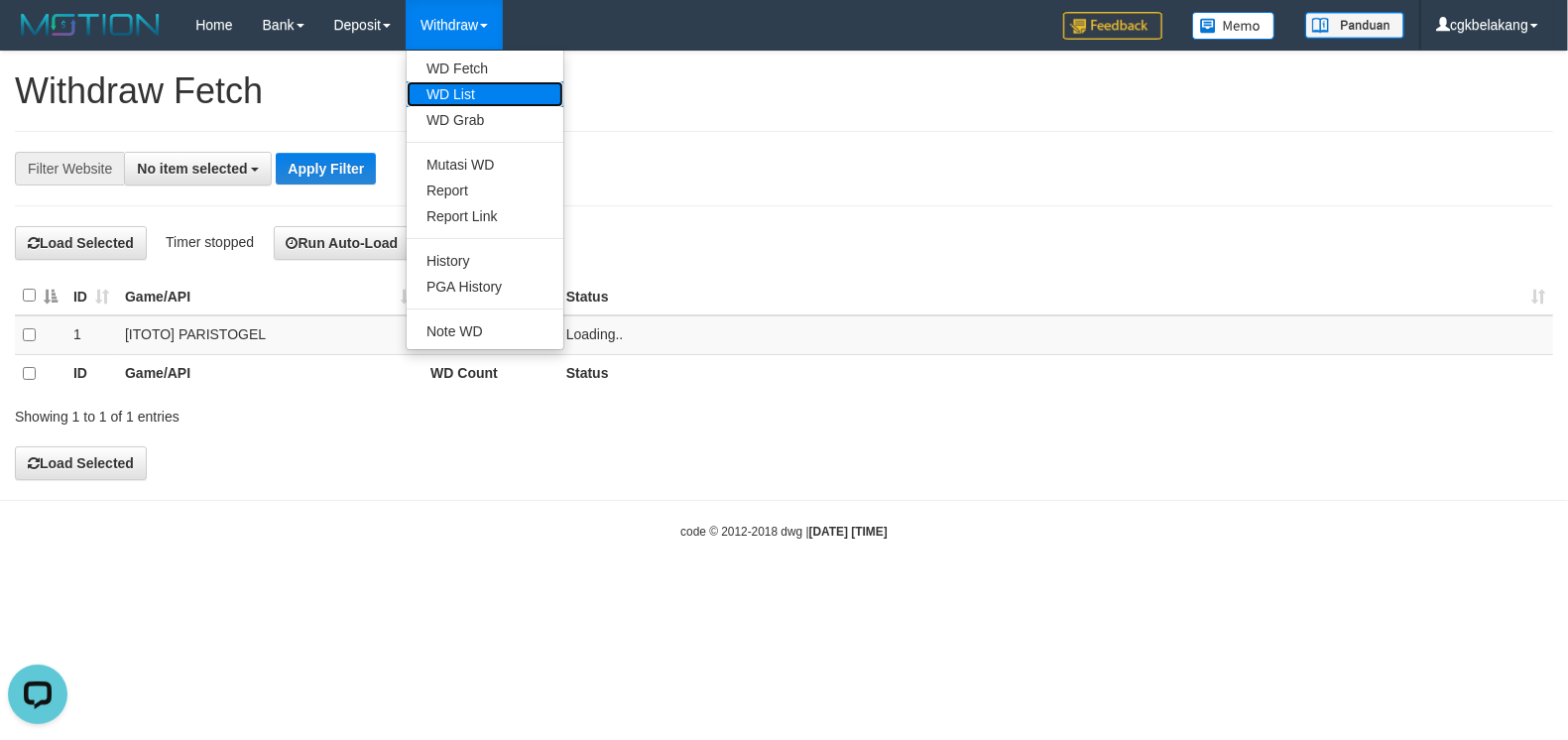 scroll, scrollTop: 0, scrollLeft: 0, axis: both 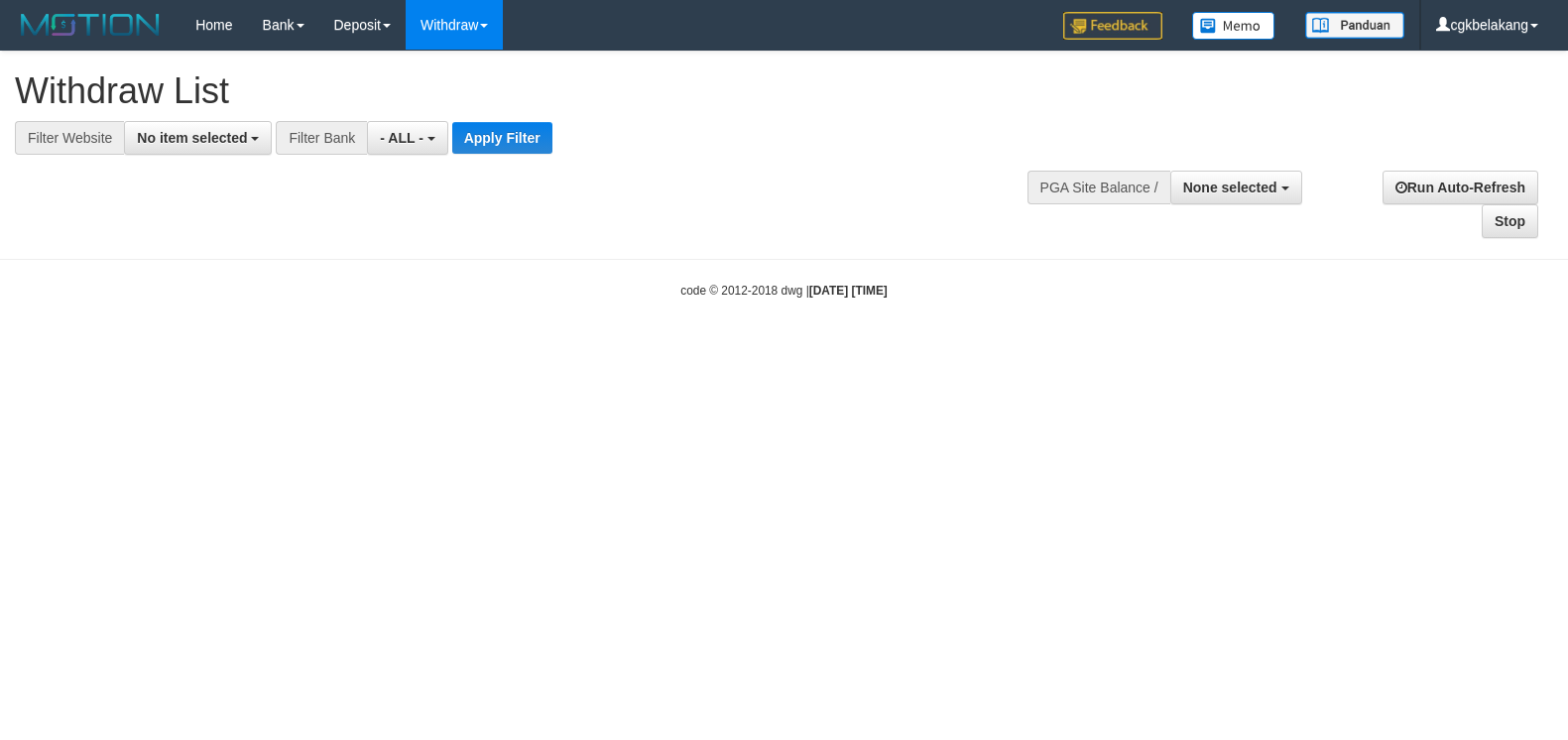 select 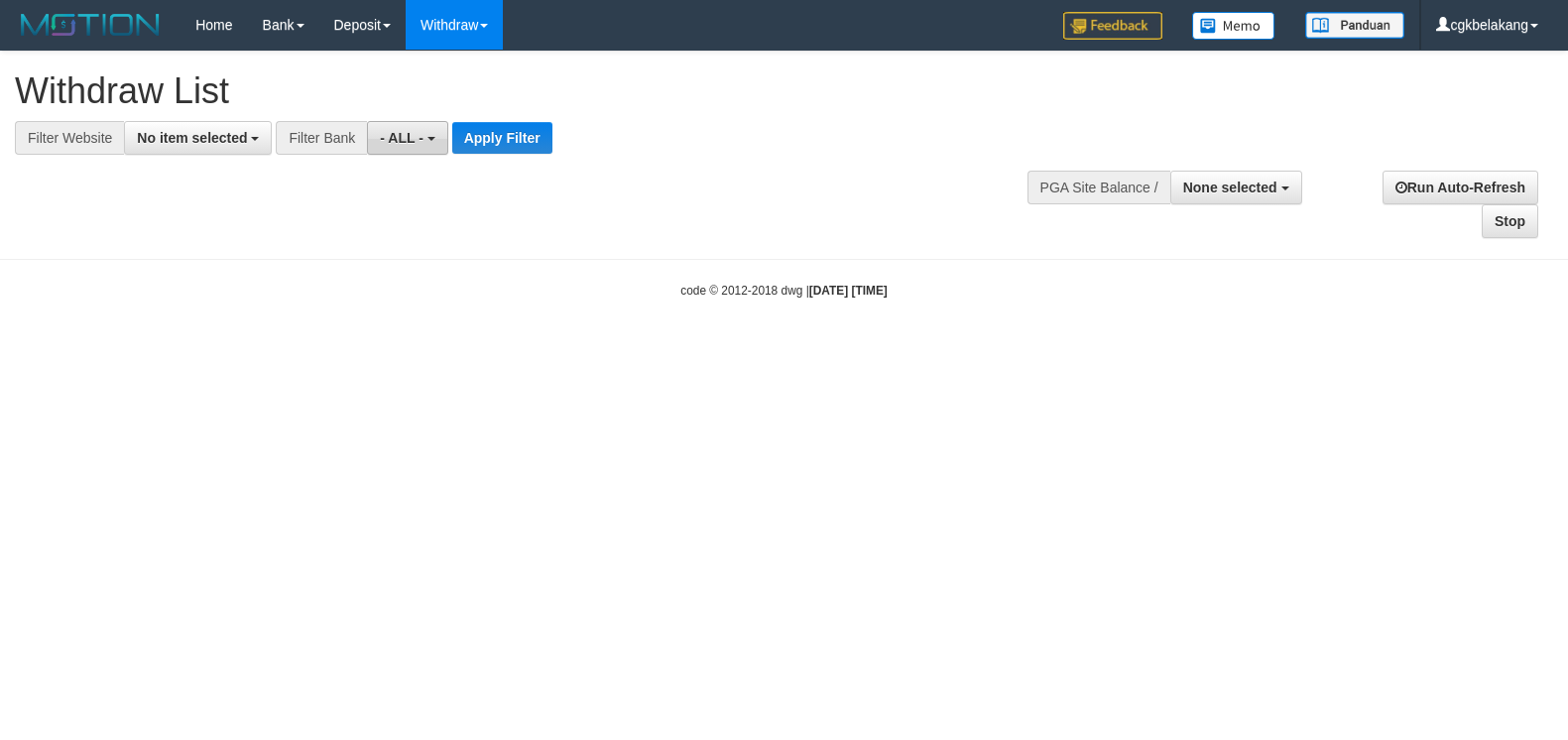 scroll, scrollTop: 0, scrollLeft: 0, axis: both 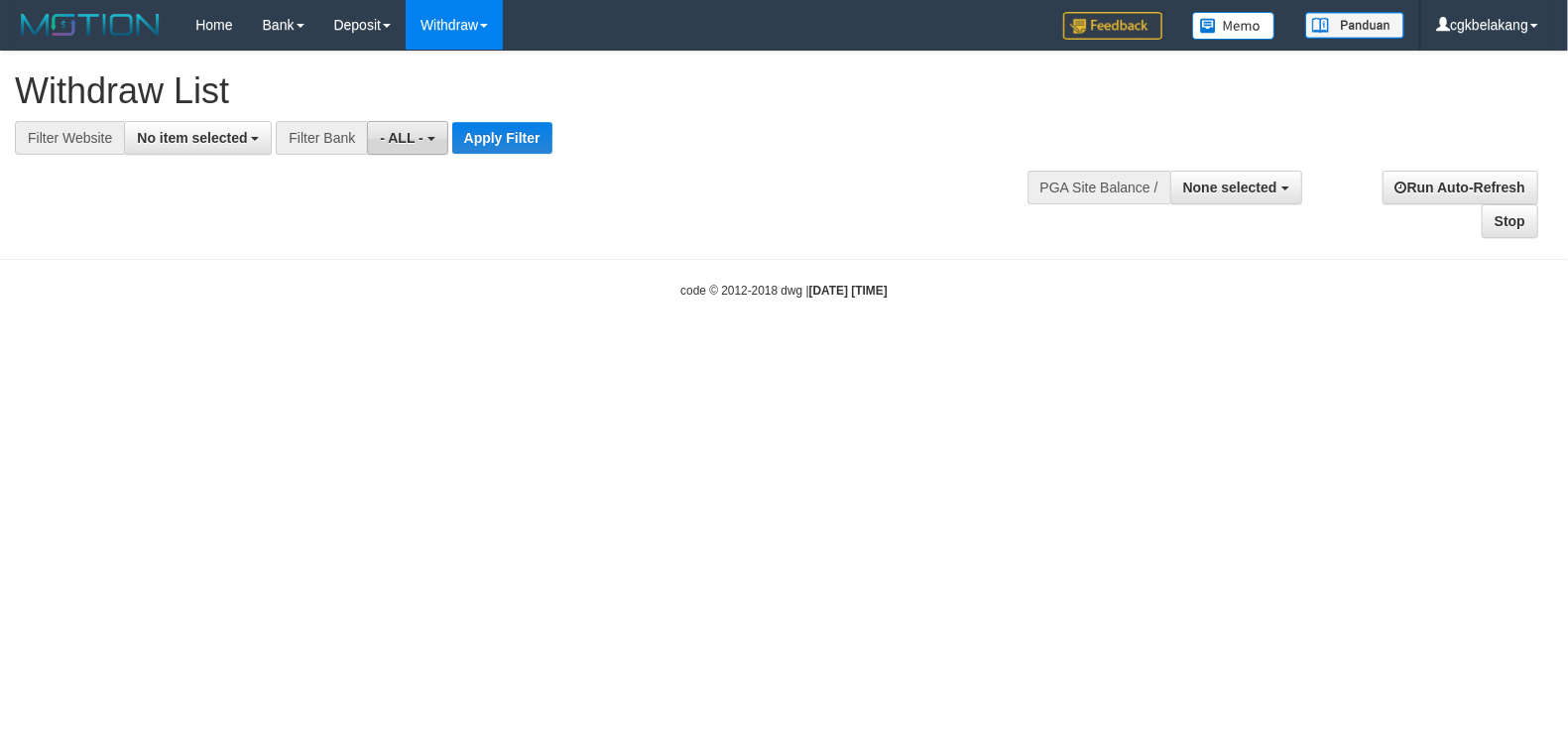click on "- ALL -" at bounding box center [402, 138] 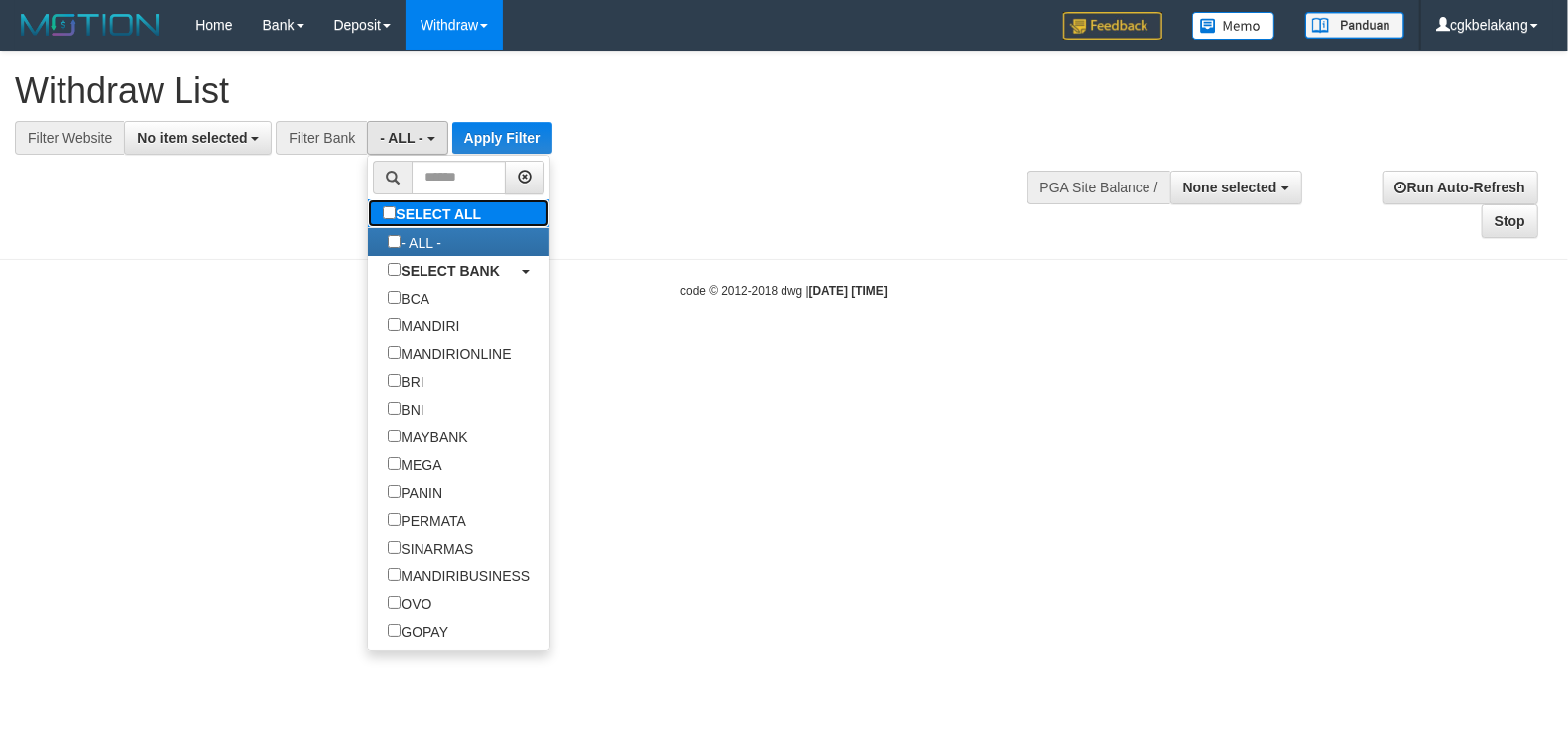 click on "SELECT ALL" at bounding box center (434, 213) 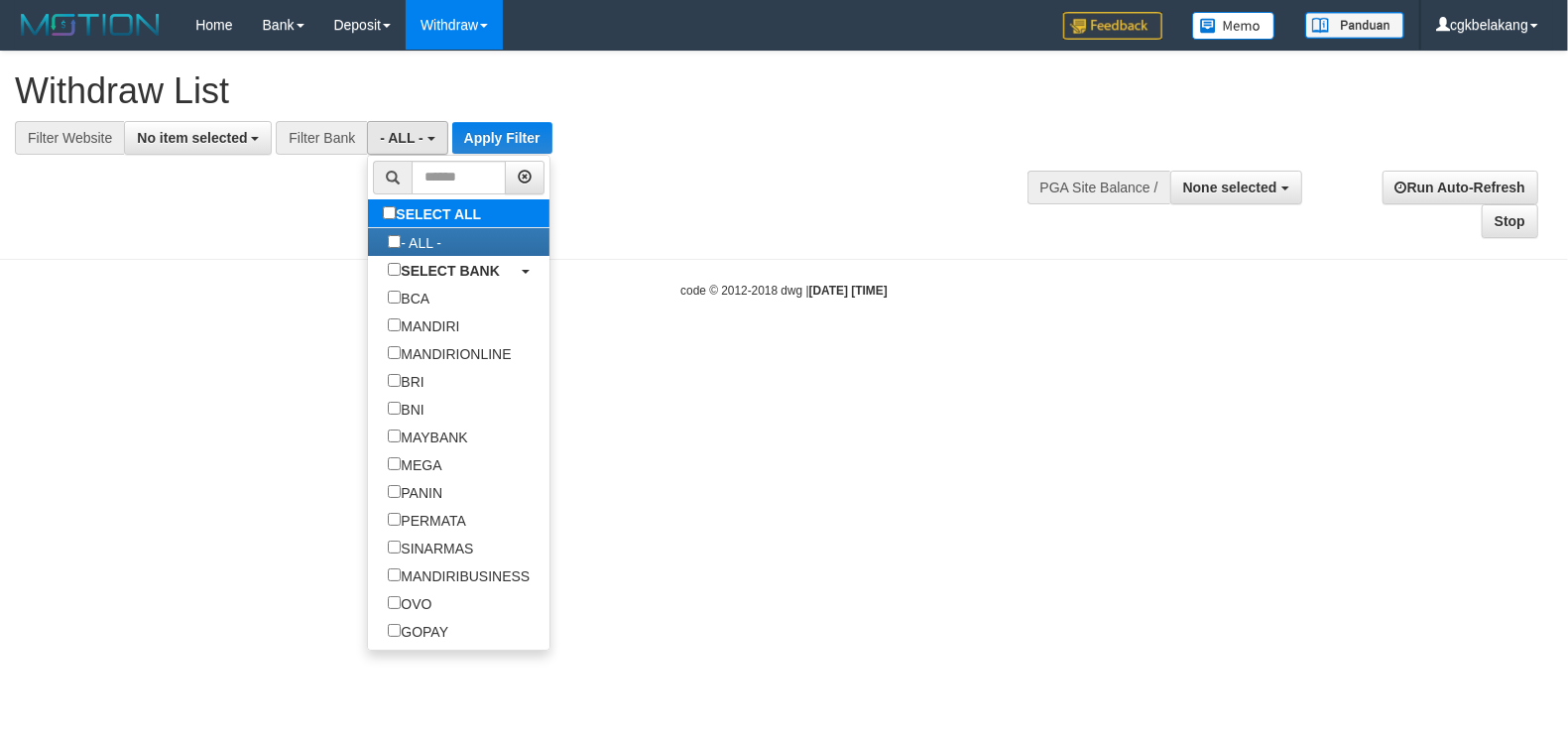 type 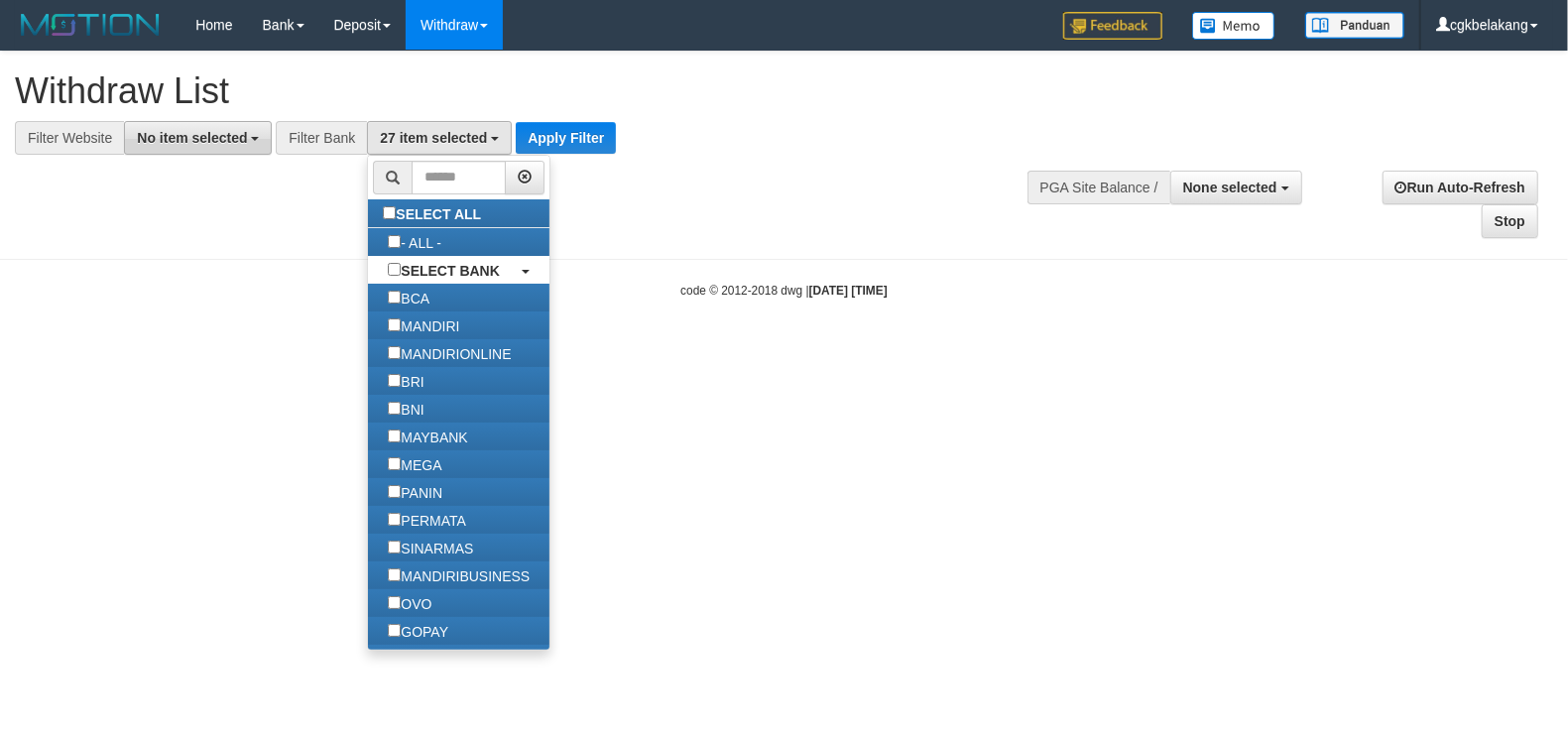 click on "No item selected" at bounding box center (191, 138) 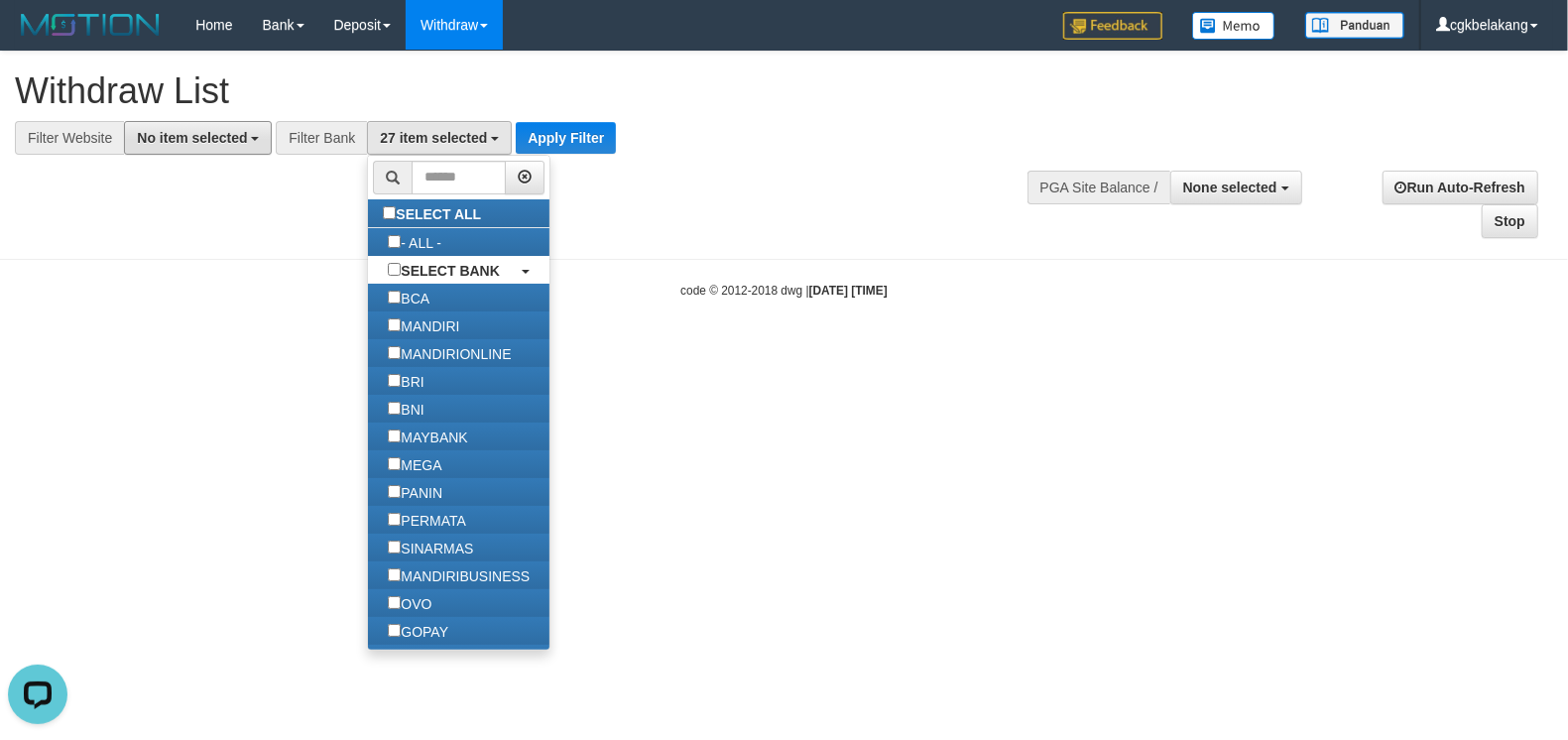 scroll, scrollTop: 0, scrollLeft: 0, axis: both 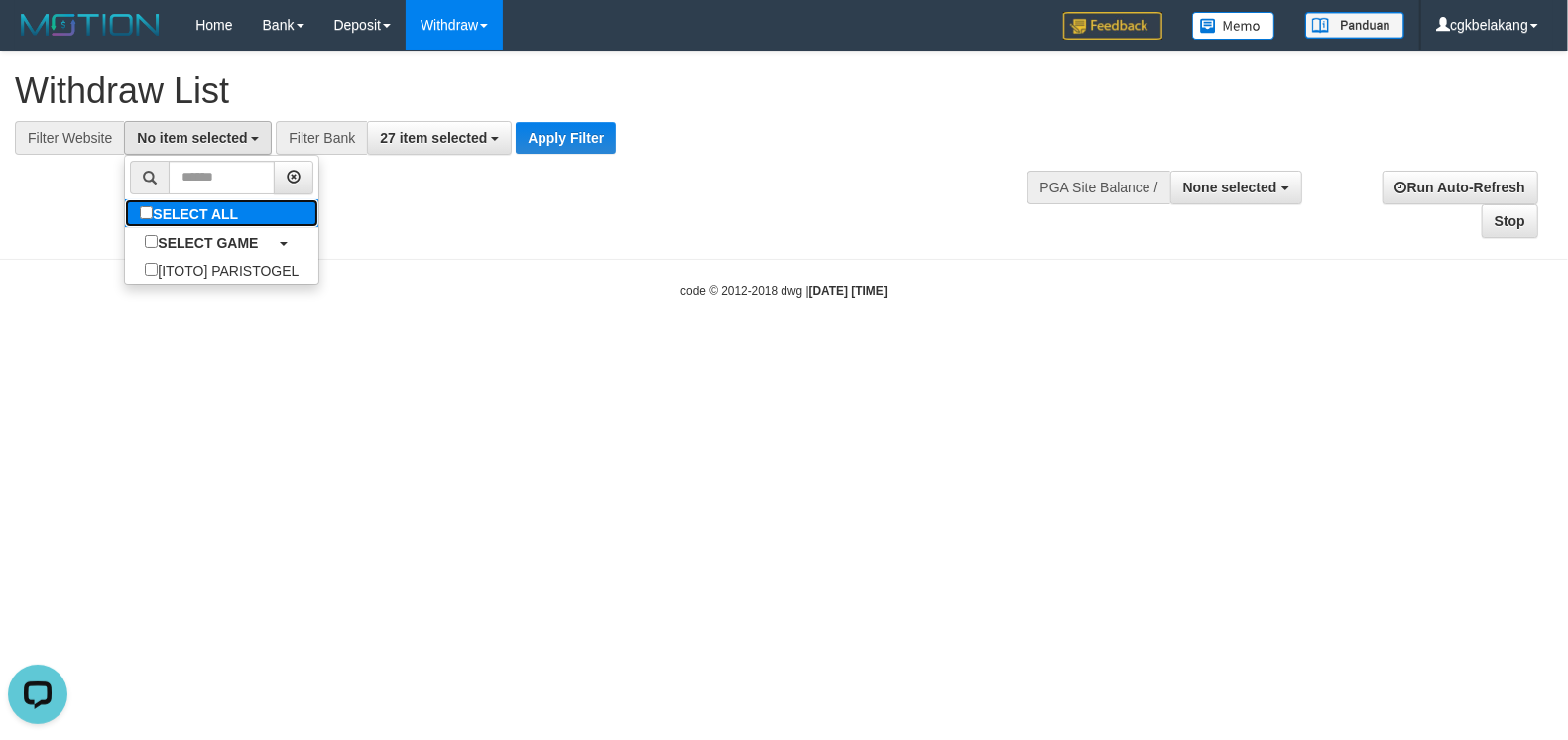click on "SELECT ALL" at bounding box center (191, 213) 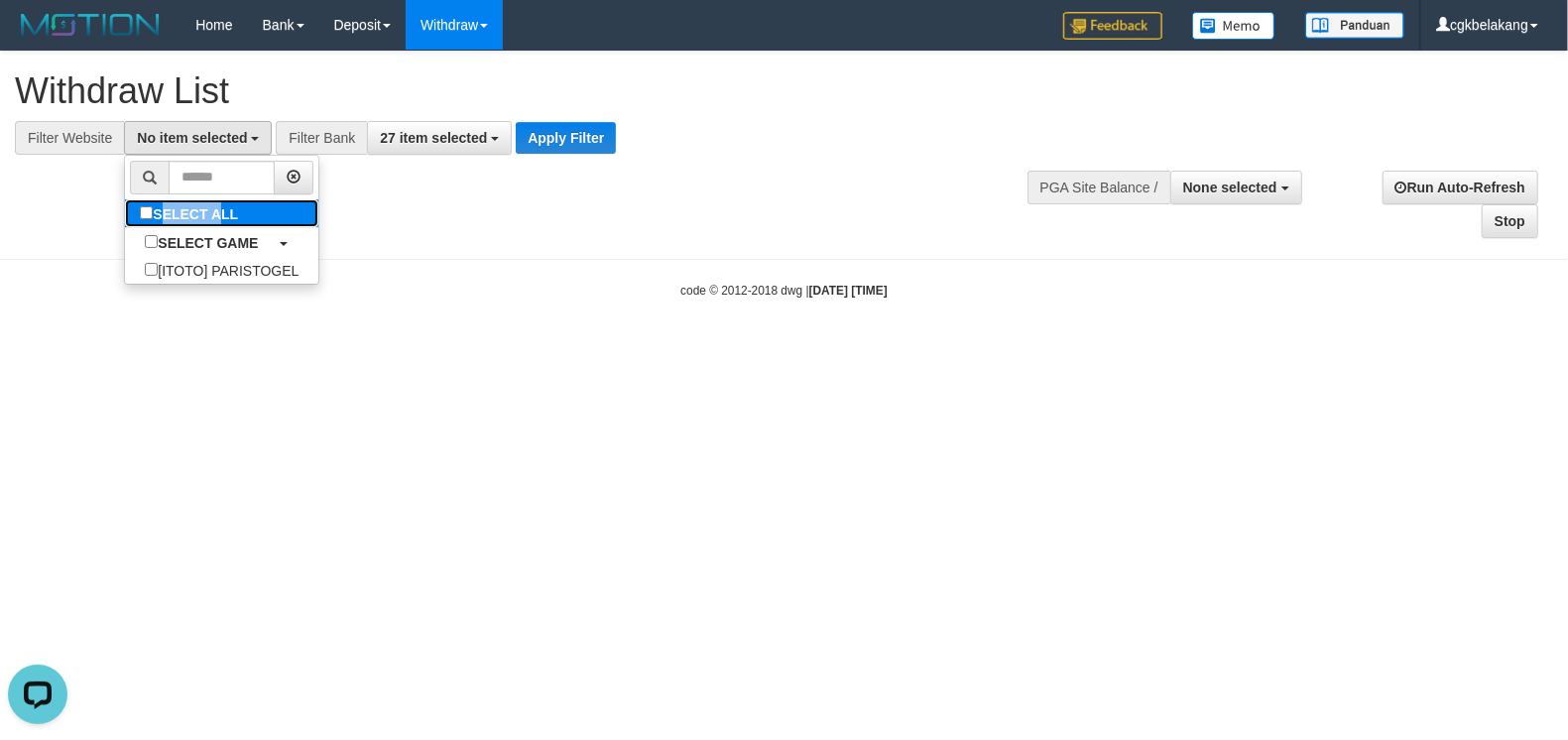 click on "SELECT ALL" at bounding box center [191, 213] 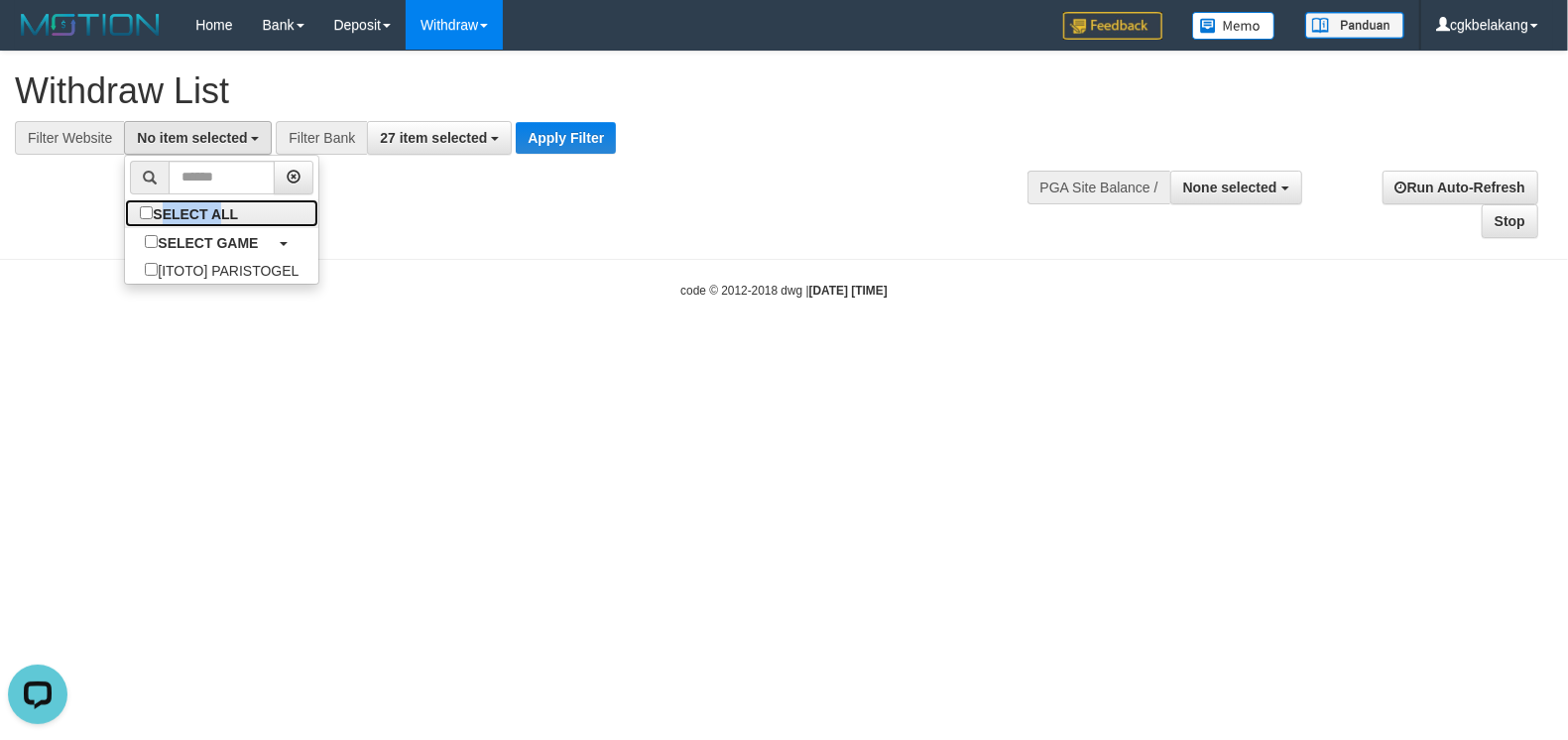 scroll, scrollTop: 17, scrollLeft: 0, axis: vertical 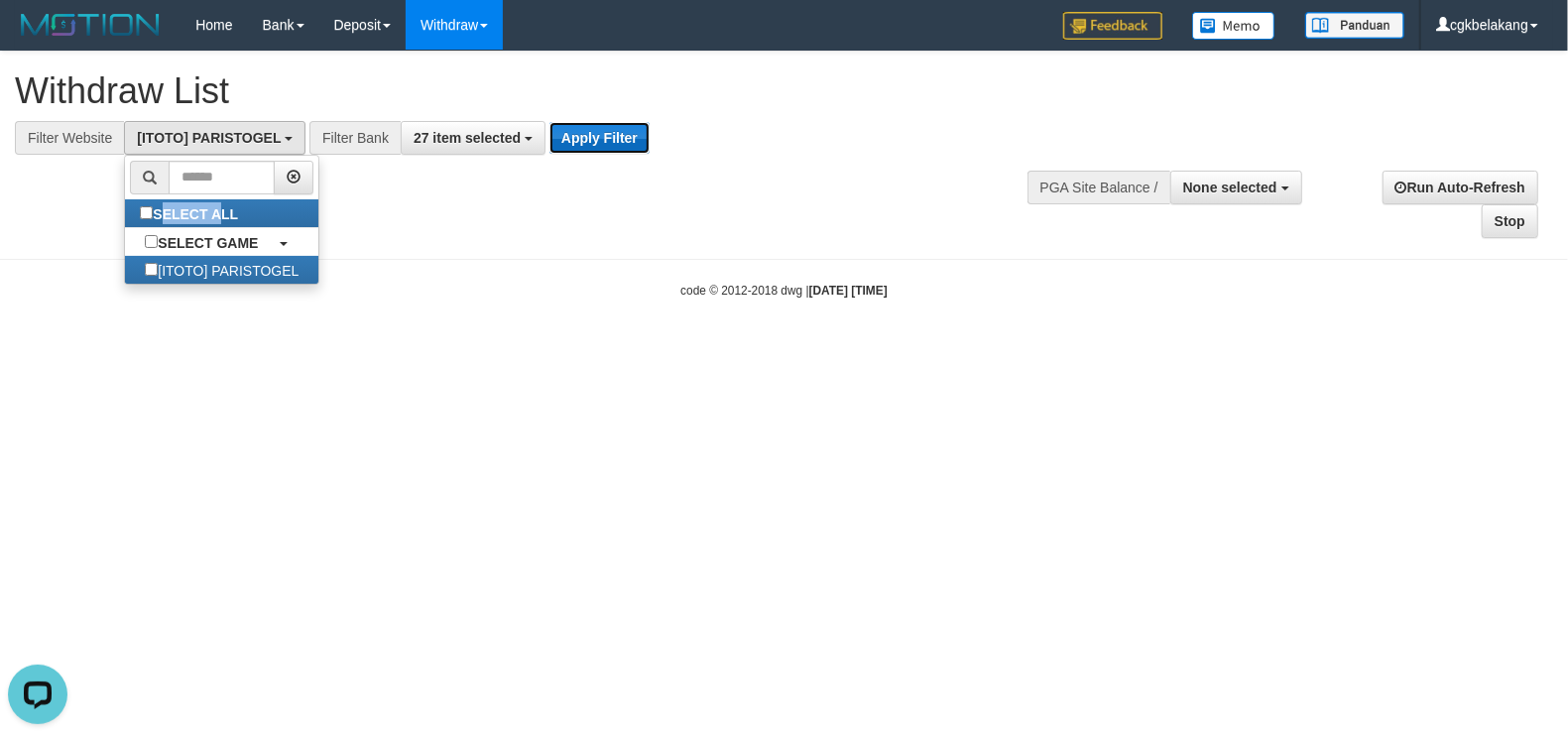 click on "Apply Filter" at bounding box center (599, 138) 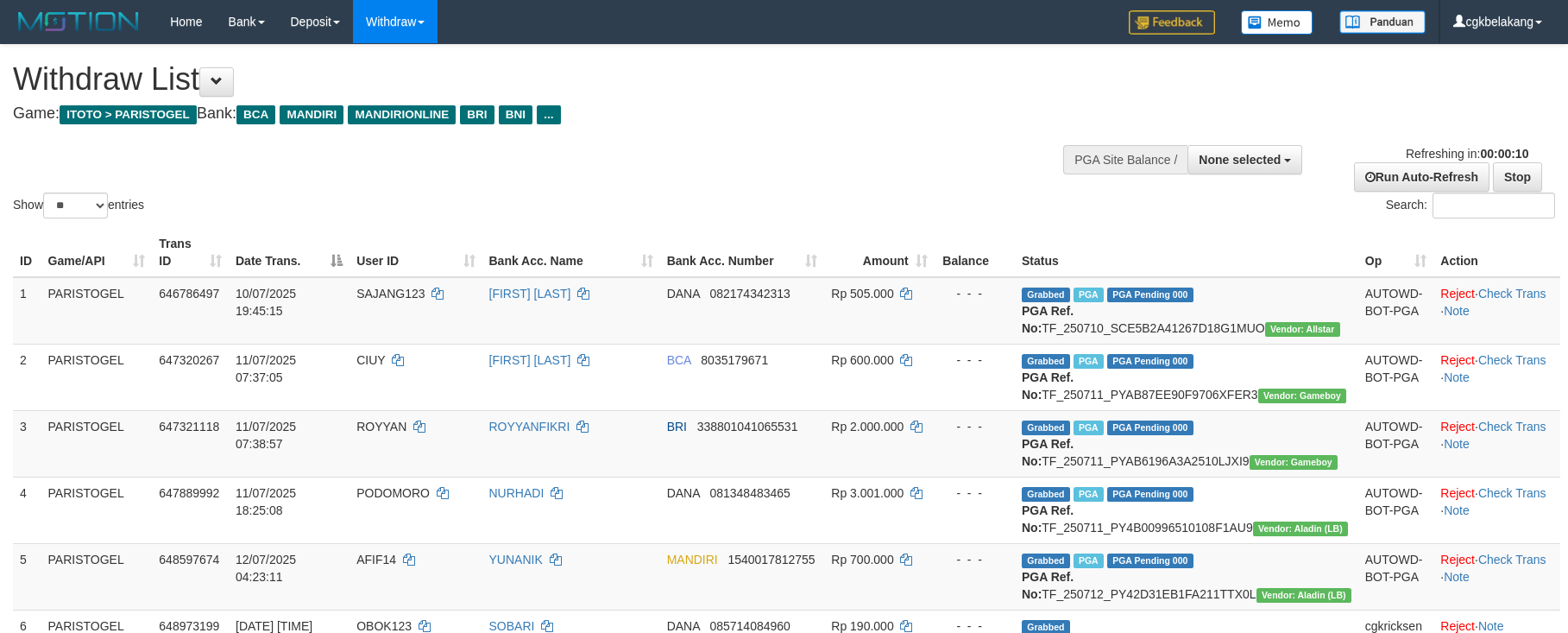 select 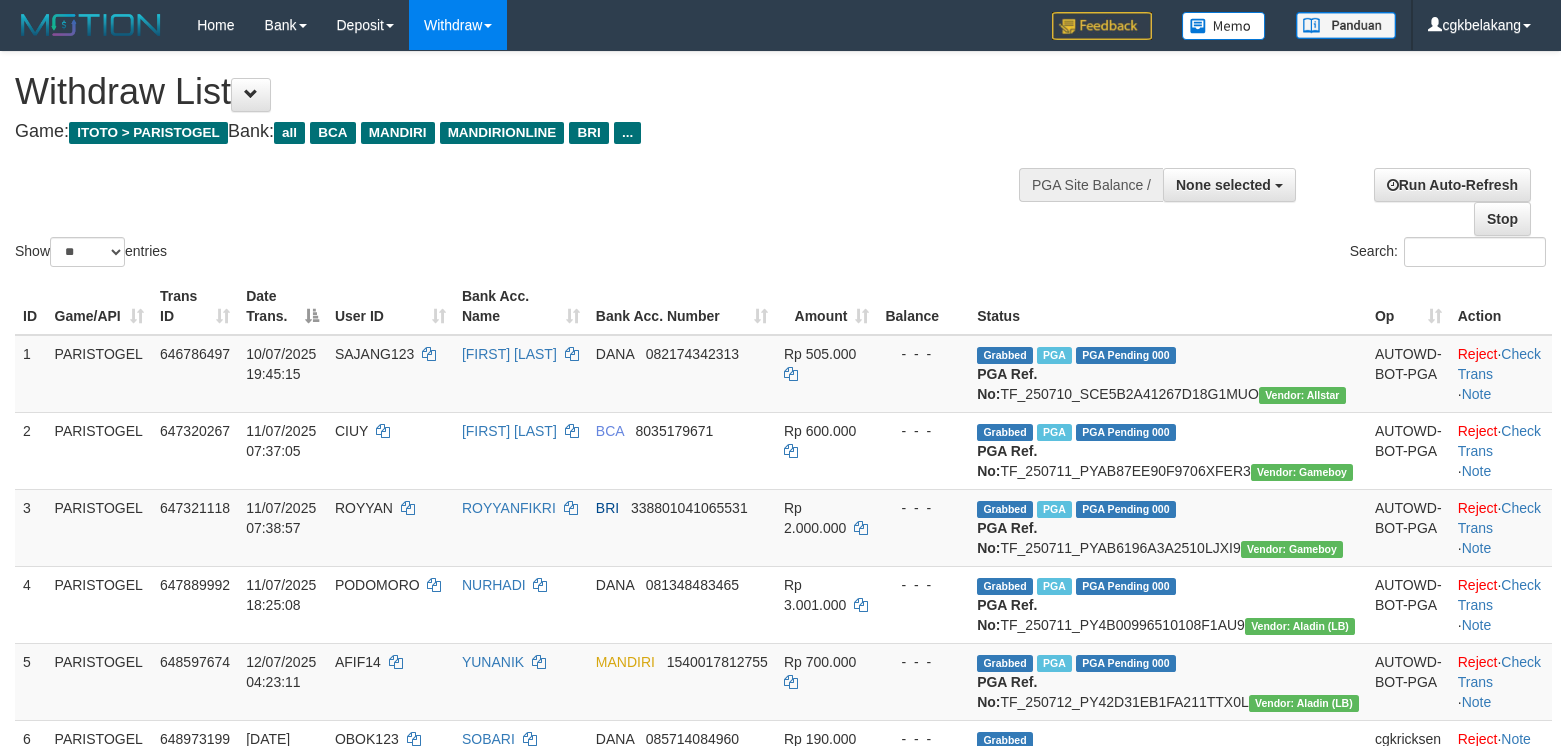 select 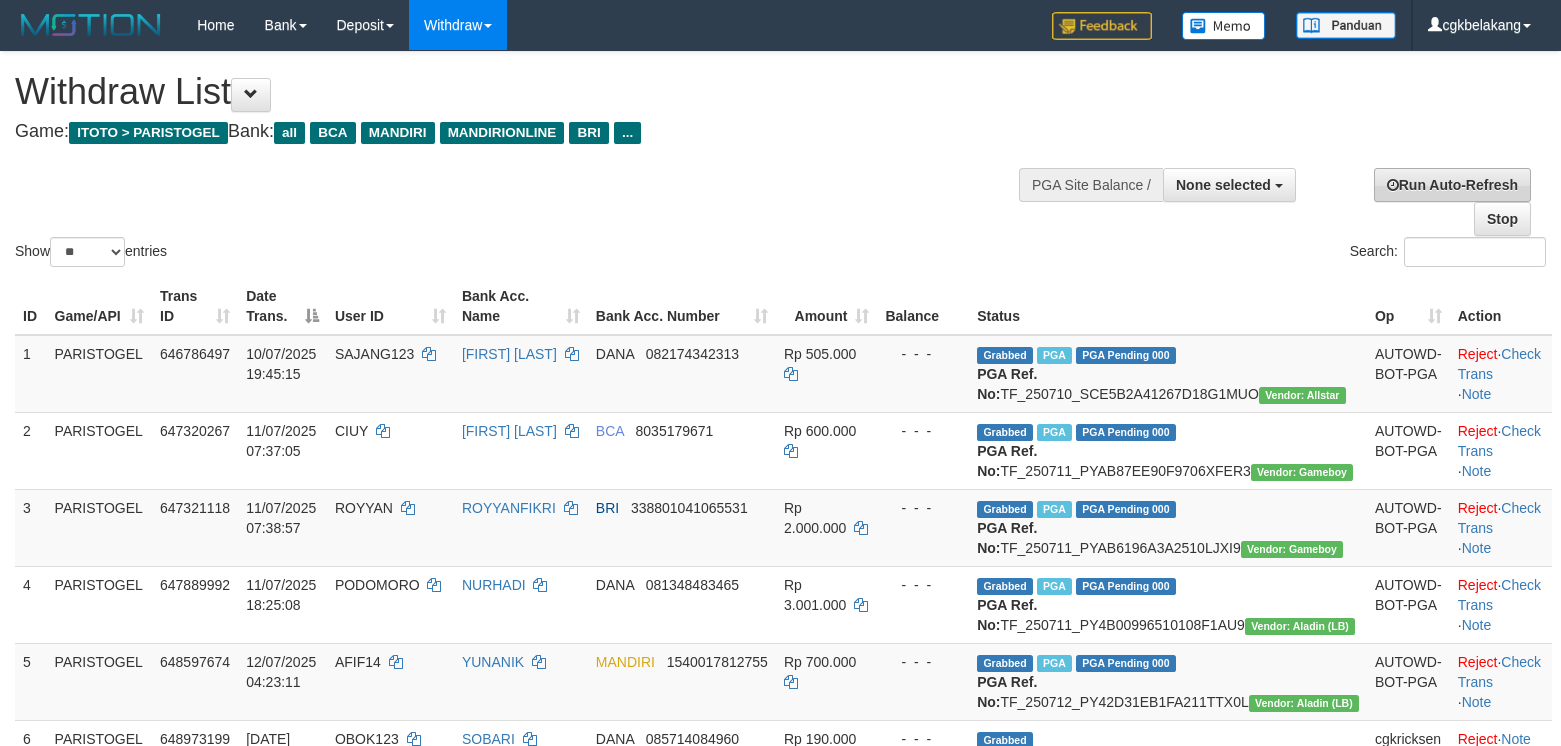 scroll, scrollTop: 0, scrollLeft: 0, axis: both 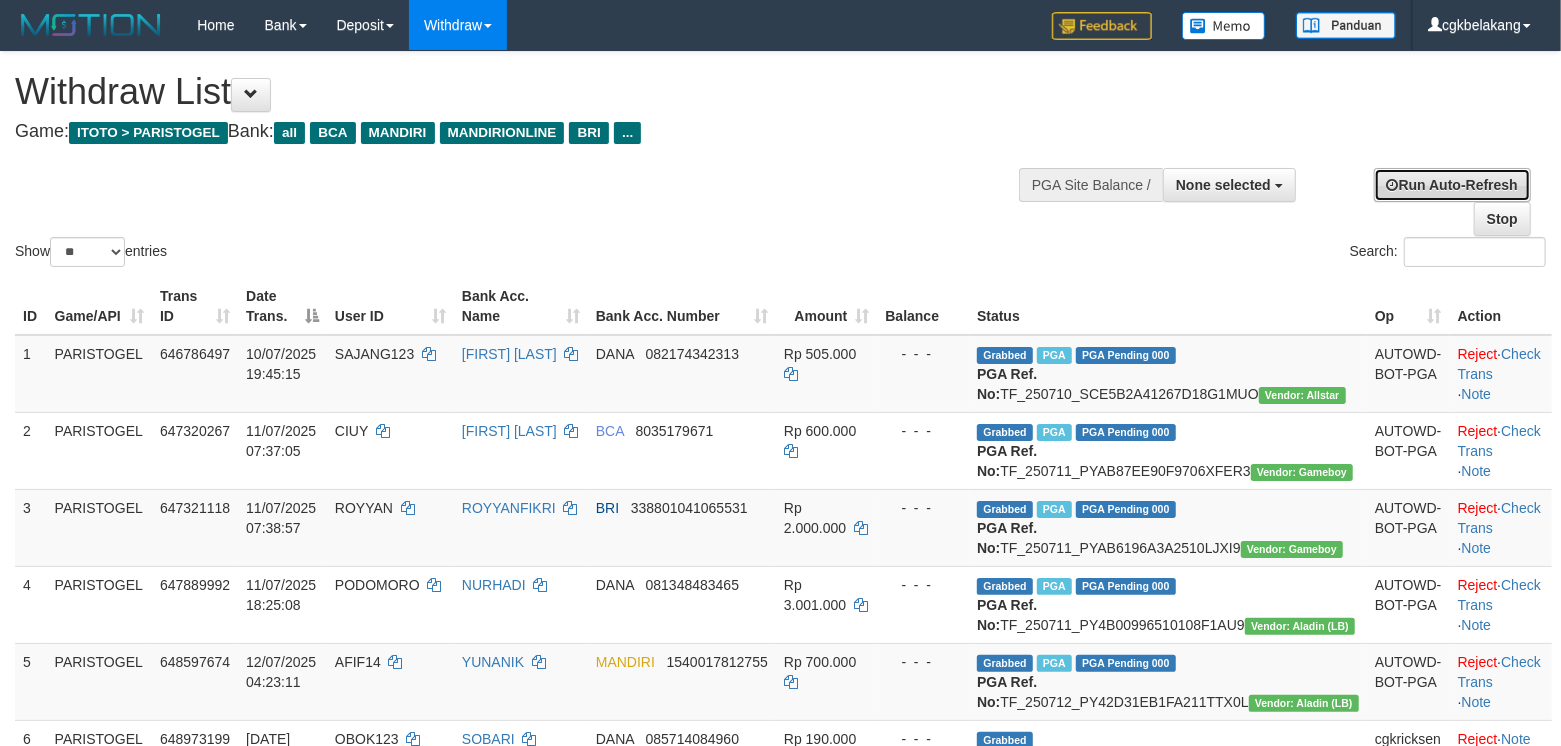 click on "Run Auto-Refresh" at bounding box center (1452, 185) 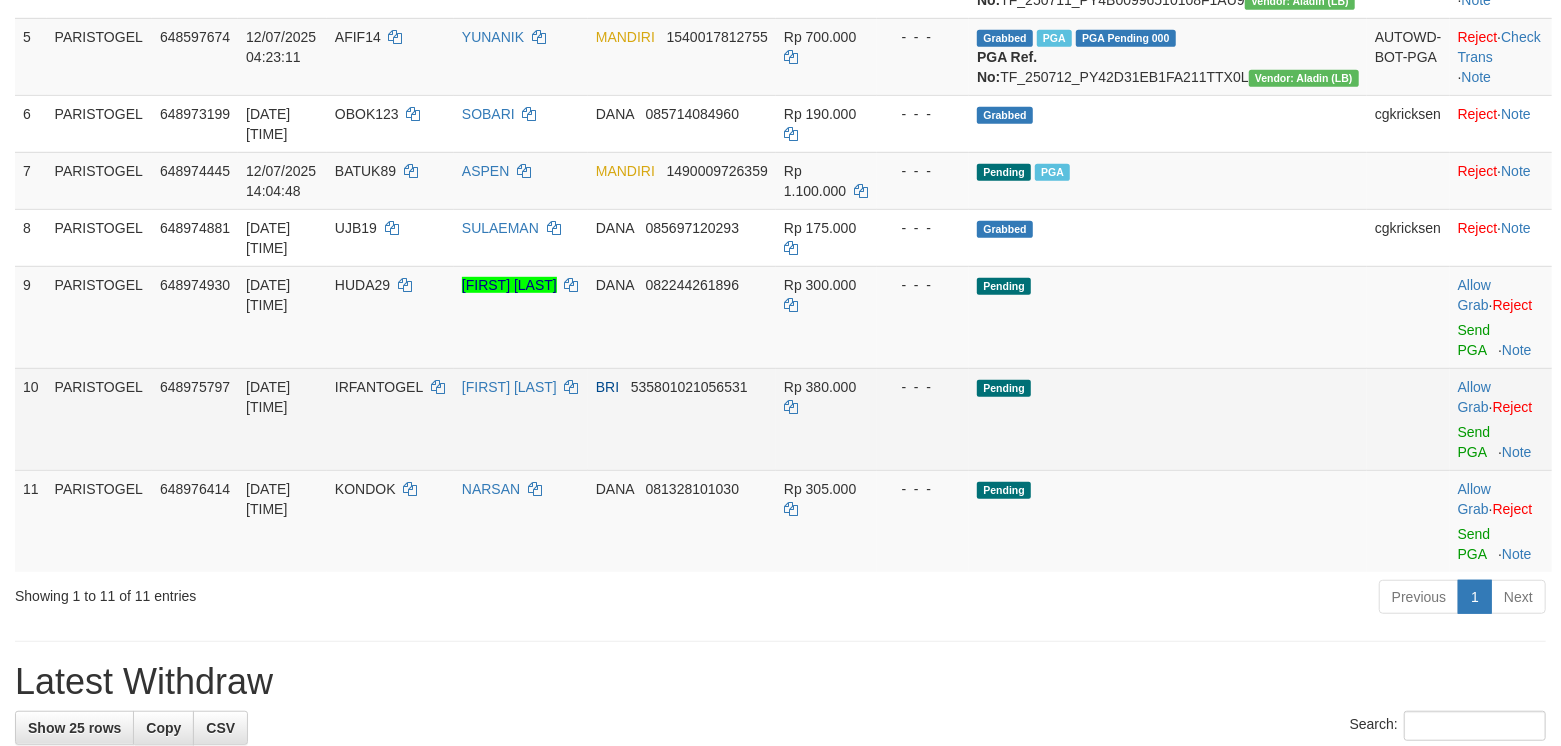 scroll, scrollTop: 800, scrollLeft: 0, axis: vertical 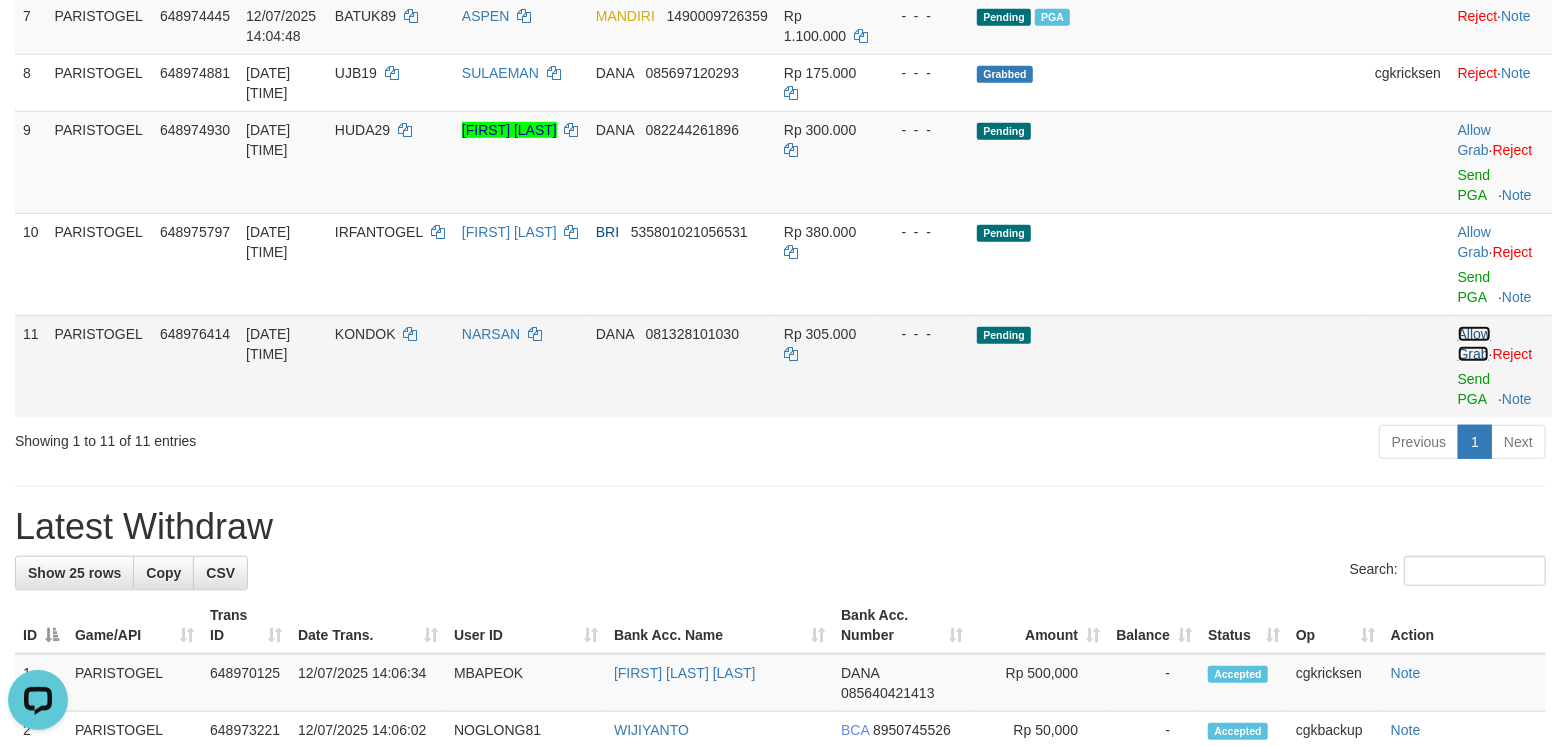 click on "Allow Grab" at bounding box center (1474, 344) 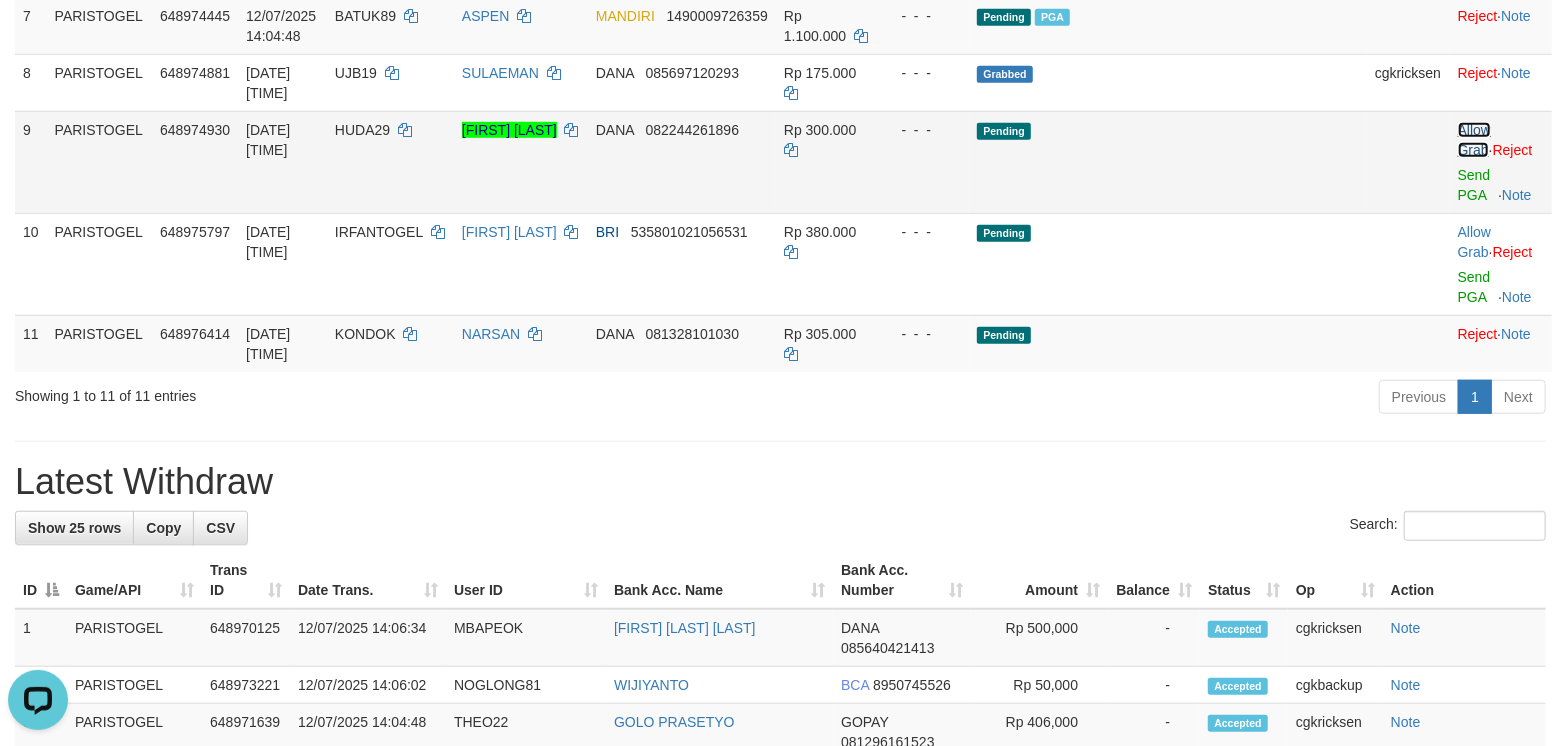 click on "Allow Grab" at bounding box center (1474, 140) 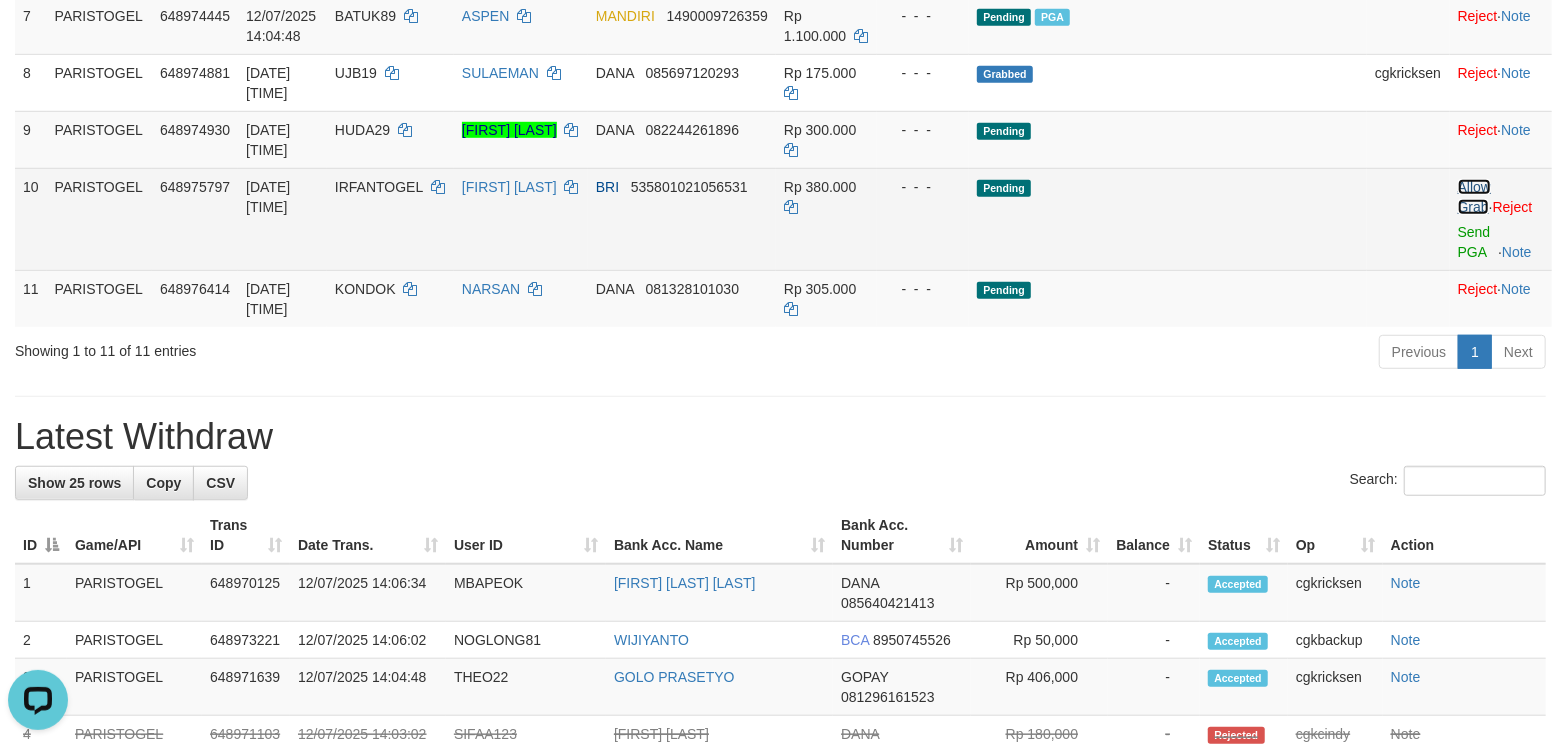 click on "Allow Grab" at bounding box center (1474, 197) 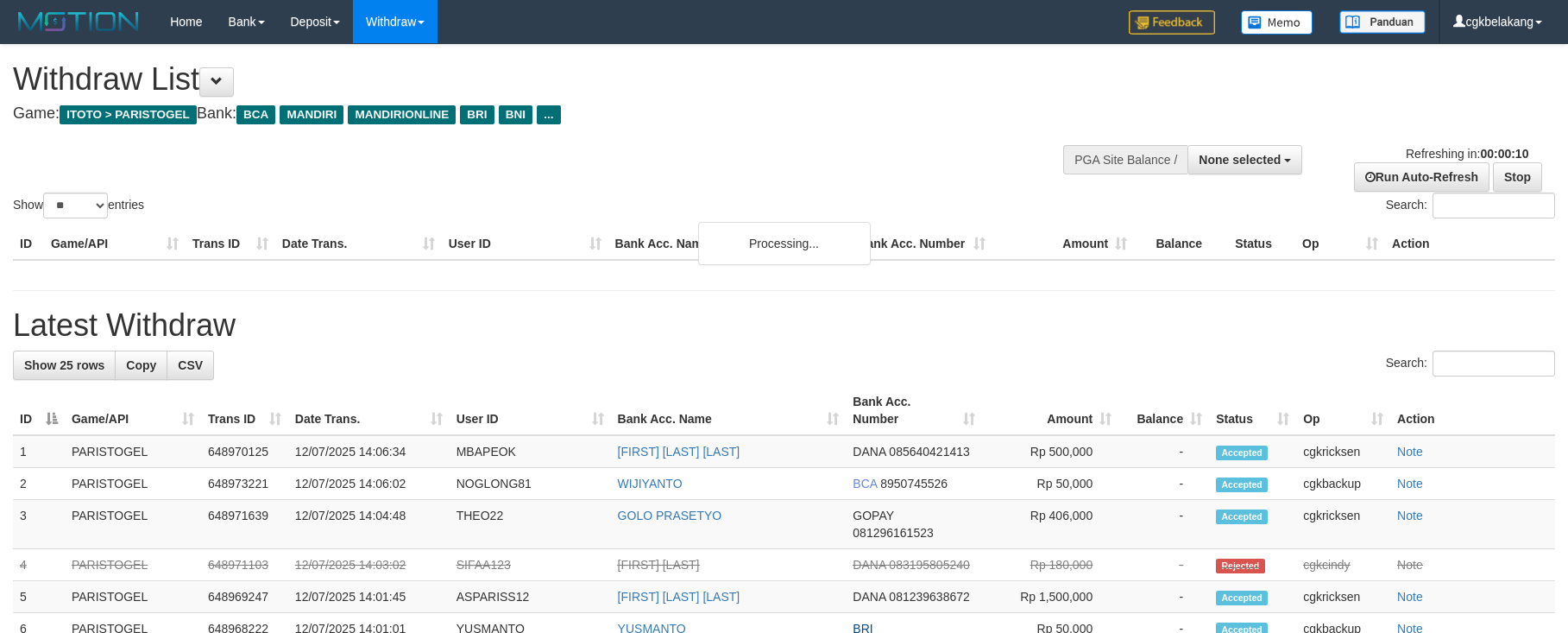 select 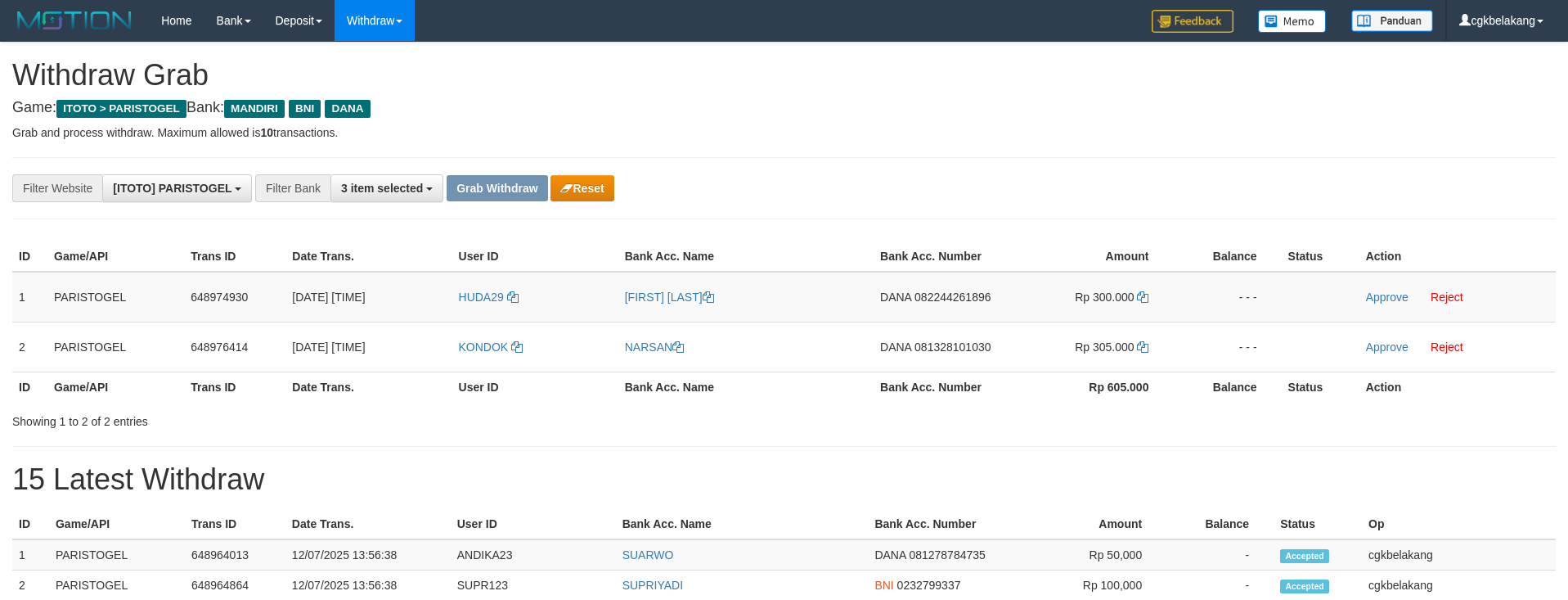 scroll, scrollTop: 0, scrollLeft: 0, axis: both 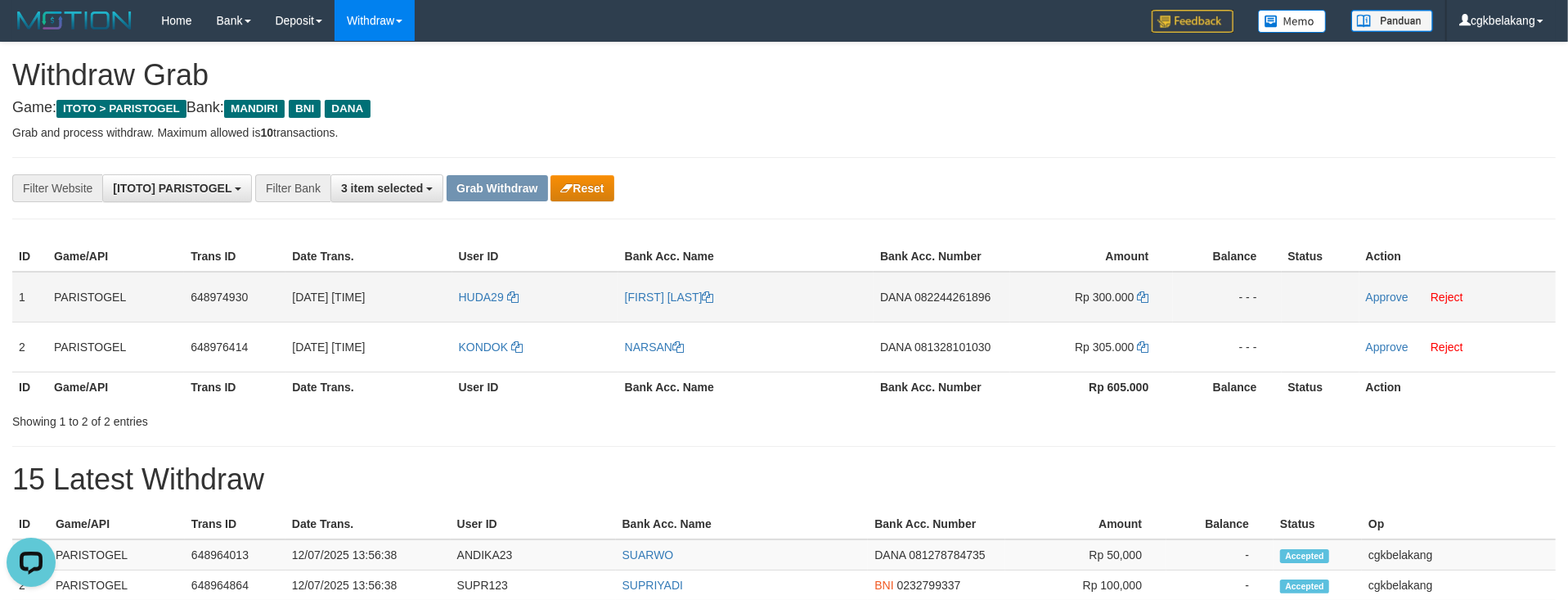 click on "HUDA29" at bounding box center [535, 297] 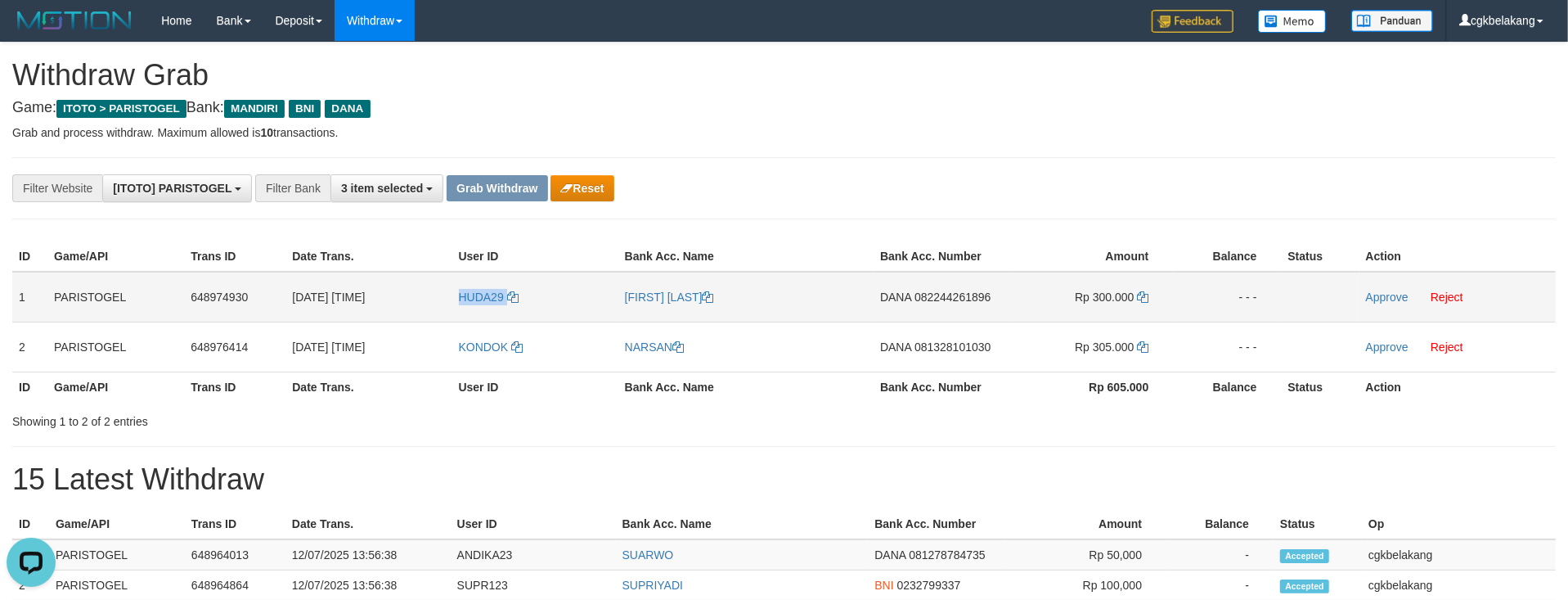 click on "HUDA29" at bounding box center (535, 297) 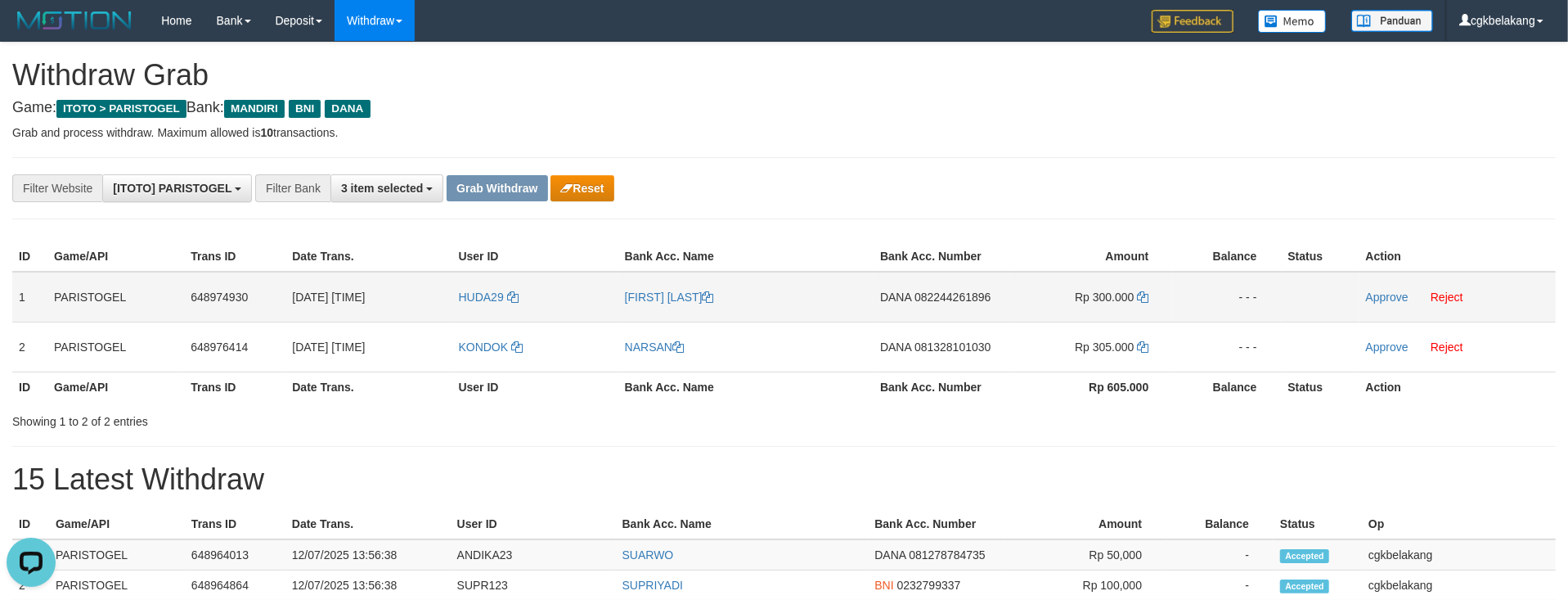 click on "[FIRST] [LAST]" at bounding box center [746, 297] 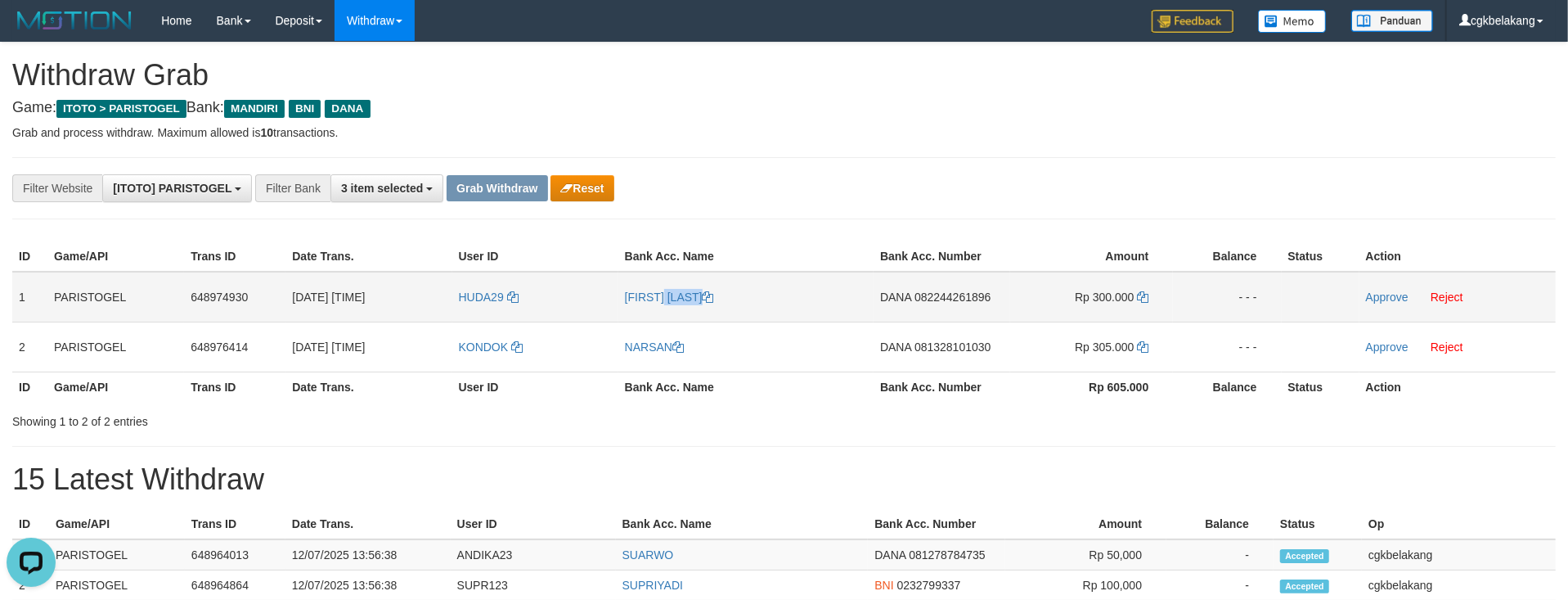 click on "[FIRST] [MIDDLE] [LAST]" at bounding box center [746, 297] 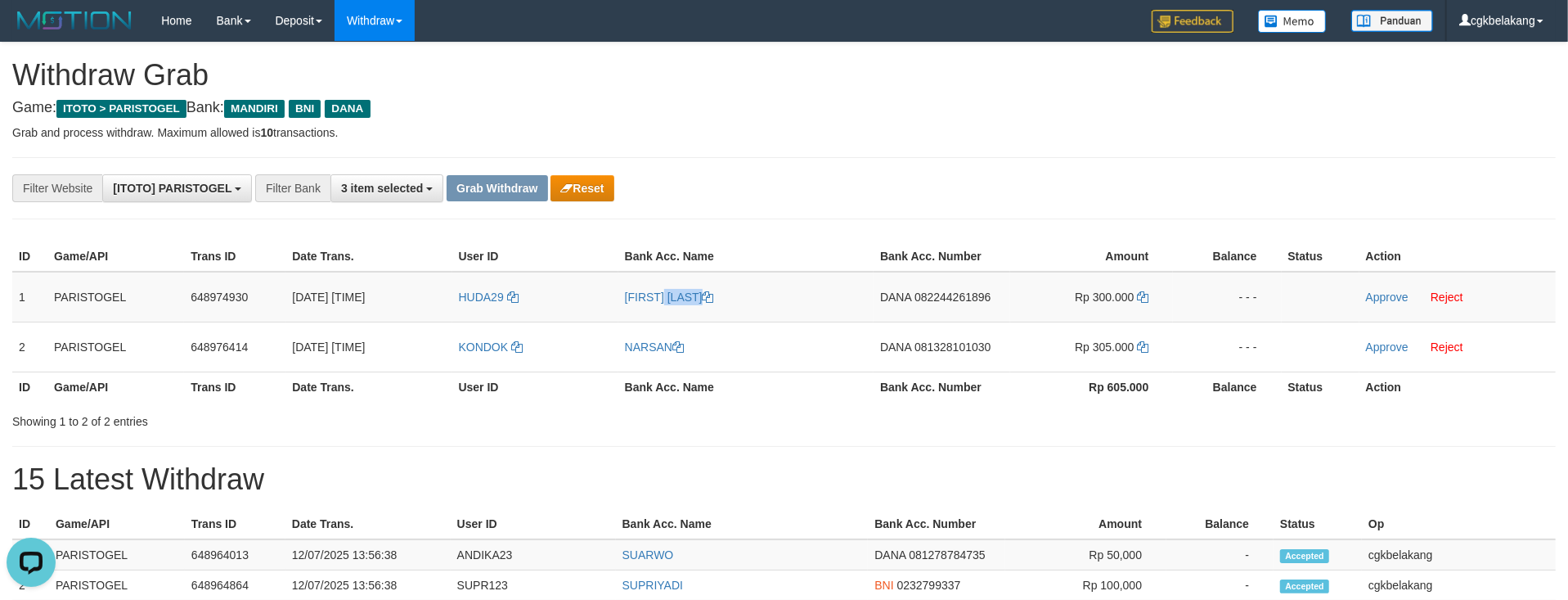 copy on "[FIRST] [MIDDLE] [LAST]" 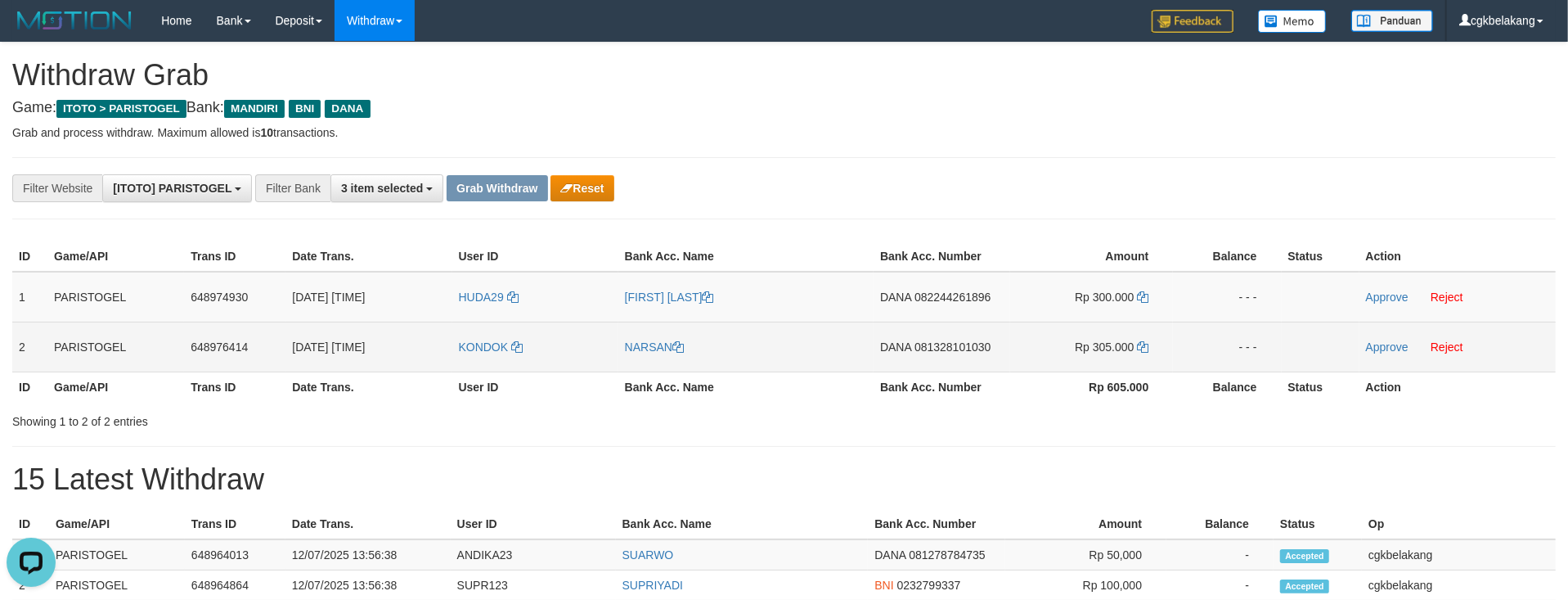 click on "KONDOK" at bounding box center (535, 346) 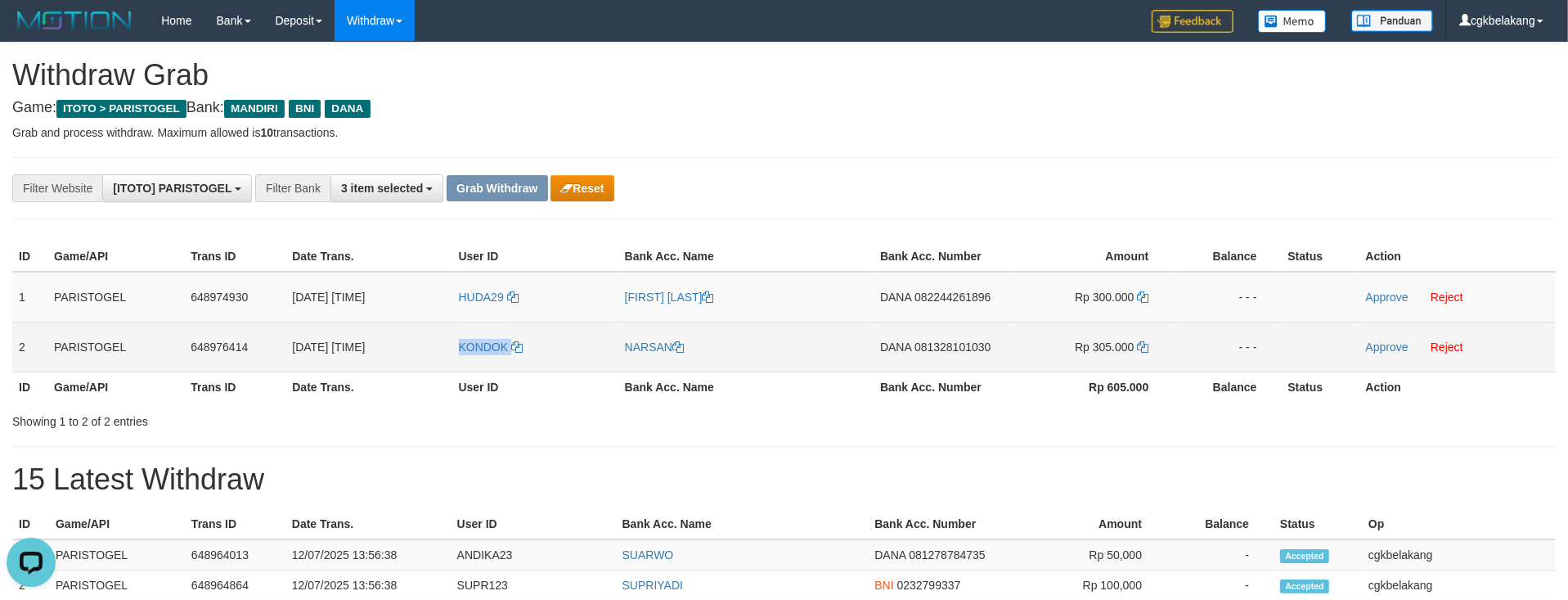copy on "KONDOK" 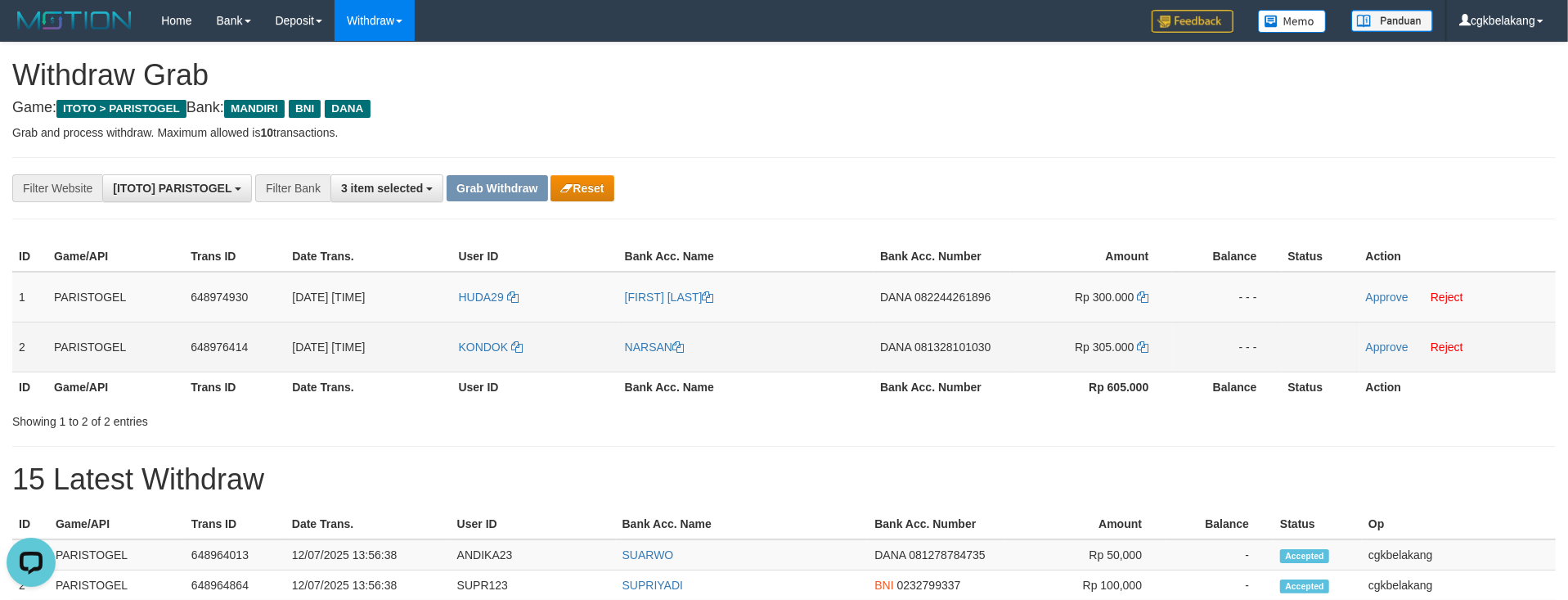 click on "NARSAN" at bounding box center [746, 346] 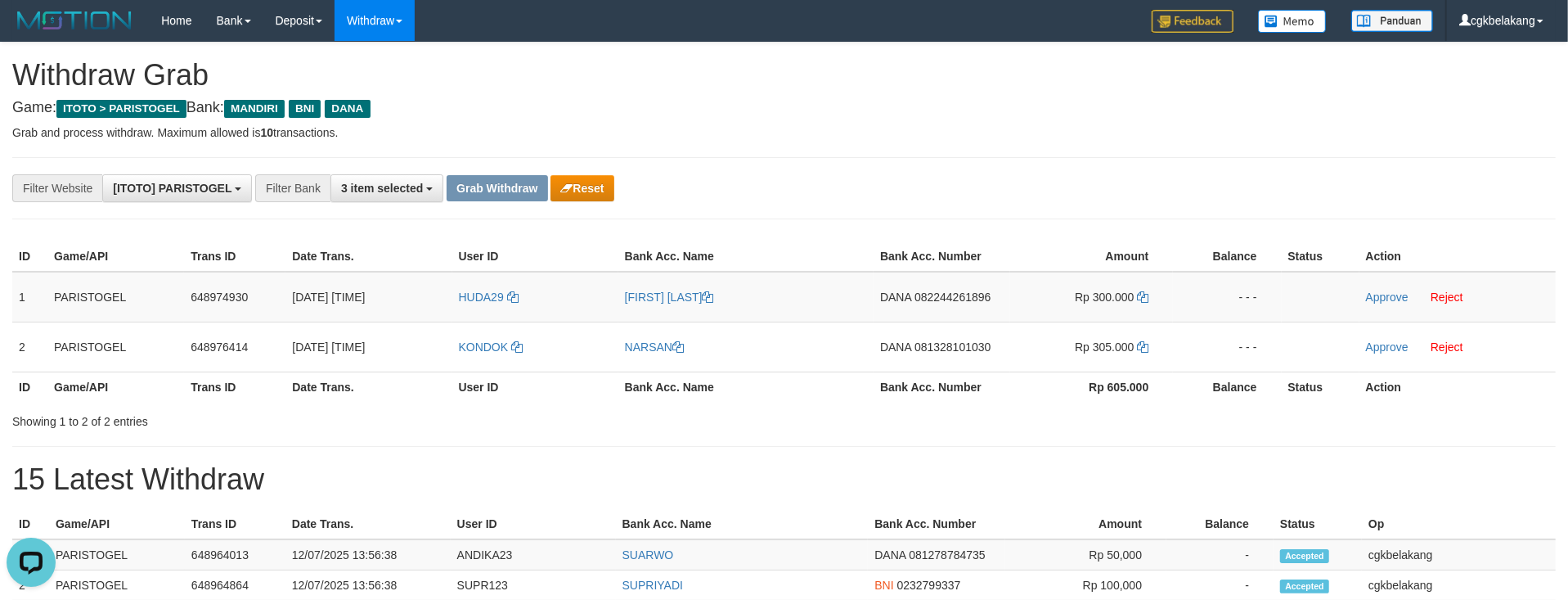 copy on "NARSAN" 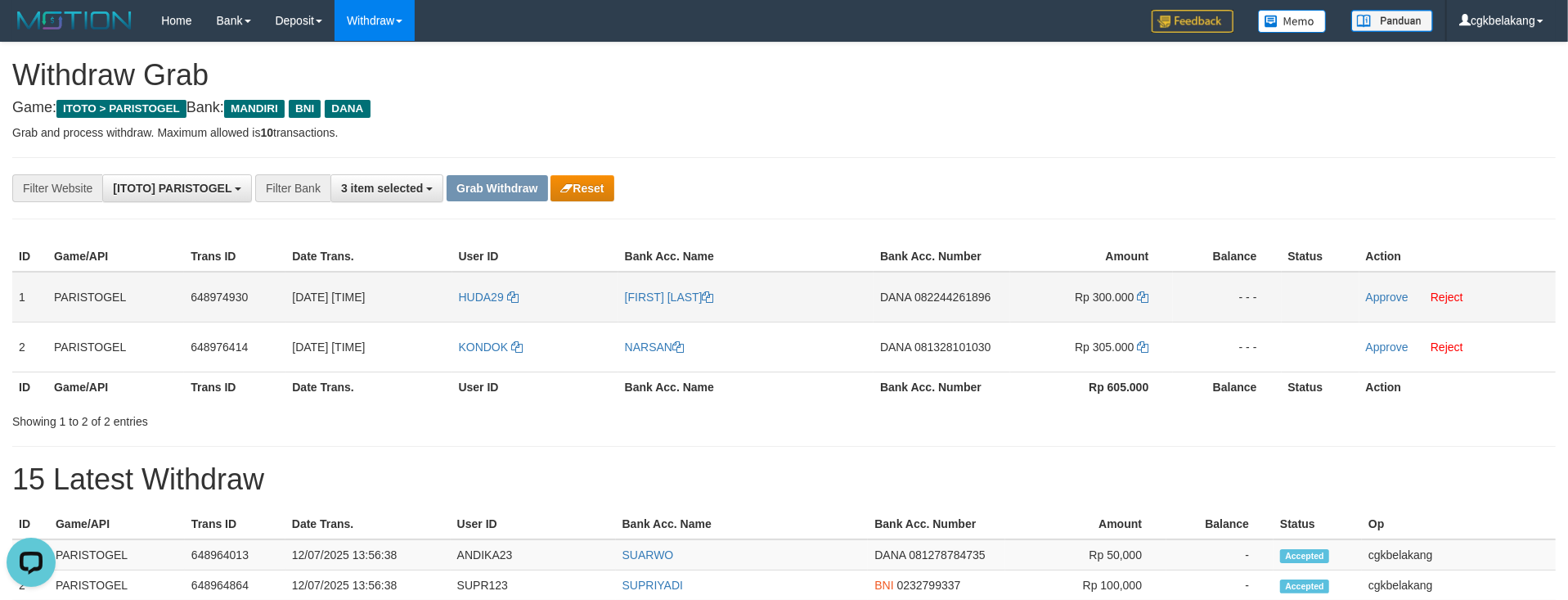 click on "DANA
082244261896" at bounding box center [941, 297] 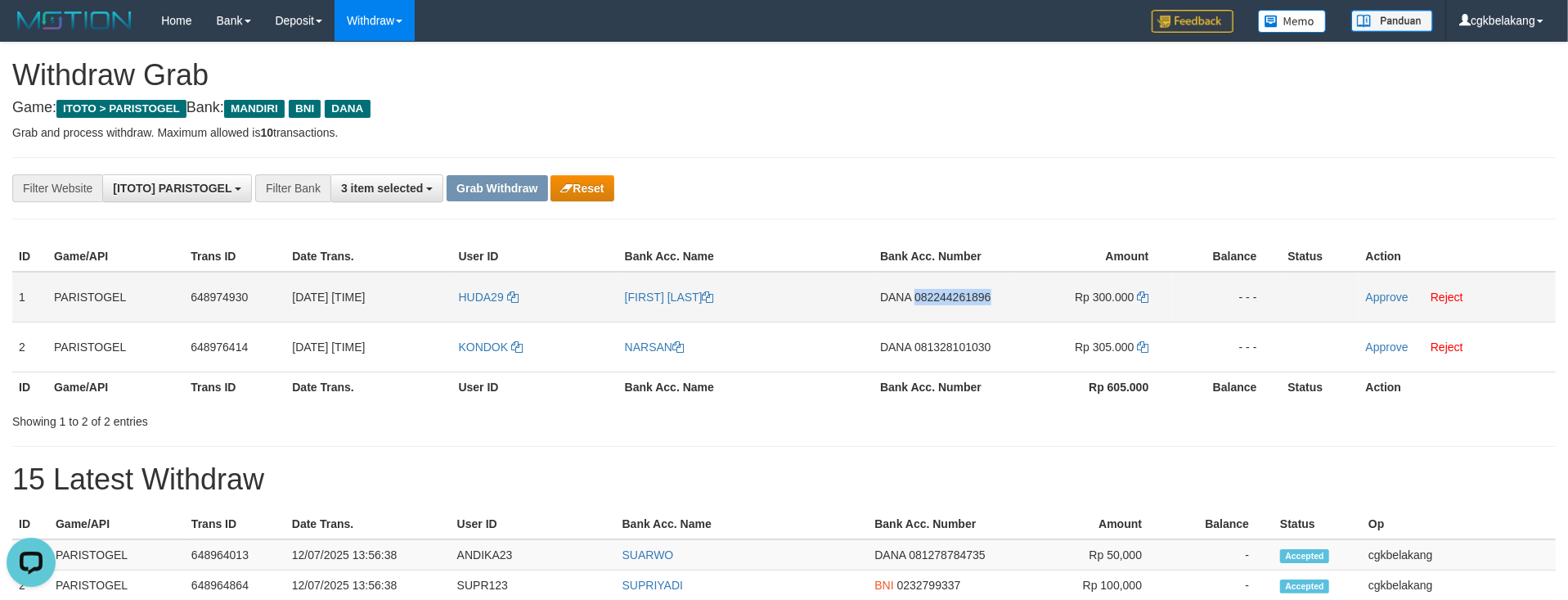 click on "DANA
082244261896" at bounding box center [941, 297] 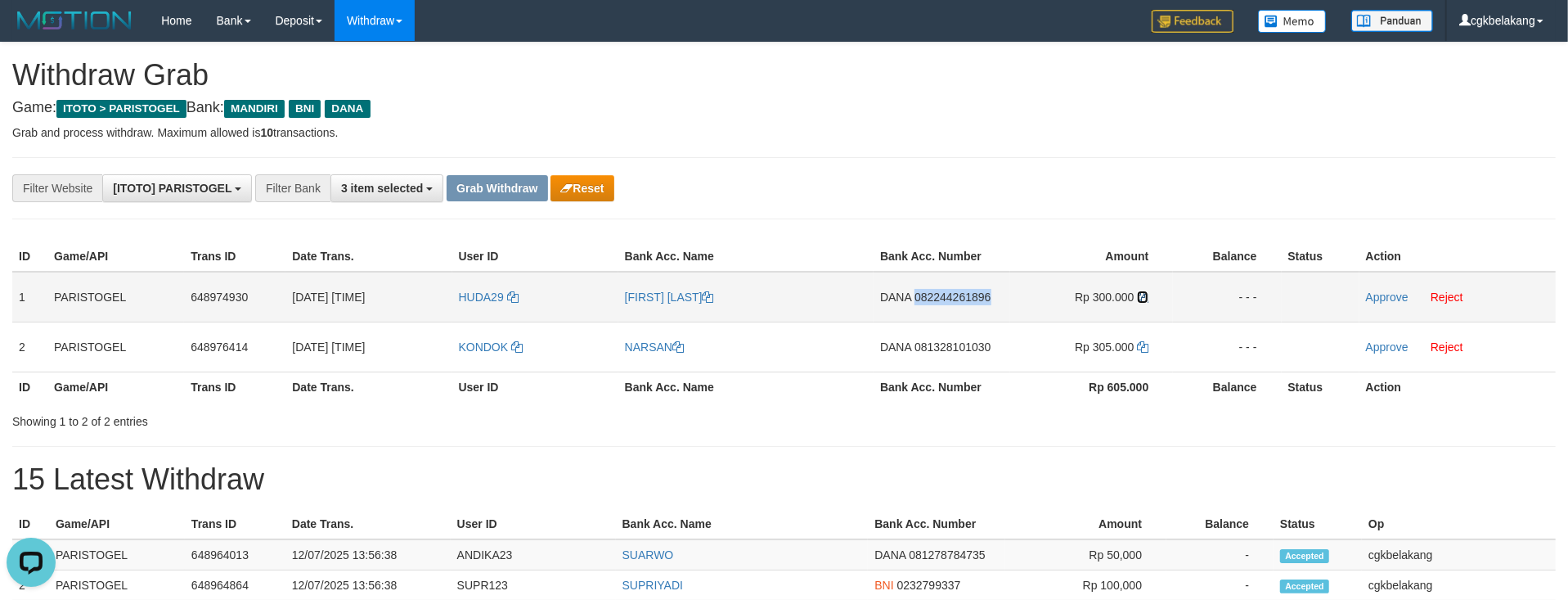 click at bounding box center (1143, 297) 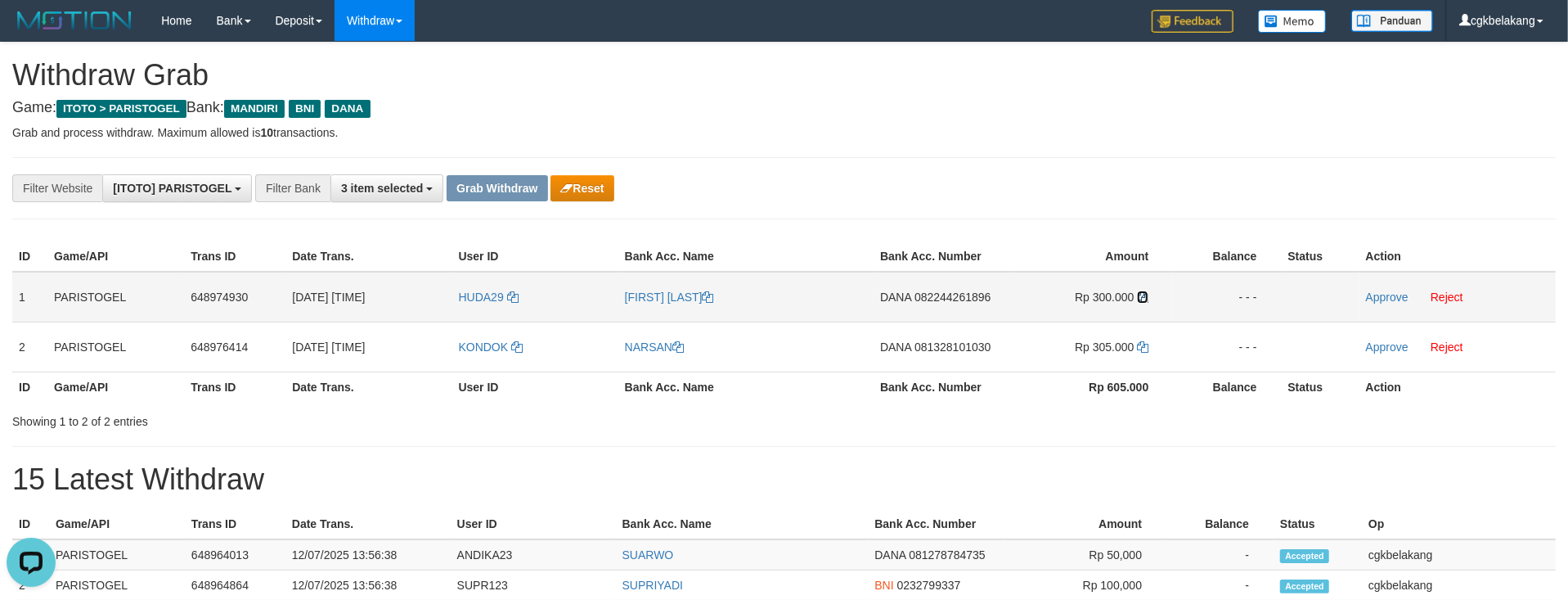 click at bounding box center (1143, 297) 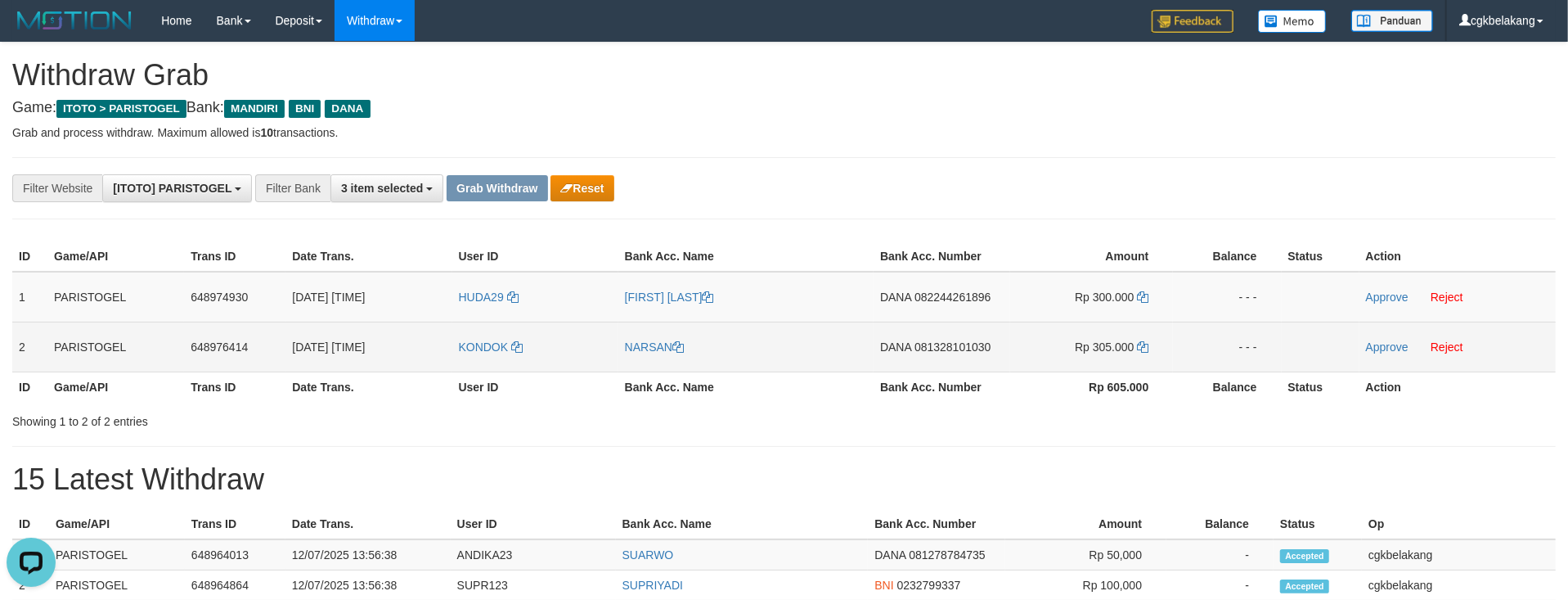 click on "DANA
081328101030" at bounding box center [941, 346] 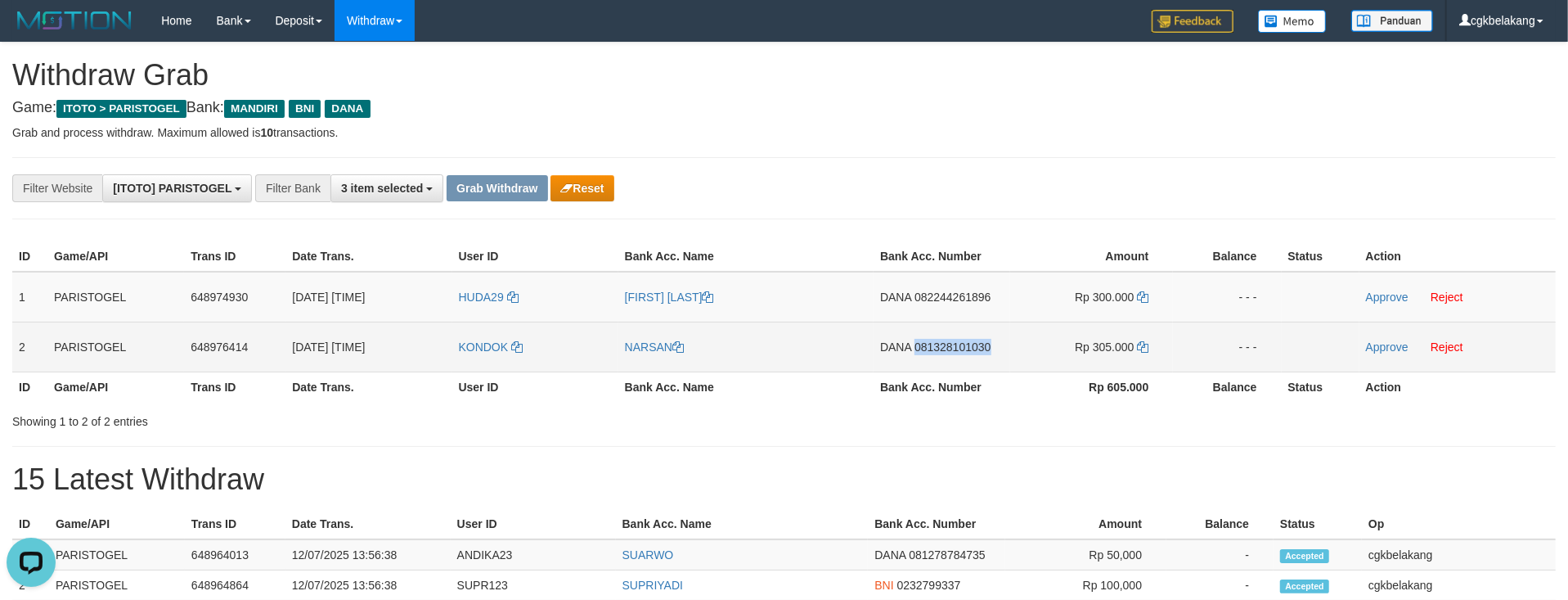 copy on "081328101030" 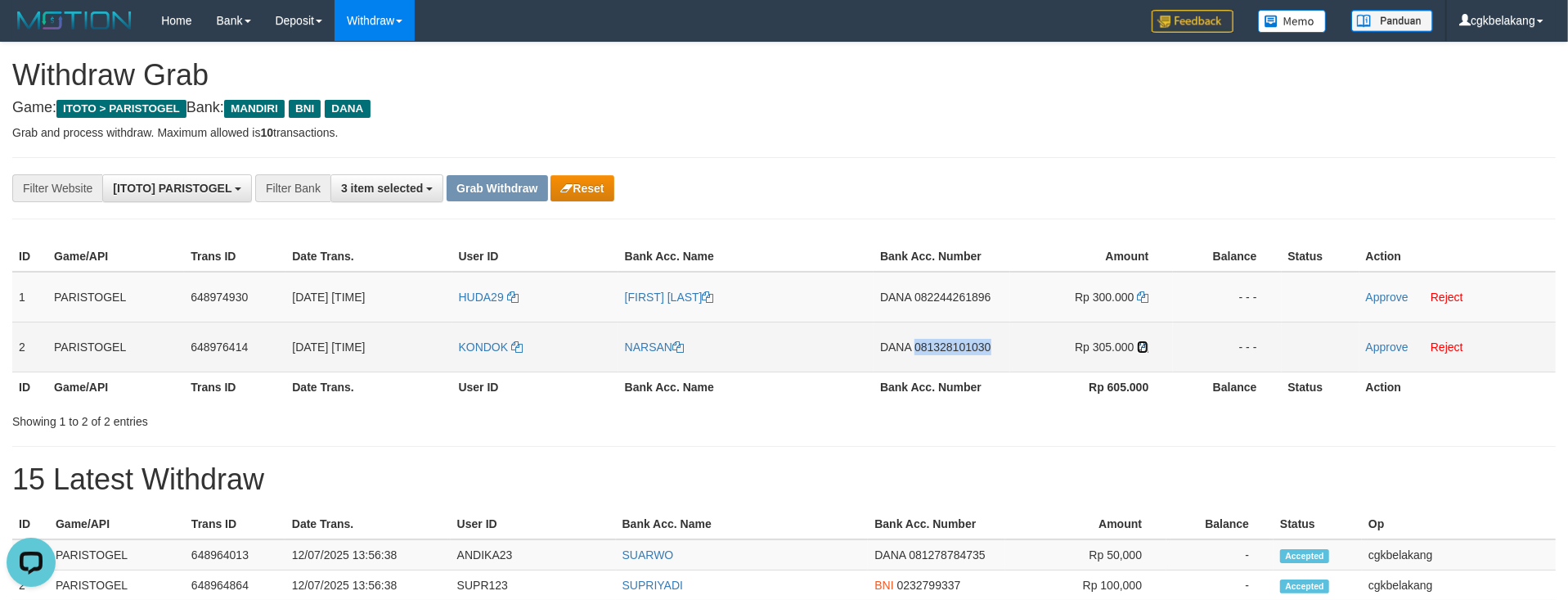 click at bounding box center (1143, 347) 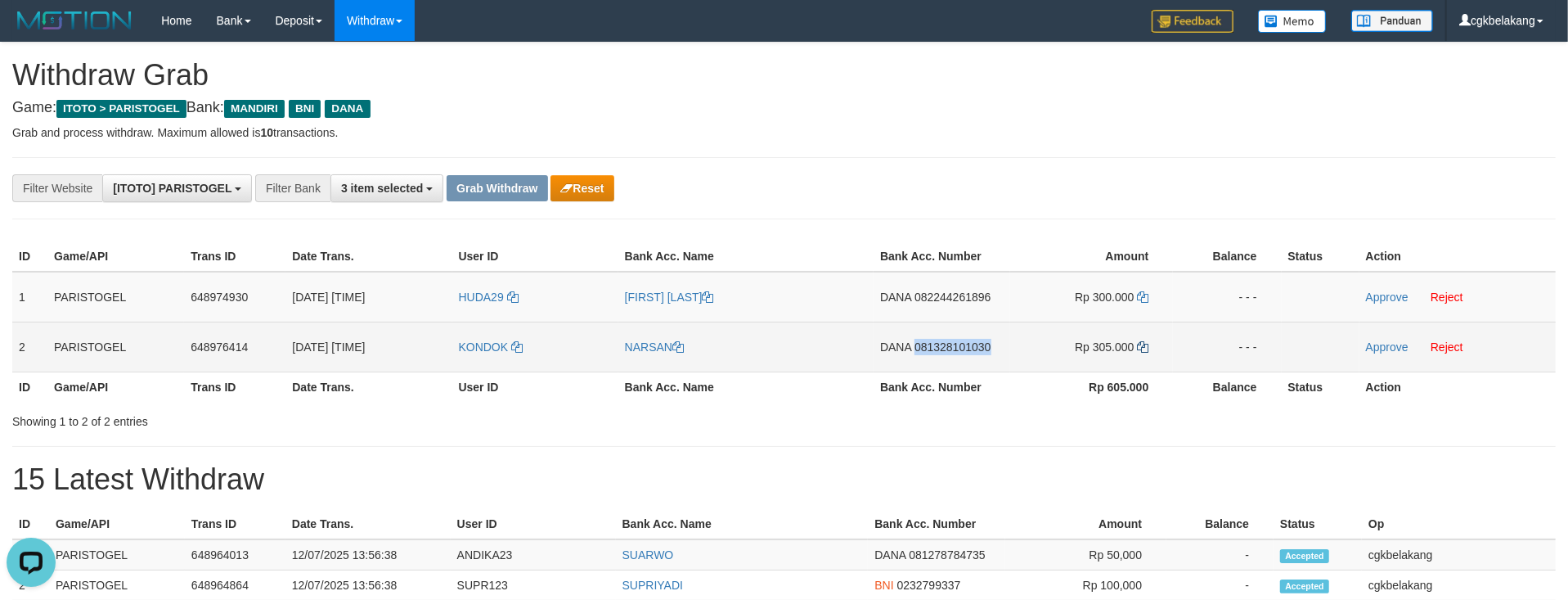 copy on "081328101030" 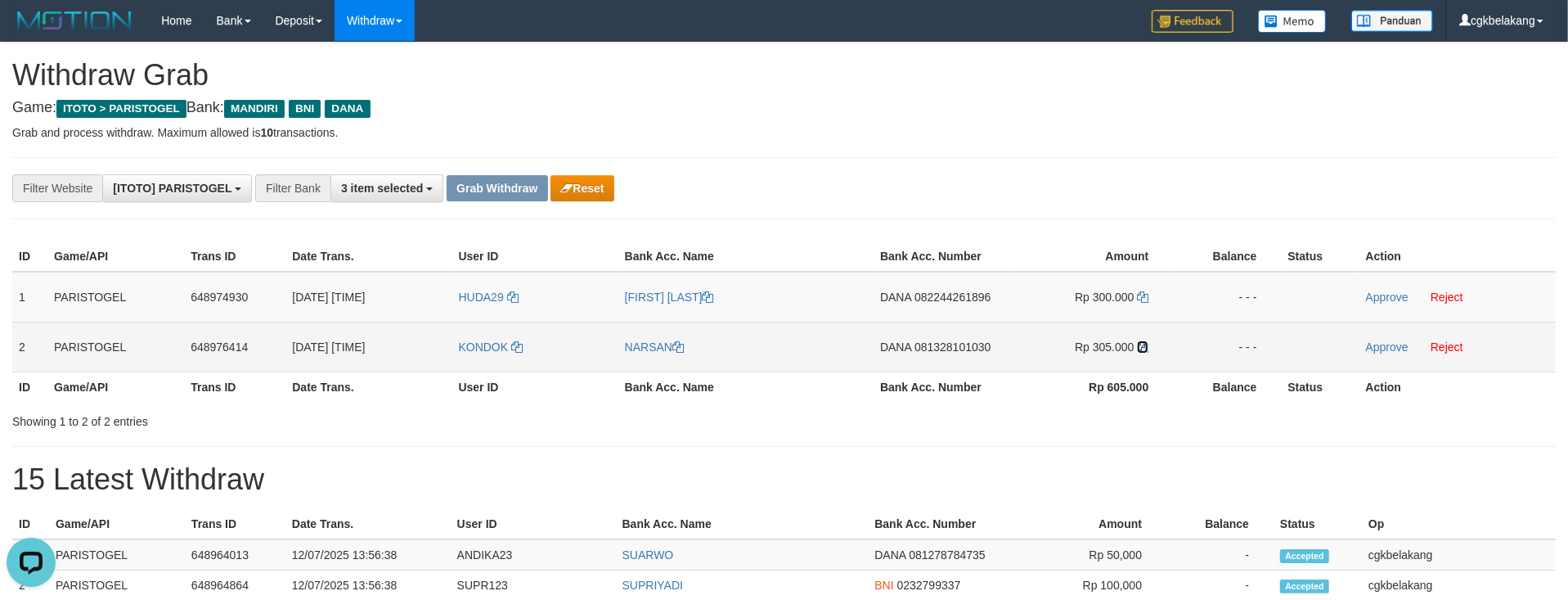 click at bounding box center (1143, 347) 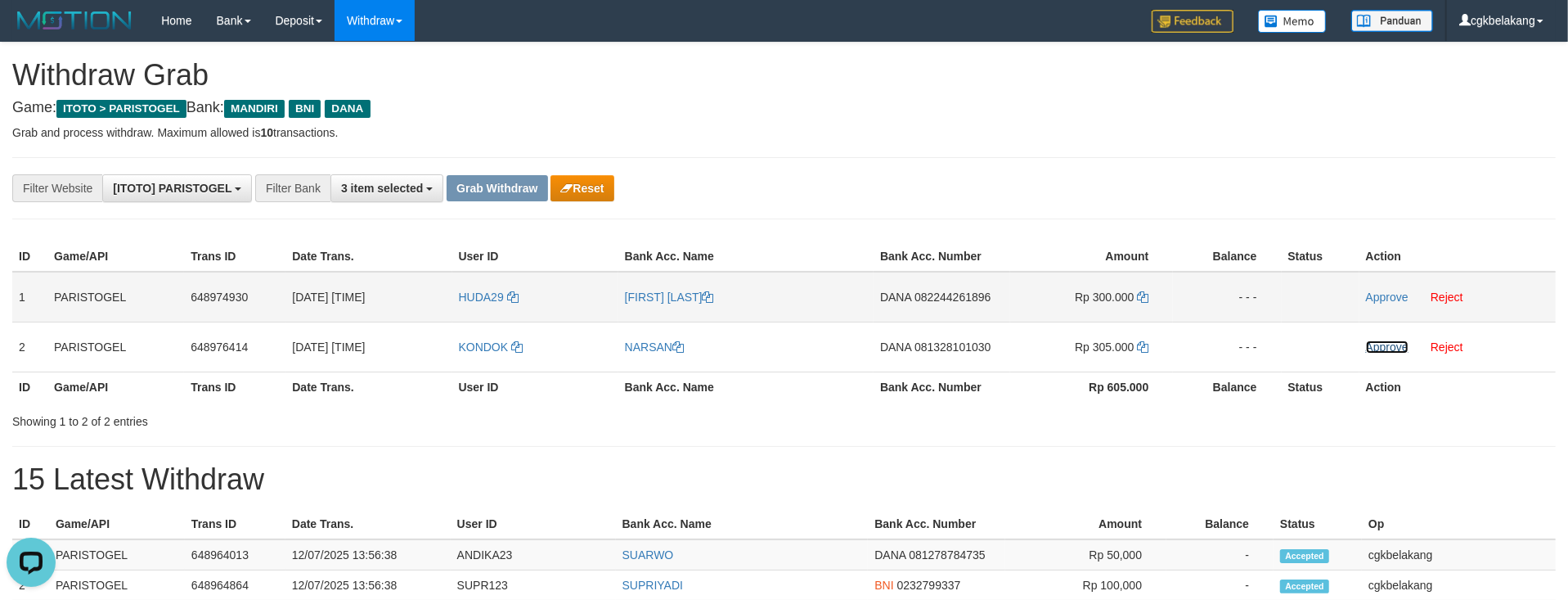 click on "Approve" at bounding box center (1387, 347) 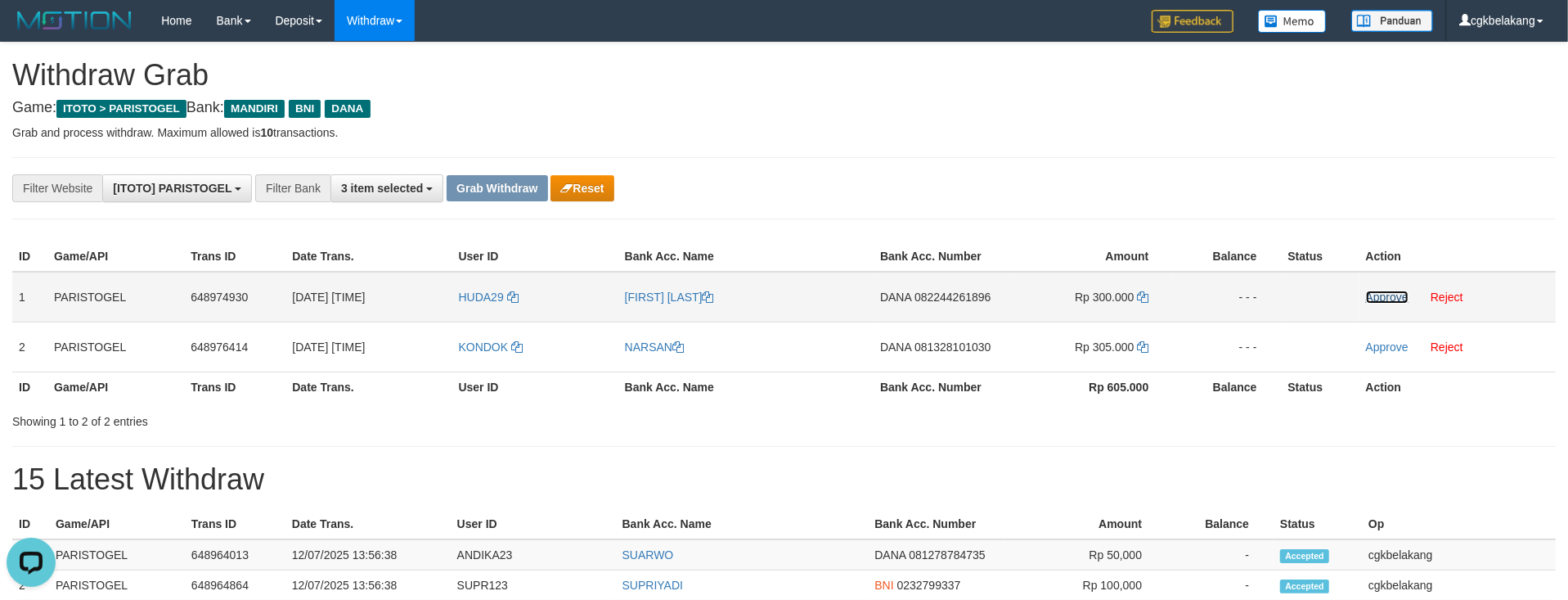 click on "Approve" at bounding box center [1387, 297] 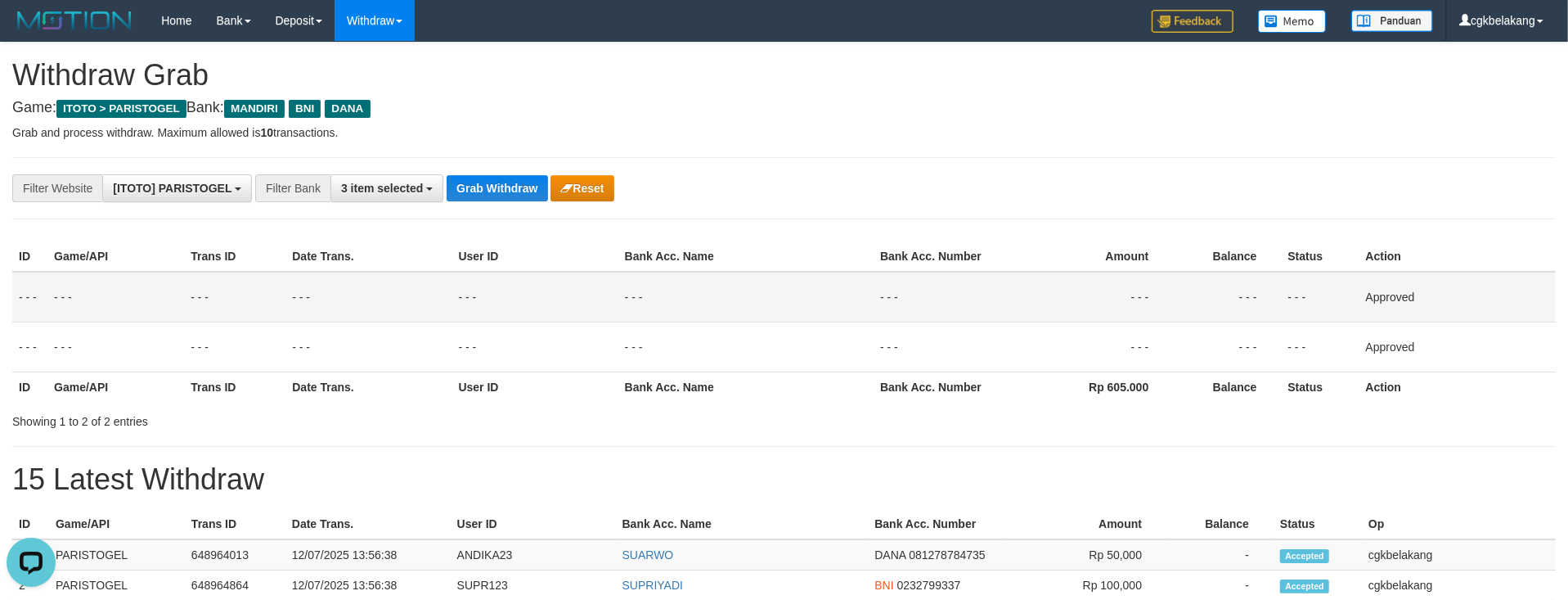 click on "**********" at bounding box center [784, 715] 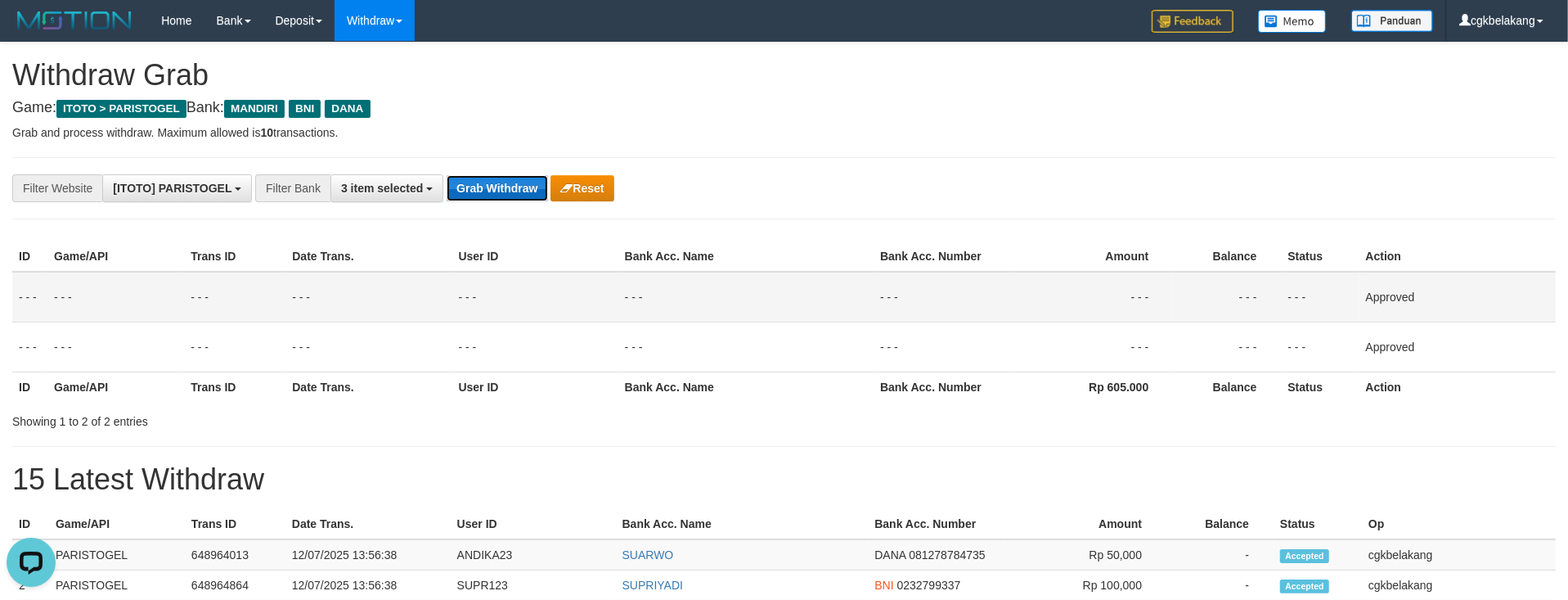 click on "Grab Withdraw" at bounding box center [496, 188] 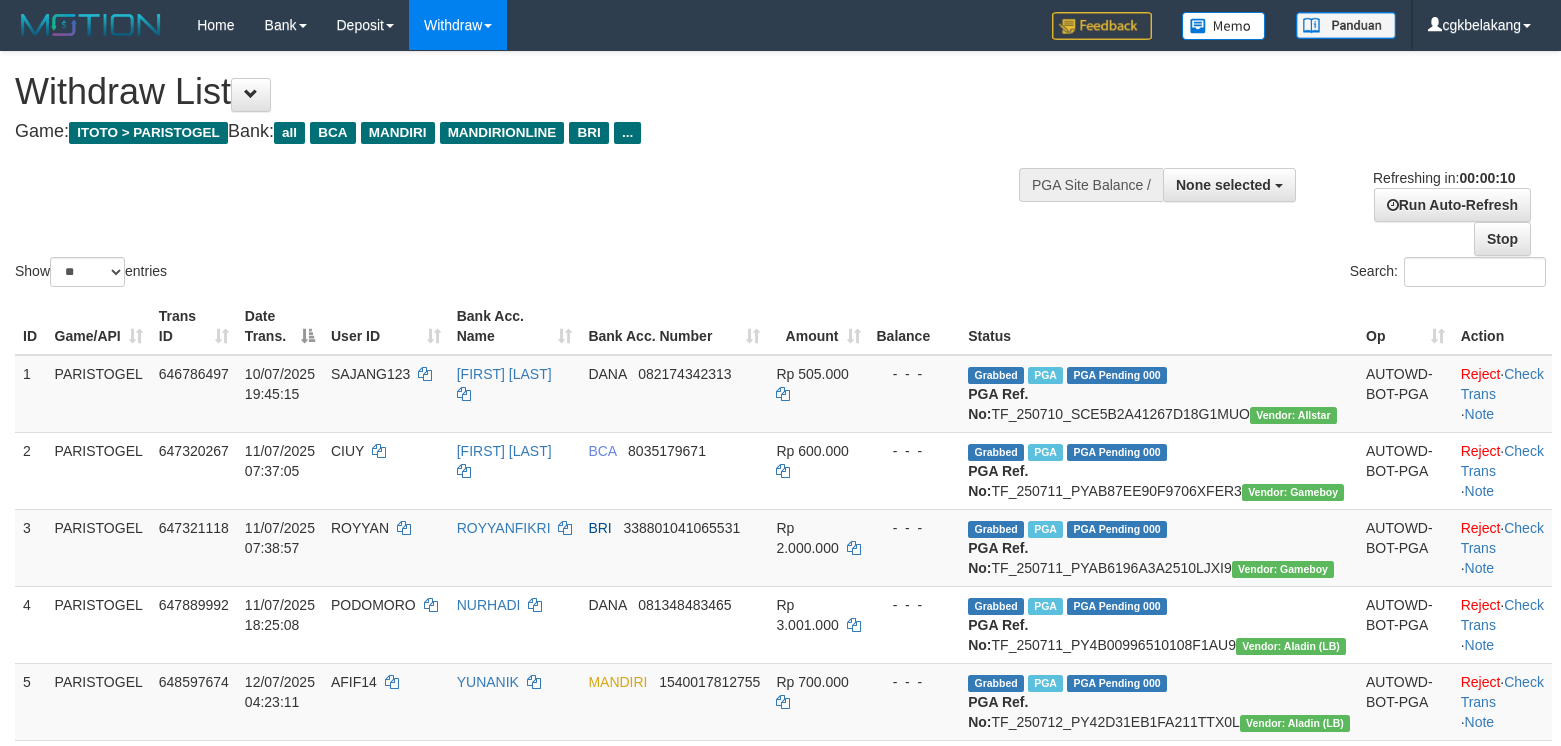 select 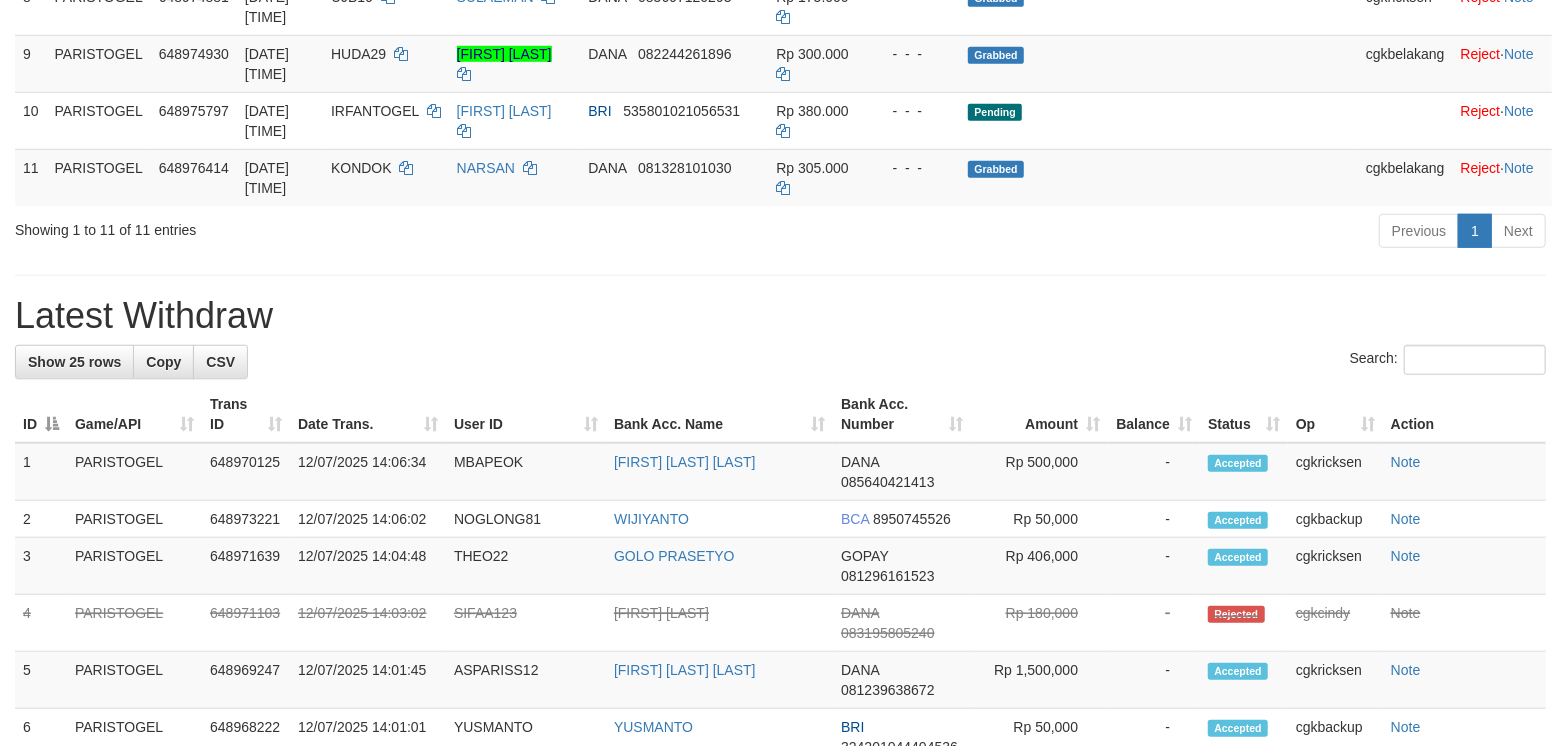scroll, scrollTop: 800, scrollLeft: 0, axis: vertical 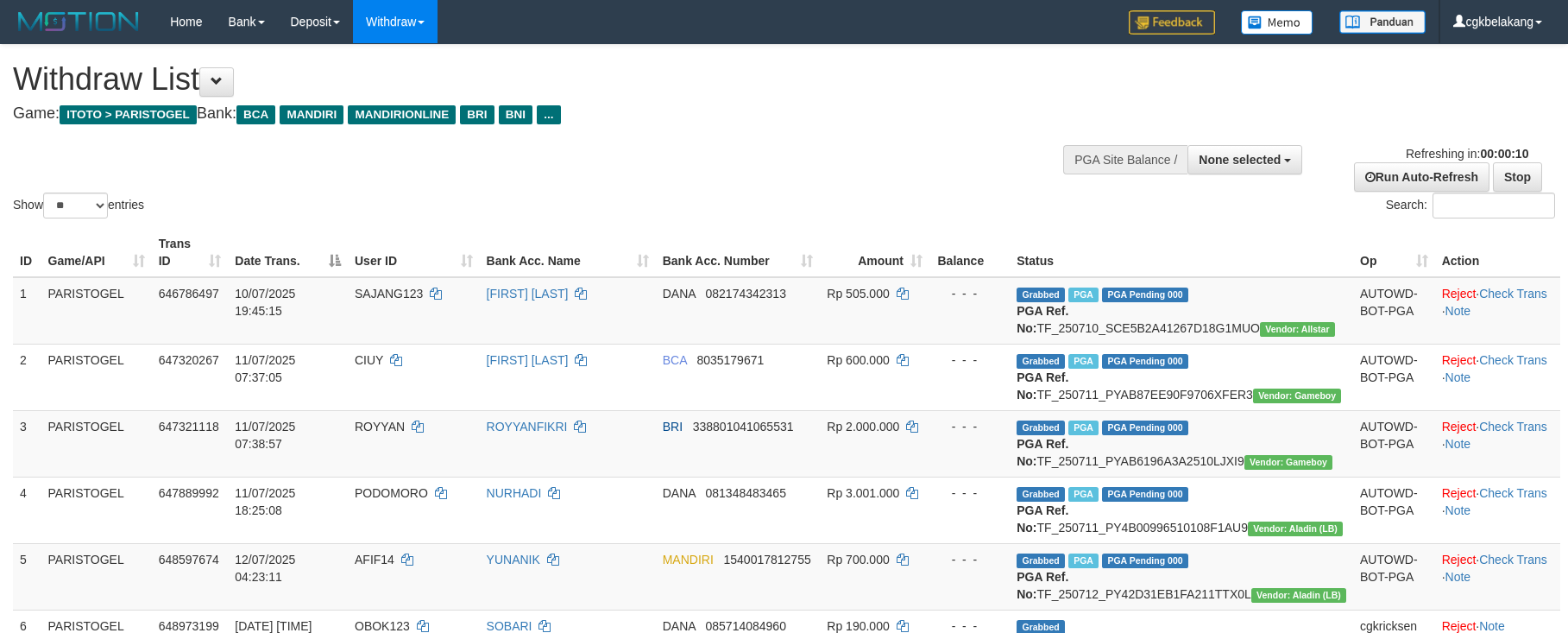 select 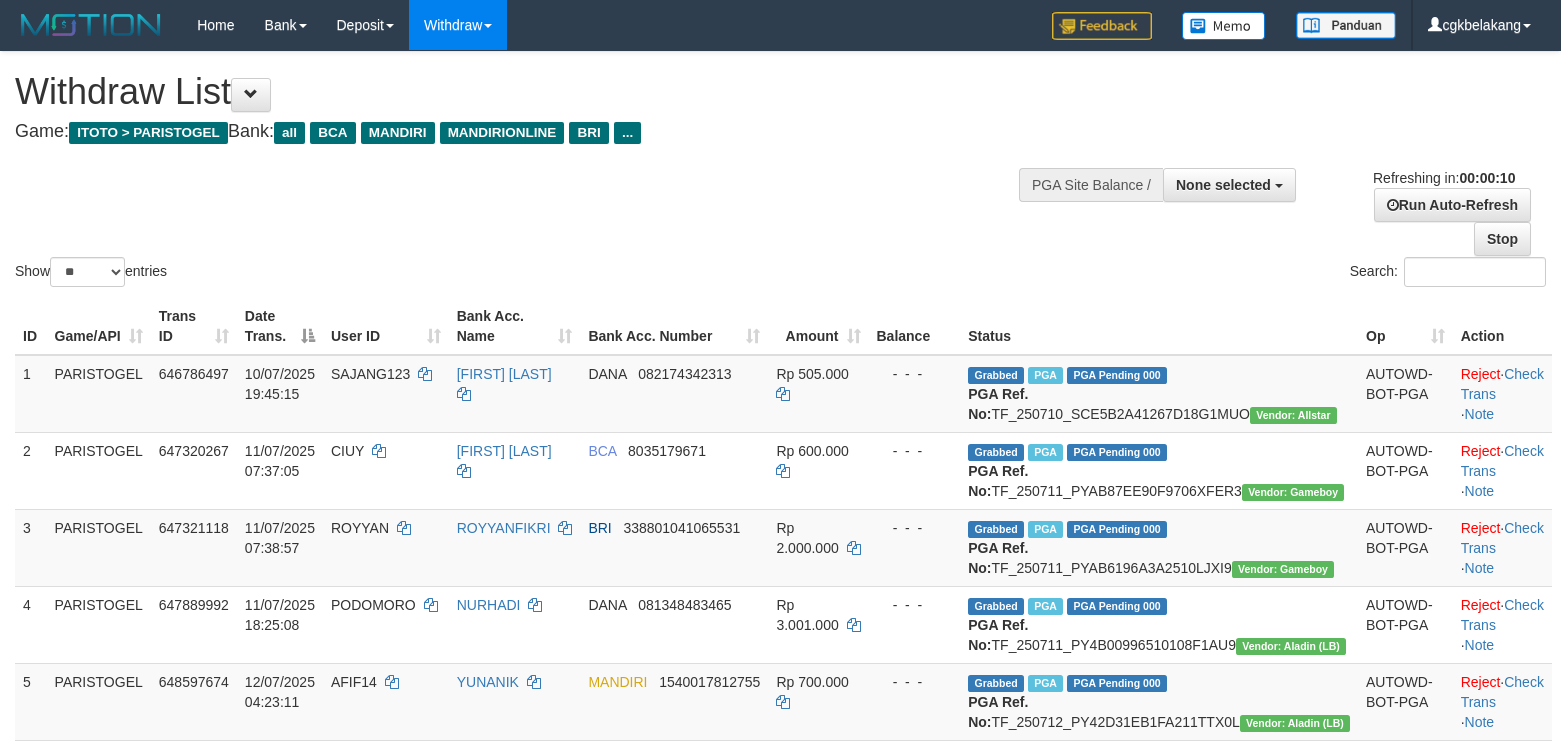 select 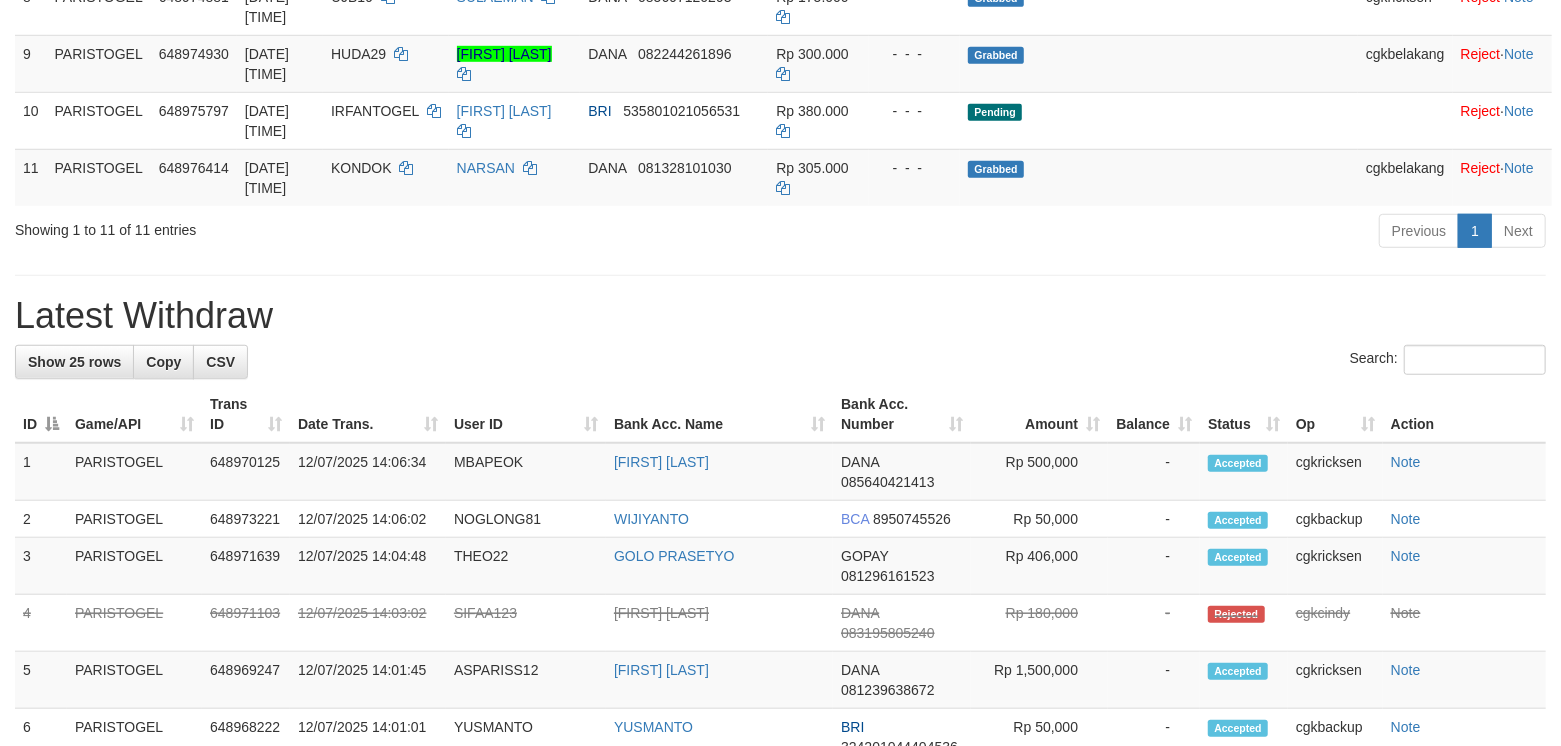 scroll, scrollTop: 800, scrollLeft: 0, axis: vertical 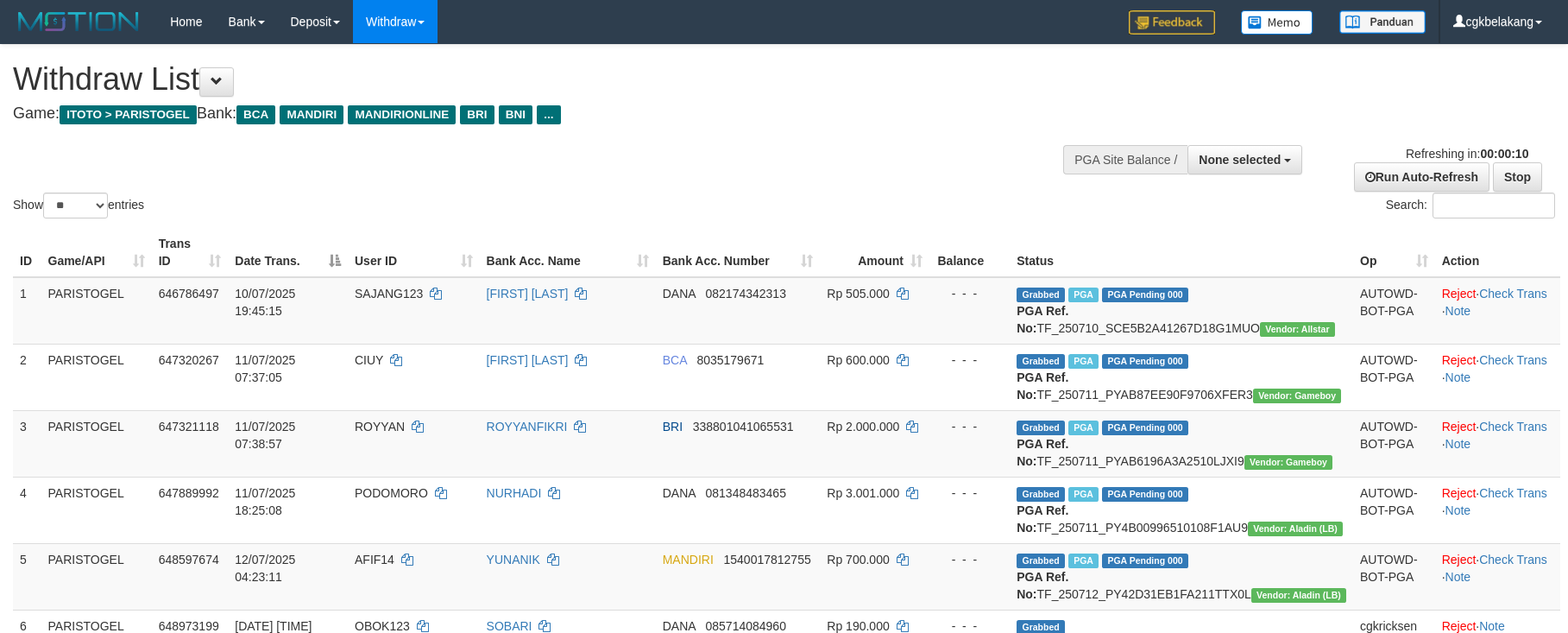 select 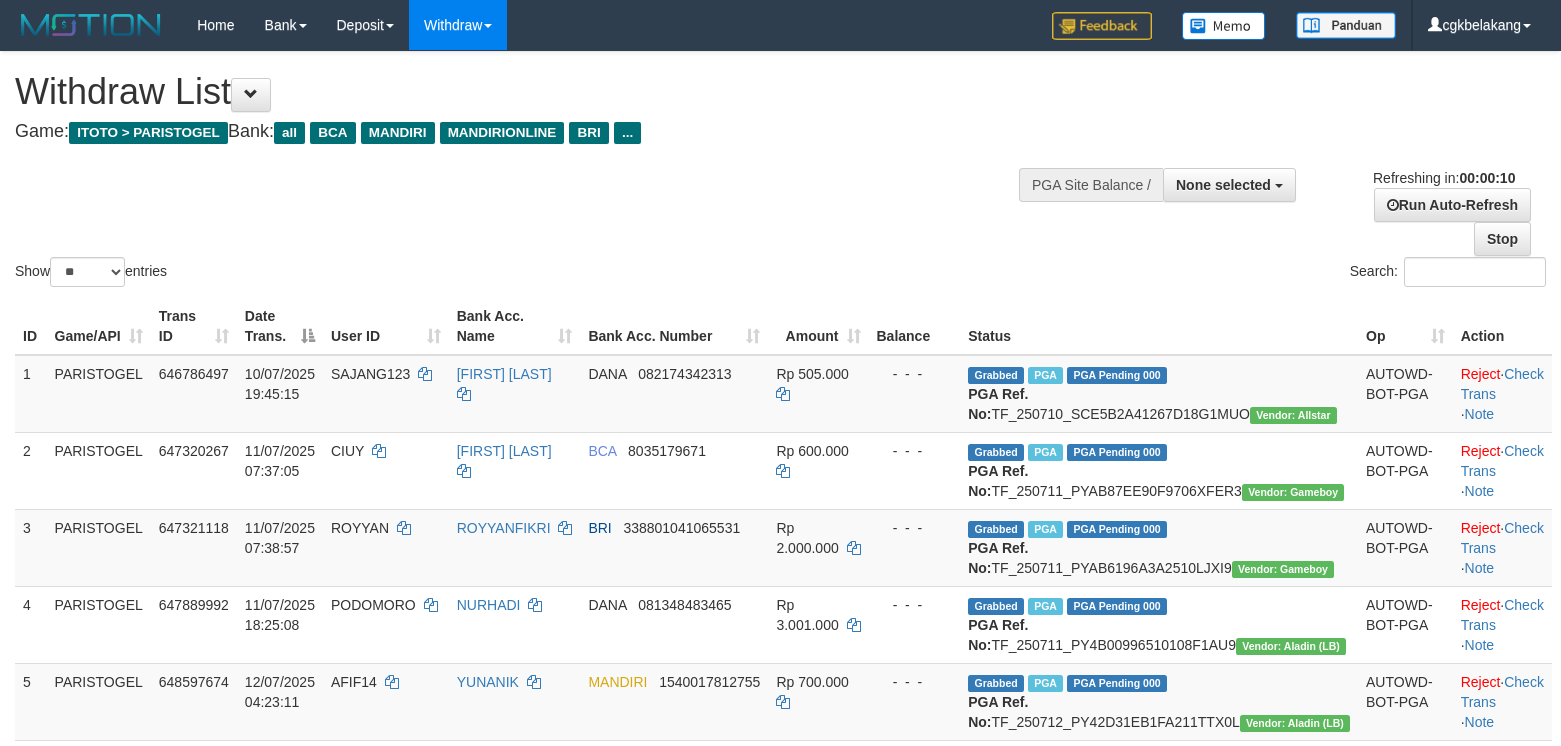 select 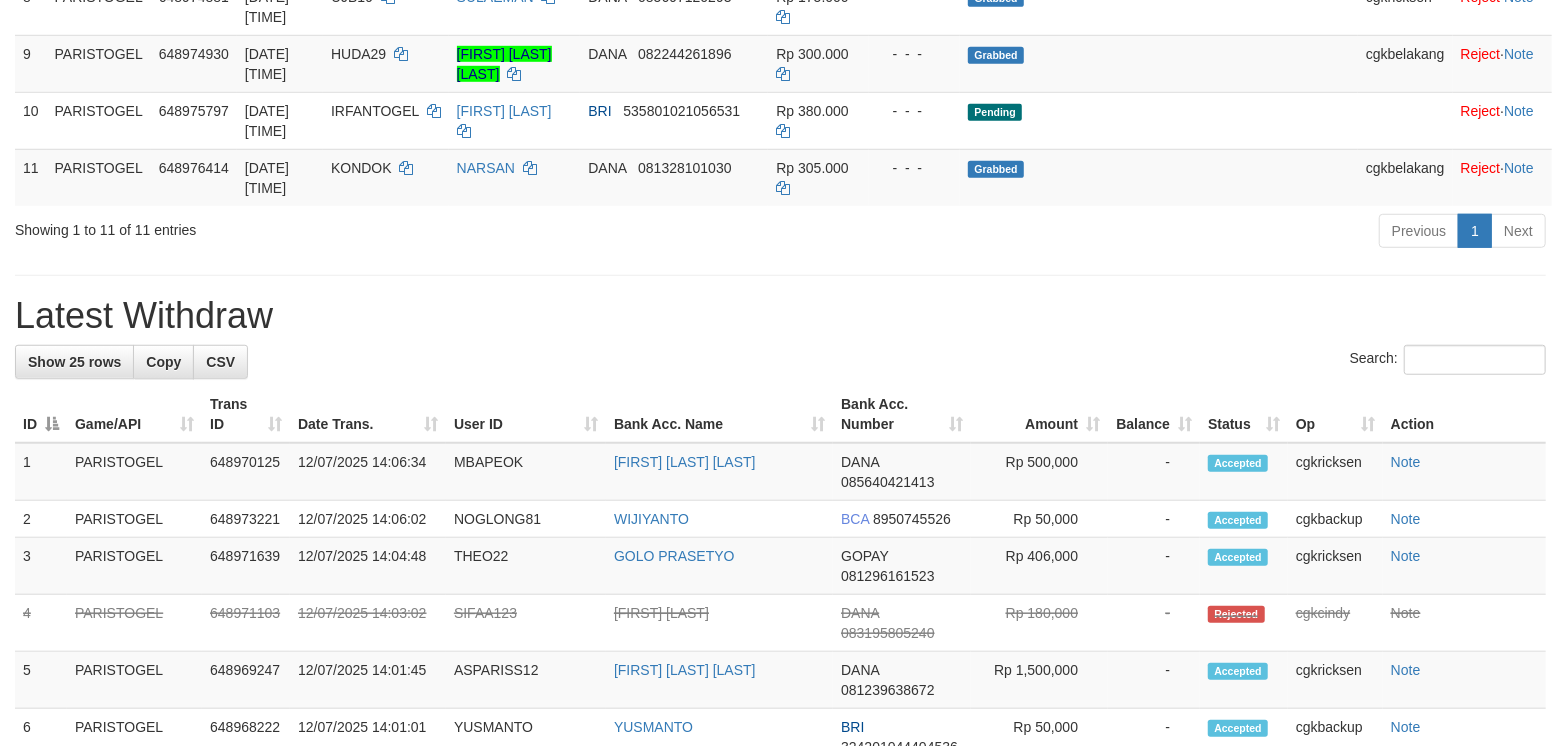 scroll, scrollTop: 800, scrollLeft: 0, axis: vertical 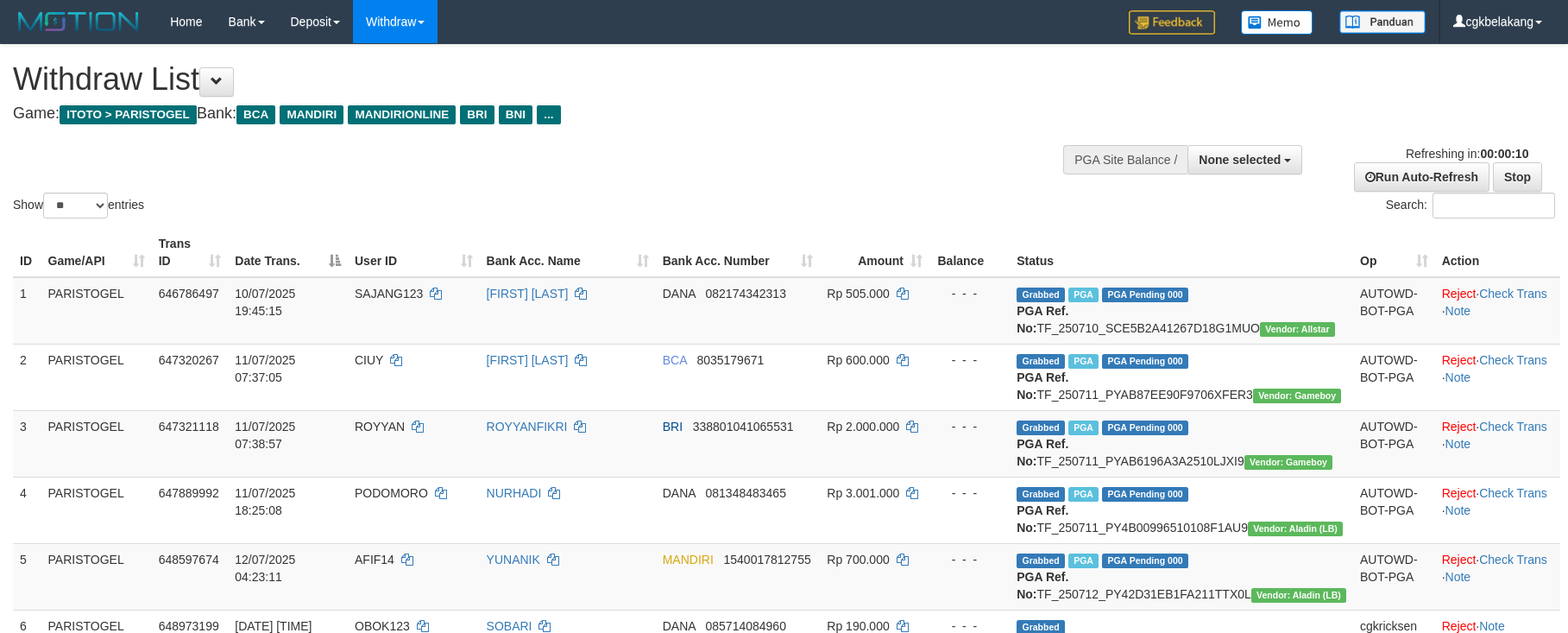 select 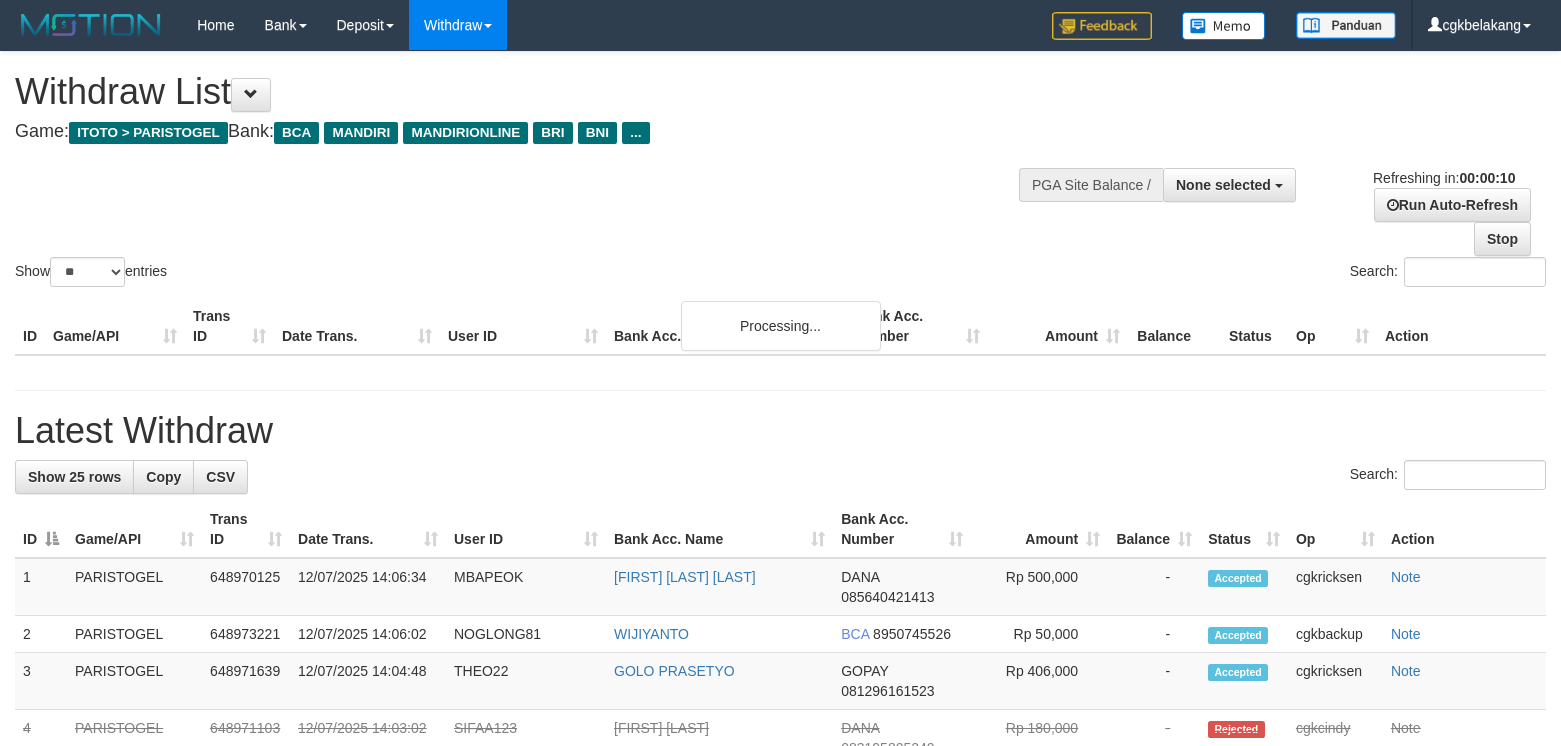 select 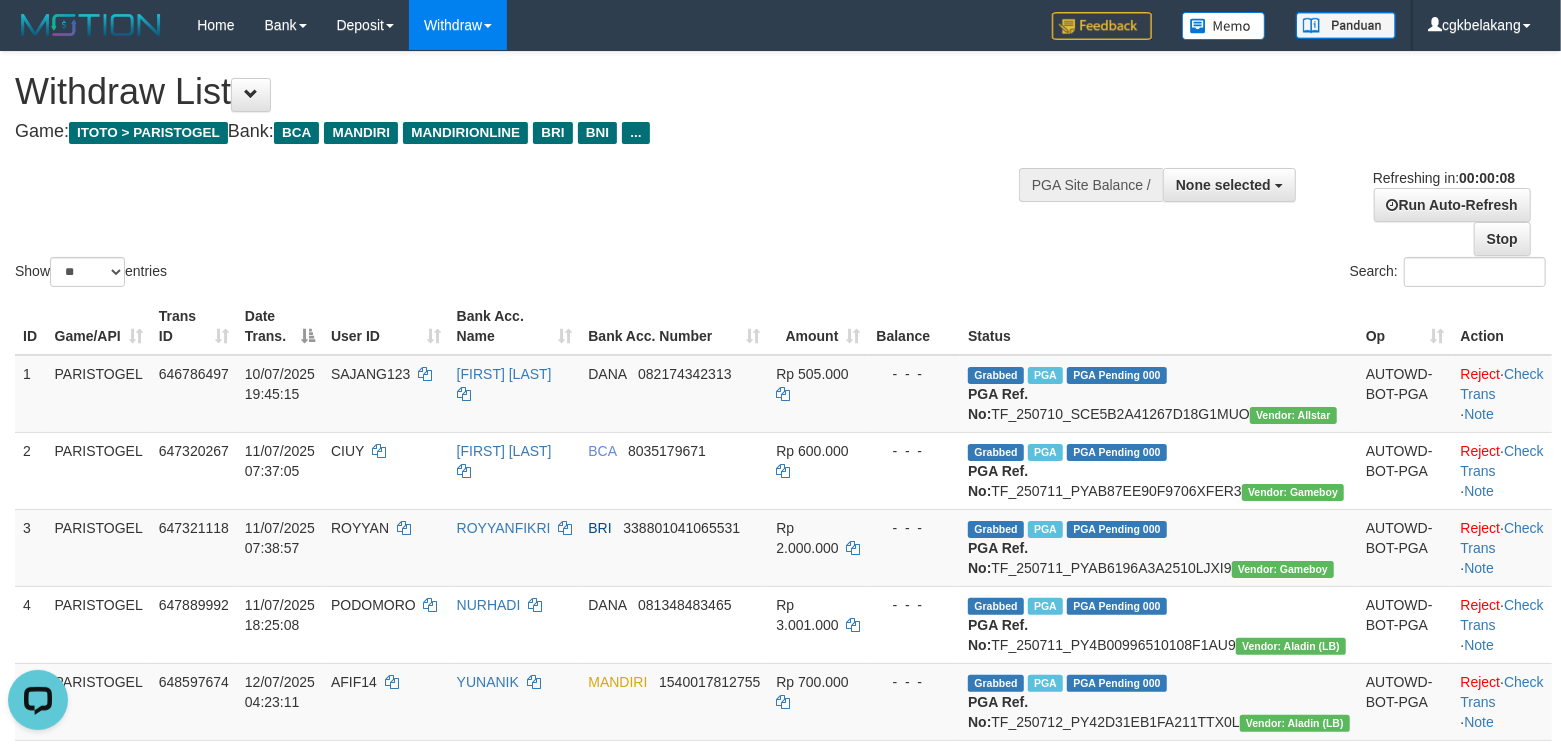 scroll, scrollTop: 0, scrollLeft: 0, axis: both 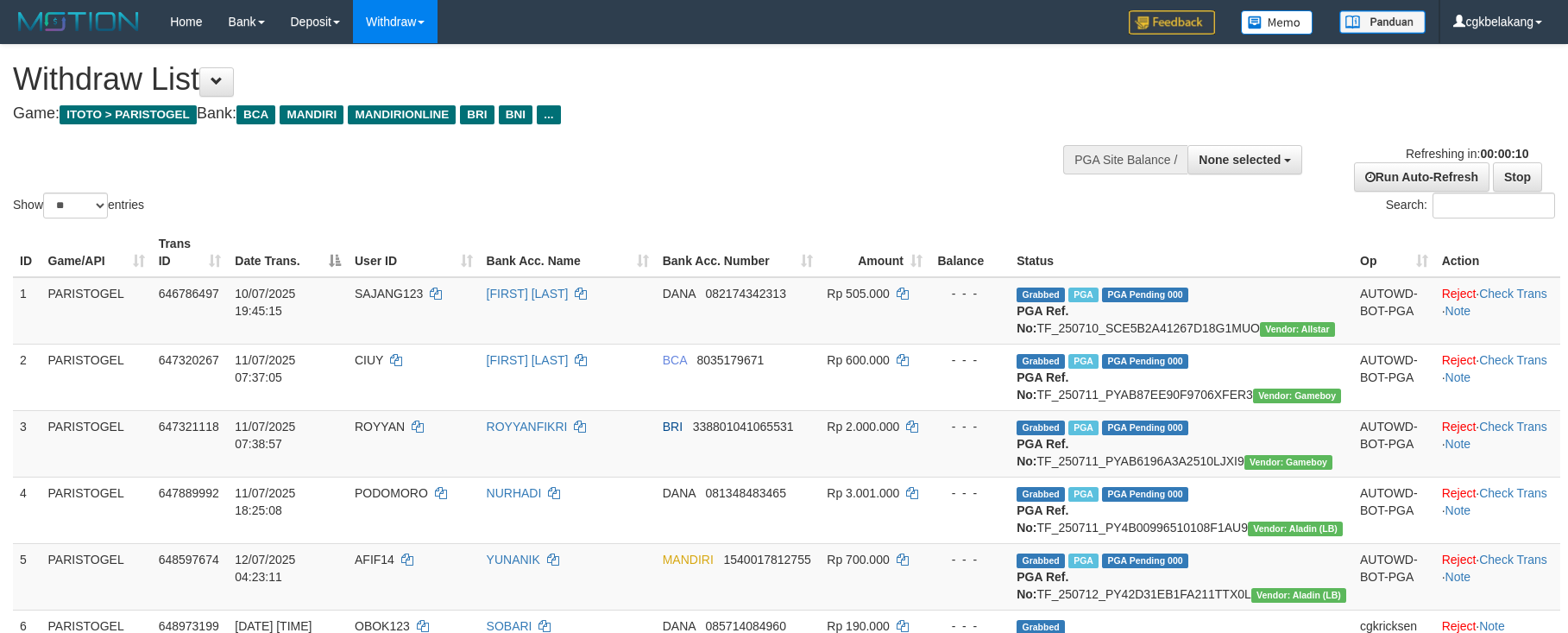 select 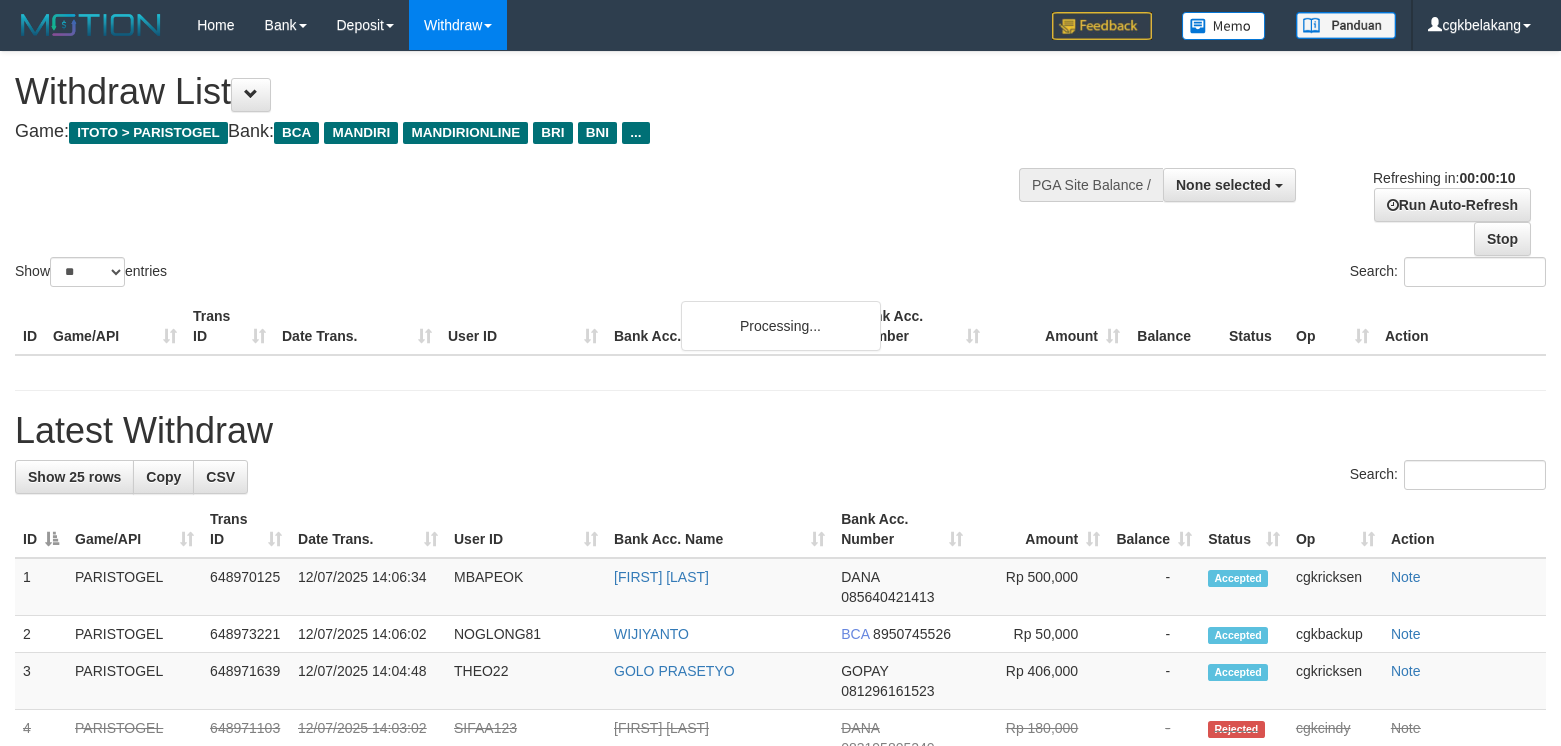 select 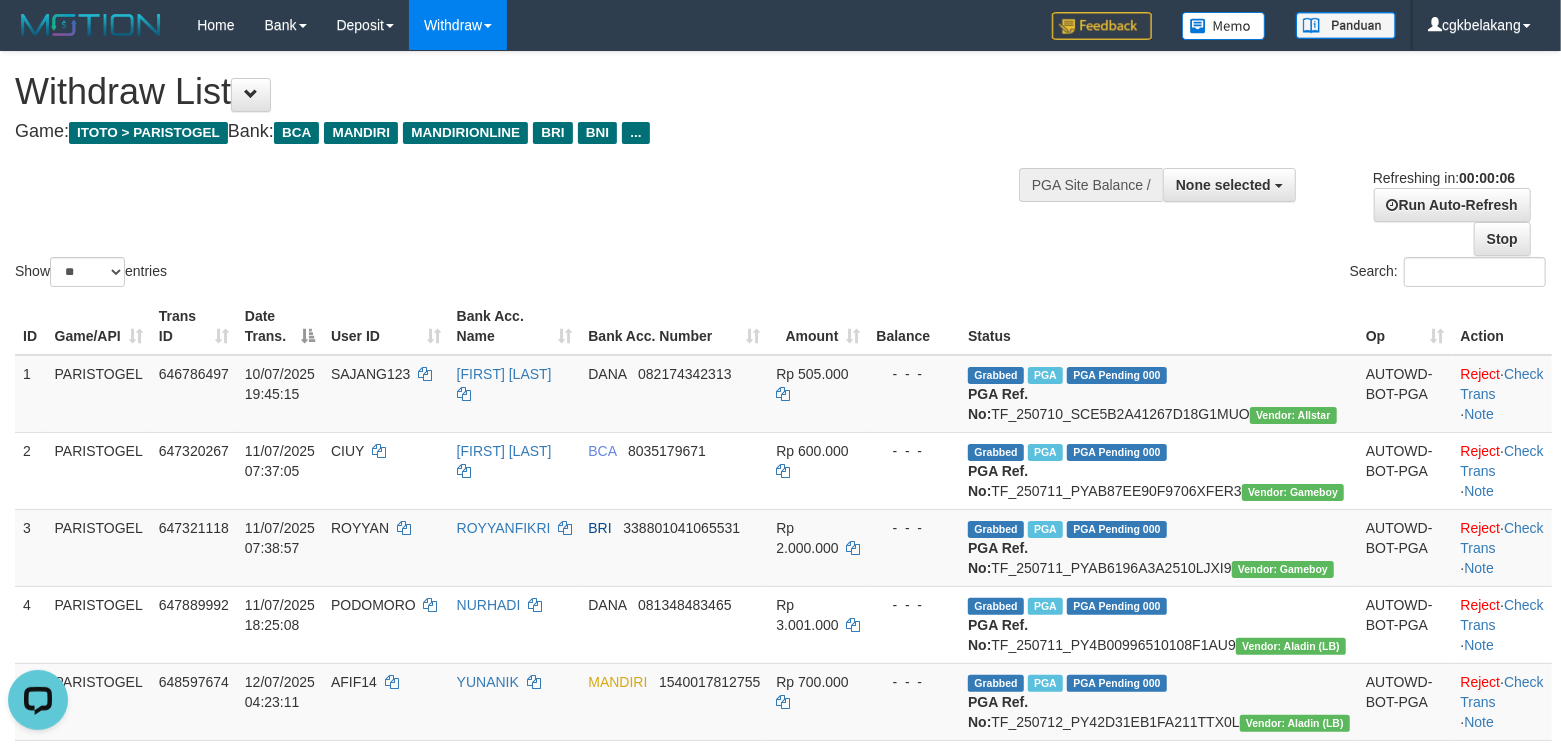 scroll, scrollTop: 0, scrollLeft: 0, axis: both 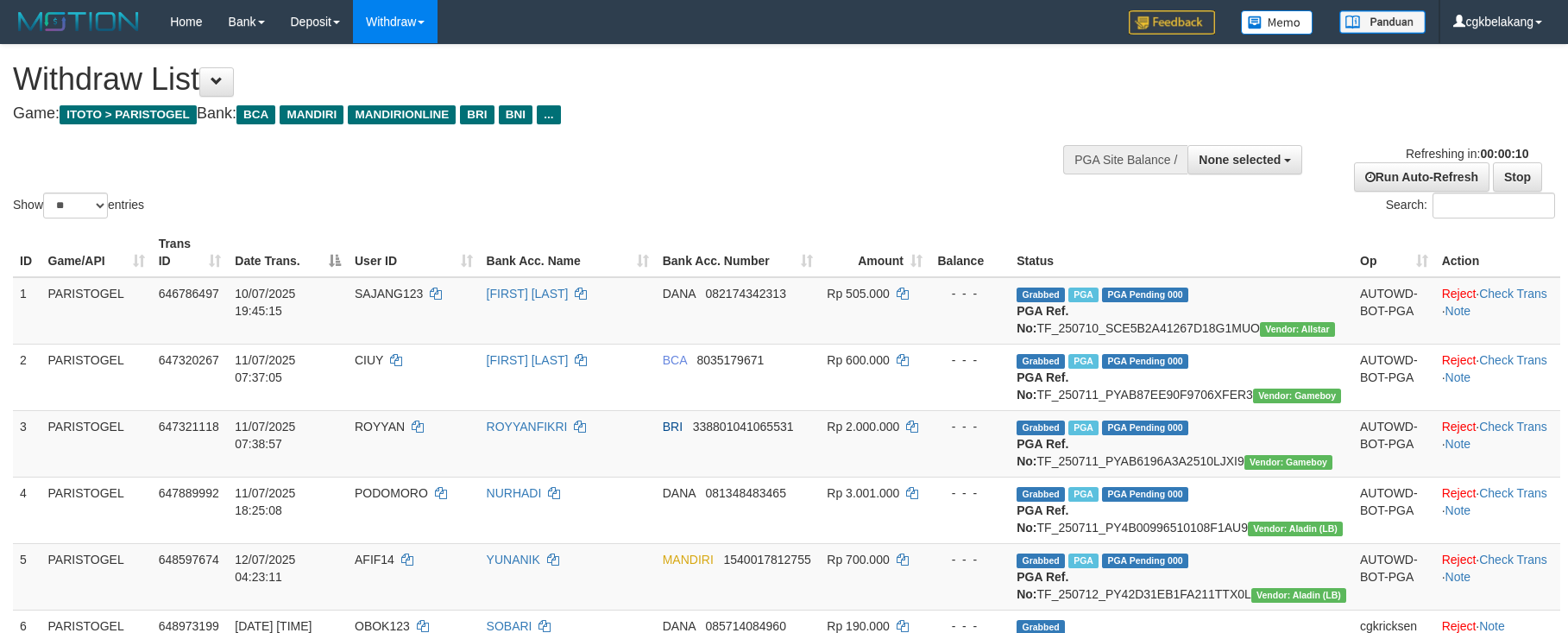 select 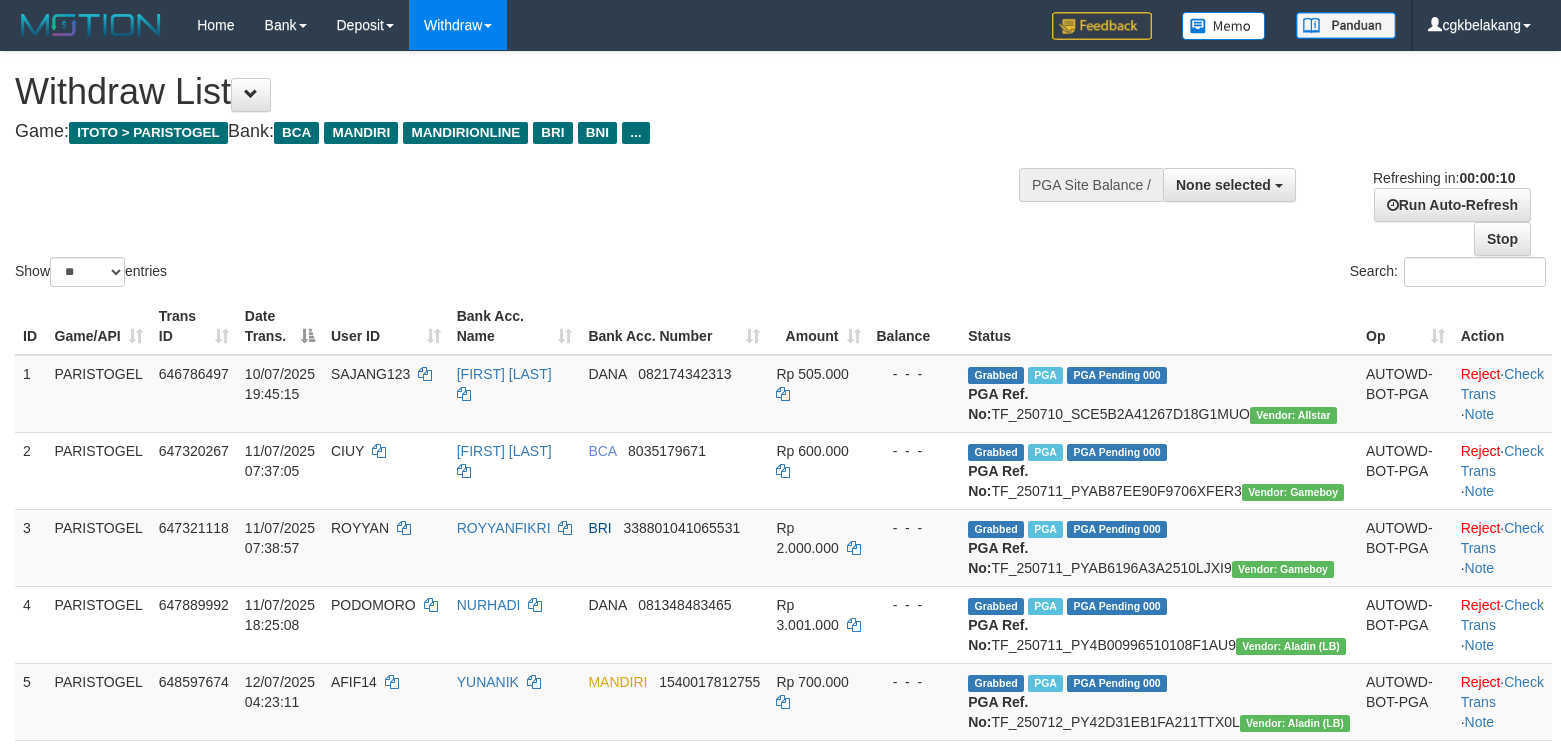 select 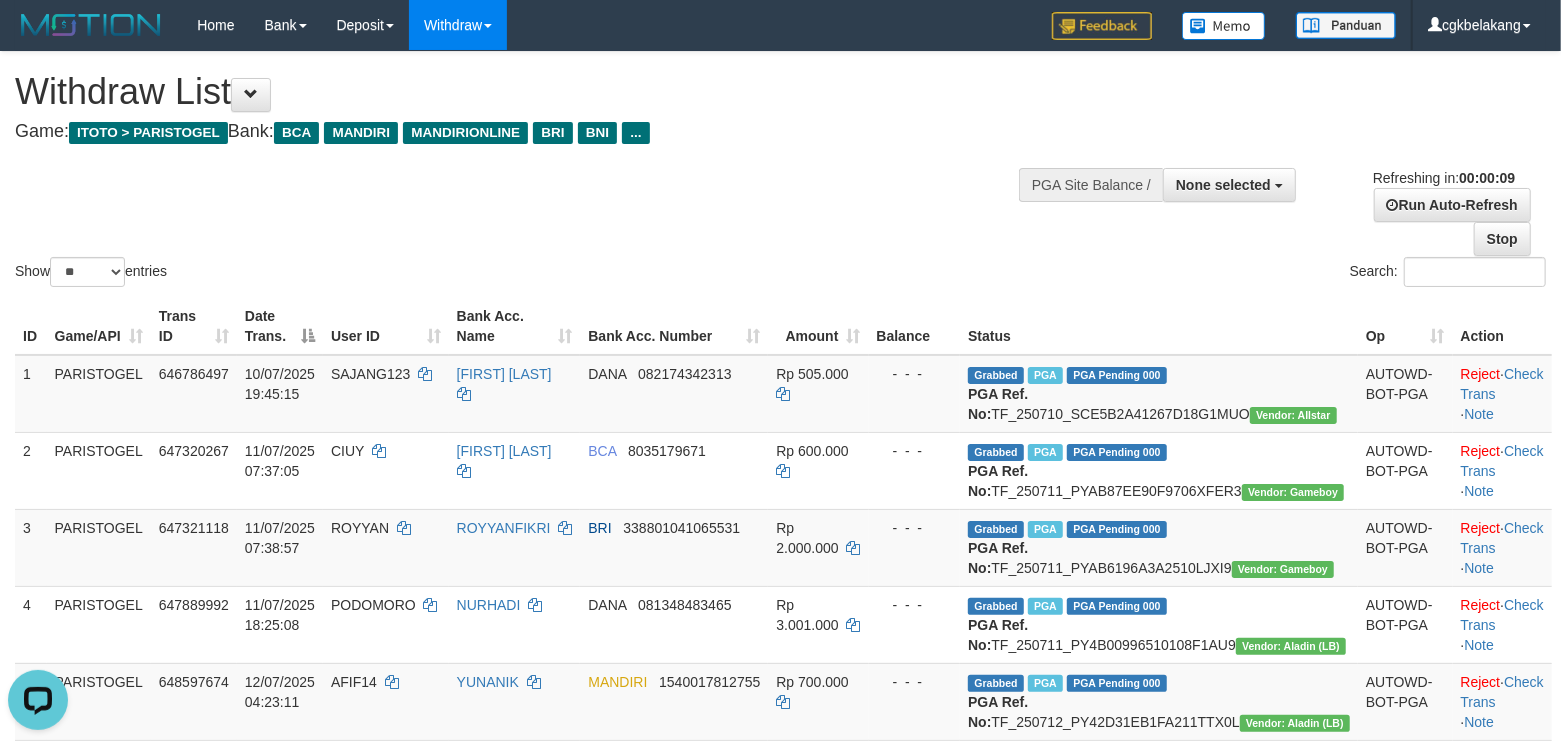 scroll, scrollTop: 0, scrollLeft: 0, axis: both 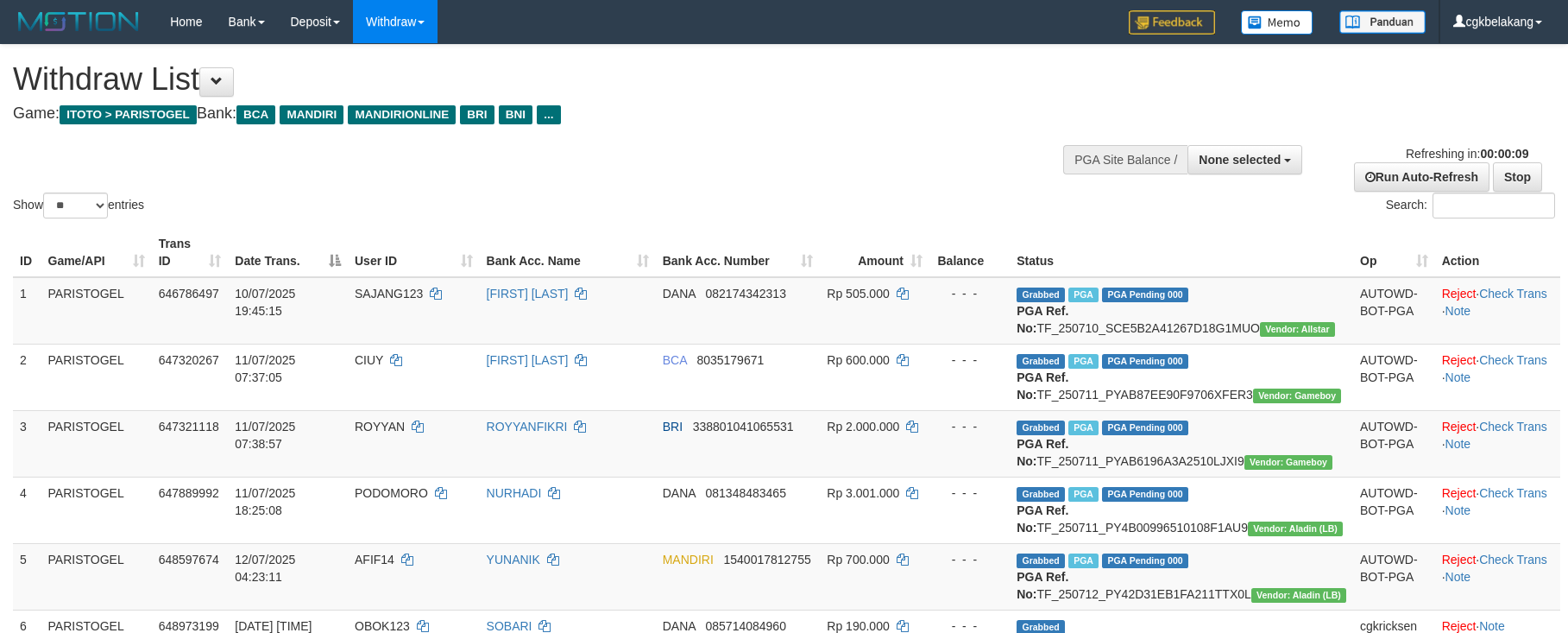 select 